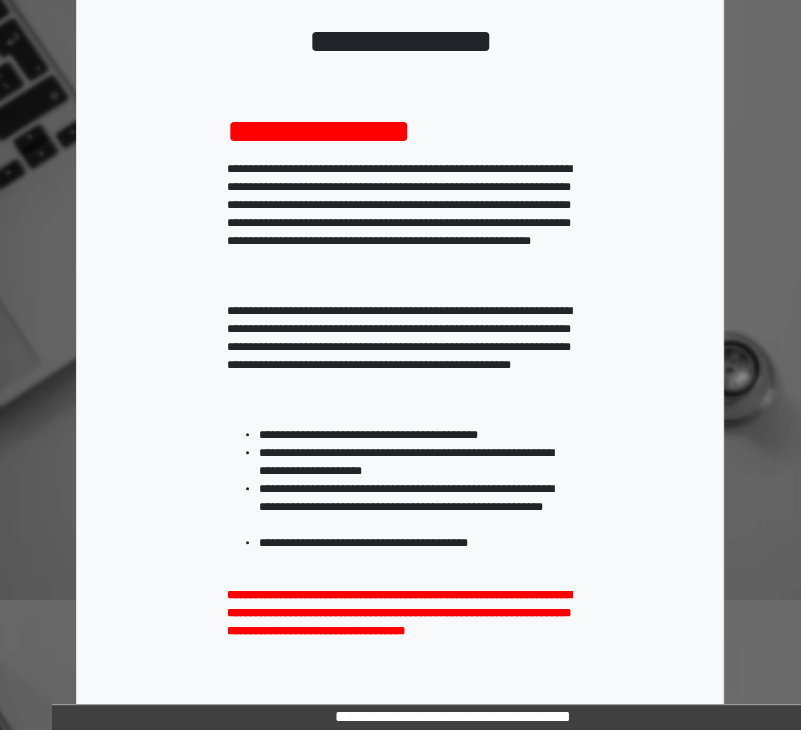 scroll, scrollTop: 400, scrollLeft: 0, axis: vertical 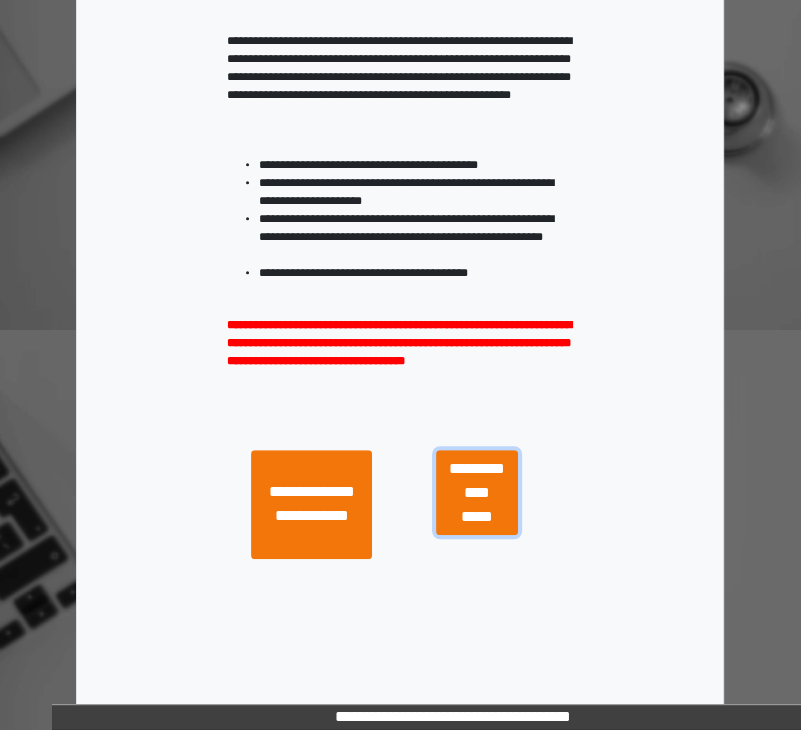 click on "**********" at bounding box center (477, 493) 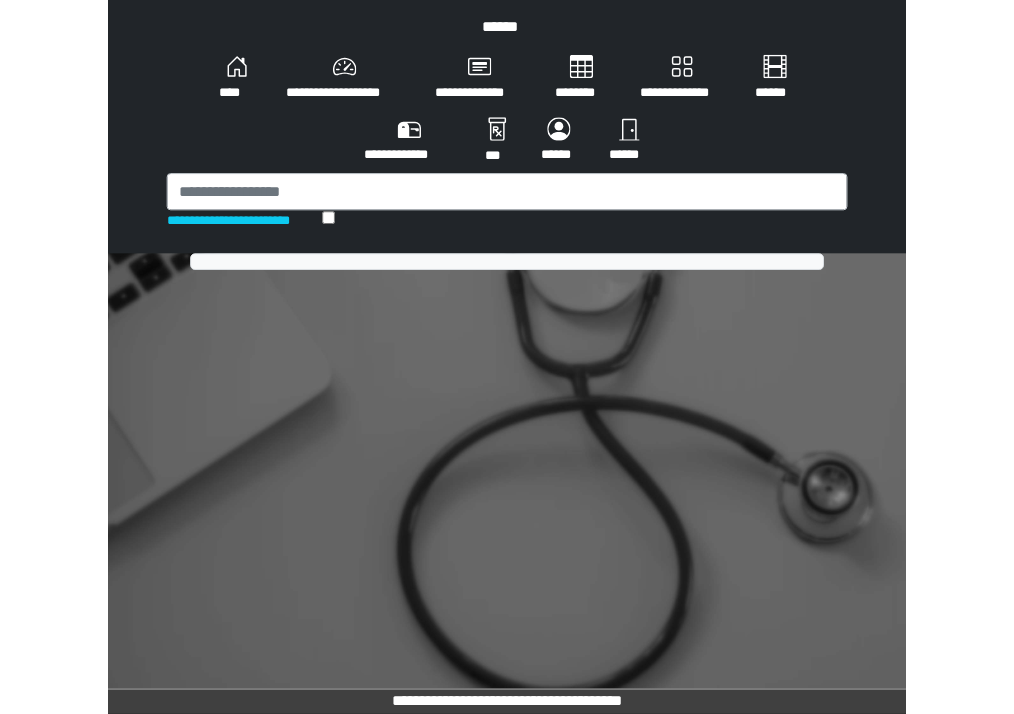scroll, scrollTop: 0, scrollLeft: 0, axis: both 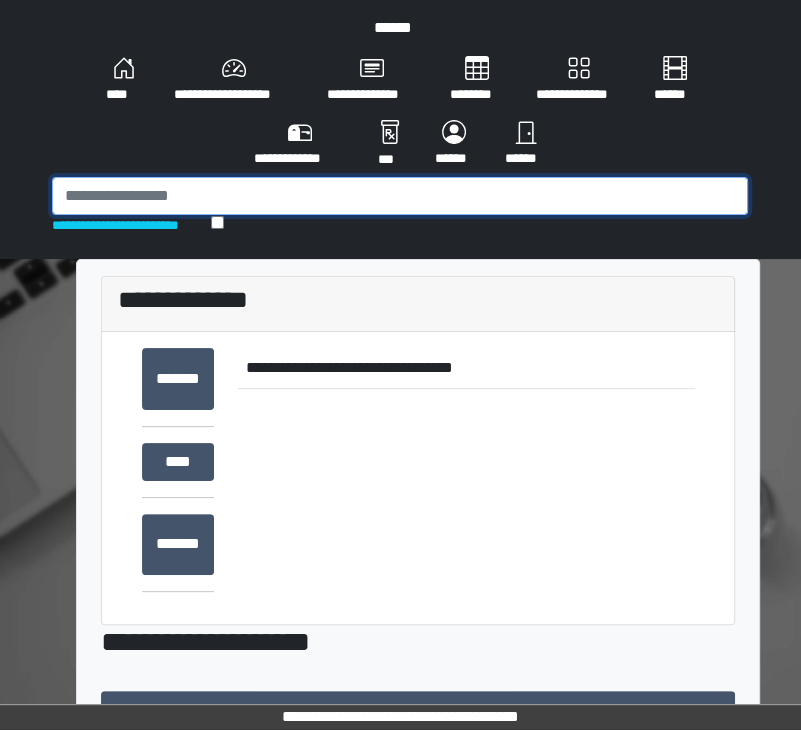 click at bounding box center (400, 196) 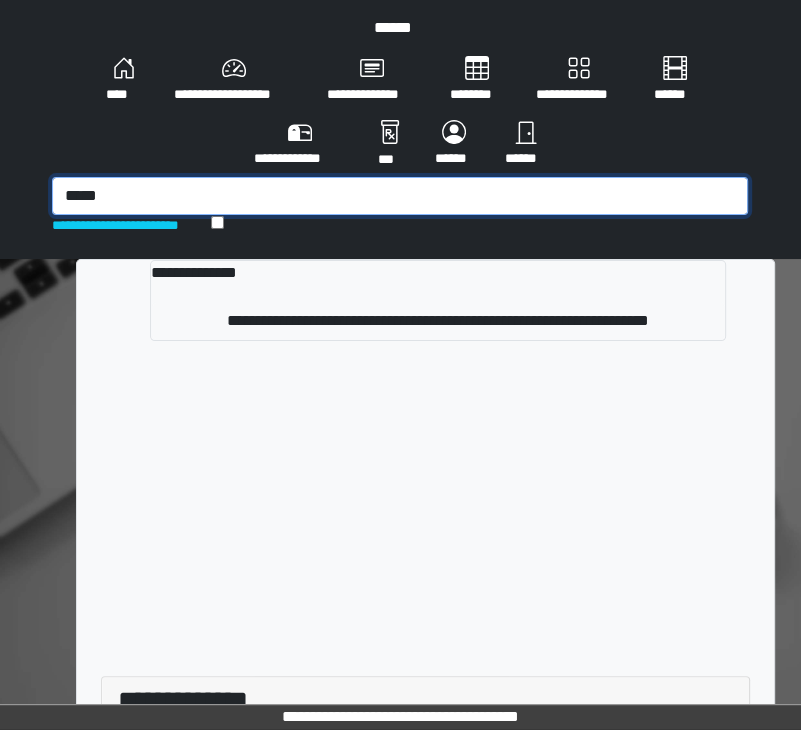 type on "*****" 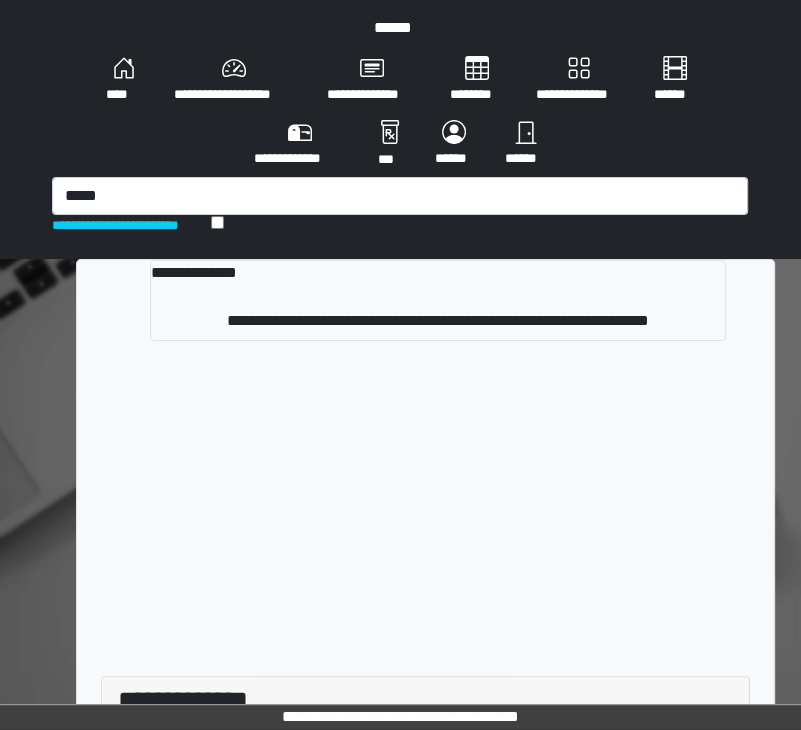 drag, startPoint x: 388, startPoint y: 296, endPoint x: 395, endPoint y: 338, distance: 42.579338 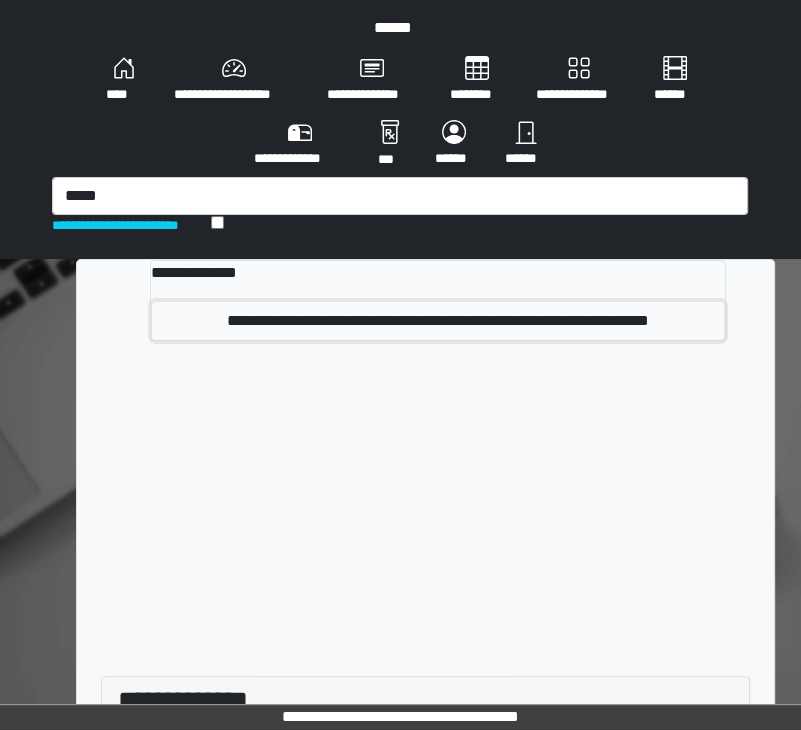 click on "**********" at bounding box center [438, 321] 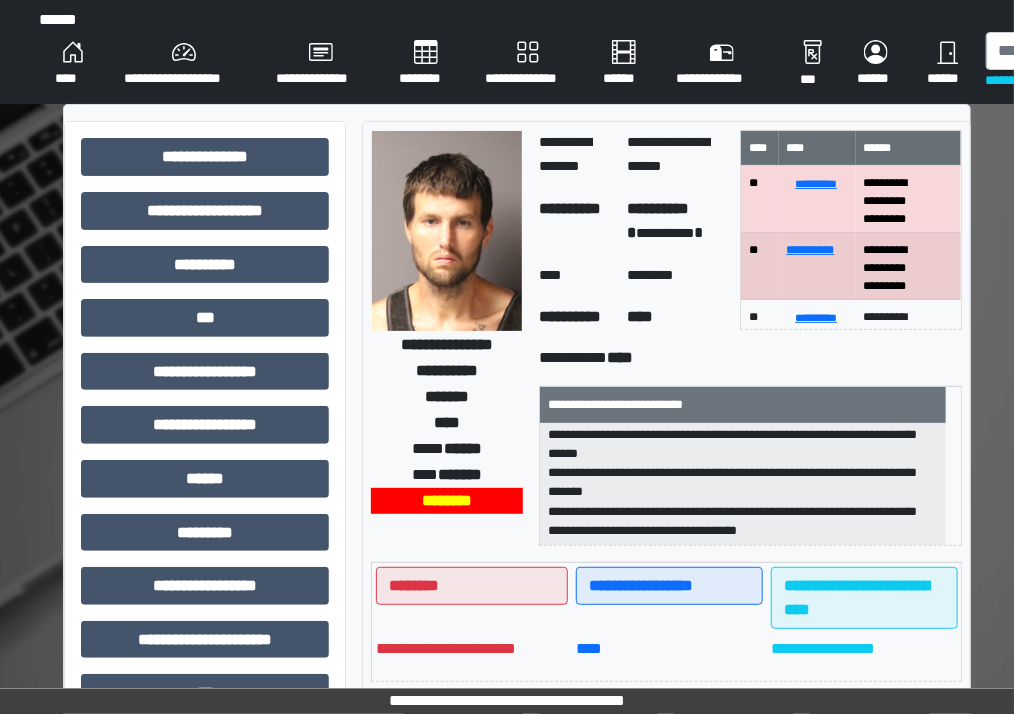 scroll, scrollTop: 256, scrollLeft: 0, axis: vertical 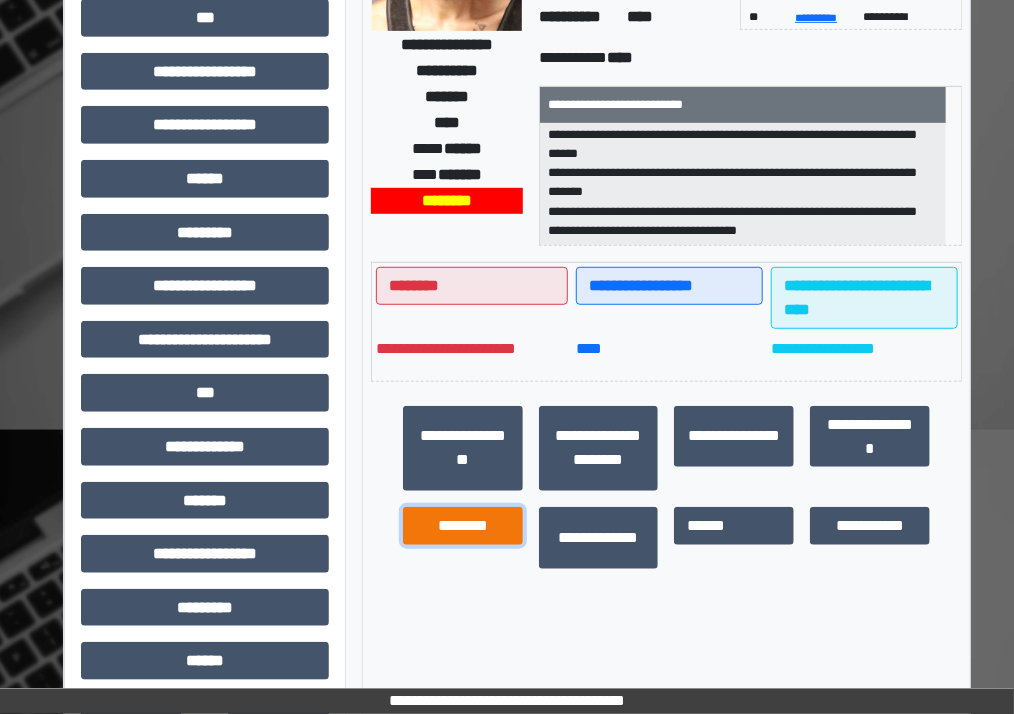 click on "********" at bounding box center (463, 526) 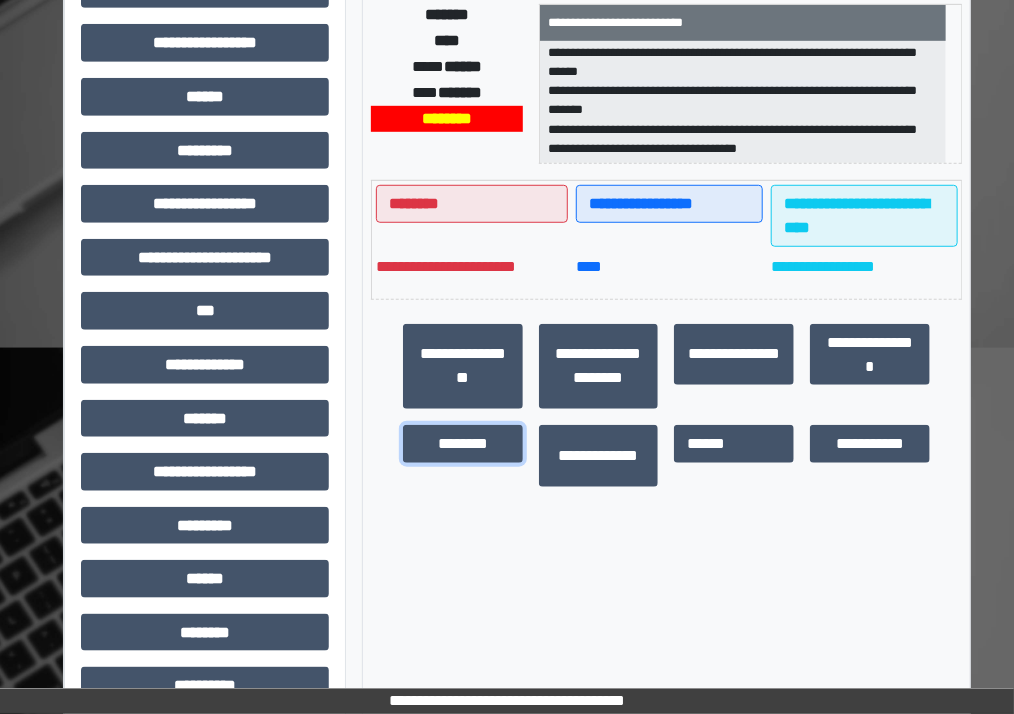 scroll, scrollTop: 476, scrollLeft: 0, axis: vertical 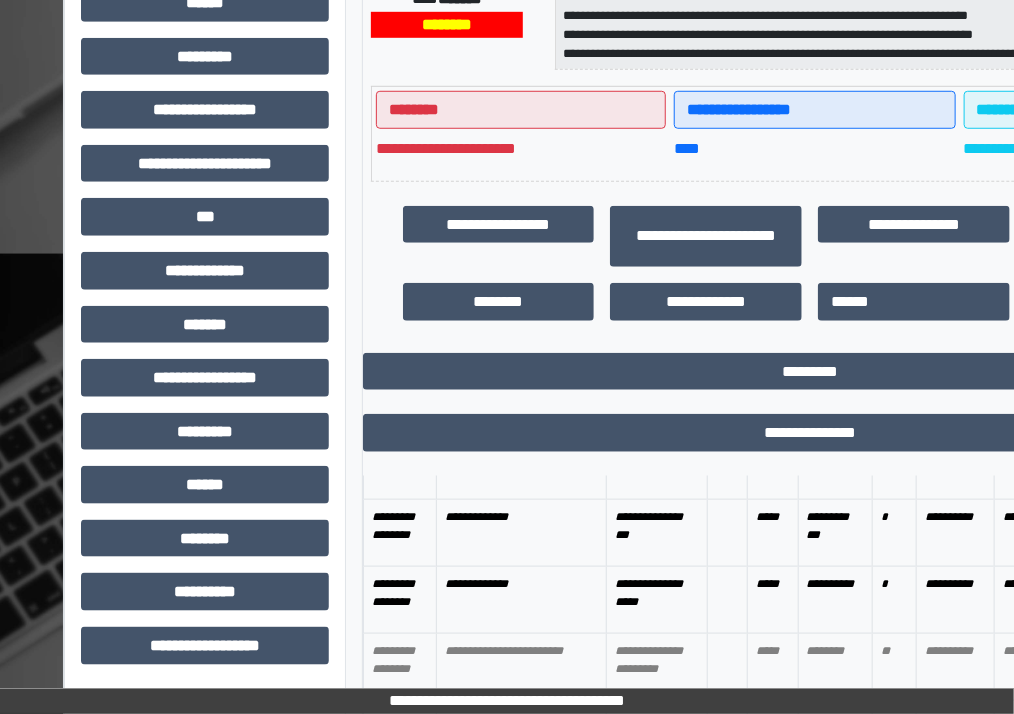 click on "**********" at bounding box center (657, 532) 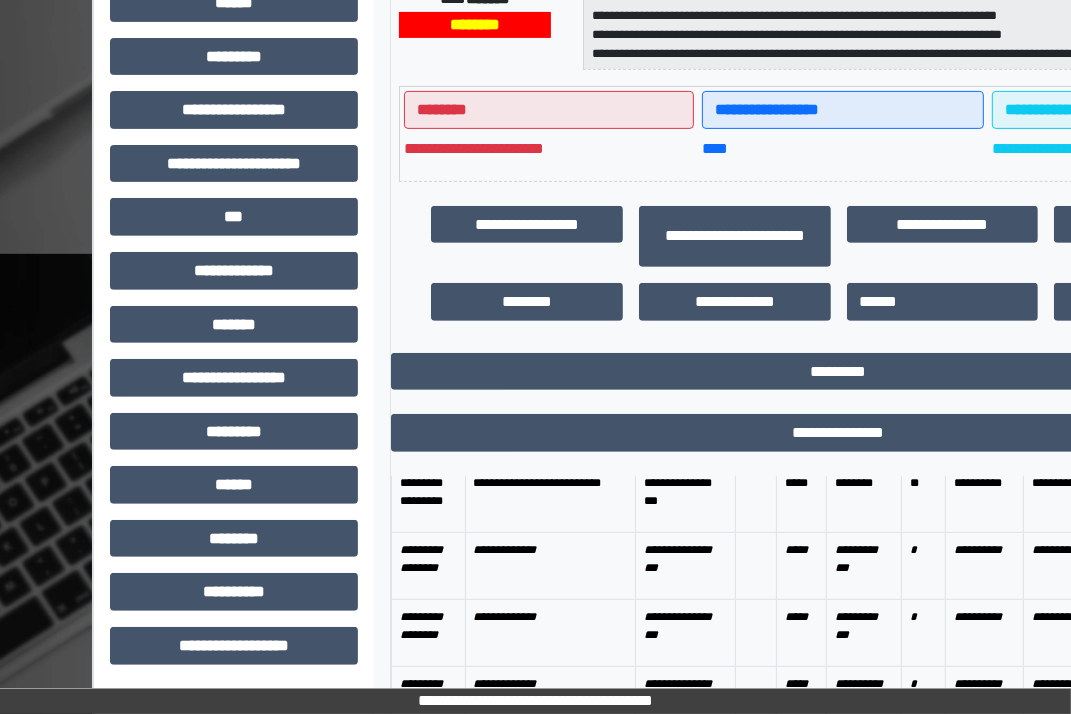 scroll, scrollTop: 700, scrollLeft: 0, axis: vertical 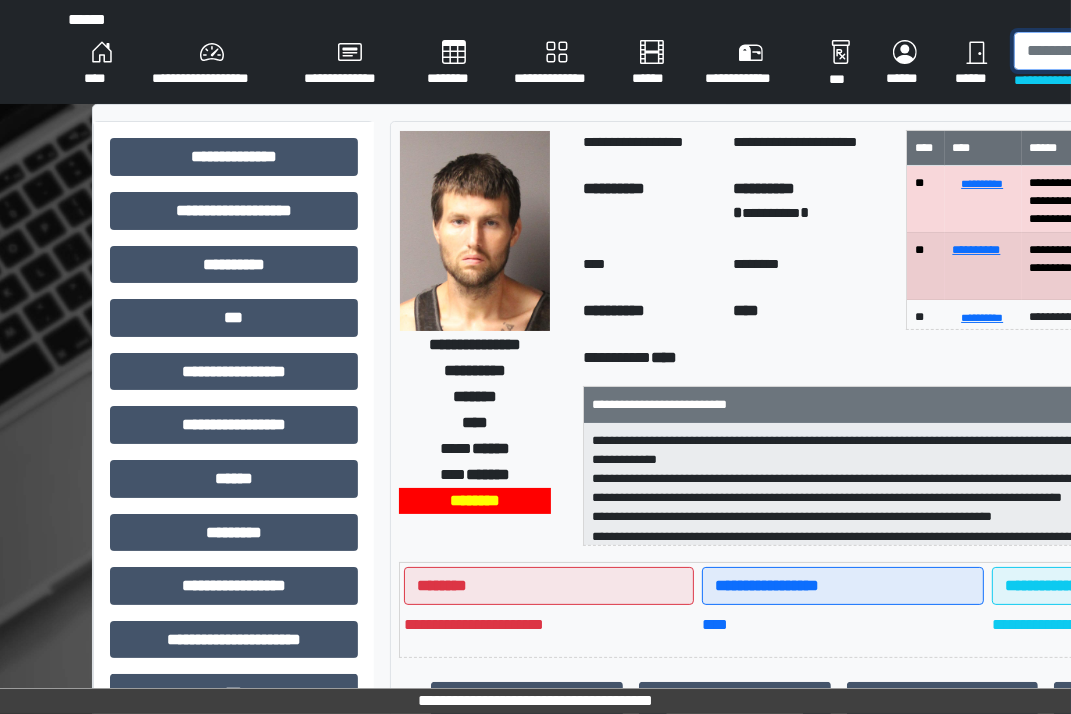 click at bounding box center [1117, 51] 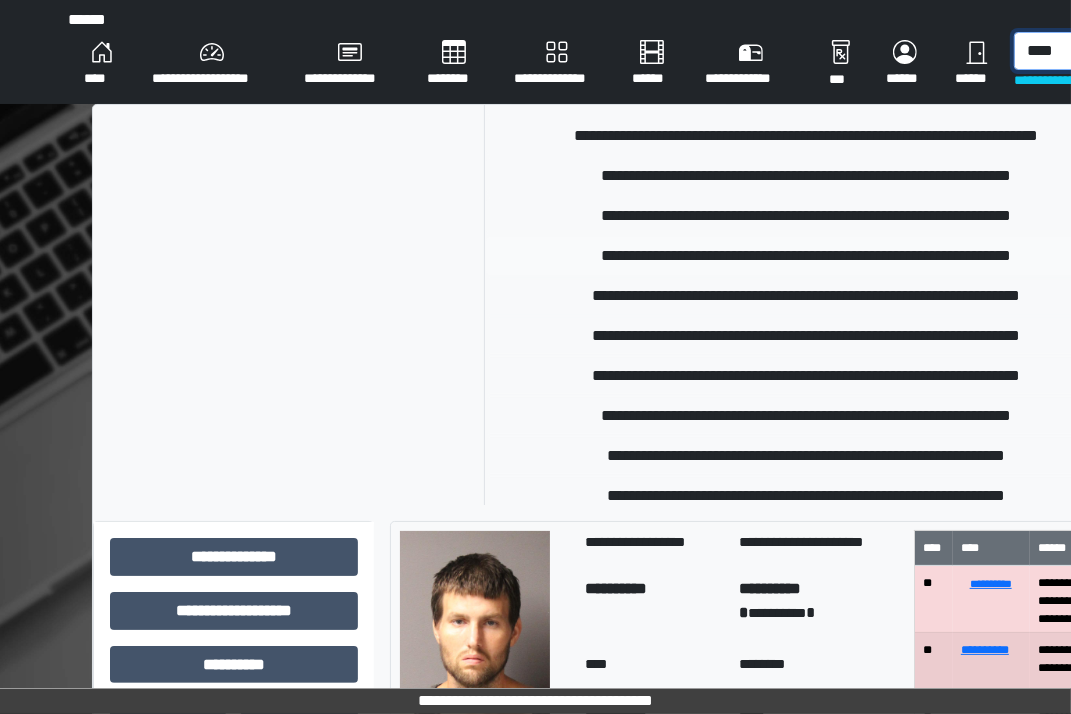 scroll, scrollTop: 300, scrollLeft: 0, axis: vertical 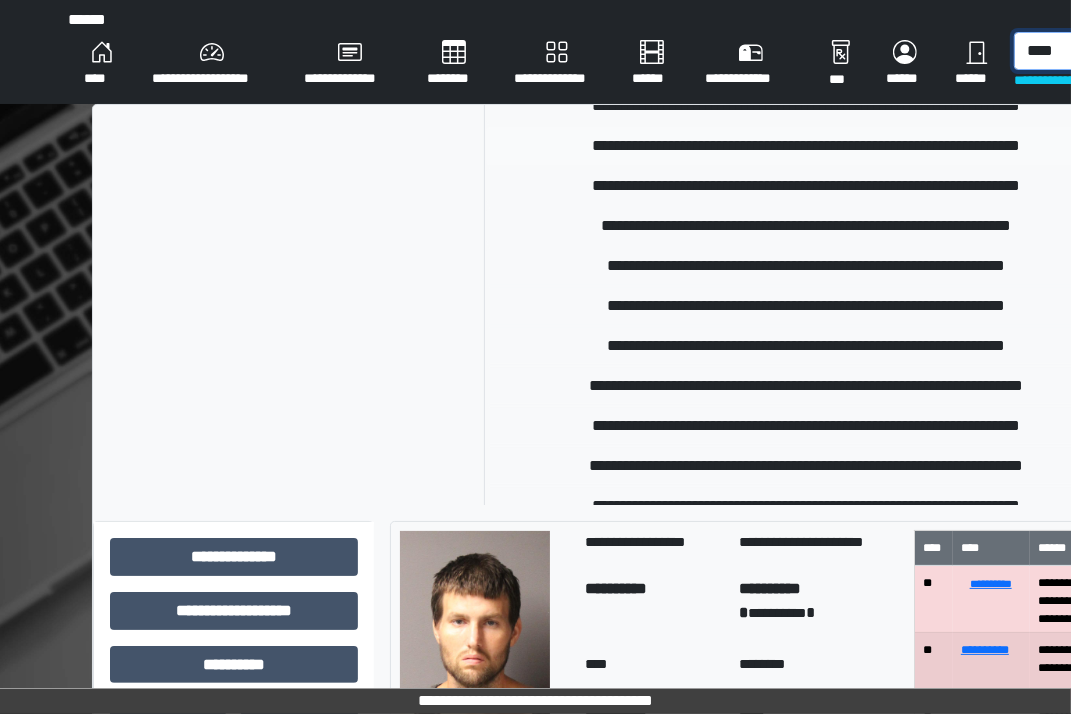 type on "****" 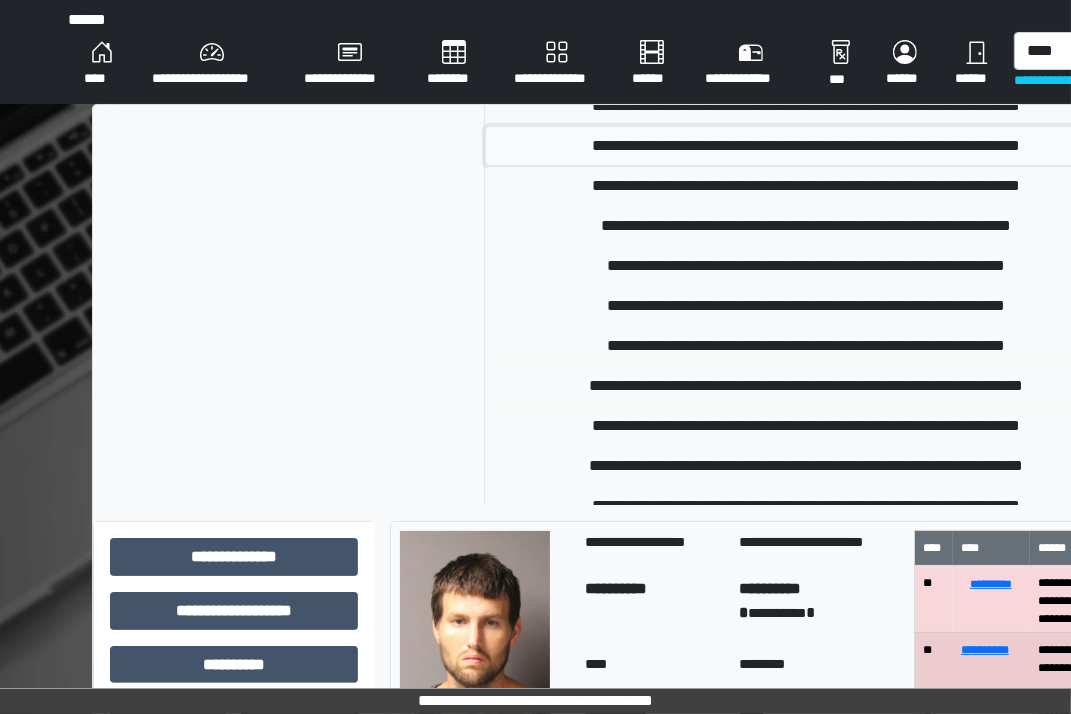 click on "**********" at bounding box center (806, 146) 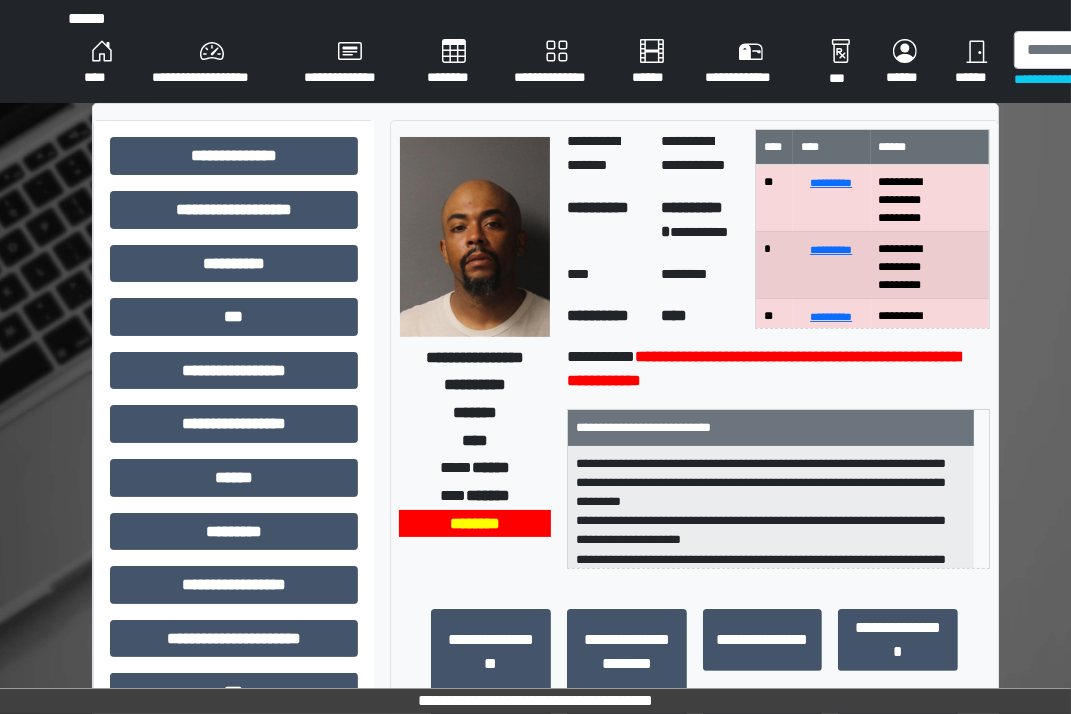 scroll, scrollTop: 0, scrollLeft: 0, axis: both 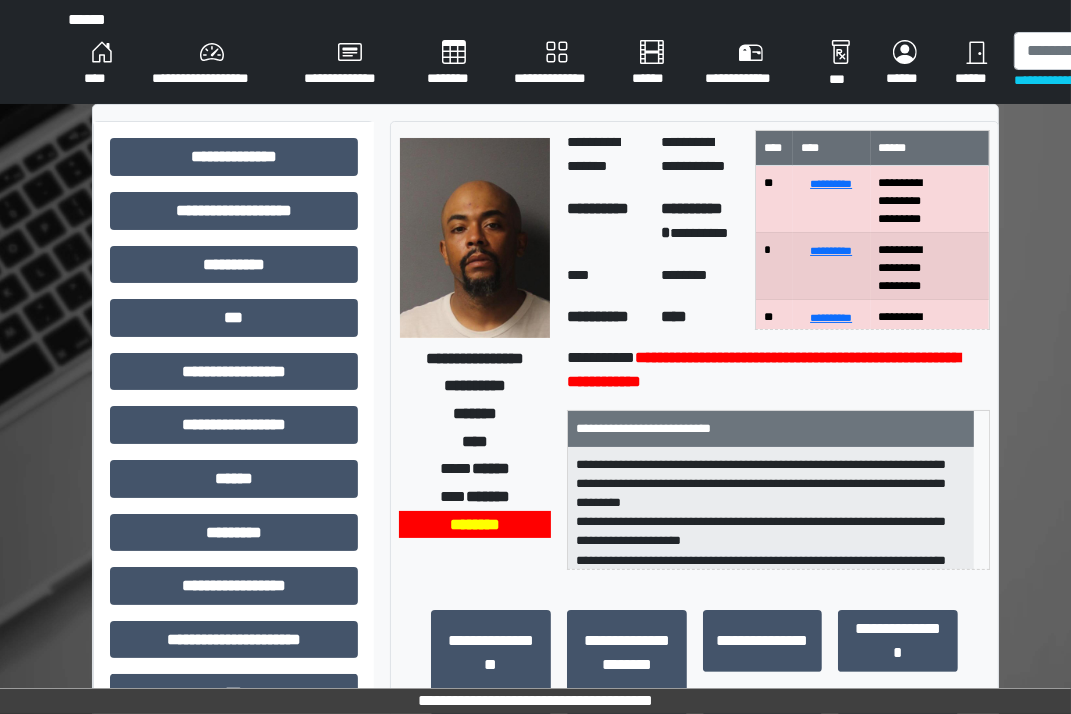 click on "**********" at bounding box center [212, 64] 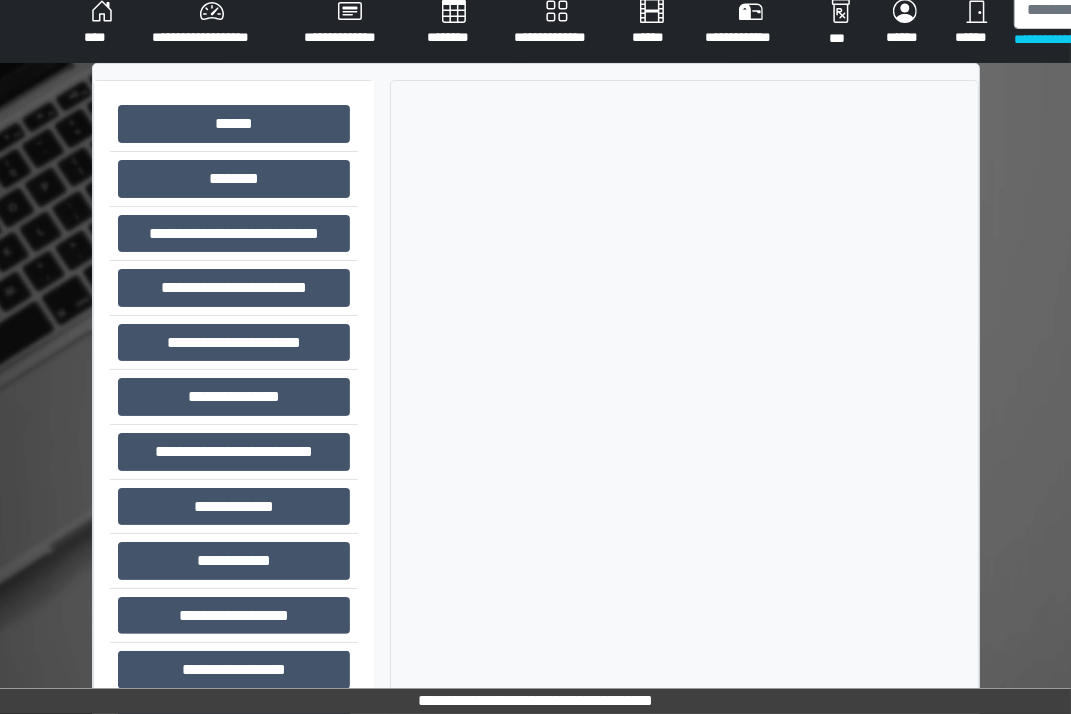 scroll, scrollTop: 126, scrollLeft: 0, axis: vertical 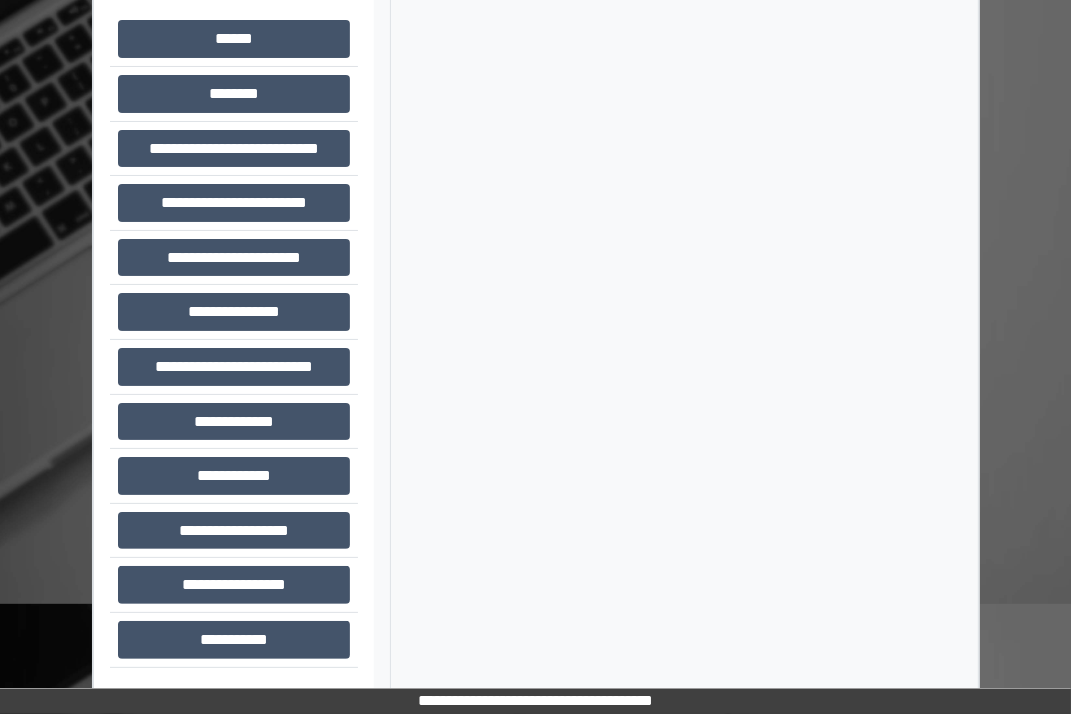 click on "**********" at bounding box center (234, 585) 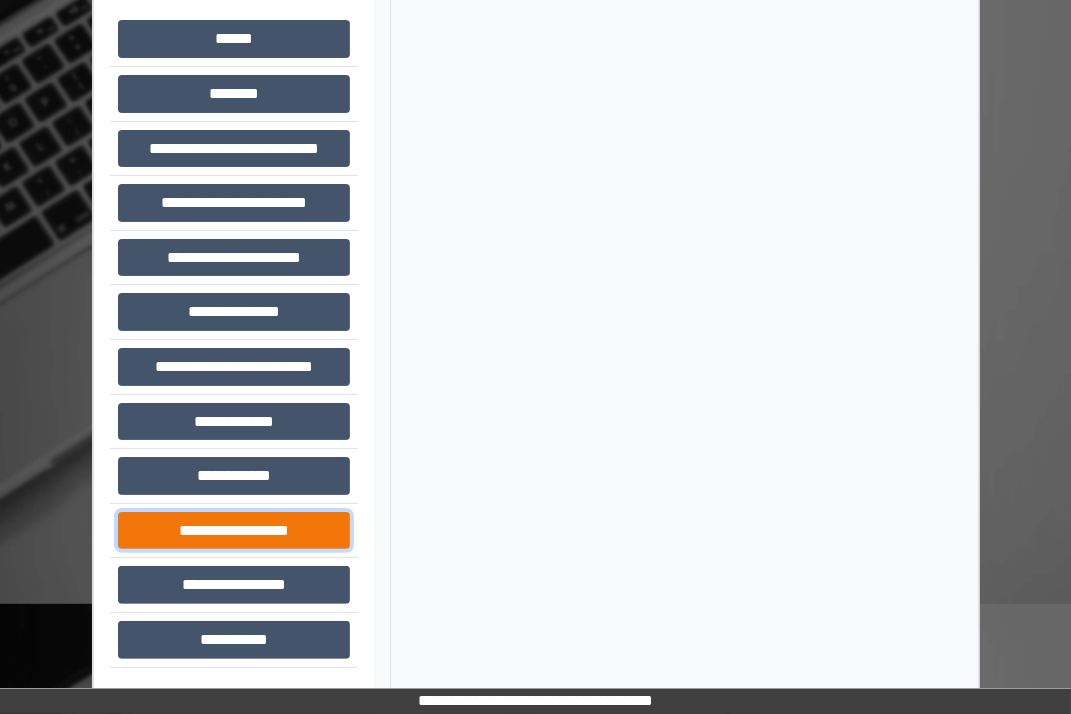 click on "**********" at bounding box center [234, 531] 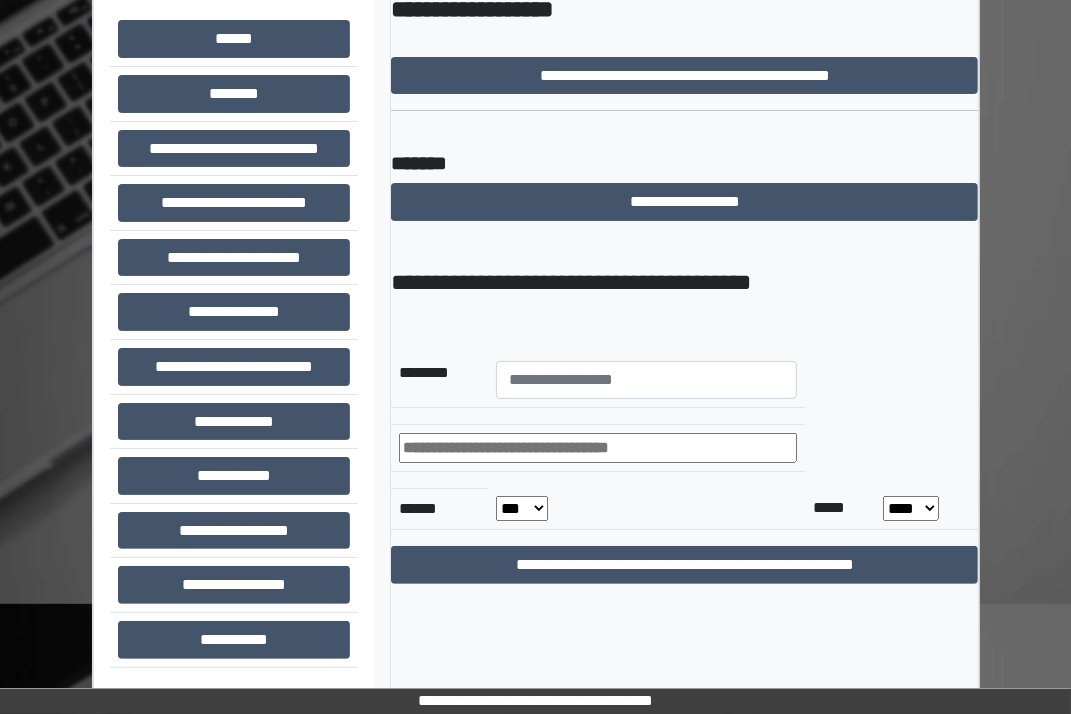 click on "**********" at bounding box center [684, 324] 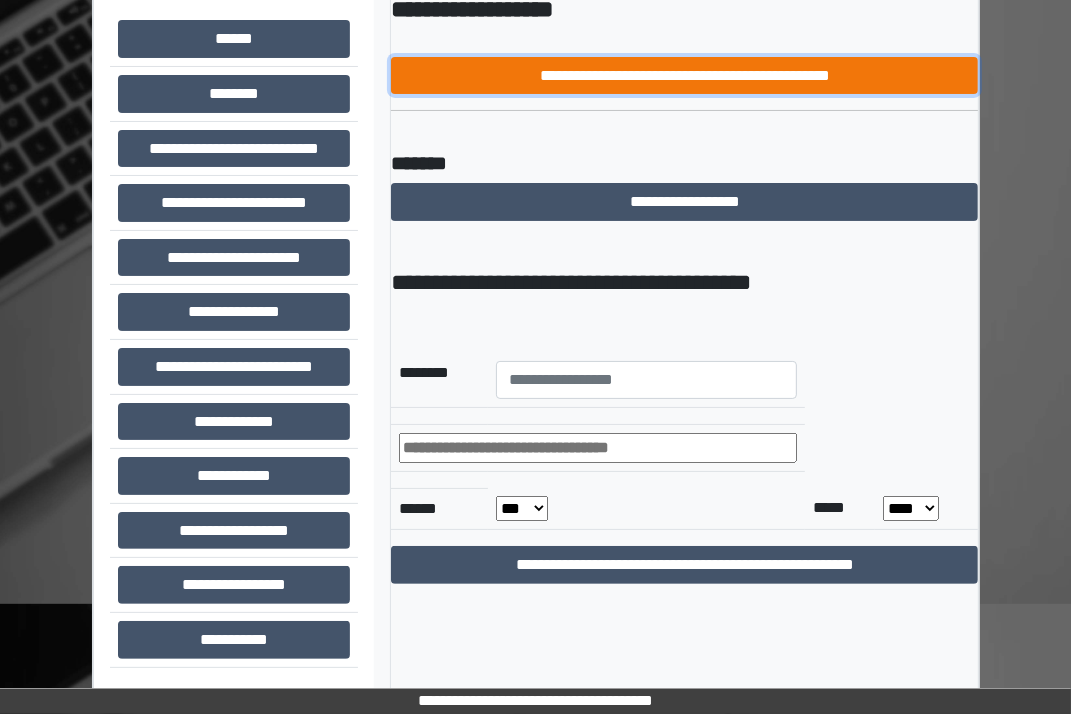 click on "**********" at bounding box center [684, 76] 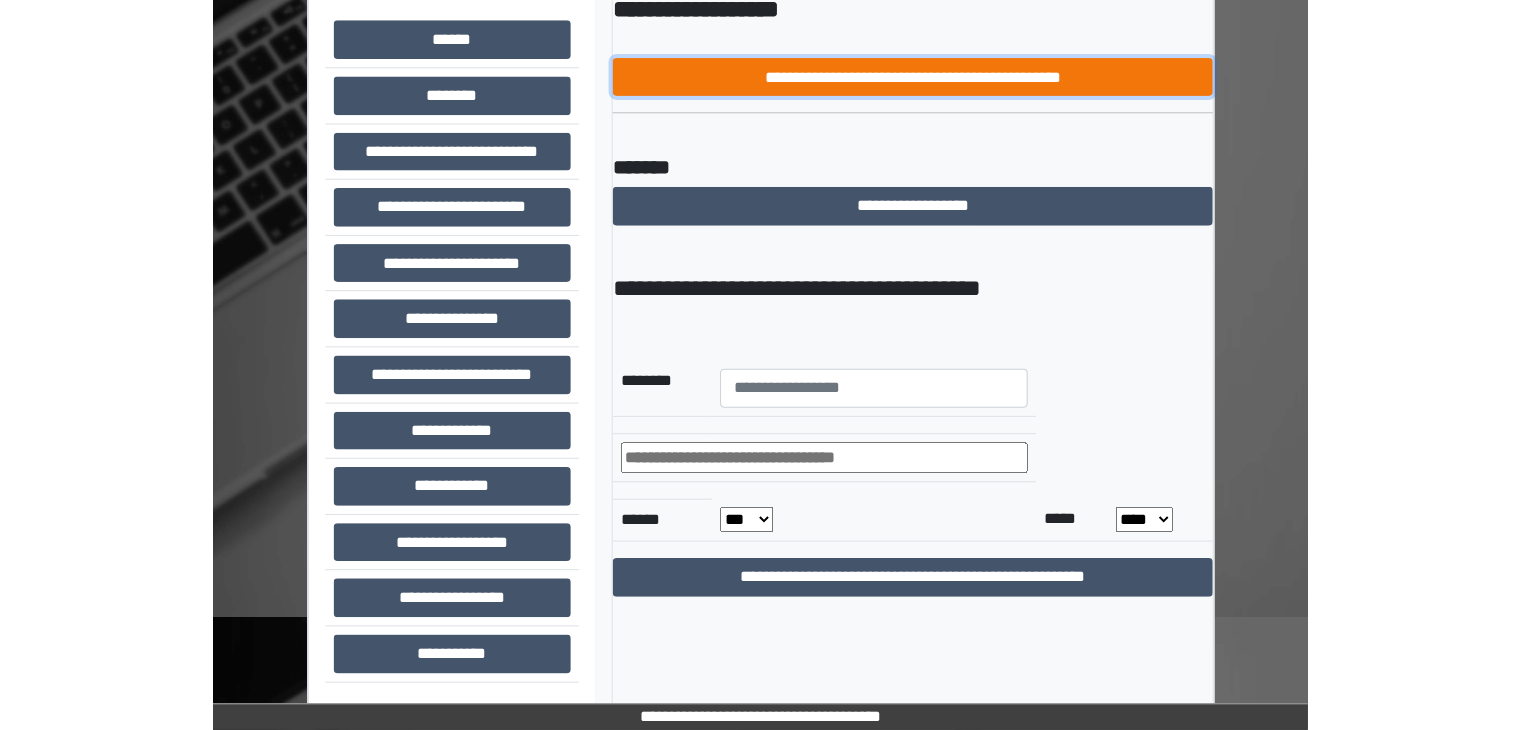 scroll, scrollTop: 87, scrollLeft: 0, axis: vertical 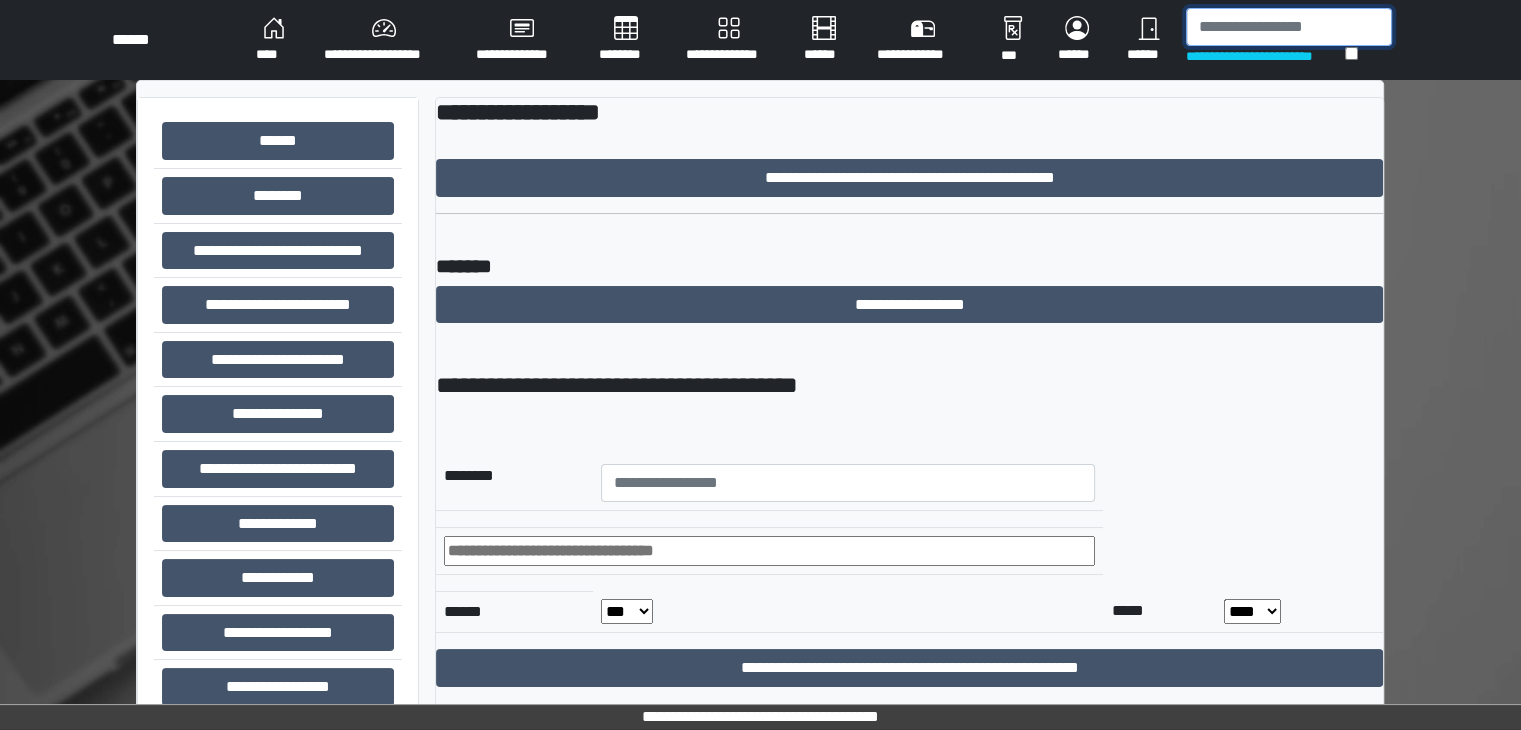 click at bounding box center (1289, 27) 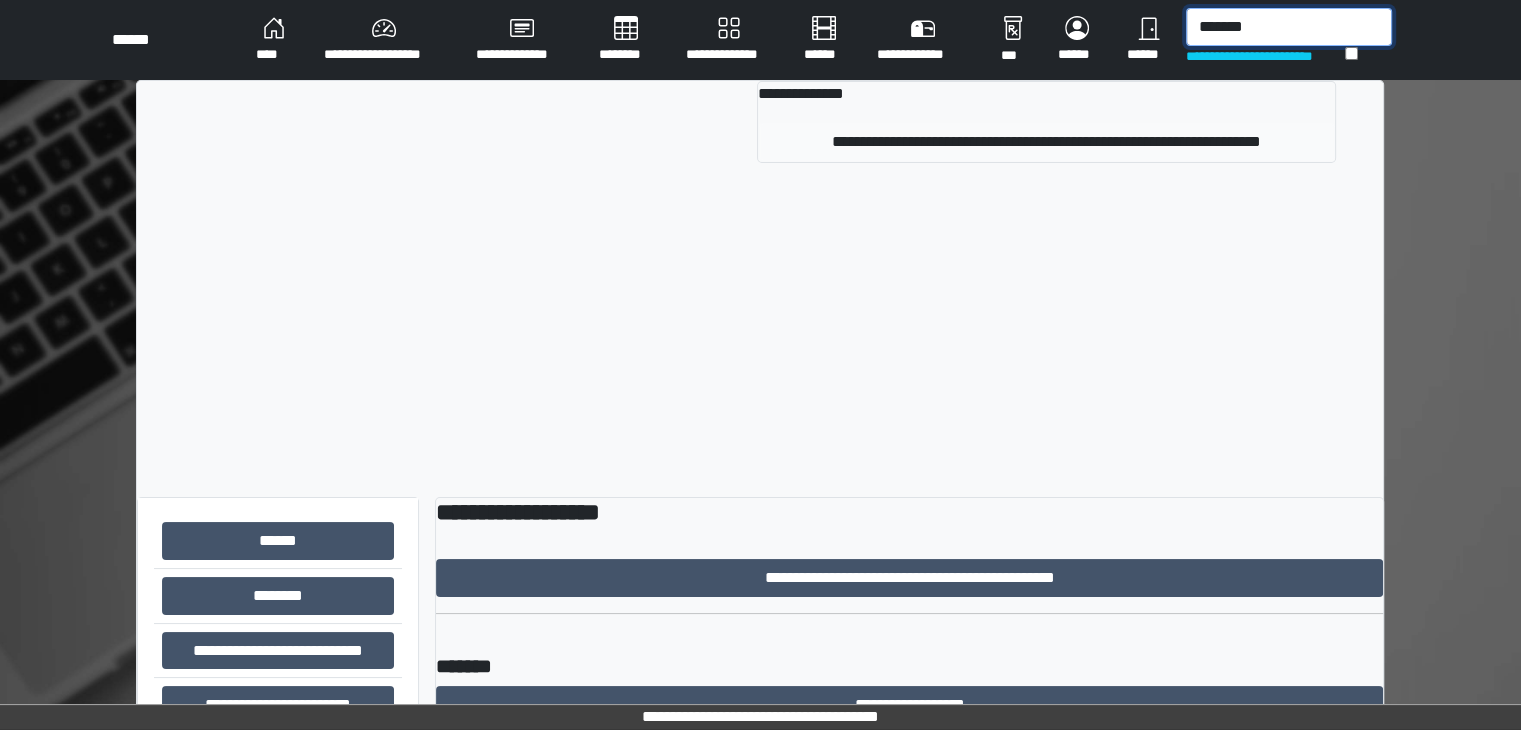 type on "*******" 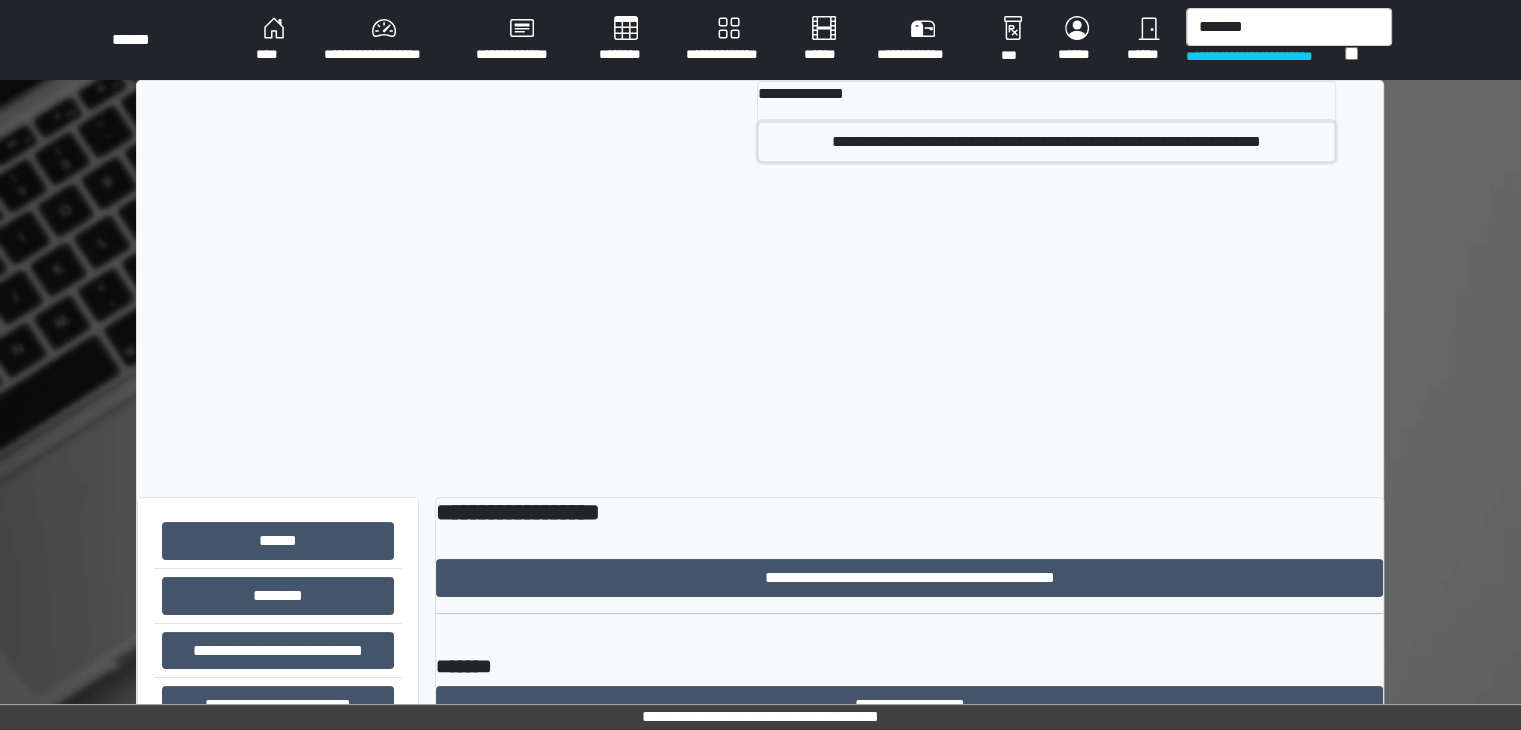 click on "**********" at bounding box center [1046, 142] 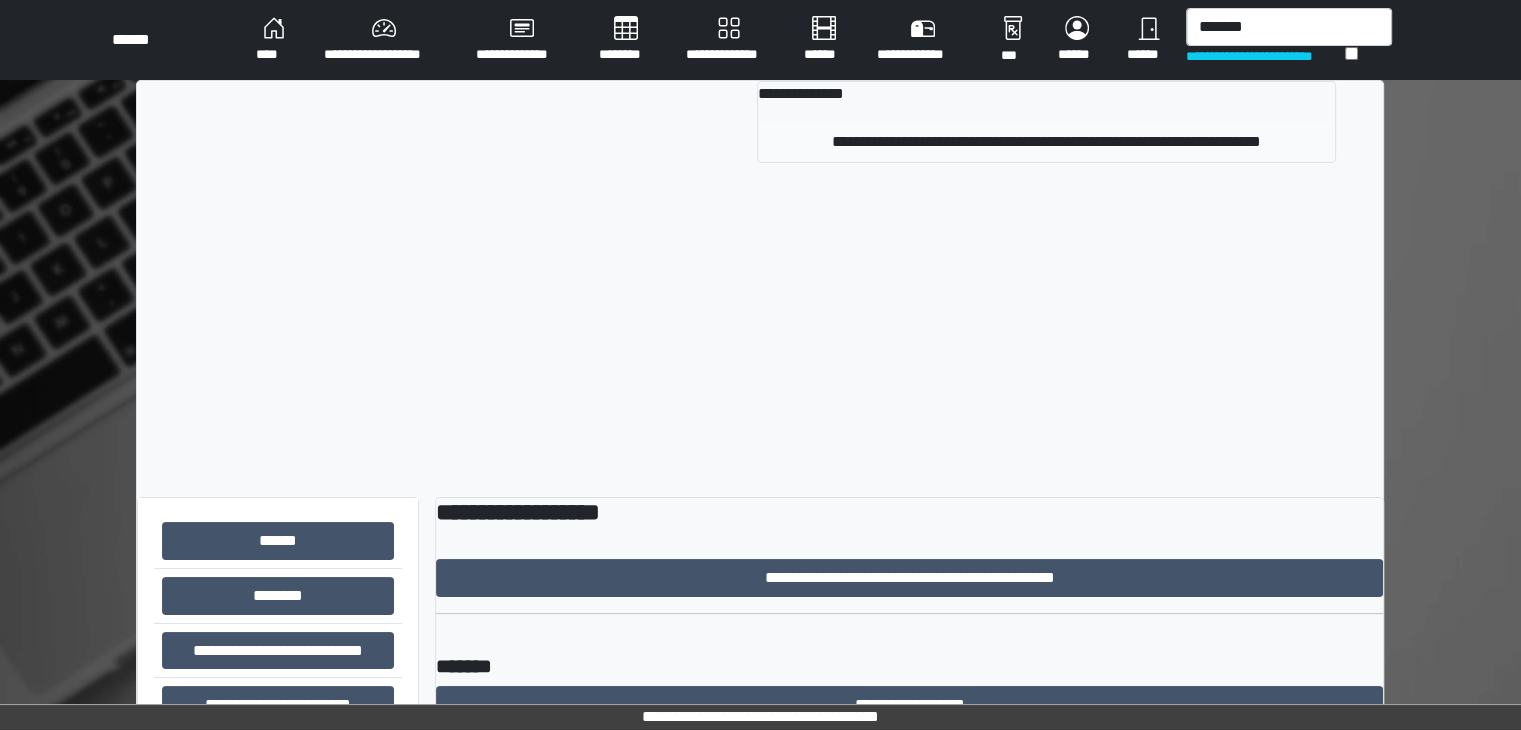 type 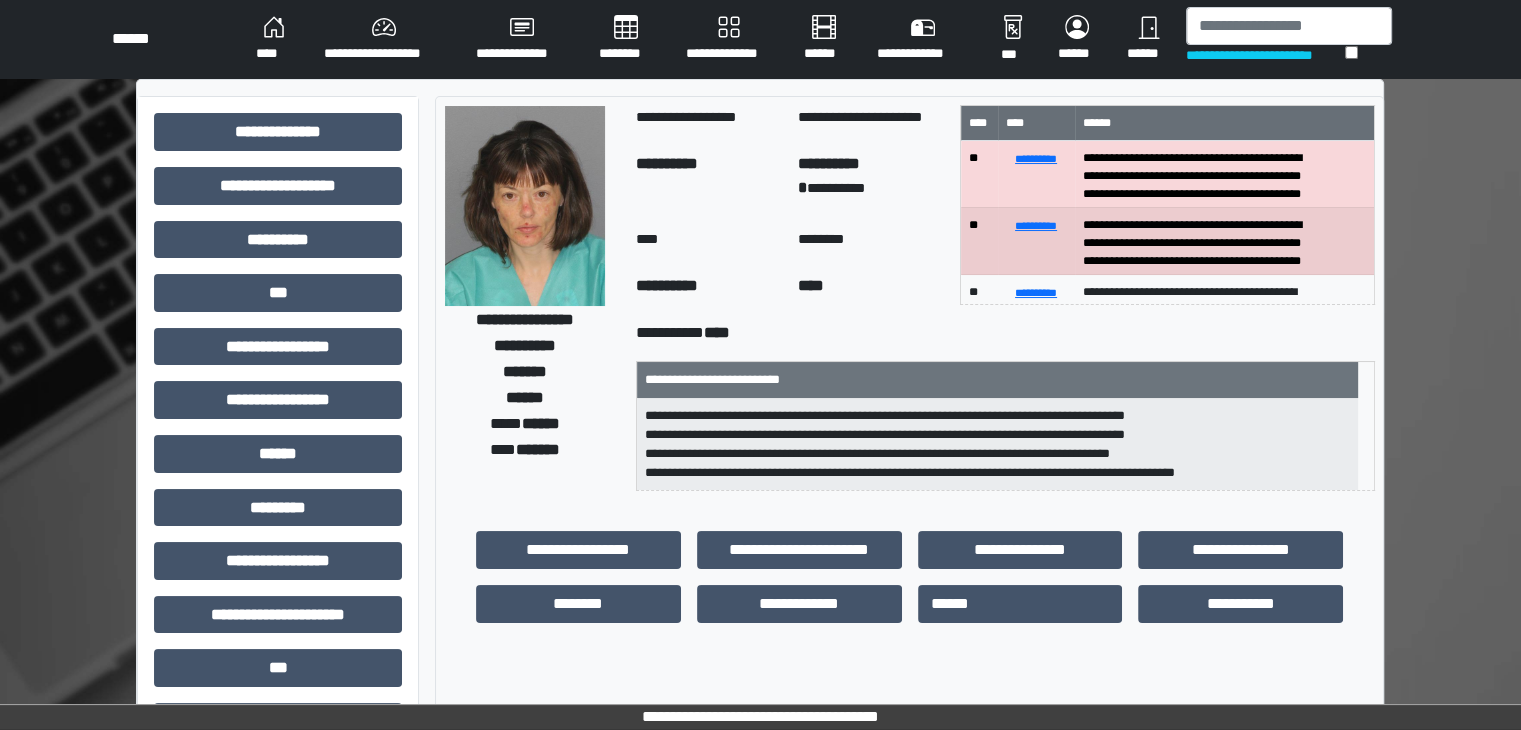 scroll, scrollTop: 0, scrollLeft: 0, axis: both 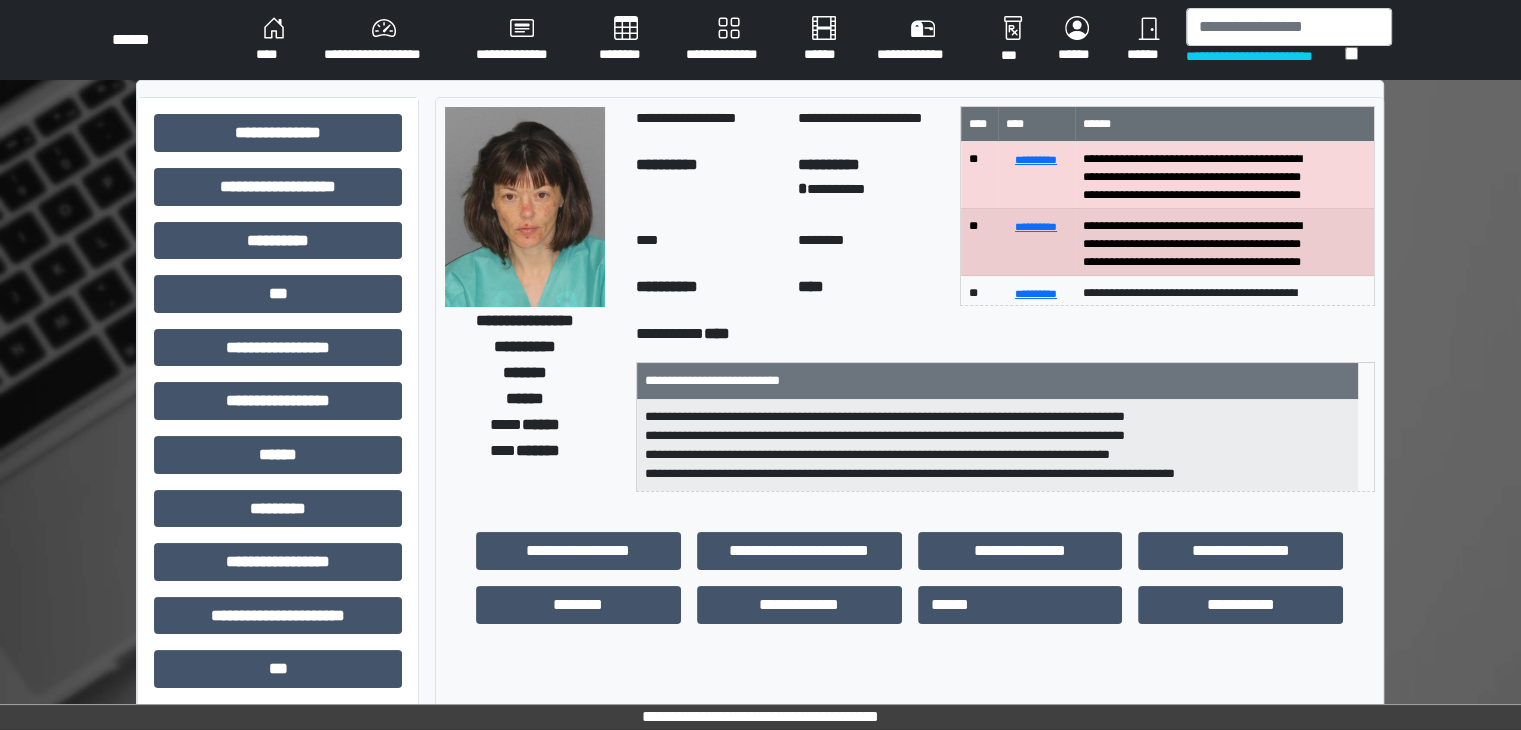 click on "******" at bounding box center [1148, 40] 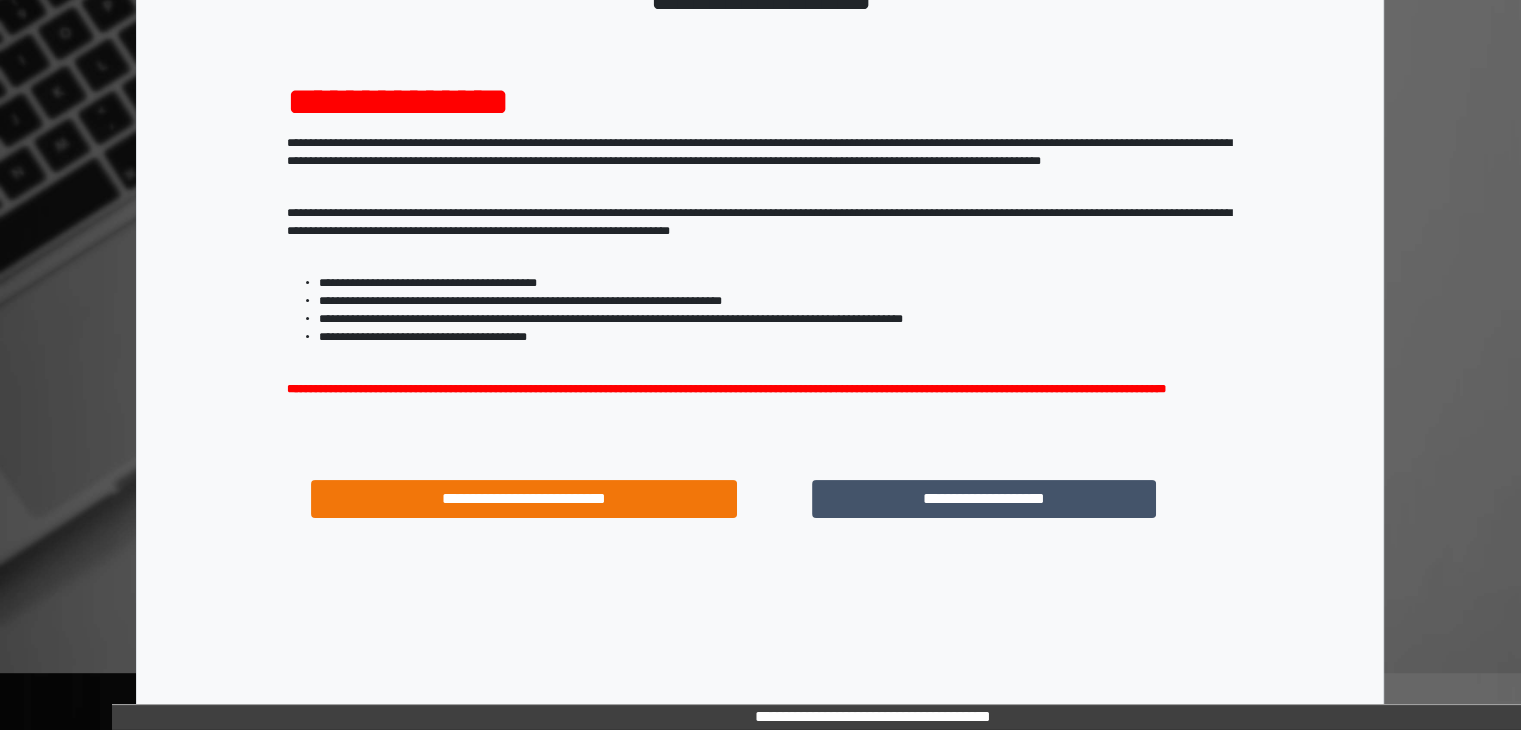 scroll, scrollTop: 180, scrollLeft: 0, axis: vertical 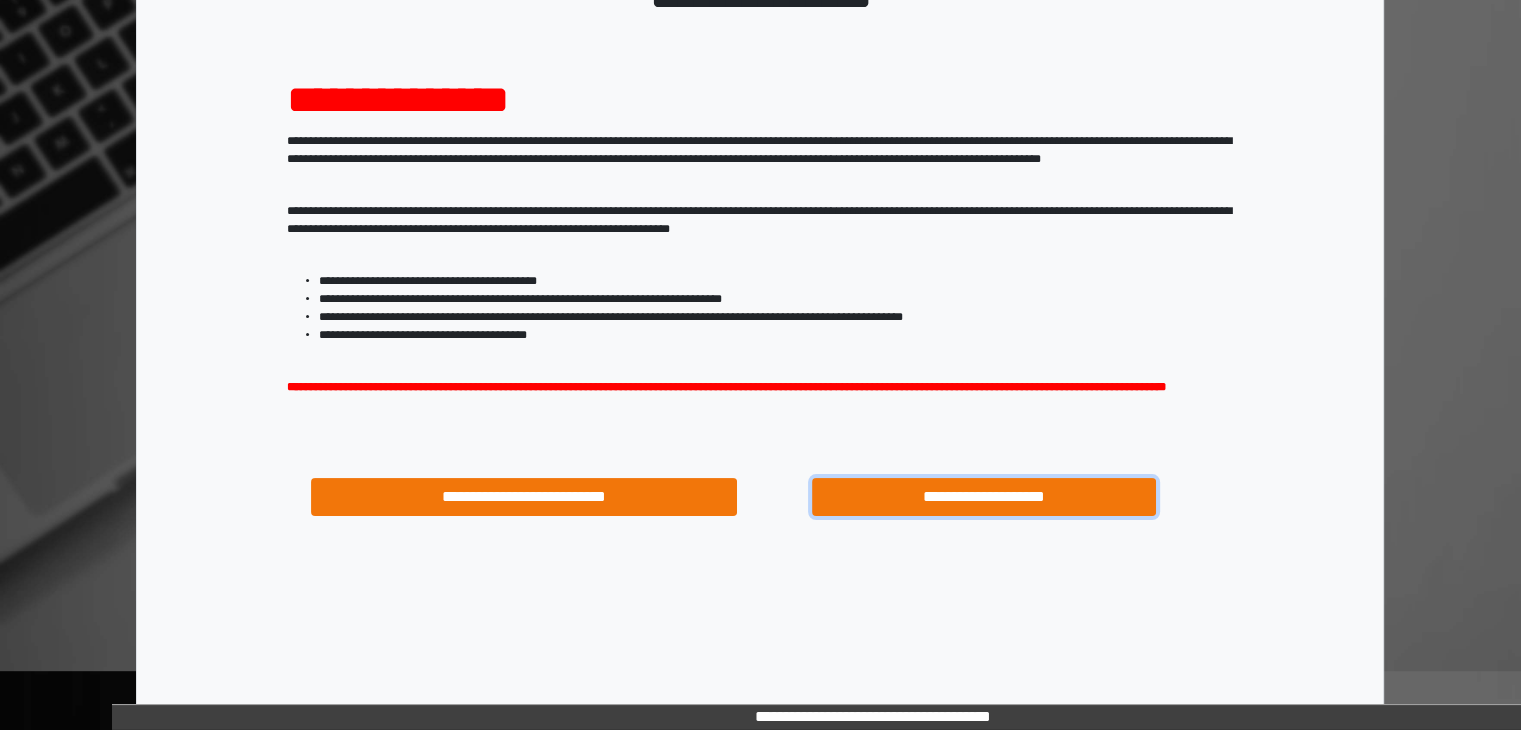click on "**********" at bounding box center [984, 497] 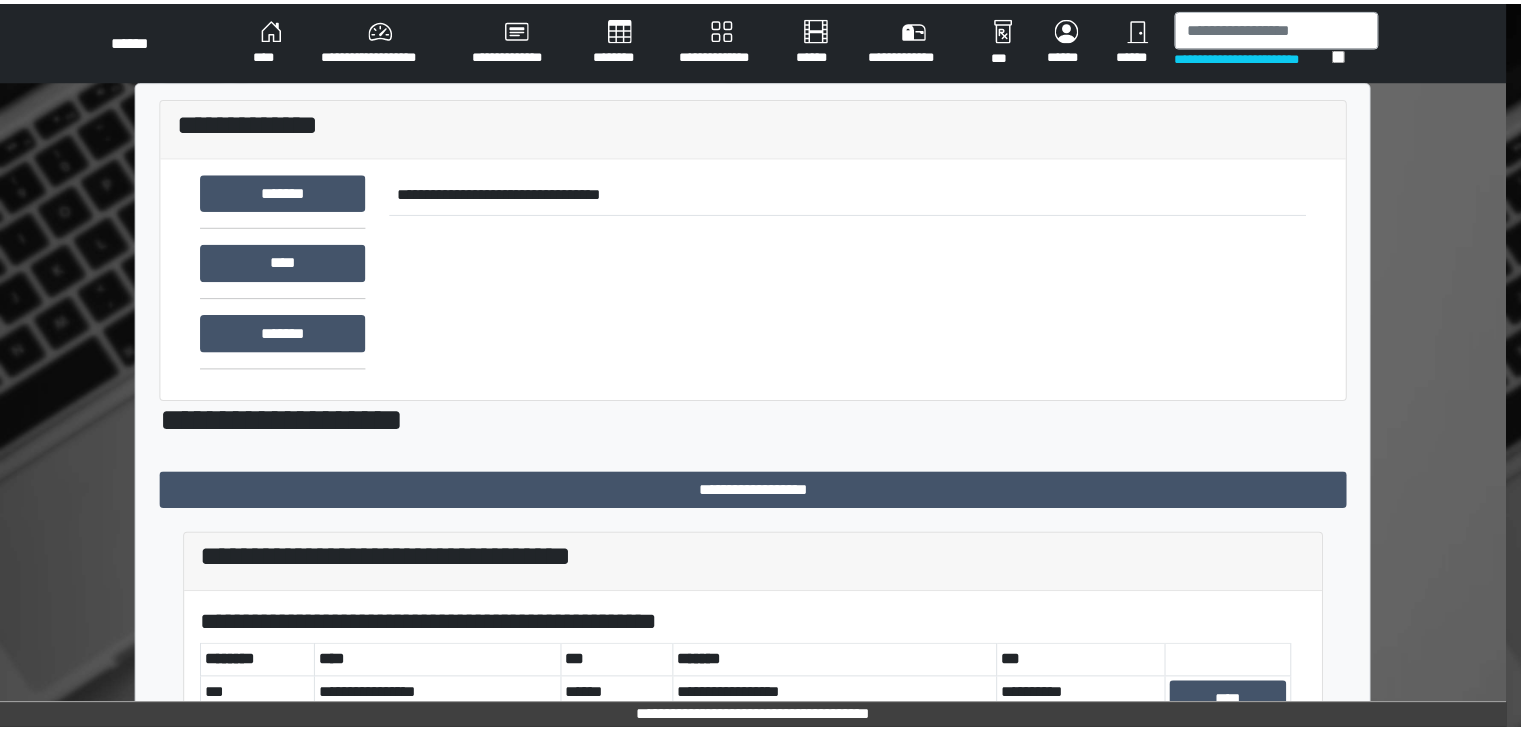 scroll, scrollTop: 0, scrollLeft: 0, axis: both 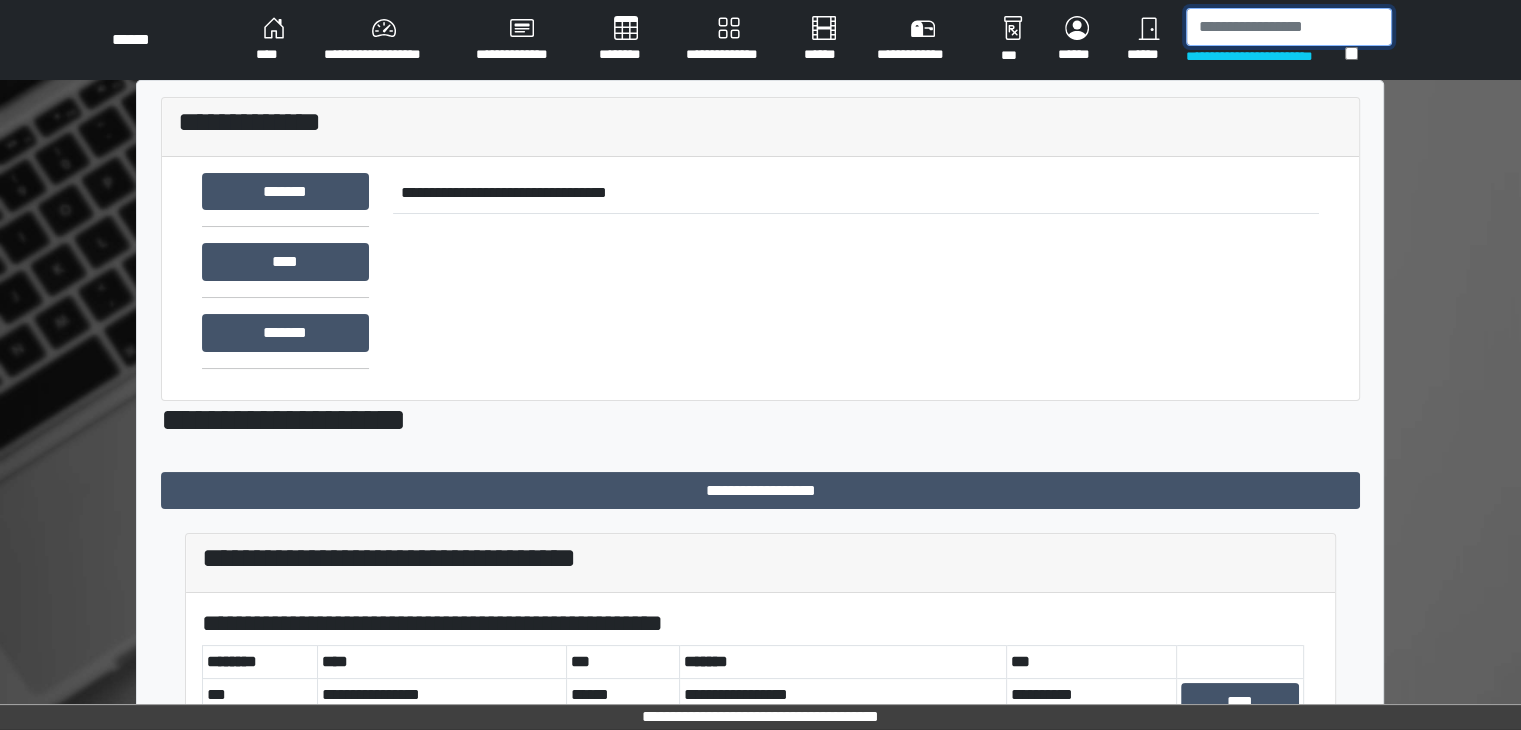 click at bounding box center (1289, 27) 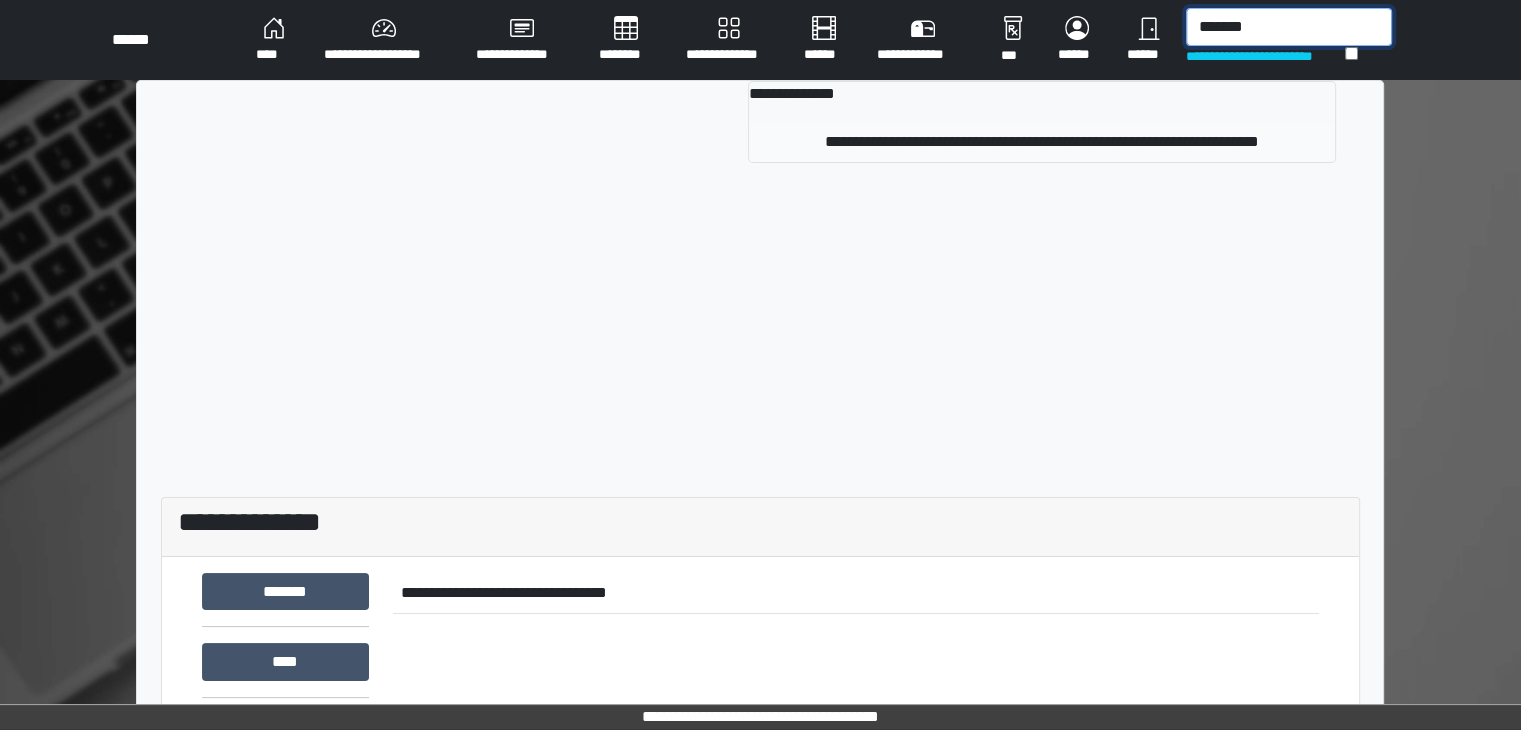 type on "*******" 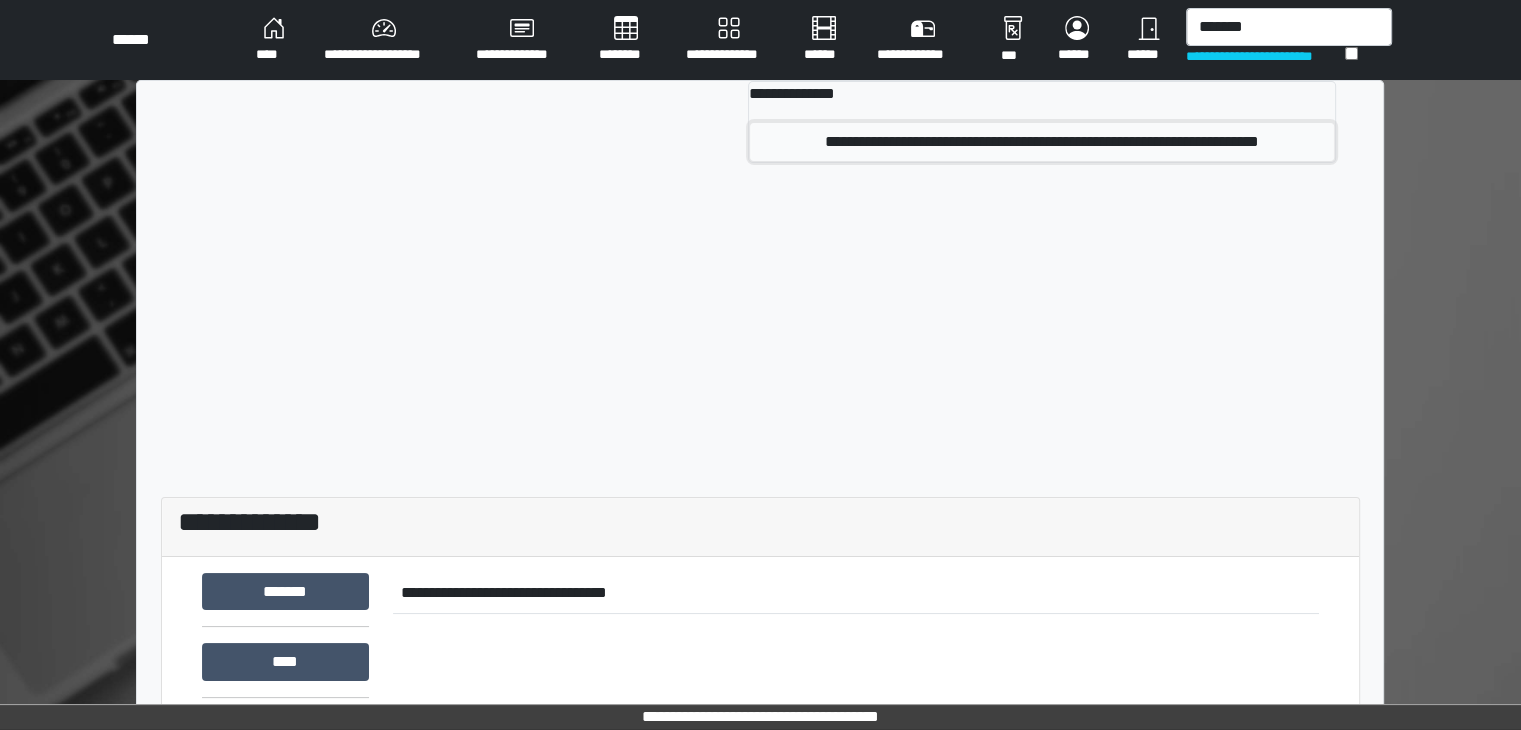 click on "**********" at bounding box center (1041, 142) 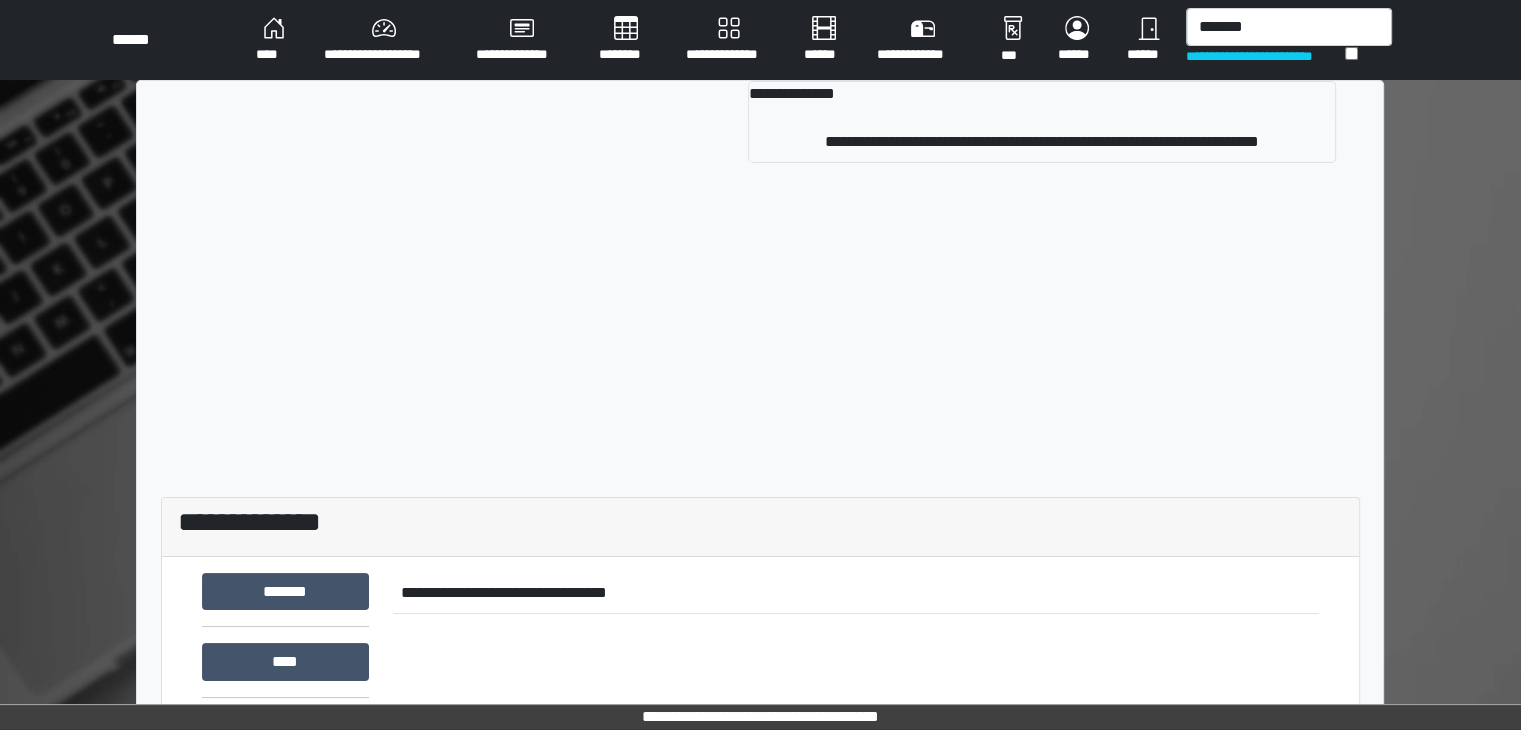 type 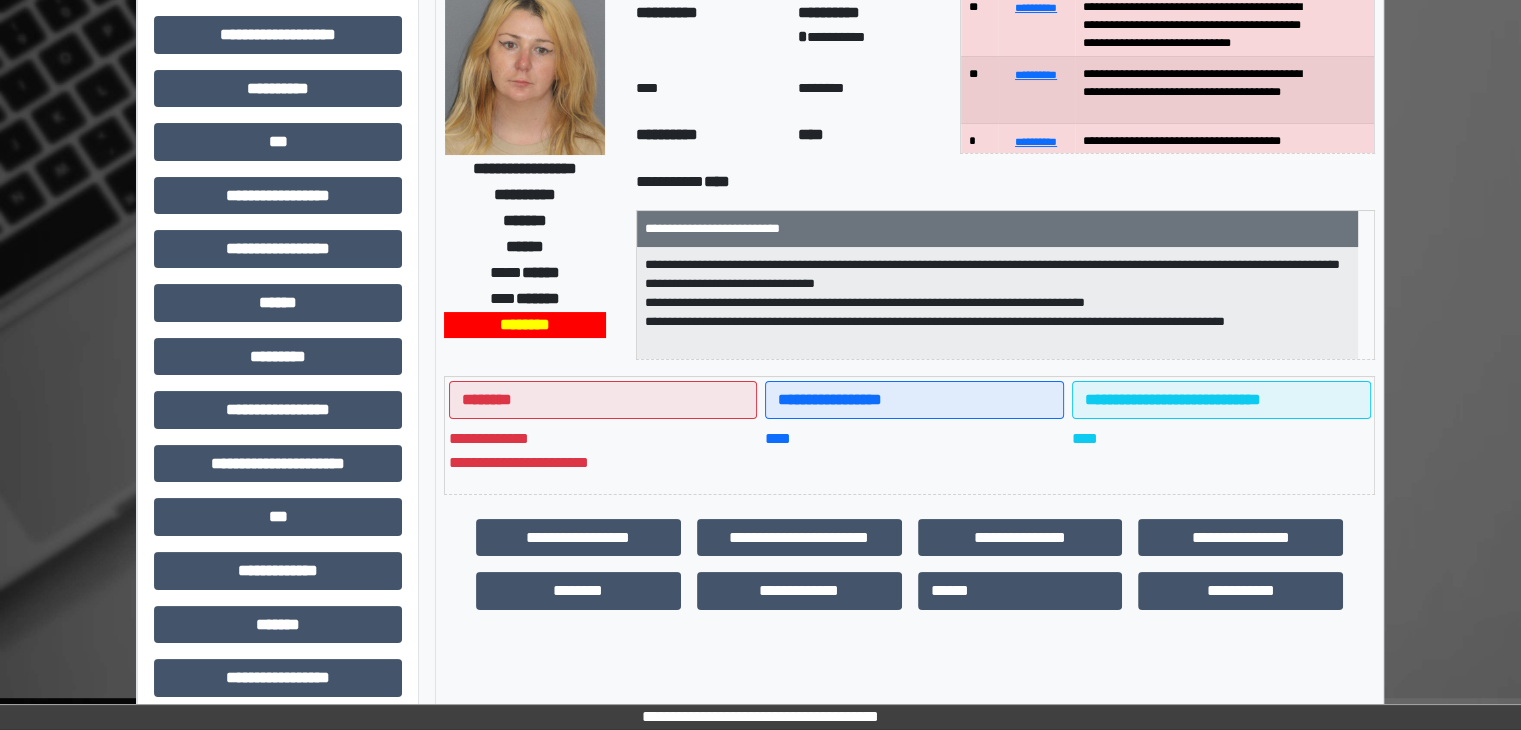 scroll, scrollTop: 400, scrollLeft: 0, axis: vertical 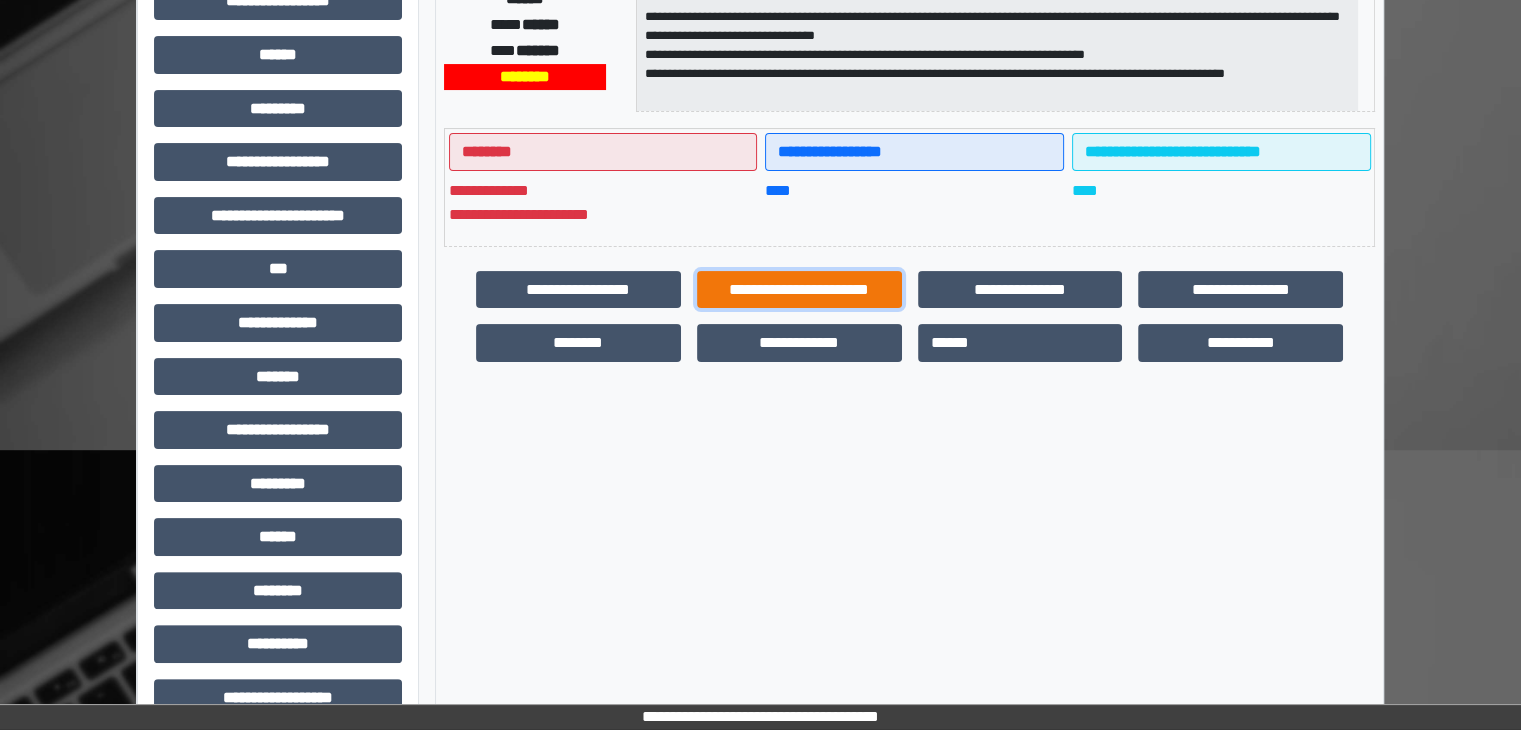 click on "**********" at bounding box center [799, 290] 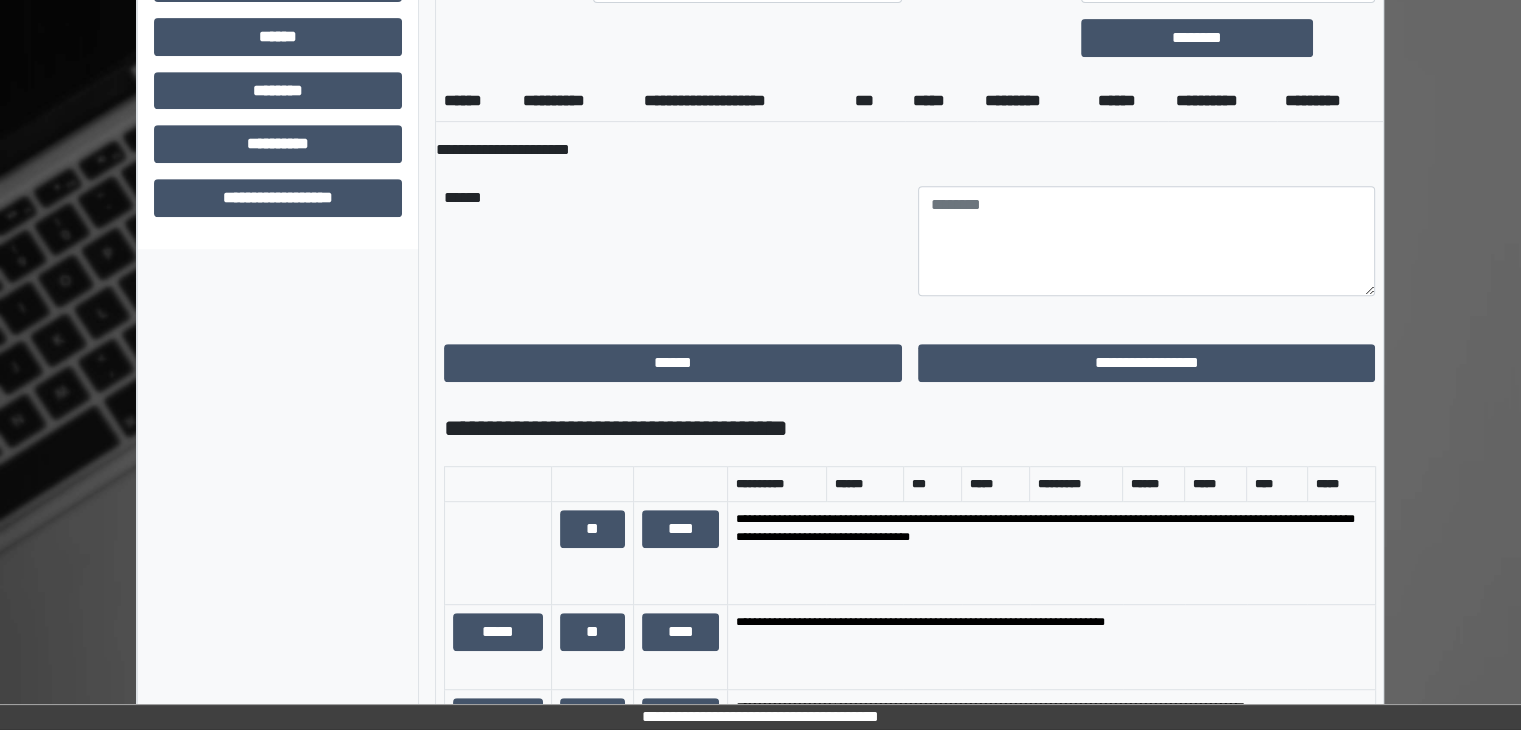 scroll, scrollTop: 1300, scrollLeft: 0, axis: vertical 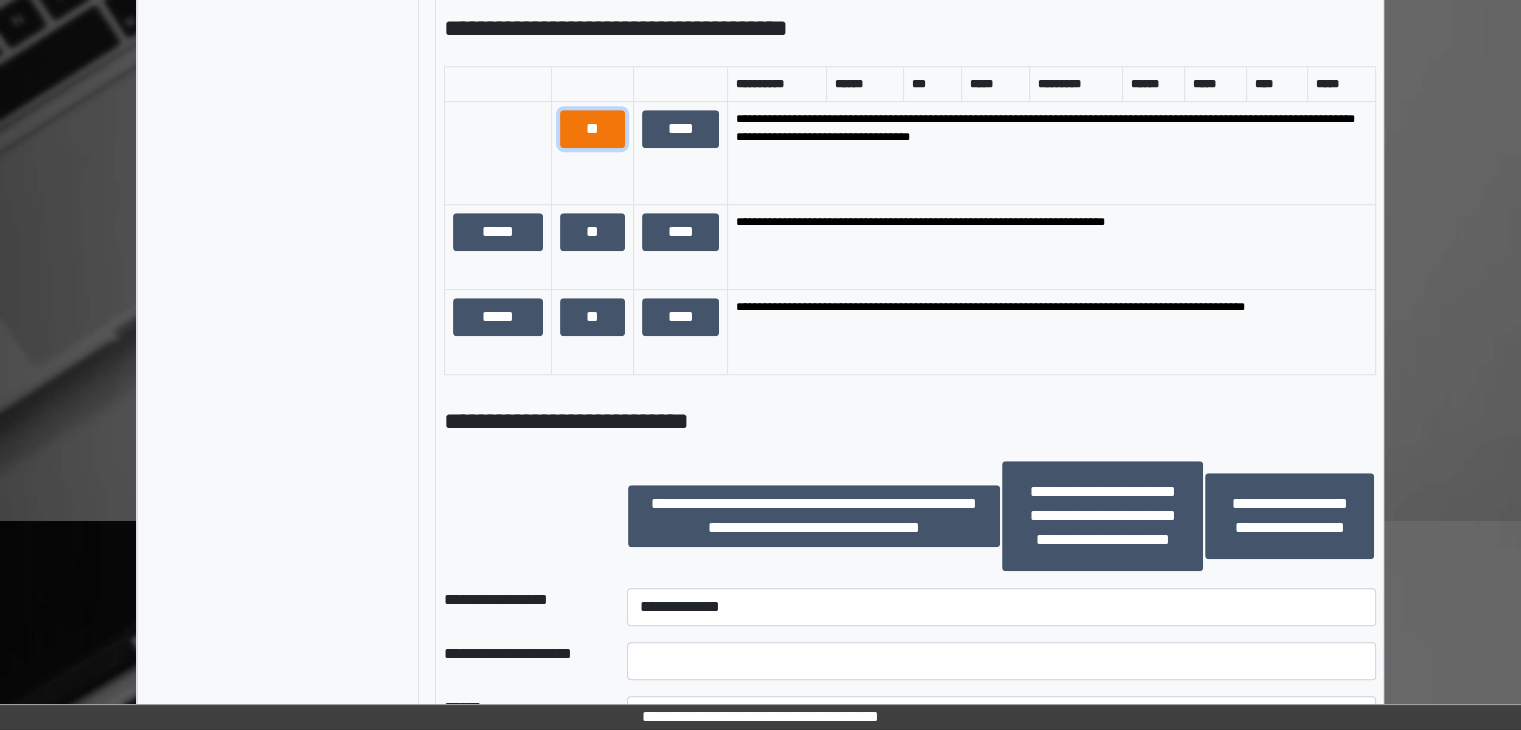 click on "**" at bounding box center (592, 129) 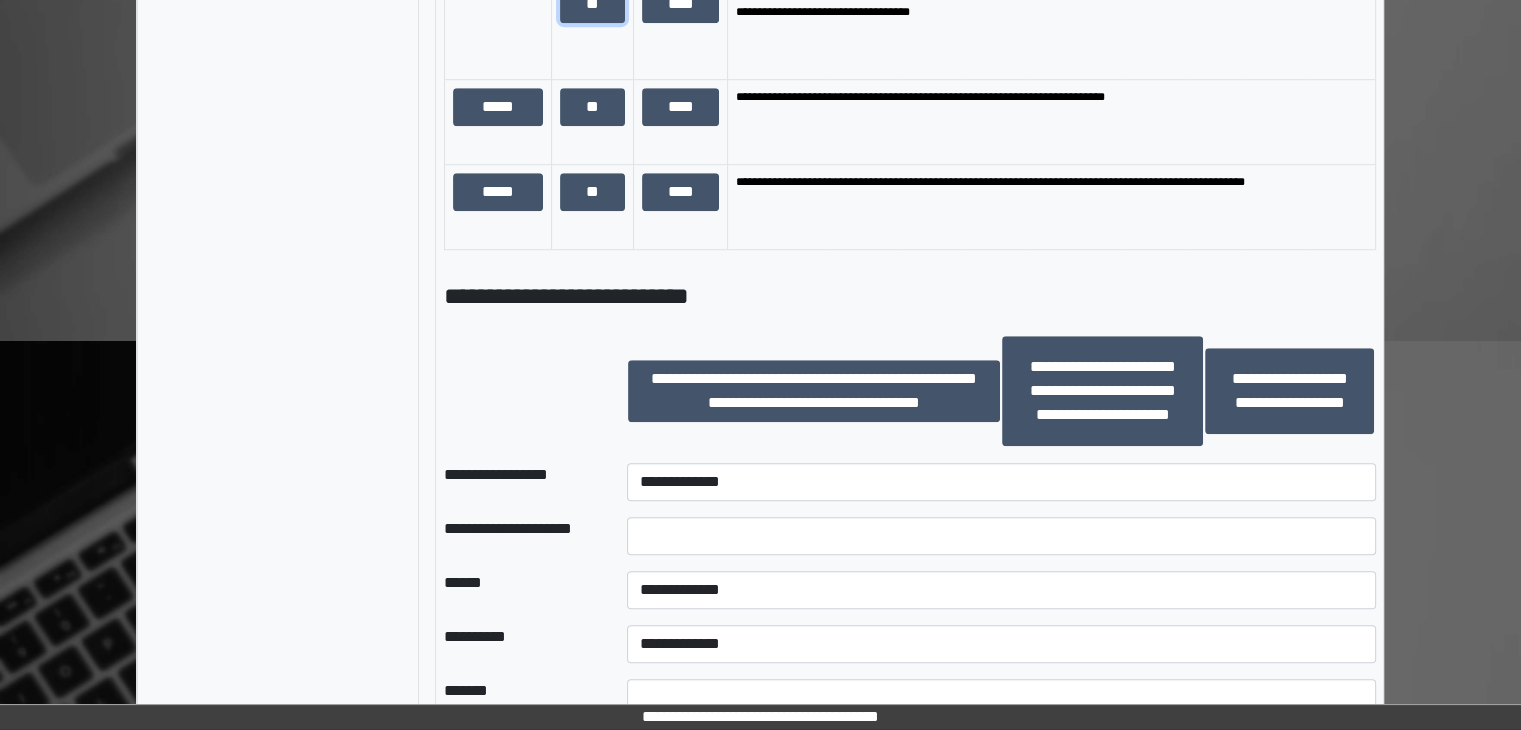 scroll, scrollTop: 1700, scrollLeft: 0, axis: vertical 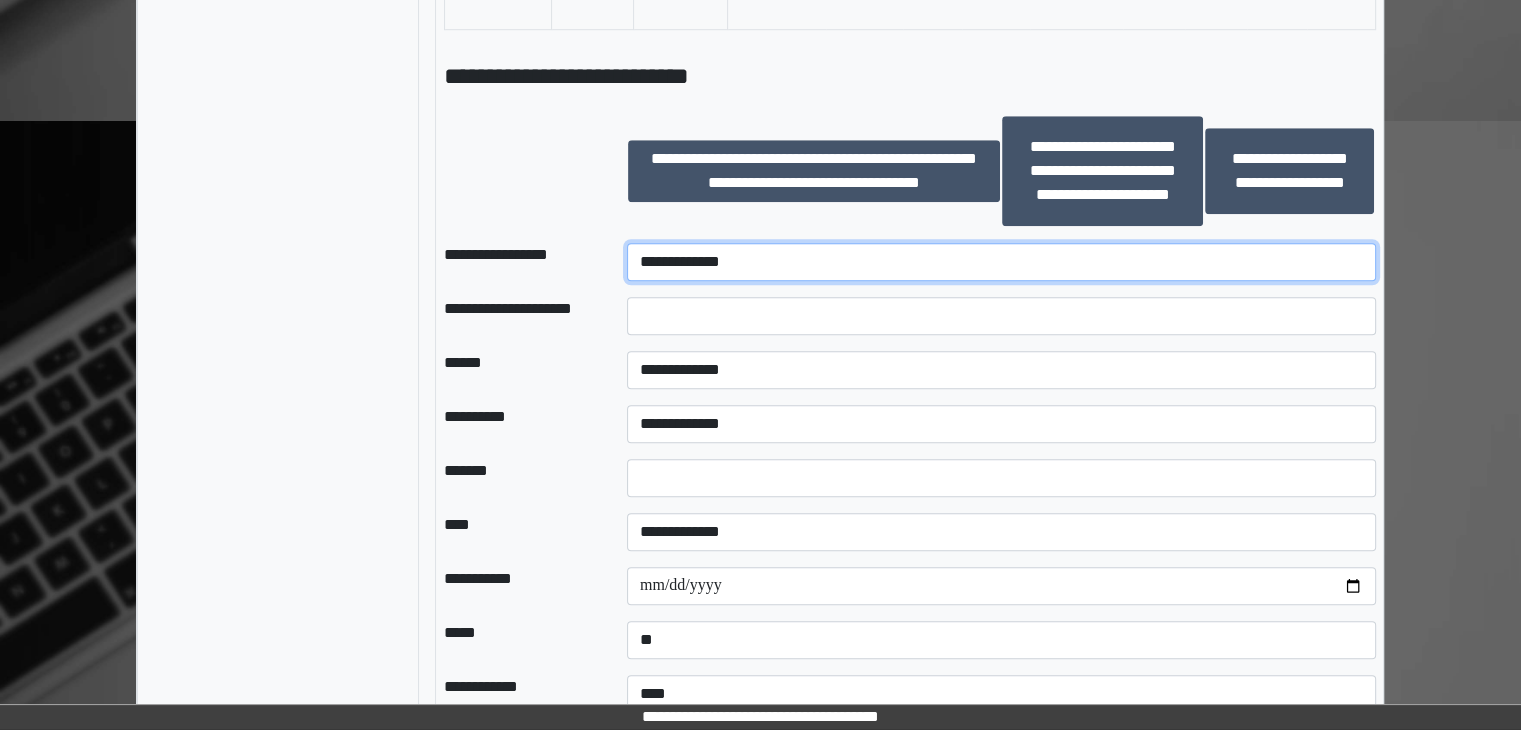 click on "**********" at bounding box center (1001, 262) 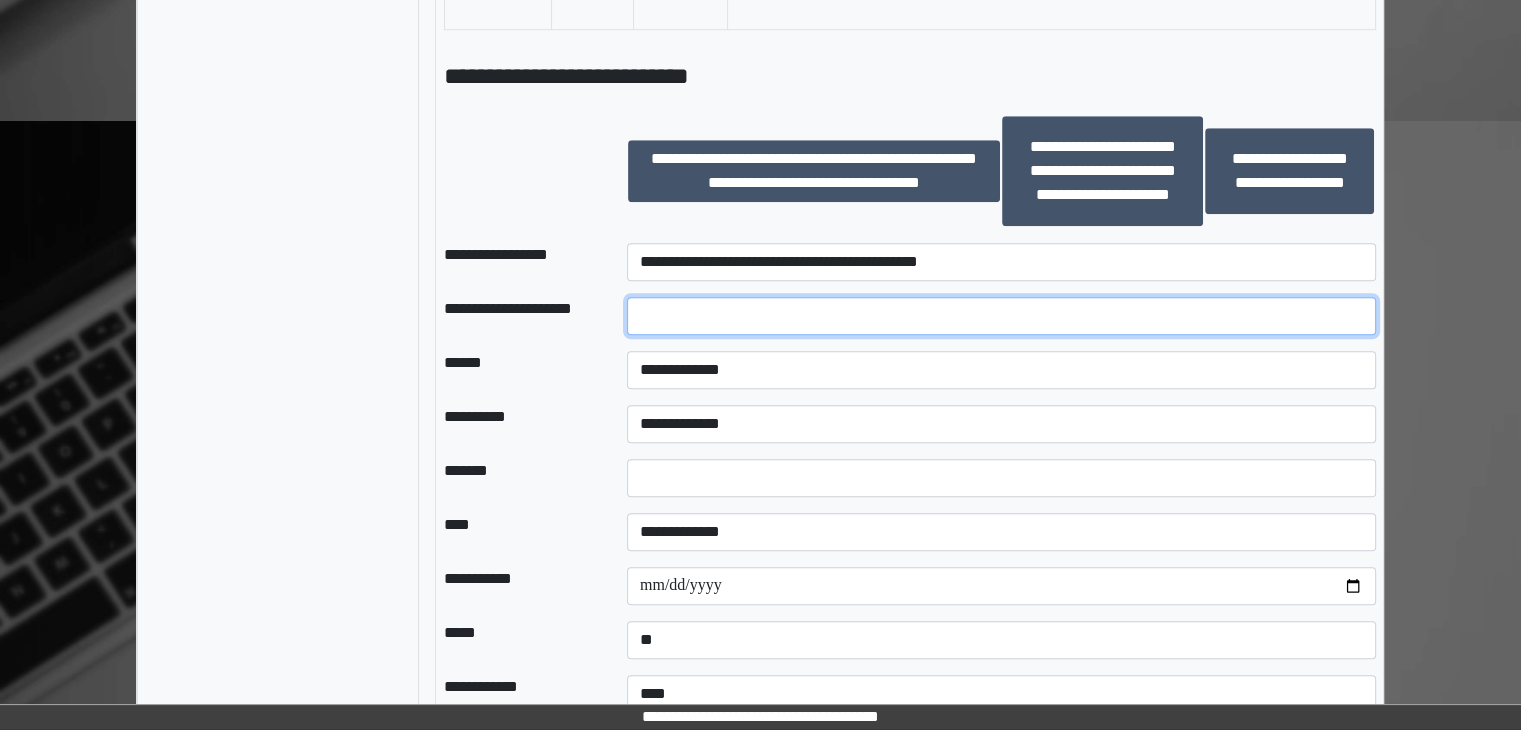 click at bounding box center [1001, 316] 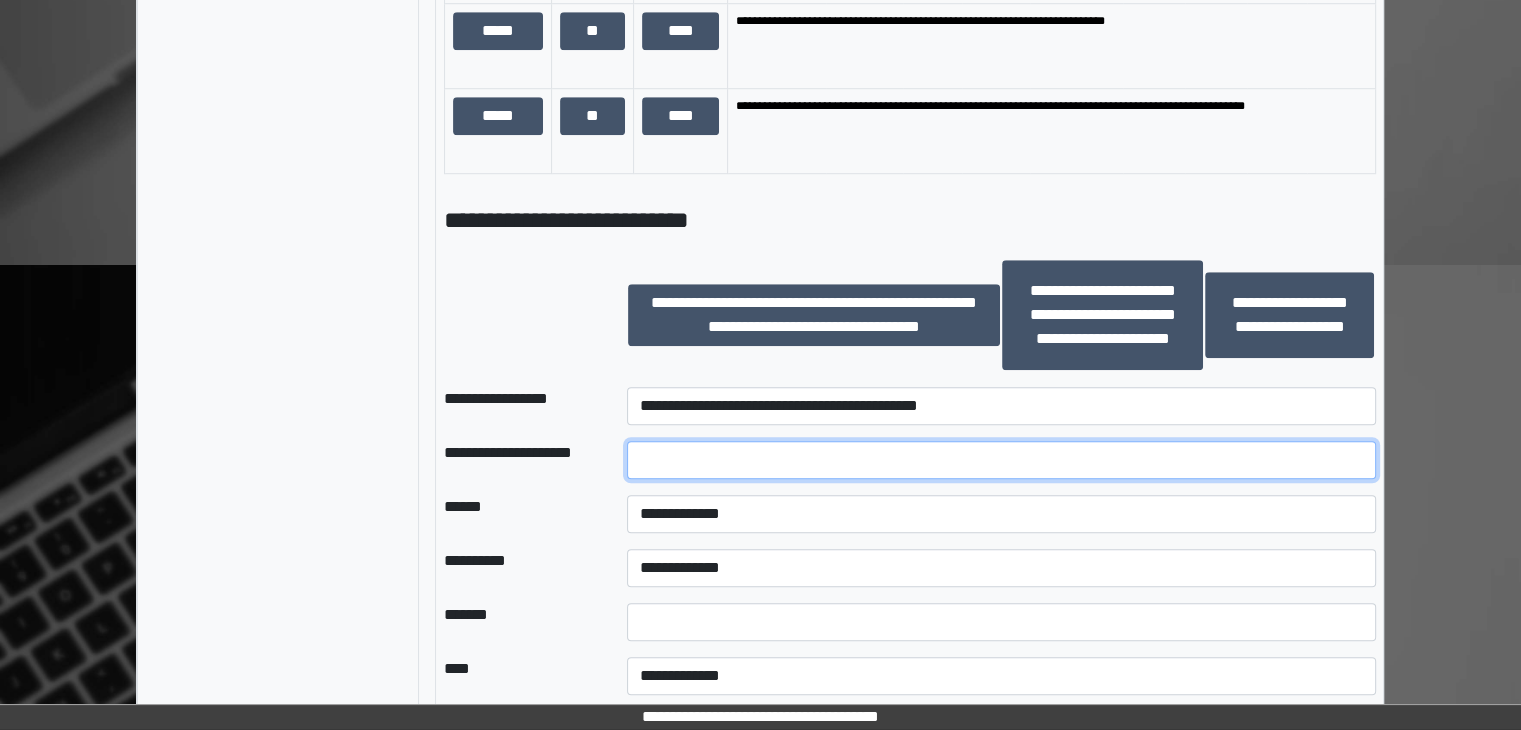 scroll, scrollTop: 1200, scrollLeft: 0, axis: vertical 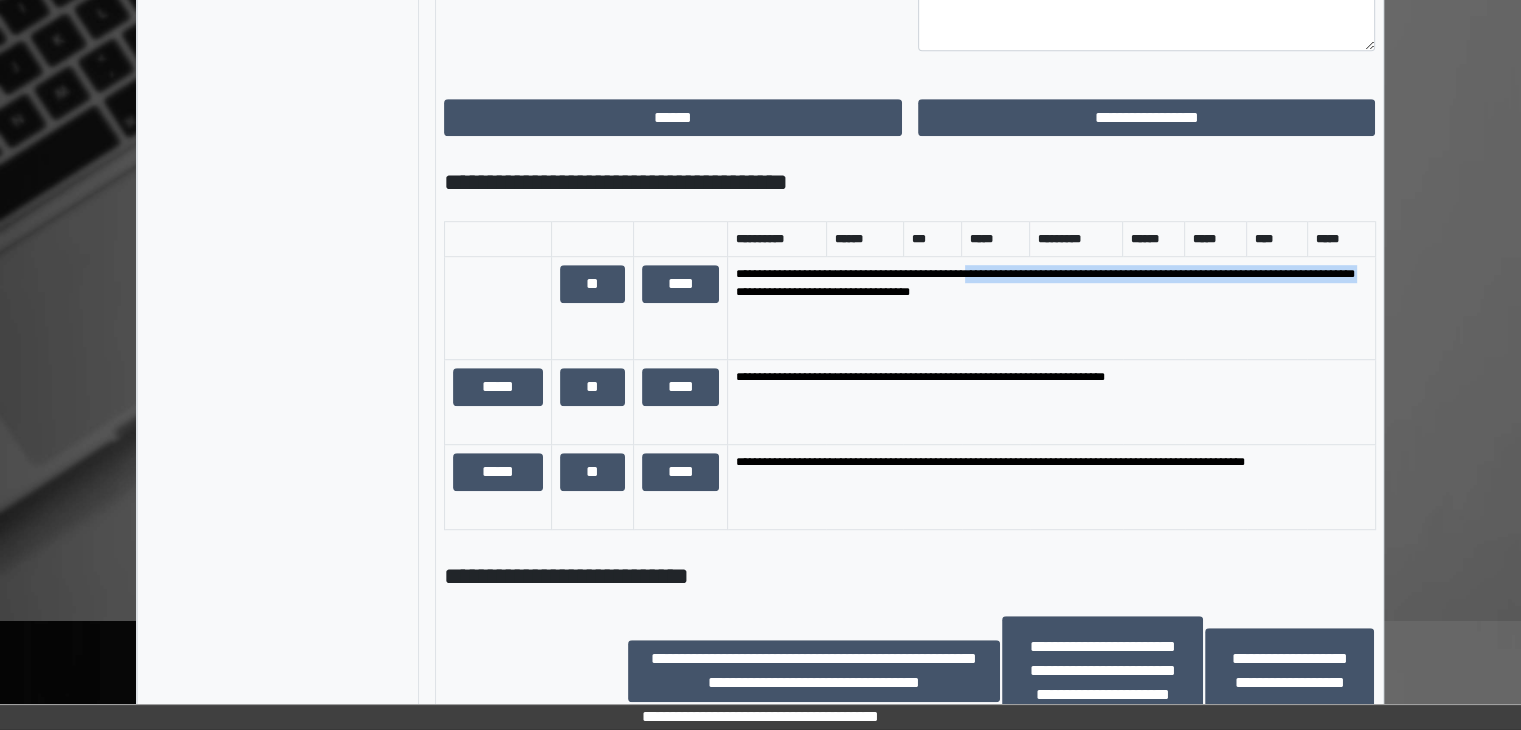 drag, startPoint x: 773, startPoint y: 313, endPoint x: 970, endPoint y: 288, distance: 198.57996 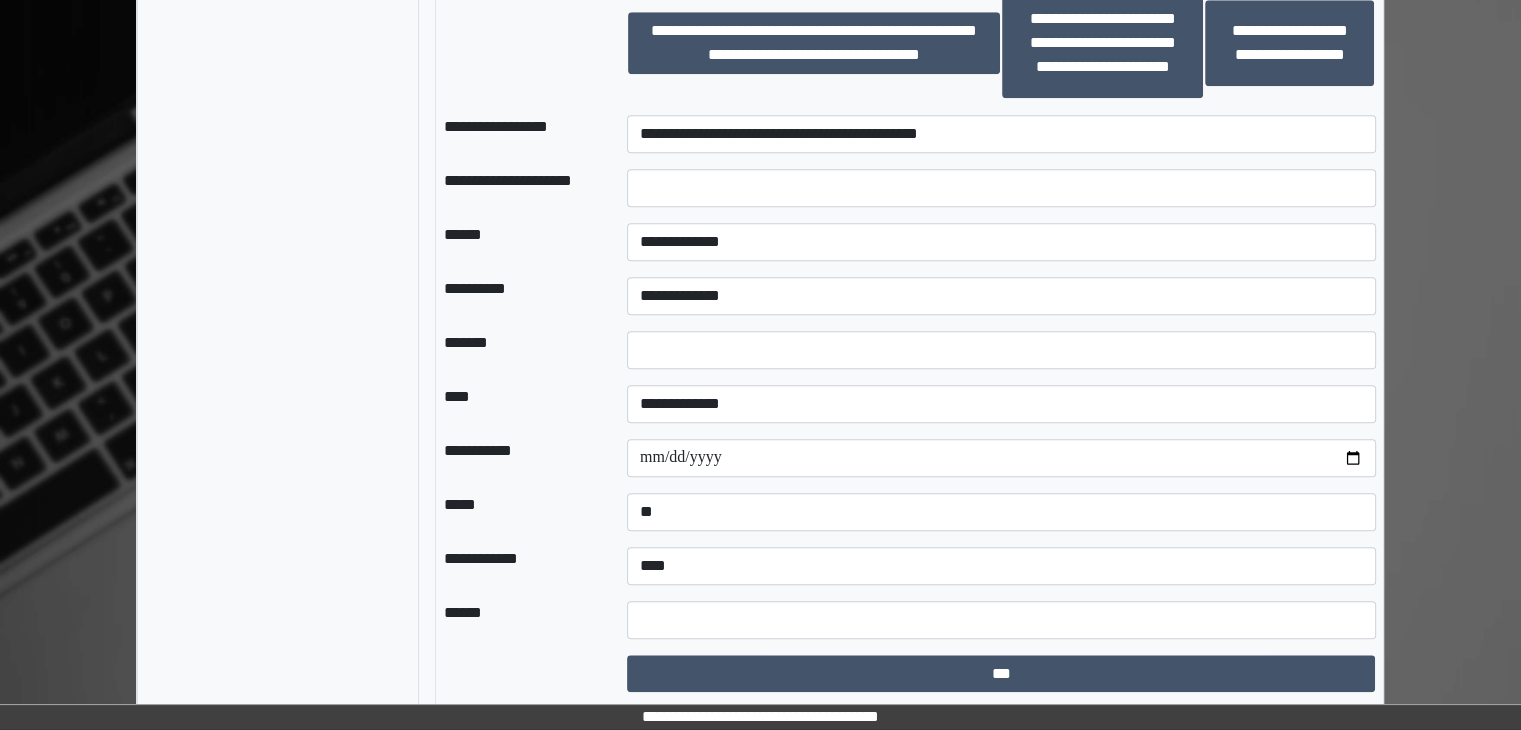 scroll, scrollTop: 1845, scrollLeft: 0, axis: vertical 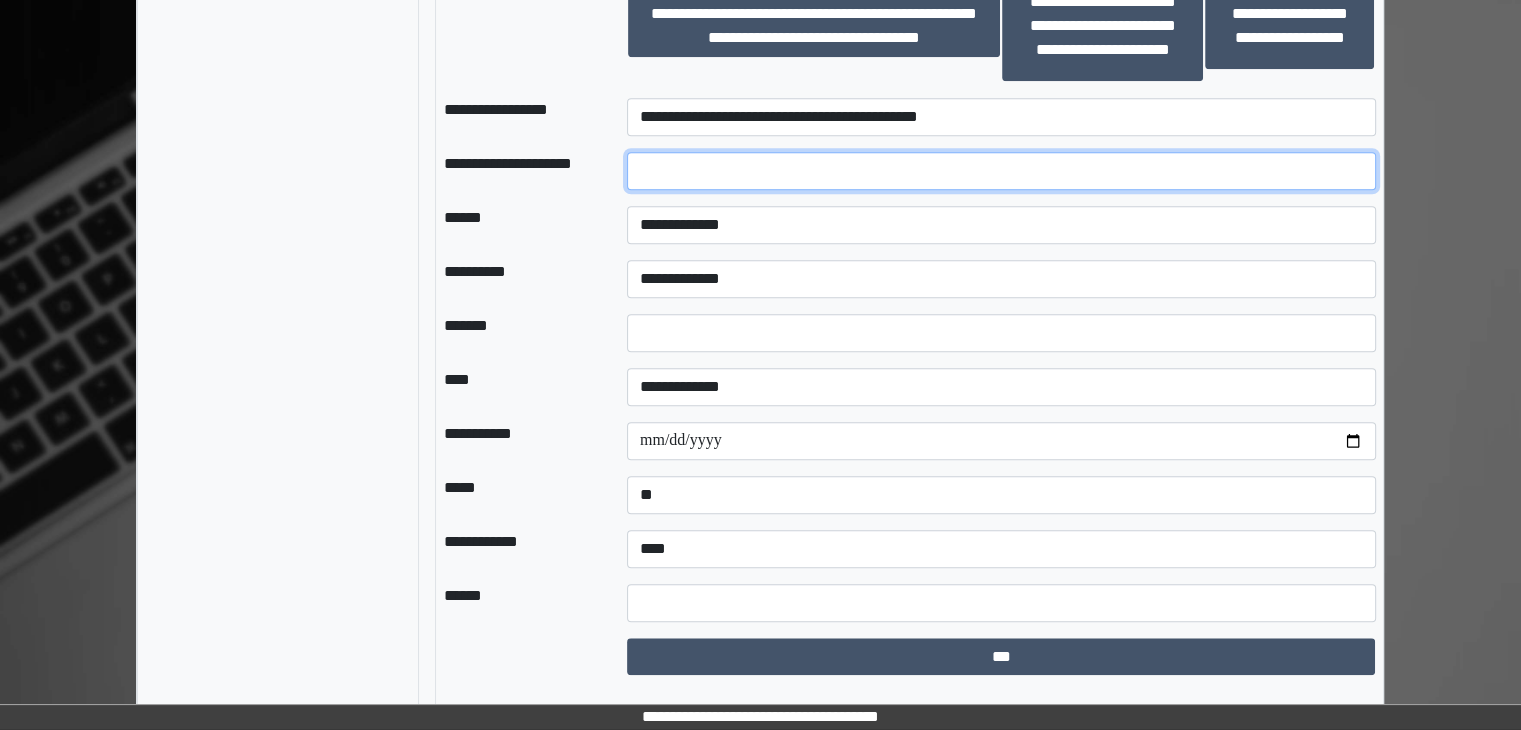 click at bounding box center (1001, 171) 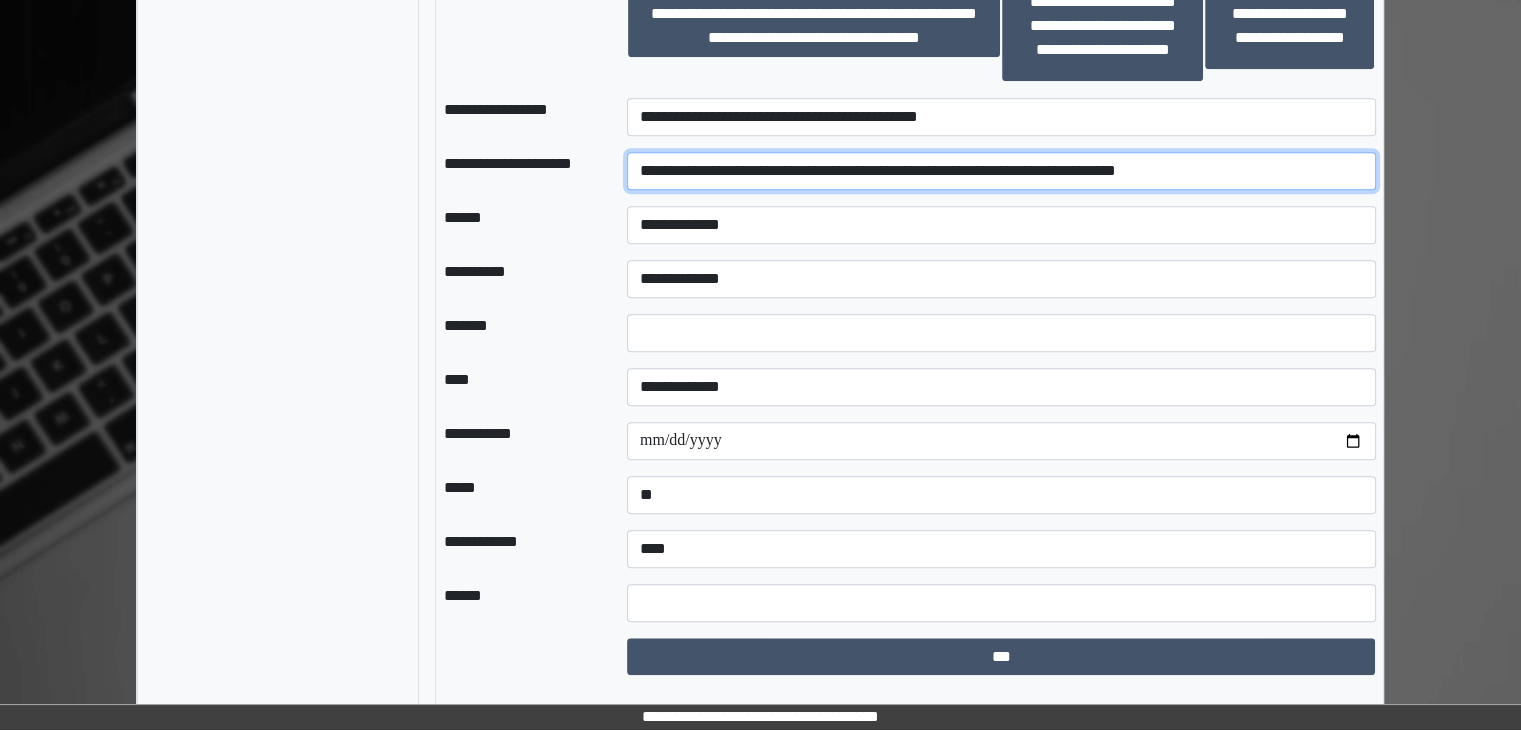 click on "**********" at bounding box center (1001, 171) 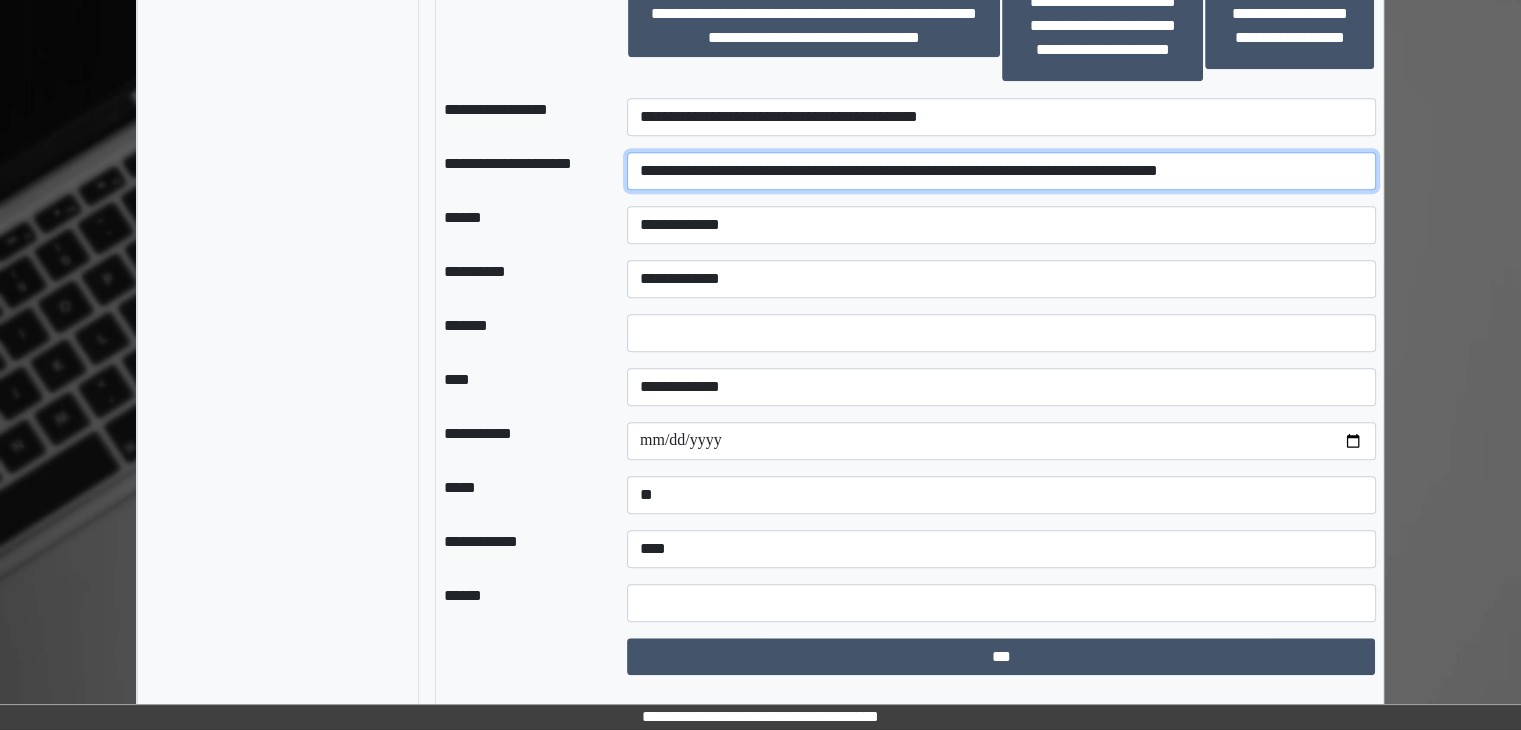 drag, startPoint x: 753, startPoint y: 191, endPoint x: 682, endPoint y: 198, distance: 71.34424 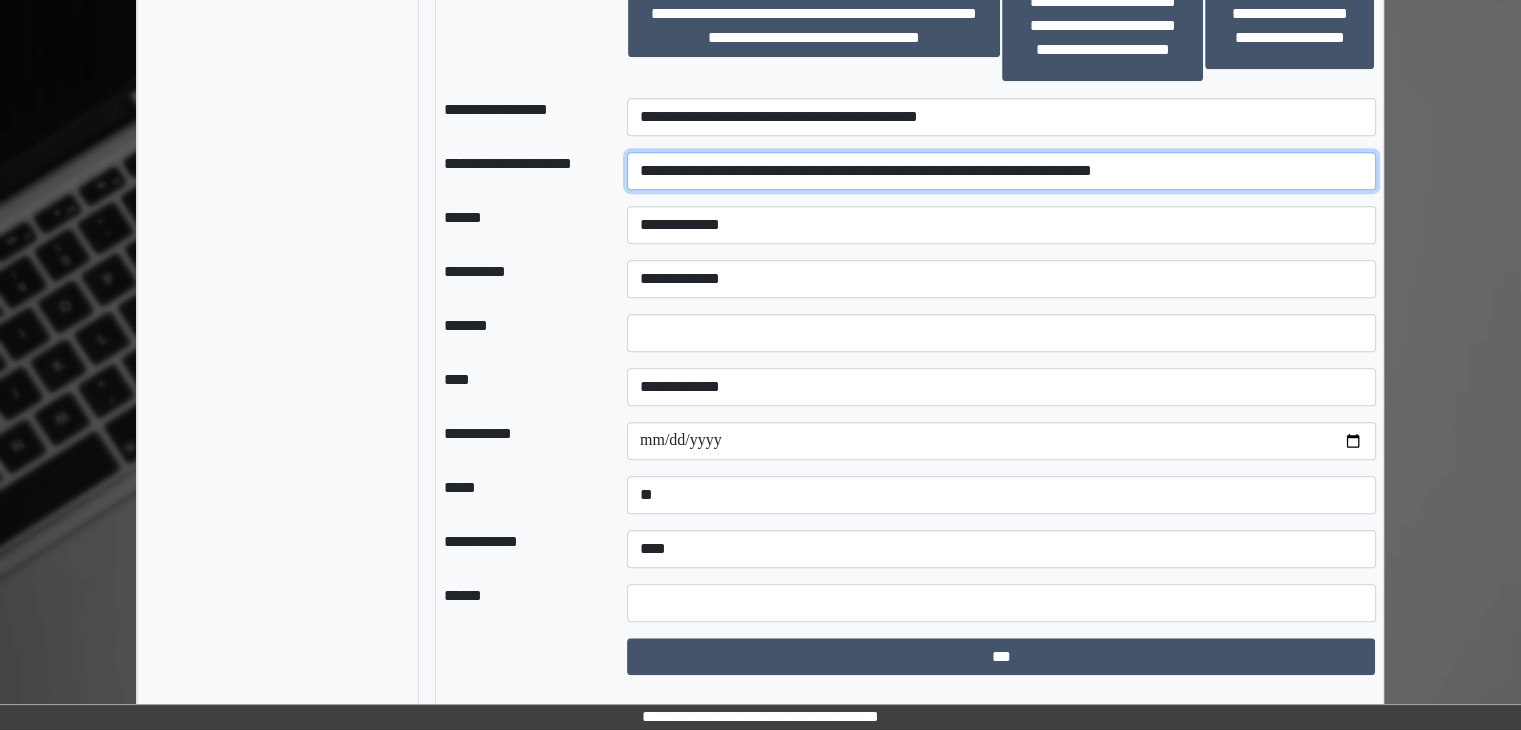 click on "**********" at bounding box center (1001, 171) 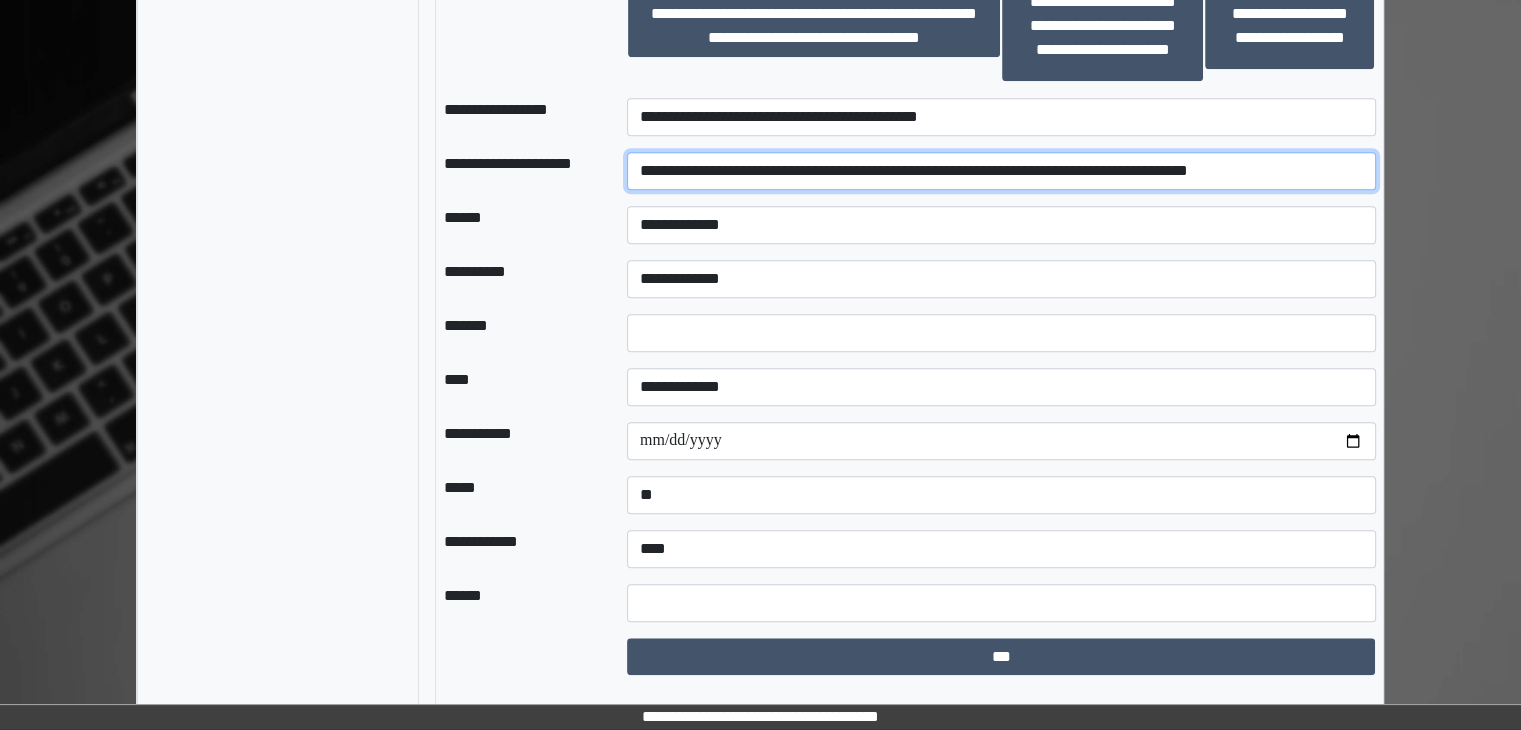 type on "**********" 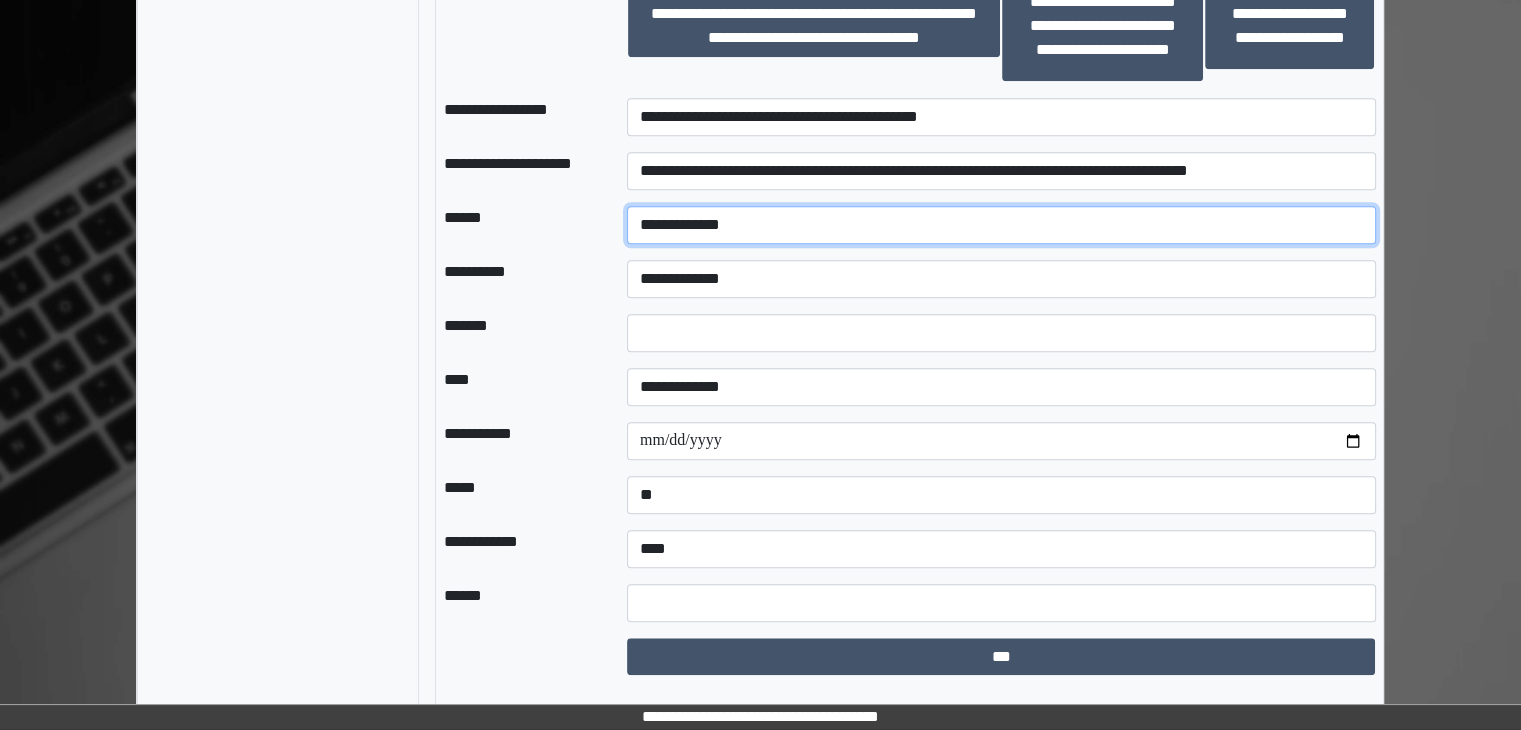 click on "**********" at bounding box center [1001, 225] 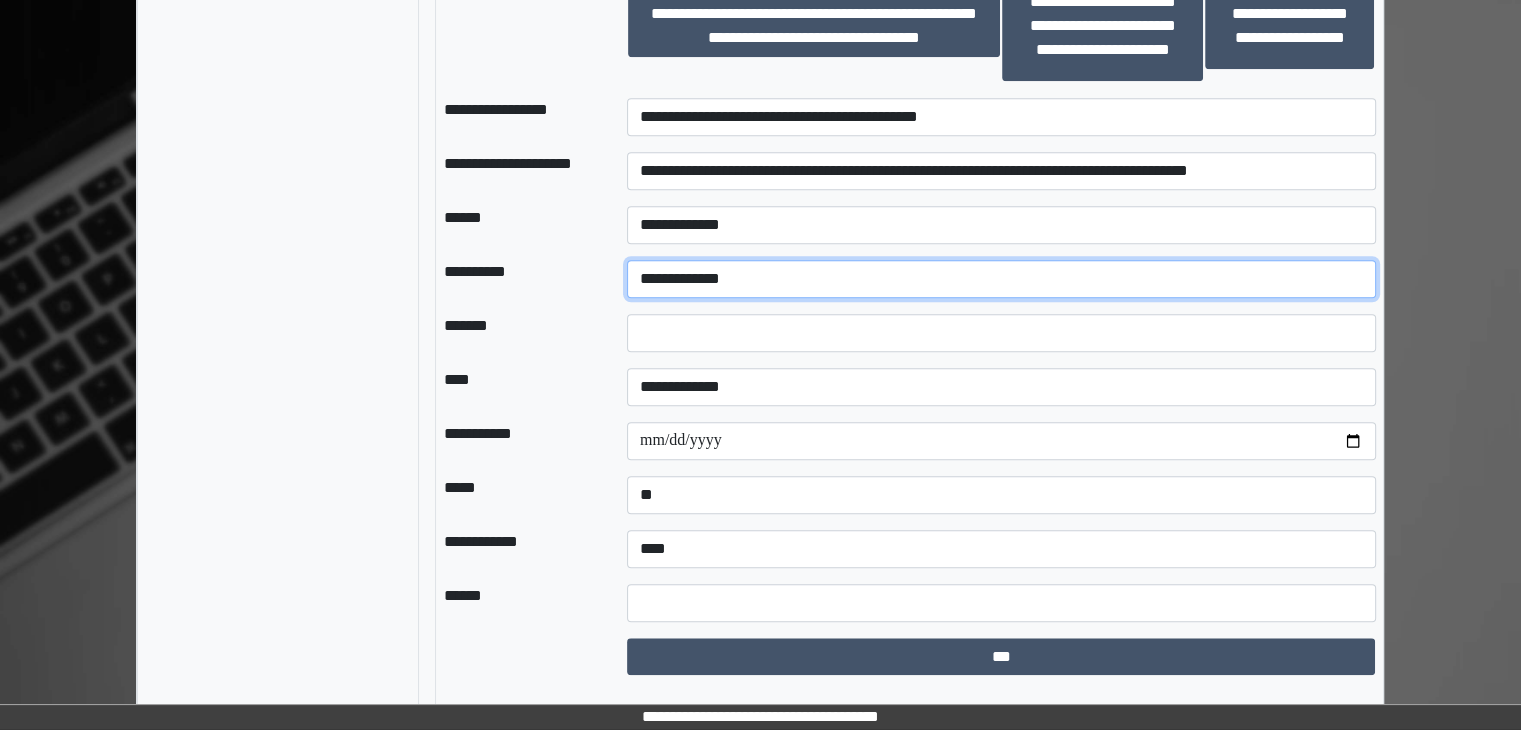 click on "**********" at bounding box center (1001, 279) 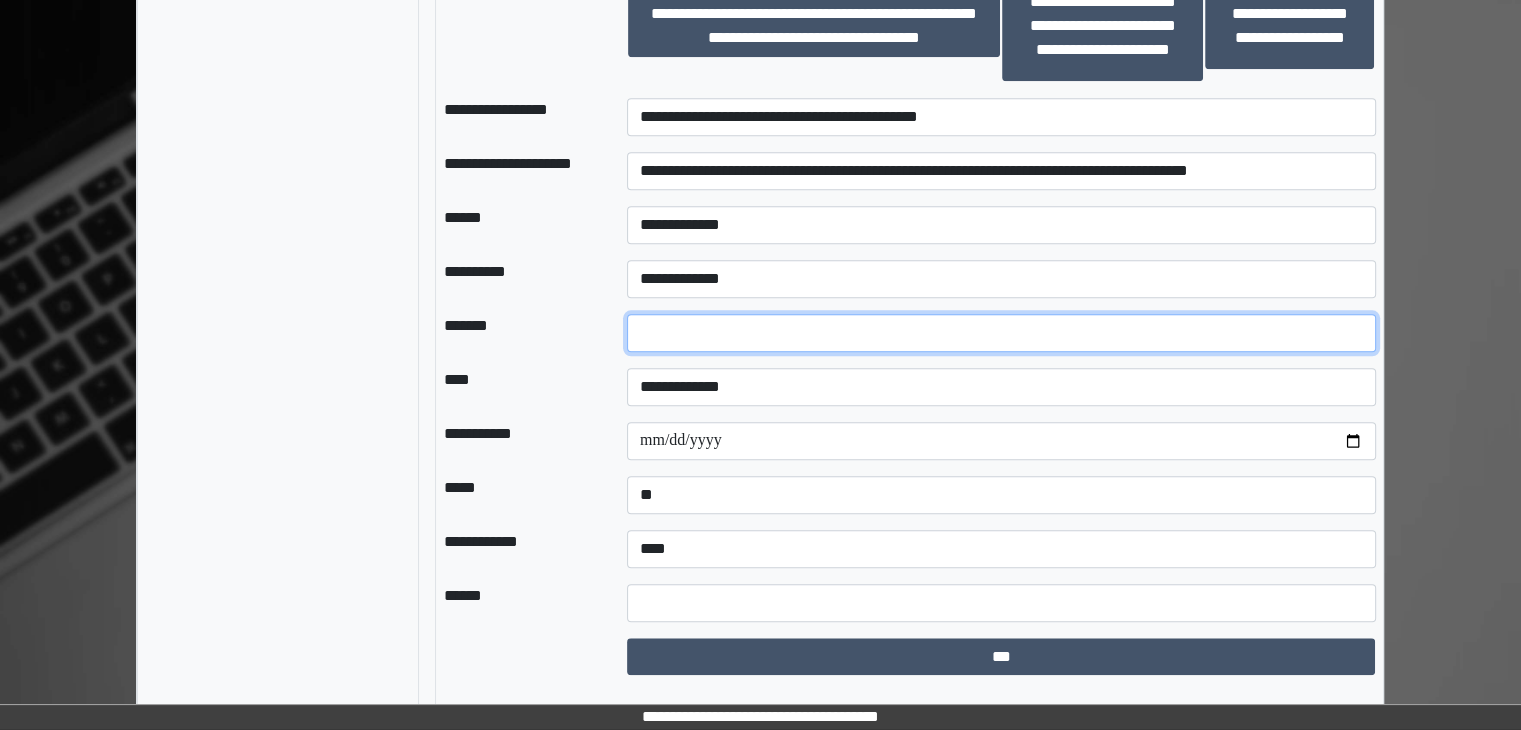 click at bounding box center [1001, 333] 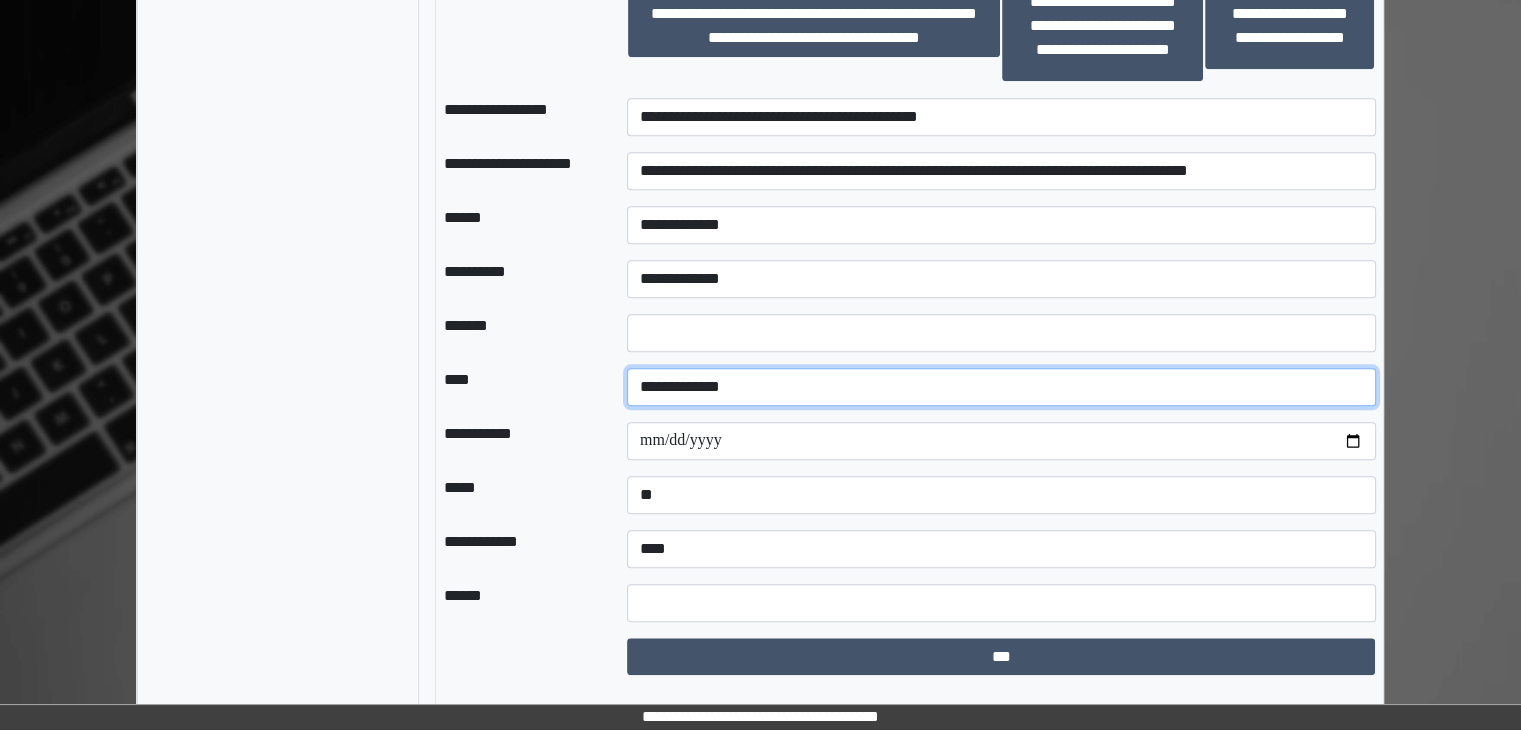 click on "**********" at bounding box center [1001, 387] 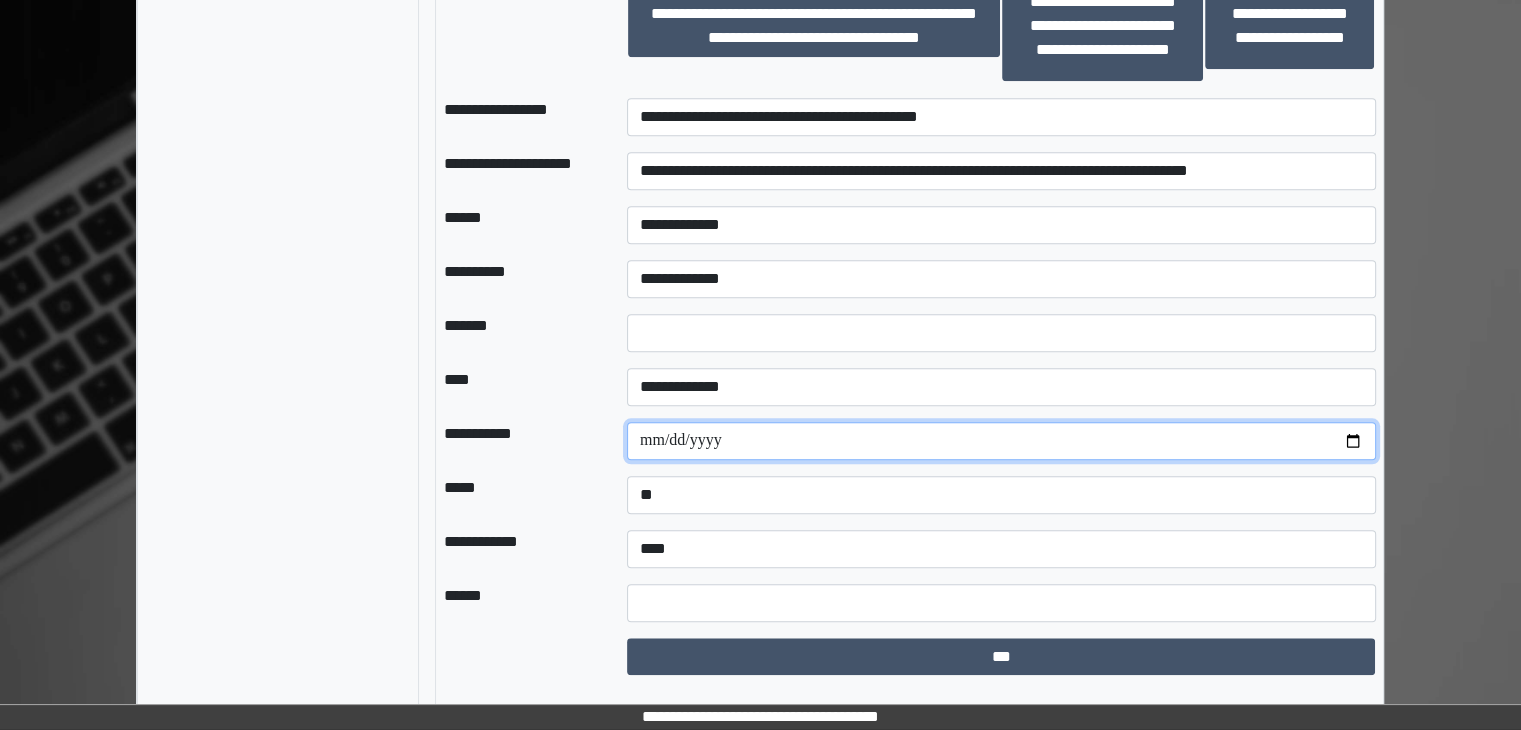 click at bounding box center [1001, 441] 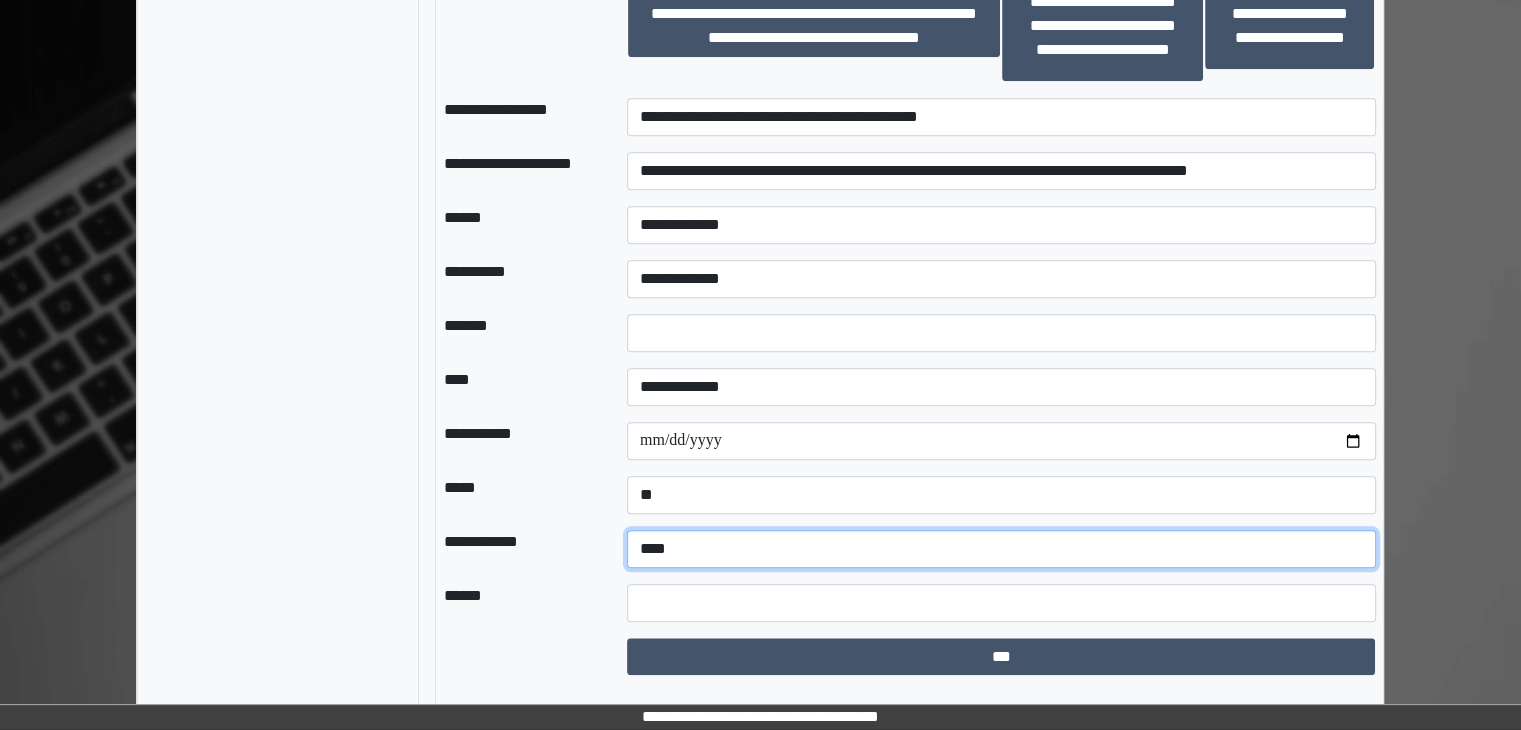 click on "**********" at bounding box center [1001, 549] 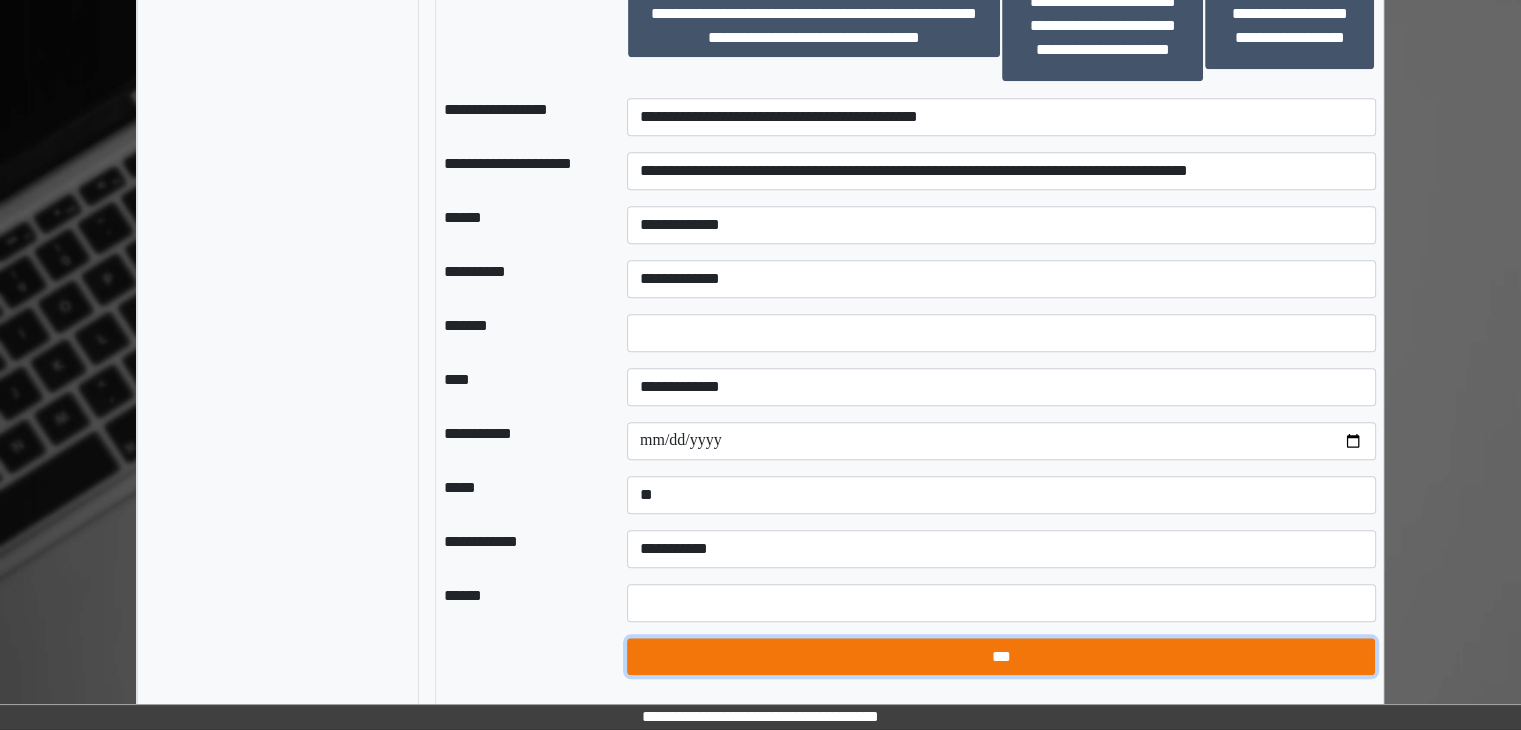 click on "***" at bounding box center (1001, 657) 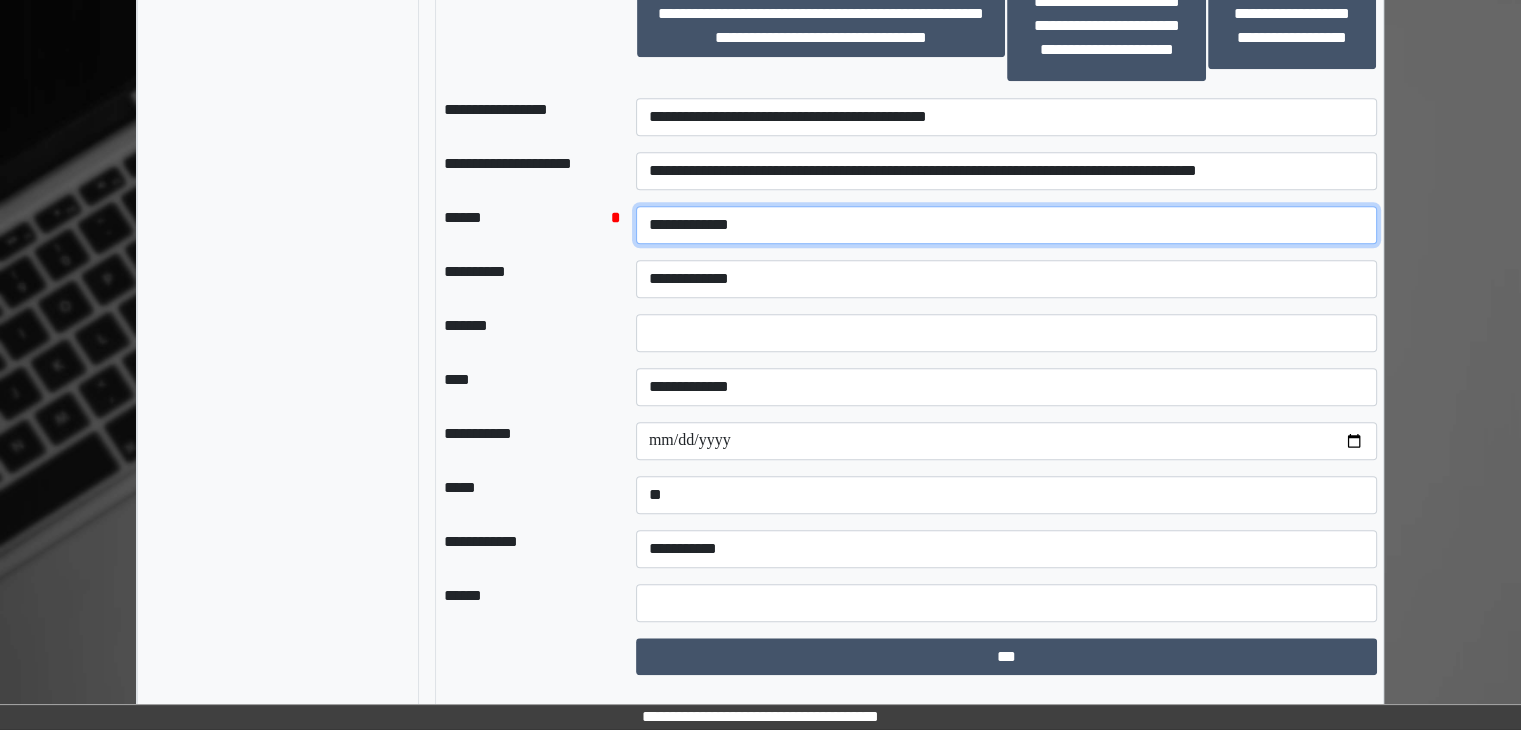 click on "**********" at bounding box center (1006, 225) 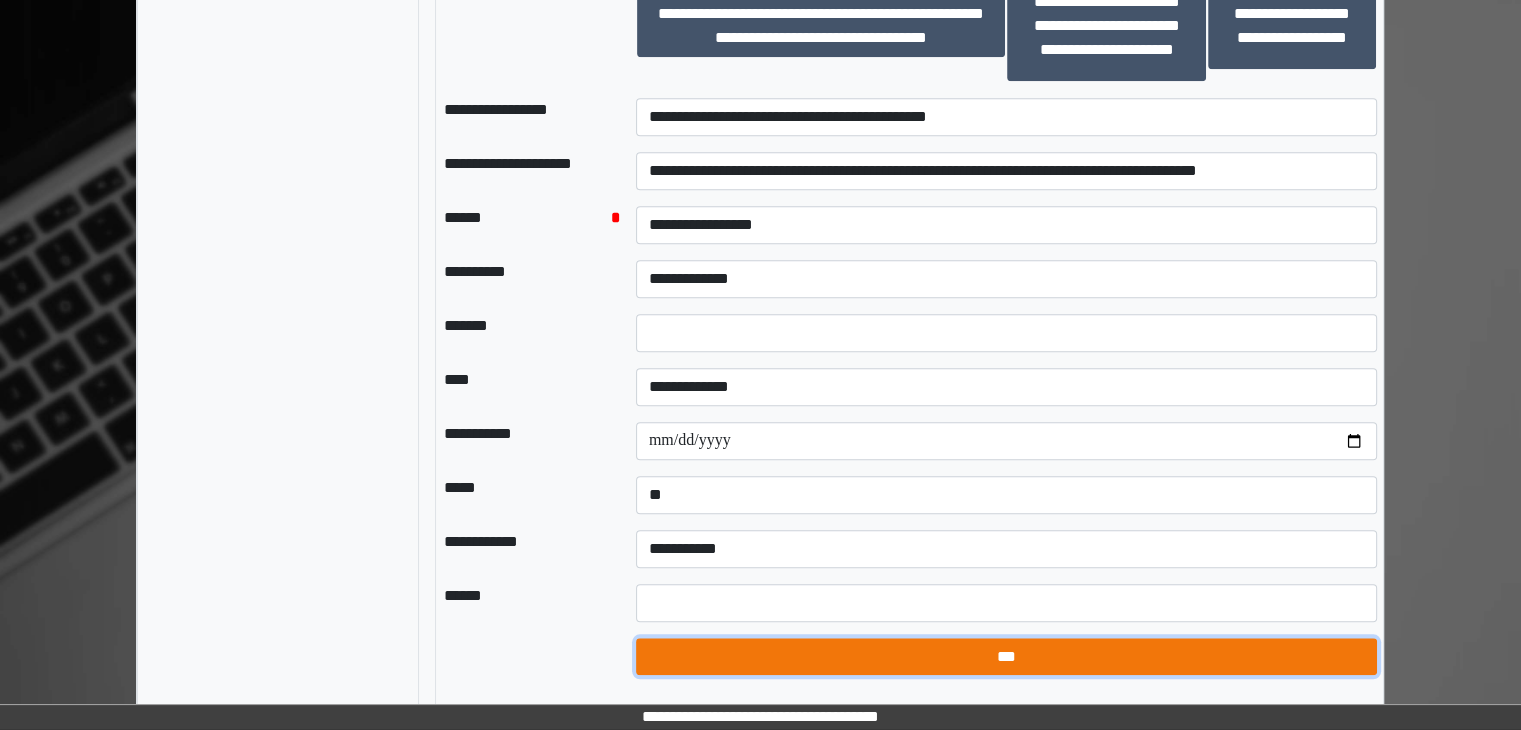 click on "***" at bounding box center (1006, 657) 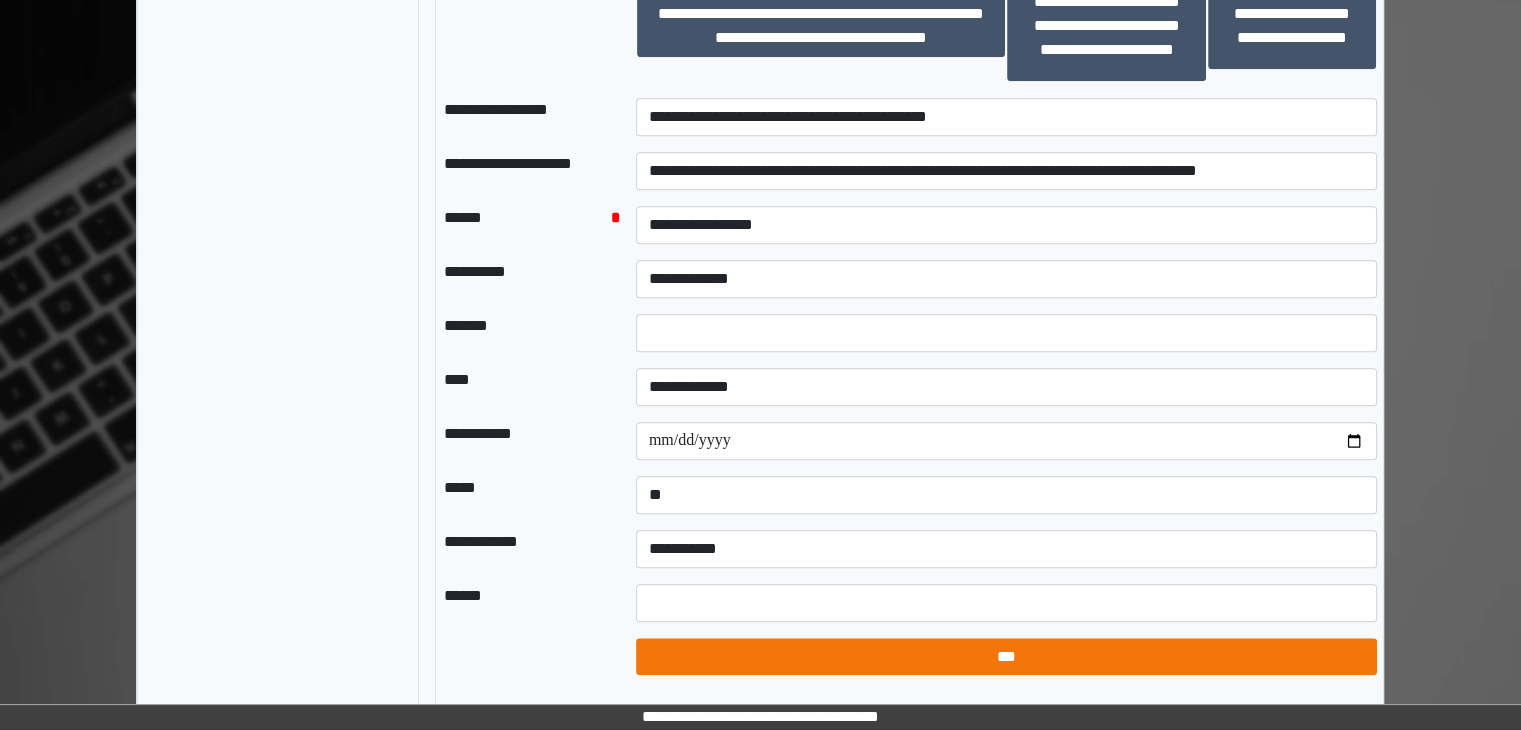 select on "*" 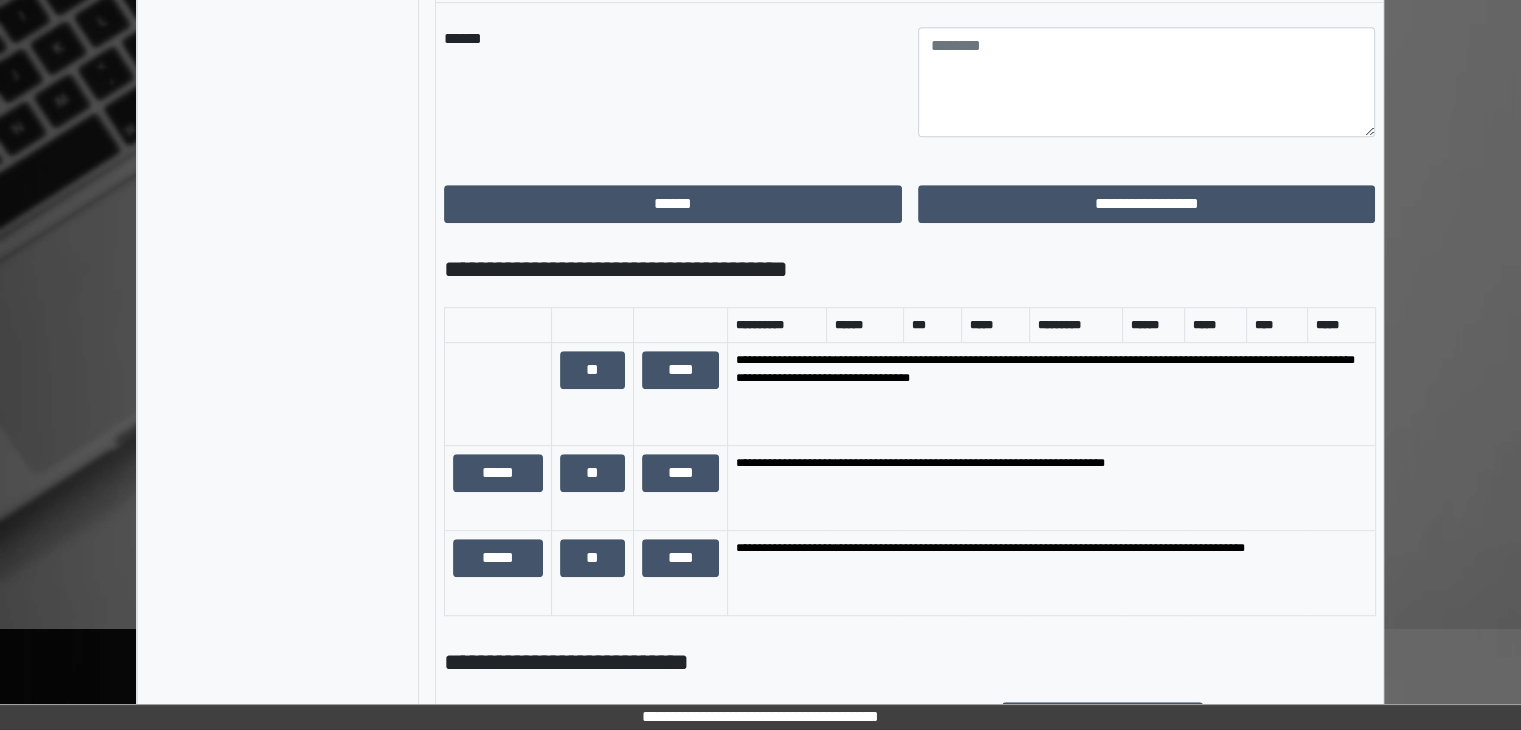 scroll, scrollTop: 1045, scrollLeft: 0, axis: vertical 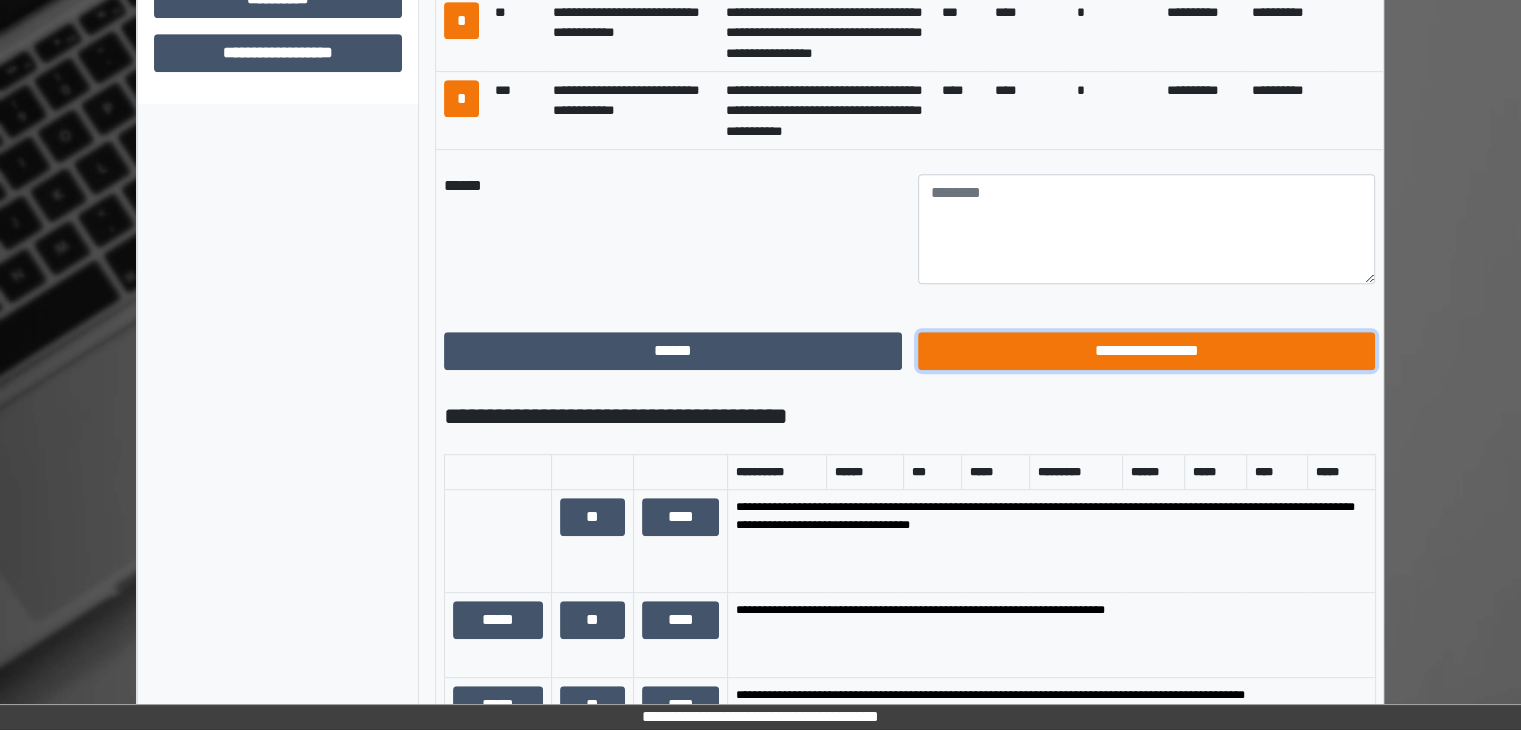 click on "**********" at bounding box center (1147, 351) 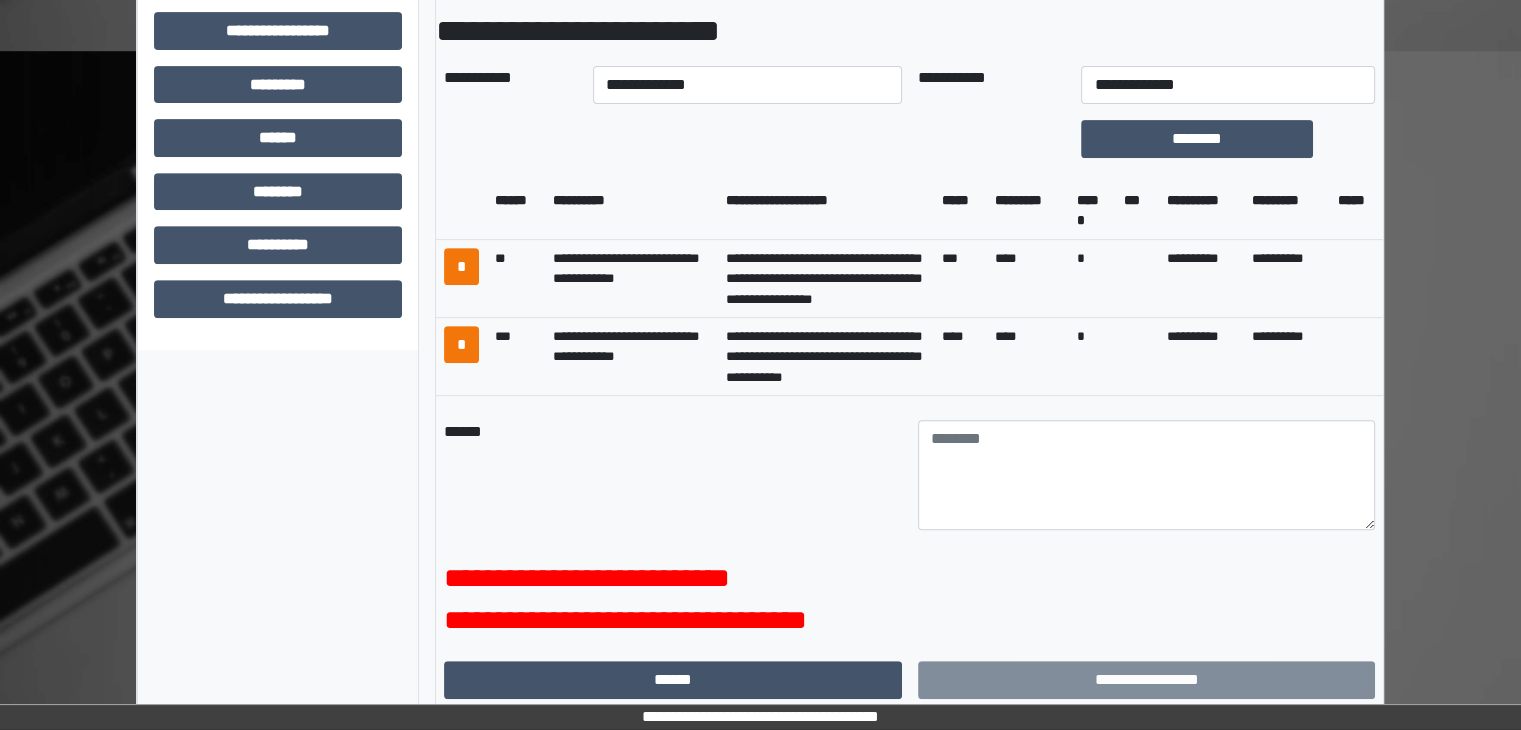 scroll, scrollTop: 745, scrollLeft: 0, axis: vertical 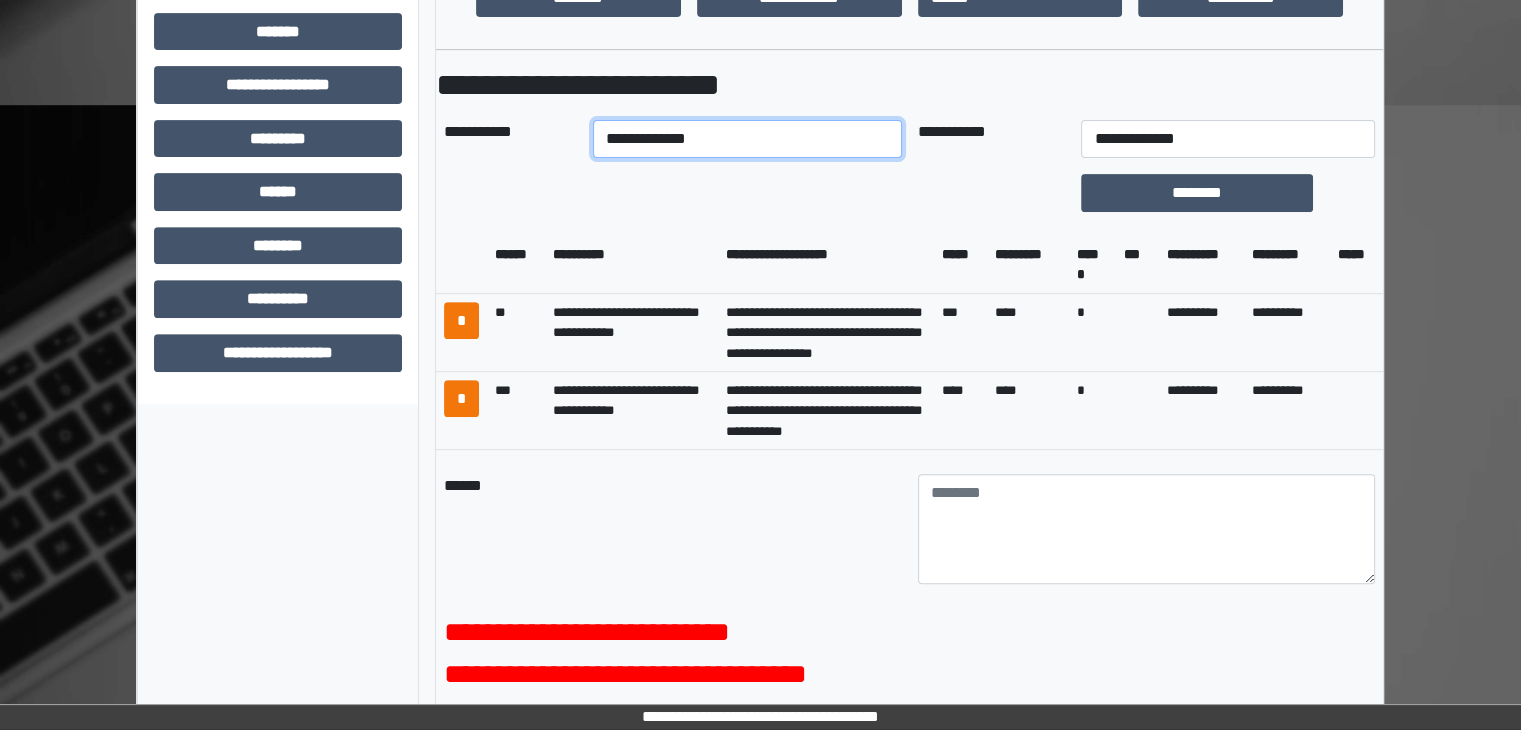 click on "**********" at bounding box center [747, 139] 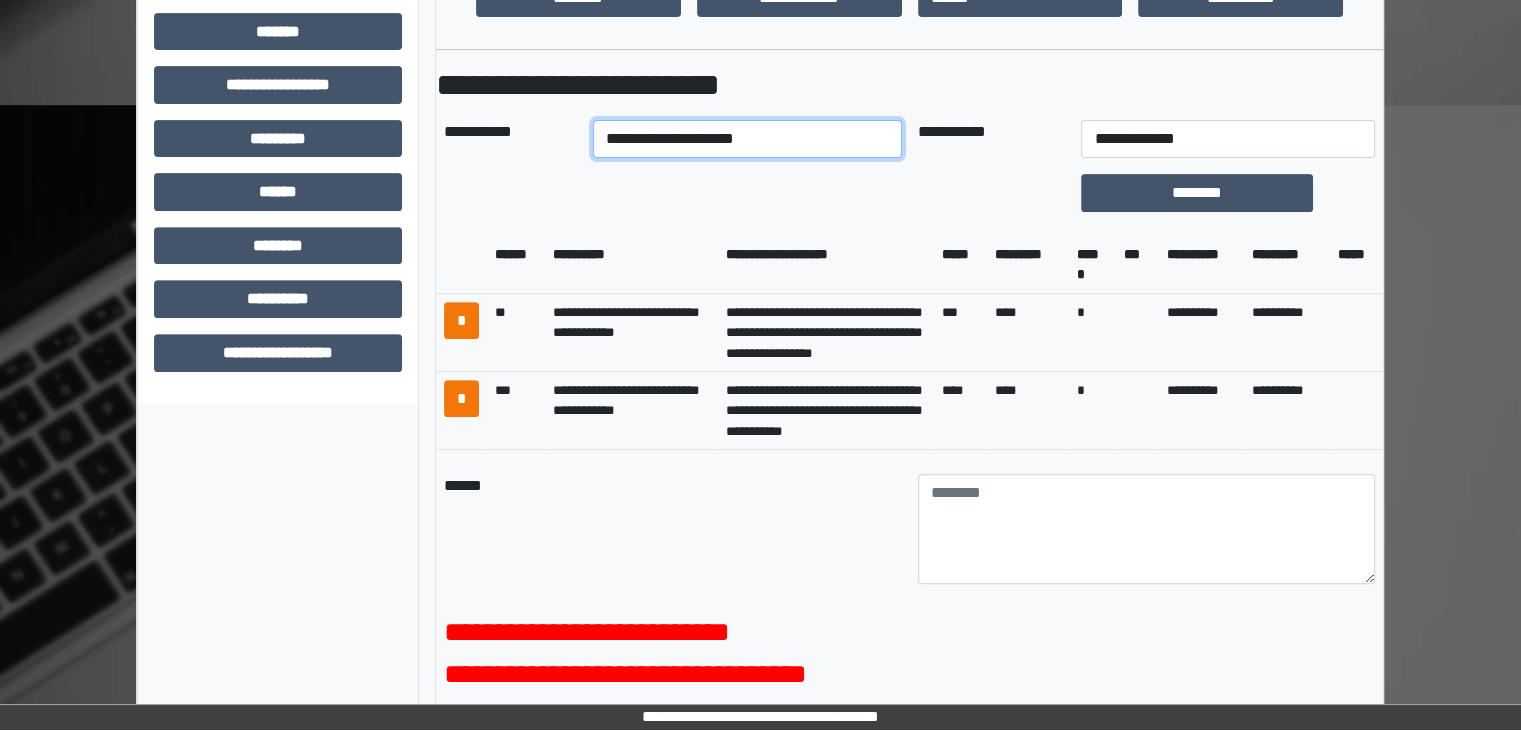 click on "**********" at bounding box center (747, 139) 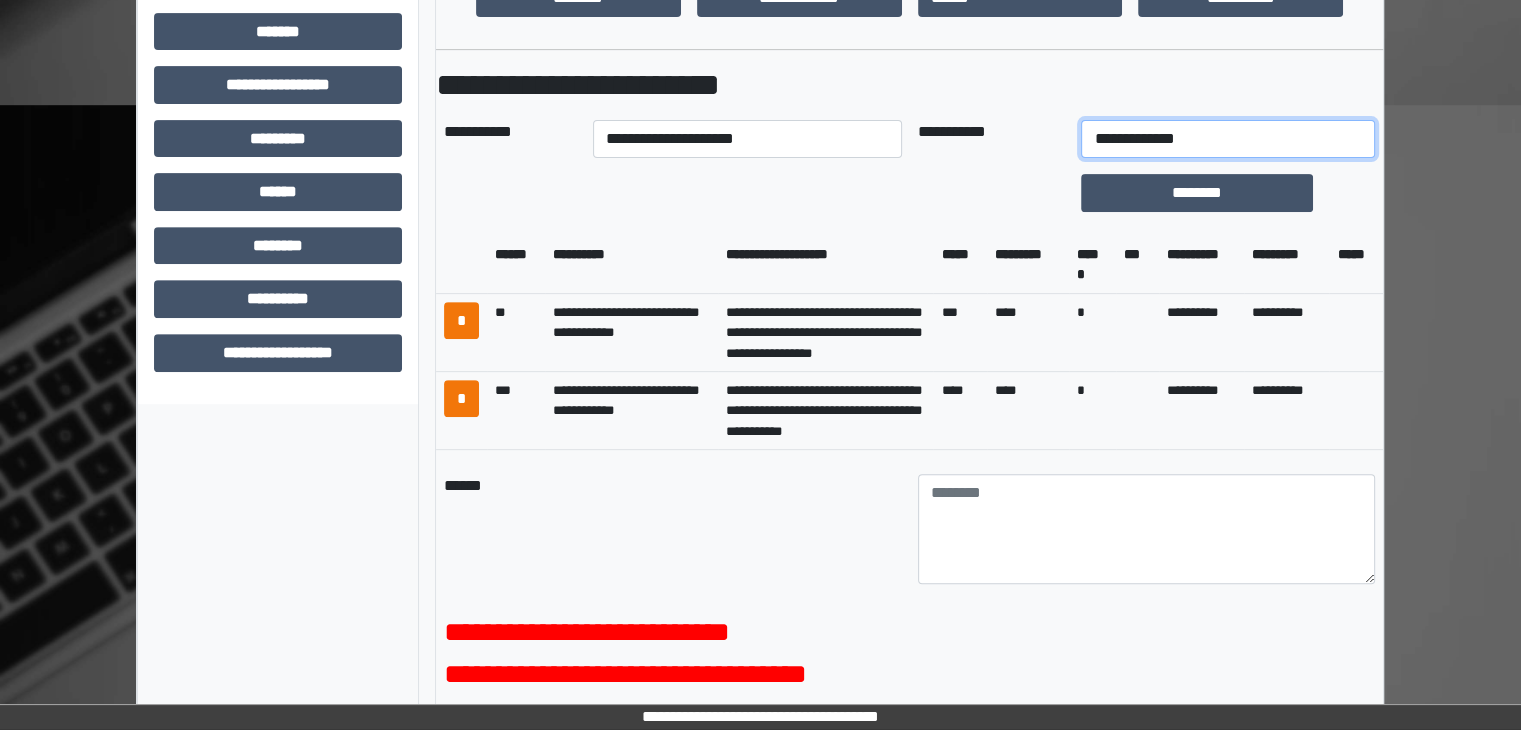 click on "**********" at bounding box center [1227, 139] 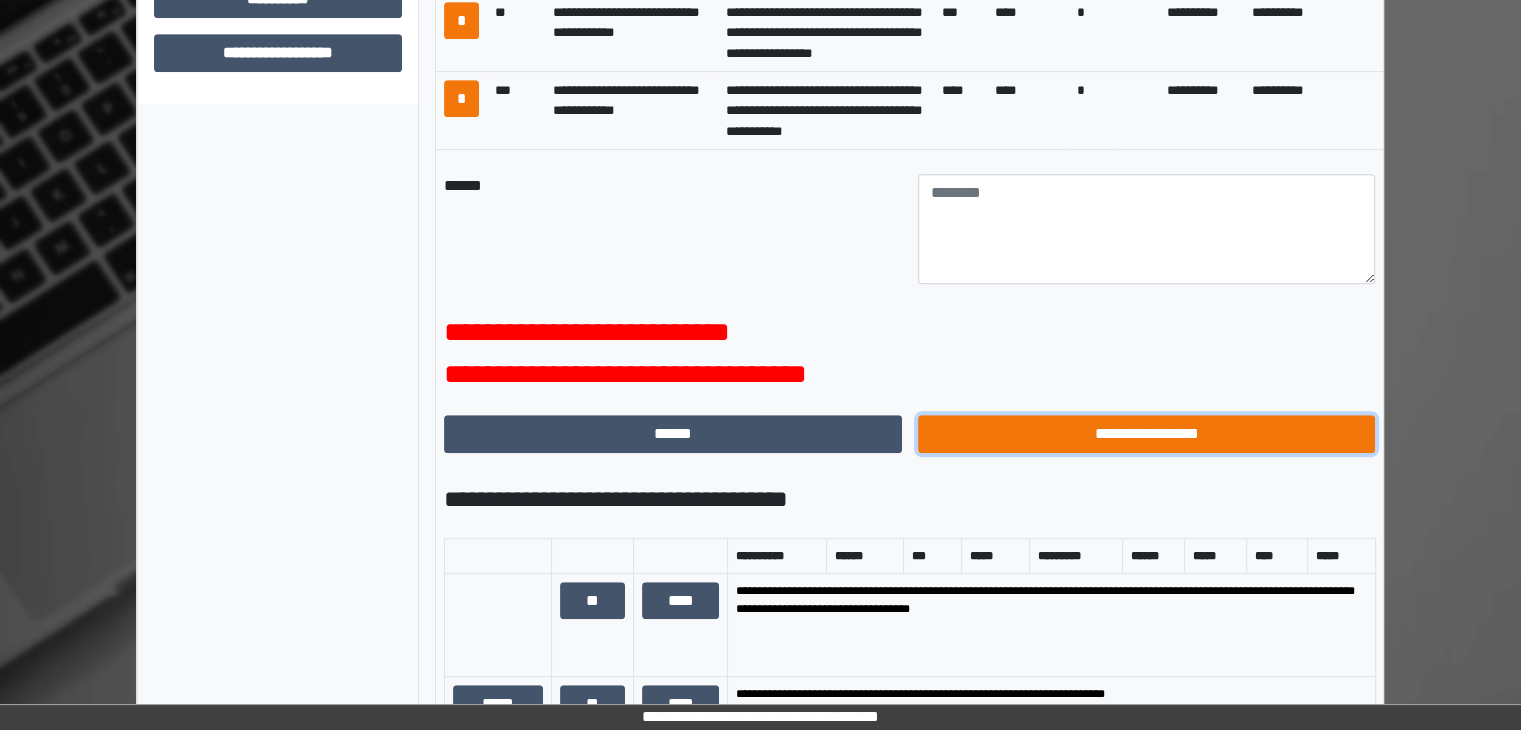 click on "**********" at bounding box center (1147, 434) 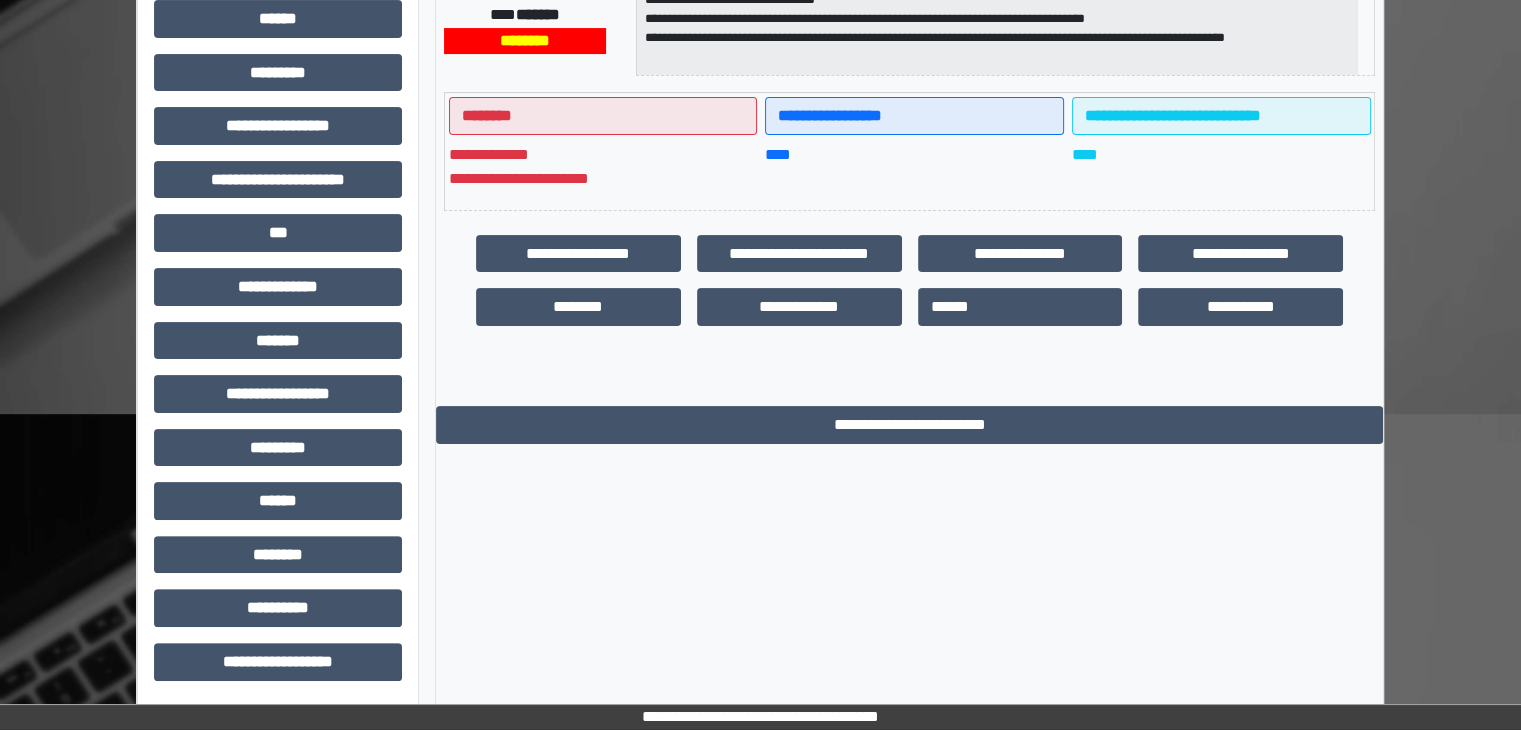 scroll, scrollTop: 0, scrollLeft: 0, axis: both 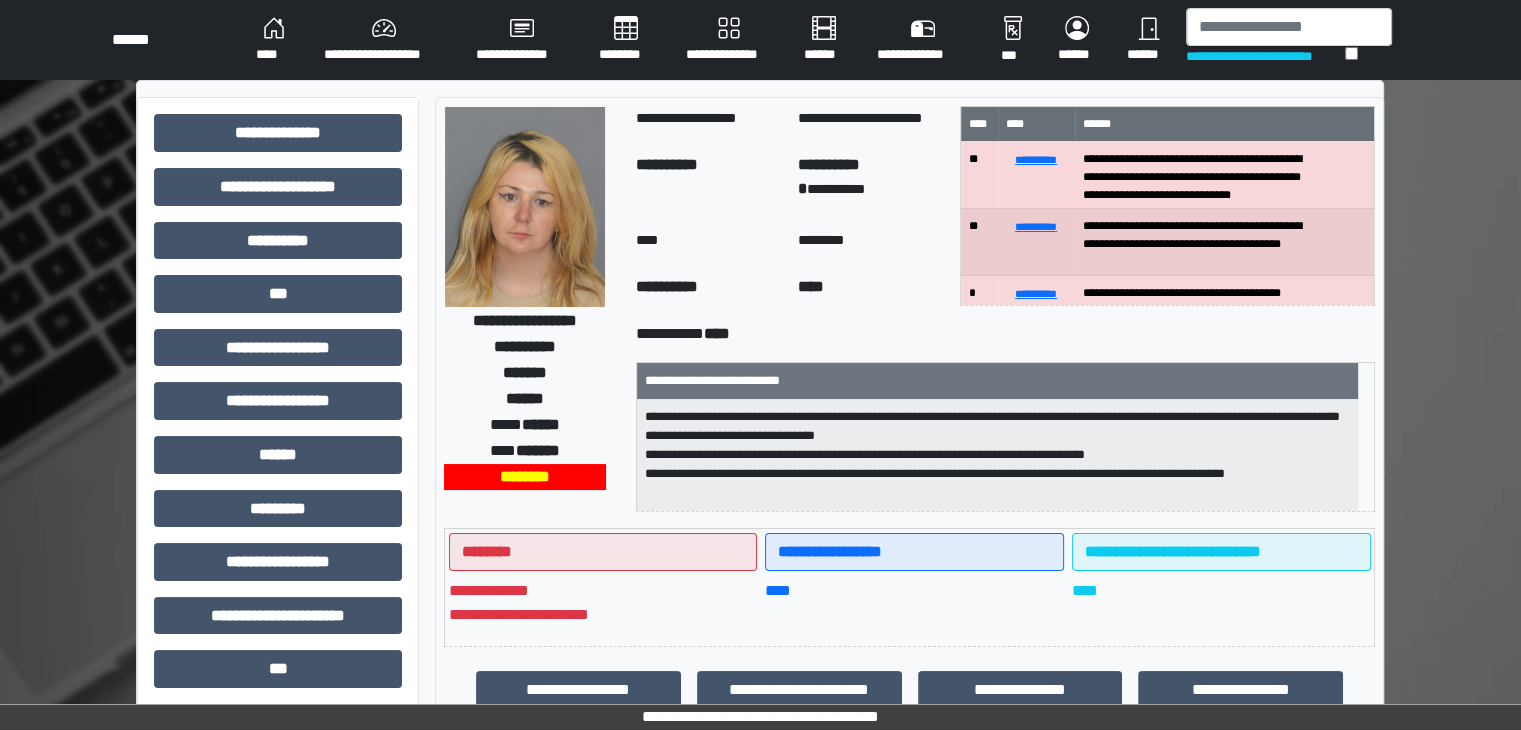 click on "****" at bounding box center [274, 40] 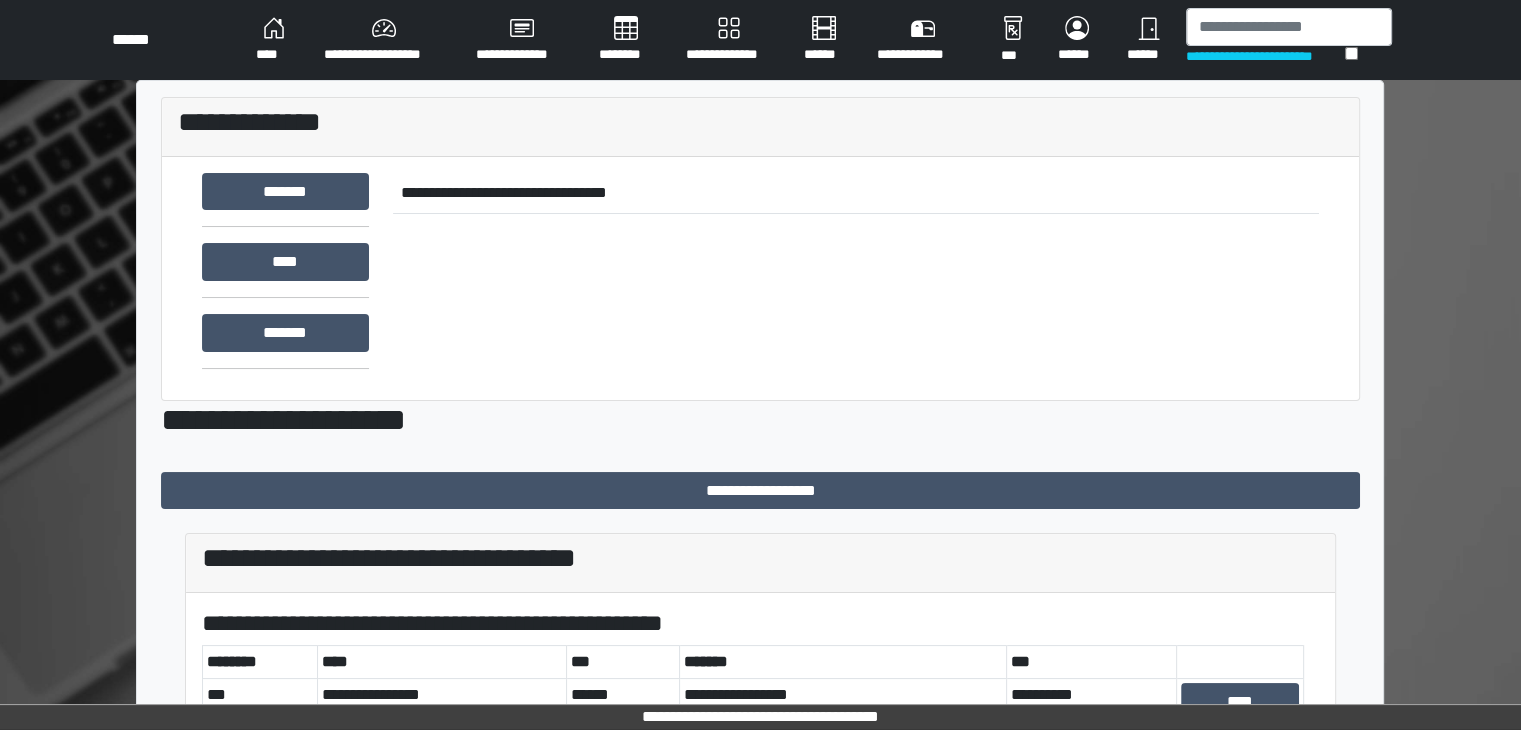 click on "****" at bounding box center [274, 40] 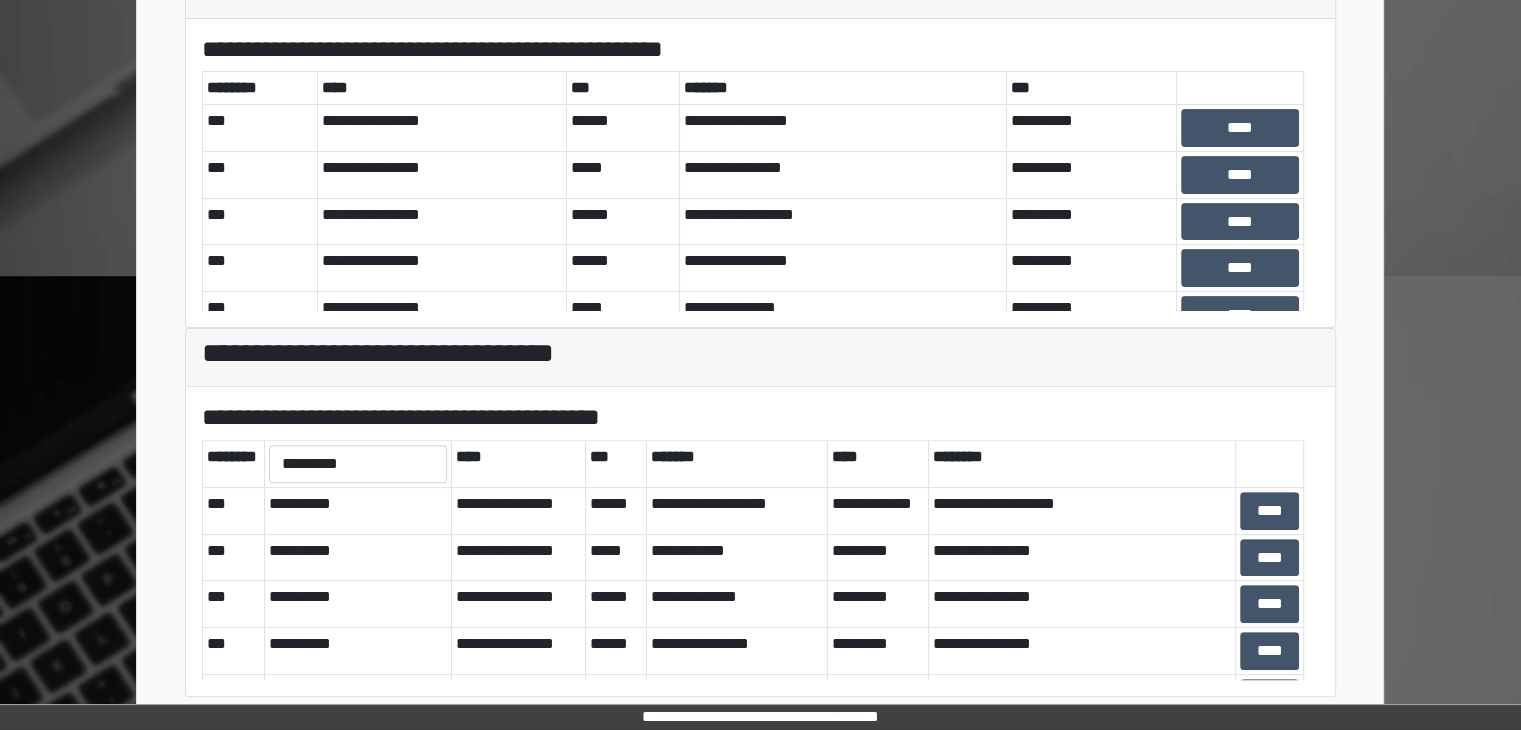 scroll, scrollTop: 581, scrollLeft: 0, axis: vertical 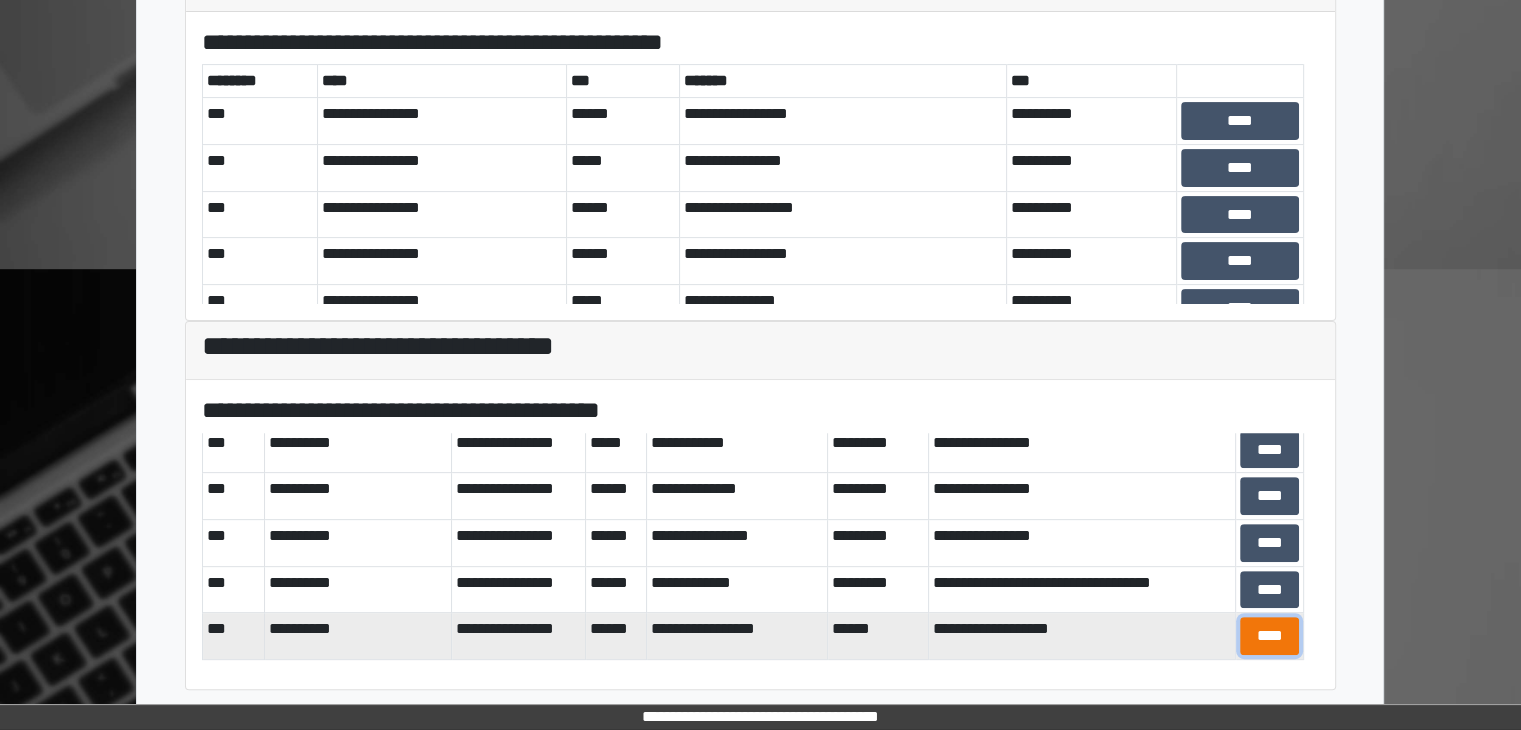 click on "****" at bounding box center [1270, 636] 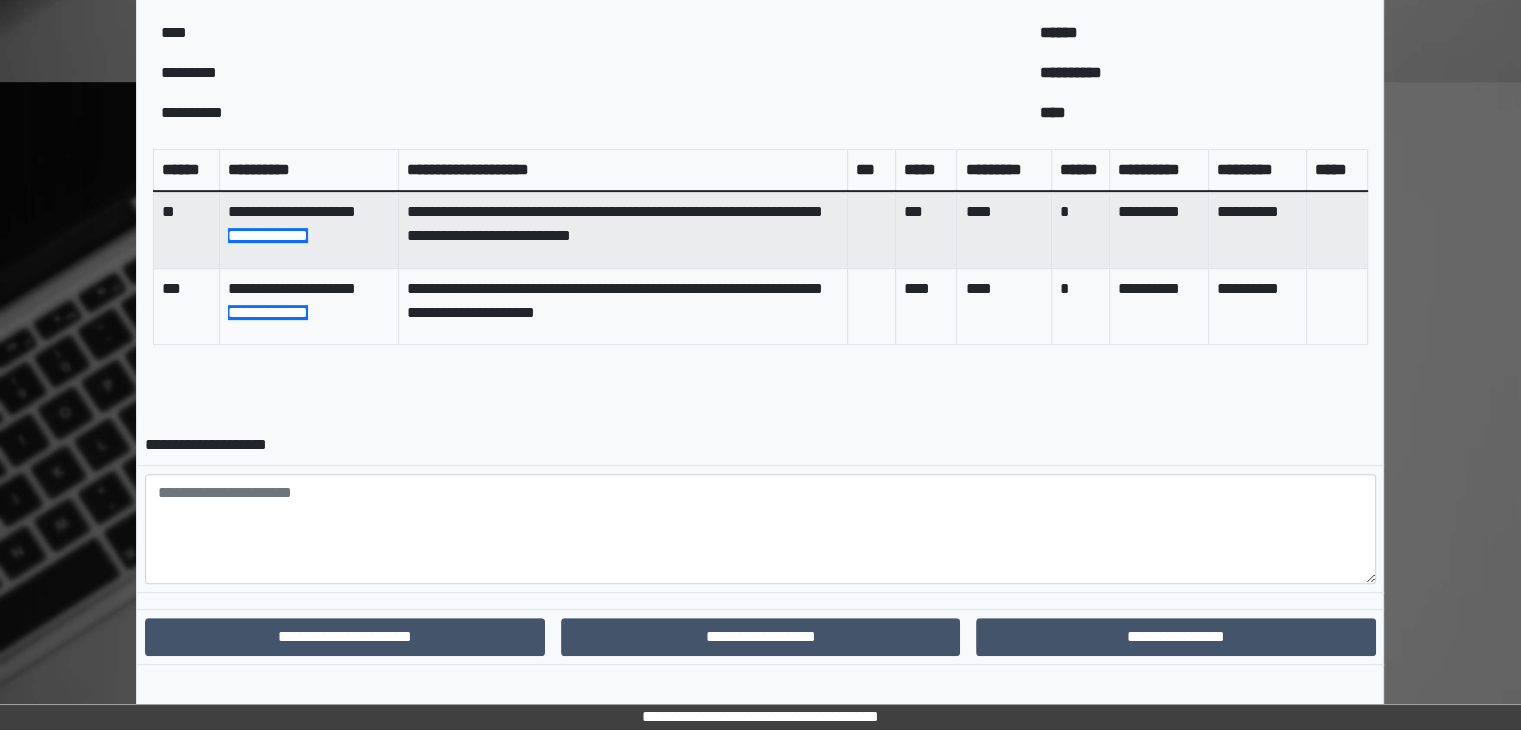 scroll, scrollTop: 783, scrollLeft: 0, axis: vertical 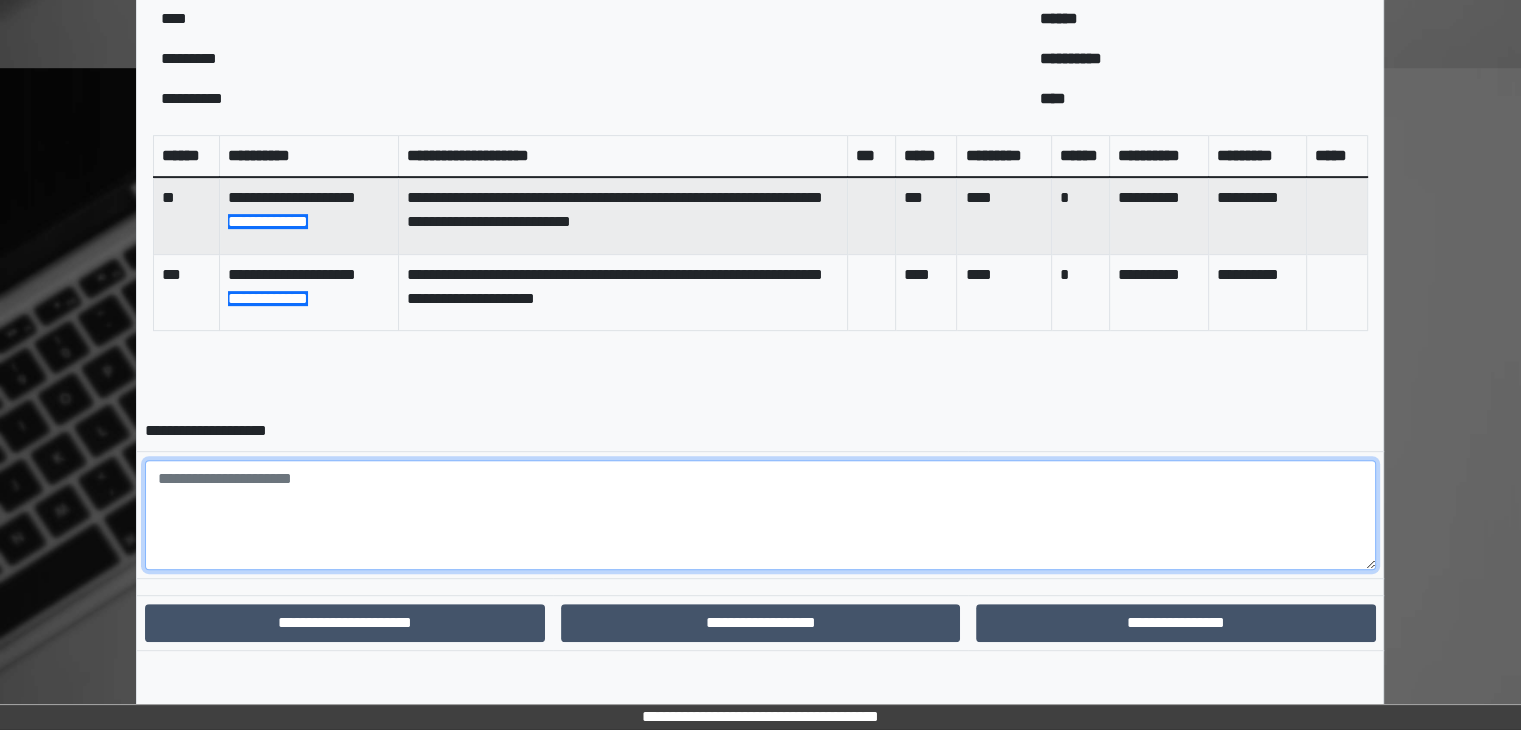click at bounding box center [760, 515] 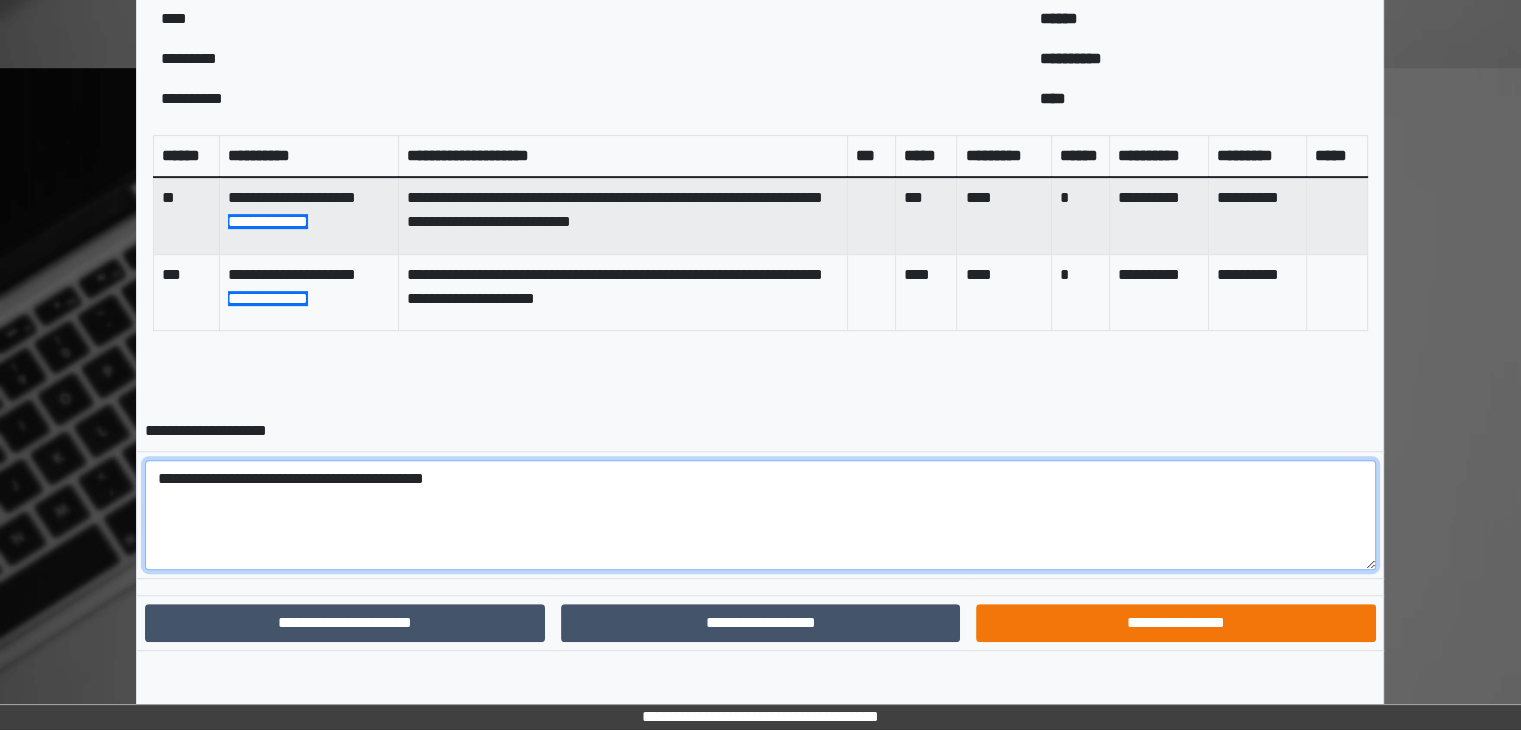 type on "**********" 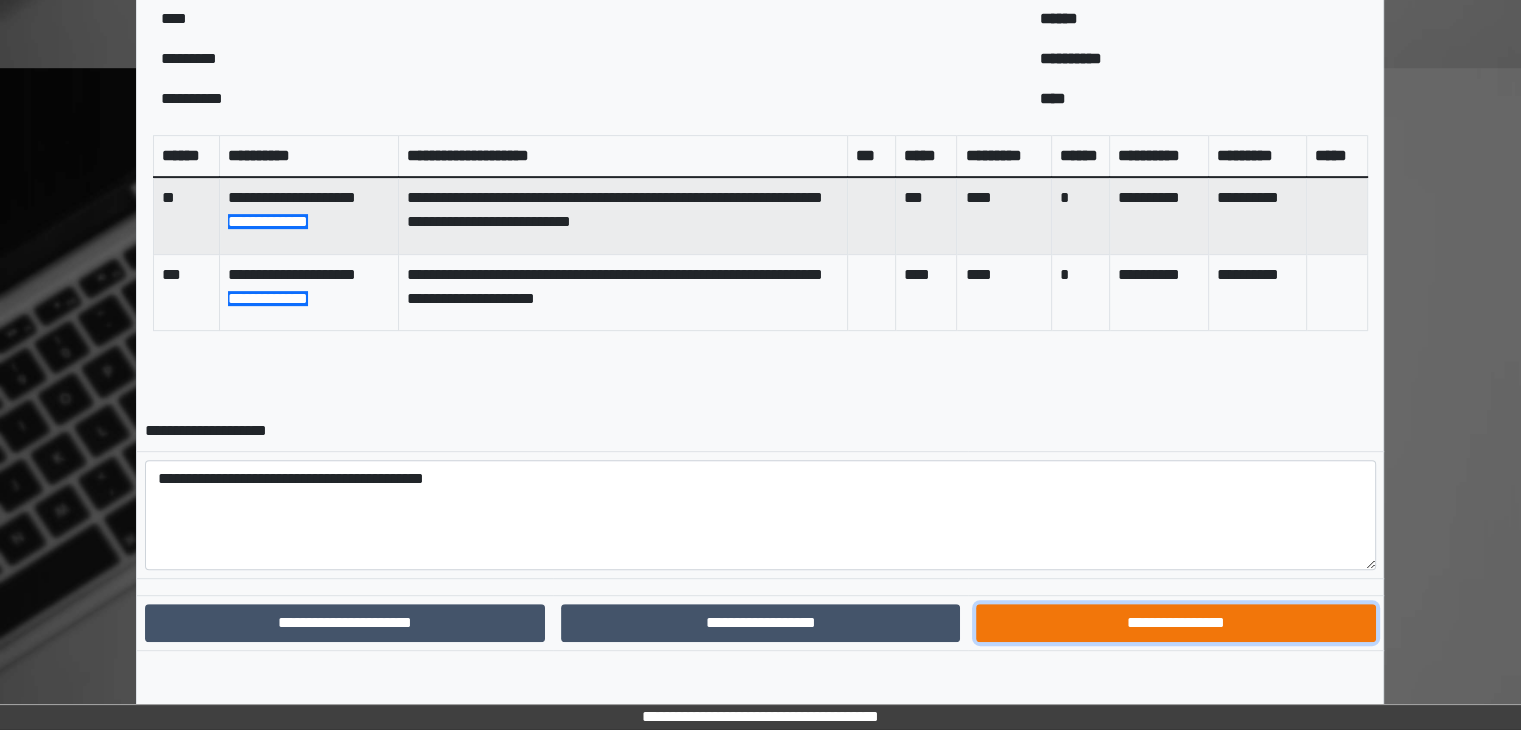 click on "**********" at bounding box center [1175, 623] 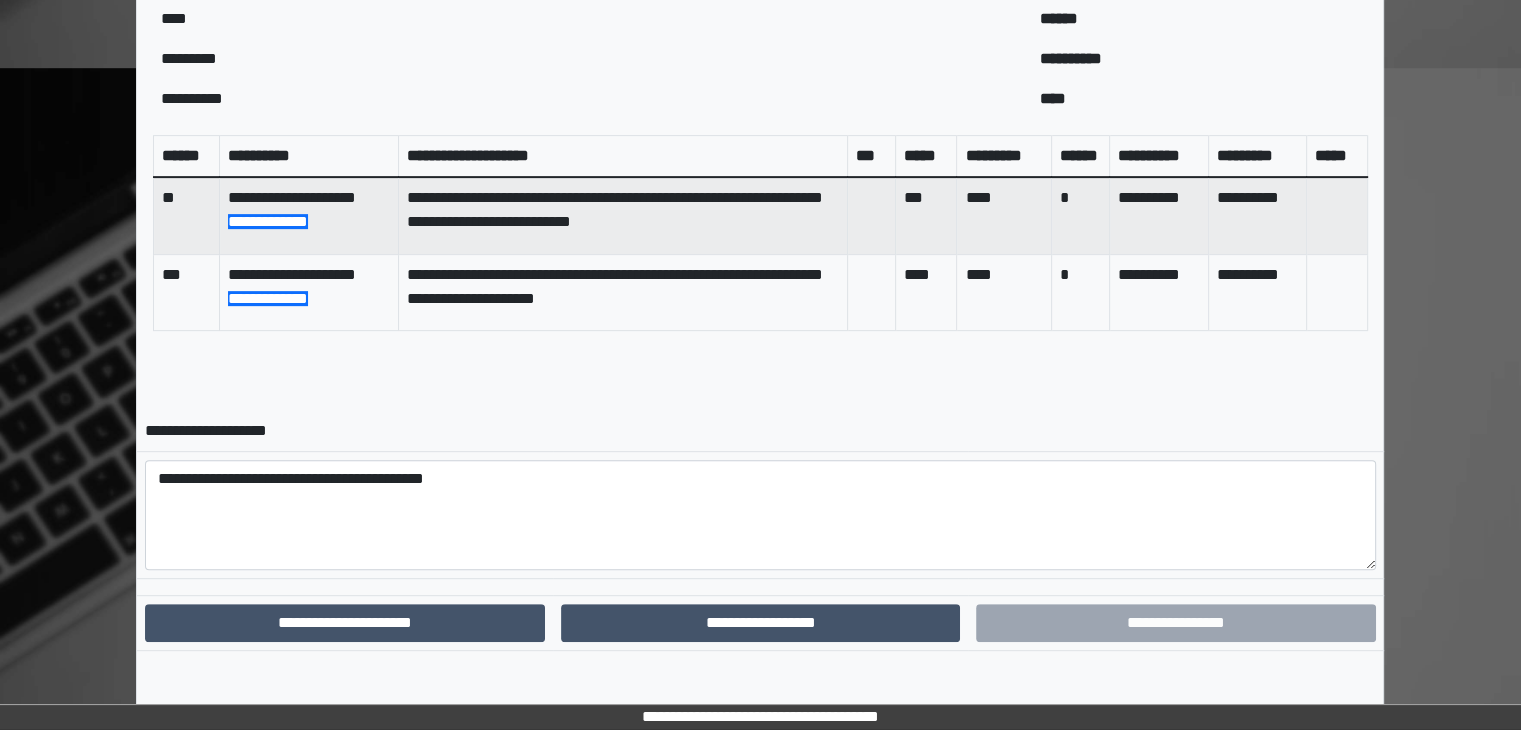 scroll, scrollTop: 704, scrollLeft: 0, axis: vertical 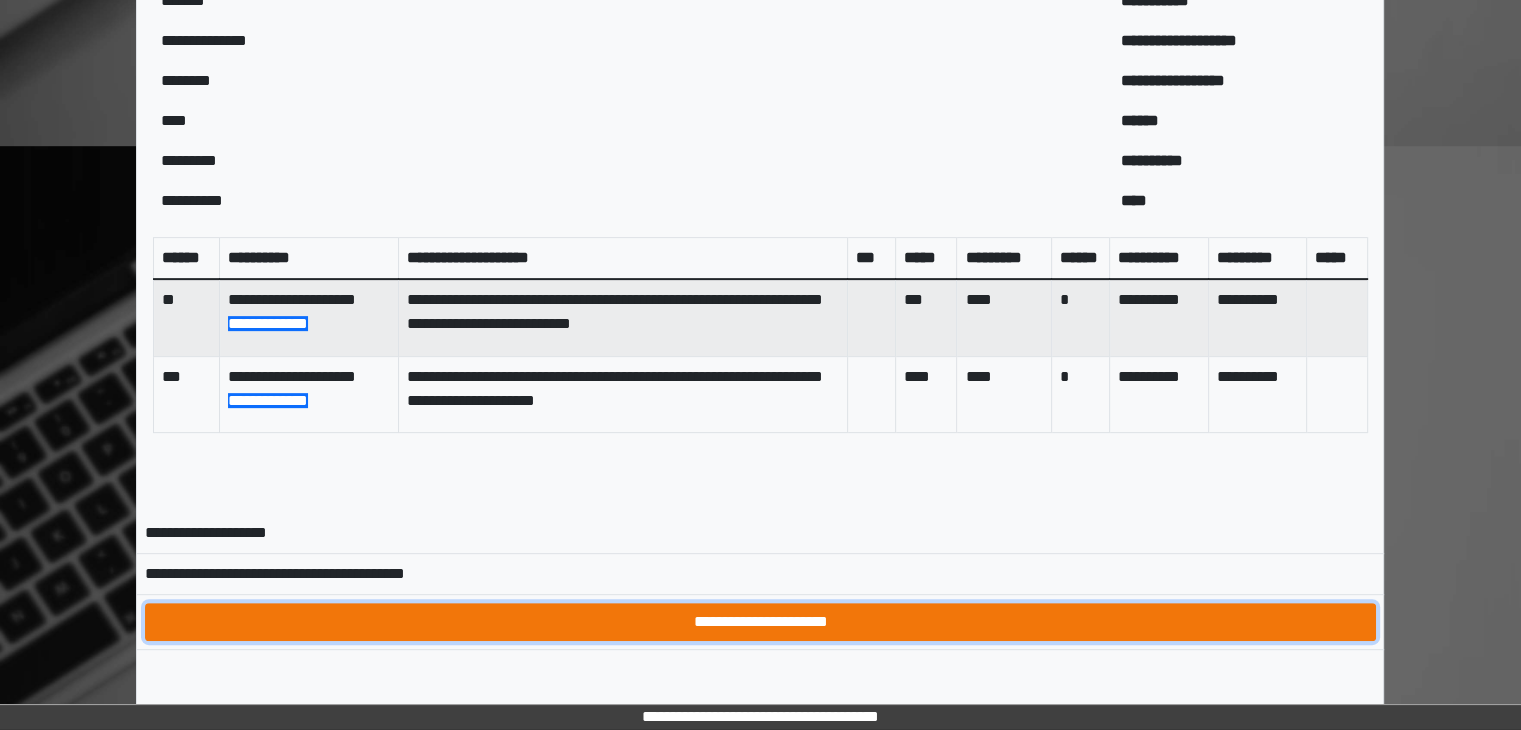 click on "**********" at bounding box center [760, 622] 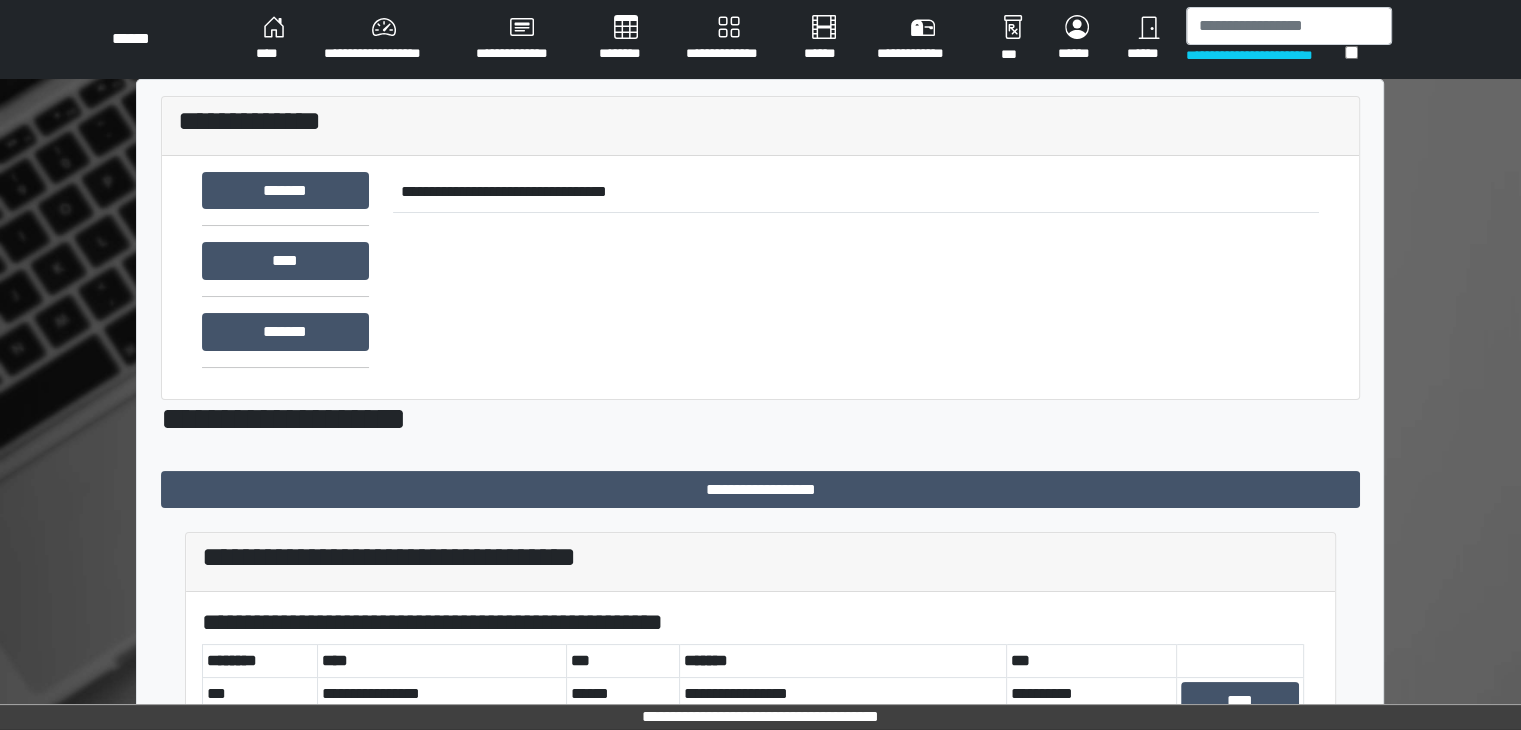scroll, scrollTop: 0, scrollLeft: 0, axis: both 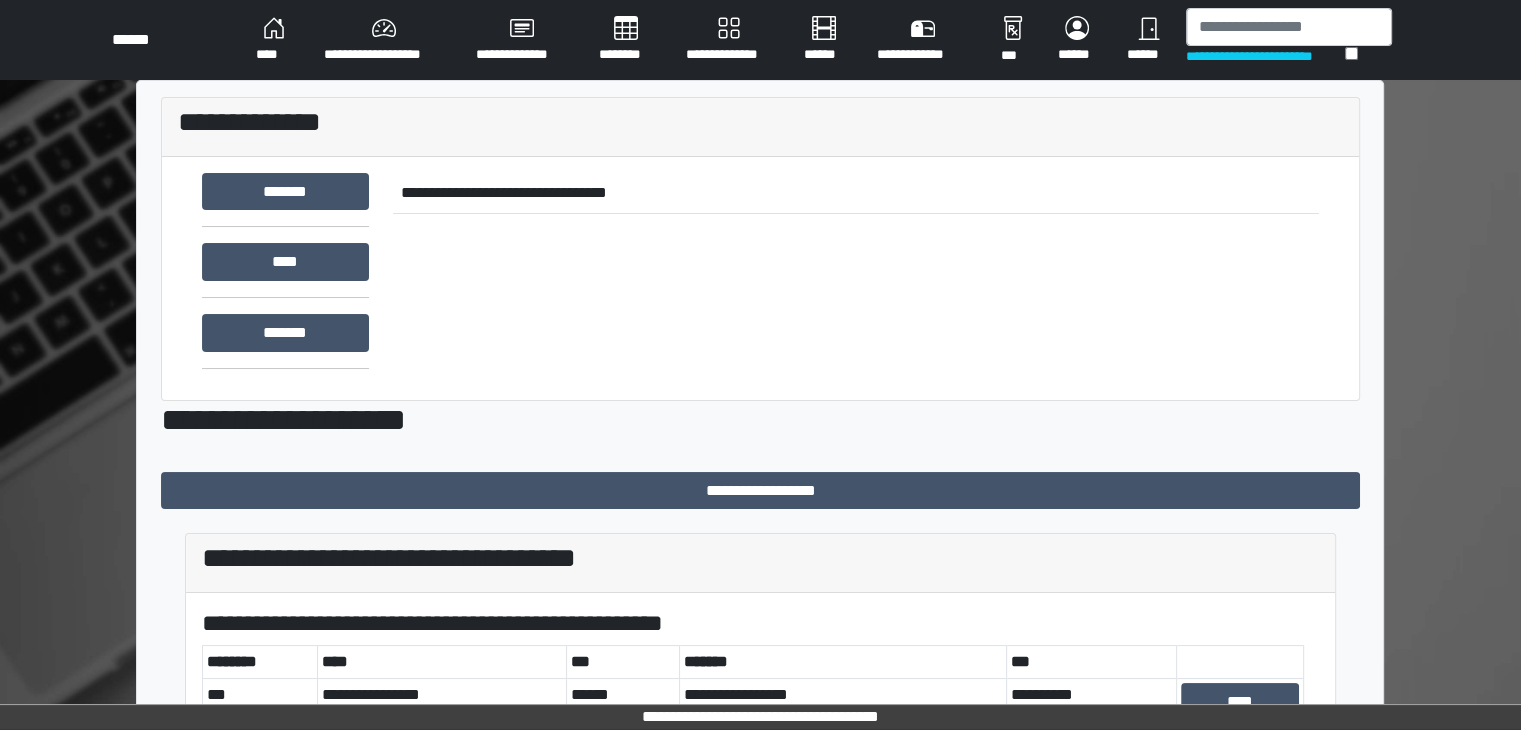 click on "**********" at bounding box center [384, 40] 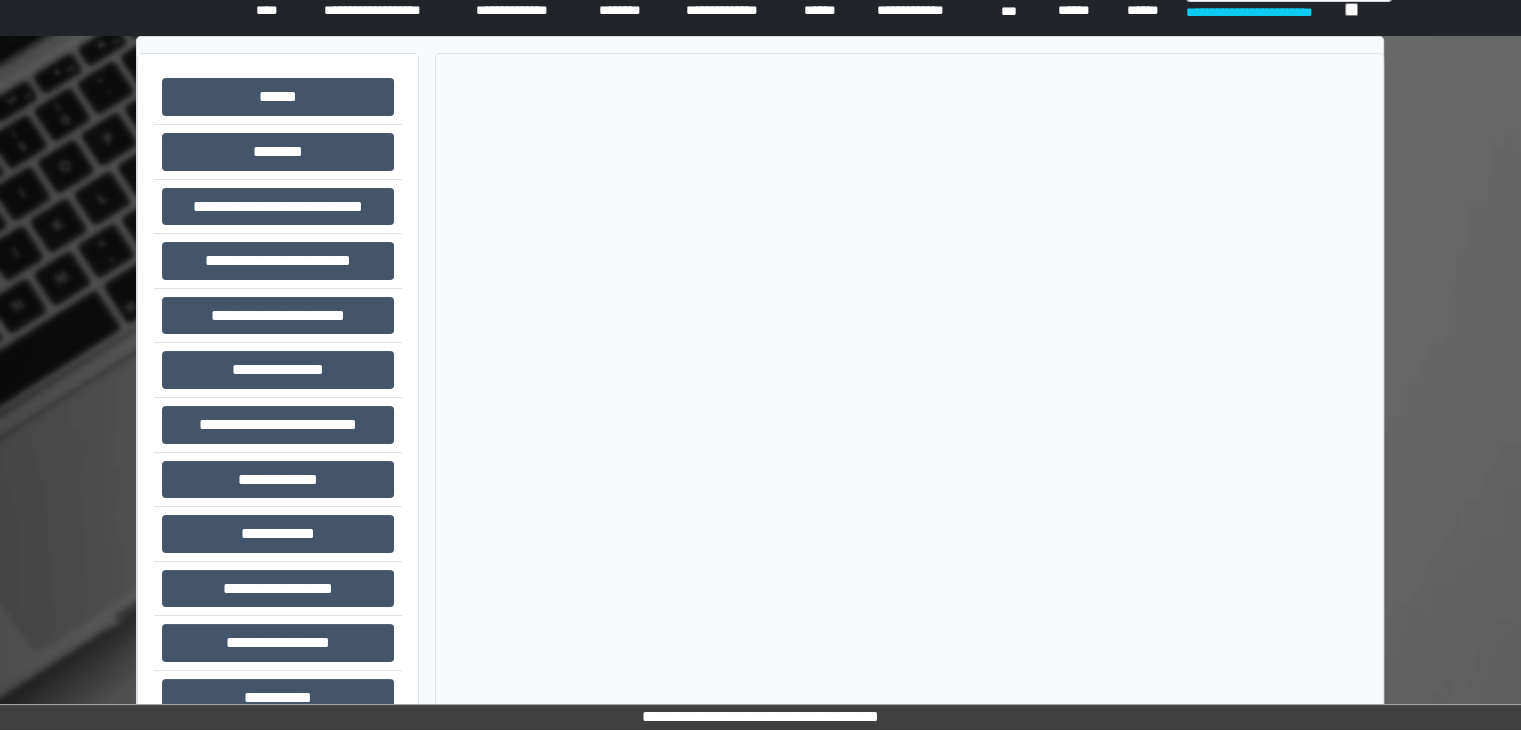 scroll, scrollTop: 87, scrollLeft: 0, axis: vertical 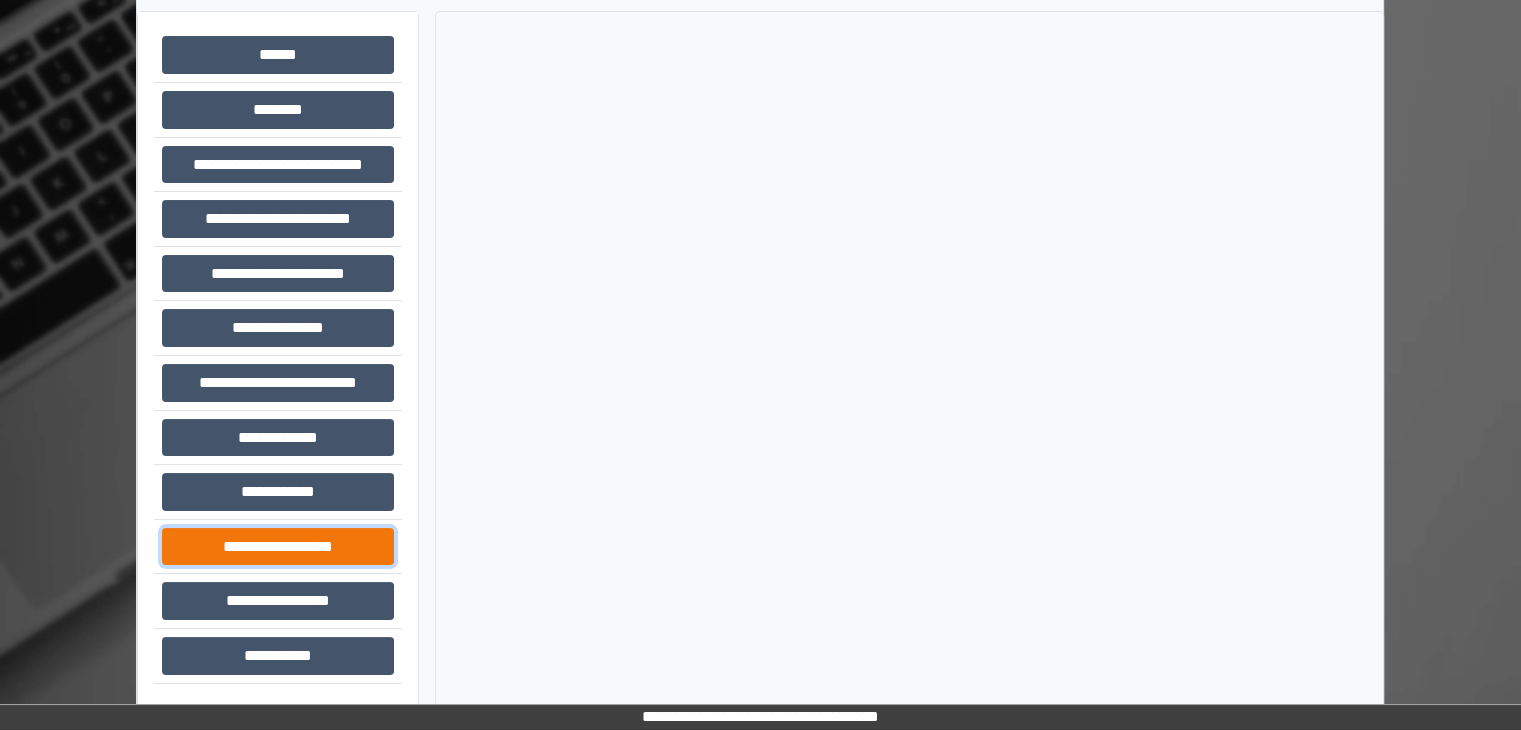 click on "**********" at bounding box center (278, 547) 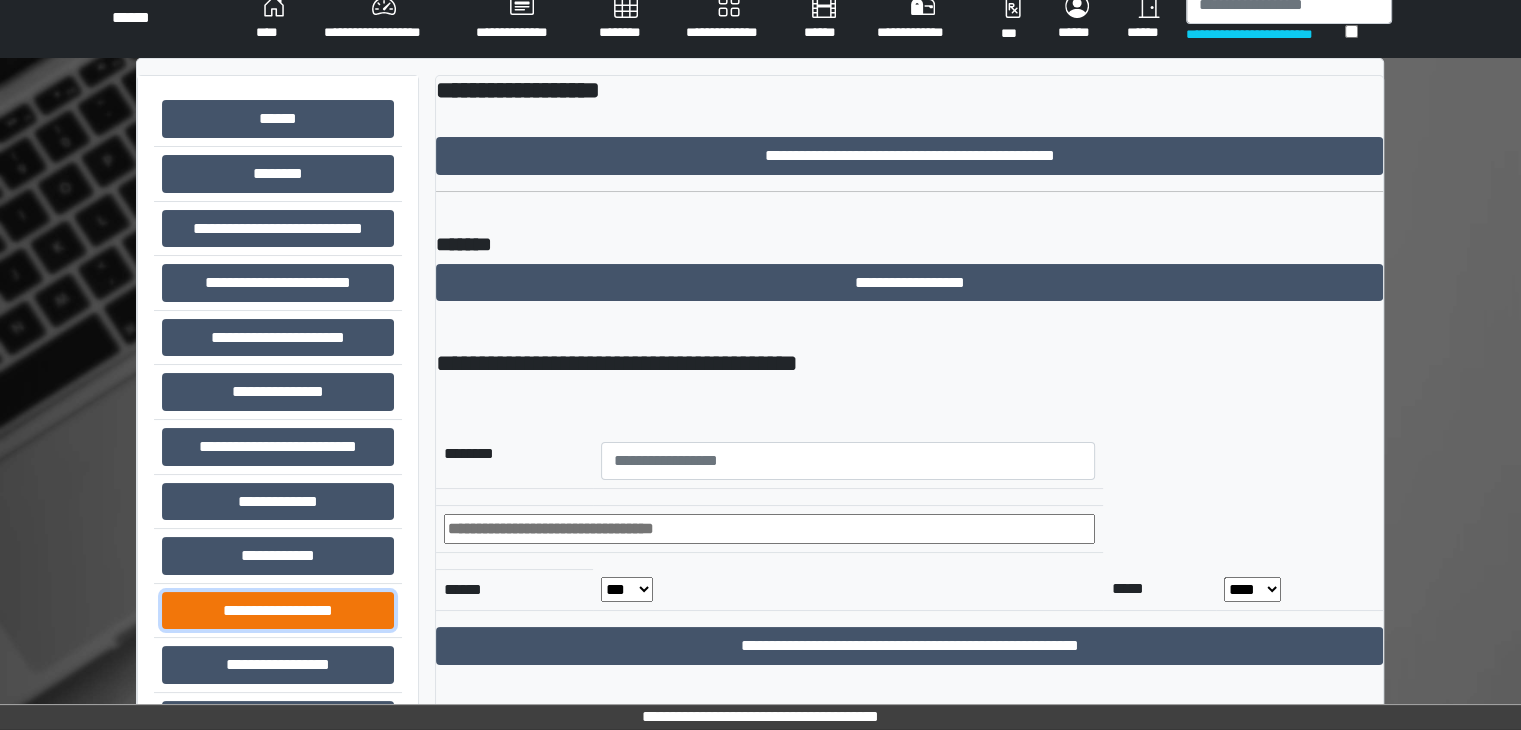 scroll, scrollTop: 87, scrollLeft: 0, axis: vertical 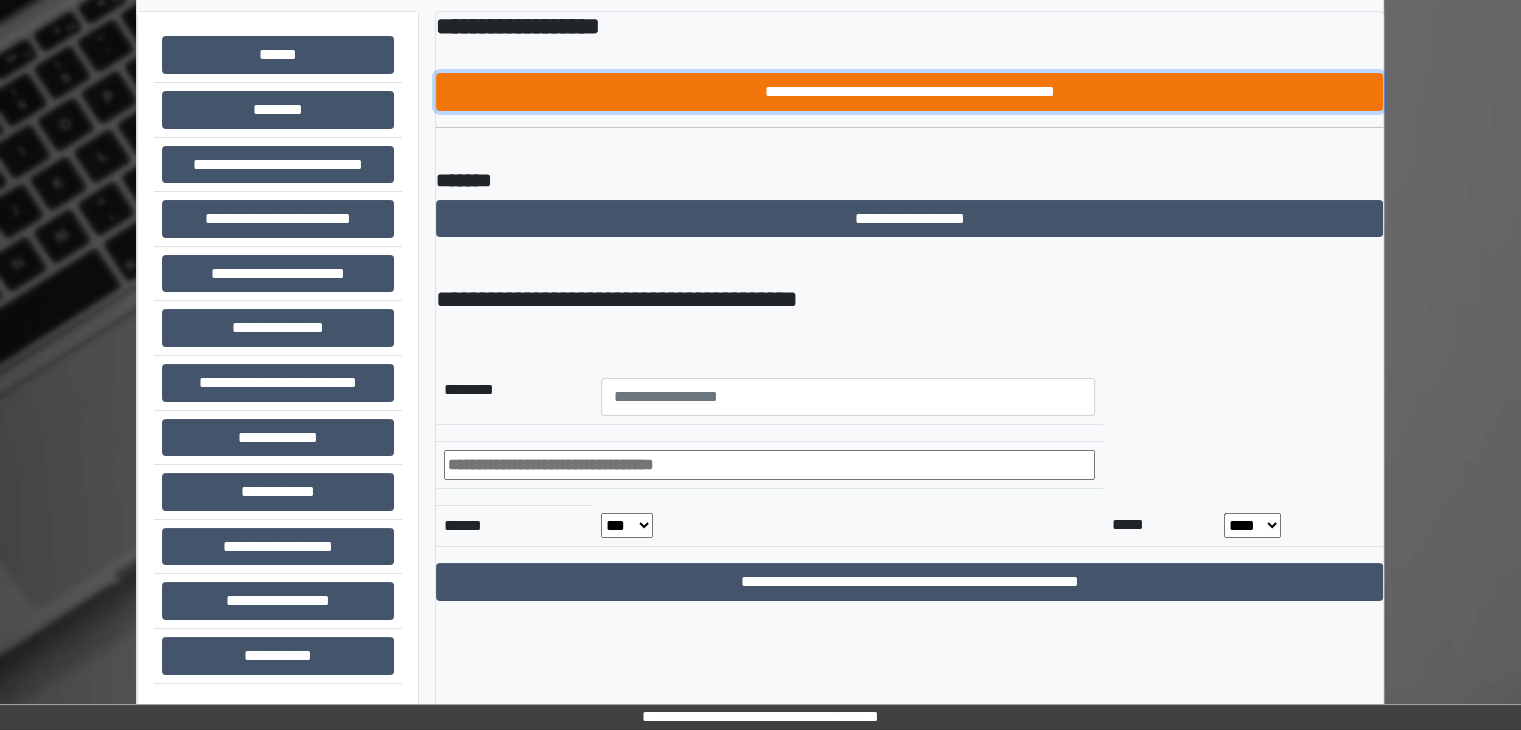 click on "**********" at bounding box center [909, 92] 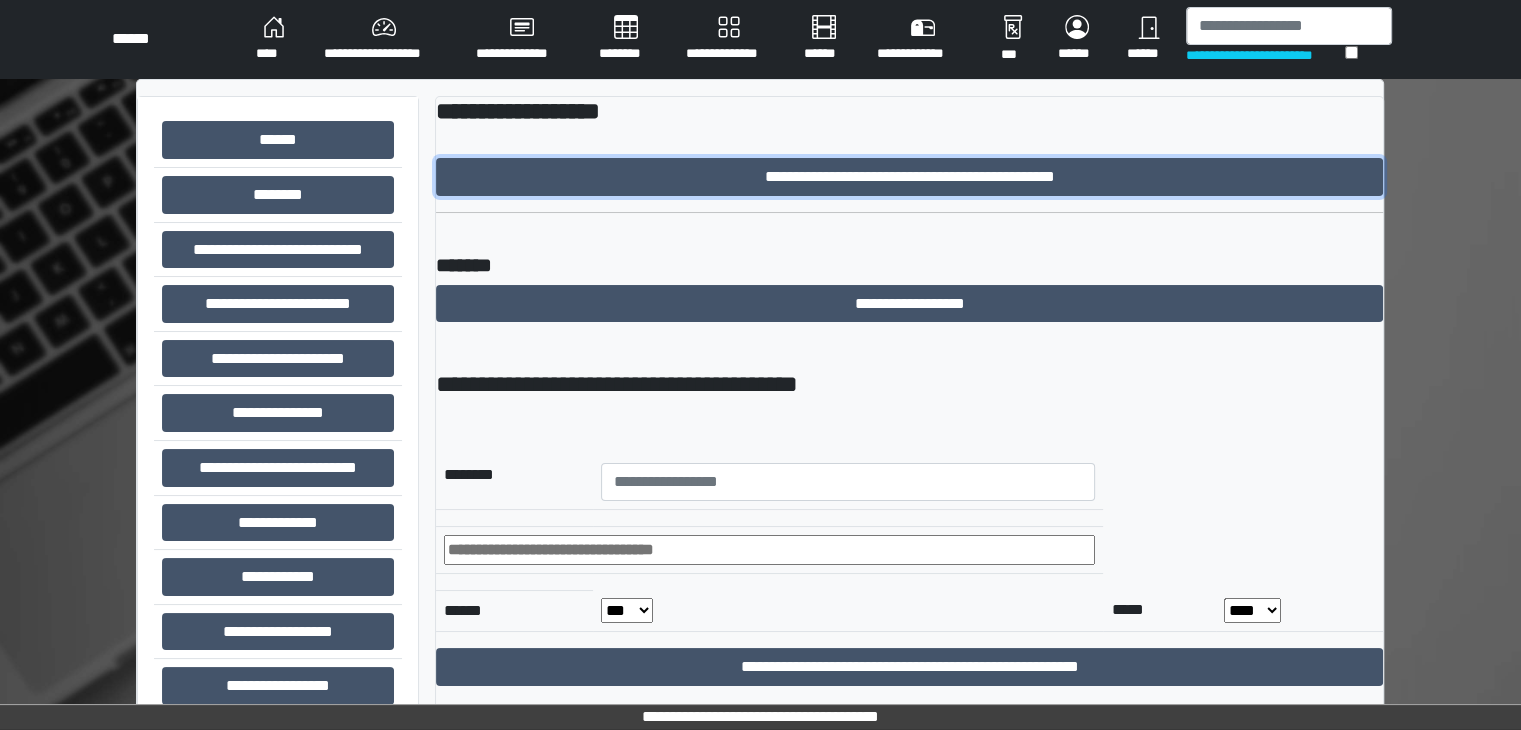 scroll, scrollTop: 0, scrollLeft: 0, axis: both 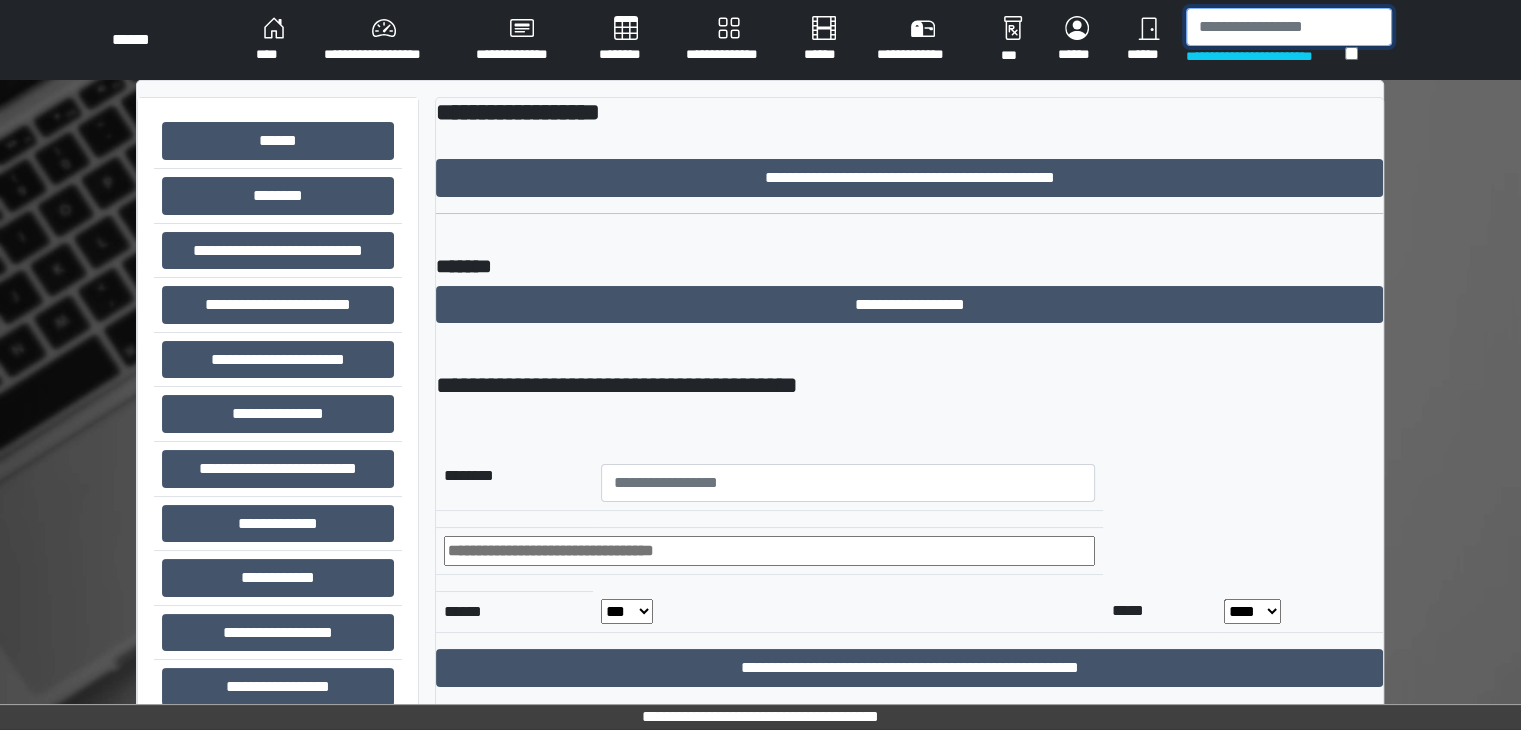 click at bounding box center (1289, 27) 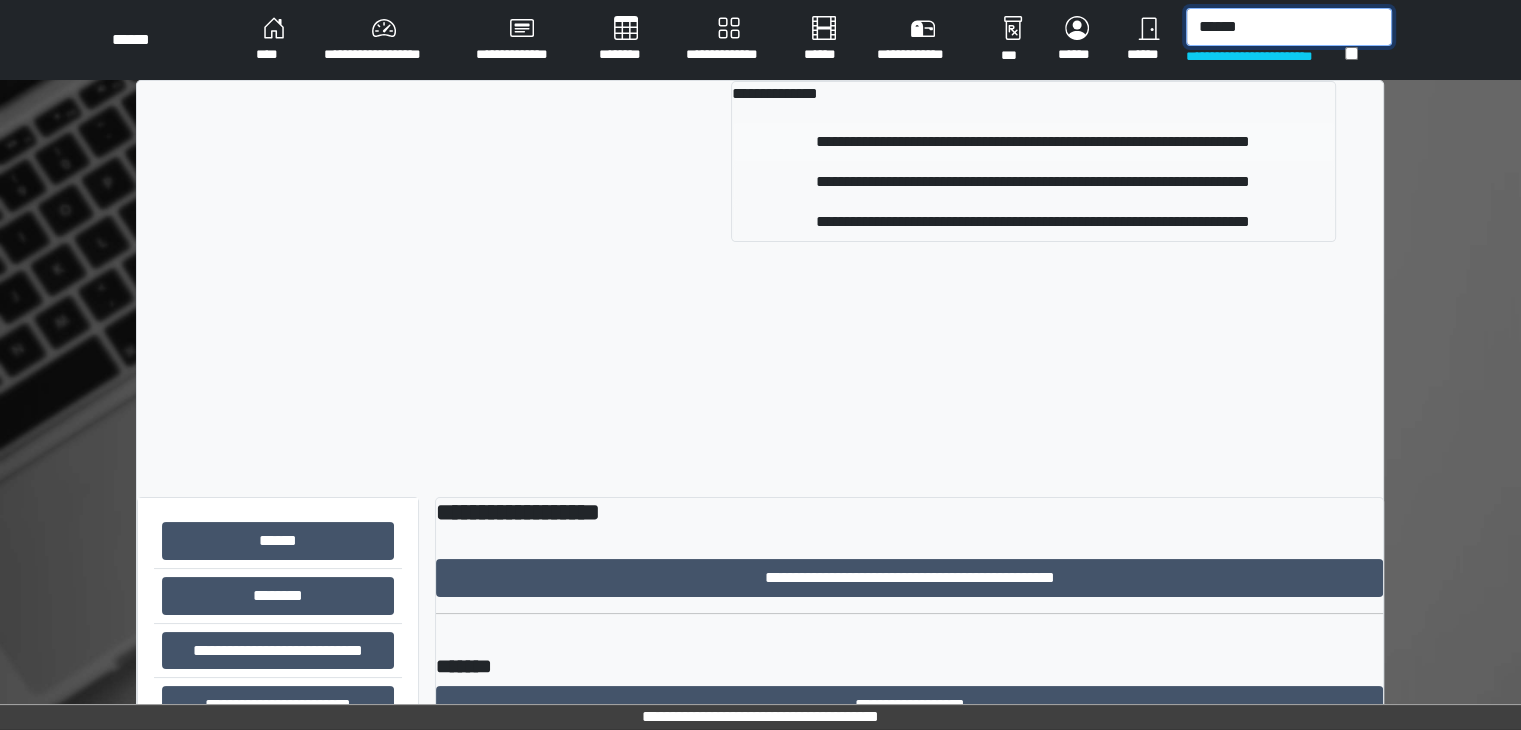 type on "******" 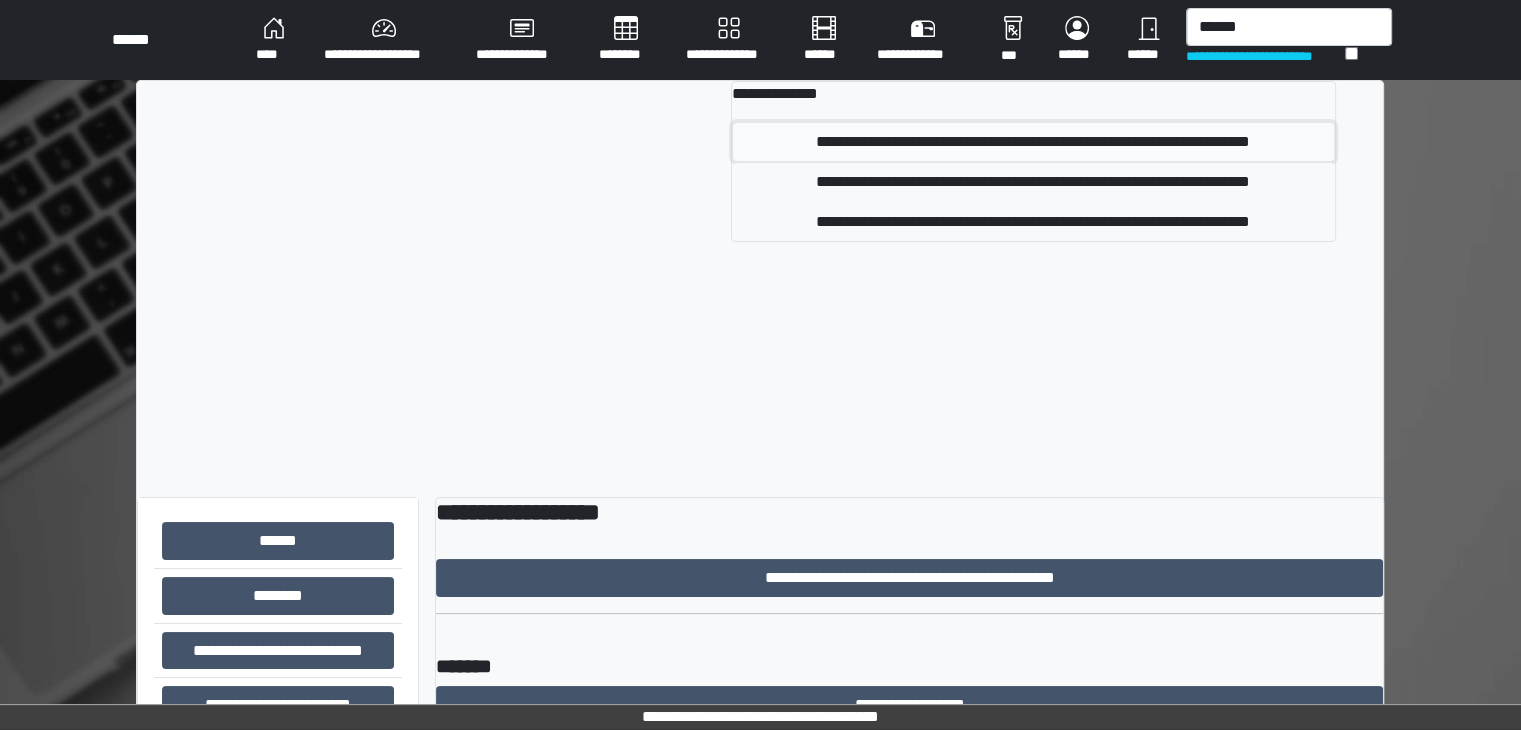 click on "**********" at bounding box center (1033, 142) 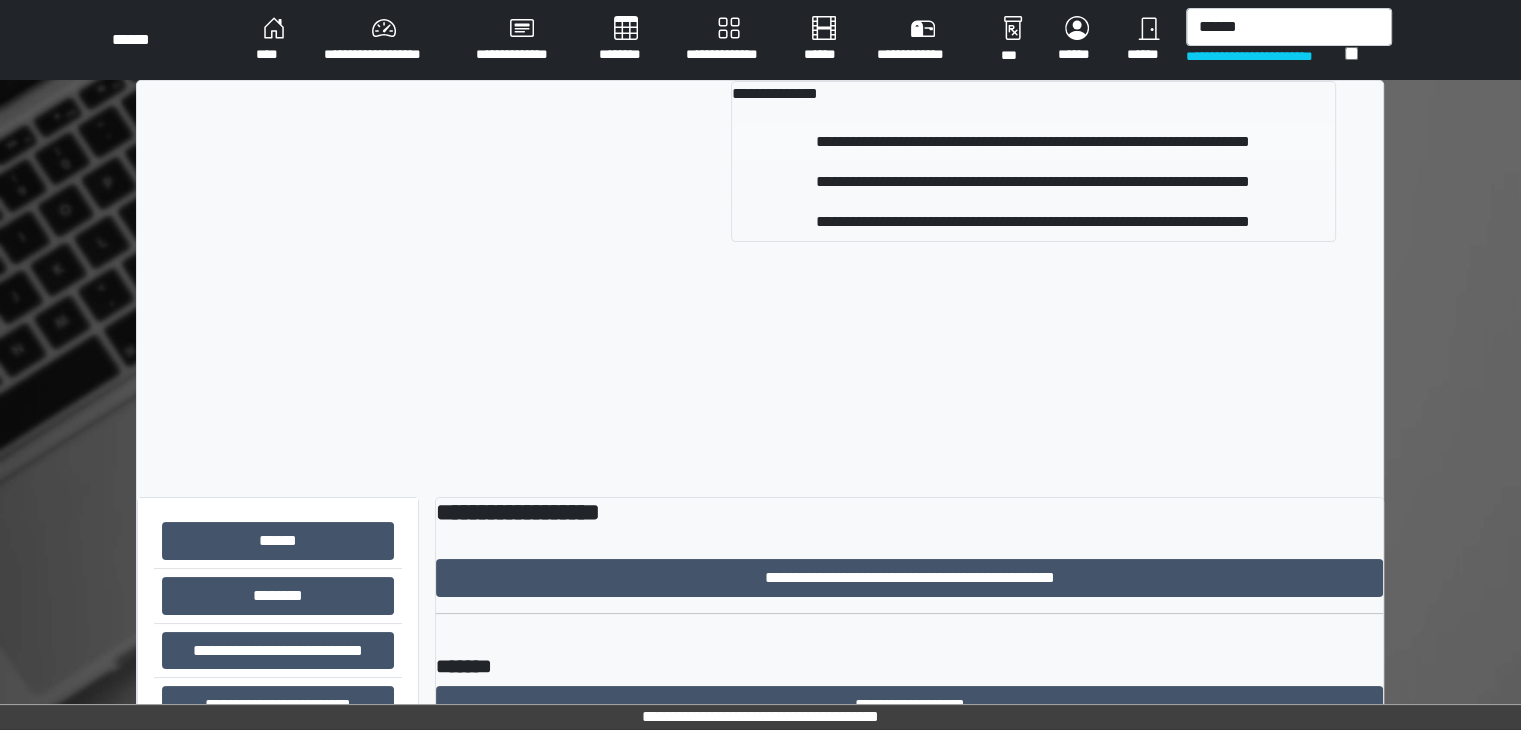 type 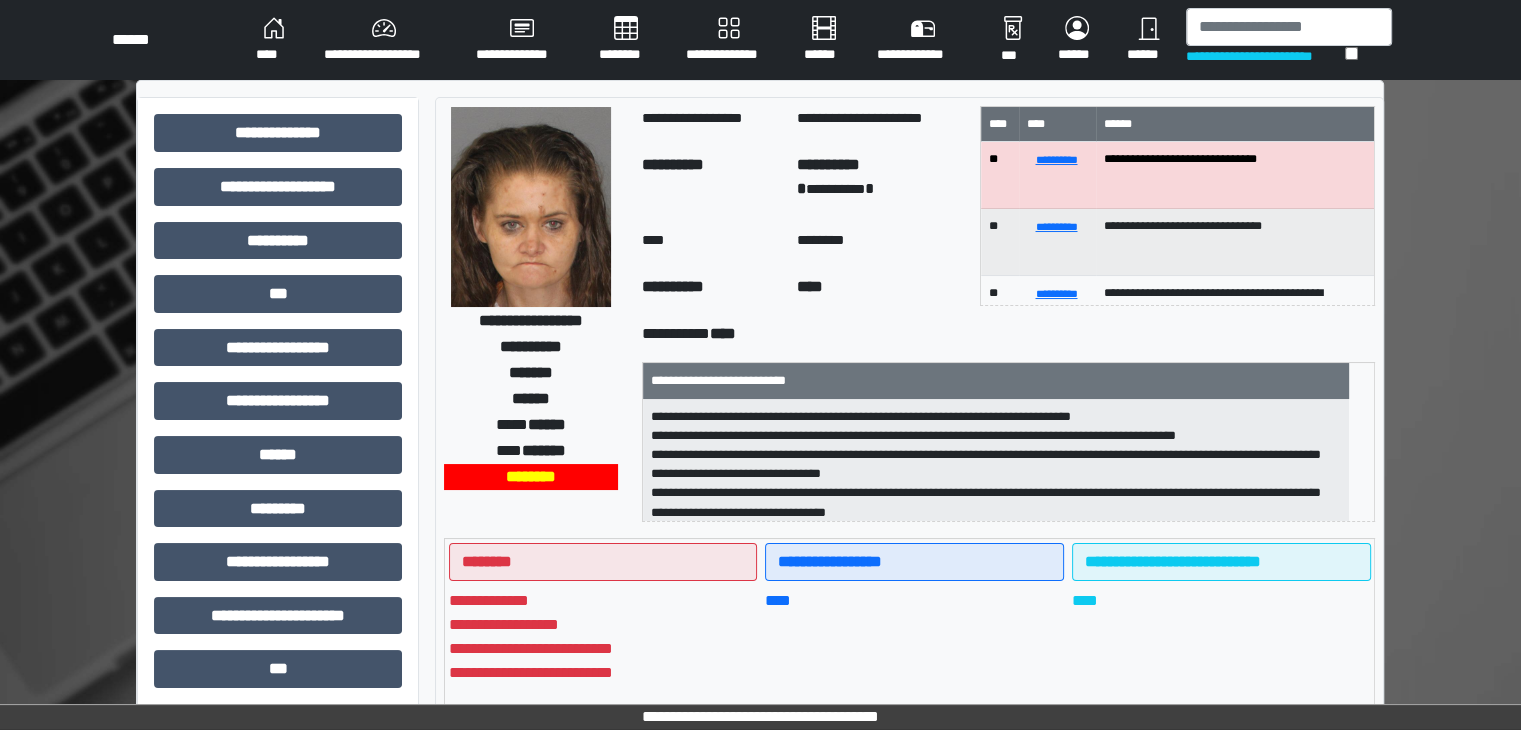 scroll, scrollTop: 44, scrollLeft: 0, axis: vertical 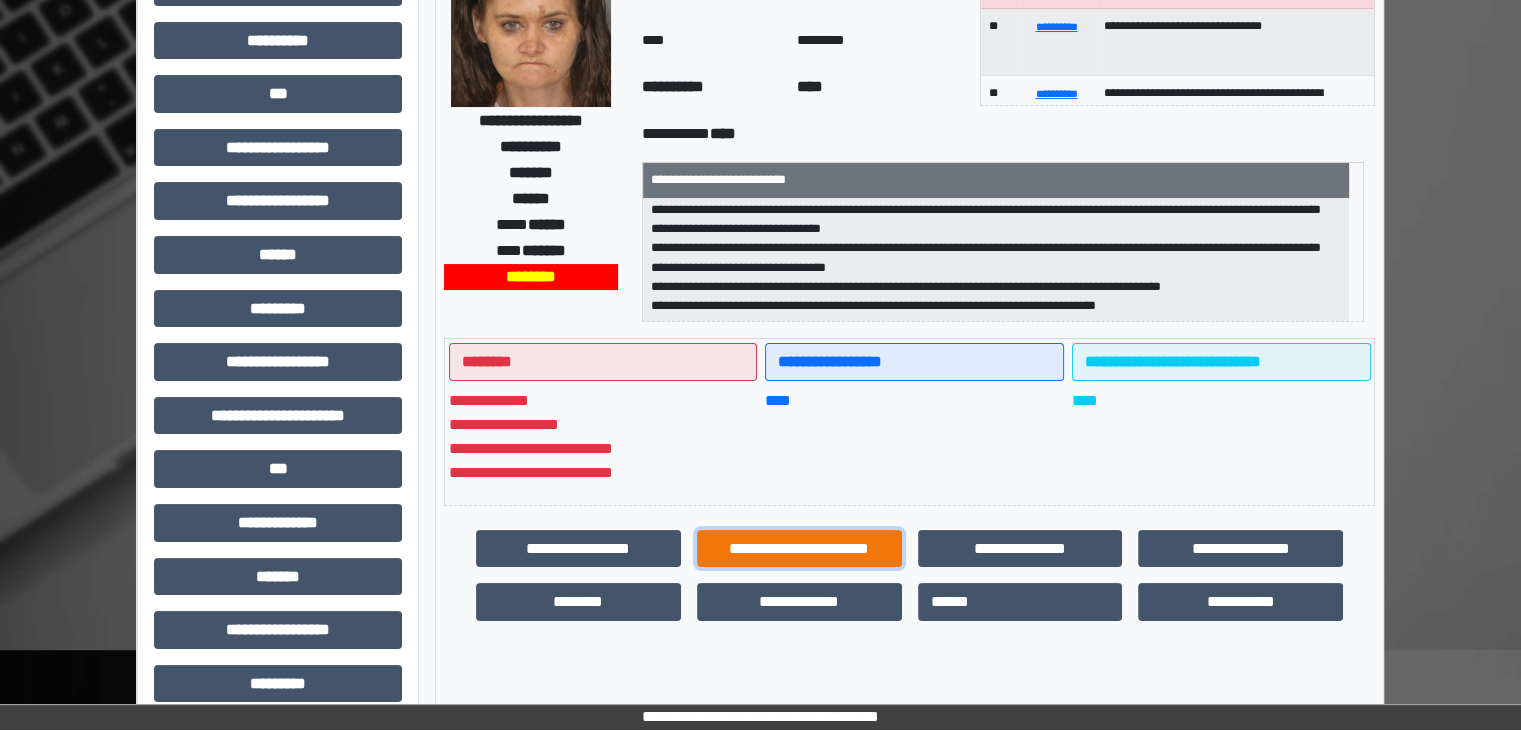 click on "**********" at bounding box center [799, 549] 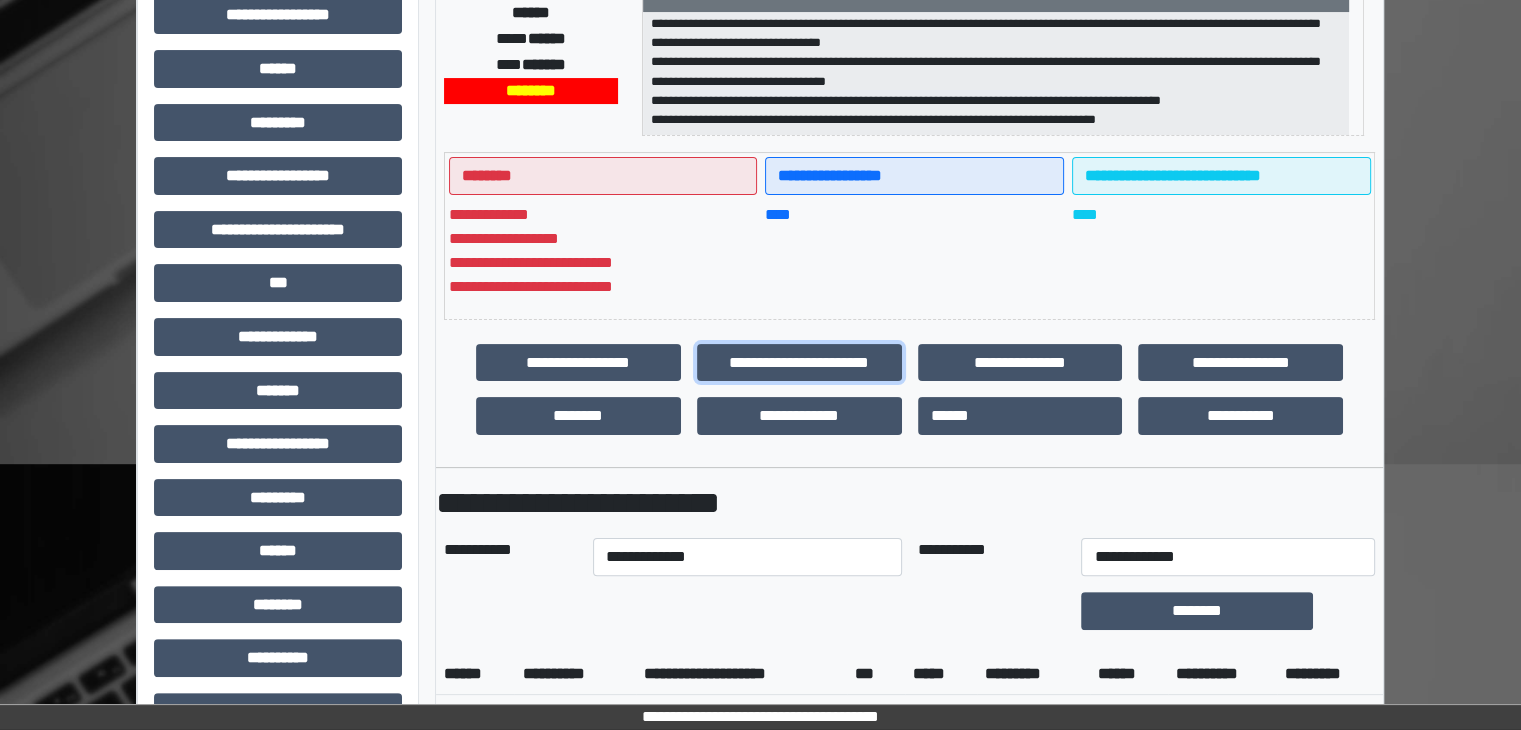 scroll, scrollTop: 500, scrollLeft: 0, axis: vertical 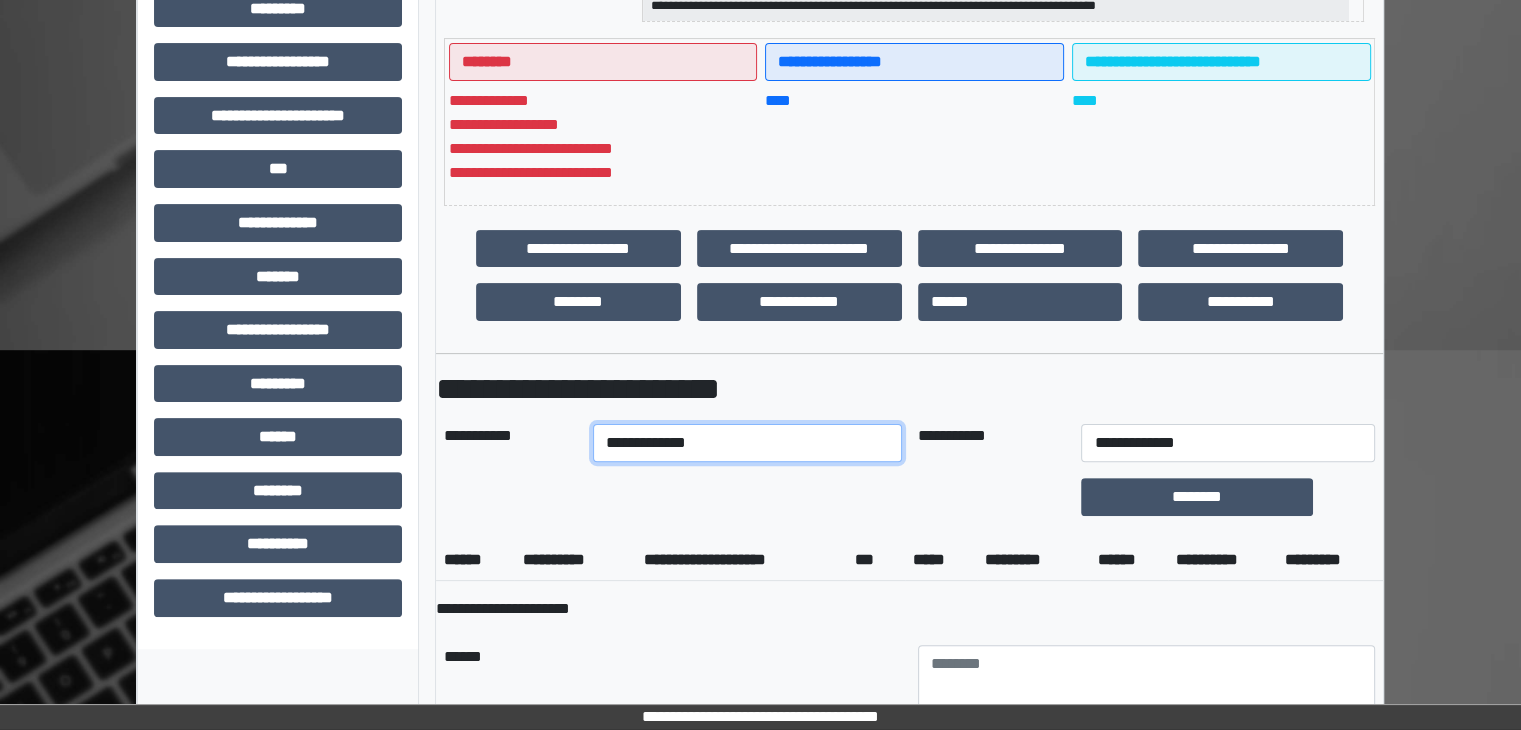 click on "**********" at bounding box center (747, 443) 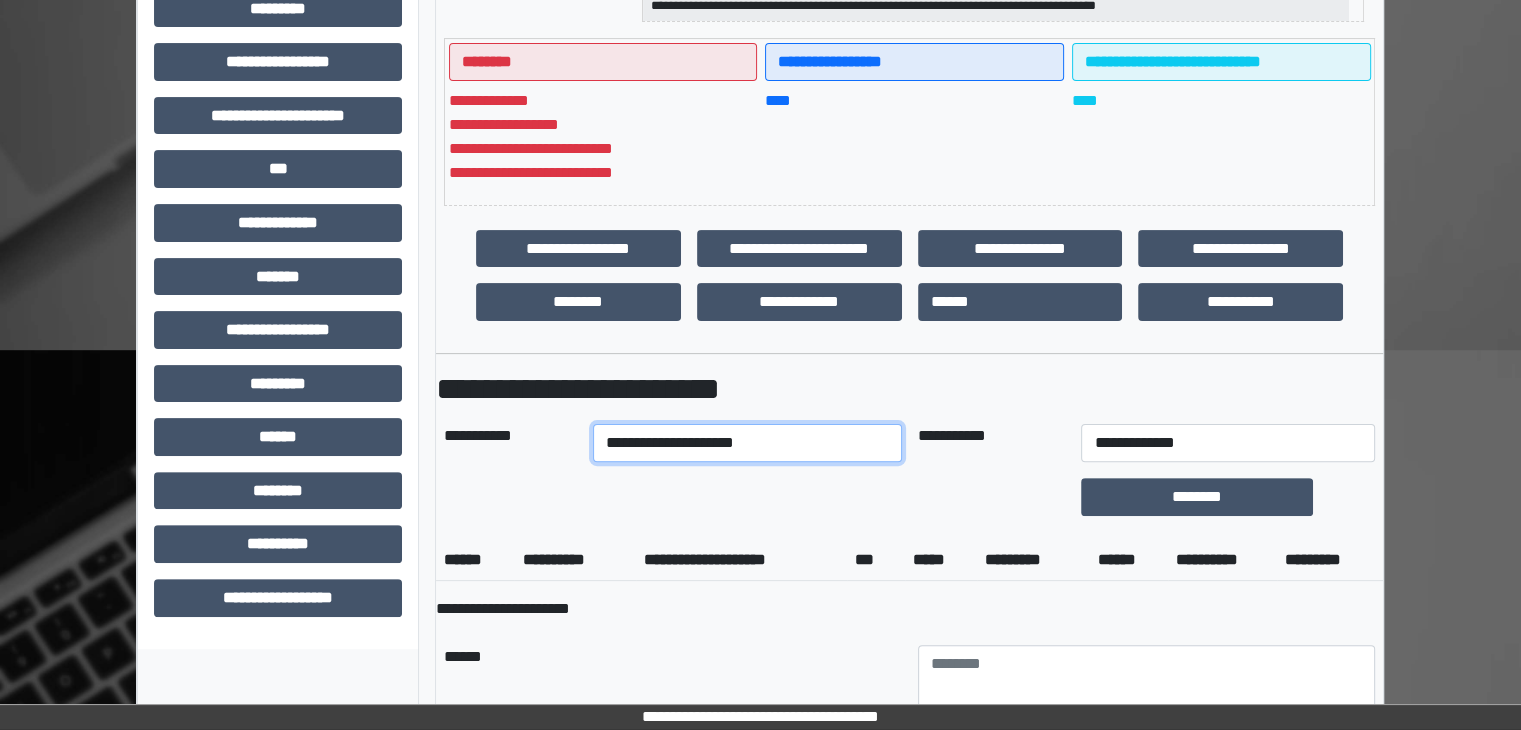 click on "**********" at bounding box center [747, 443] 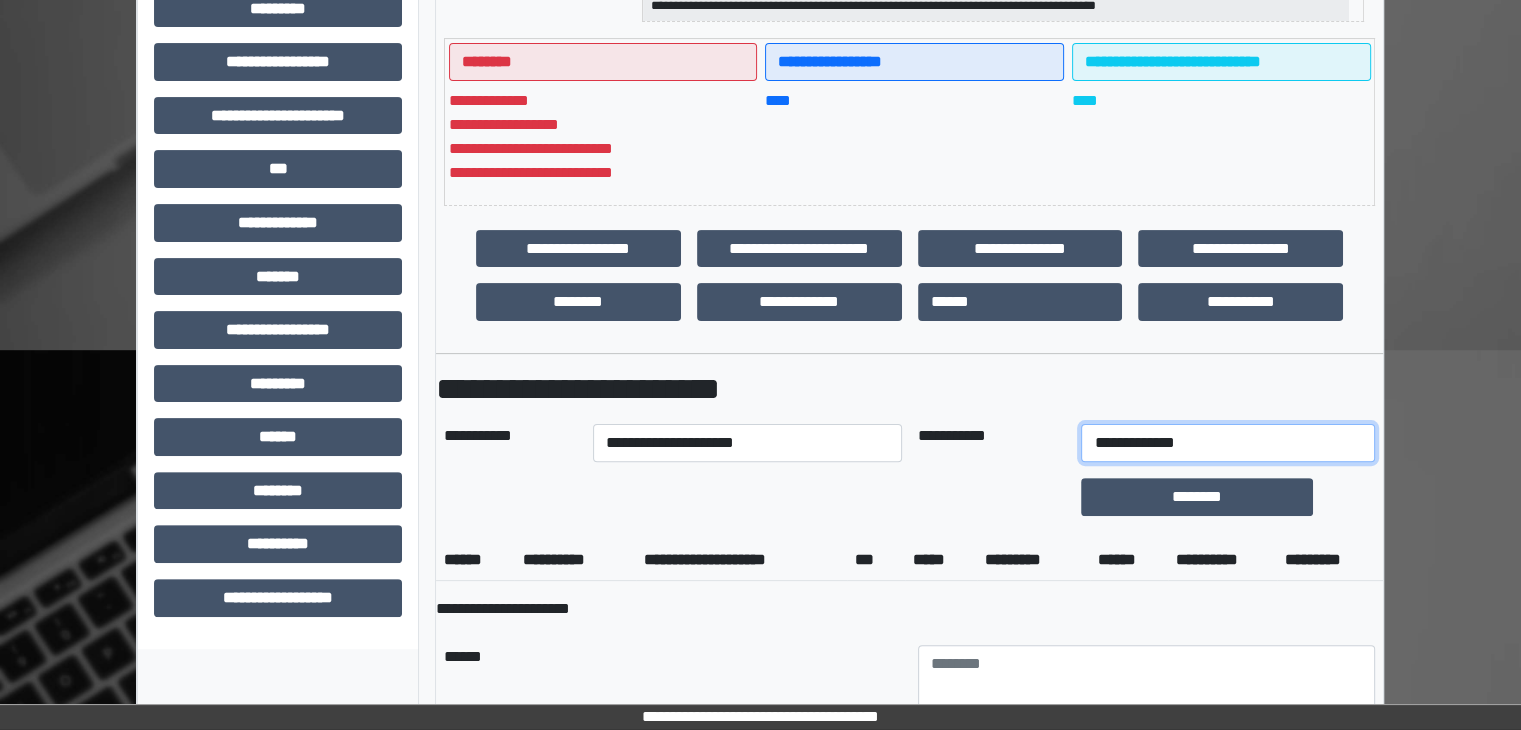 click on "**********" at bounding box center [1227, 443] 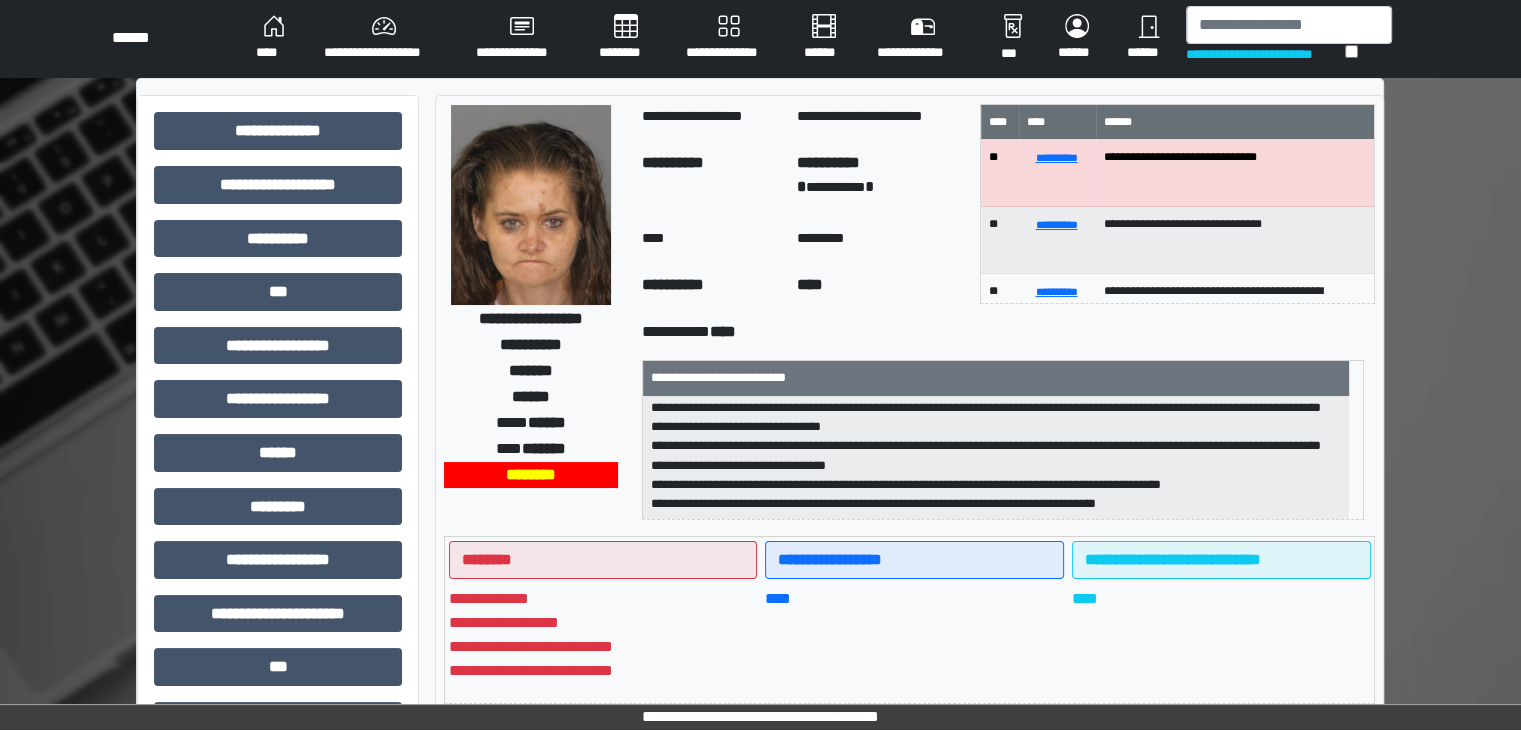 scroll, scrollTop: 0, scrollLeft: 0, axis: both 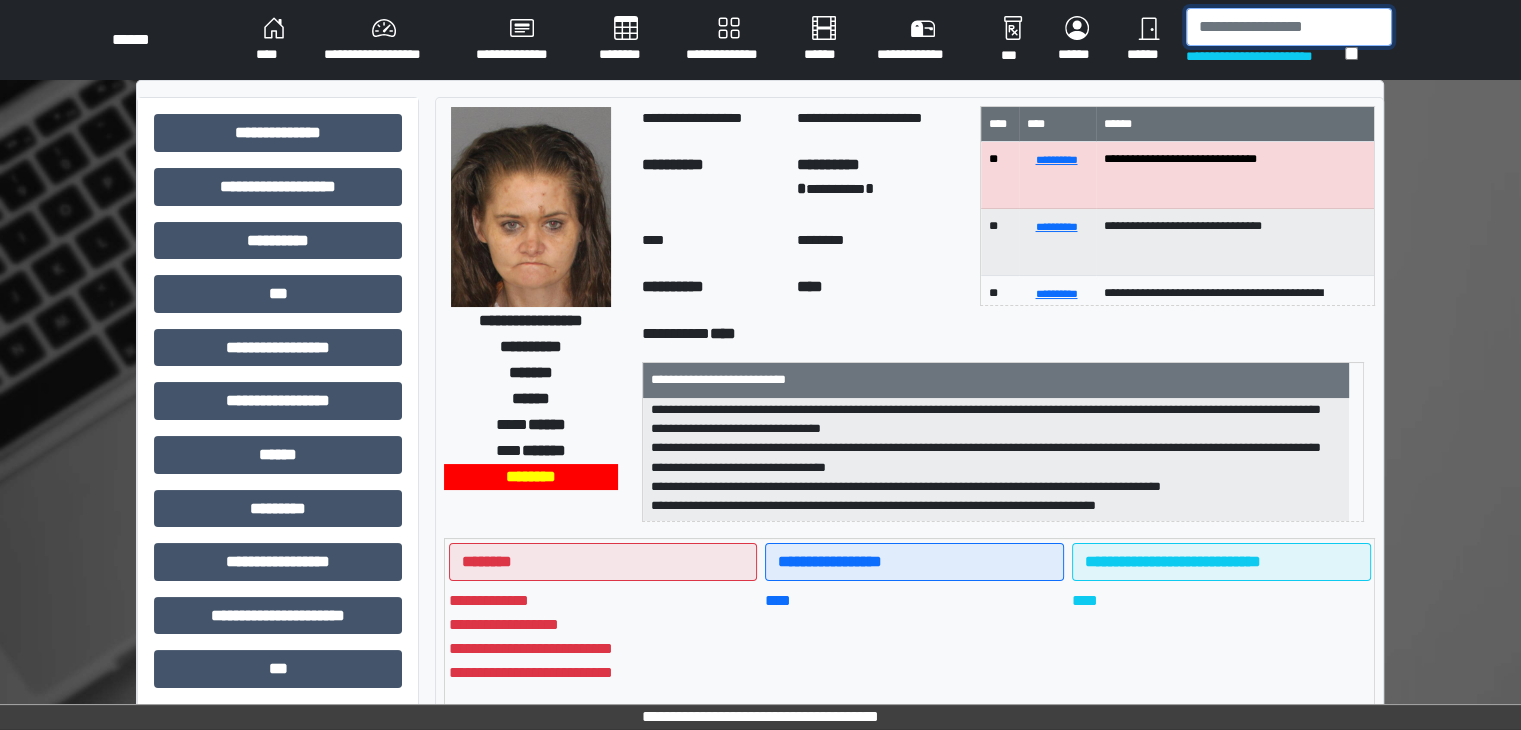 click at bounding box center (1289, 27) 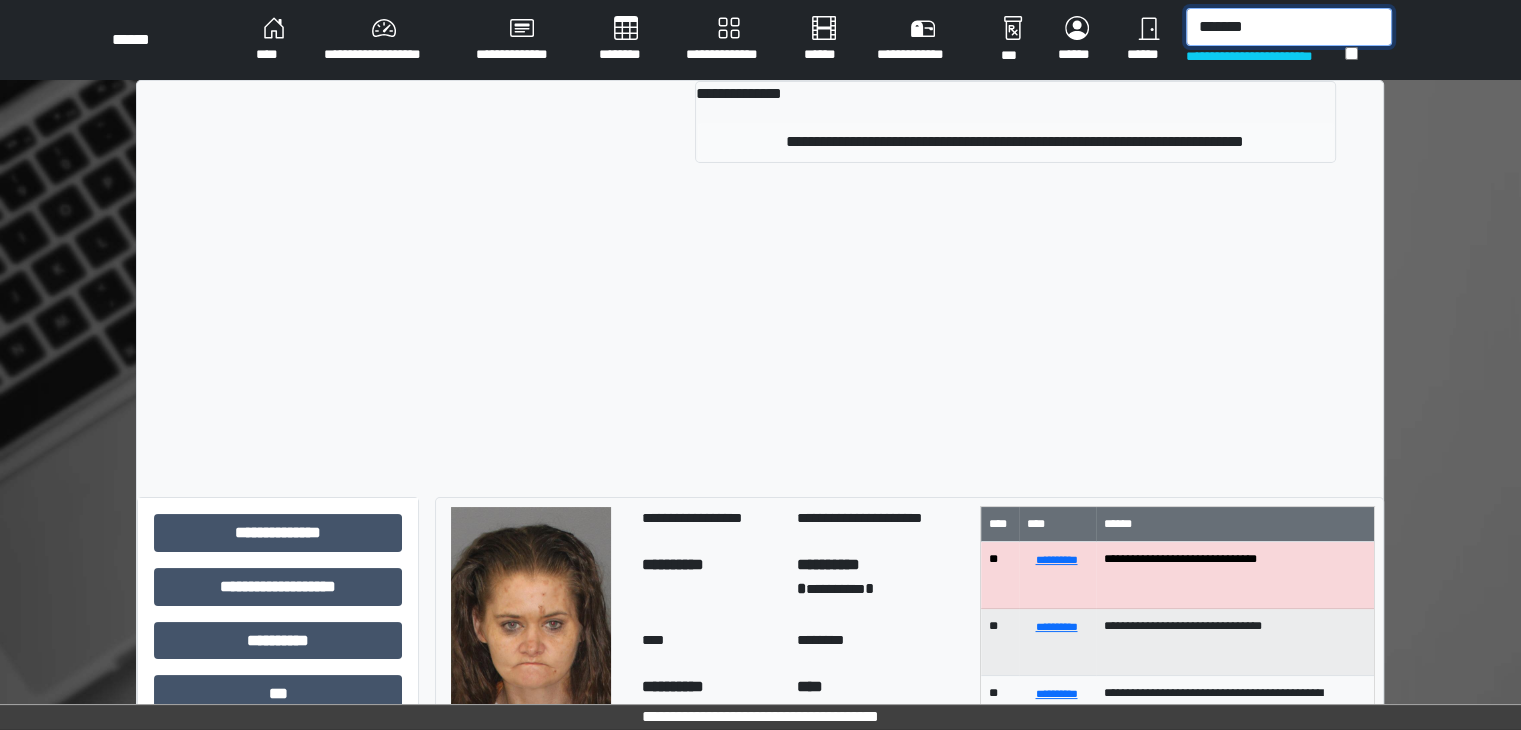 type on "*******" 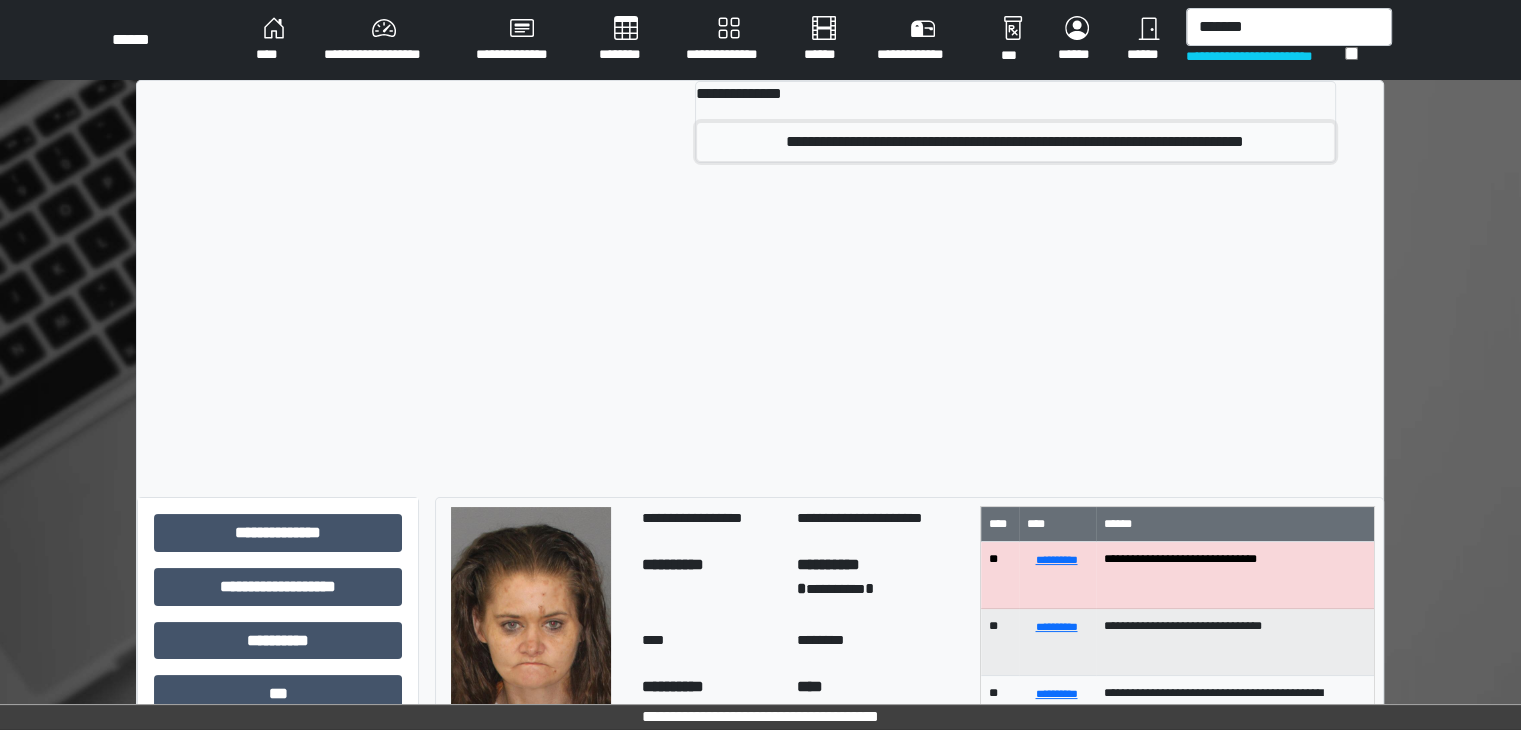 click on "**********" at bounding box center [1015, 142] 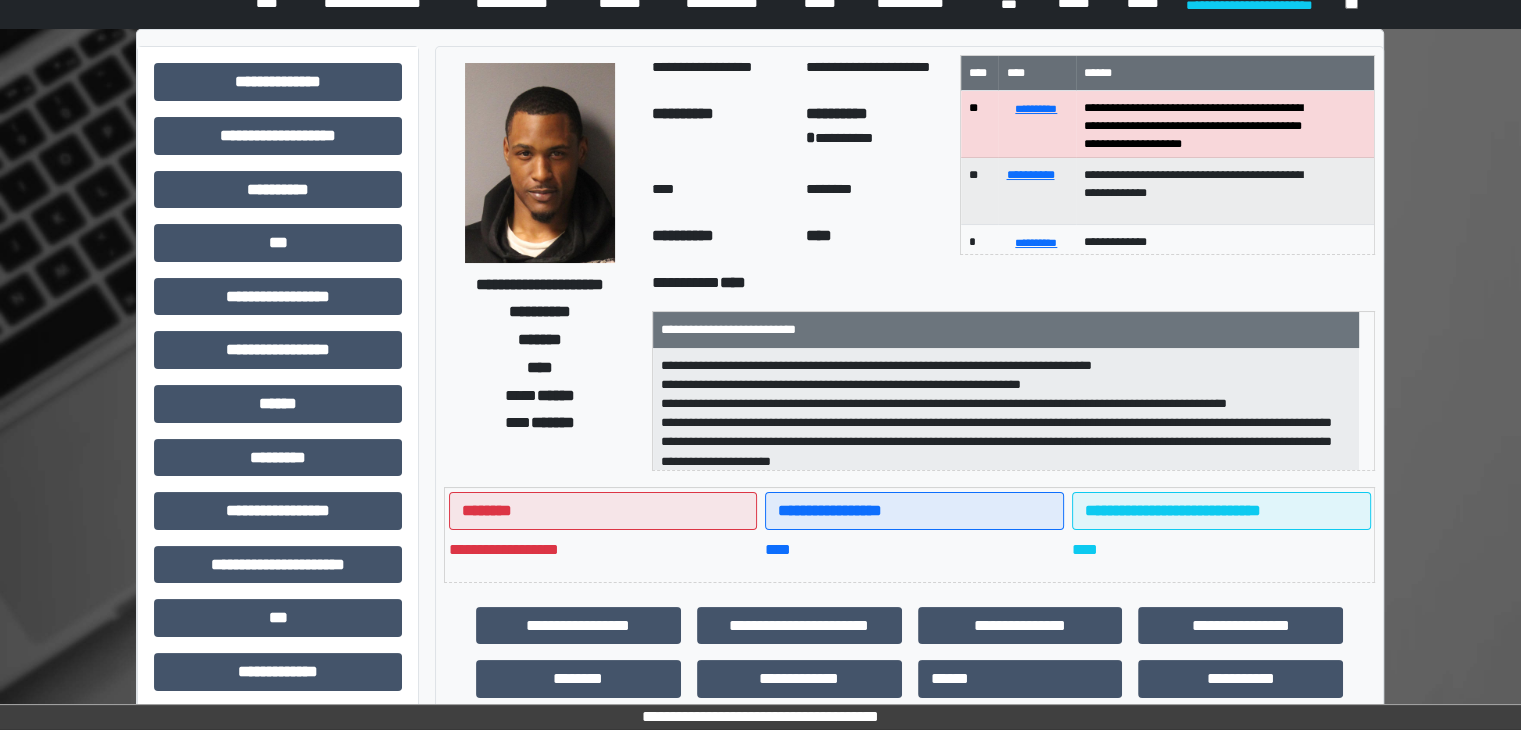 scroll, scrollTop: 100, scrollLeft: 0, axis: vertical 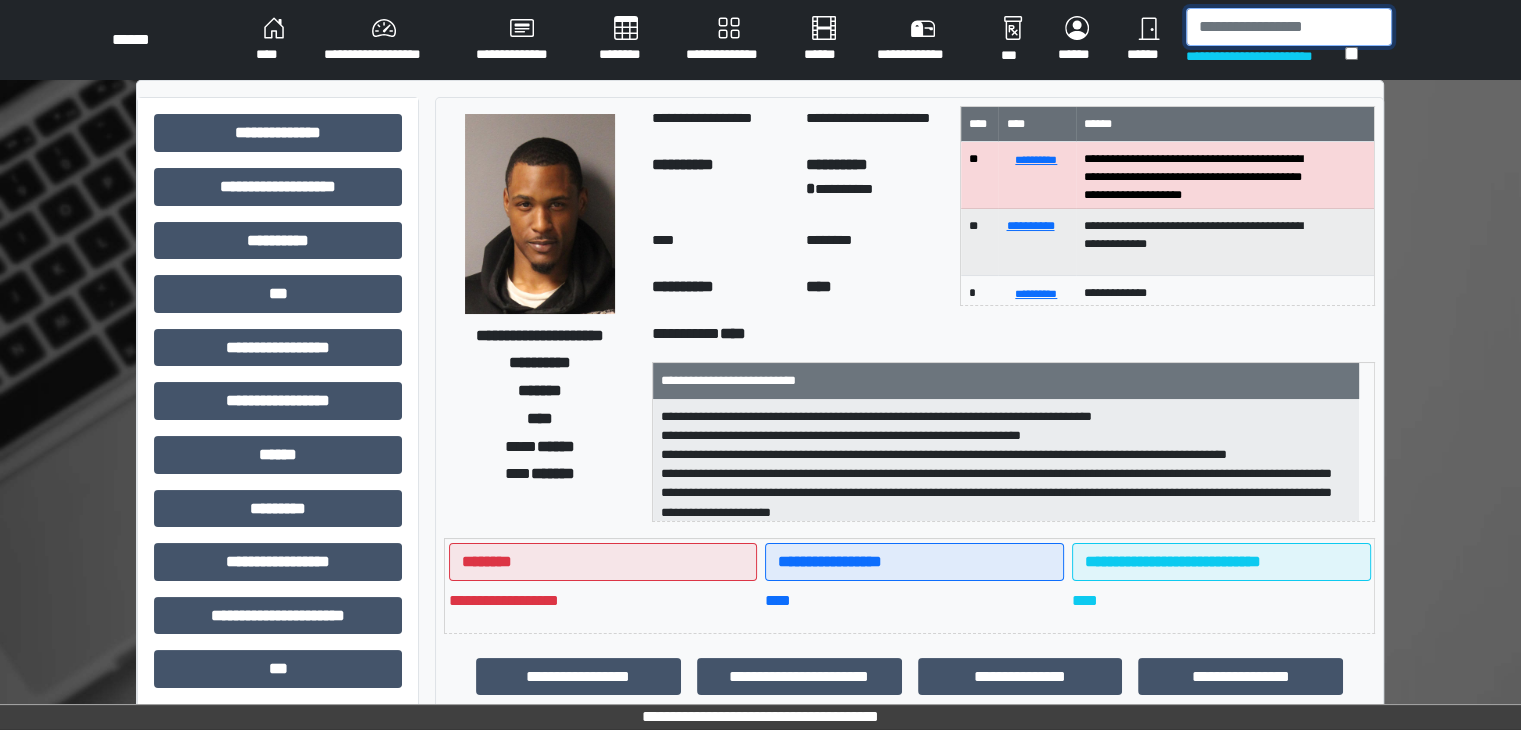 click at bounding box center [1289, 27] 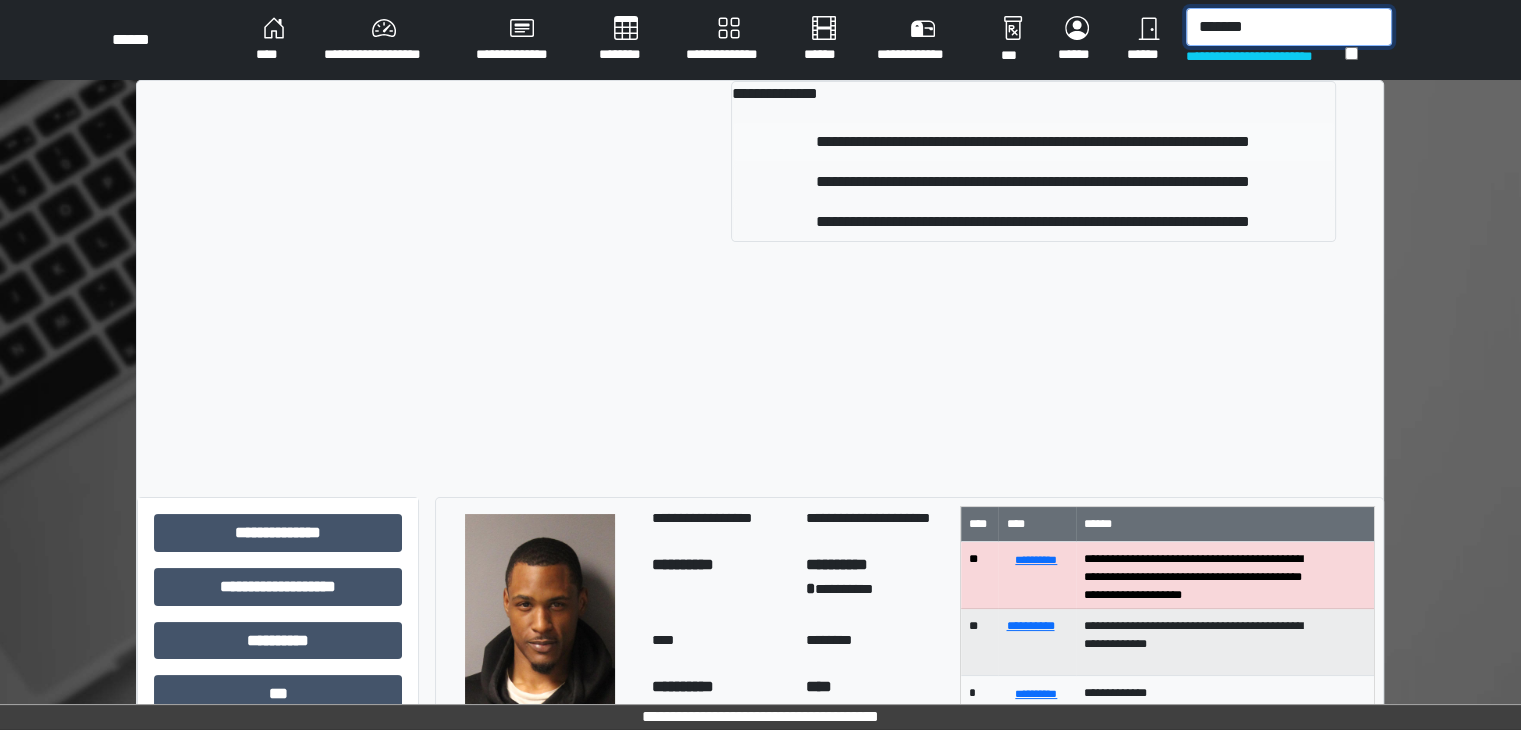 type on "*******" 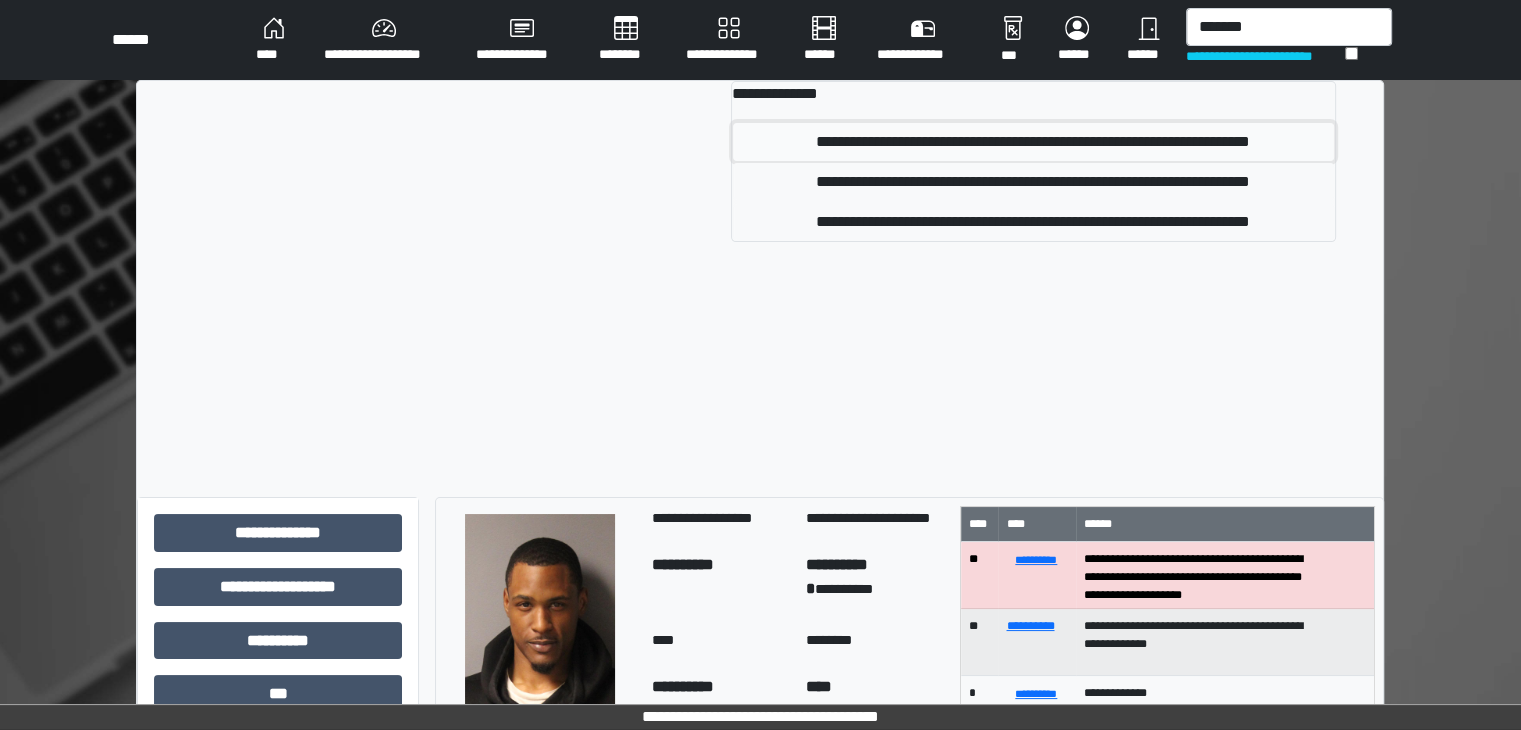 click on "**********" at bounding box center [1033, 142] 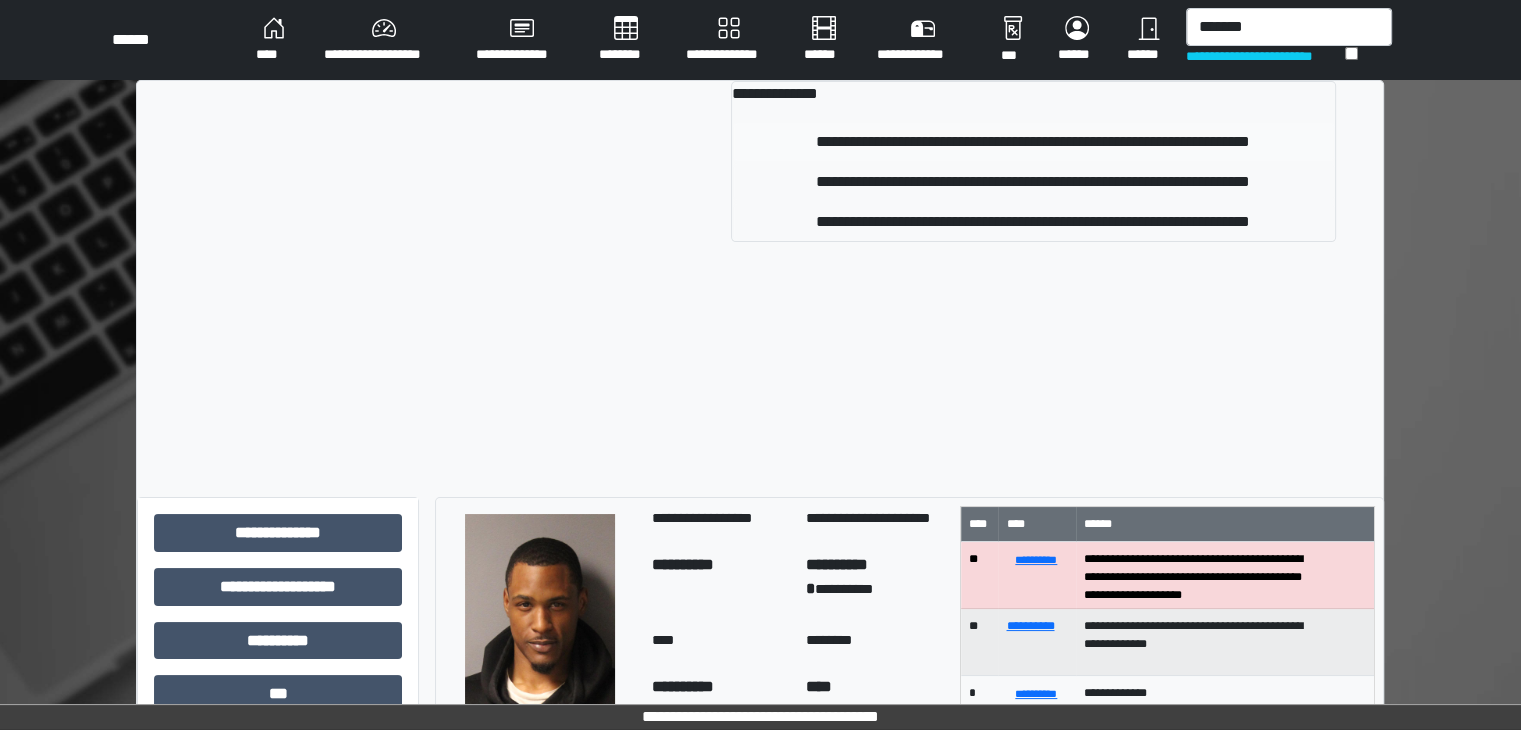 type 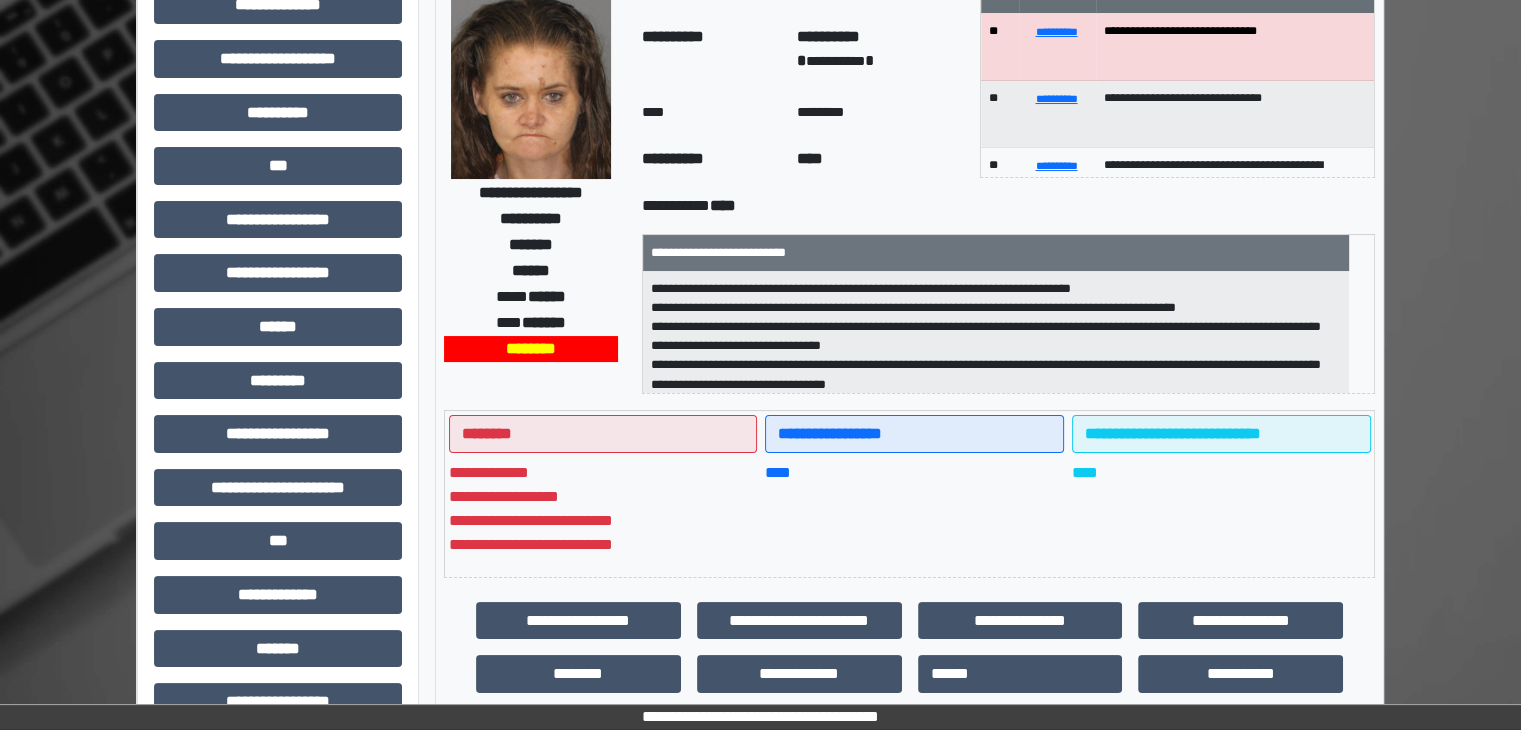 scroll, scrollTop: 100, scrollLeft: 0, axis: vertical 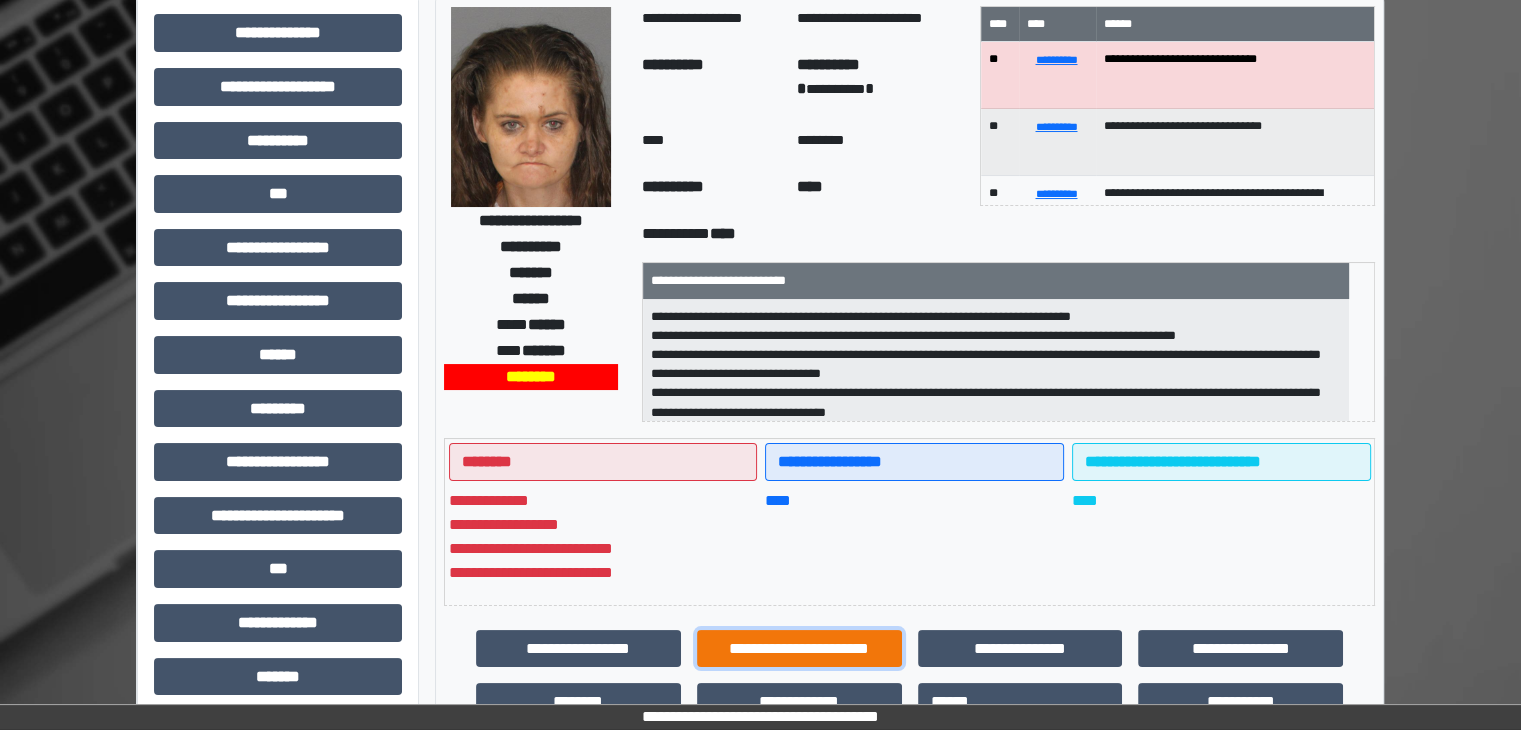 click on "**********" at bounding box center [799, 649] 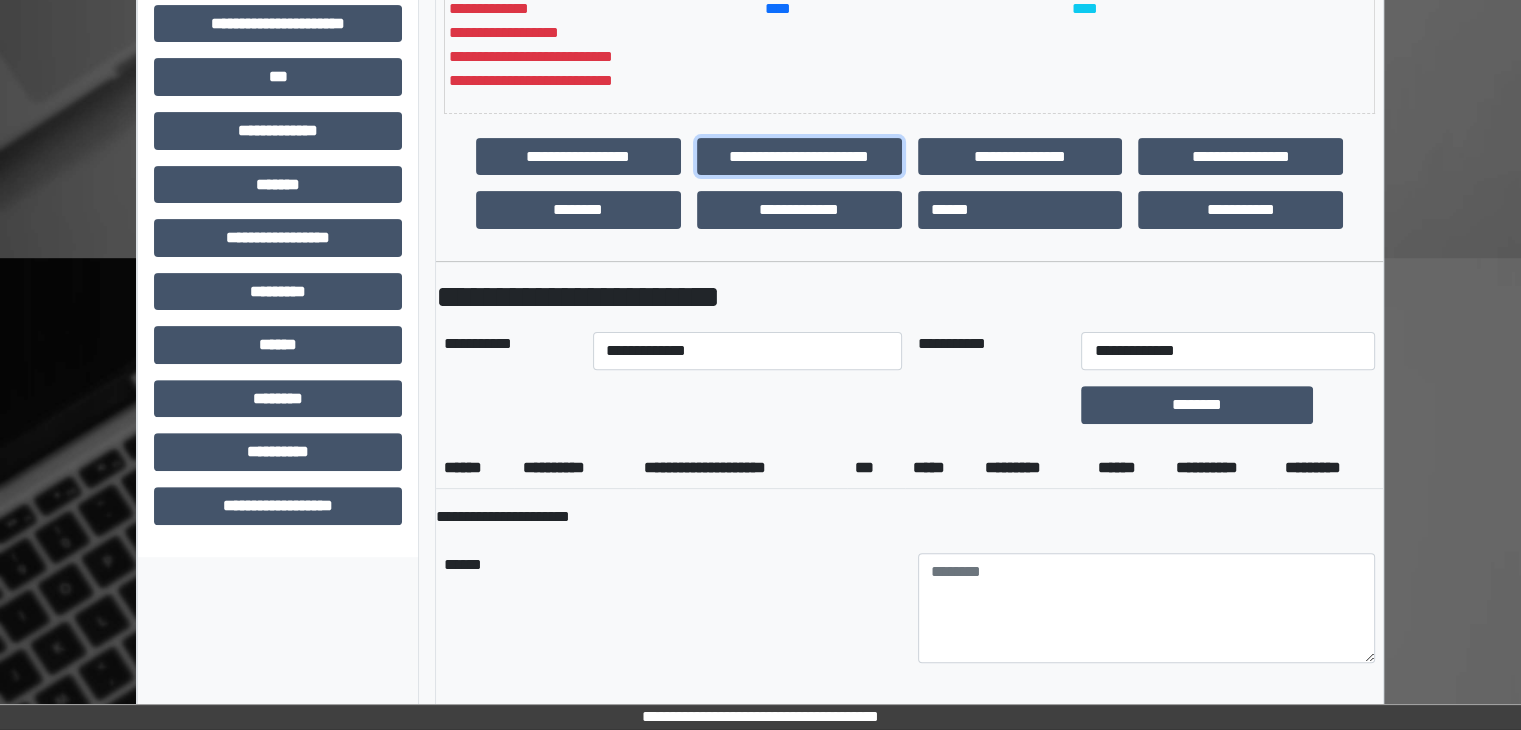 scroll, scrollTop: 600, scrollLeft: 0, axis: vertical 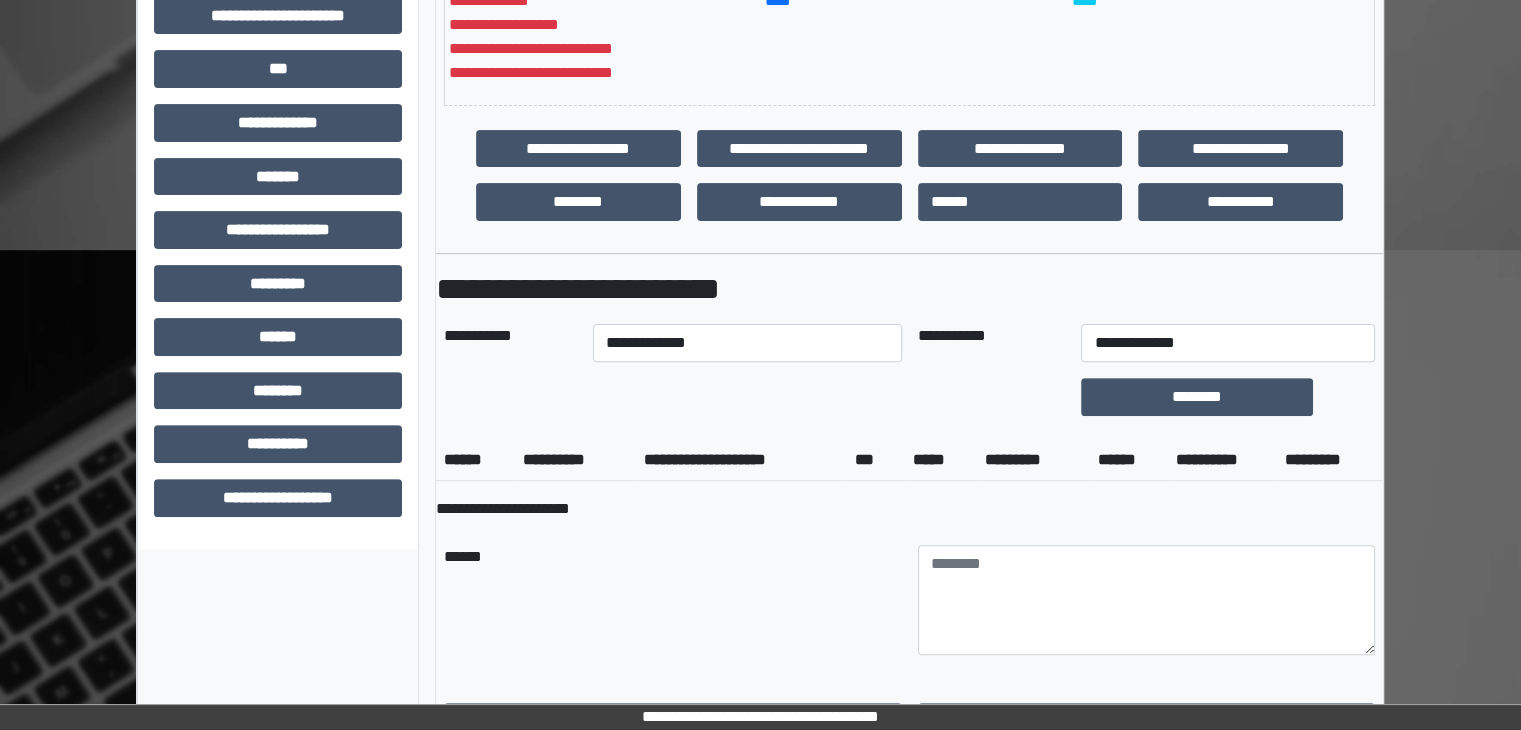 click on "**********" at bounding box center (747, 343) 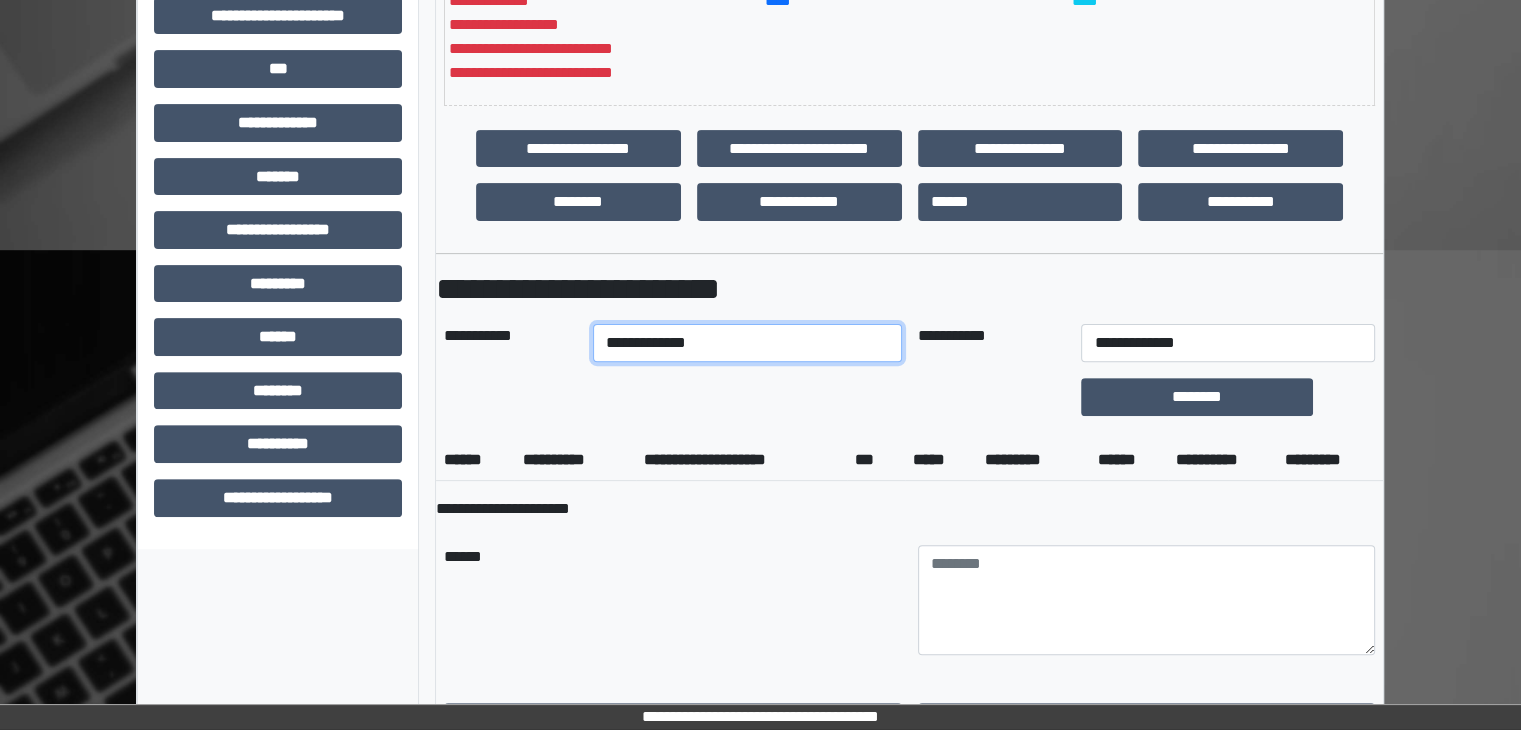 click on "**********" at bounding box center (747, 343) 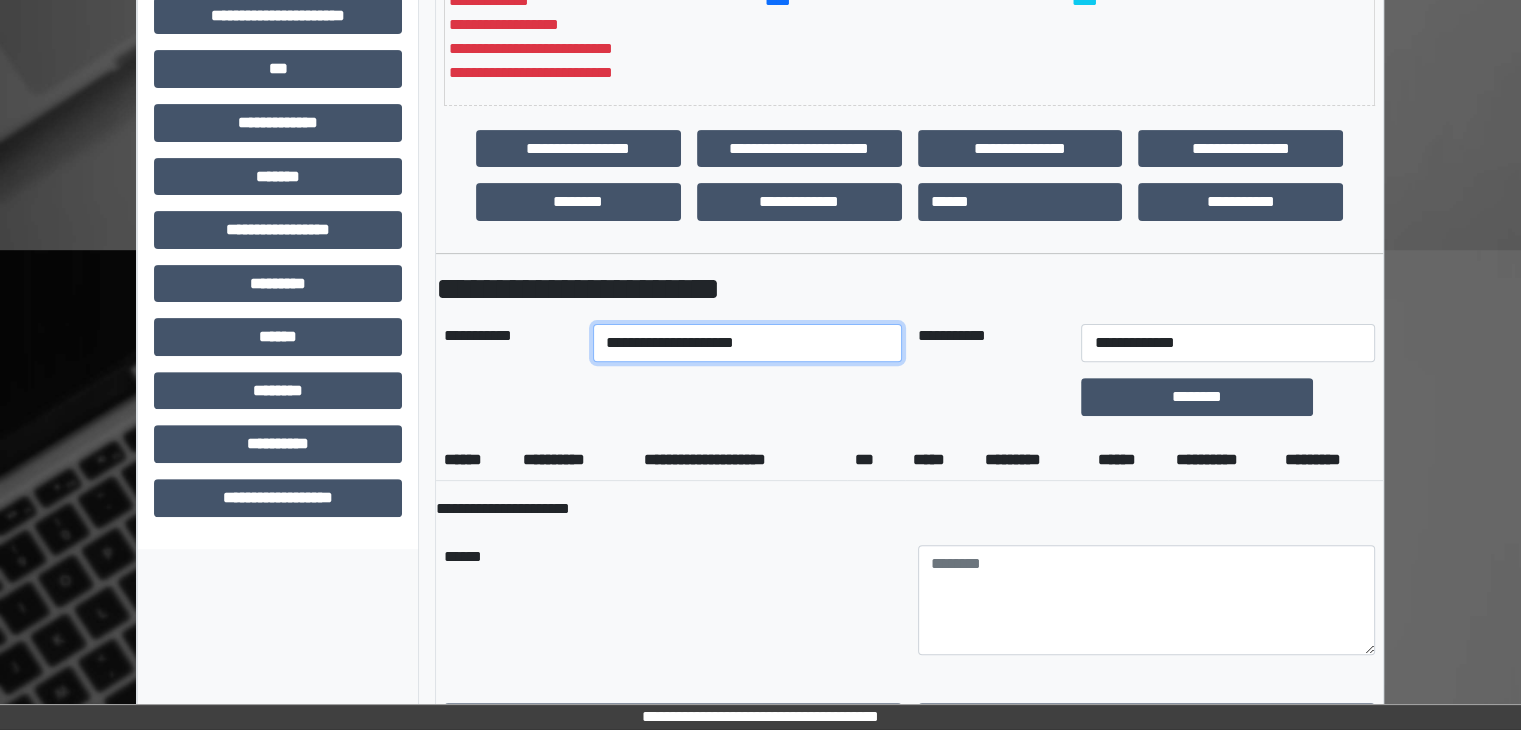 click on "**********" at bounding box center [747, 343] 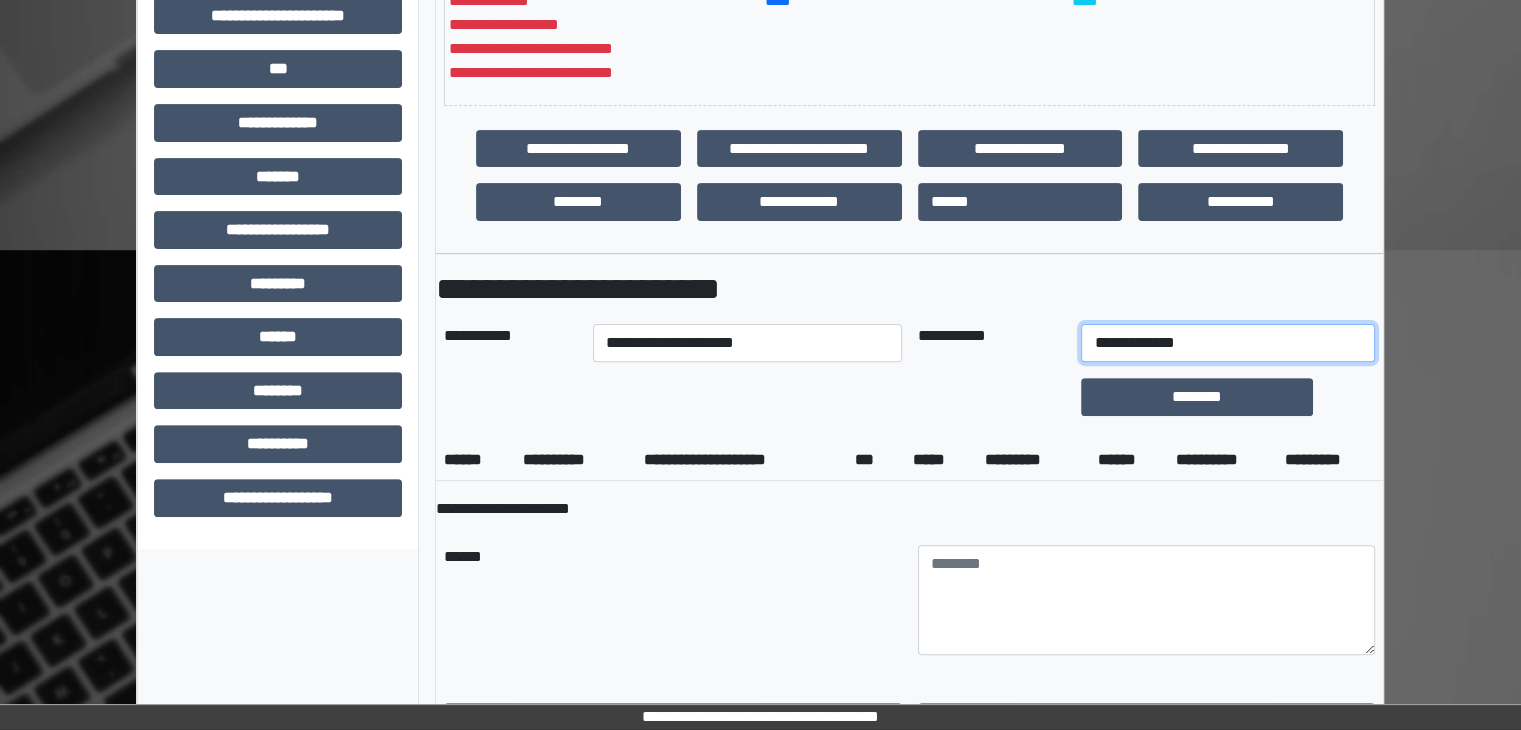 click on "**********" at bounding box center (1227, 343) 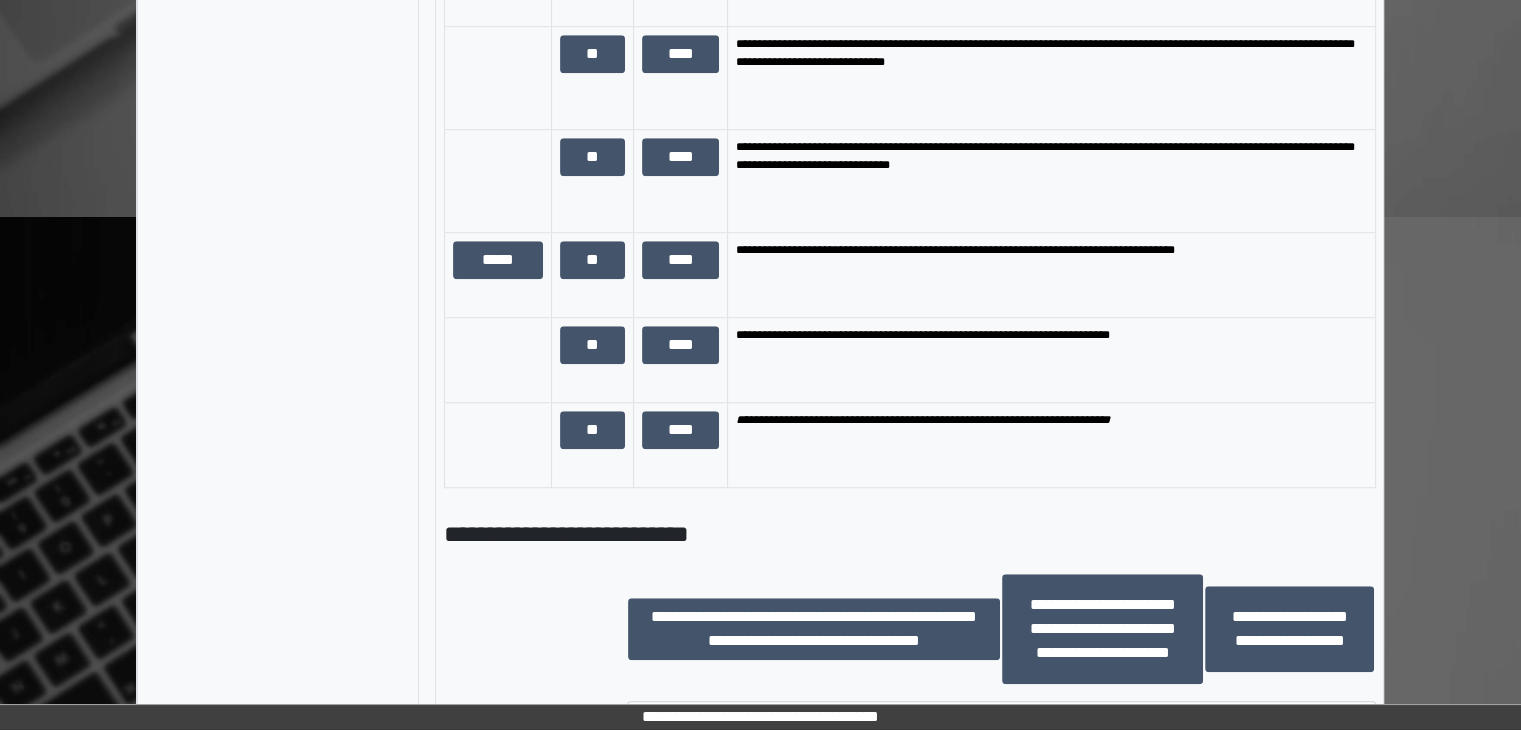 scroll, scrollTop: 2100, scrollLeft: 0, axis: vertical 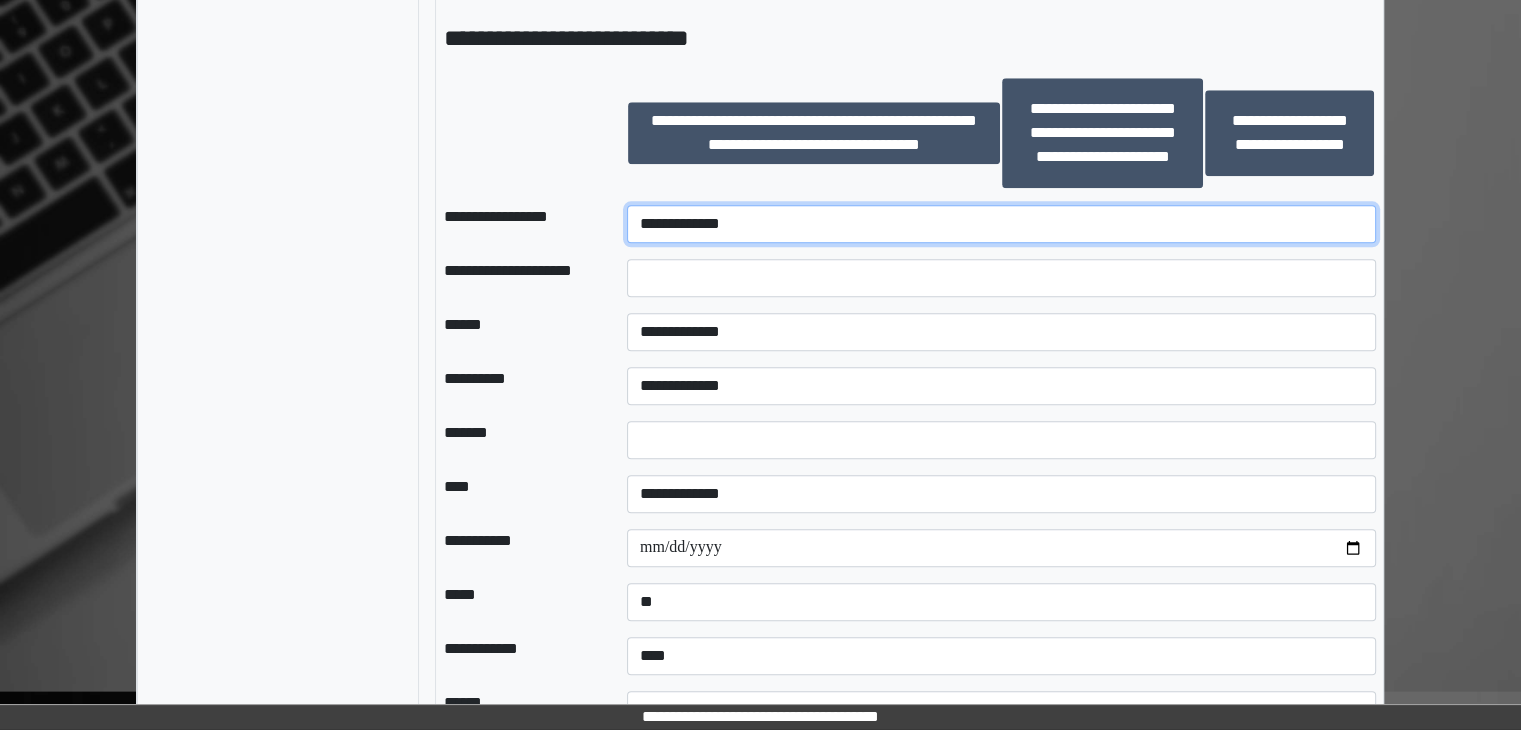 click on "**********" at bounding box center [1001, 224] 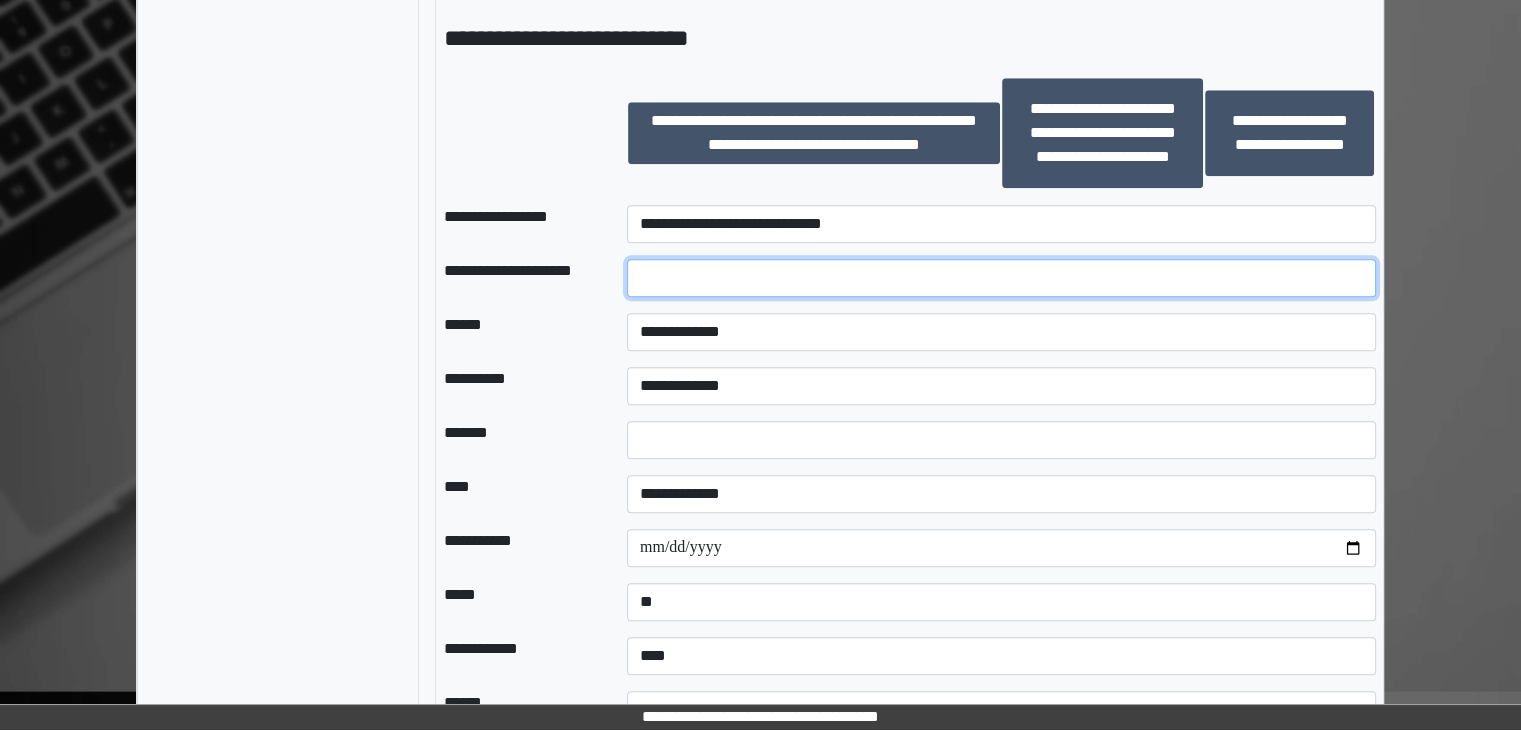 click at bounding box center (1001, 278) 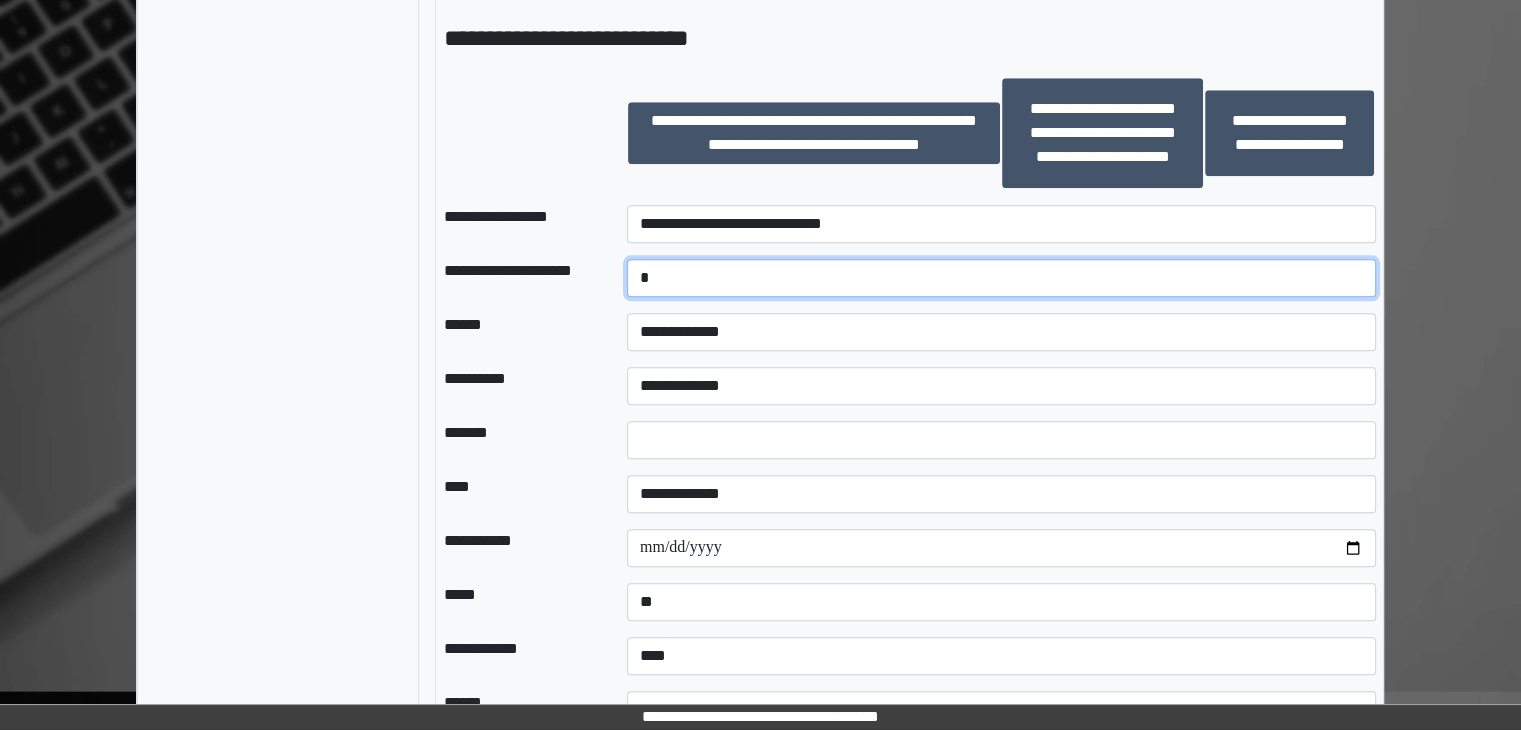 type on "*" 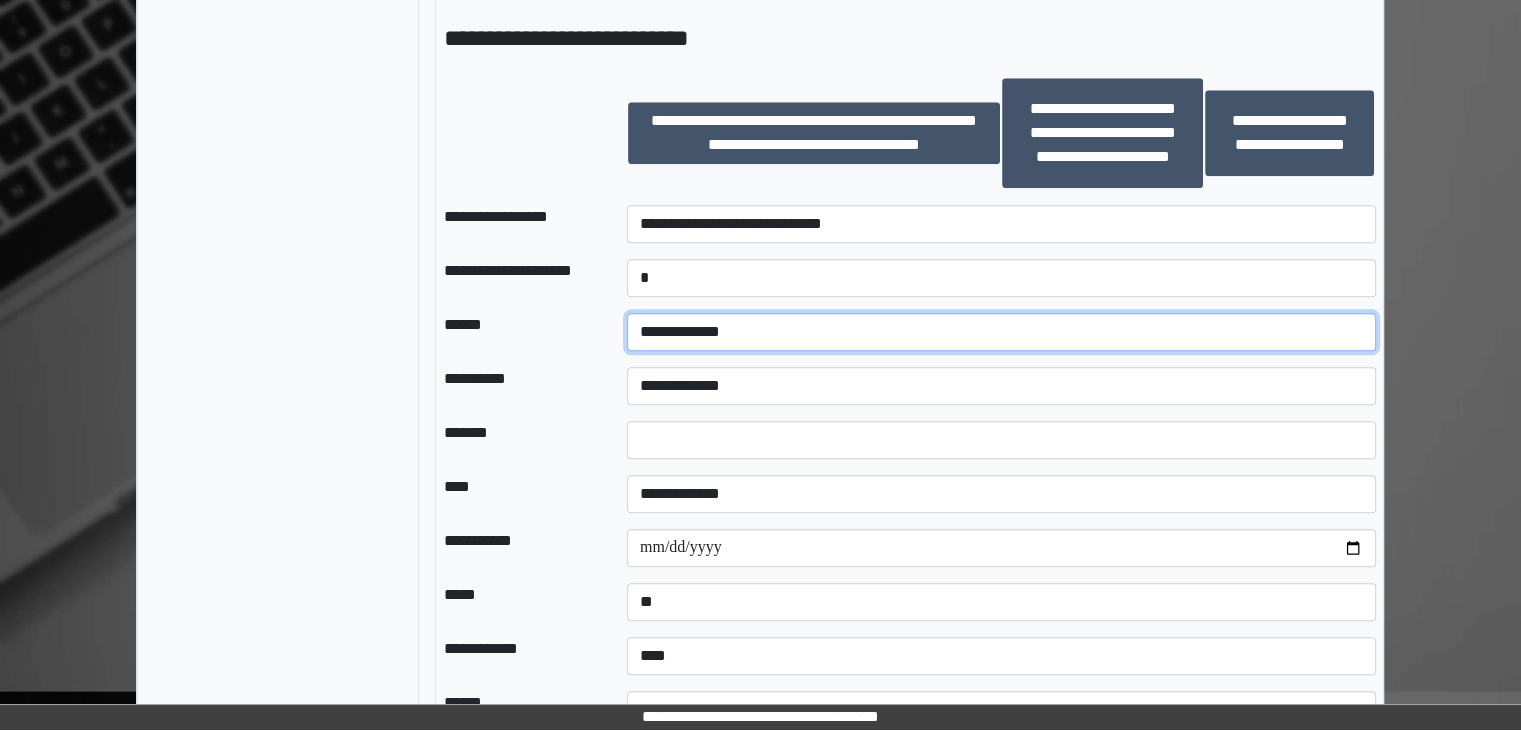 click on "**********" at bounding box center [1001, 332] 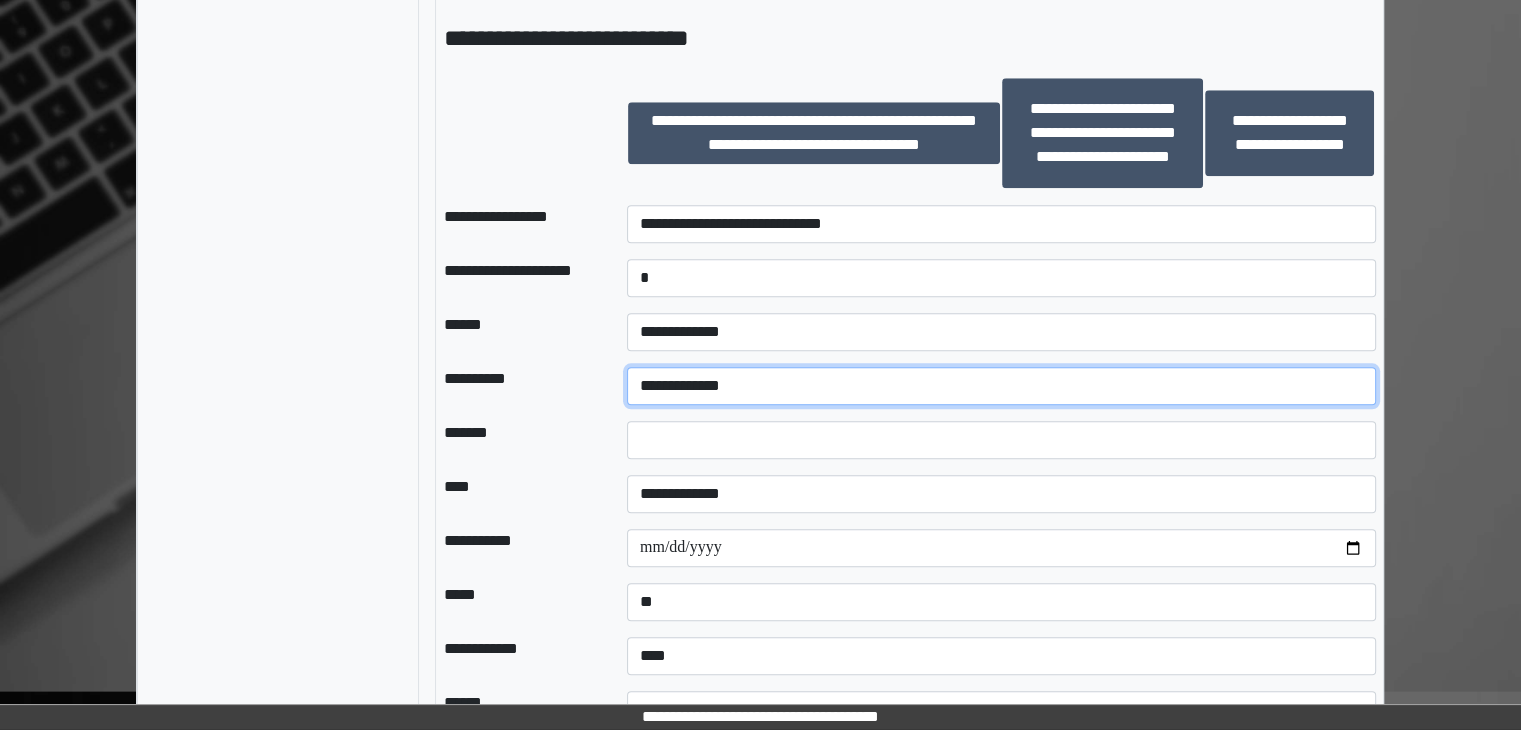 click on "**********" at bounding box center [1001, 386] 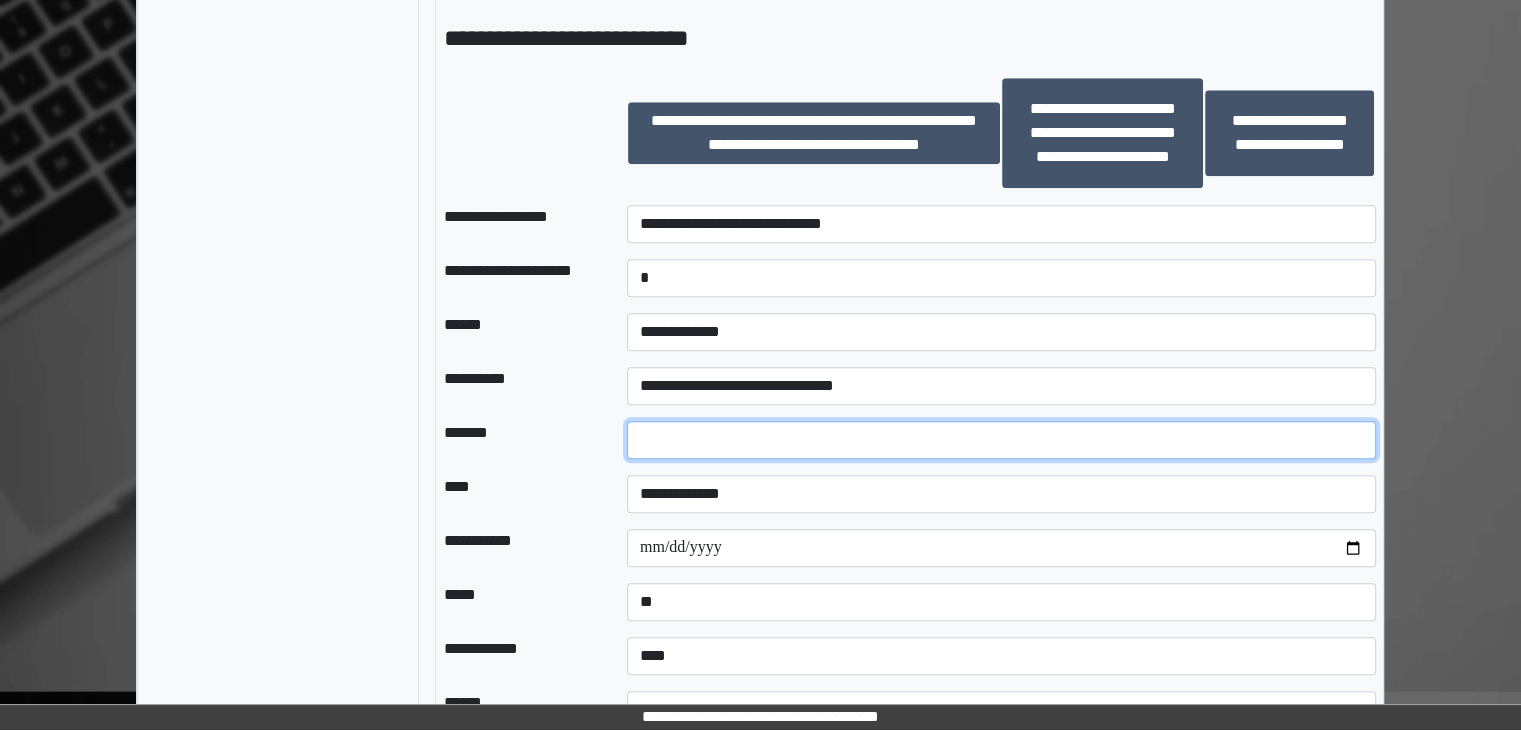 click at bounding box center [1001, 440] 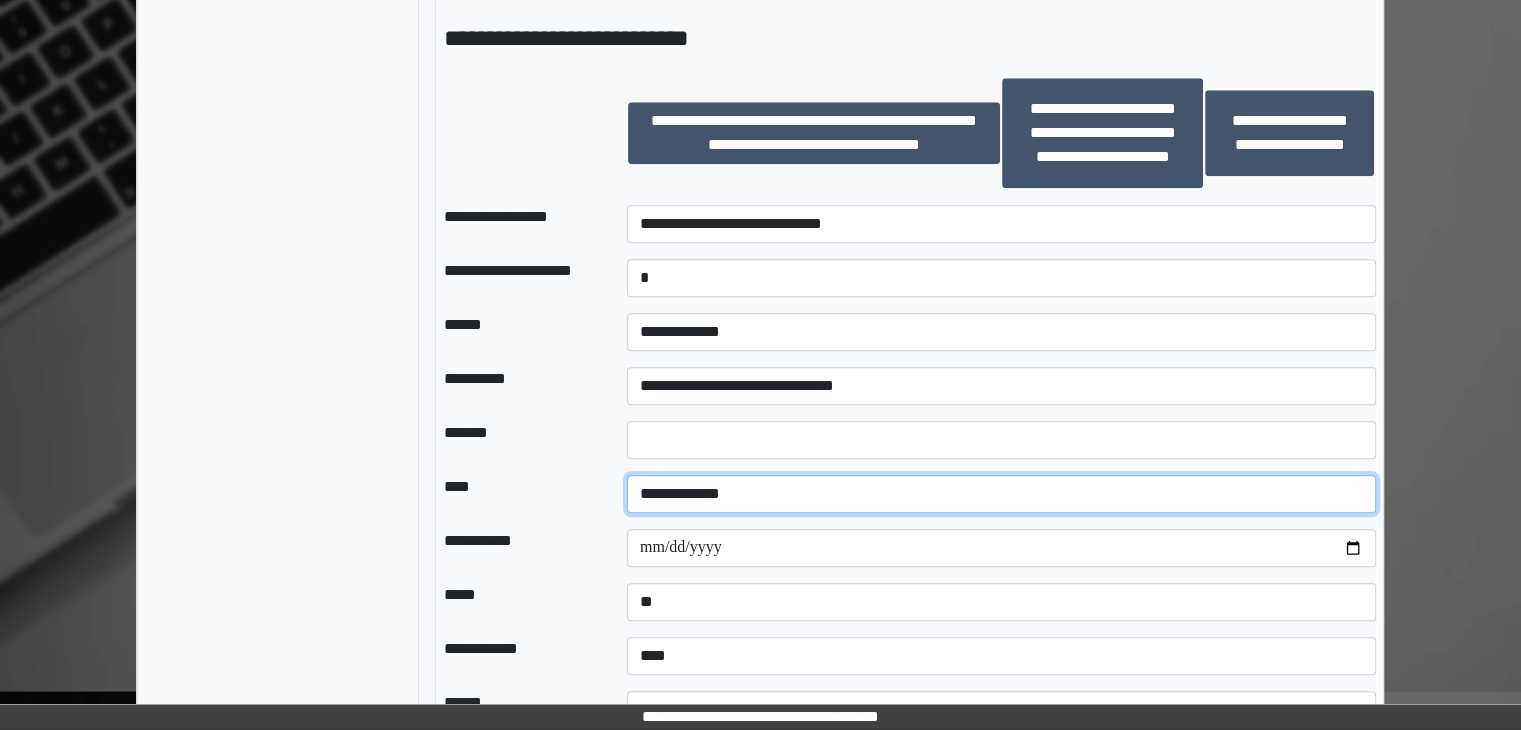 click on "**********" at bounding box center [1001, 494] 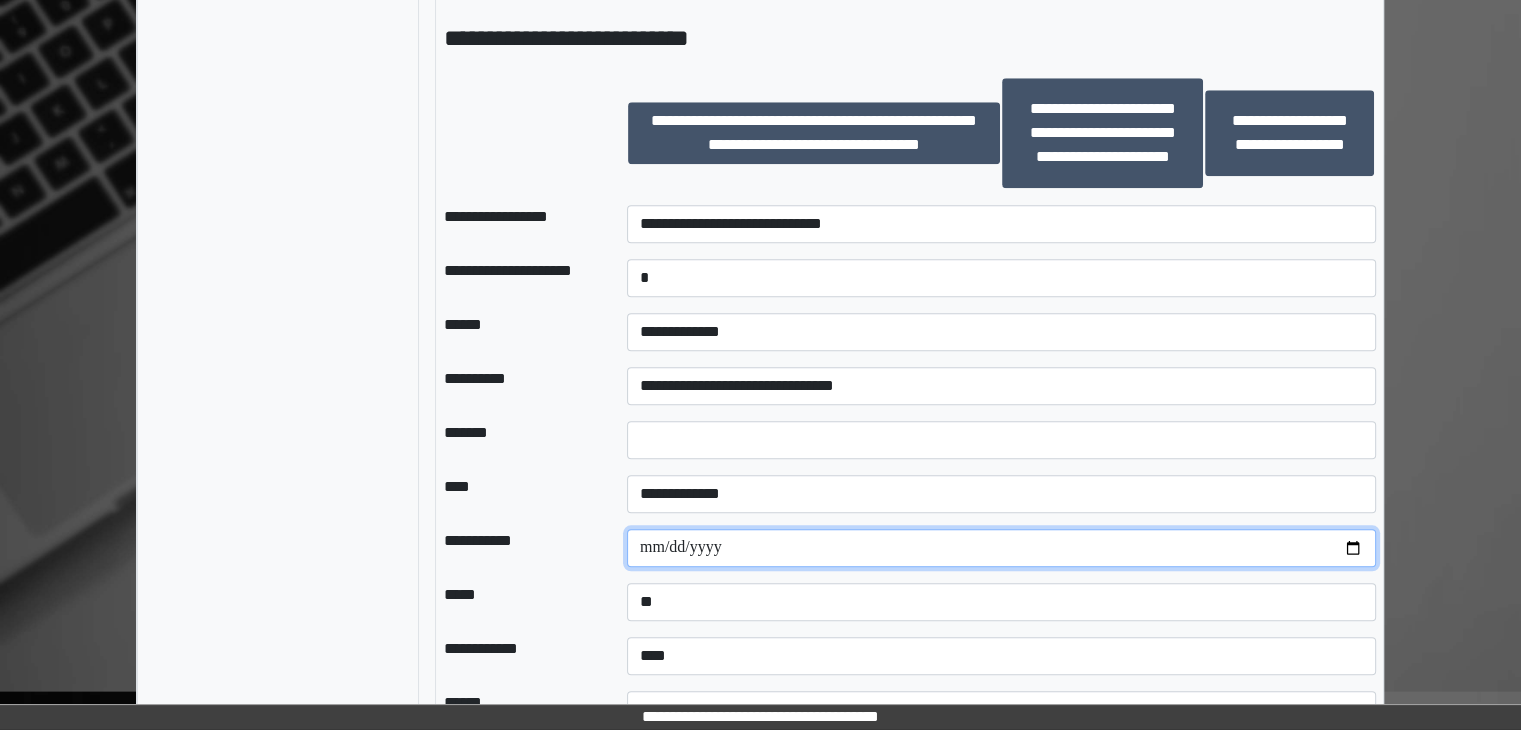click at bounding box center (1001, 548) 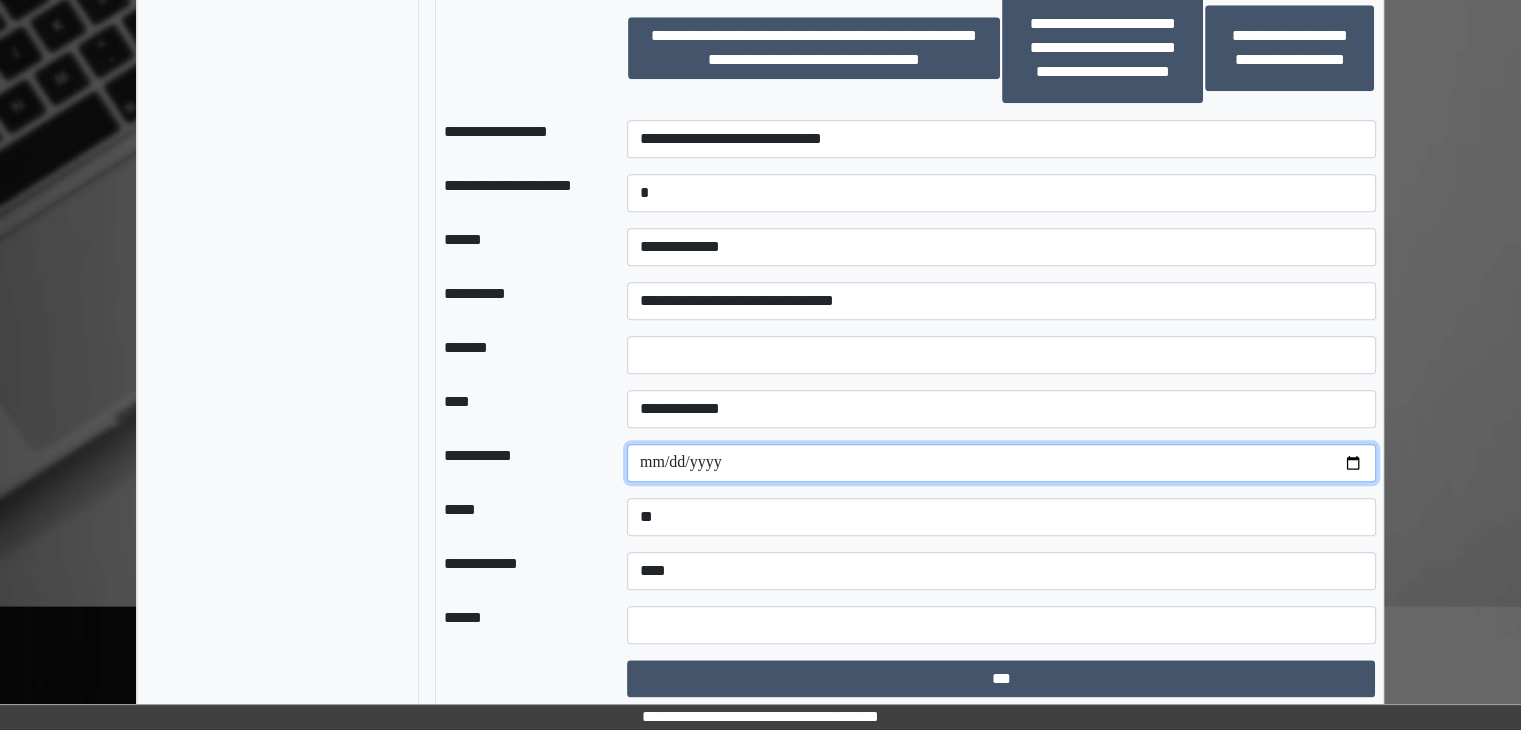 scroll, scrollTop: 2187, scrollLeft: 0, axis: vertical 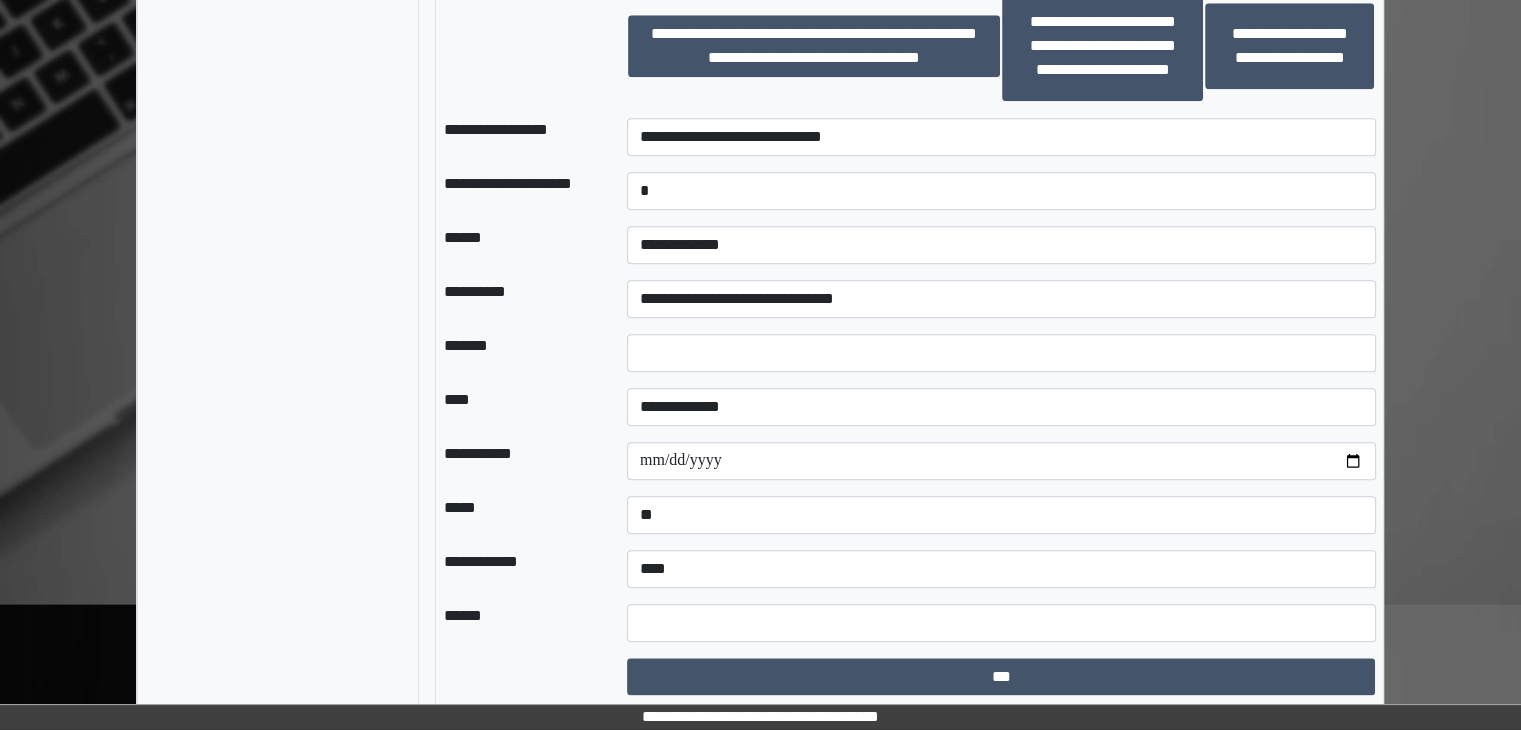 click on "**********" at bounding box center (1001, 569) 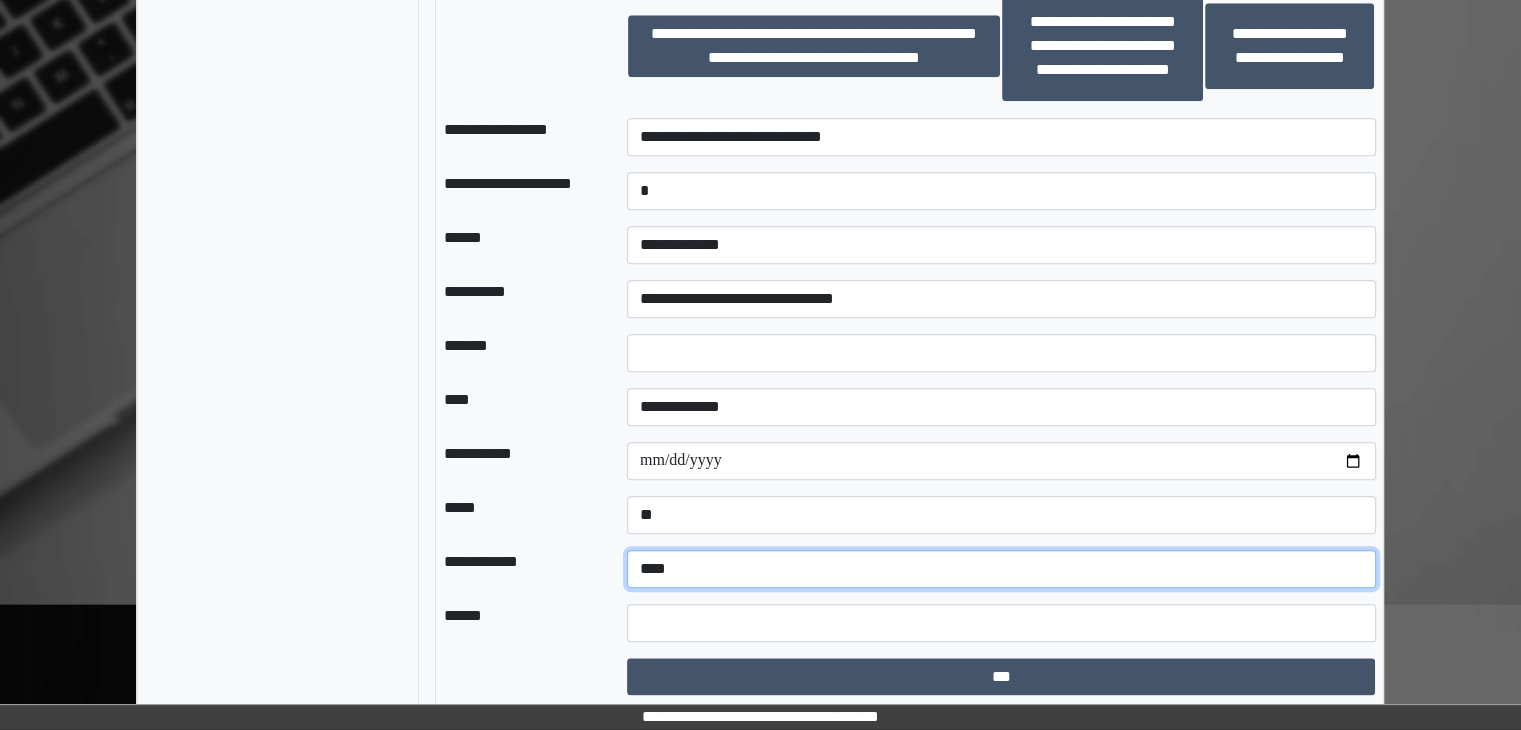 click on "**********" at bounding box center [1001, 569] 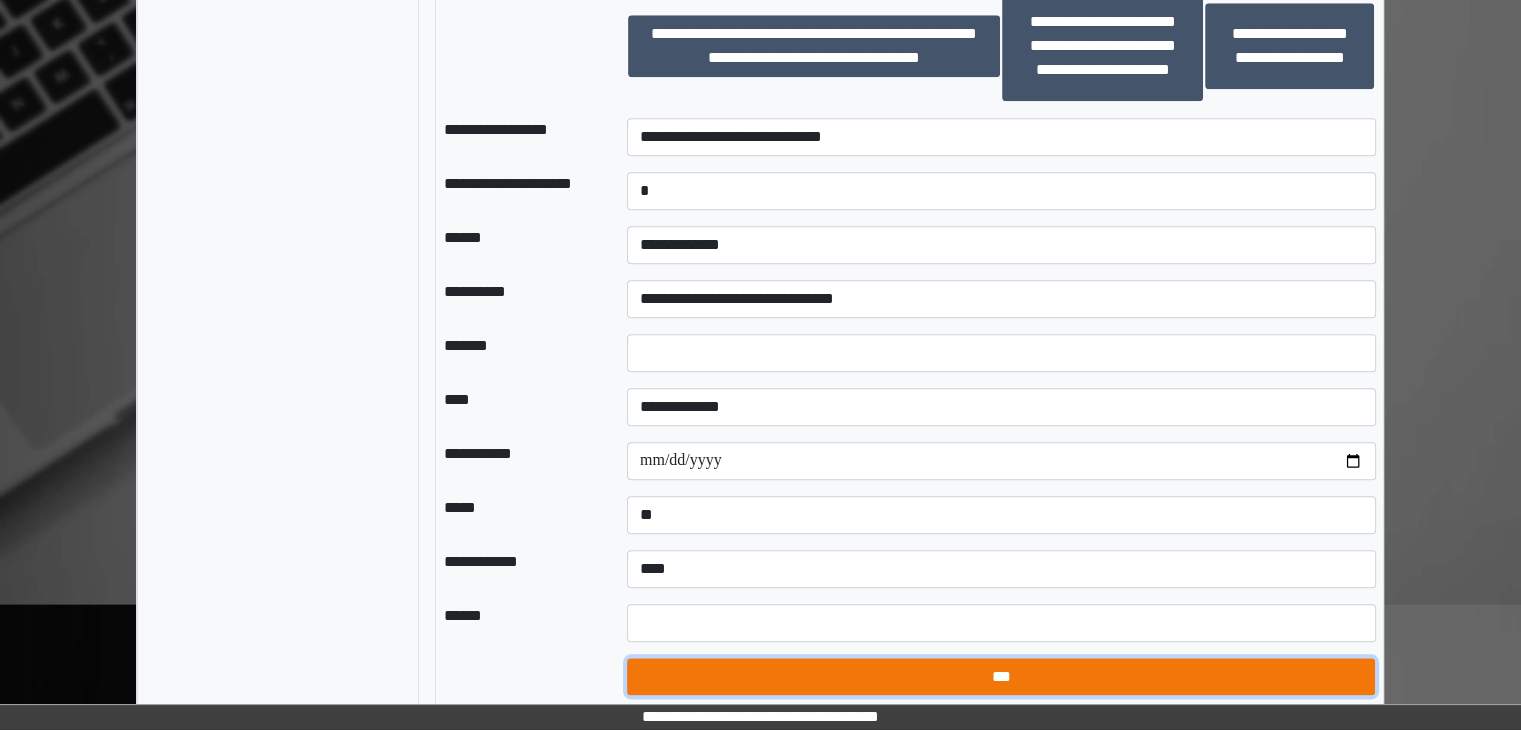 click on "***" at bounding box center (1001, 677) 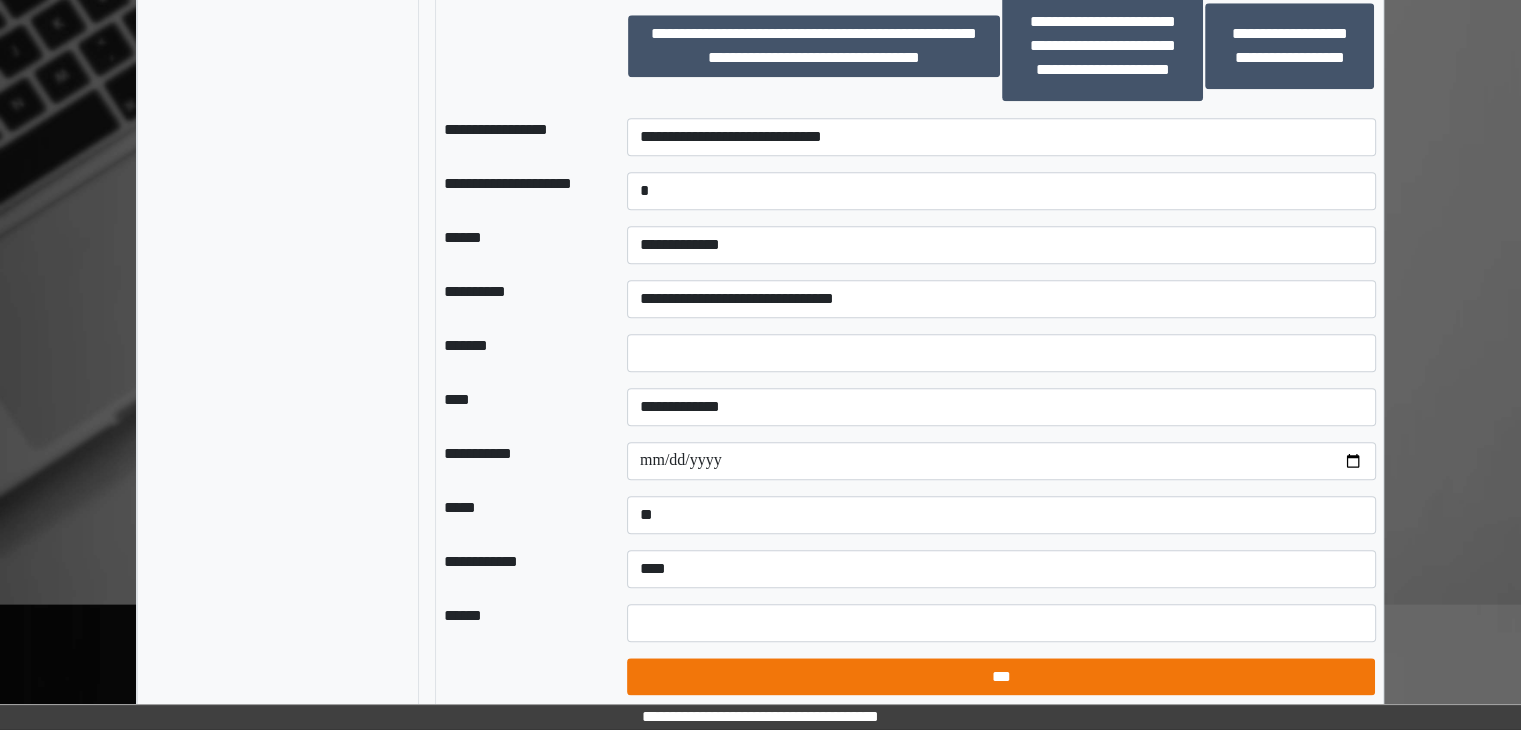 select on "*" 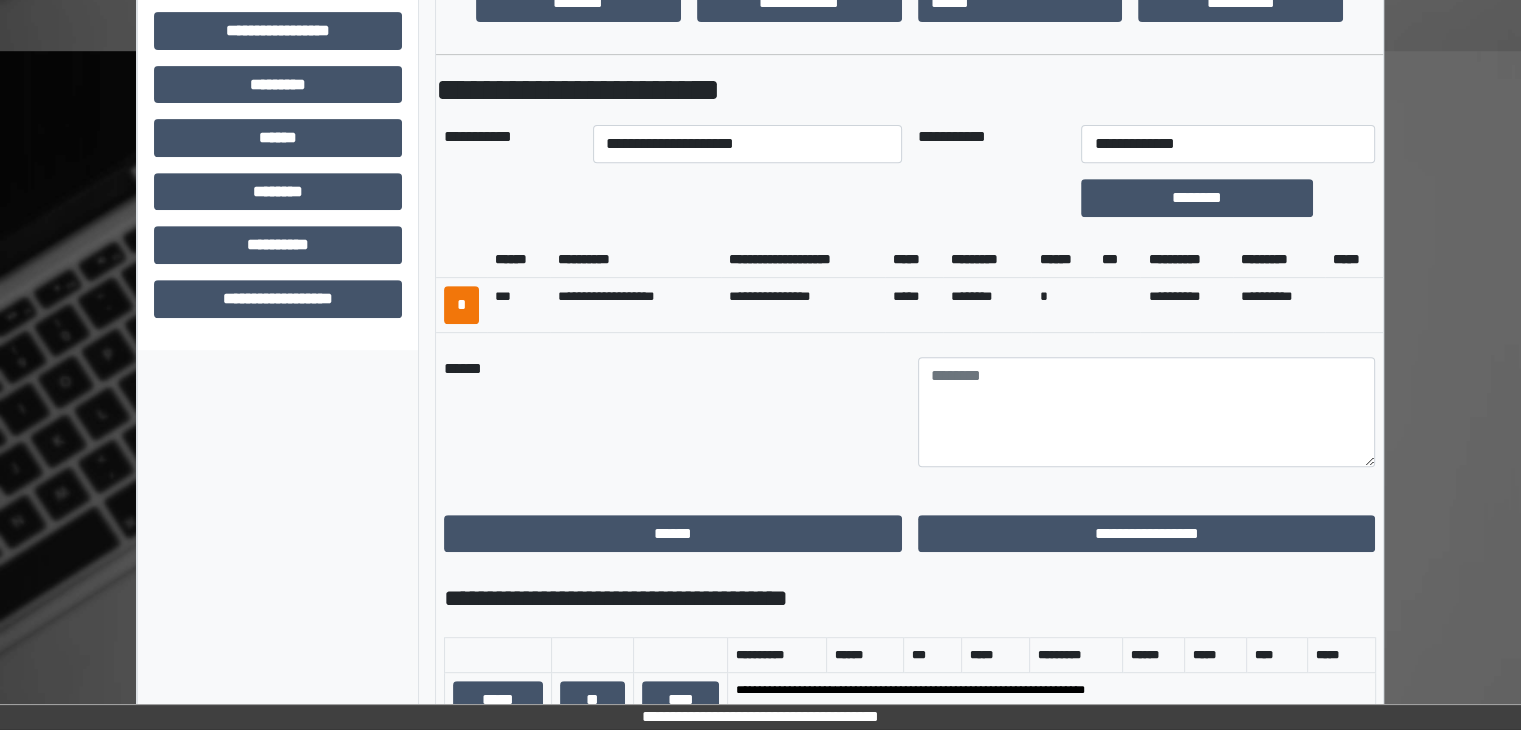 scroll, scrollTop: 787, scrollLeft: 0, axis: vertical 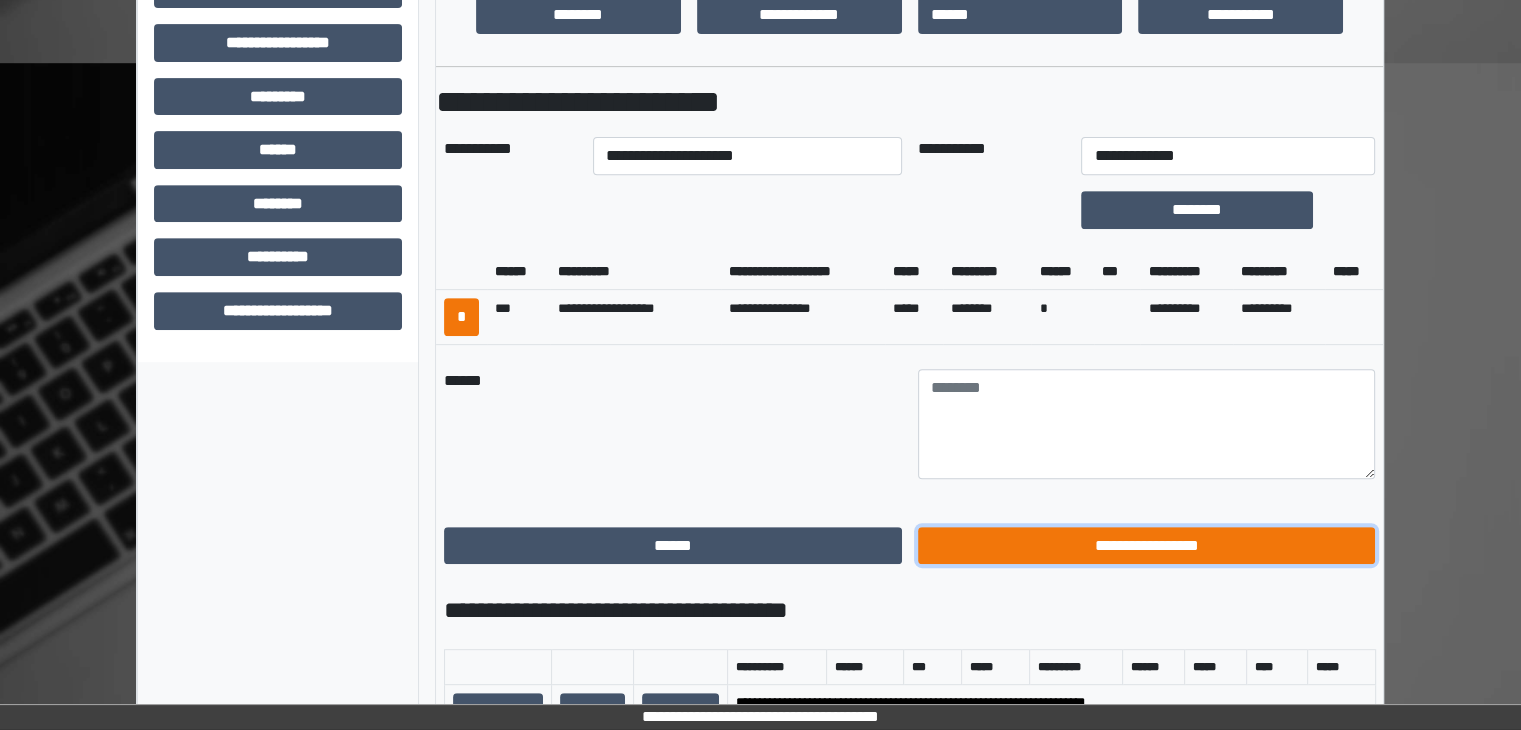 click on "**********" at bounding box center [1147, 546] 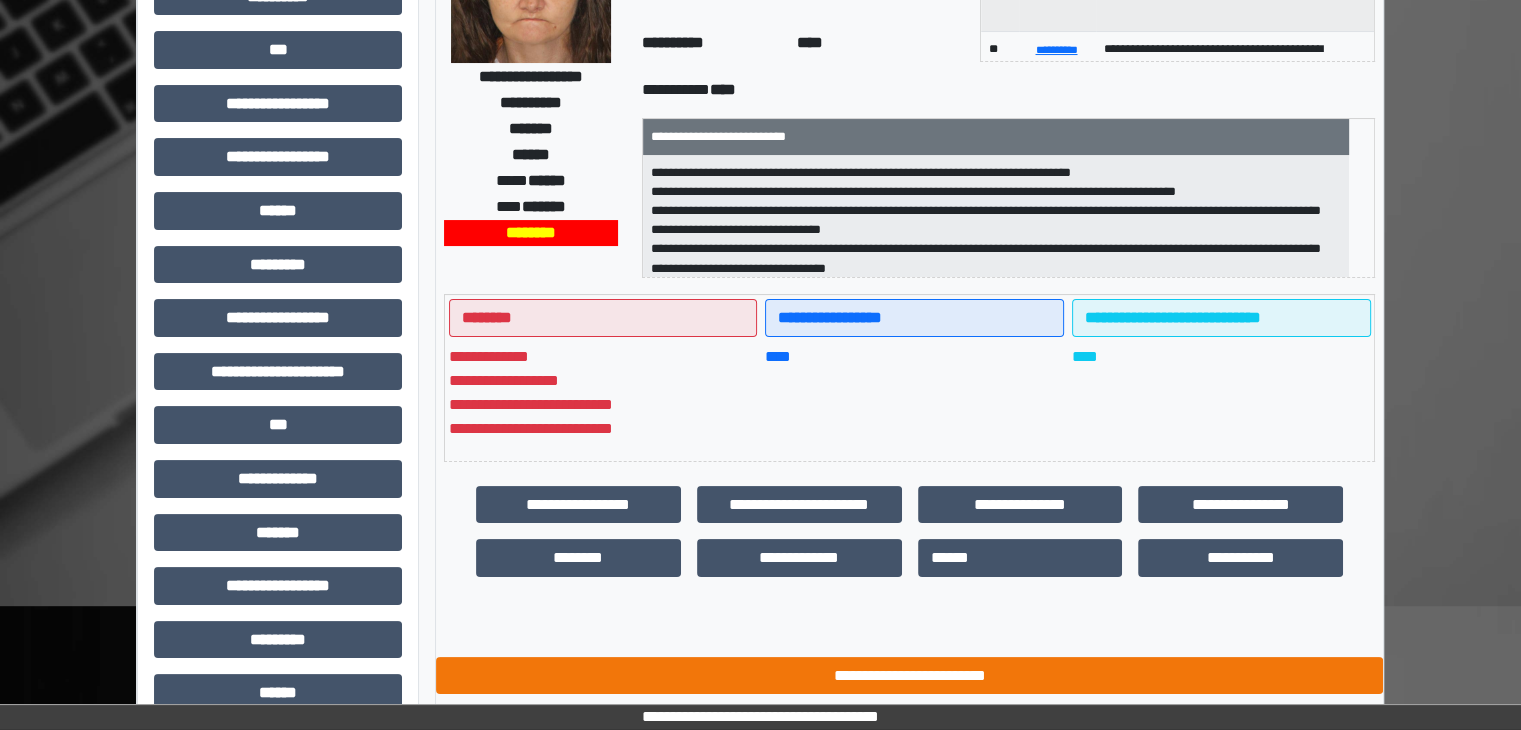 scroll, scrollTop: 0, scrollLeft: 0, axis: both 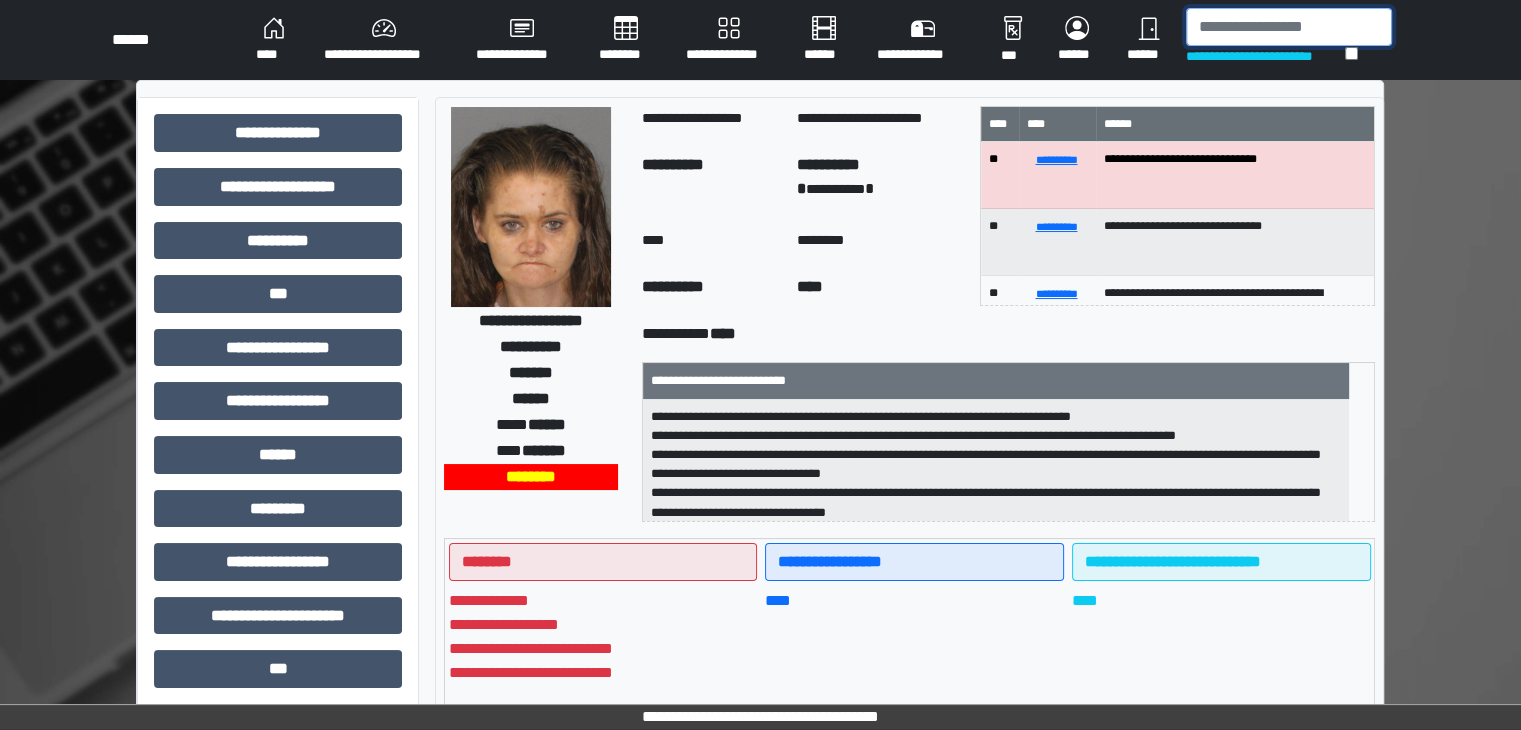 click at bounding box center (1289, 27) 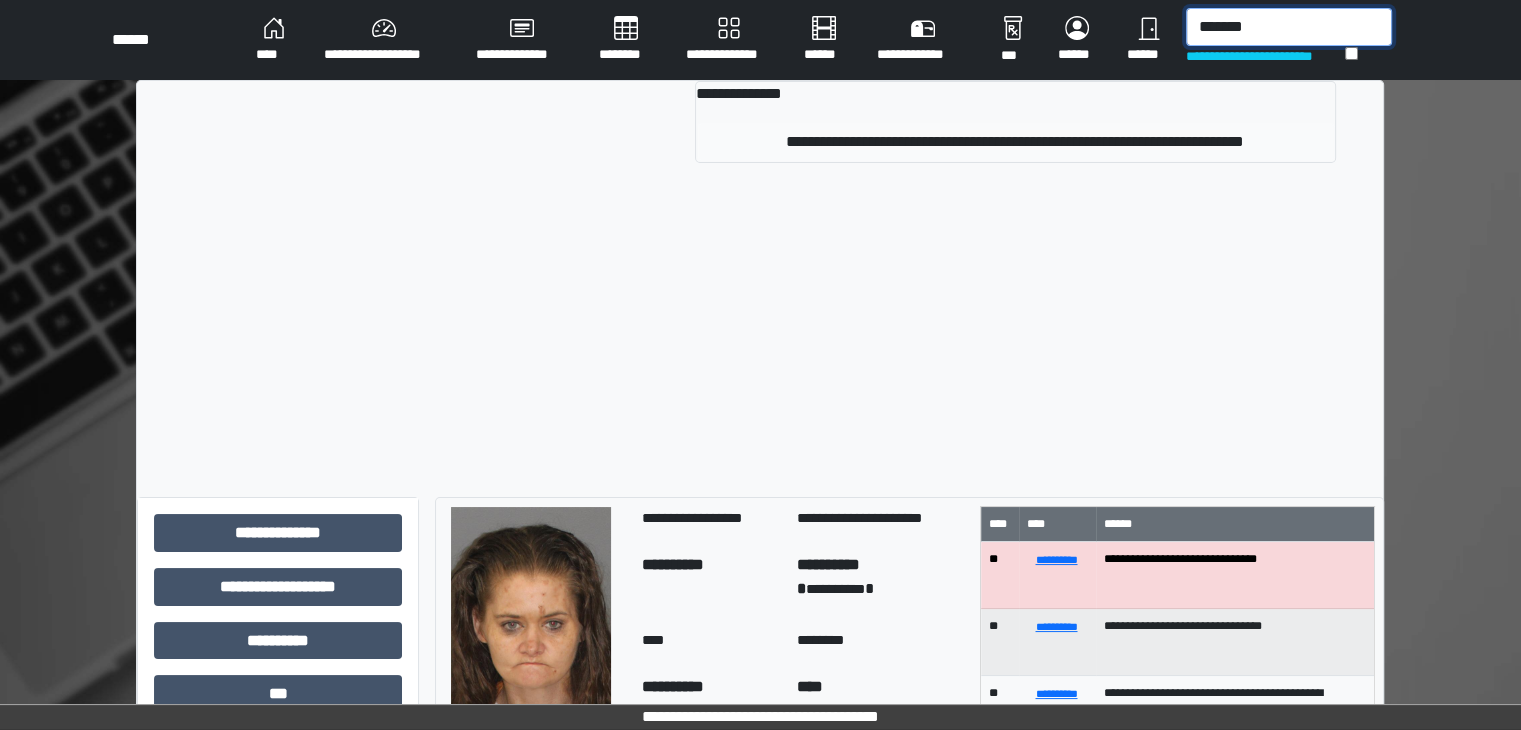 type on "*******" 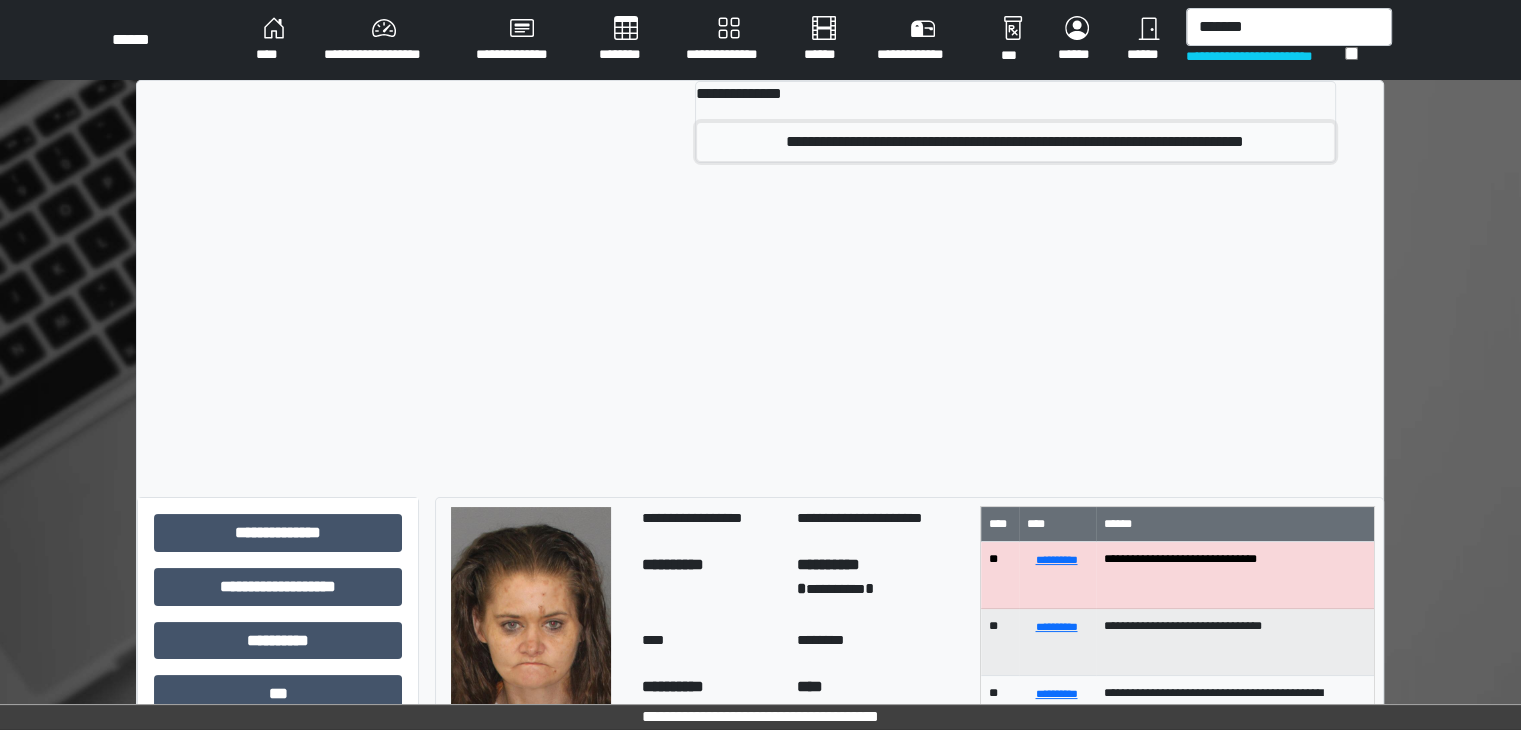 click on "**********" at bounding box center [1015, 142] 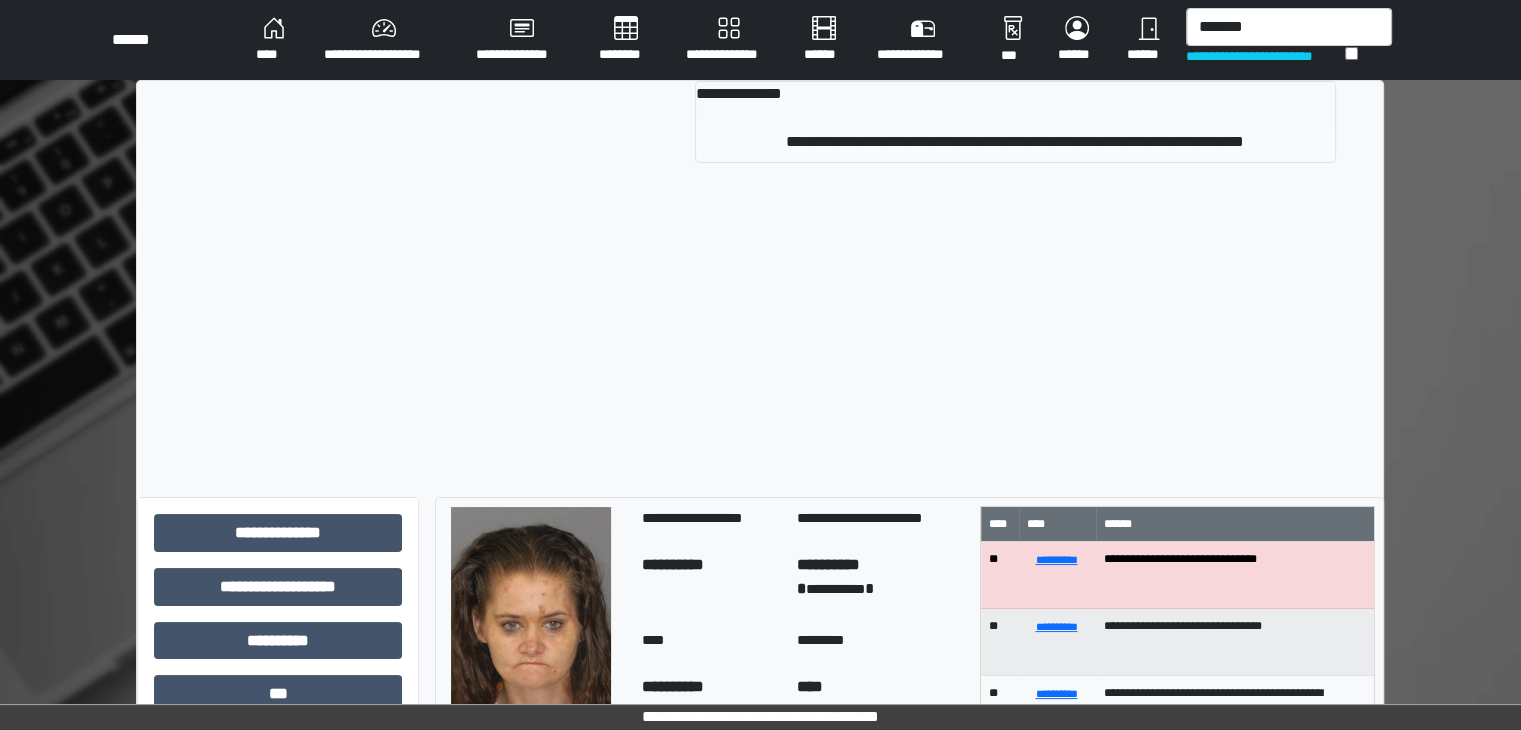 type 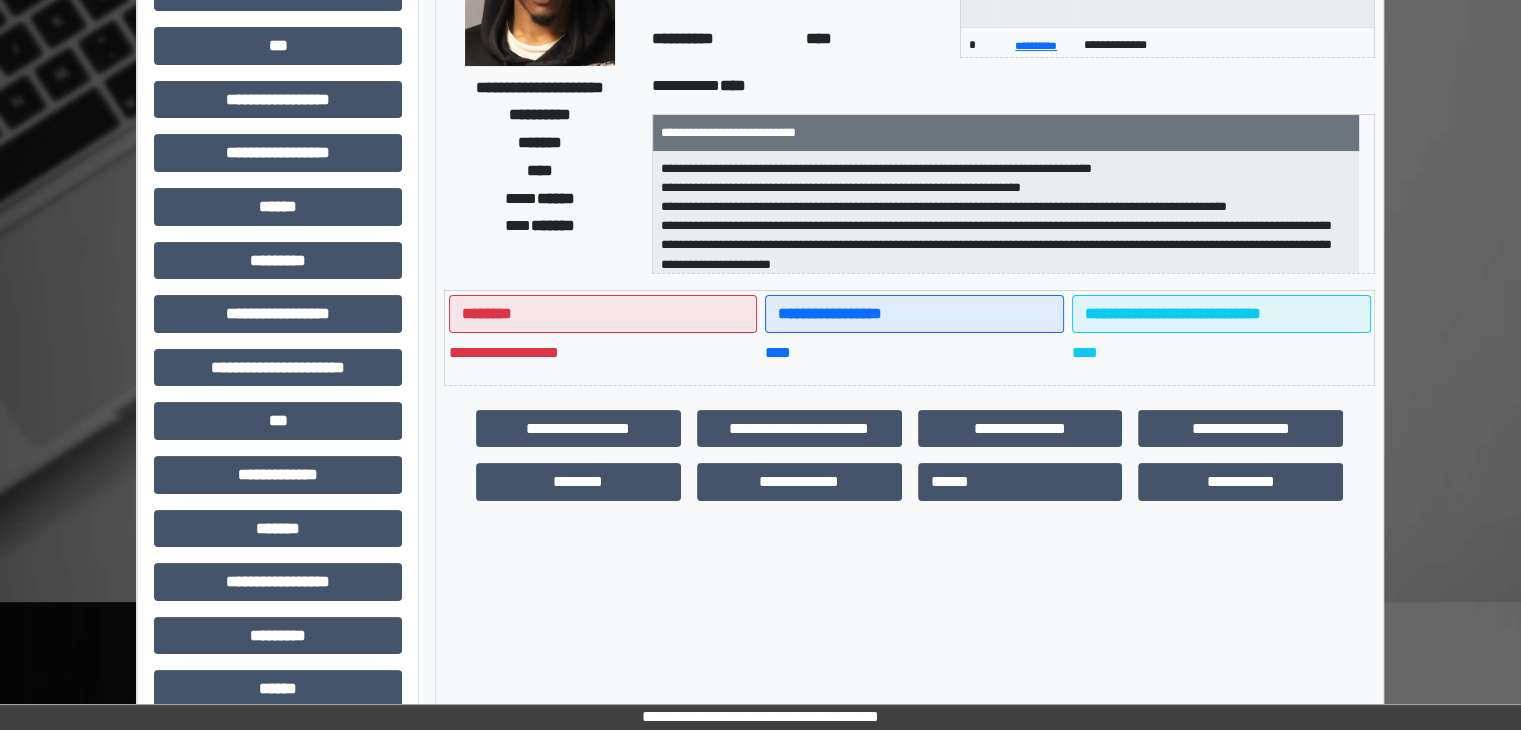 scroll, scrollTop: 300, scrollLeft: 0, axis: vertical 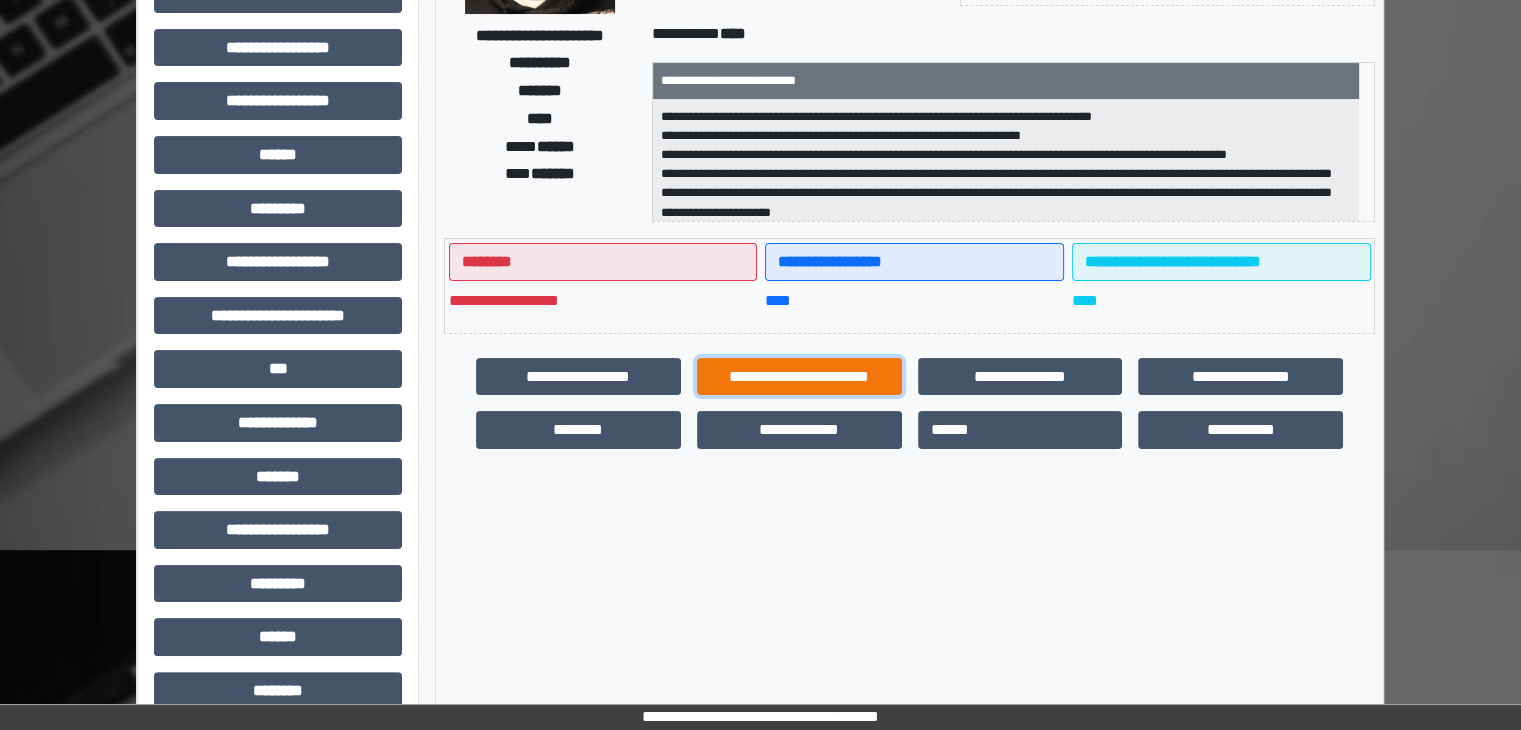 click on "**********" at bounding box center (799, 377) 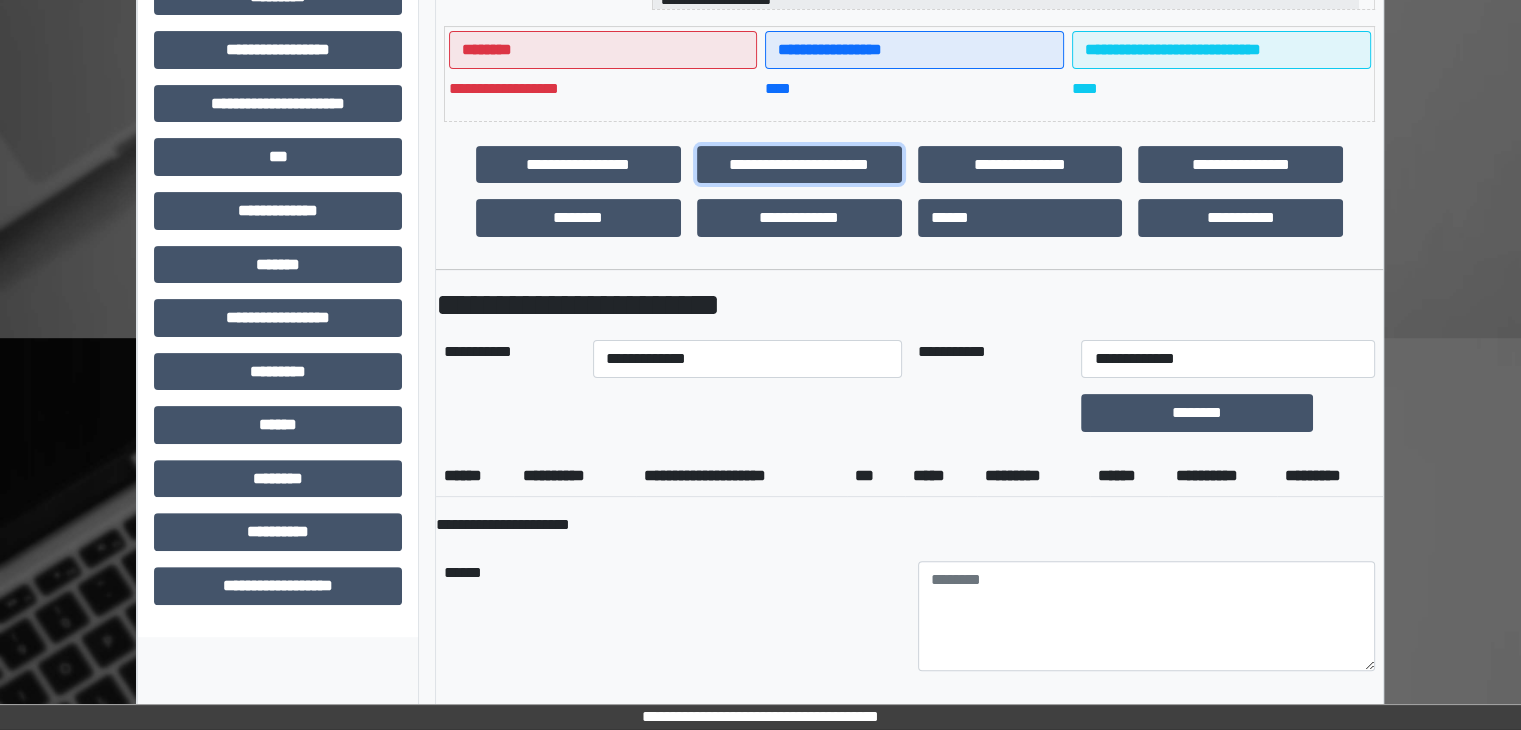 scroll, scrollTop: 600, scrollLeft: 0, axis: vertical 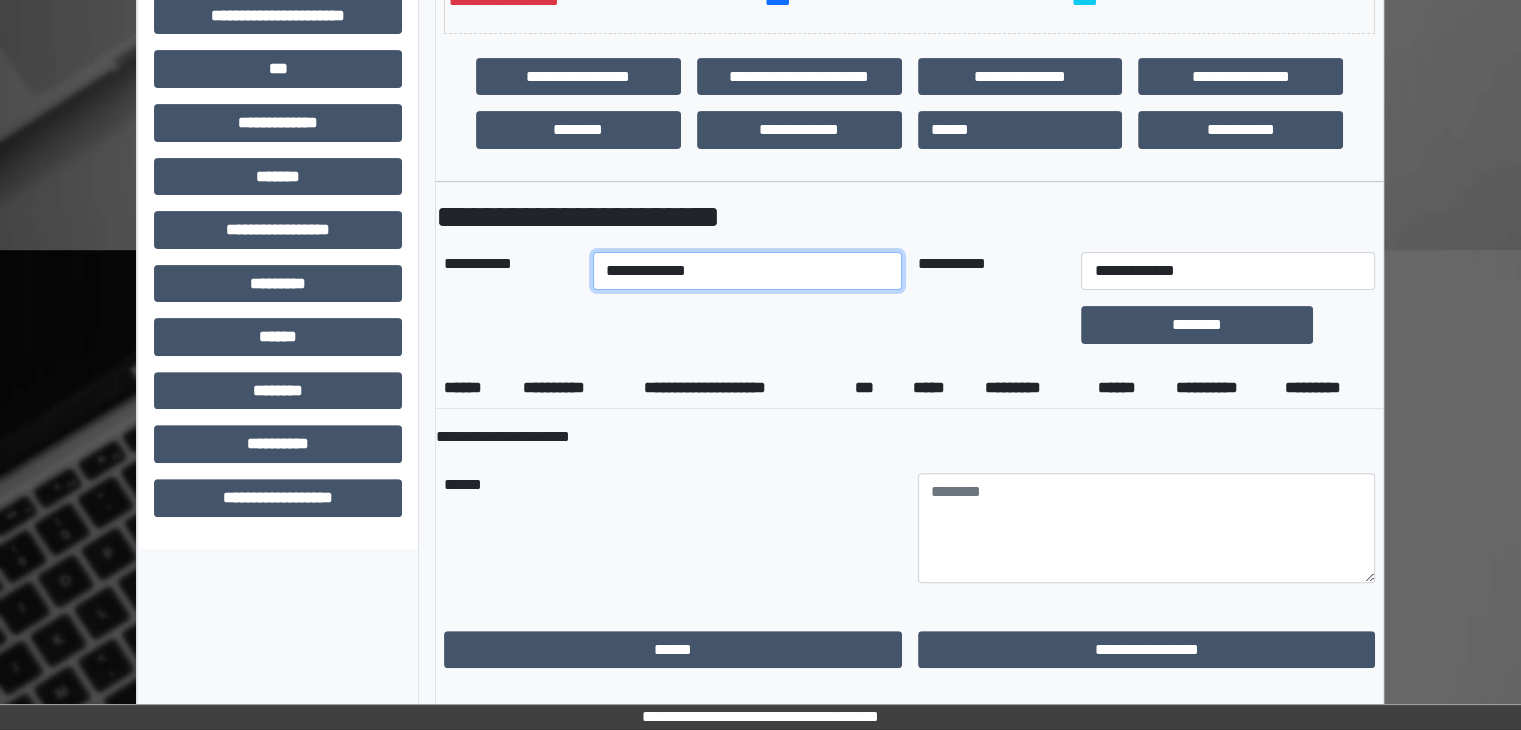 click on "**********" at bounding box center [747, 271] 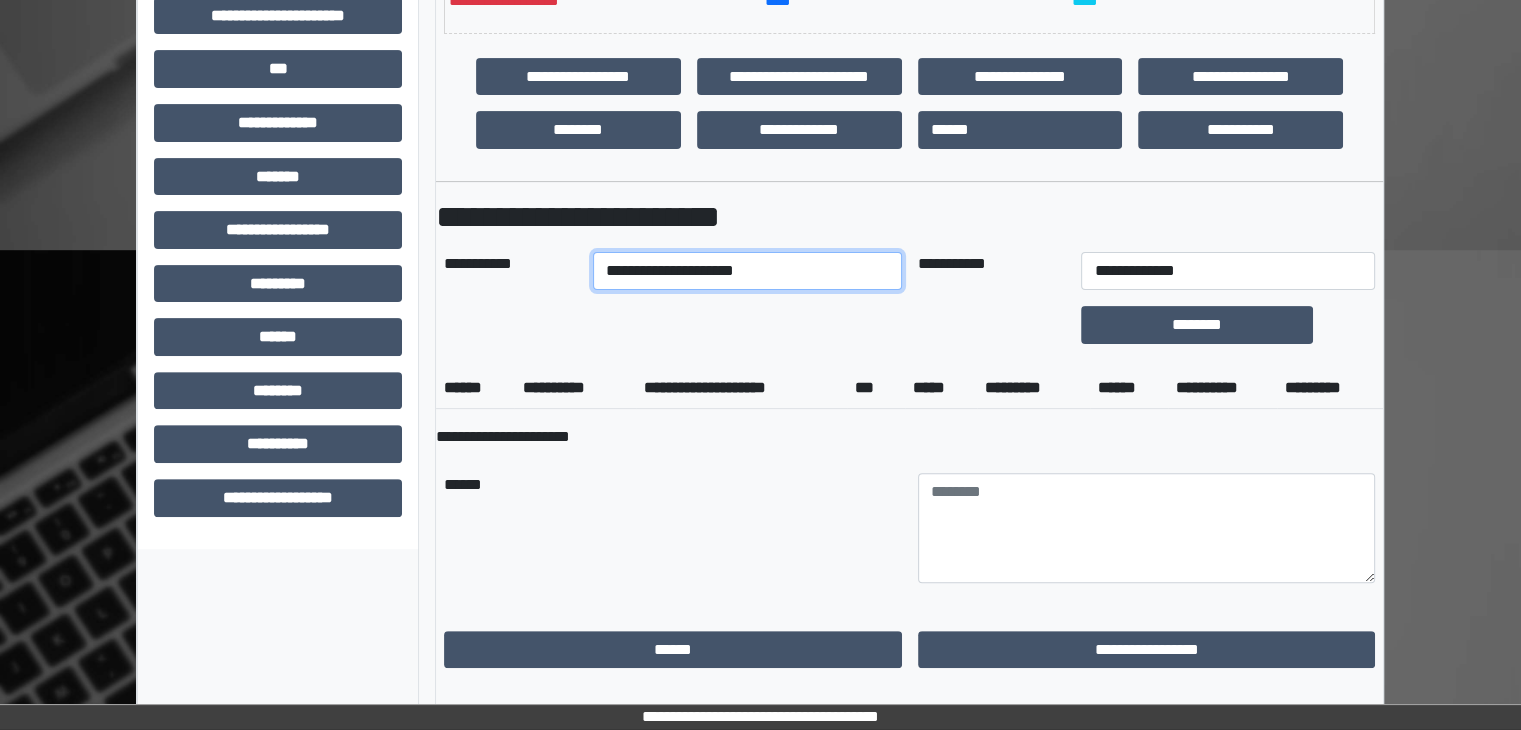 click on "**********" at bounding box center (747, 271) 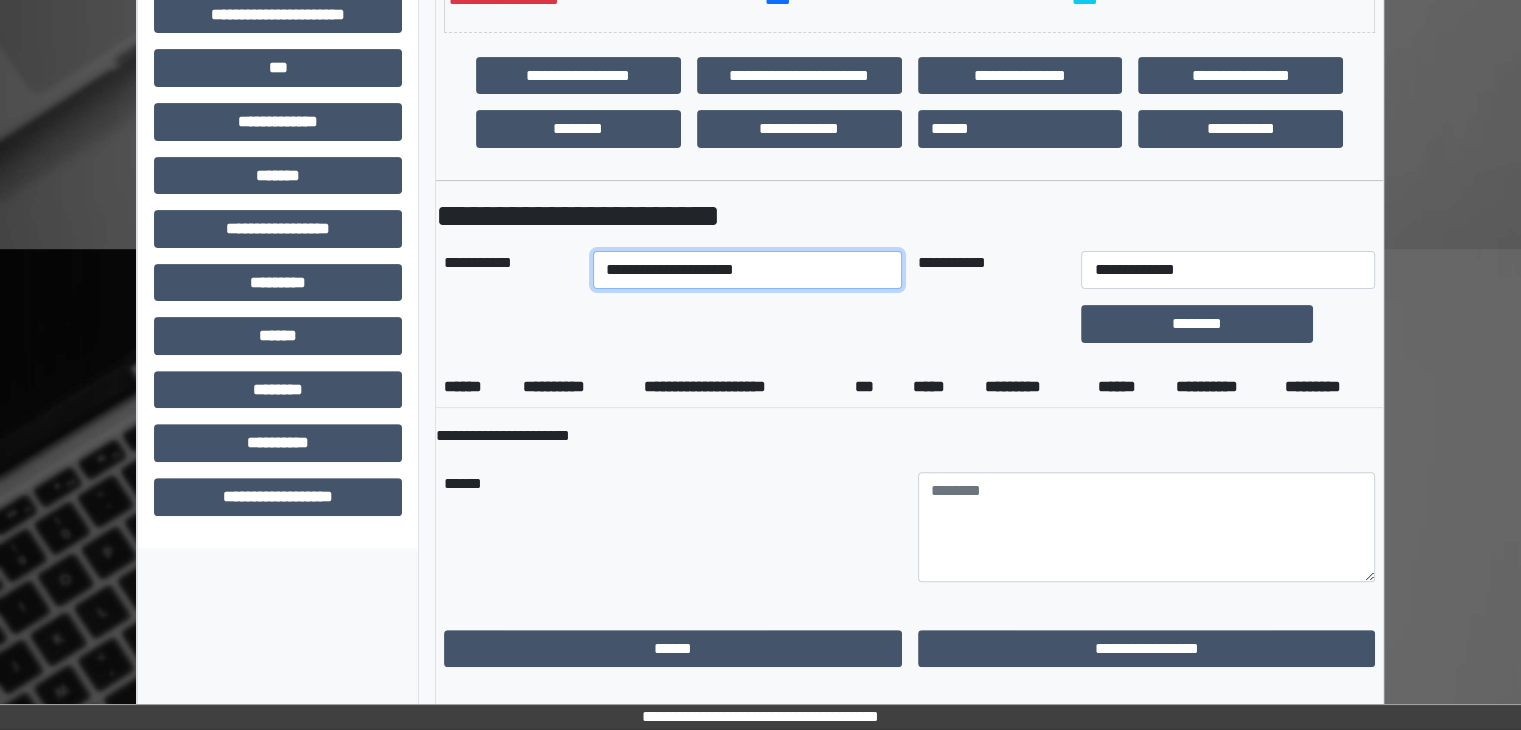 scroll, scrollTop: 600, scrollLeft: 0, axis: vertical 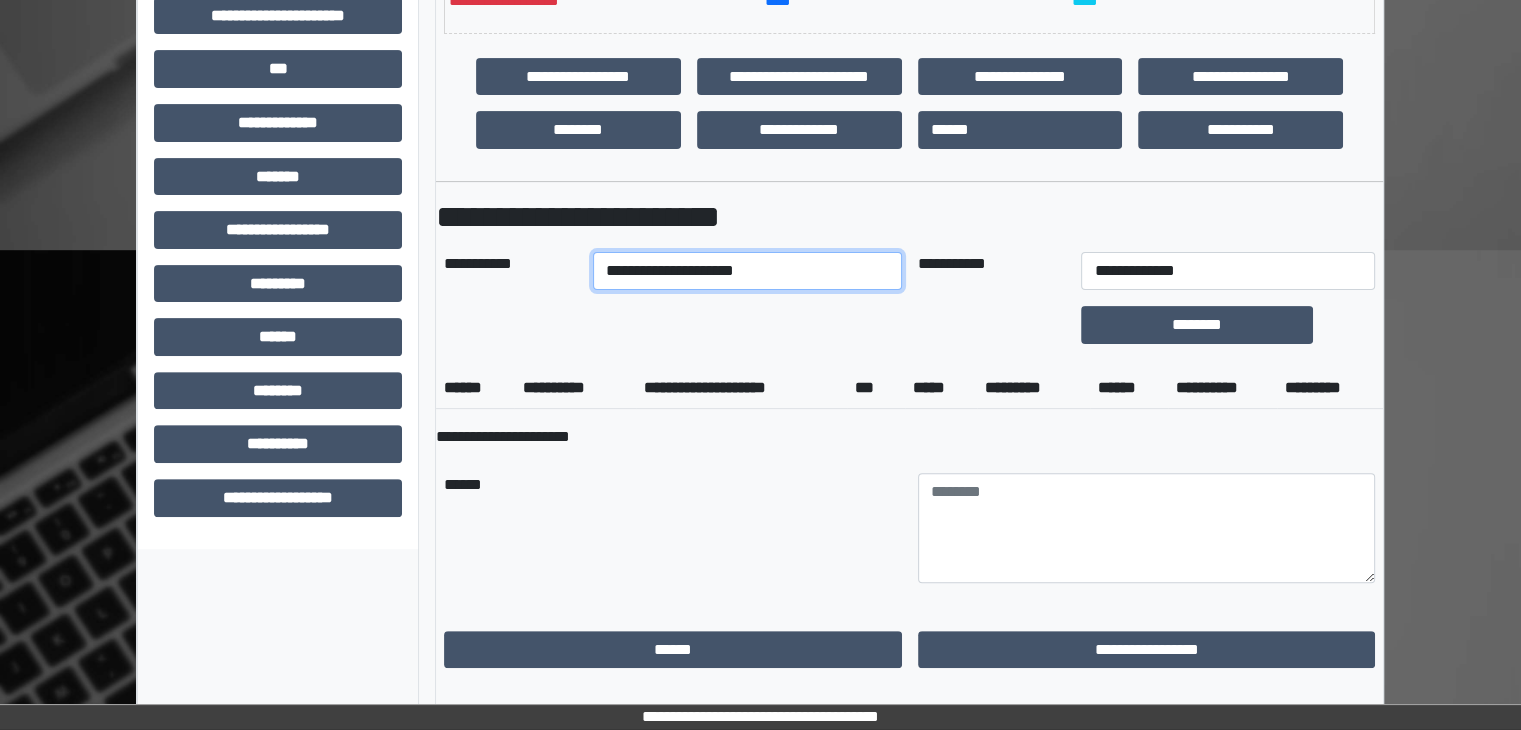 click on "**********" at bounding box center (747, 271) 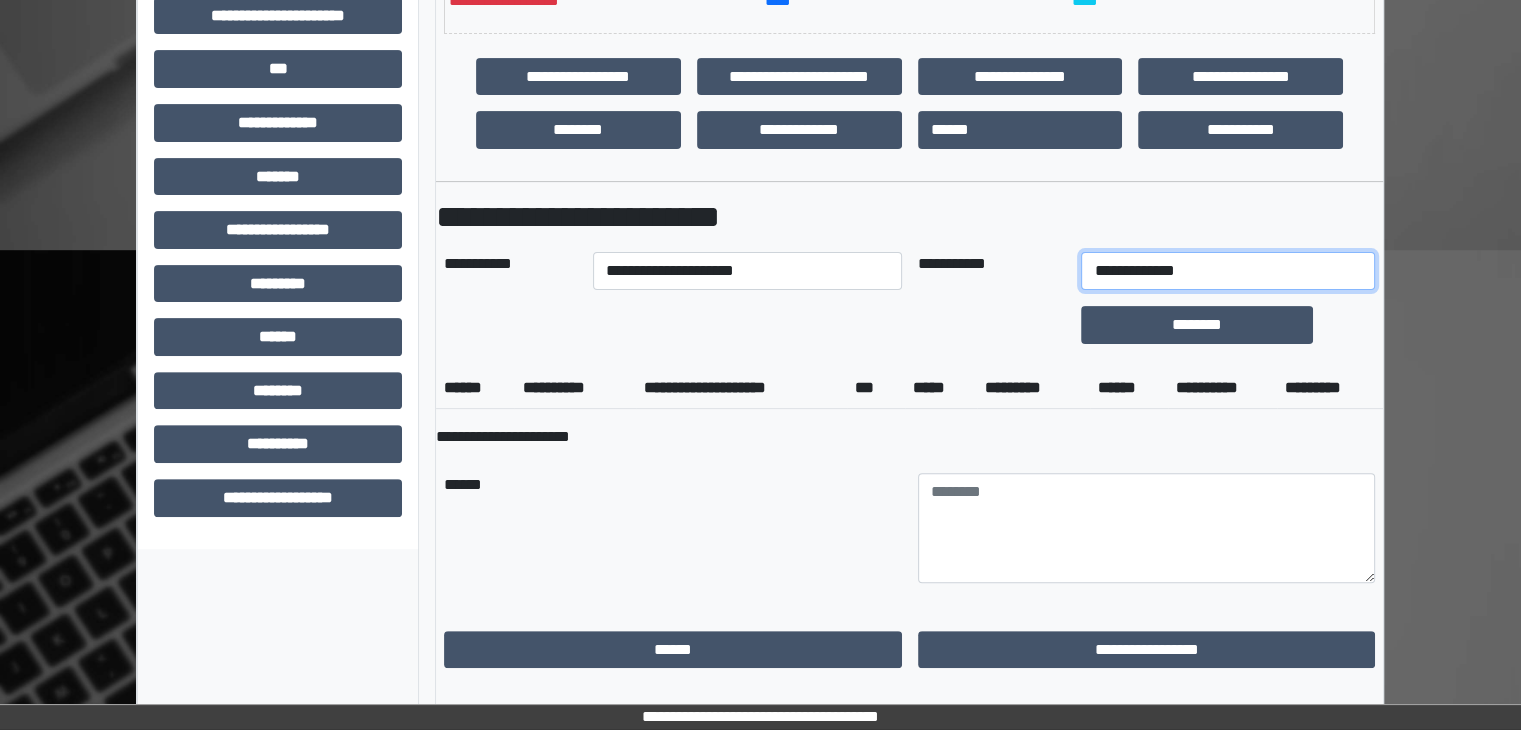 drag, startPoint x: 1277, startPoint y: 270, endPoint x: 1280, endPoint y: 283, distance: 13.341664 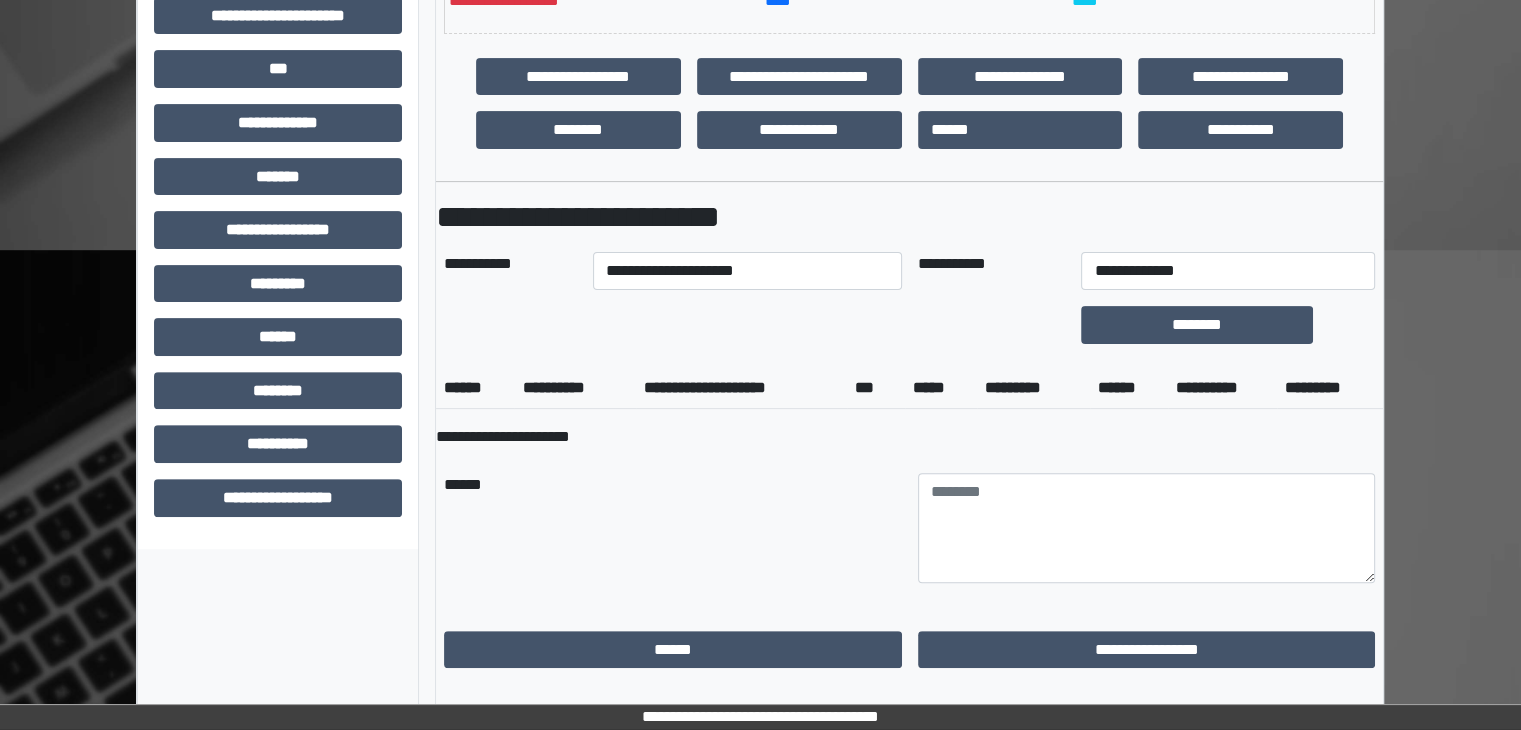 click on "******" at bounding box center (673, 528) 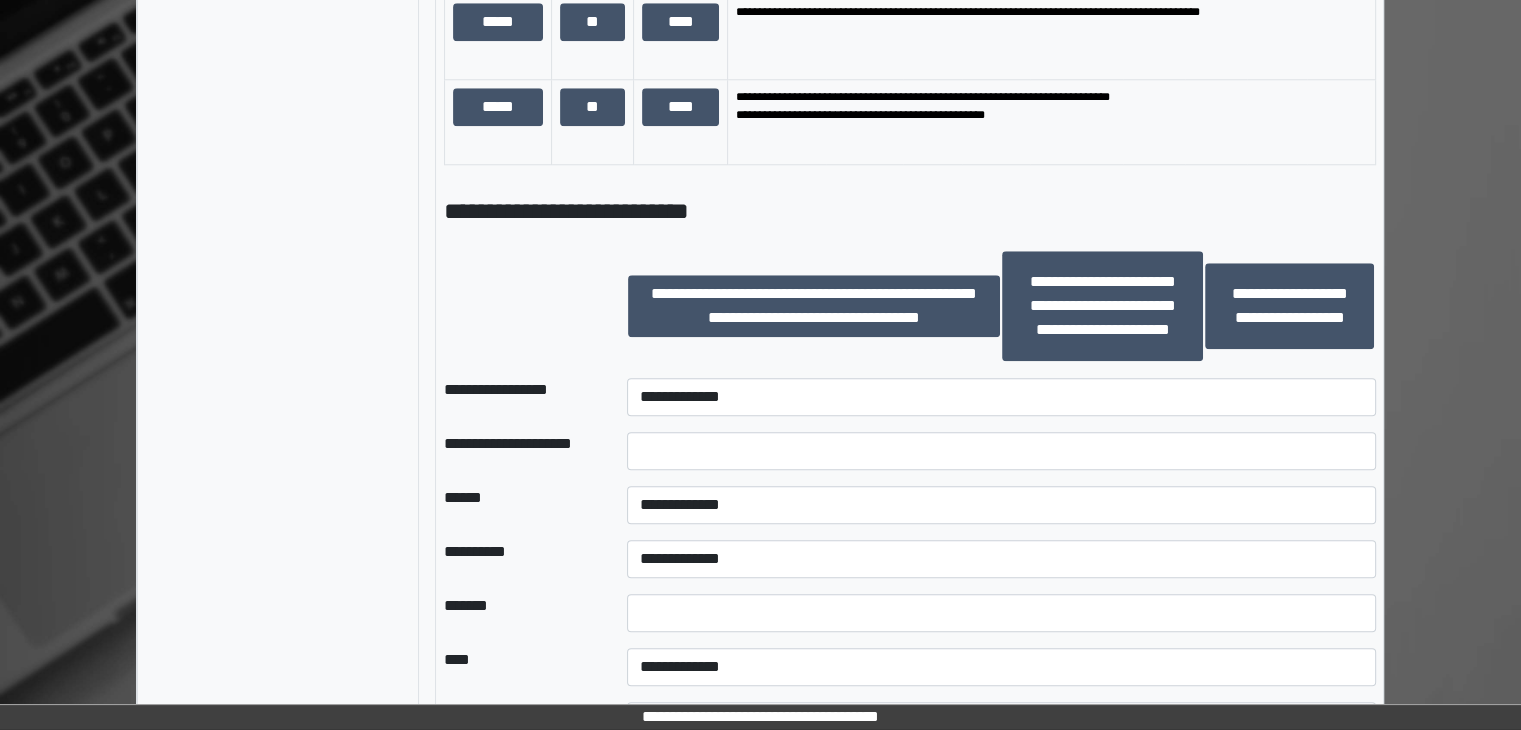 scroll, scrollTop: 2000, scrollLeft: 0, axis: vertical 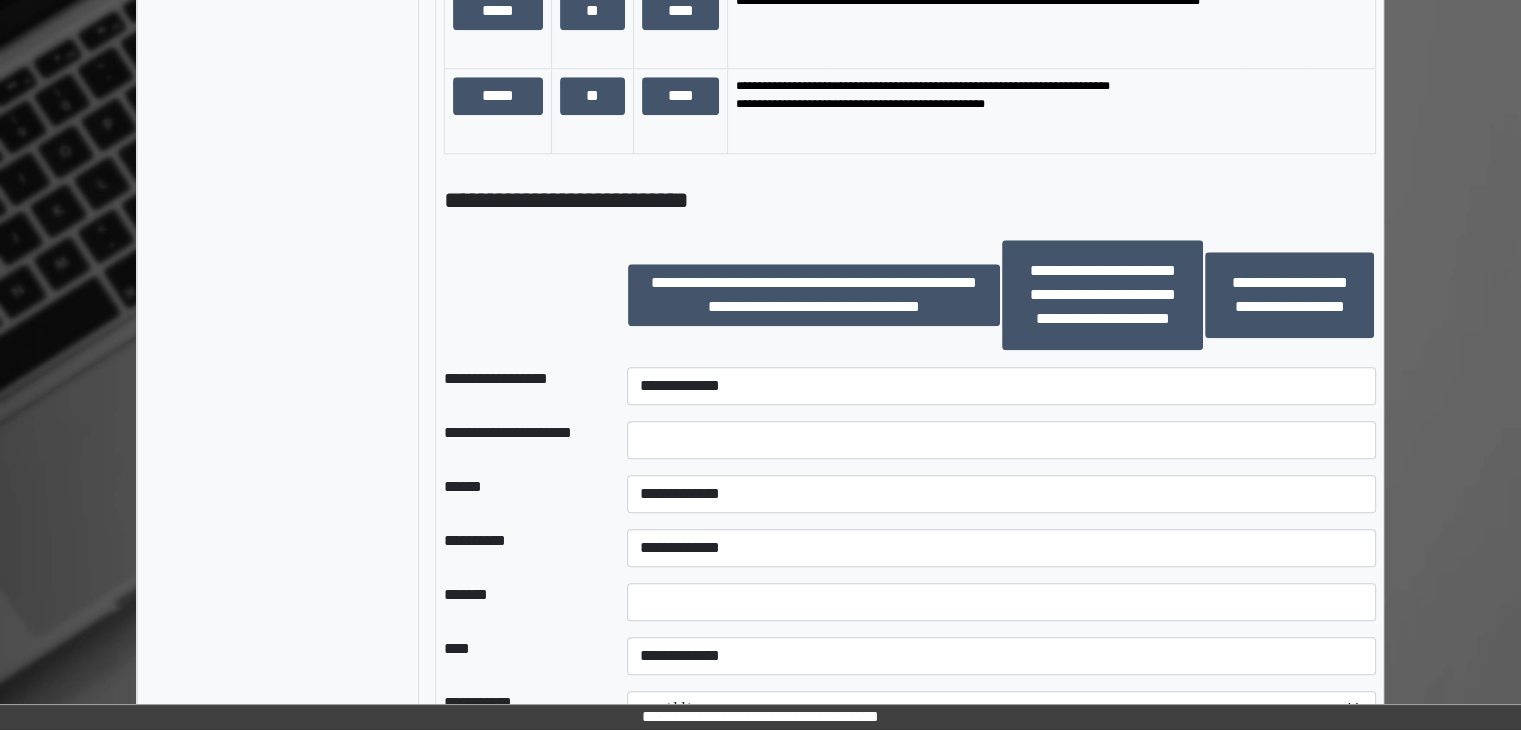 click at bounding box center [1001, 440] 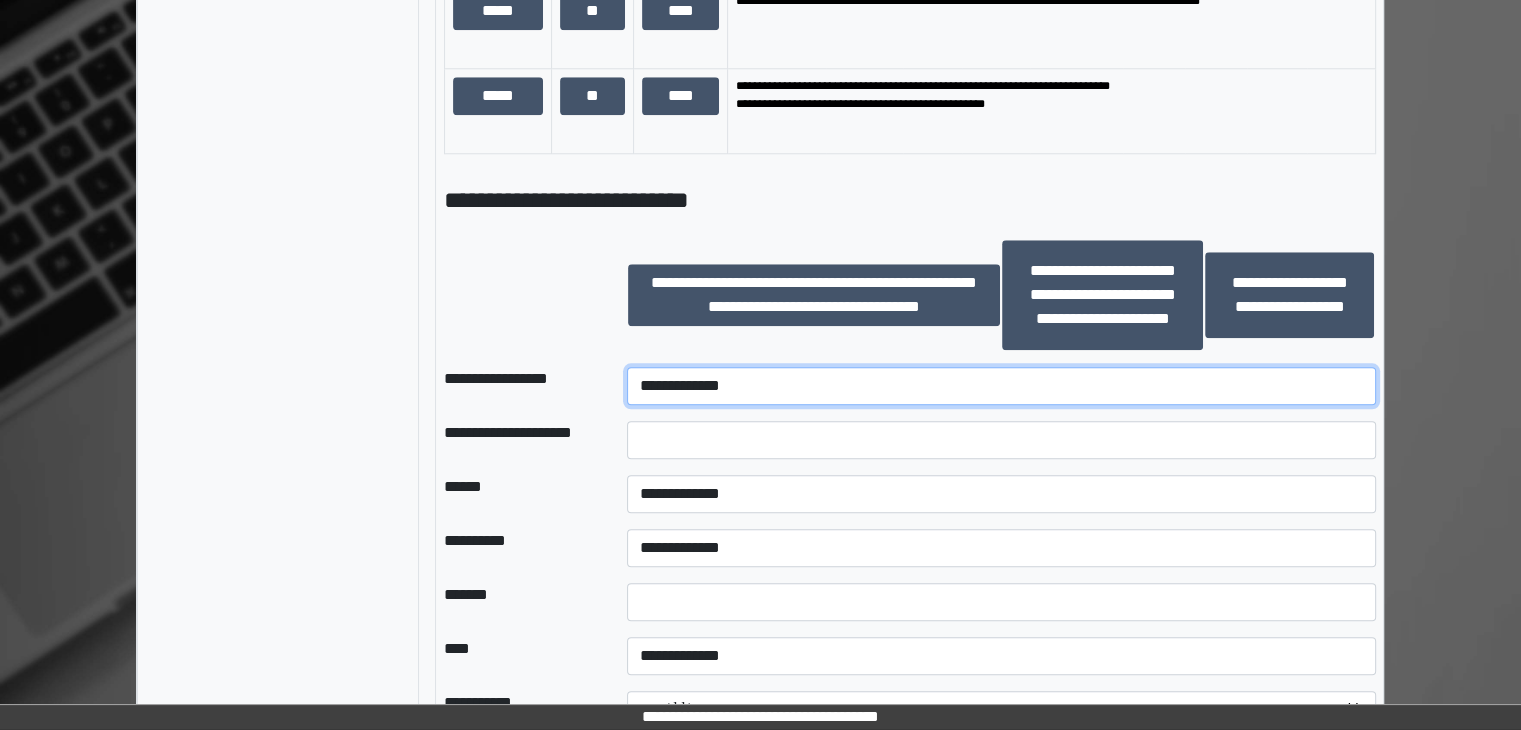 click on "**********" at bounding box center [1001, 386] 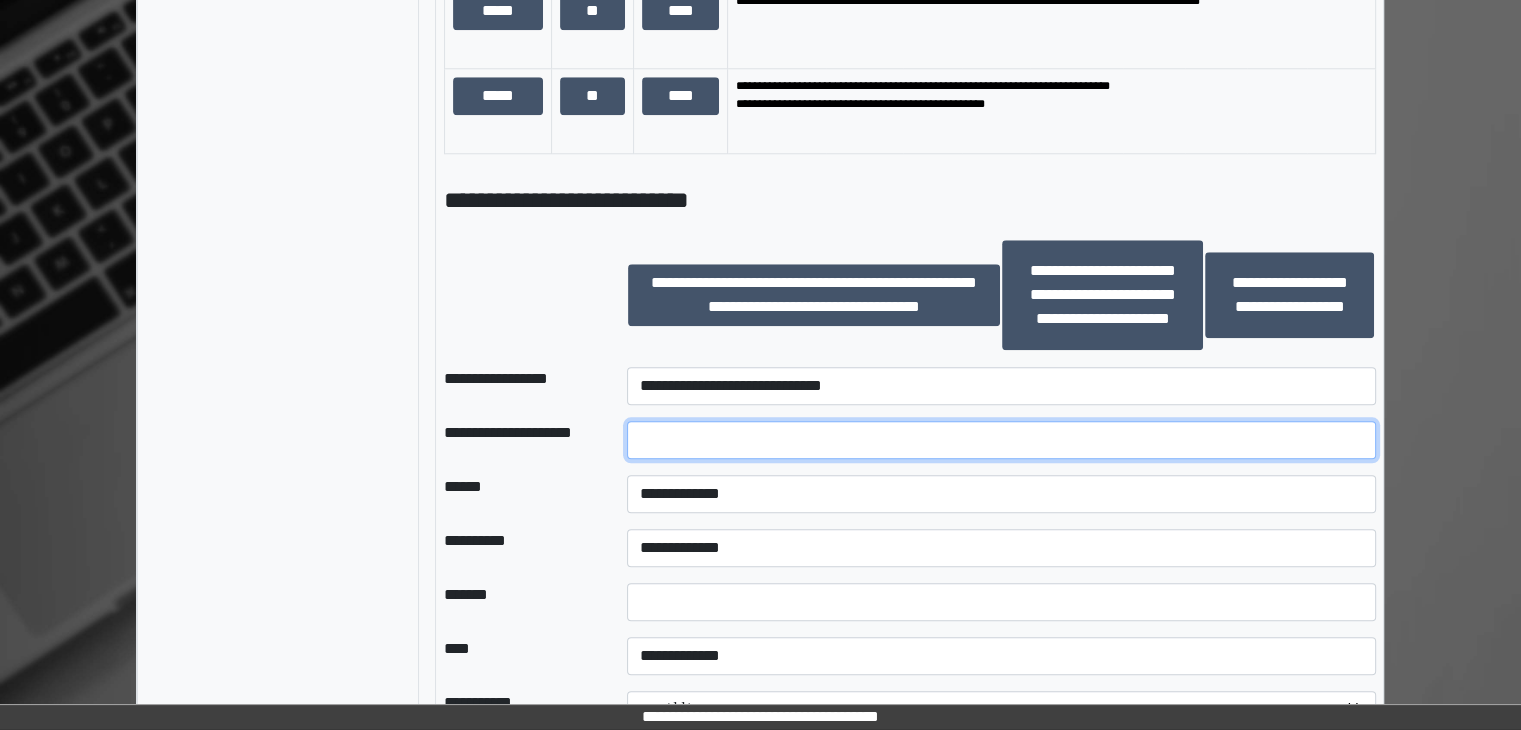 click at bounding box center (1001, 440) 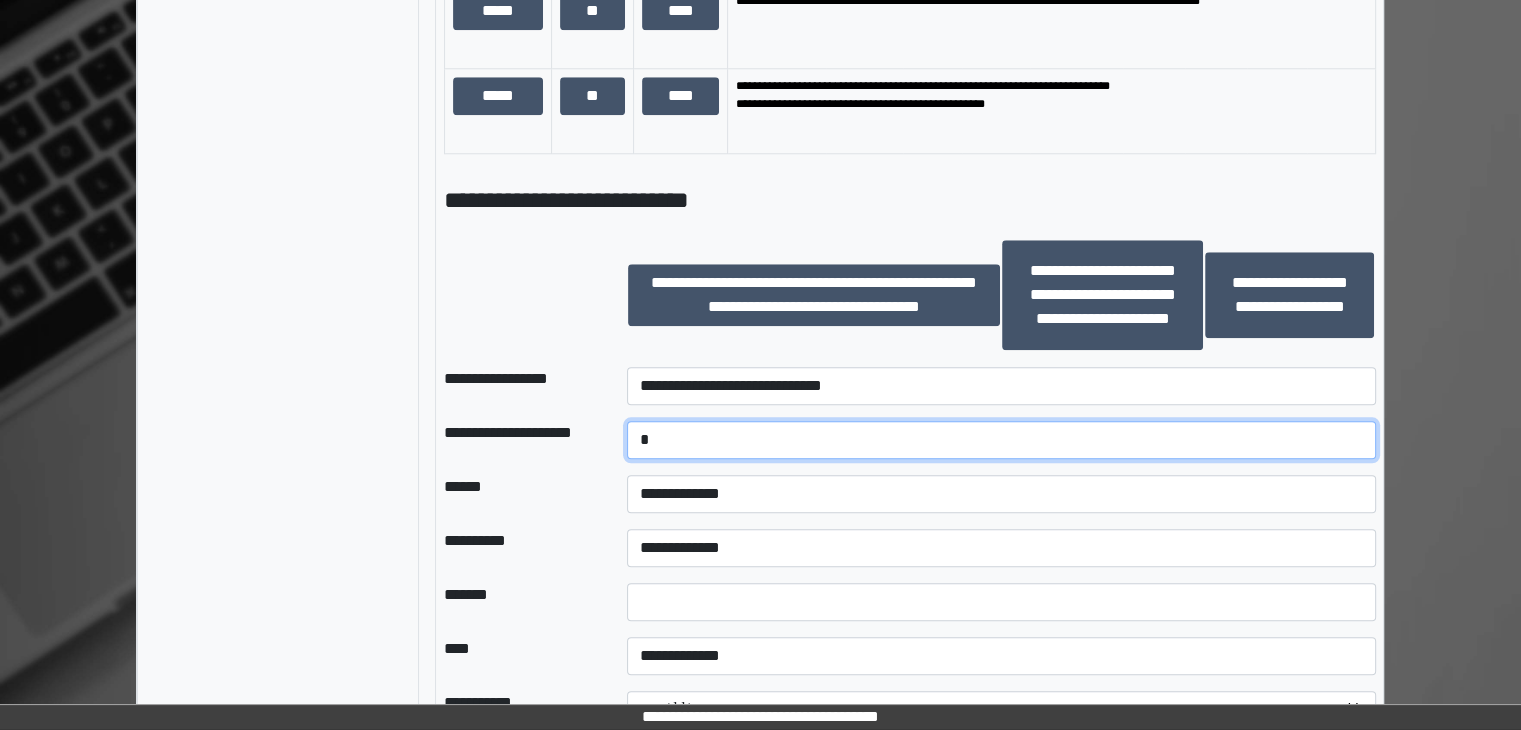 type on "*" 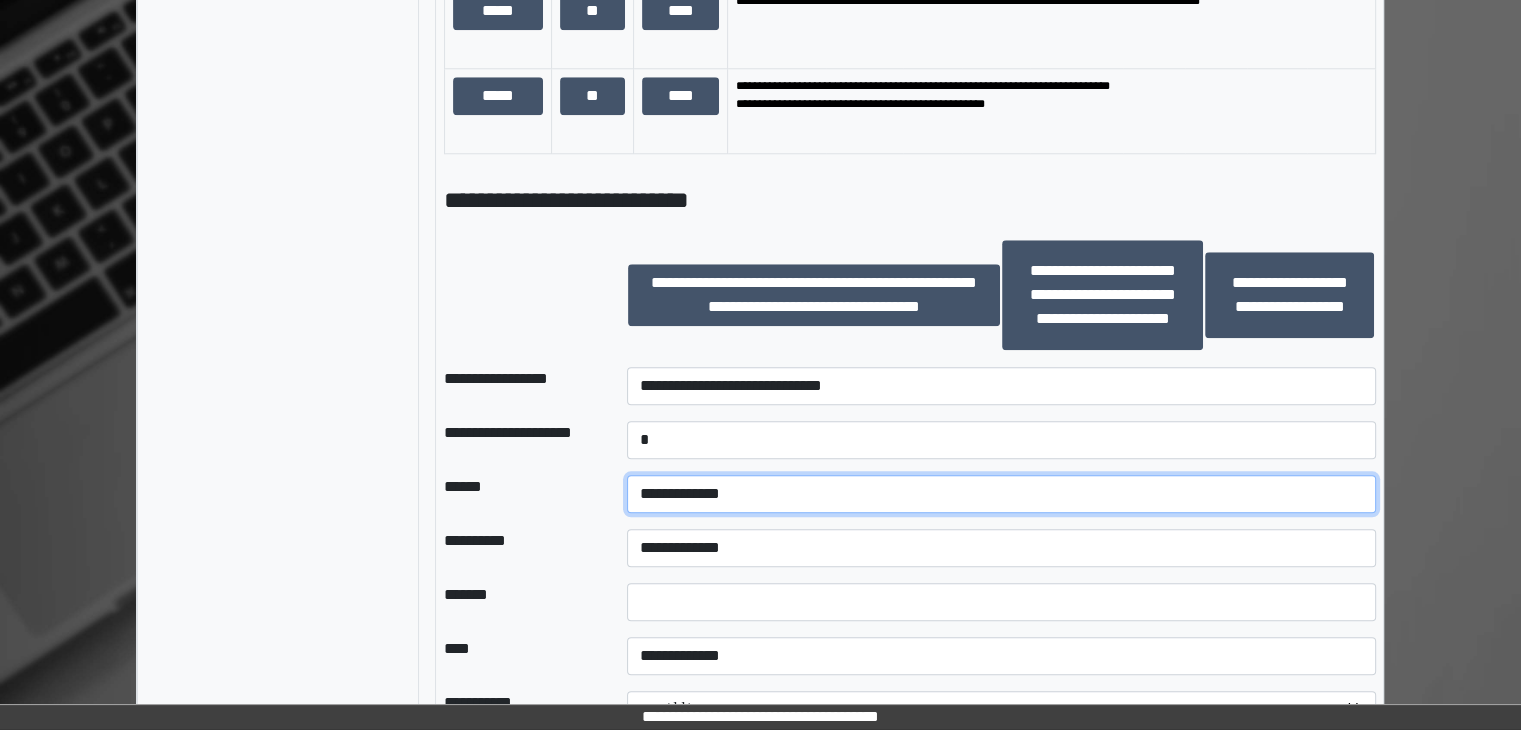 click on "**********" at bounding box center (1001, 494) 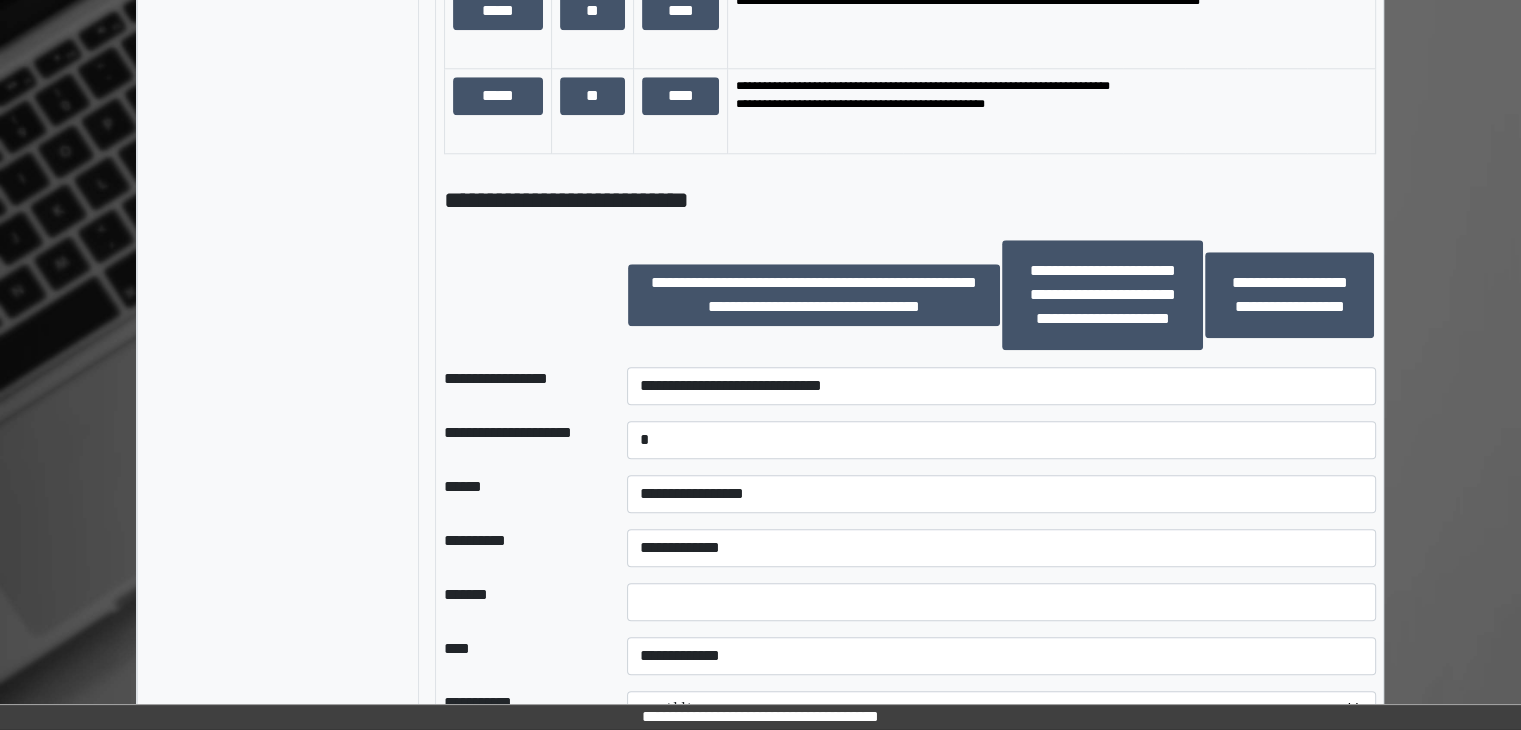 click on "**********" at bounding box center [814, 295] 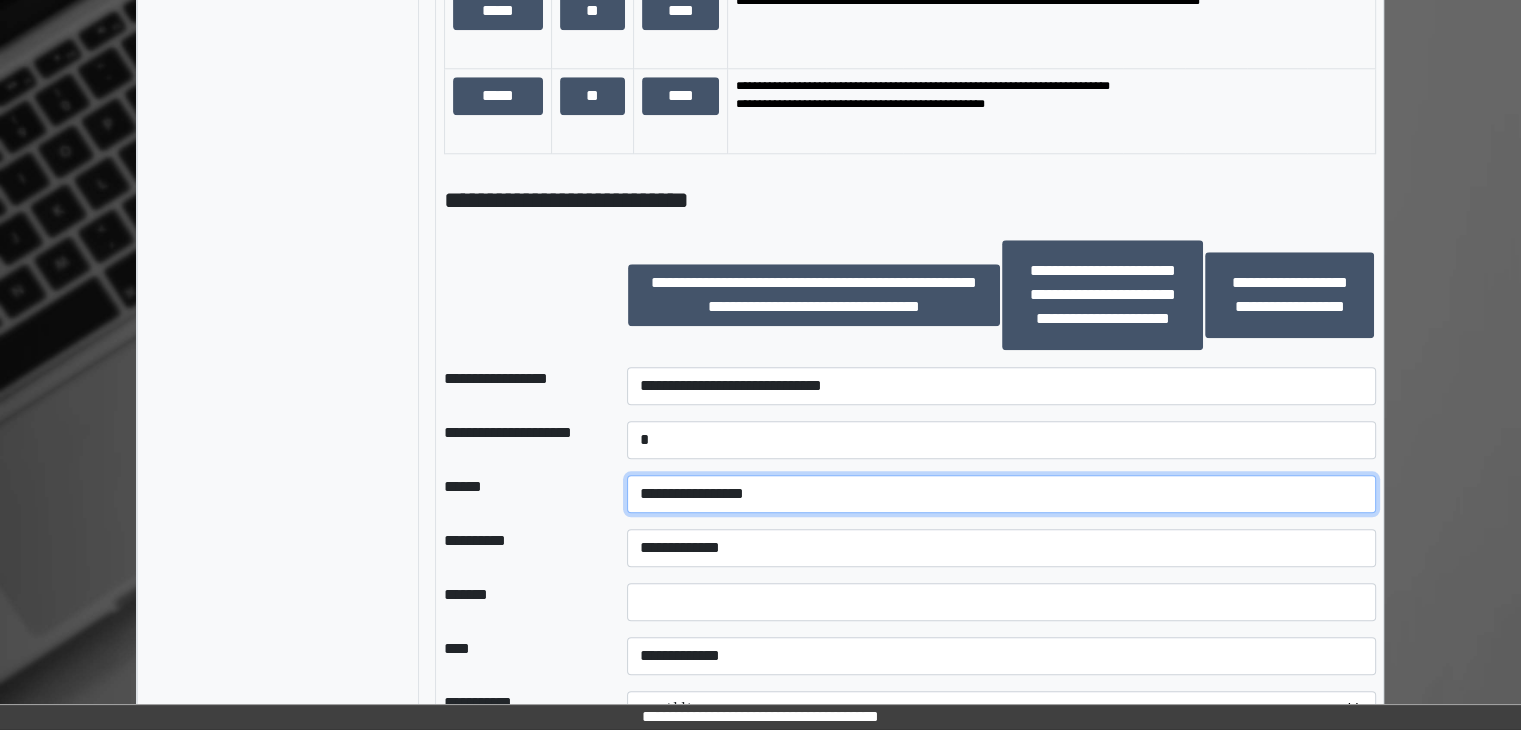click on "**********" at bounding box center [1001, 494] 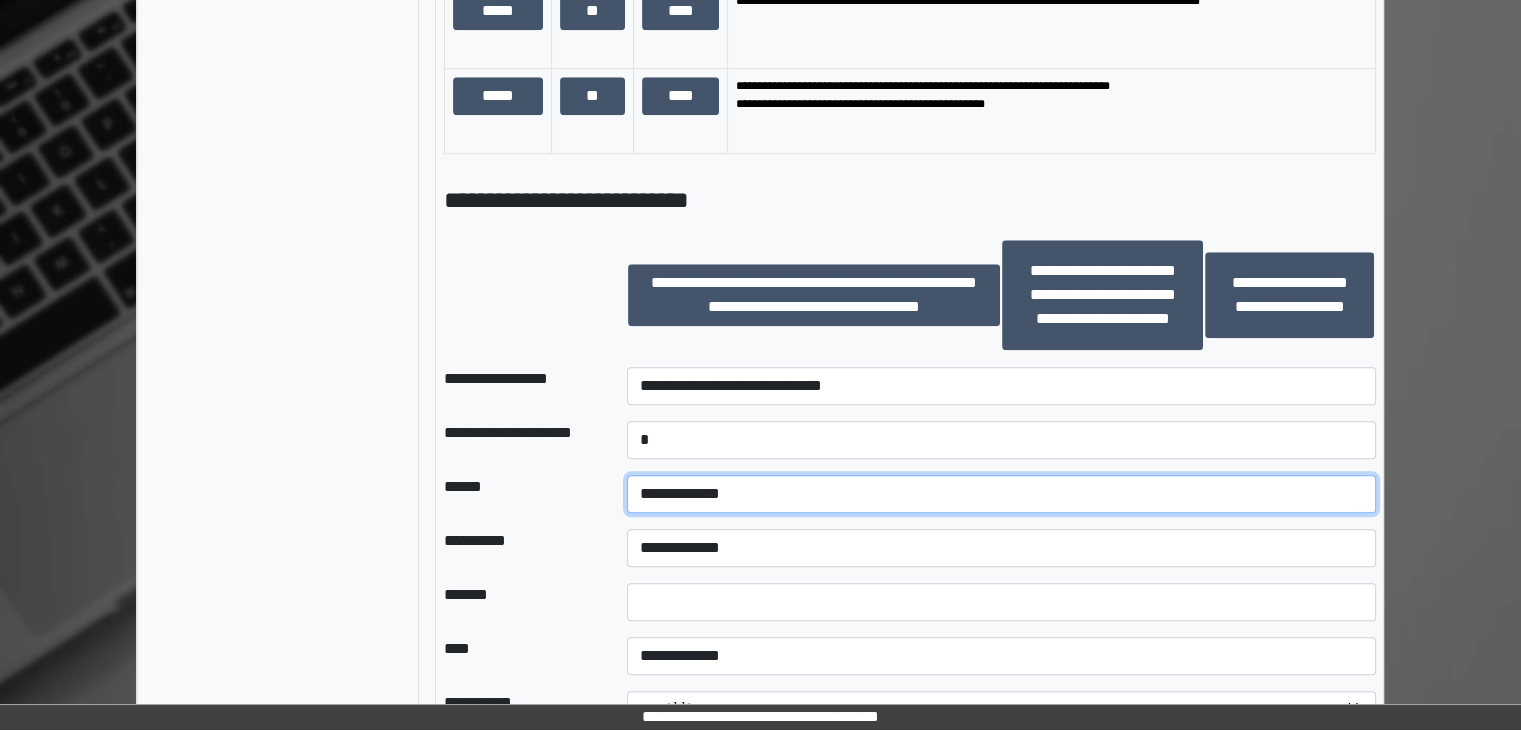 click on "**********" at bounding box center (1001, 494) 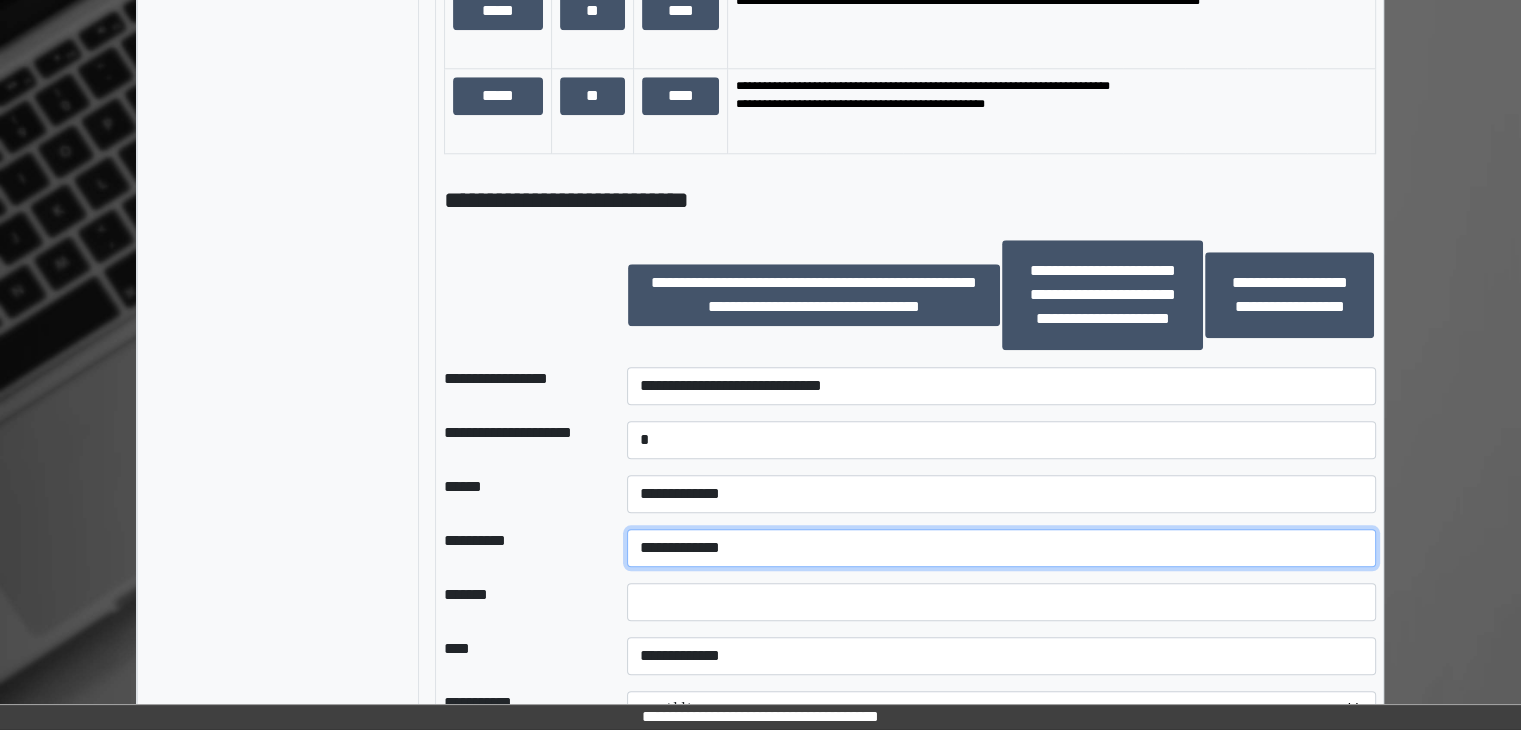 click on "**********" at bounding box center (1001, 548) 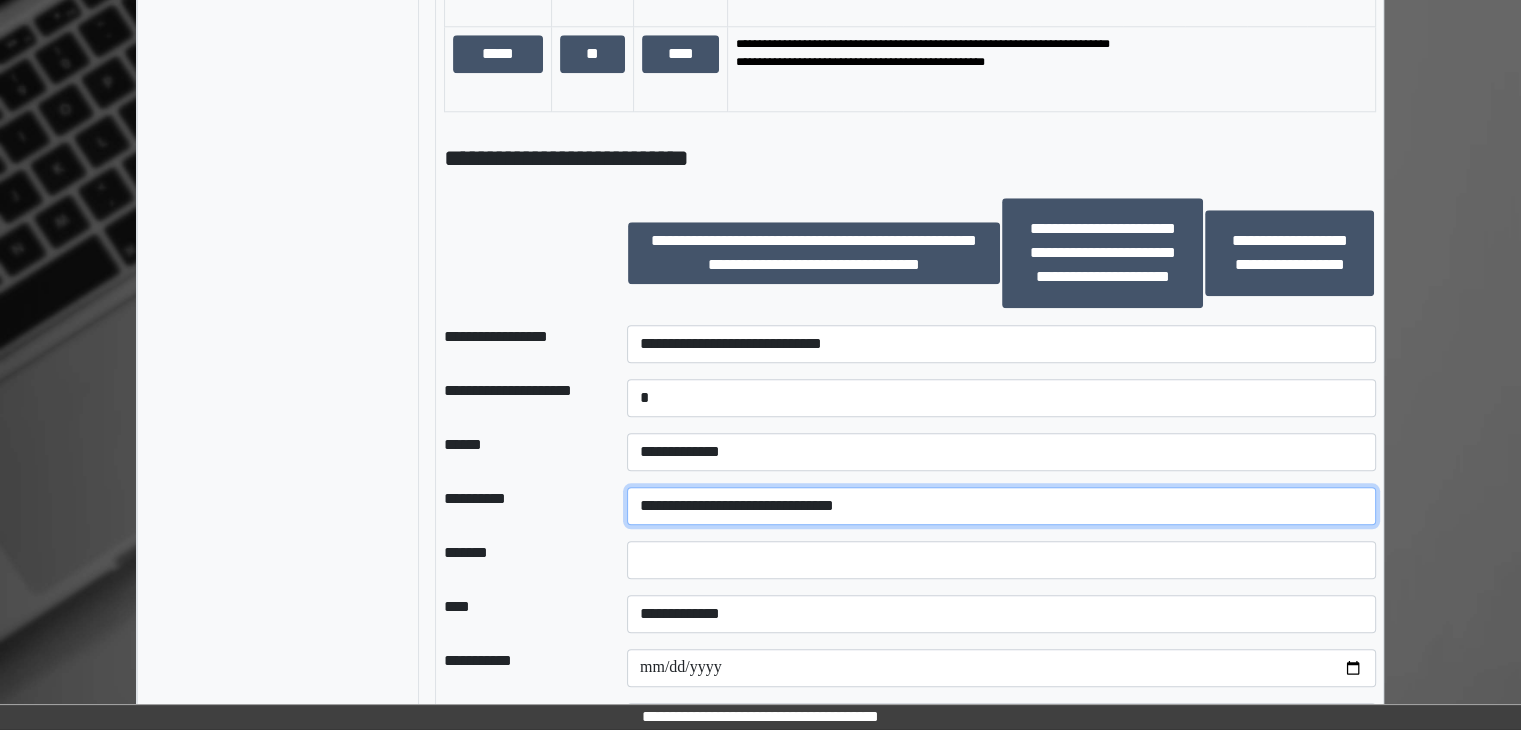 scroll, scrollTop: 2100, scrollLeft: 0, axis: vertical 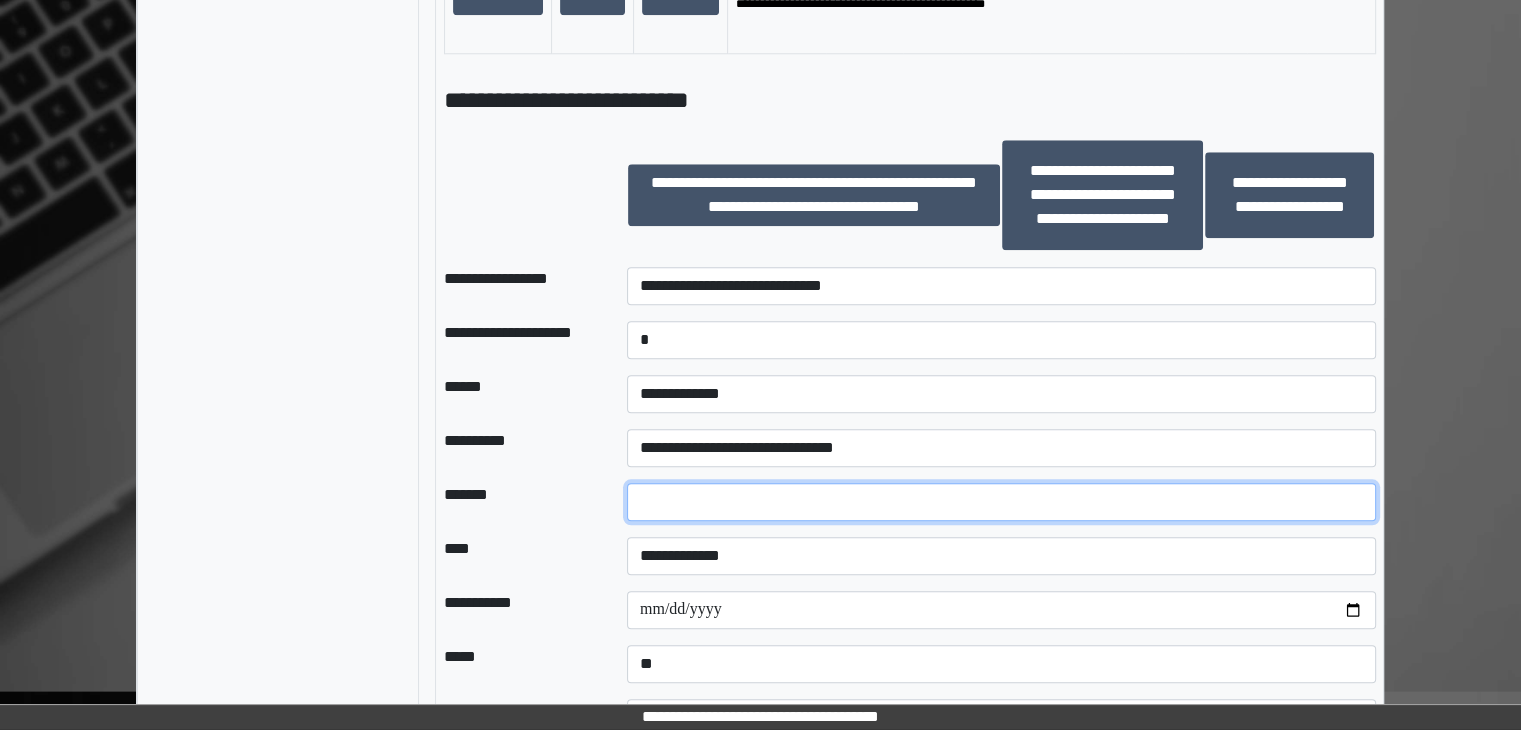 click at bounding box center (1001, 502) 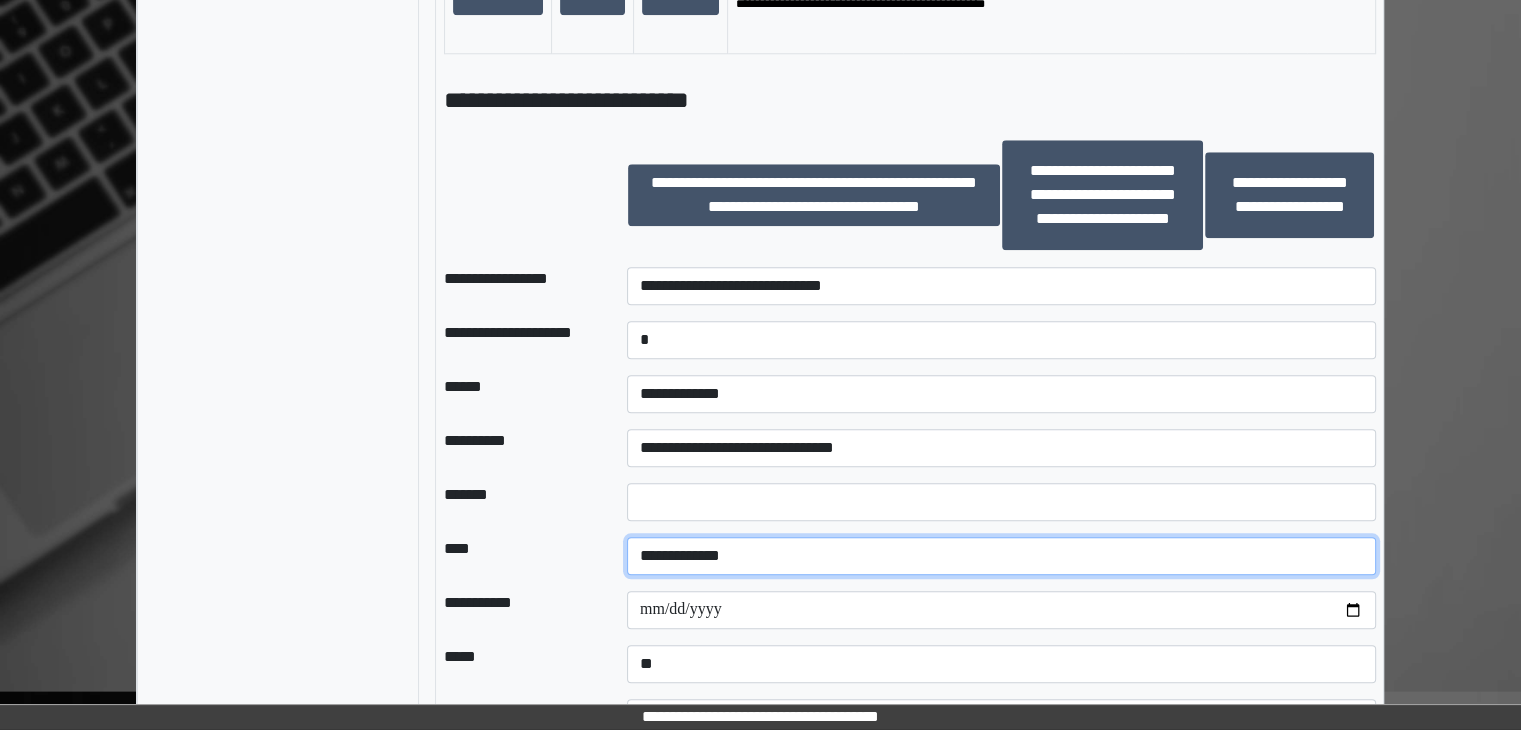 click on "**********" at bounding box center (1001, 556) 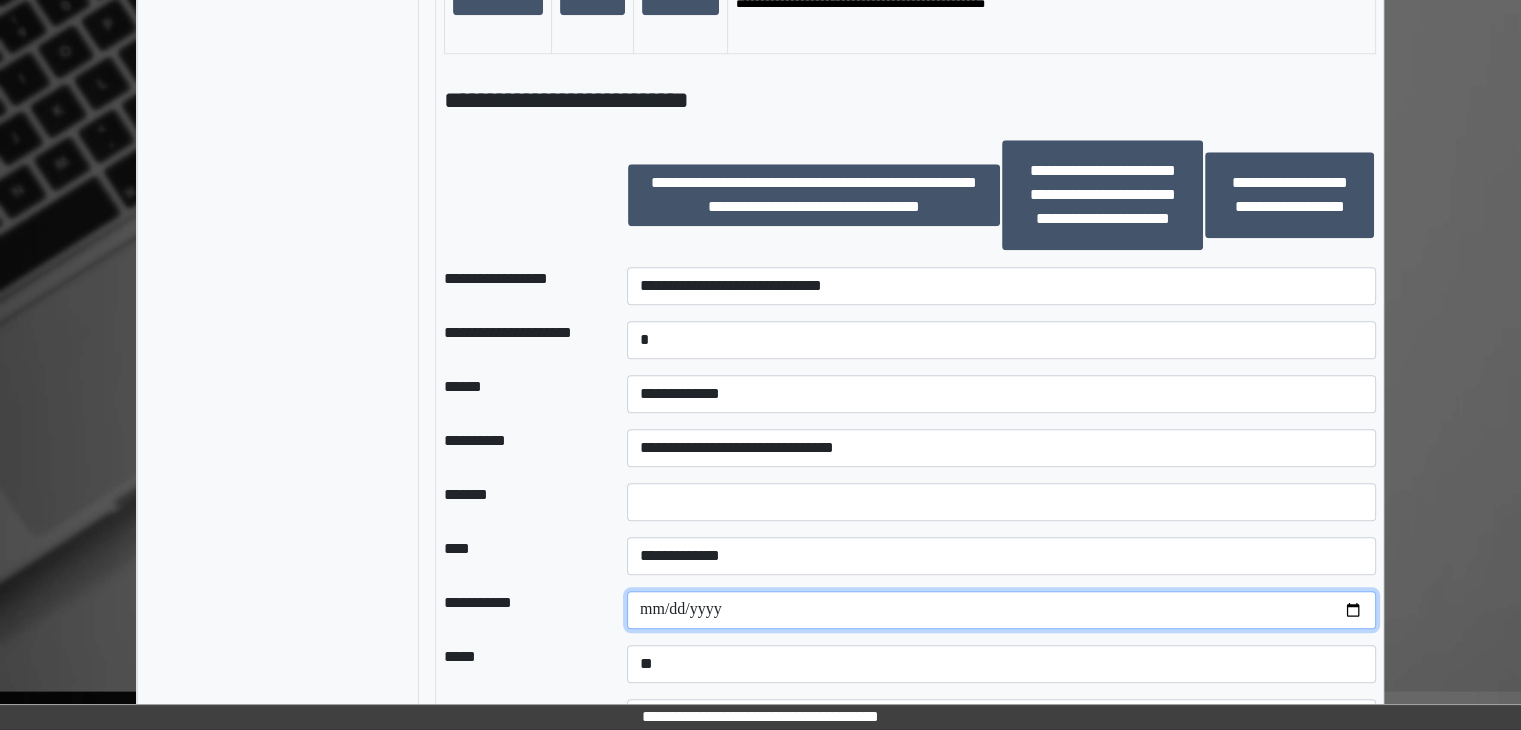click at bounding box center (1001, 610) 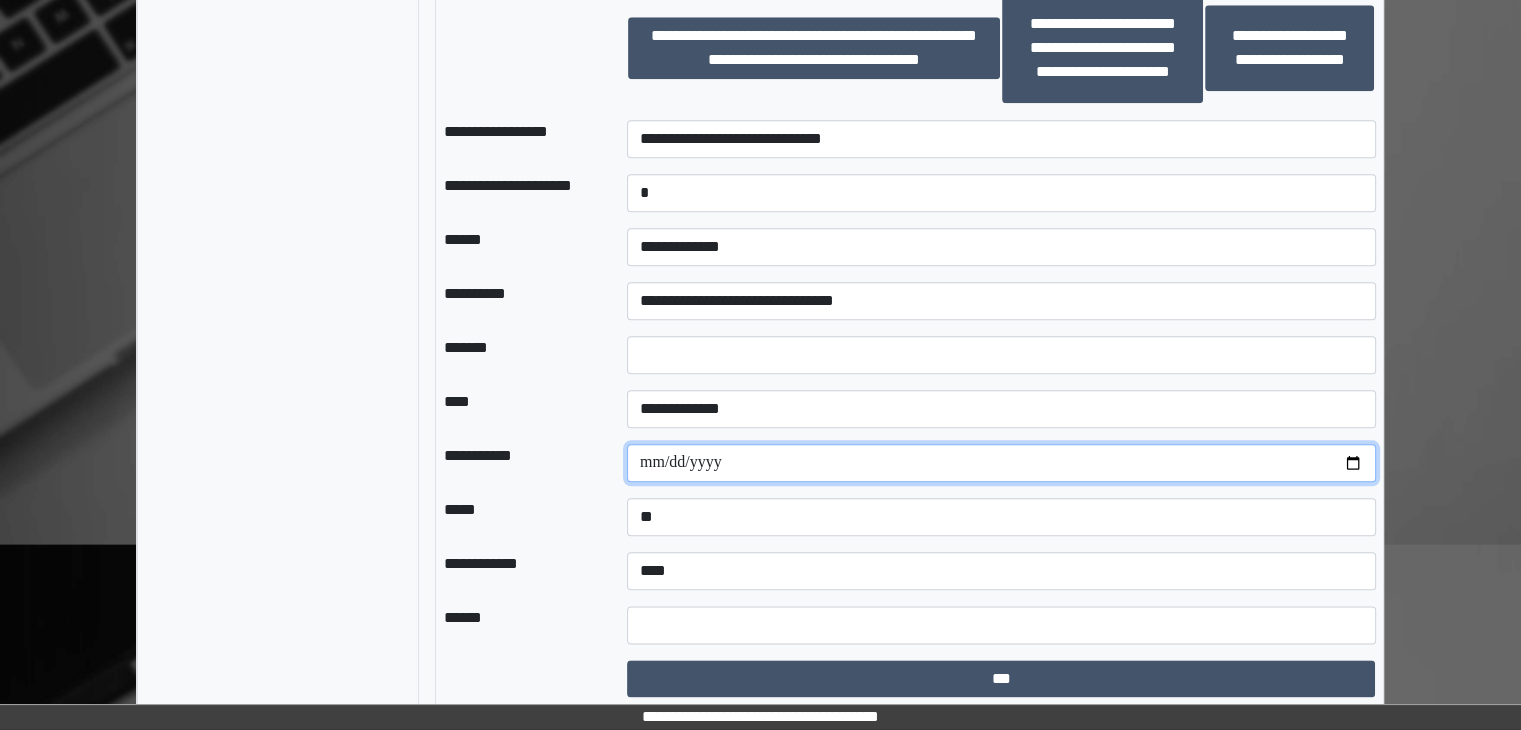 scroll, scrollTop: 2248, scrollLeft: 0, axis: vertical 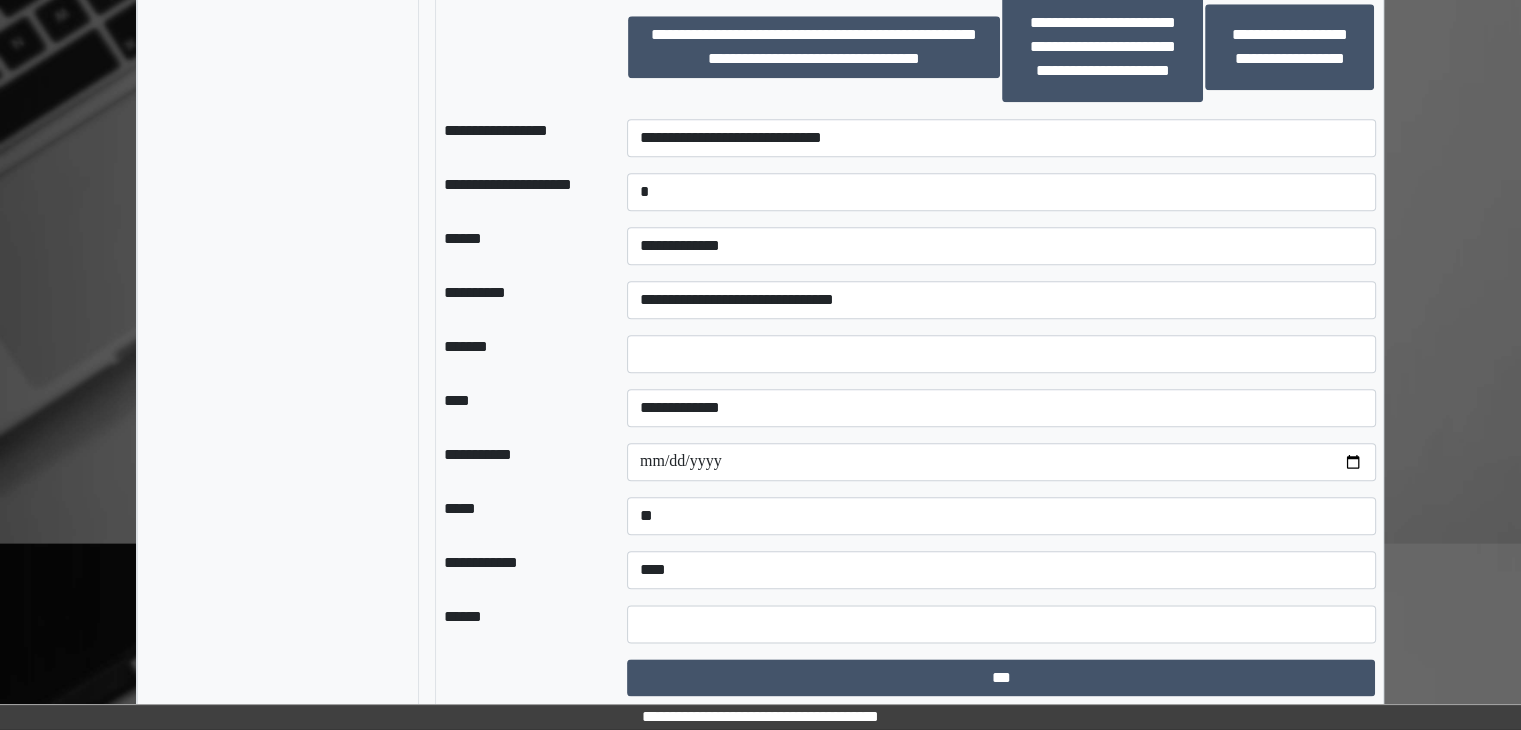 click on "***" at bounding box center (1001, 678) 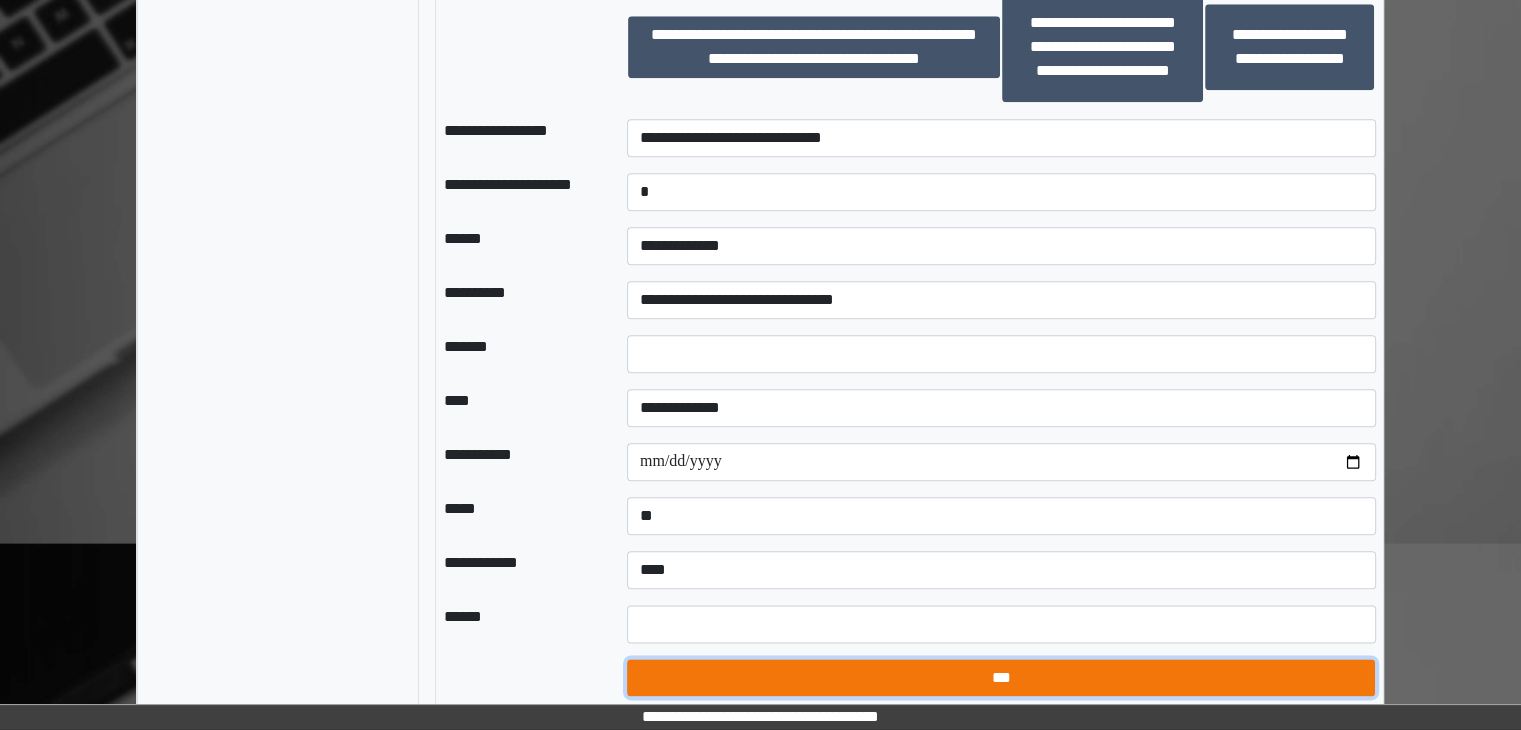 click on "***" at bounding box center (1001, 678) 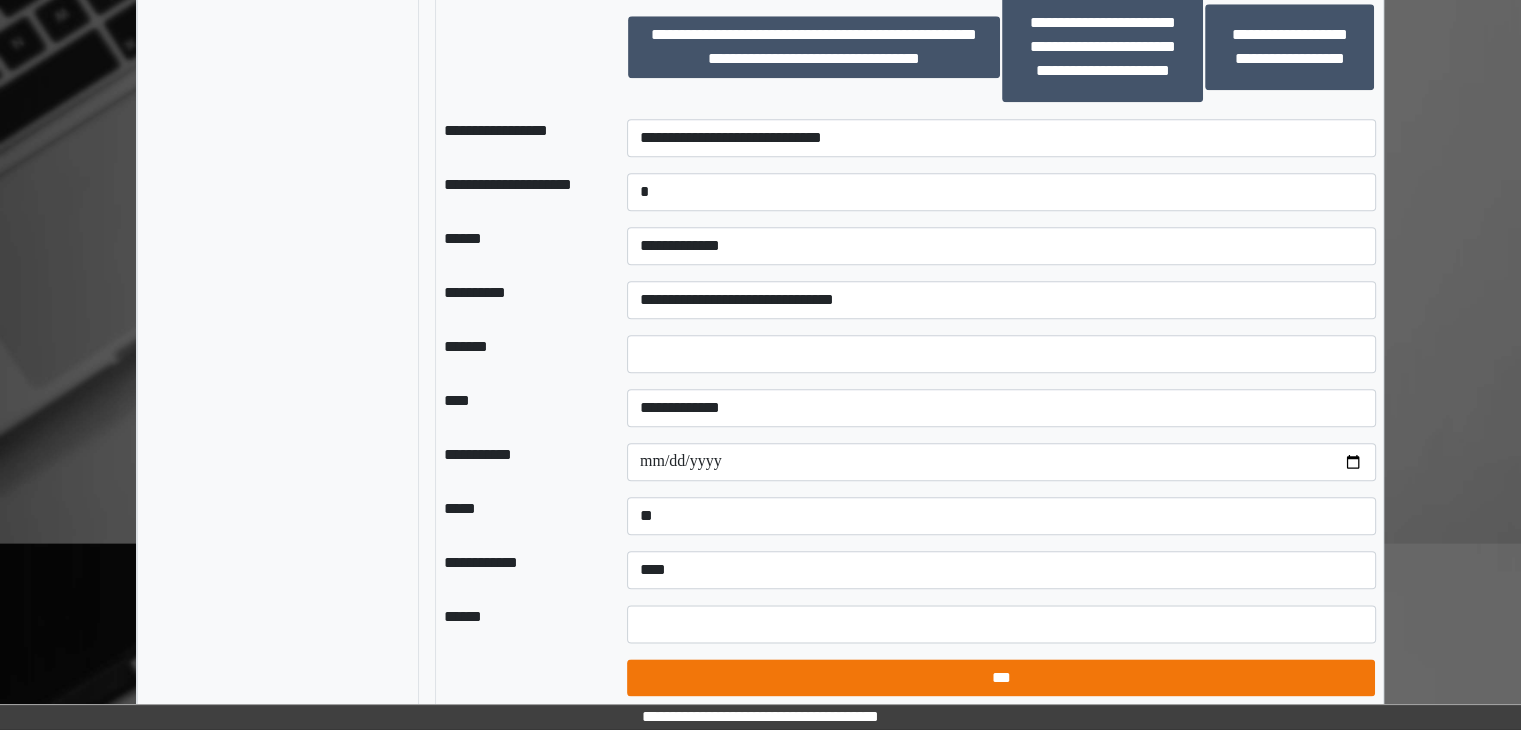 select on "*" 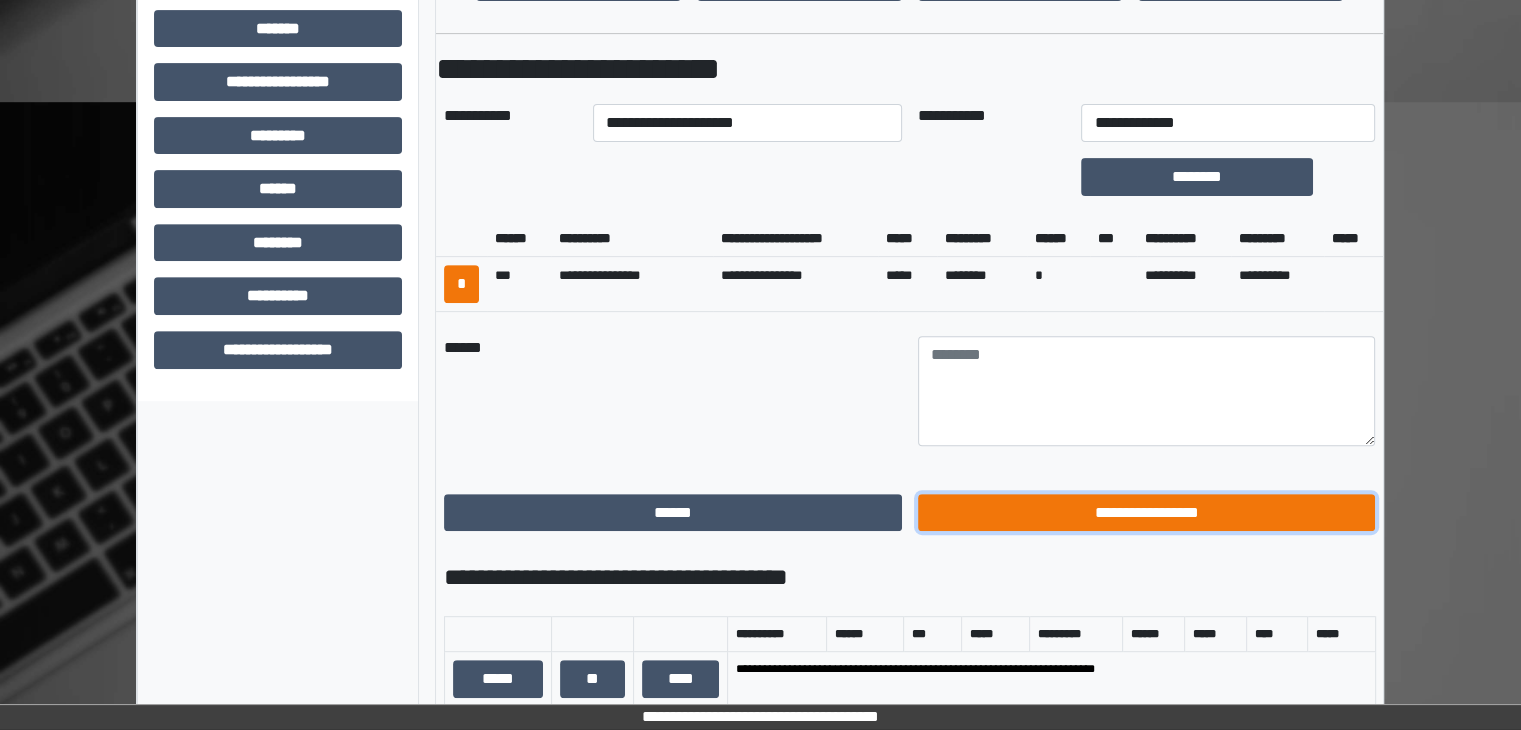 click on "**********" at bounding box center (1147, 513) 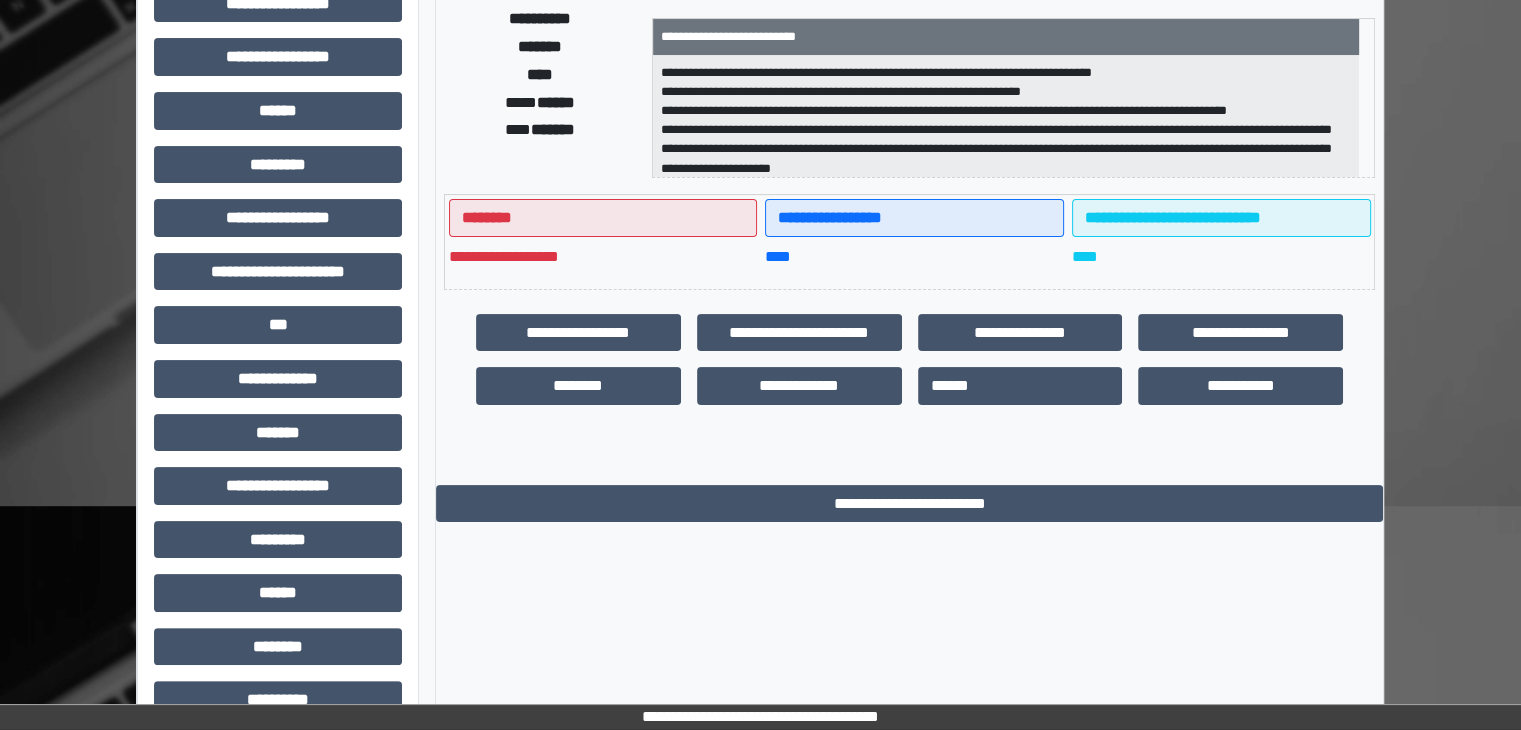 scroll, scrollTop: 0, scrollLeft: 0, axis: both 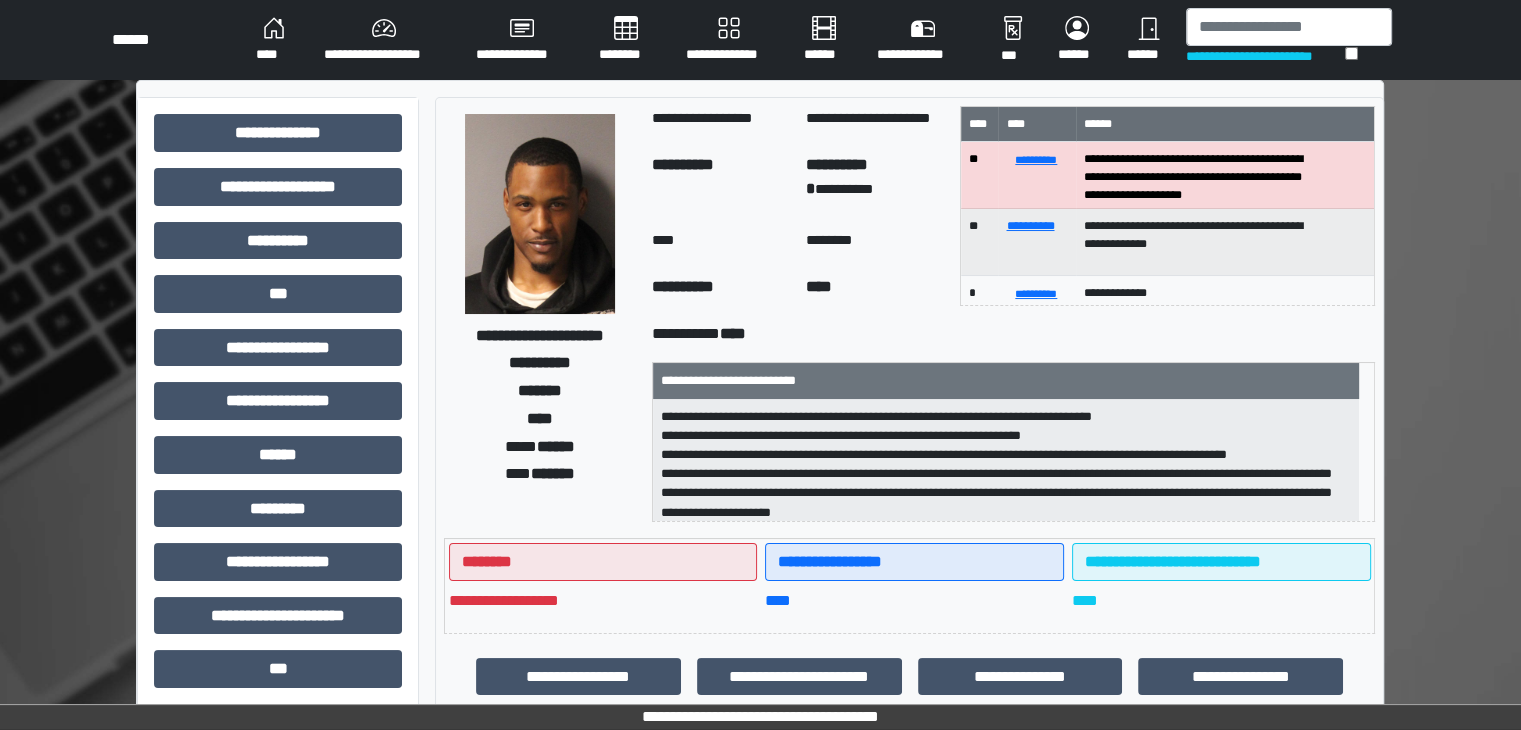 click on "****" at bounding box center [274, 40] 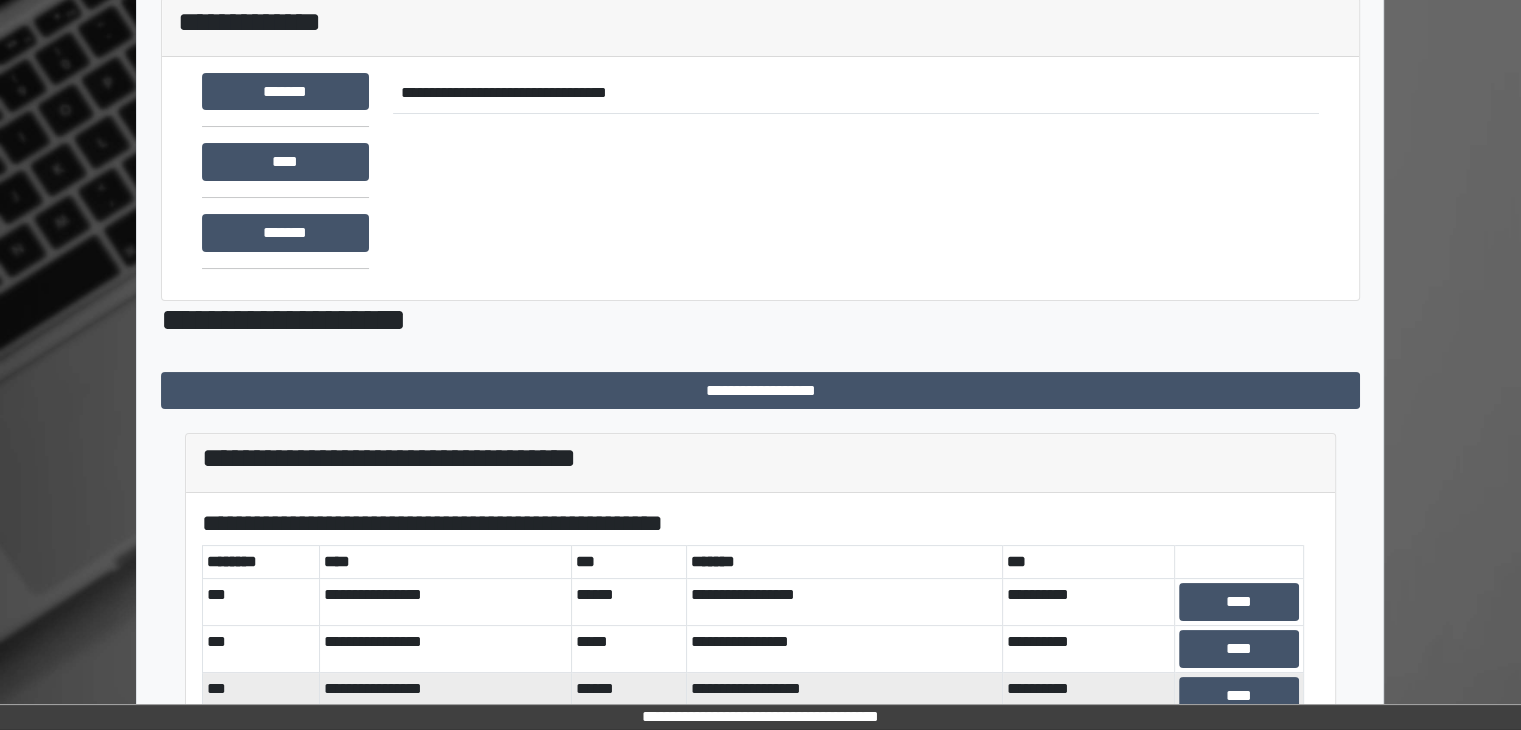 scroll, scrollTop: 400, scrollLeft: 0, axis: vertical 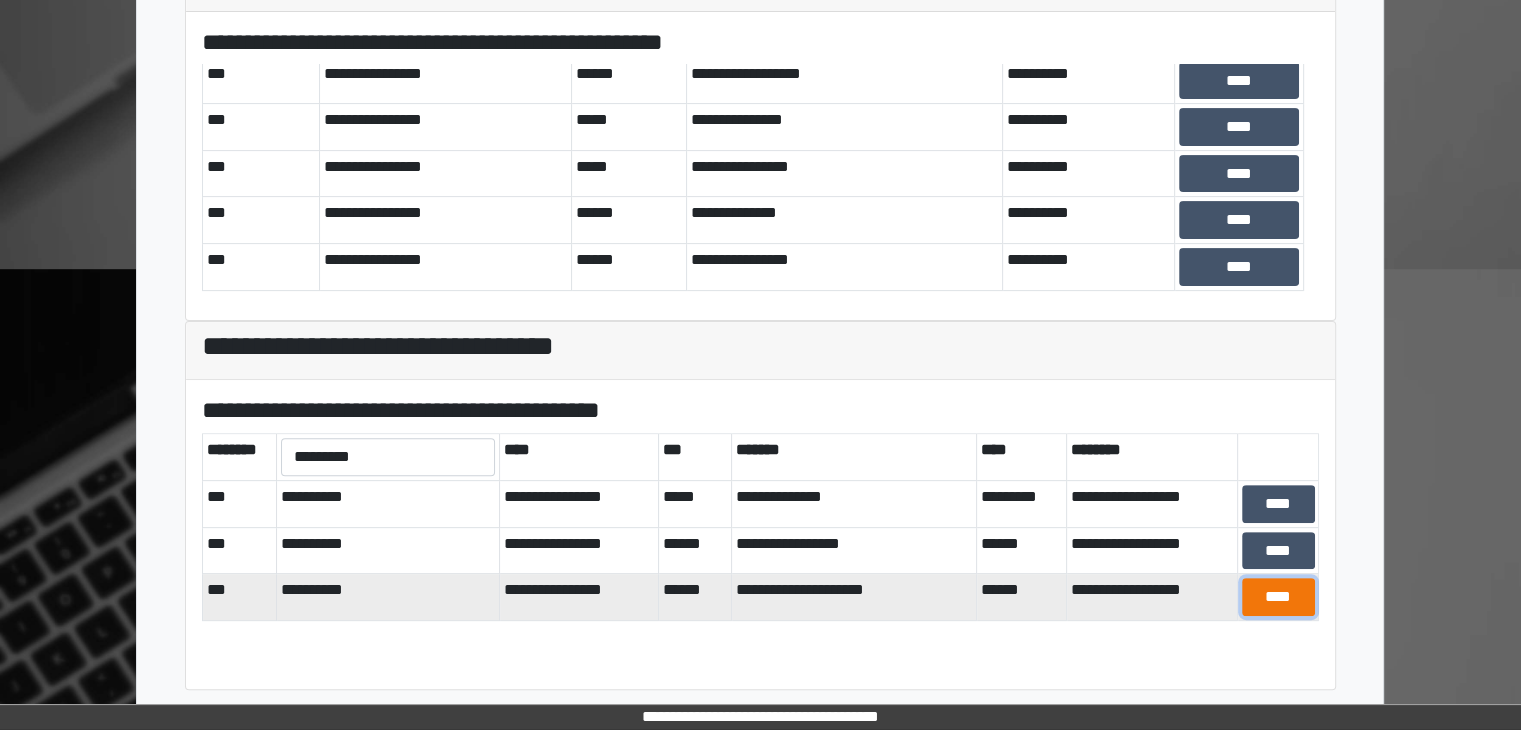 click on "****" at bounding box center (1278, 597) 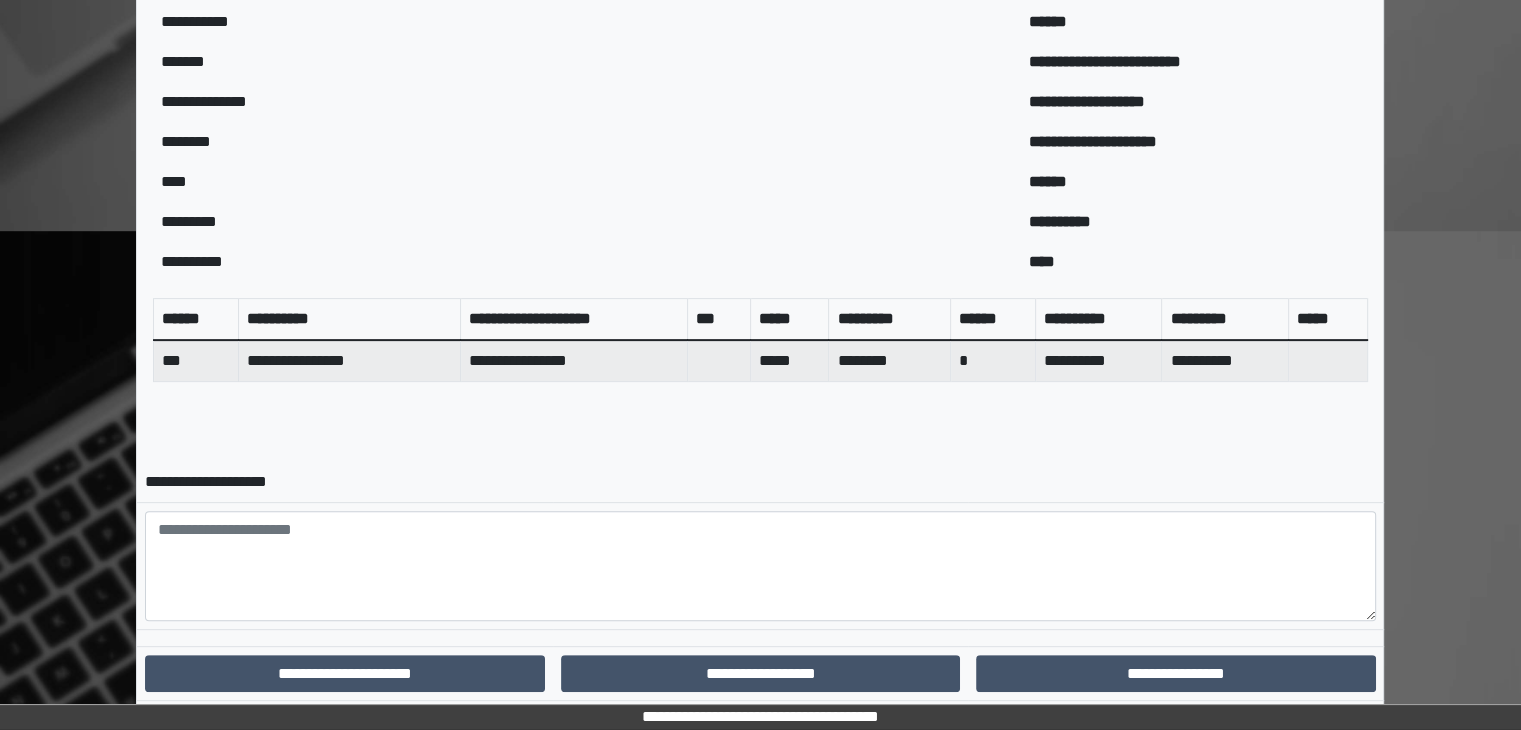 scroll, scrollTop: 670, scrollLeft: 0, axis: vertical 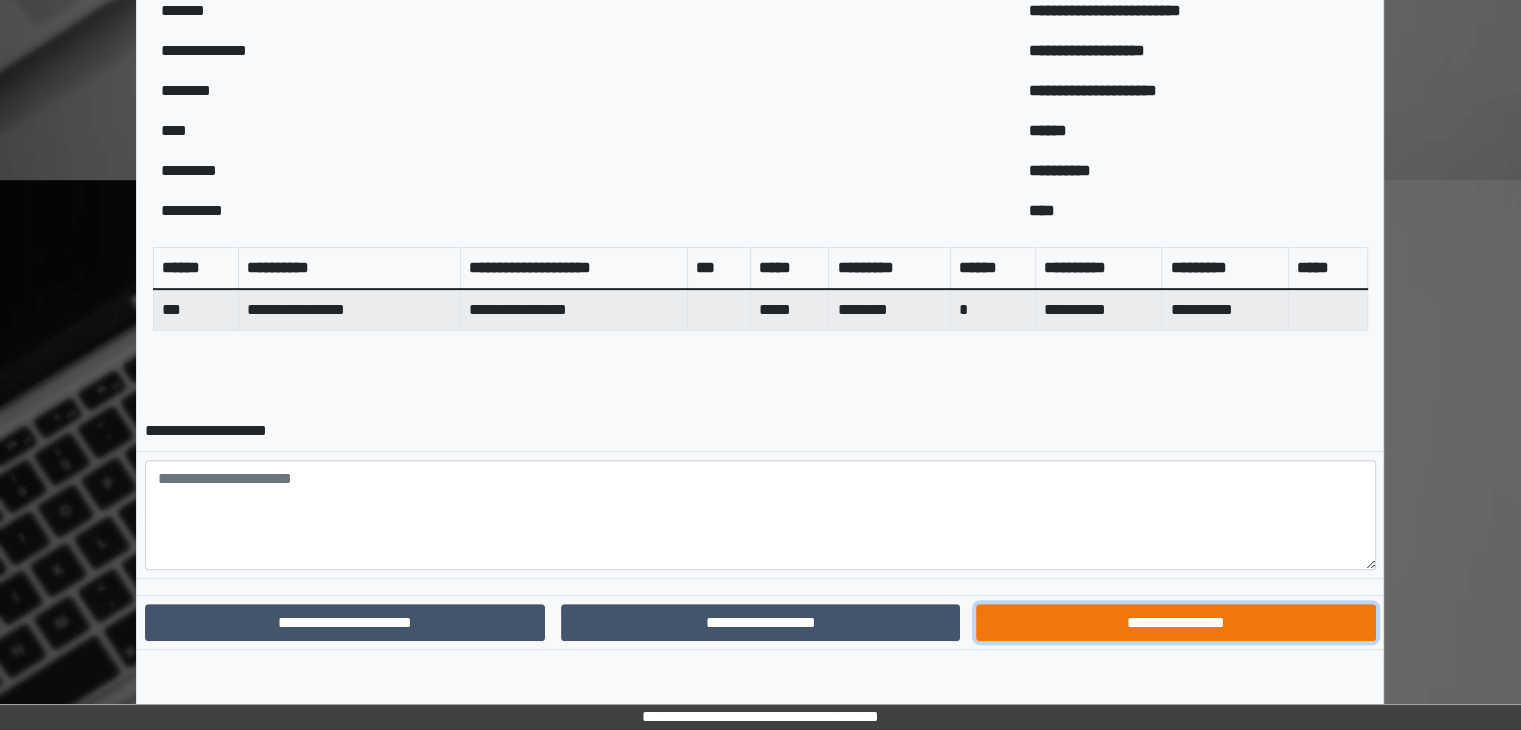 click on "**********" at bounding box center (1175, 623) 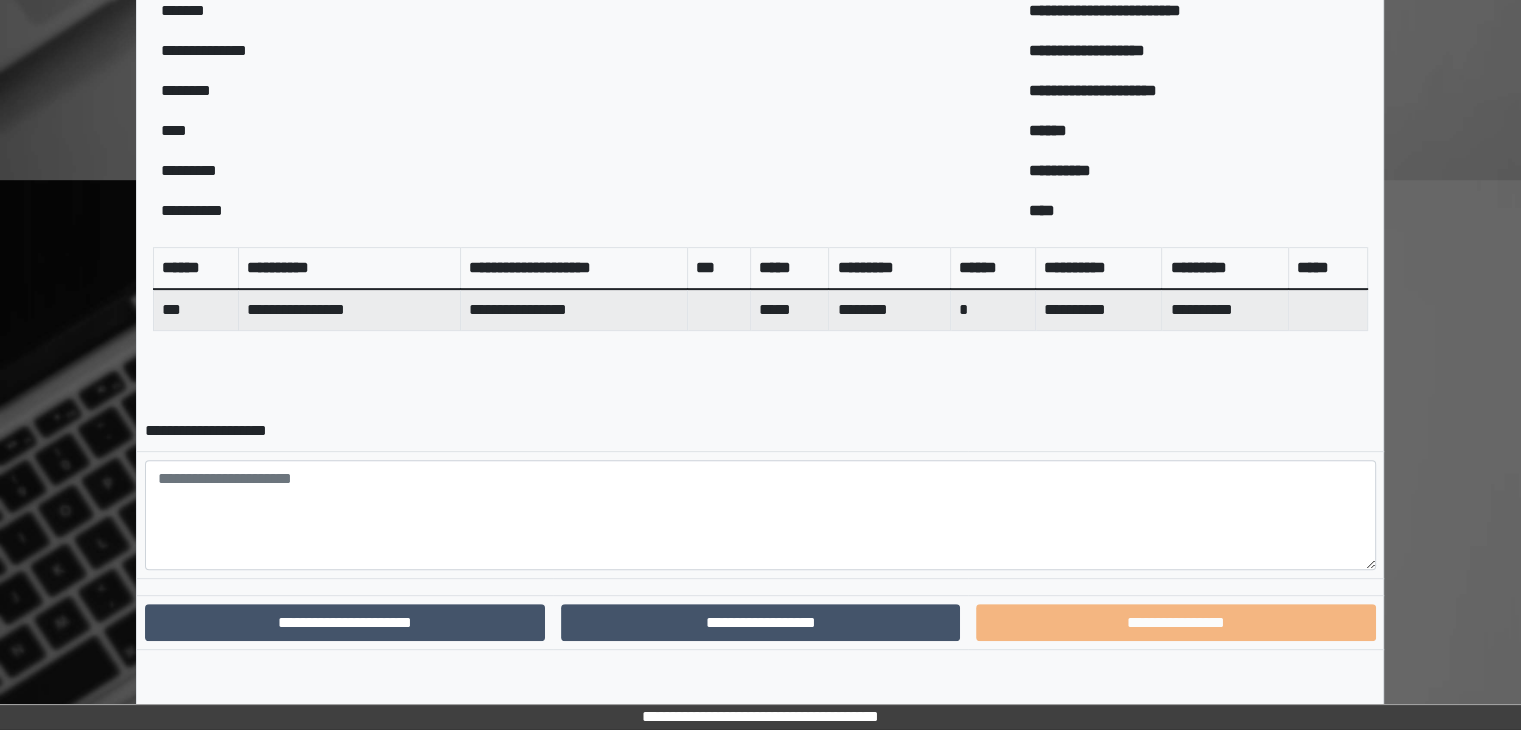 scroll, scrollTop: 568, scrollLeft: 0, axis: vertical 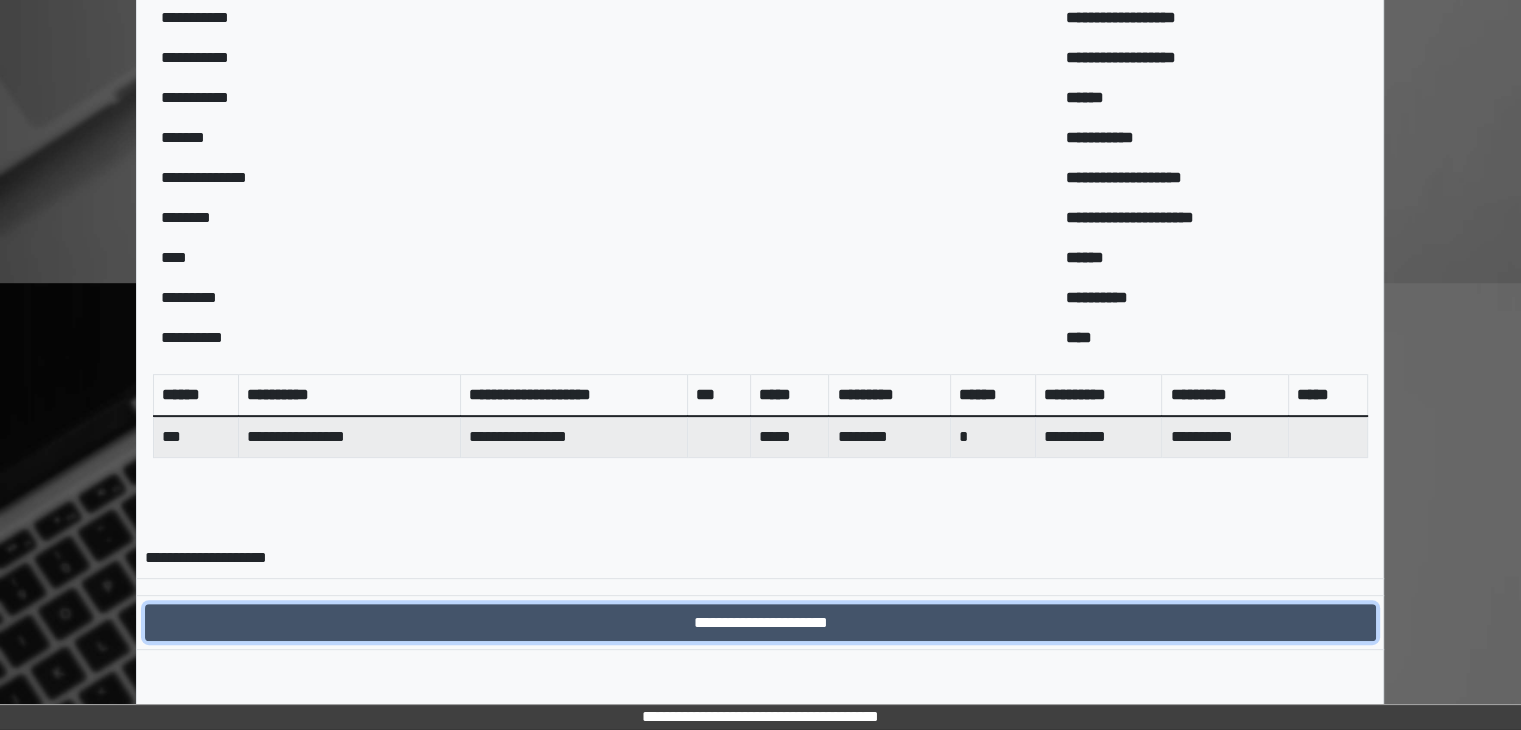 click on "**********" at bounding box center (760, 623) 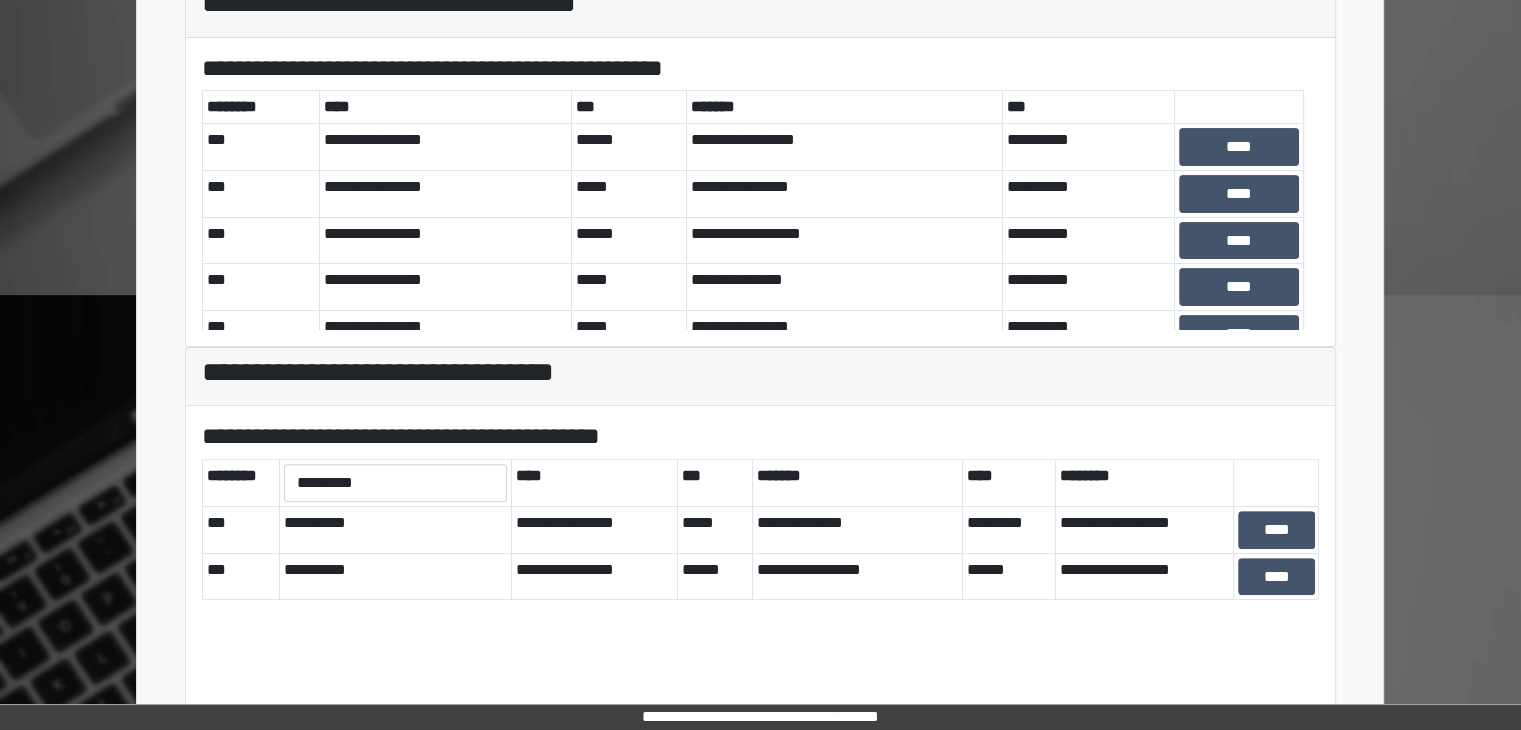 scroll, scrollTop: 581, scrollLeft: 0, axis: vertical 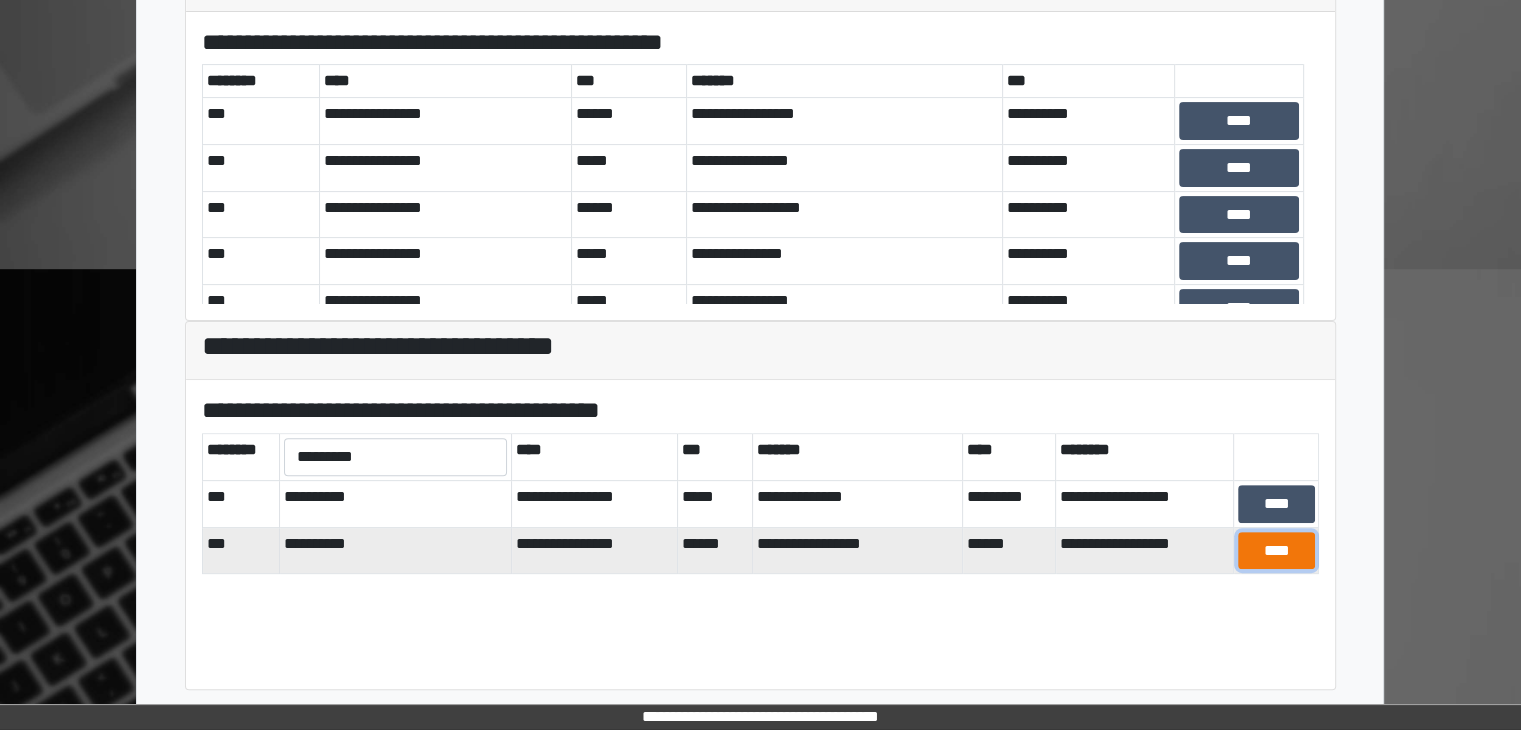 click on "****" at bounding box center (1276, 551) 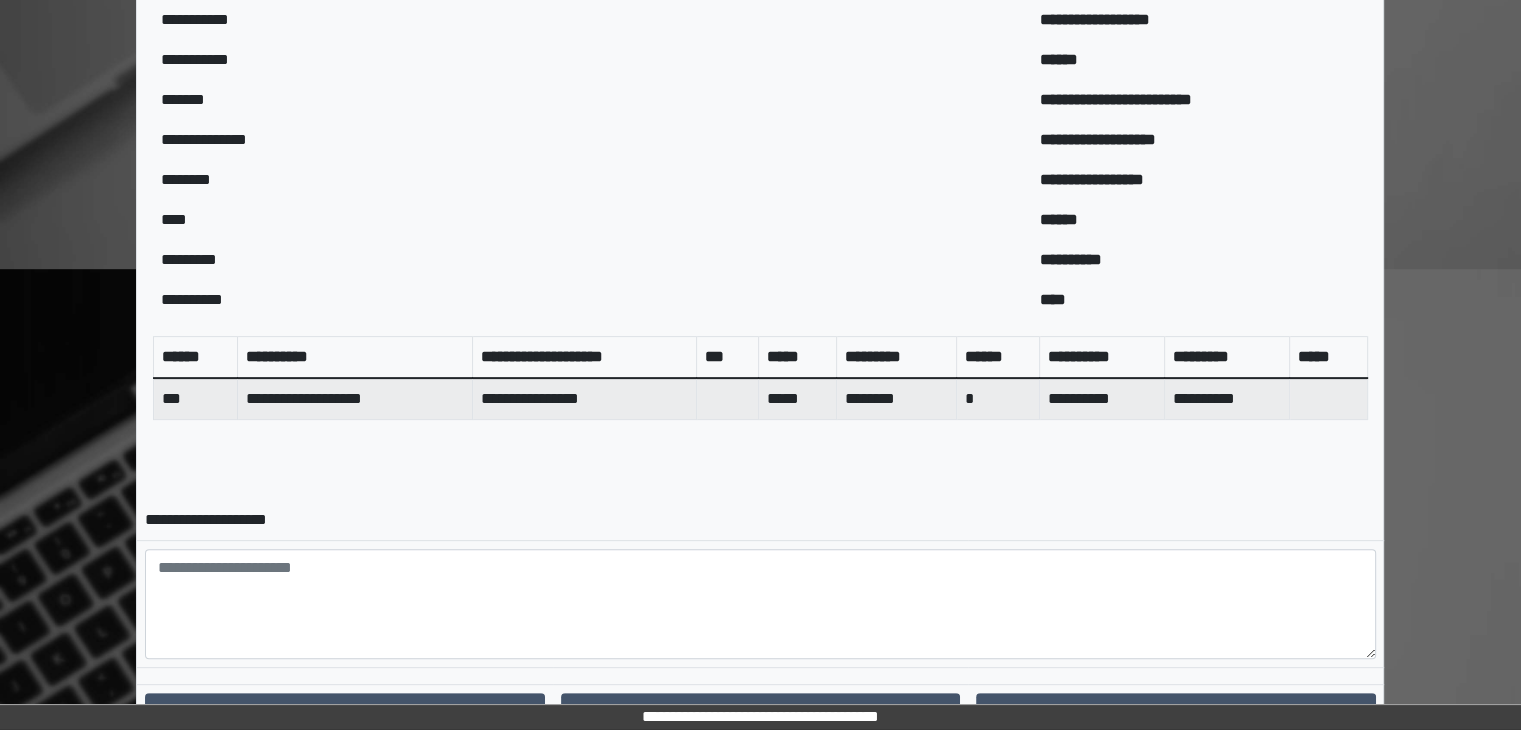 scroll, scrollTop: 670, scrollLeft: 0, axis: vertical 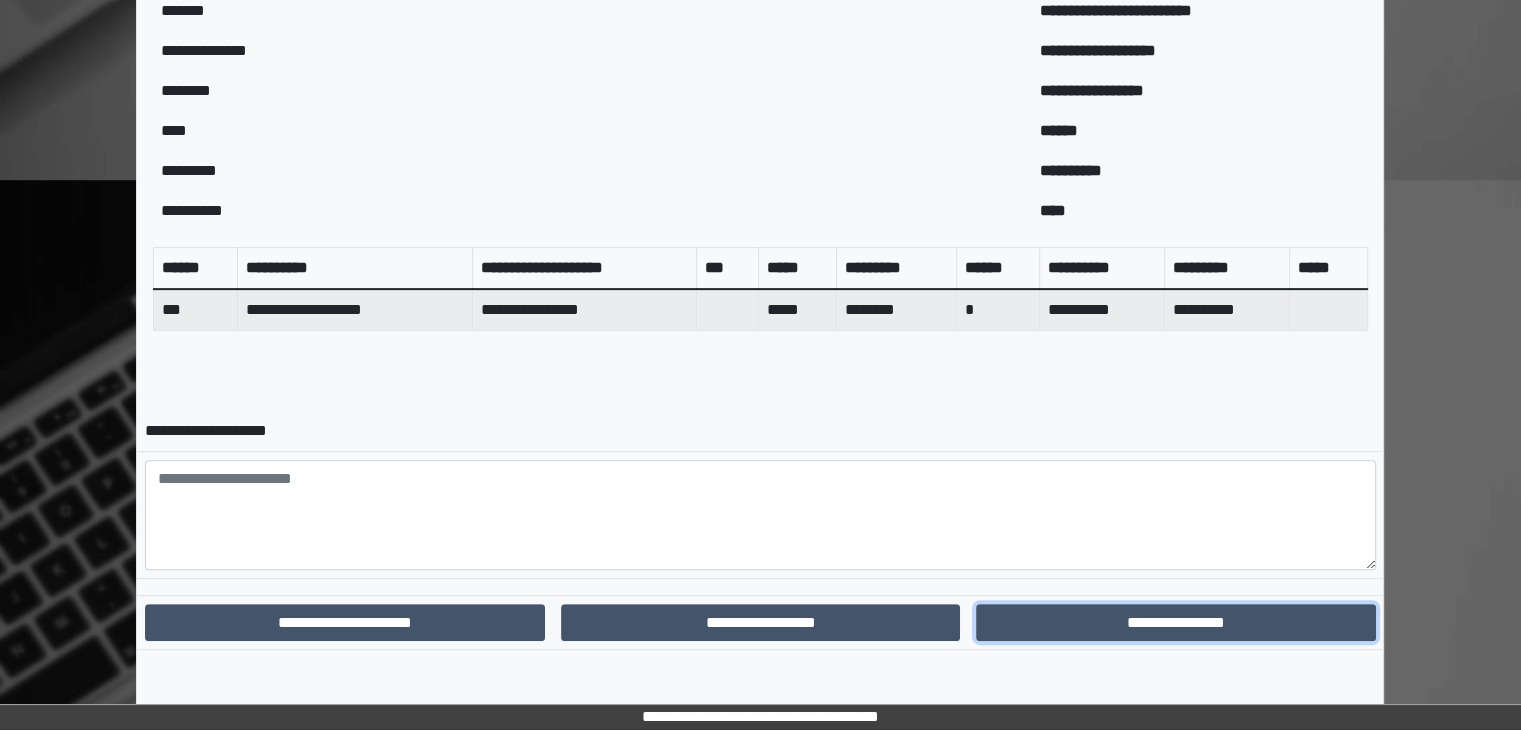 click on "**********" at bounding box center [1175, 623] 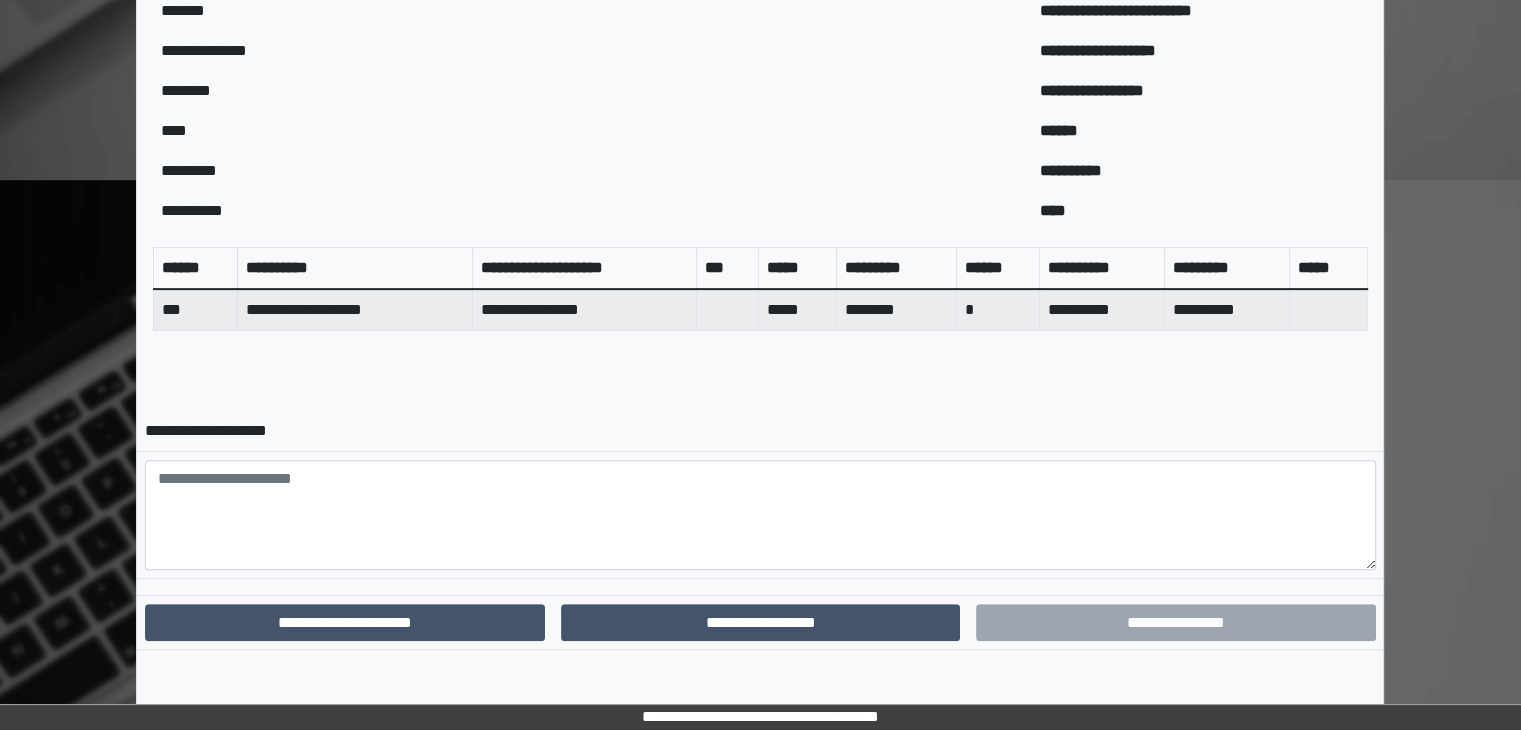 scroll, scrollTop: 568, scrollLeft: 0, axis: vertical 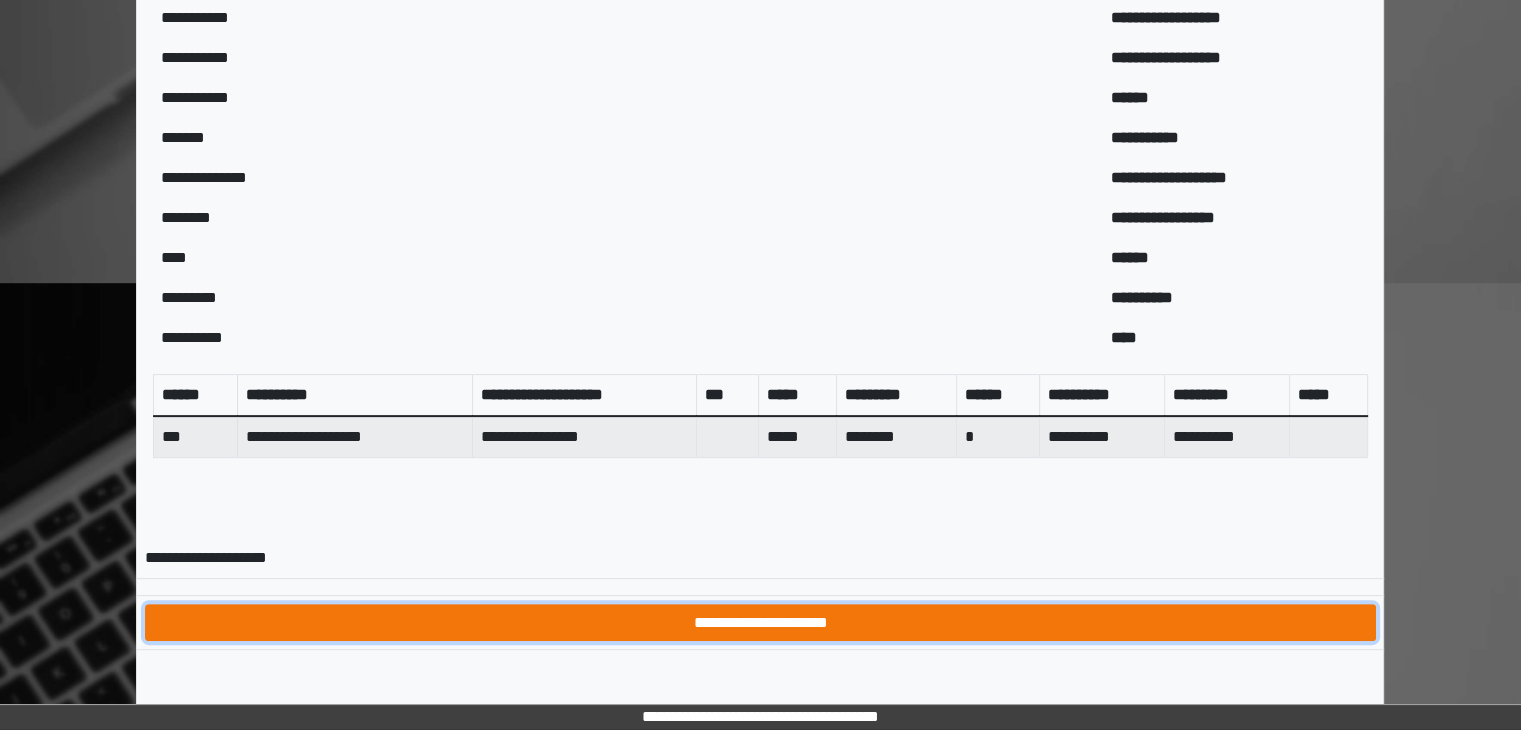 click on "**********" at bounding box center (760, 623) 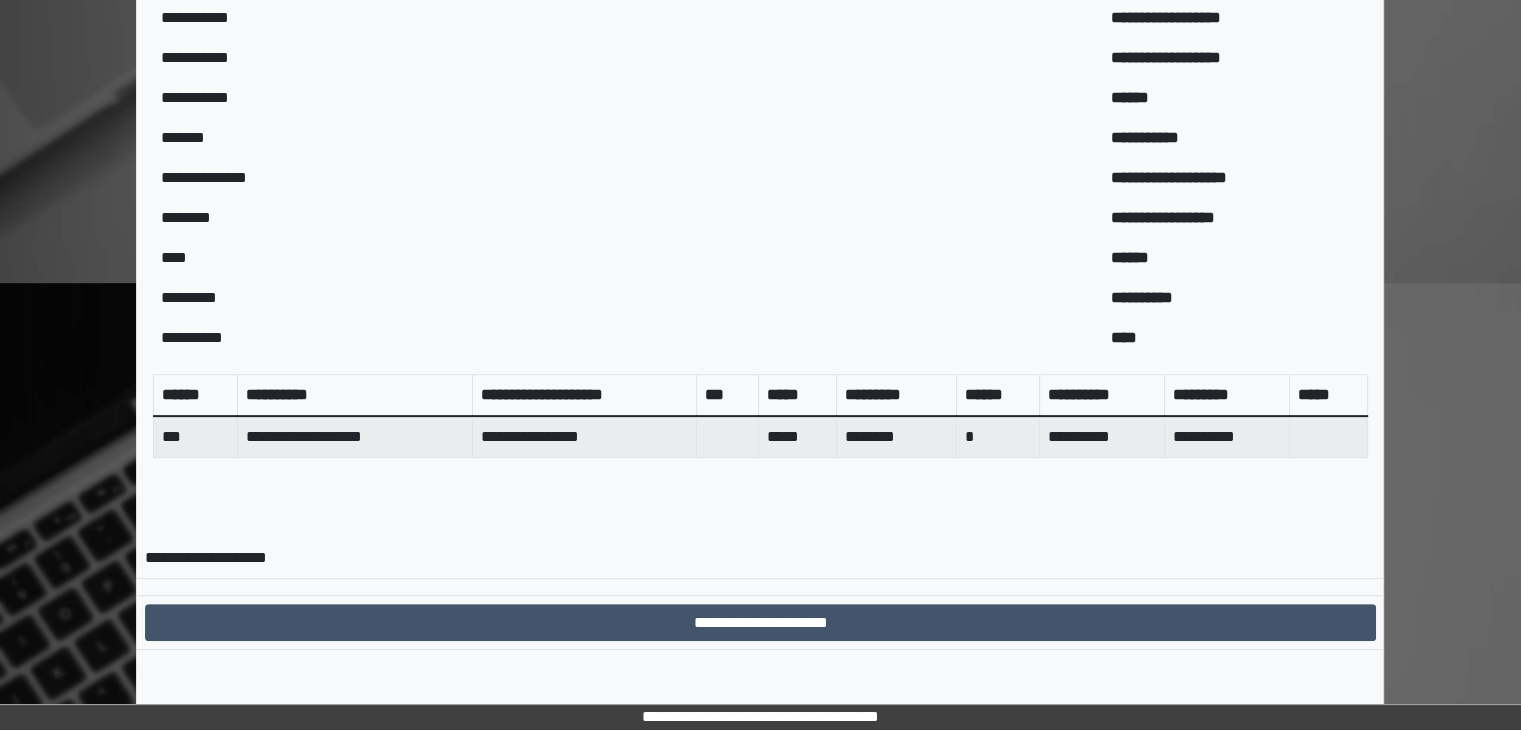 scroll, scrollTop: 0, scrollLeft: 0, axis: both 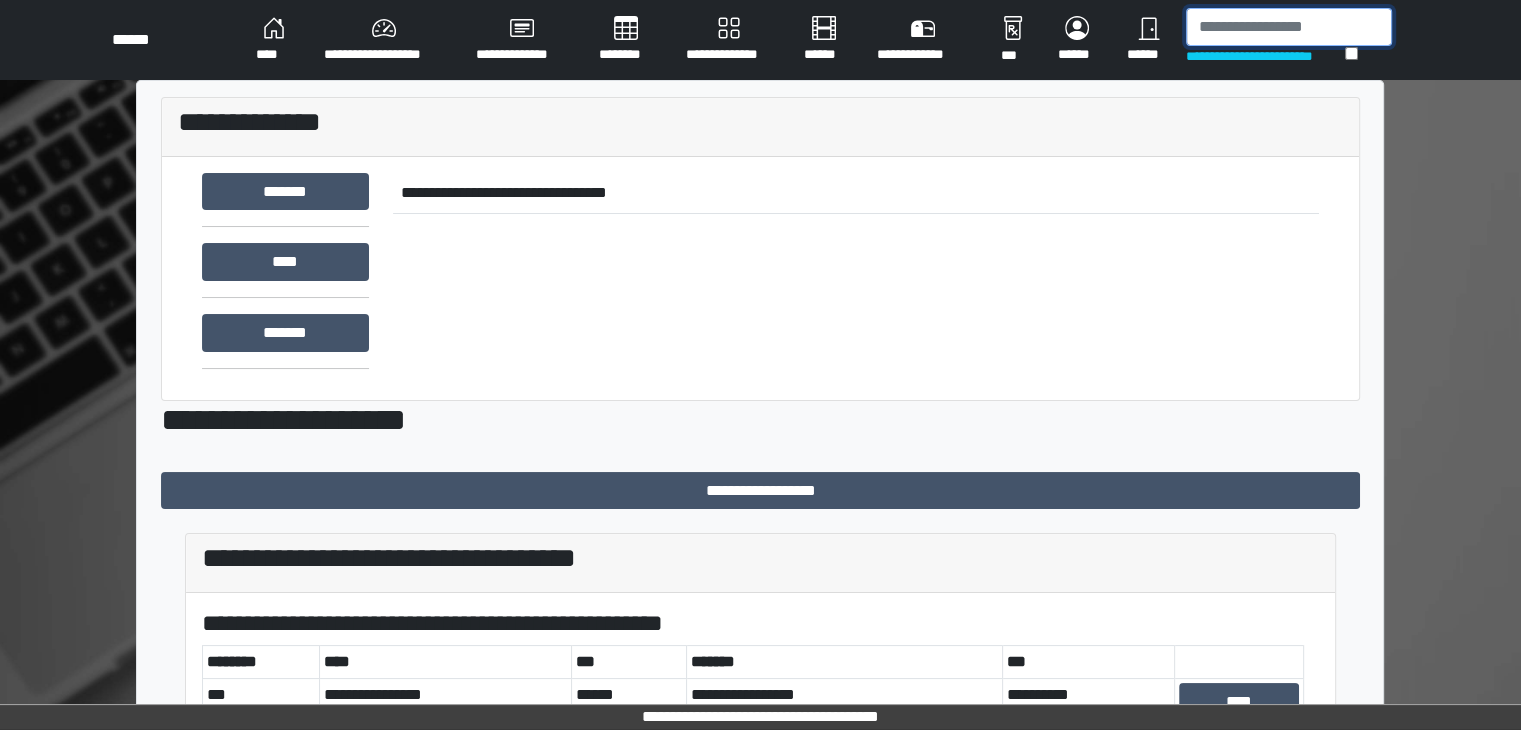 click at bounding box center [1289, 27] 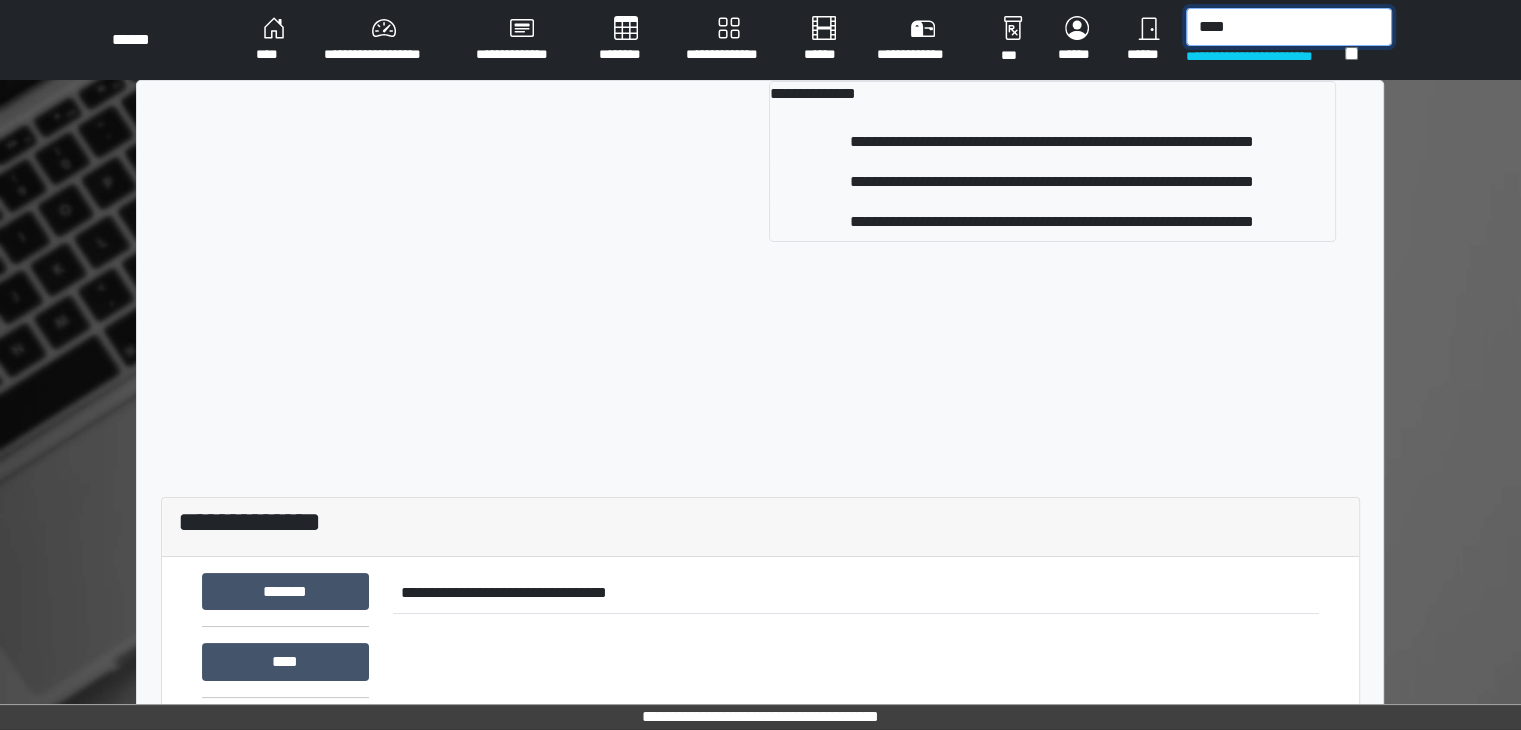 type on "****" 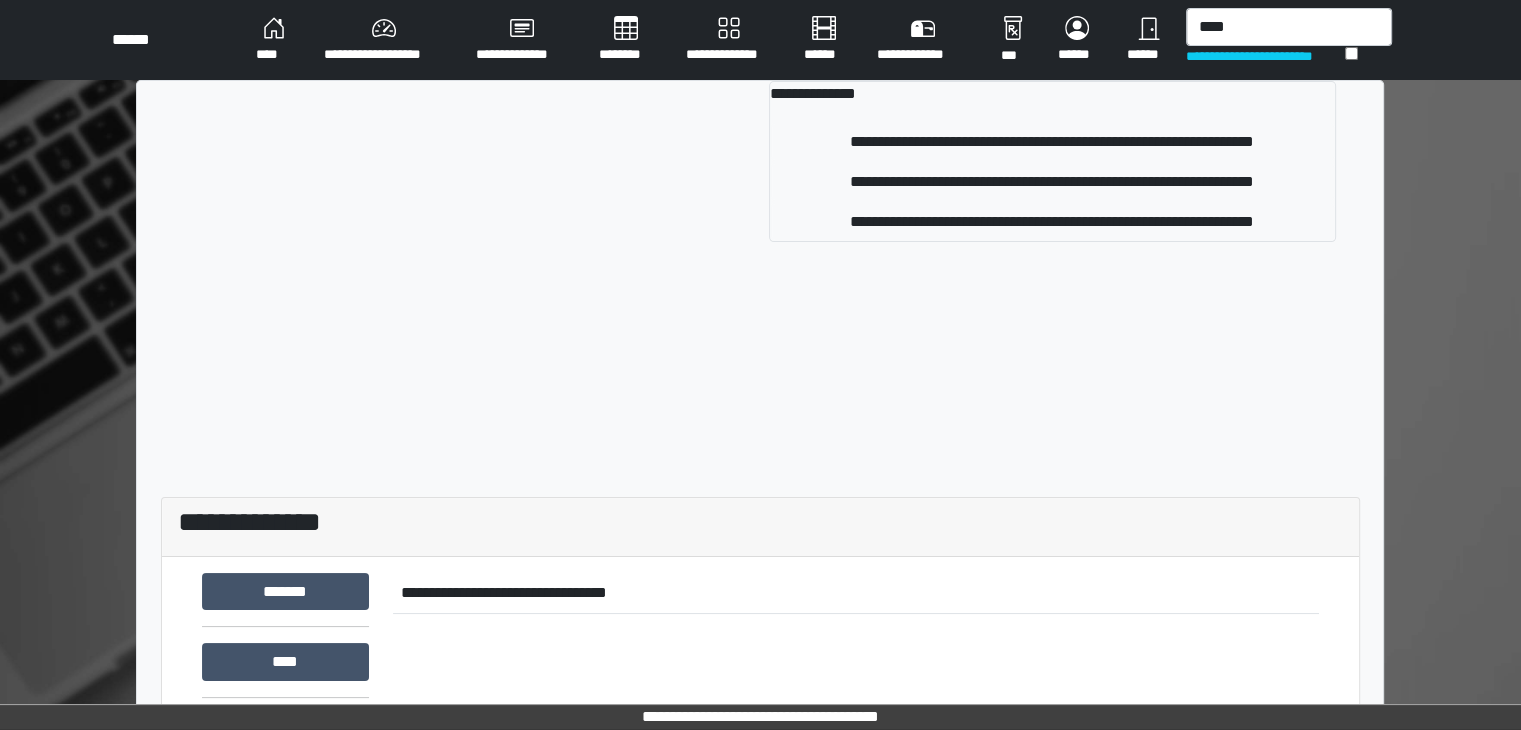 click on "**********" at bounding box center (1052, 161) 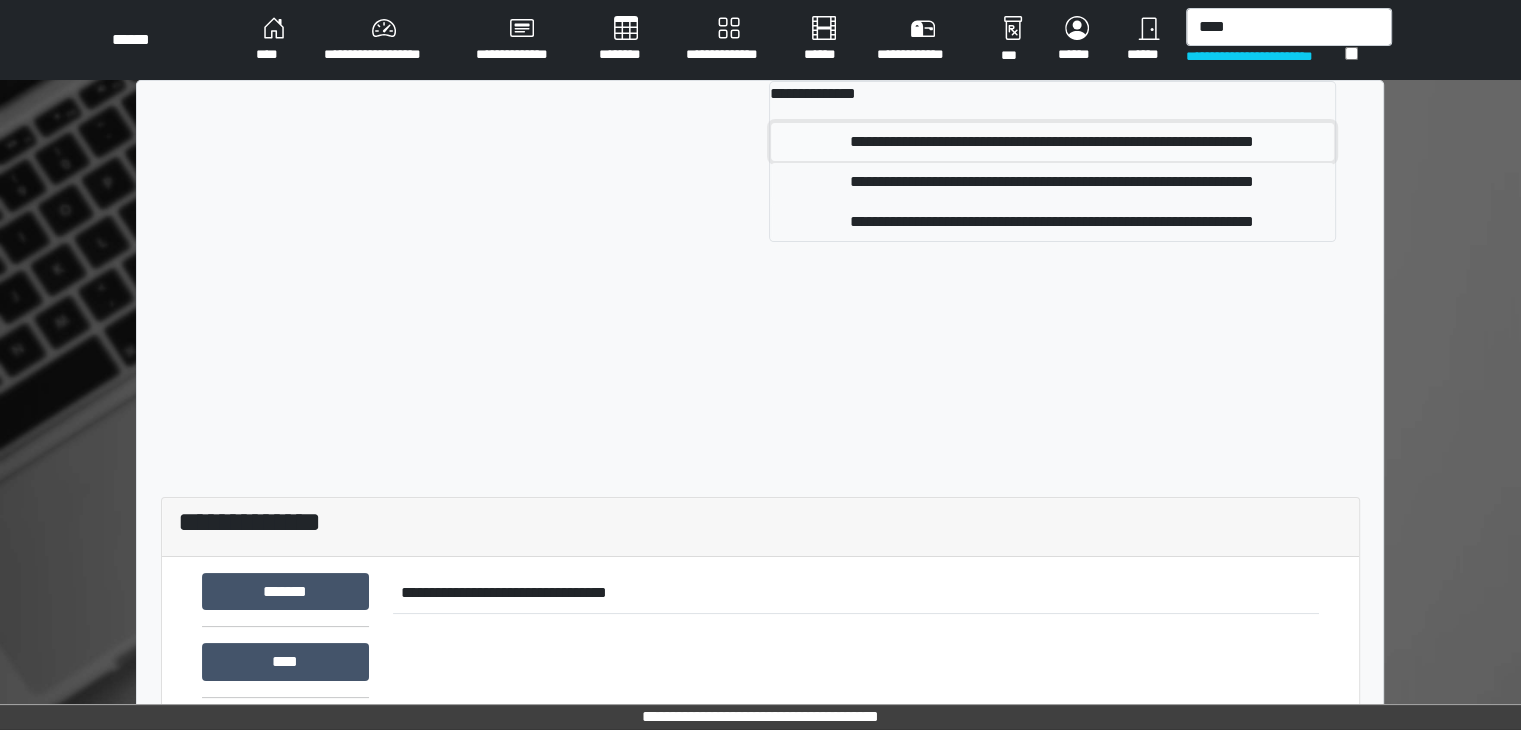 click on "**********" at bounding box center (1052, 142) 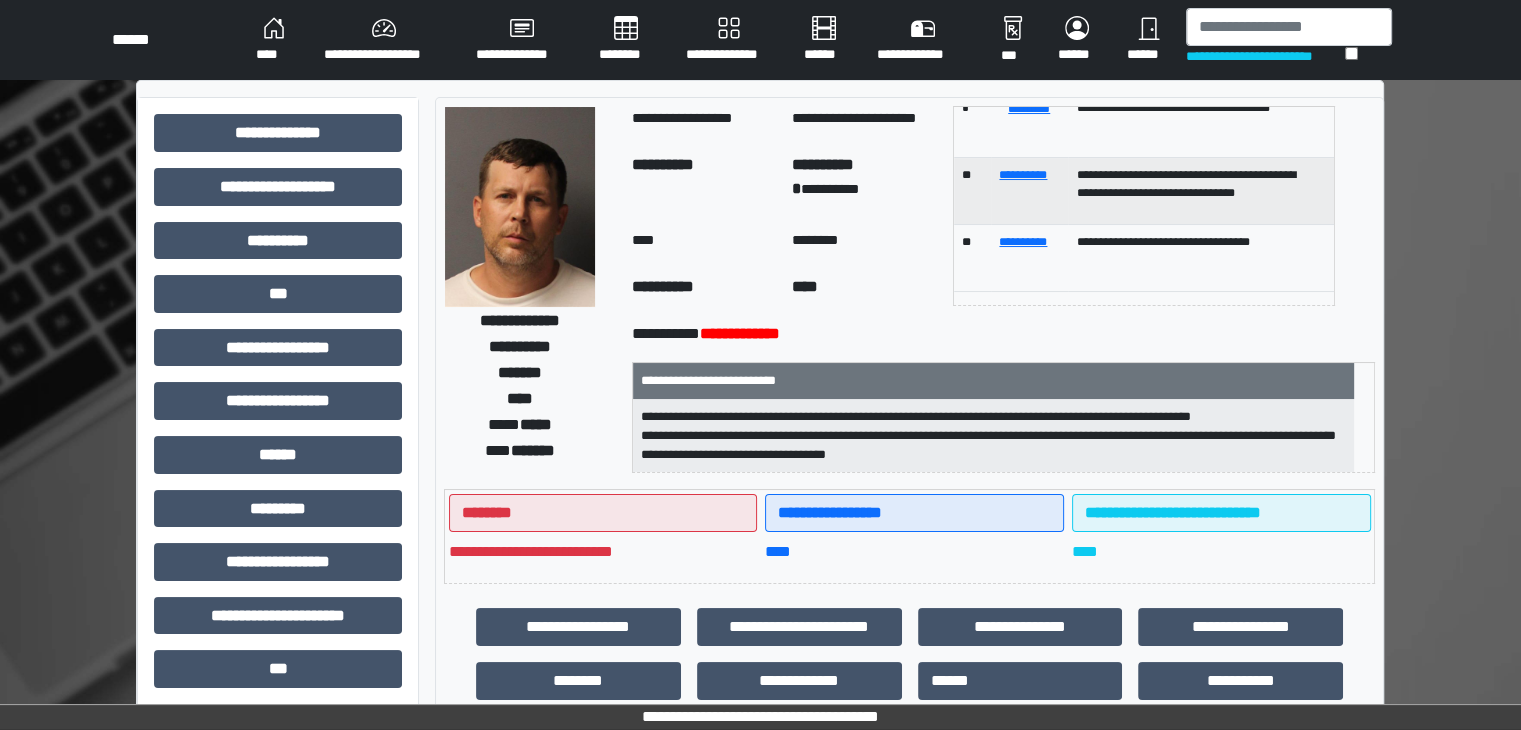 scroll, scrollTop: 186, scrollLeft: 0, axis: vertical 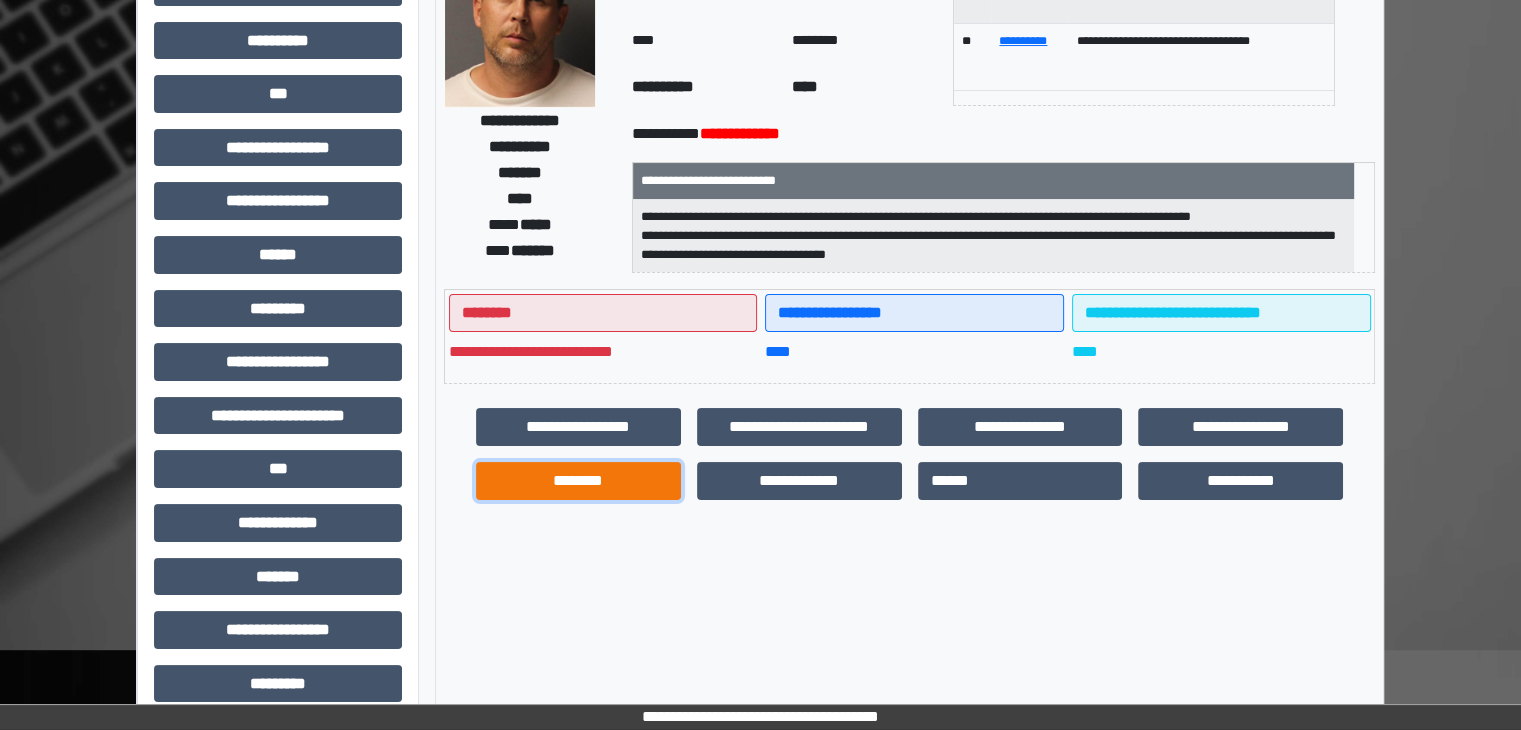 click on "********" at bounding box center (578, 481) 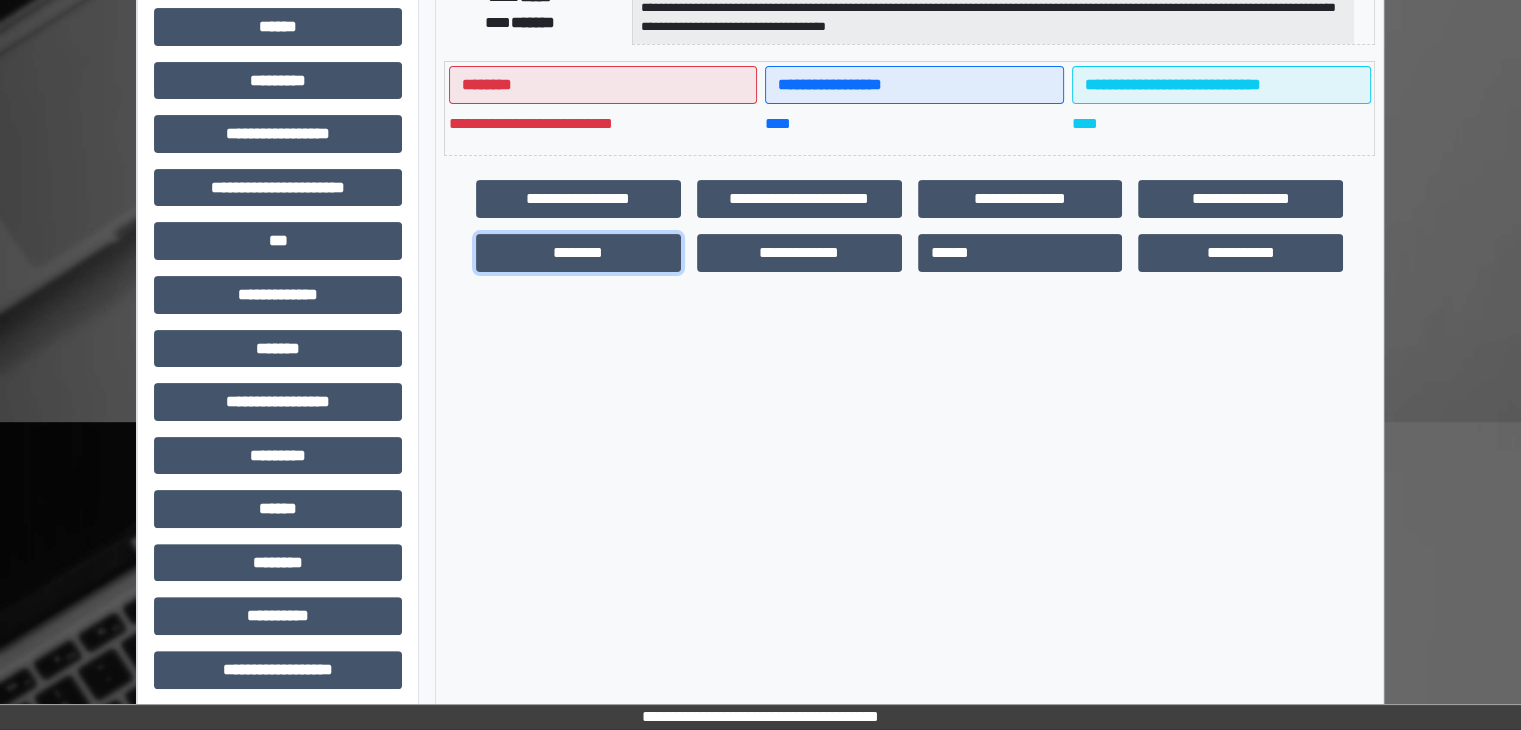 scroll, scrollTop: 436, scrollLeft: 0, axis: vertical 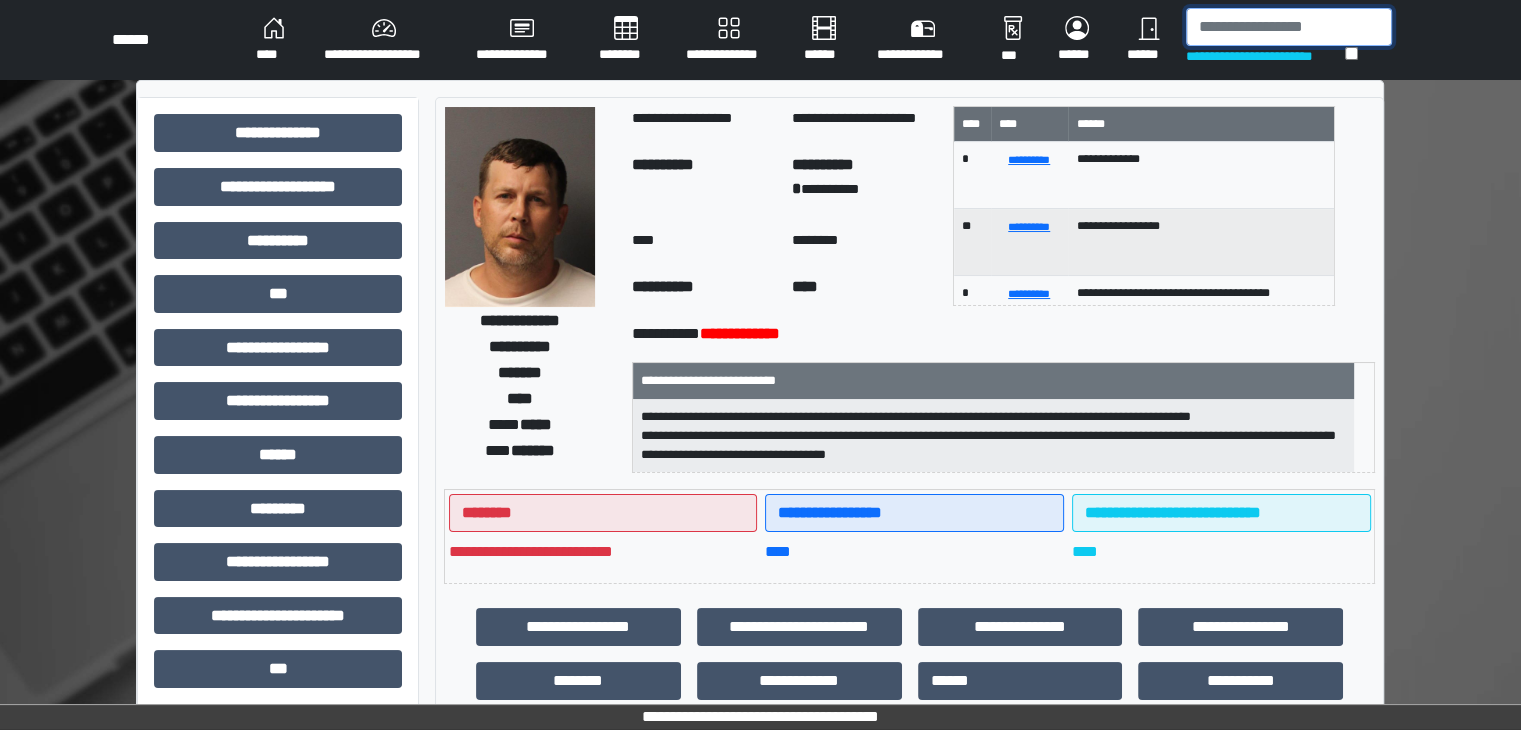 click at bounding box center (1289, 27) 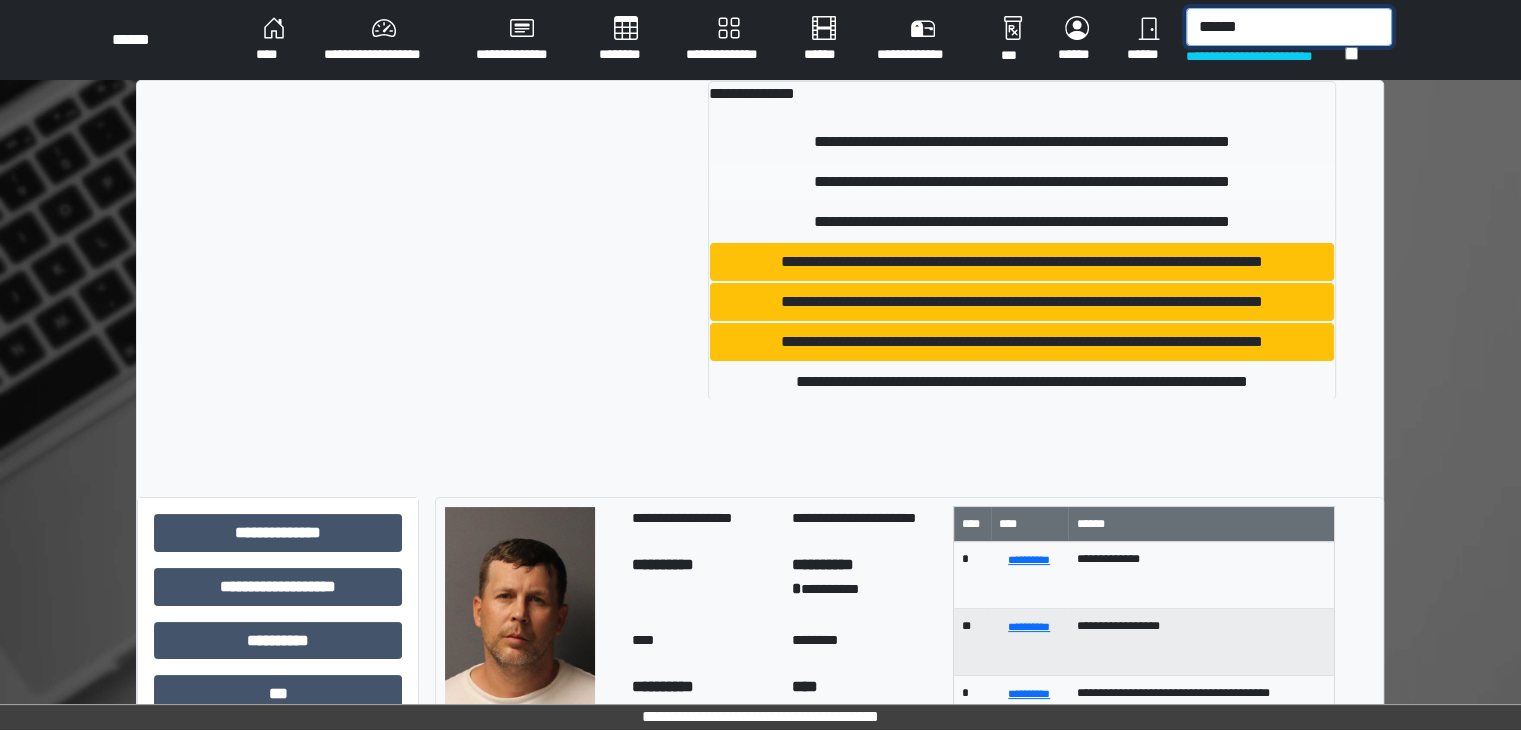 type on "******" 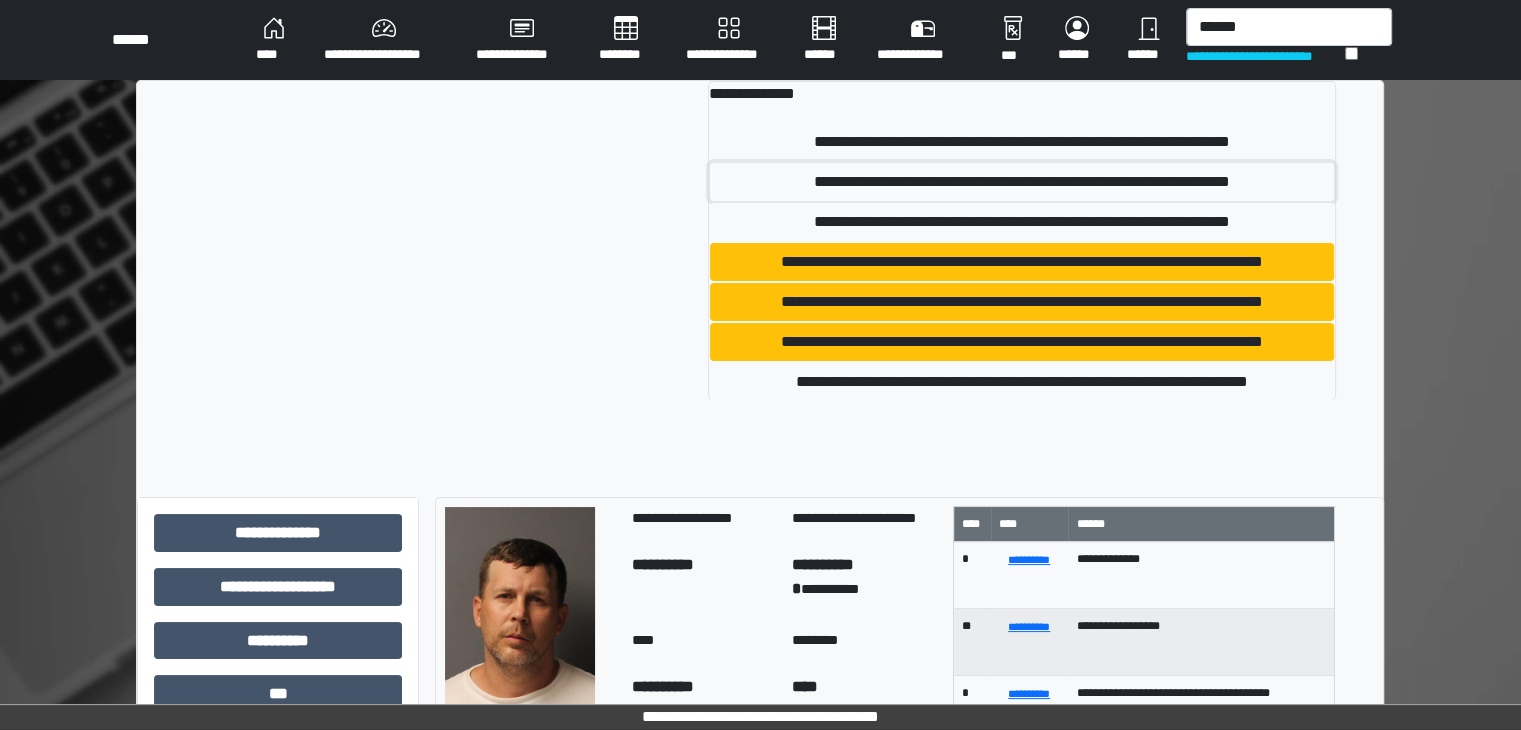 click on "**********" at bounding box center (1022, 182) 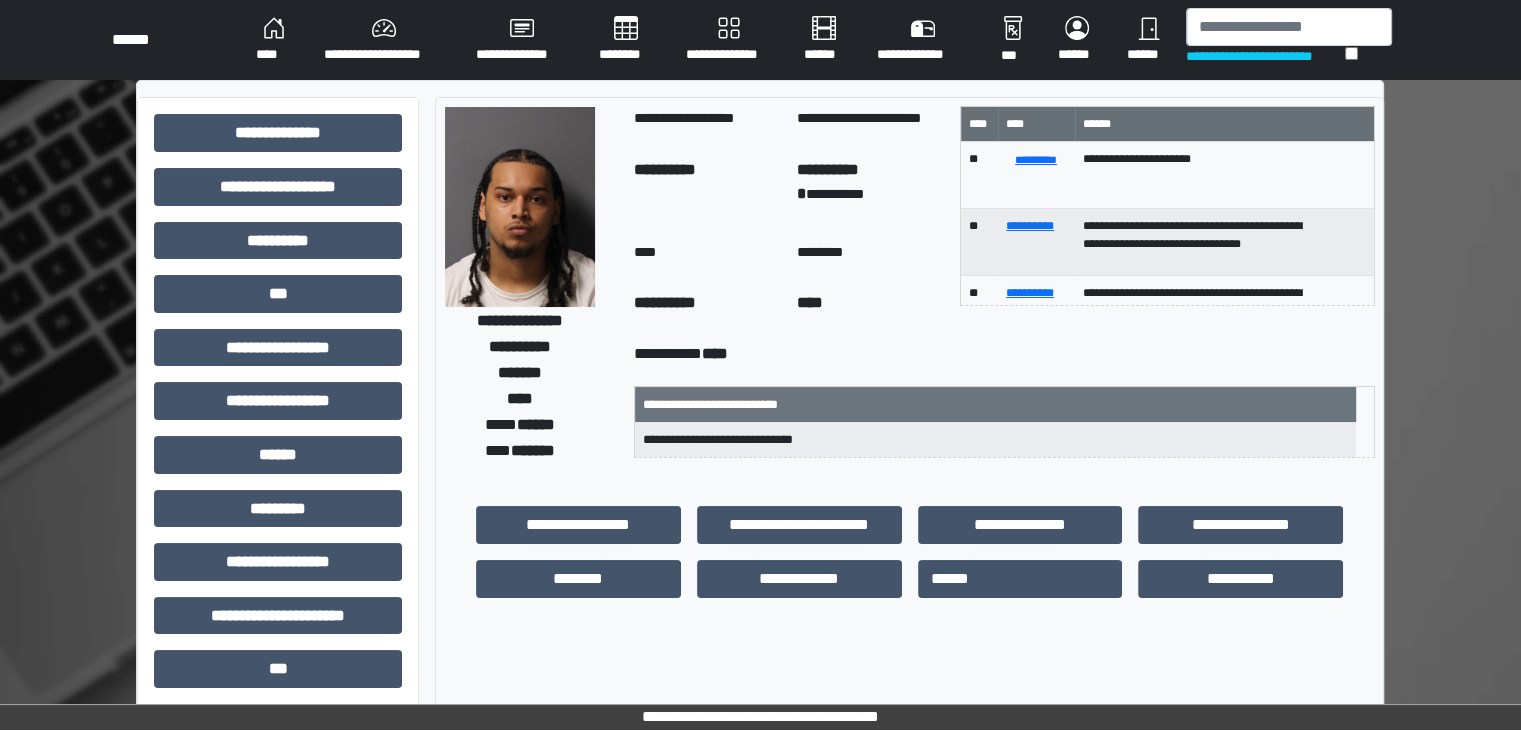 drag, startPoint x: 797, startPoint y: 274, endPoint x: 923, endPoint y: 204, distance: 144.13882 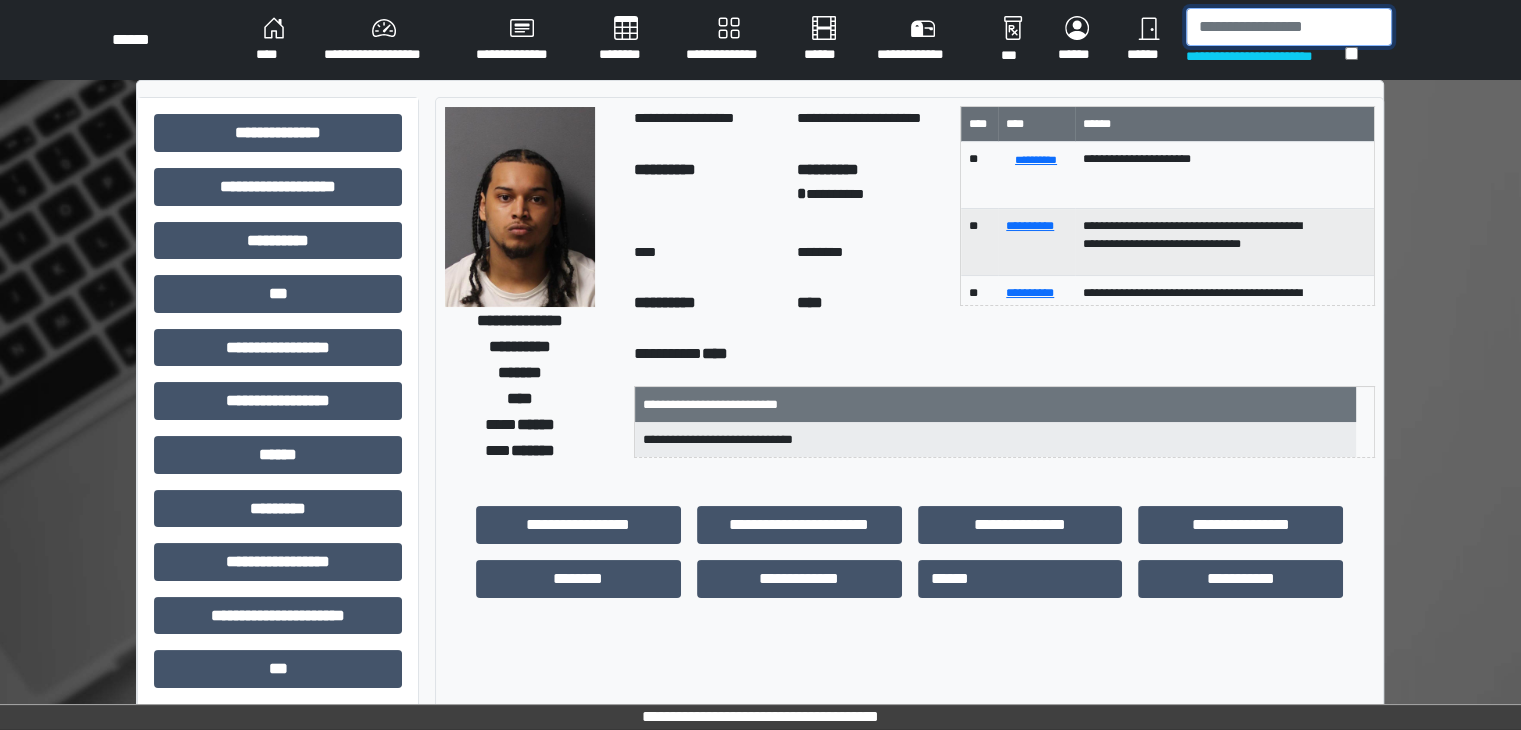 click at bounding box center (1289, 27) 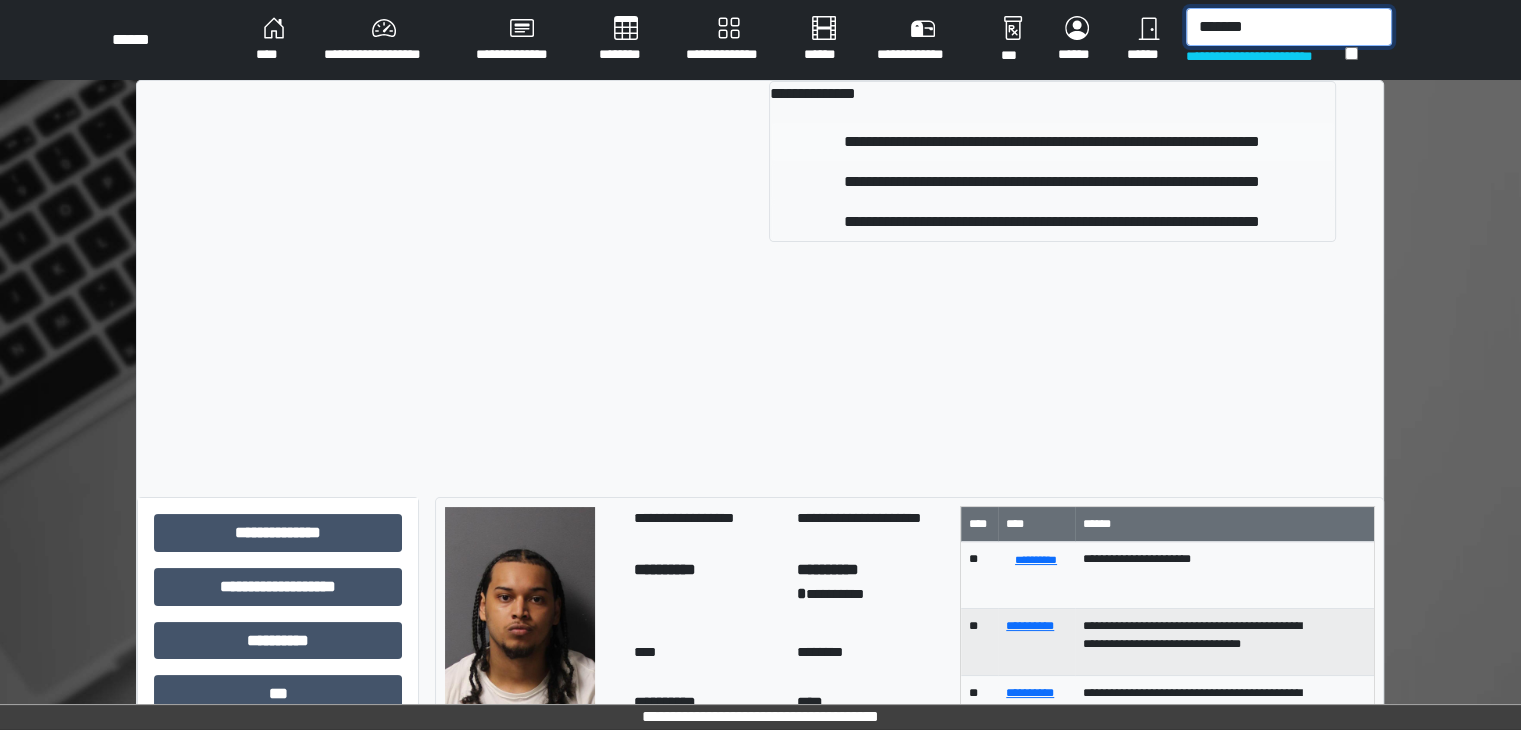 type on "*******" 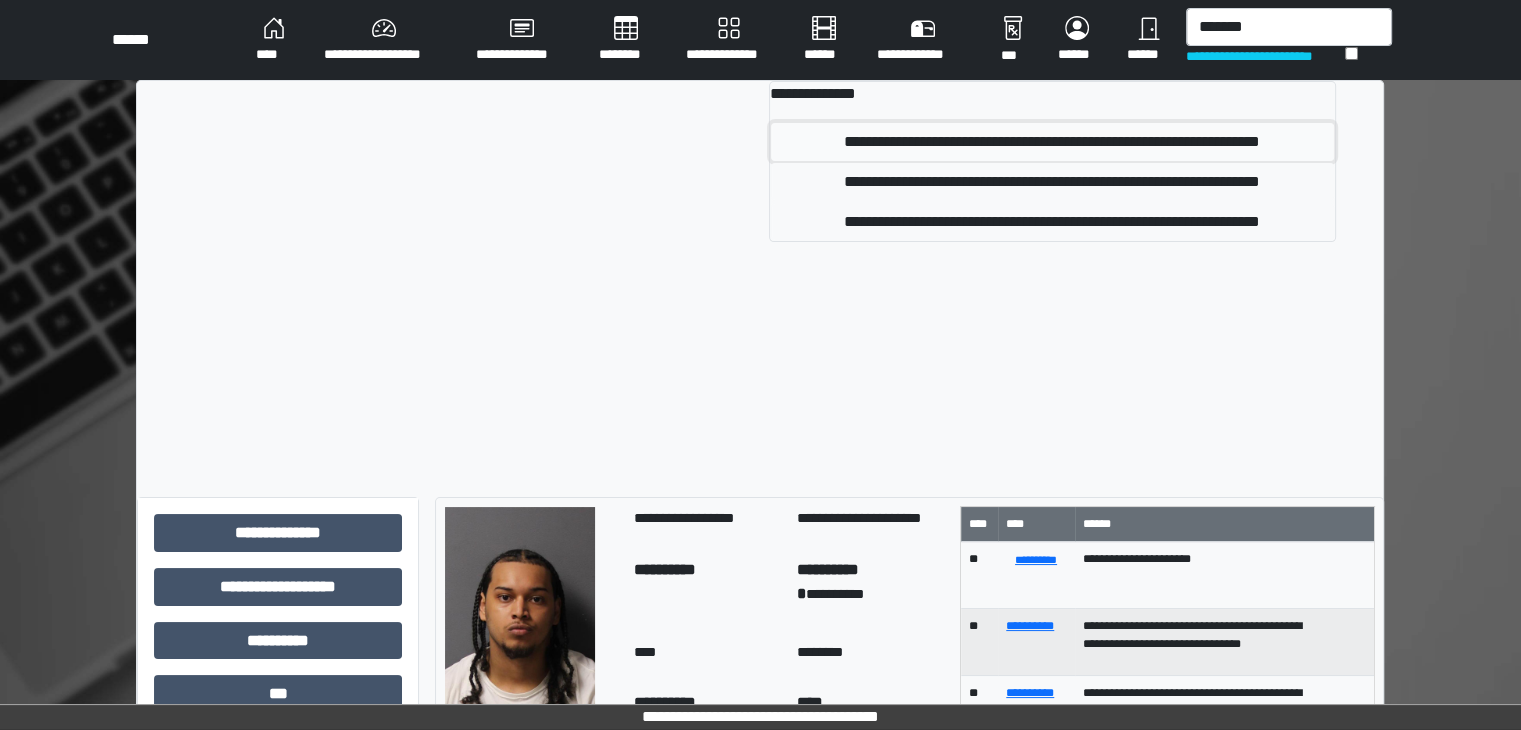 click on "**********" at bounding box center (1052, 142) 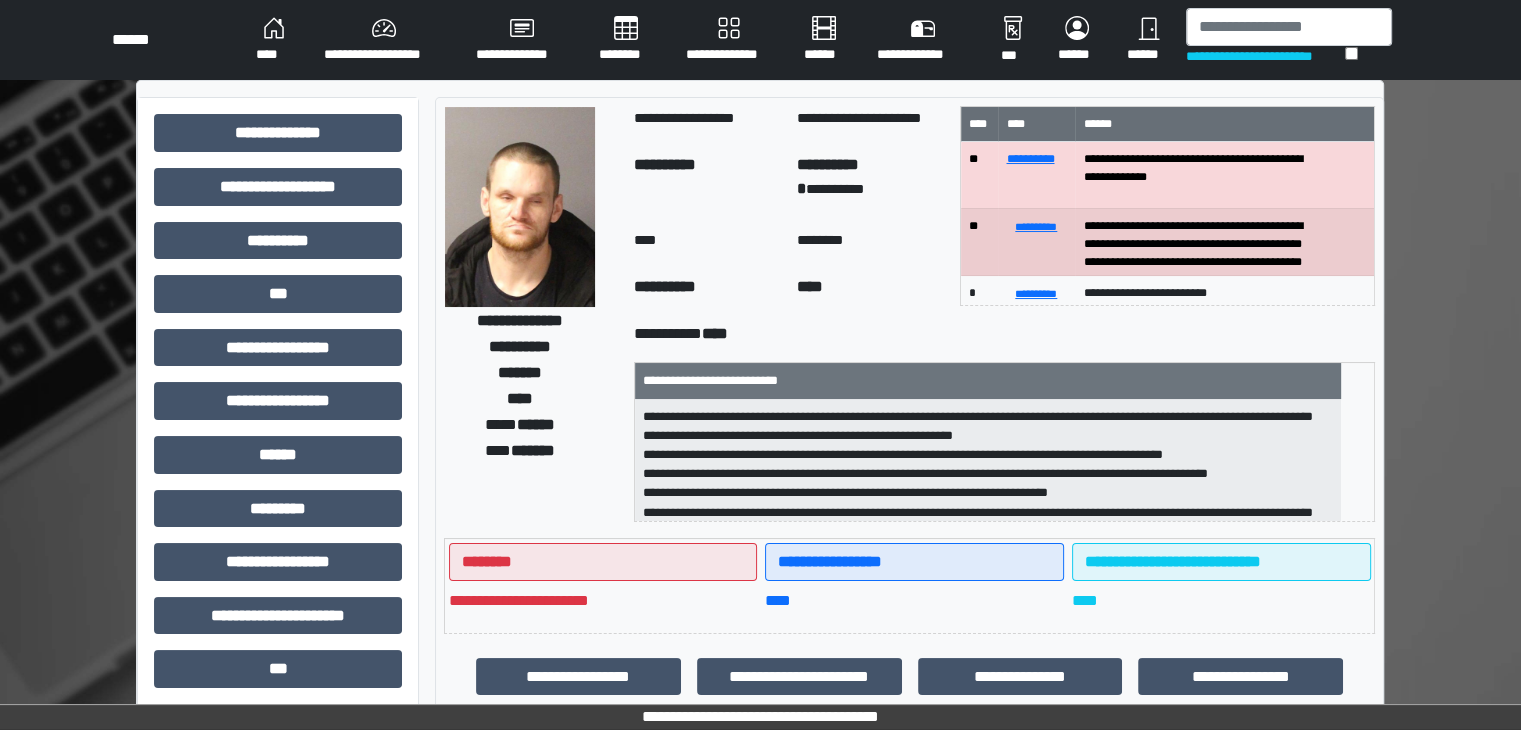 drag, startPoint x: 570, startPoint y: 423, endPoint x: 560, endPoint y: 429, distance: 11.661903 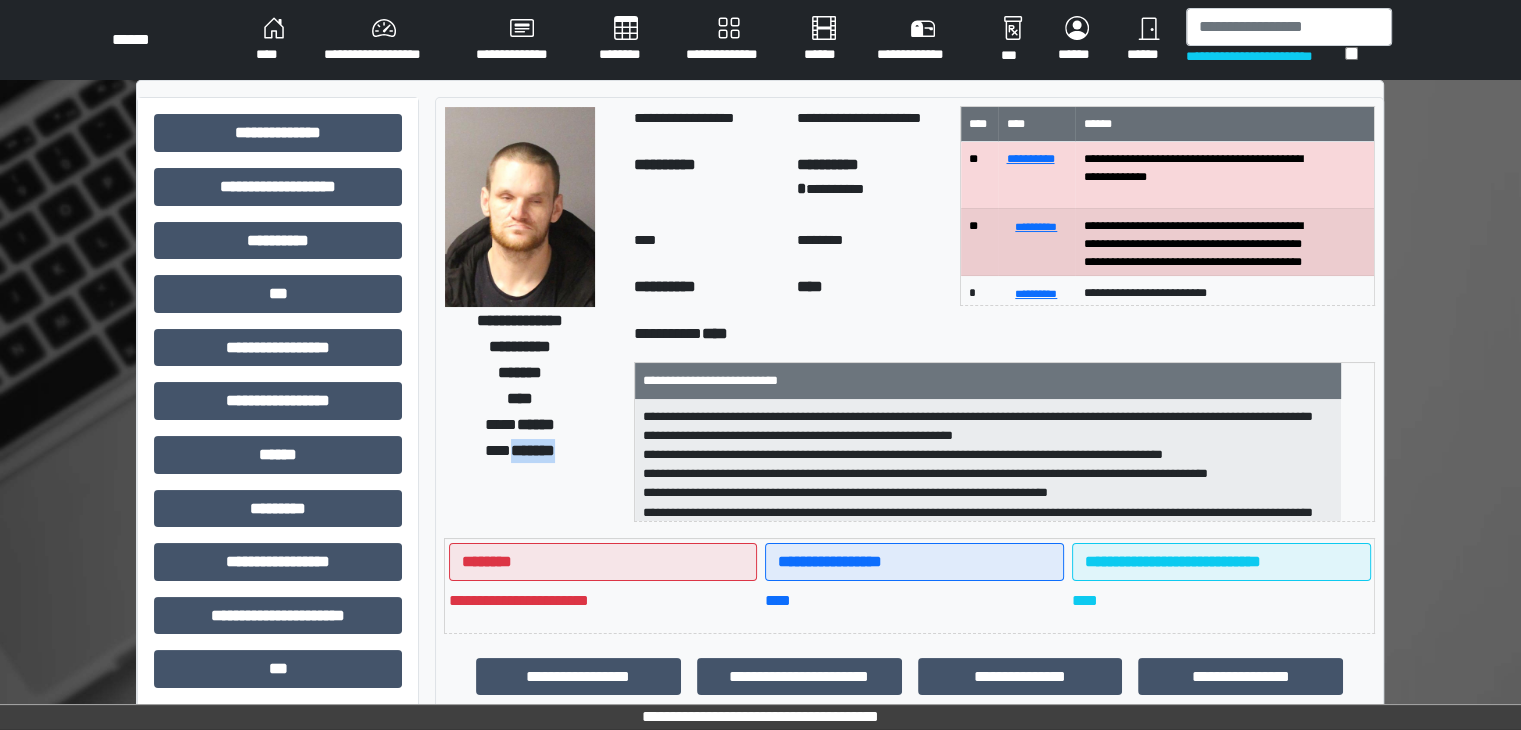 drag, startPoint x: 572, startPoint y: 443, endPoint x: 504, endPoint y: 459, distance: 69.856995 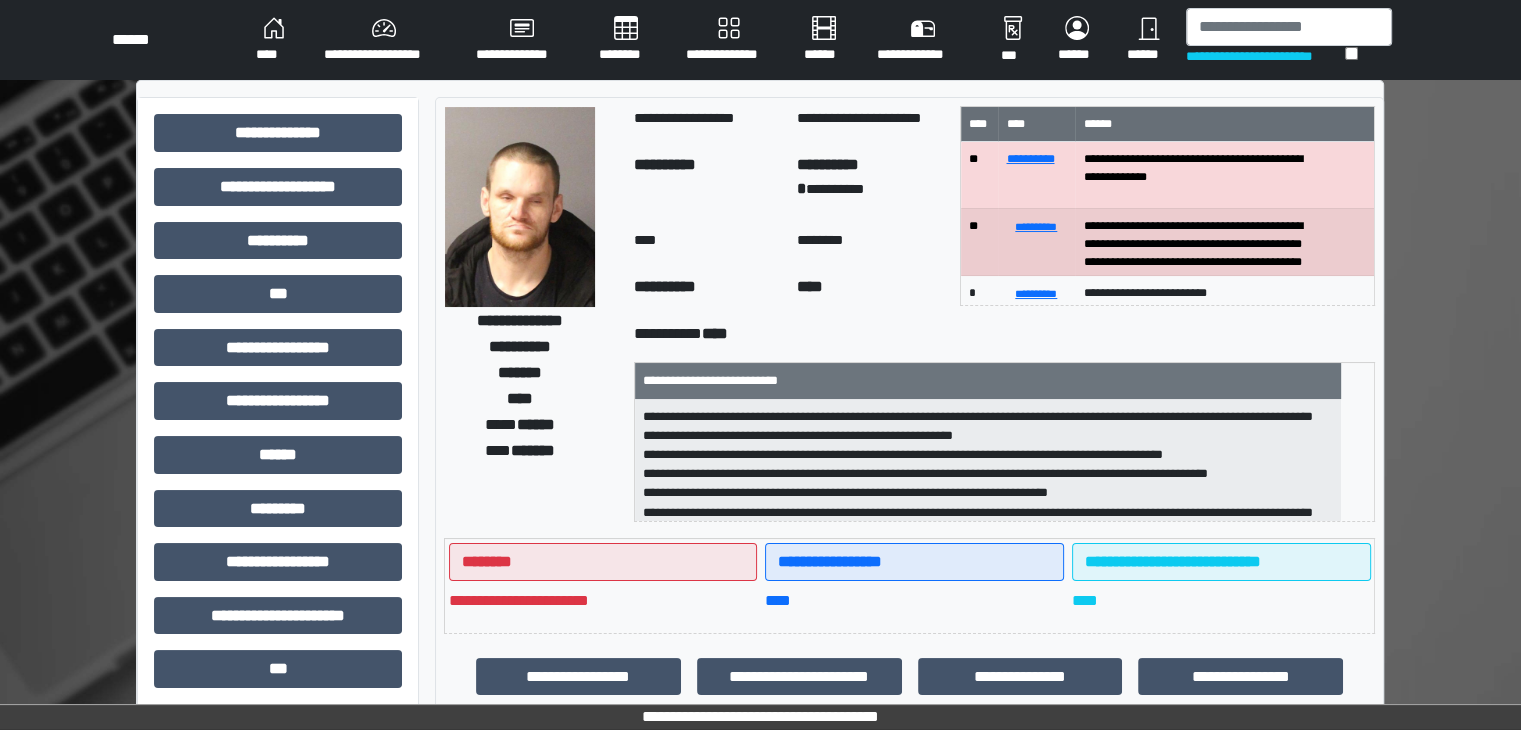 click on "****" at bounding box center [707, 243] 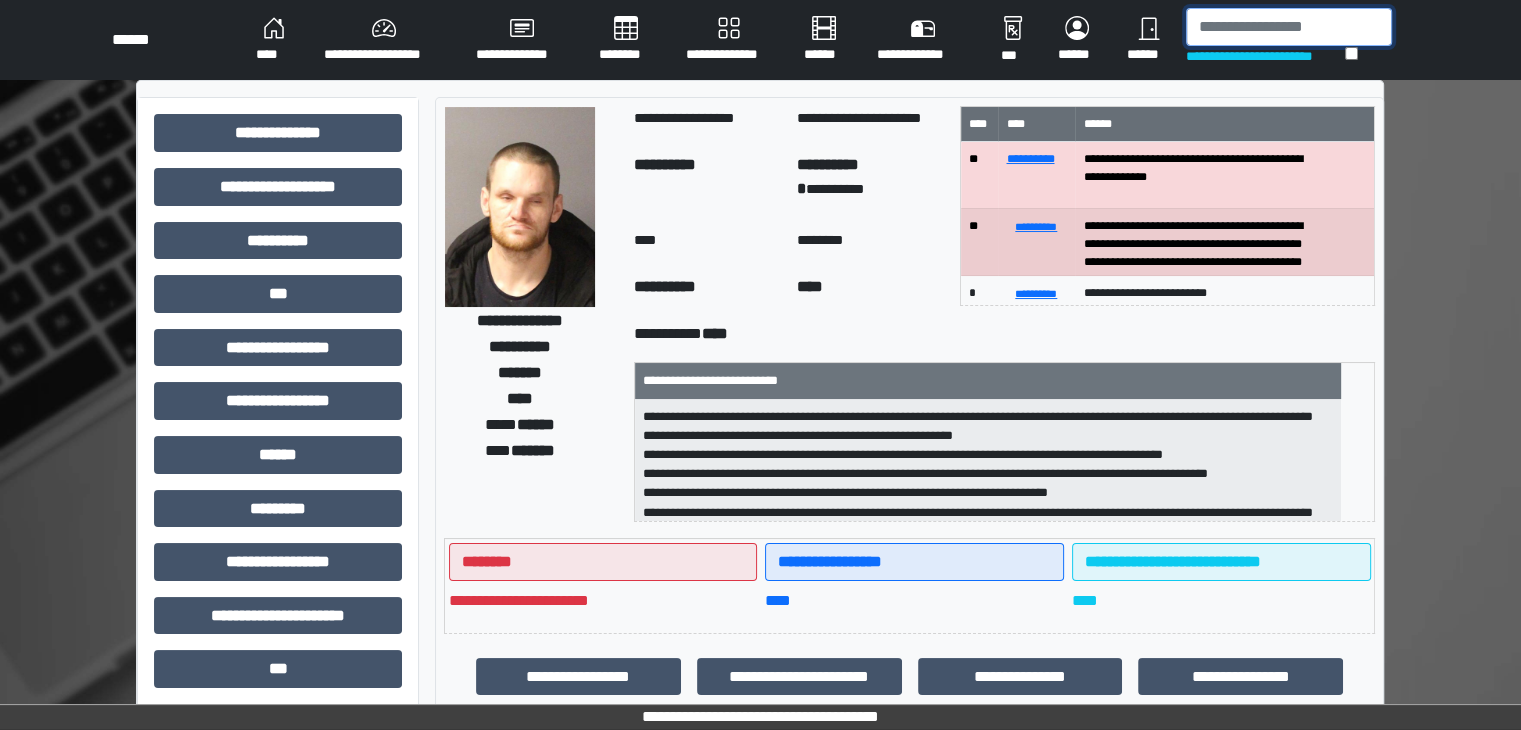 click at bounding box center (1289, 27) 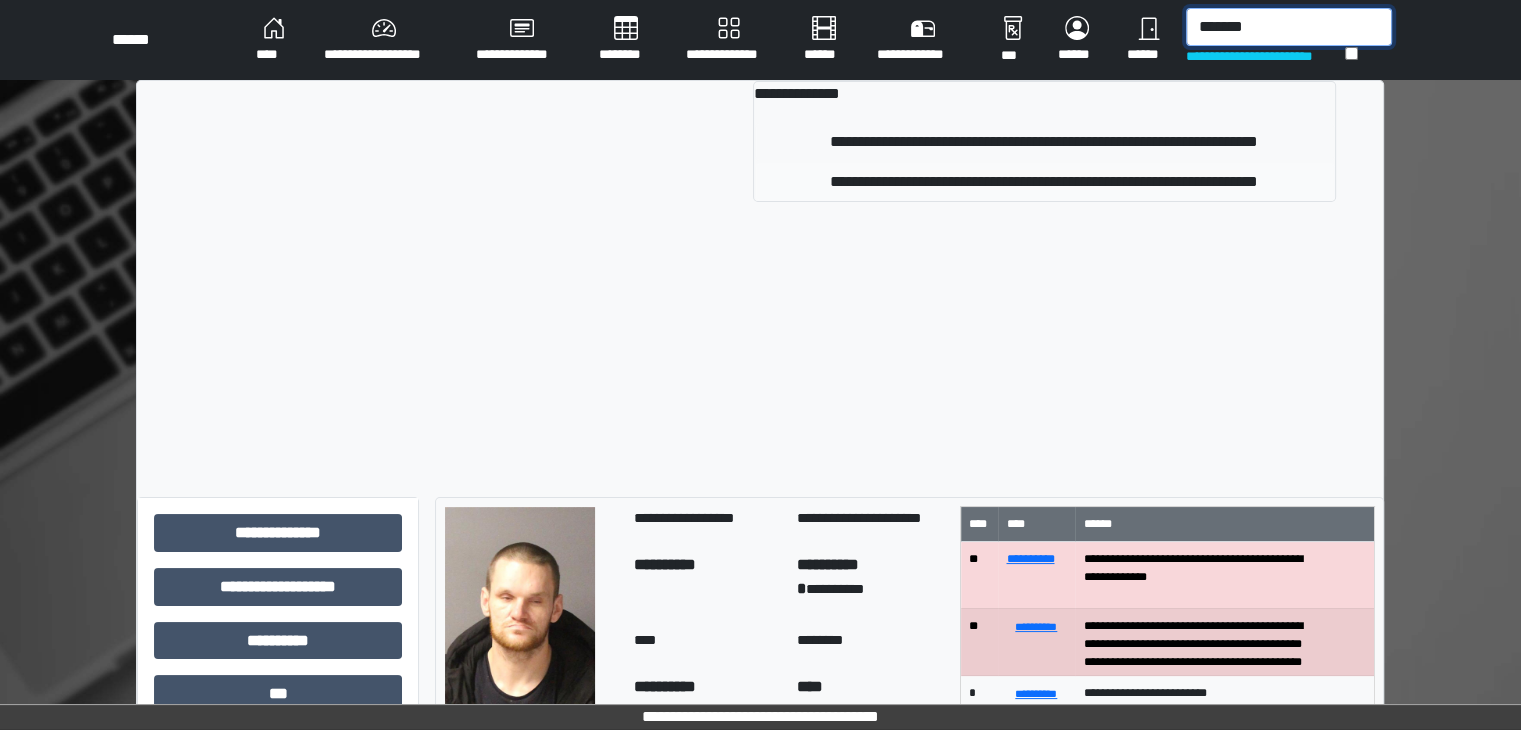 type on "*******" 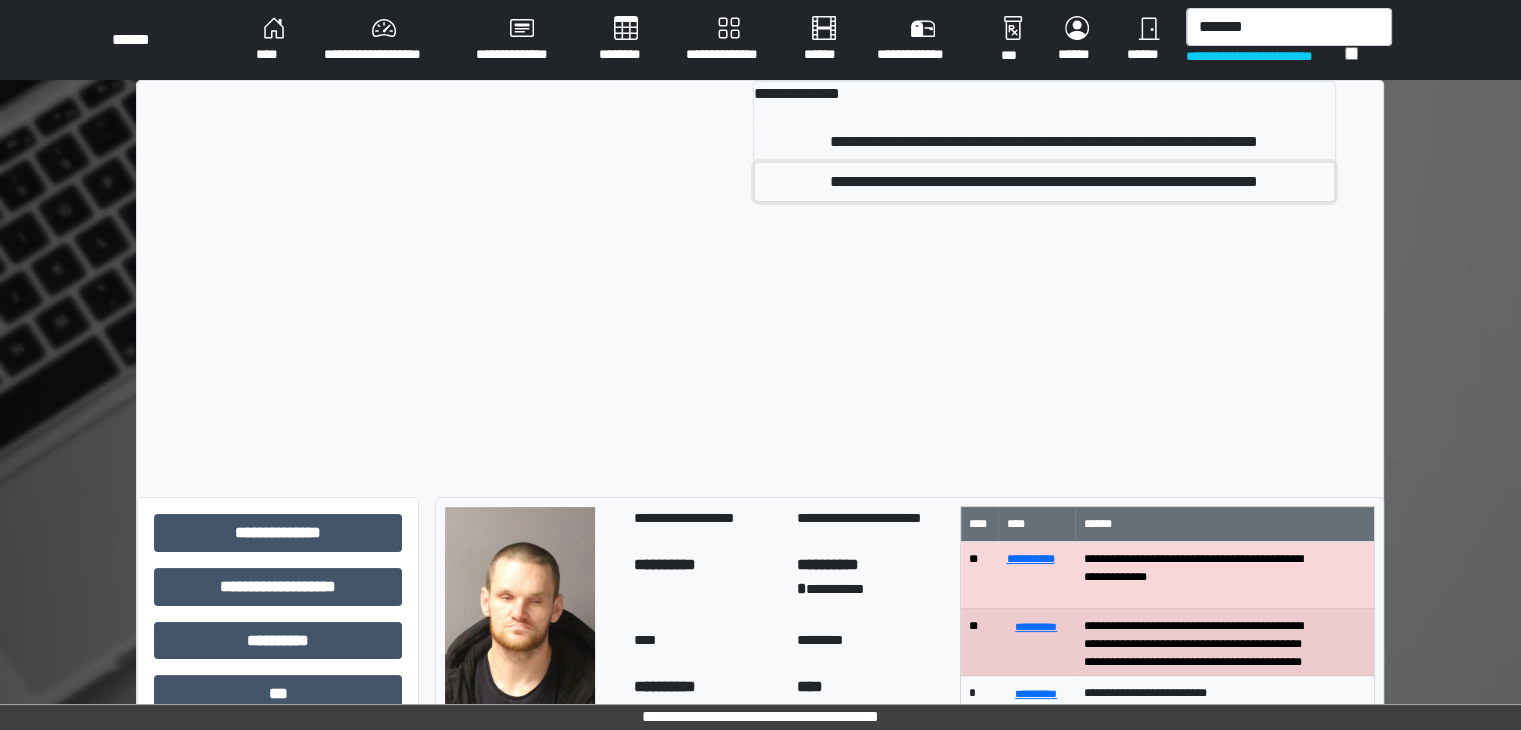 click on "**********" at bounding box center (1044, 182) 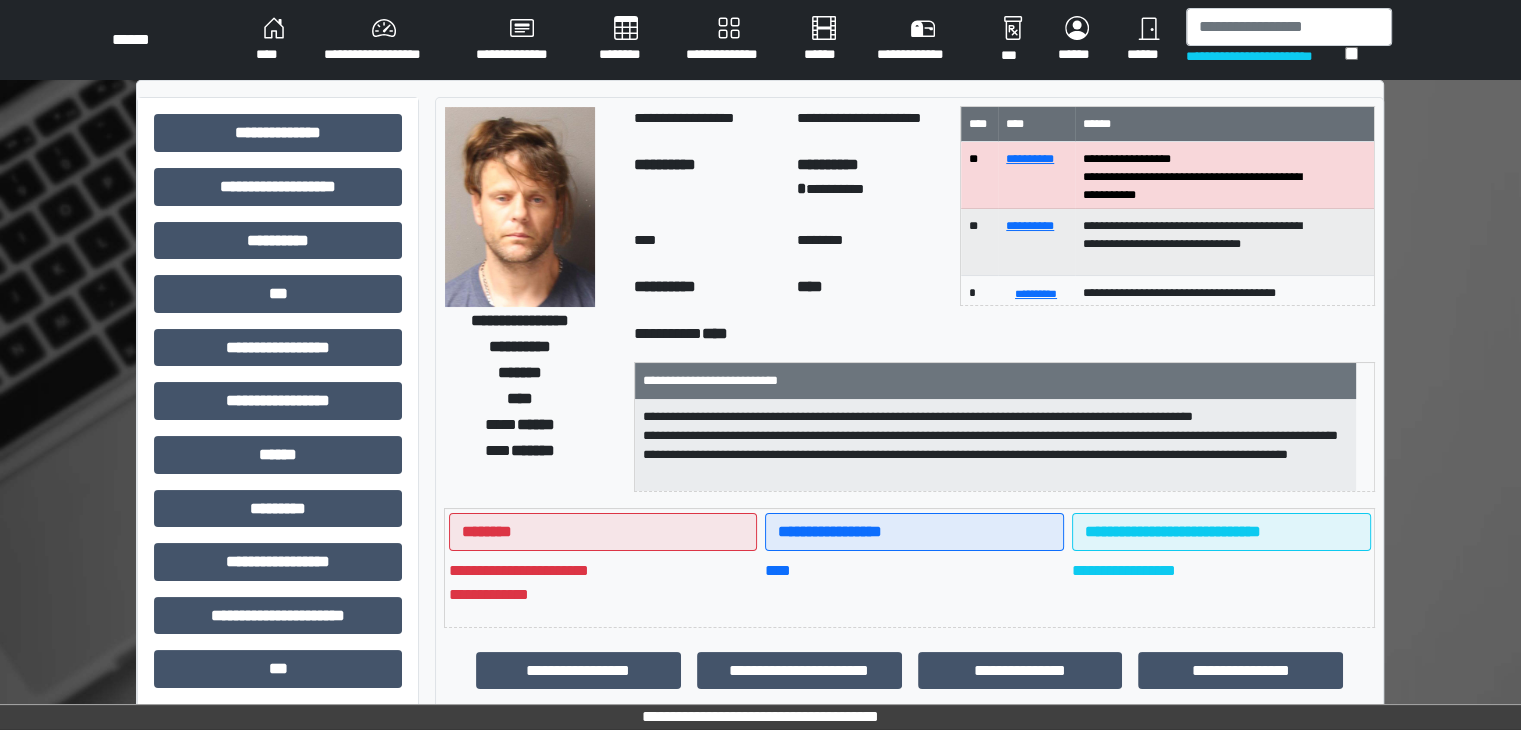 click on "**********" at bounding box center (384, 40) 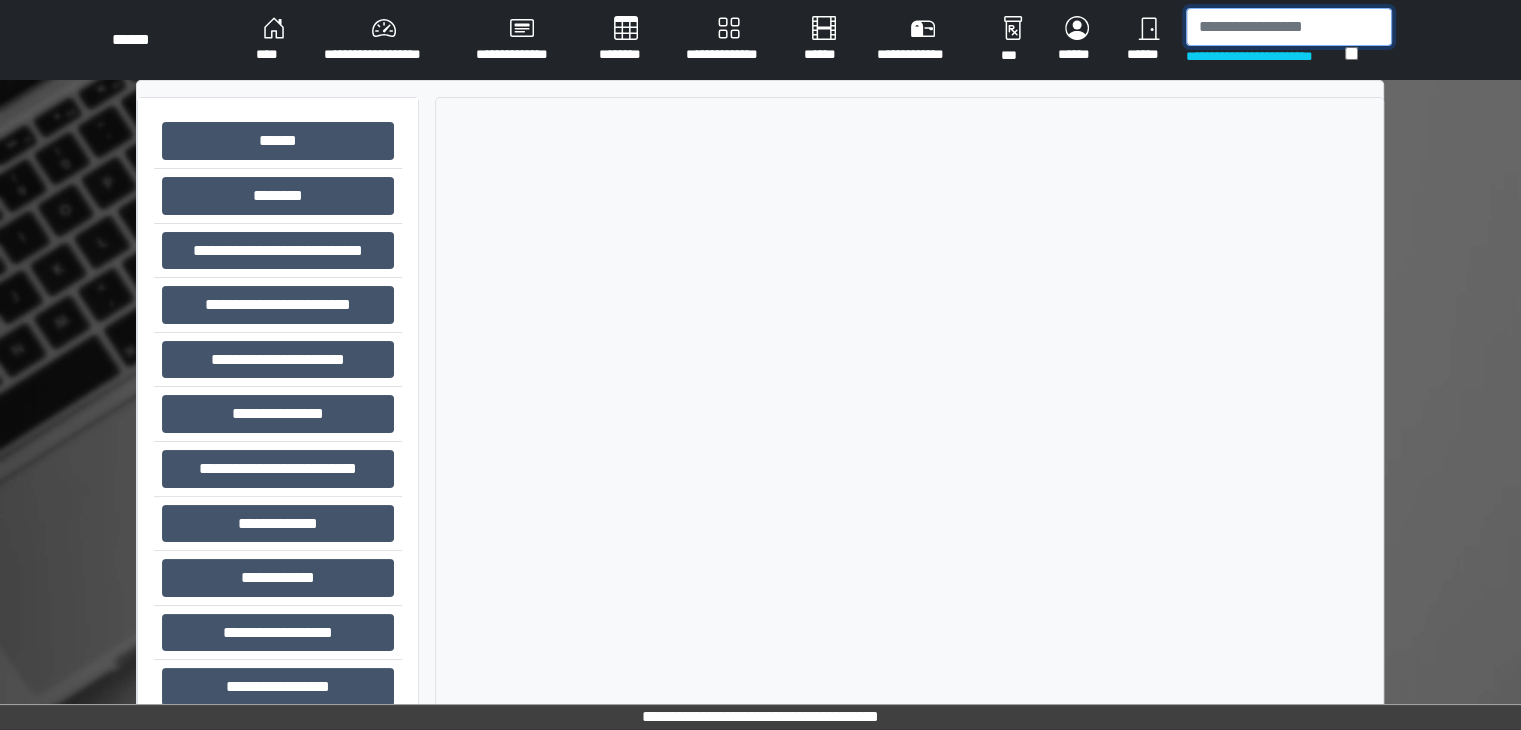 click at bounding box center (1289, 27) 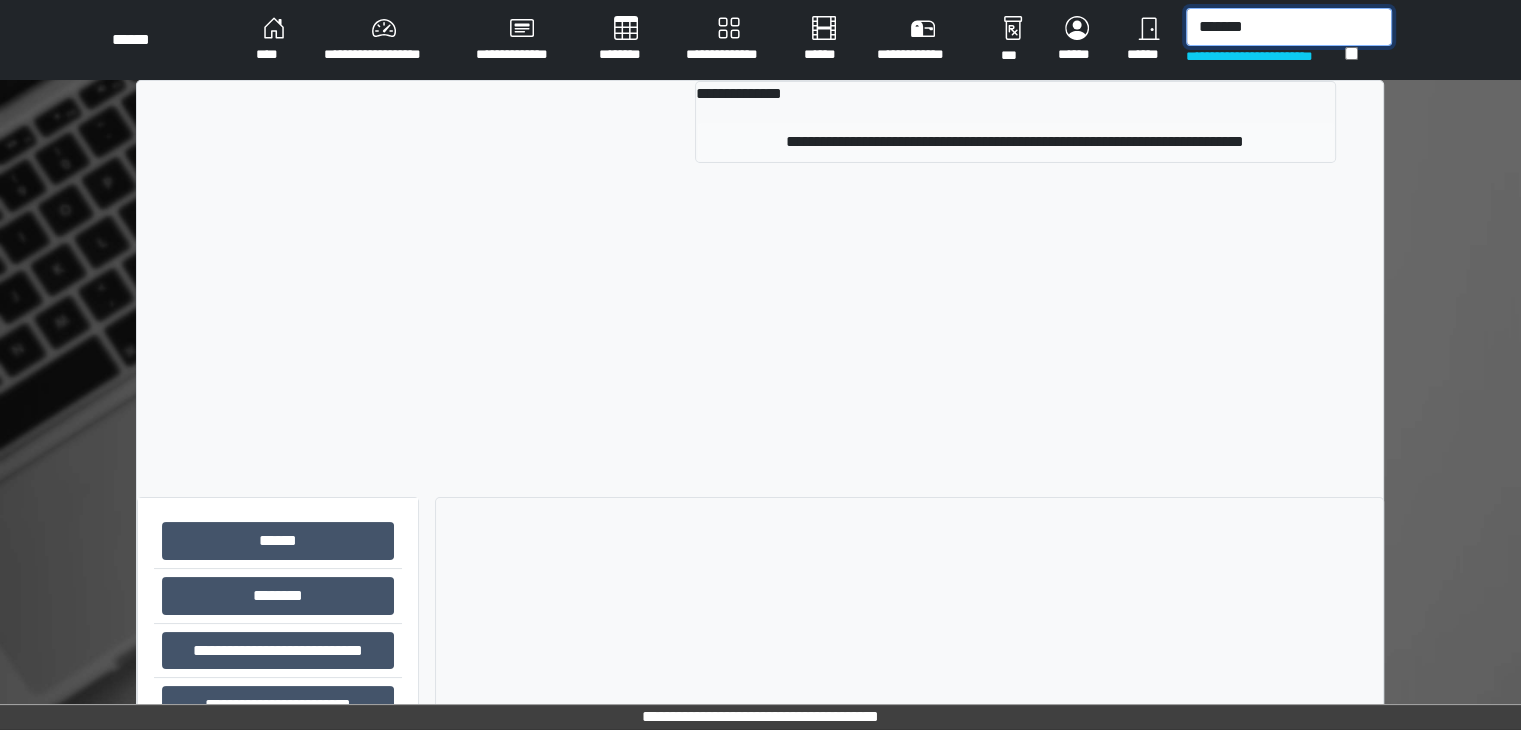 type on "*******" 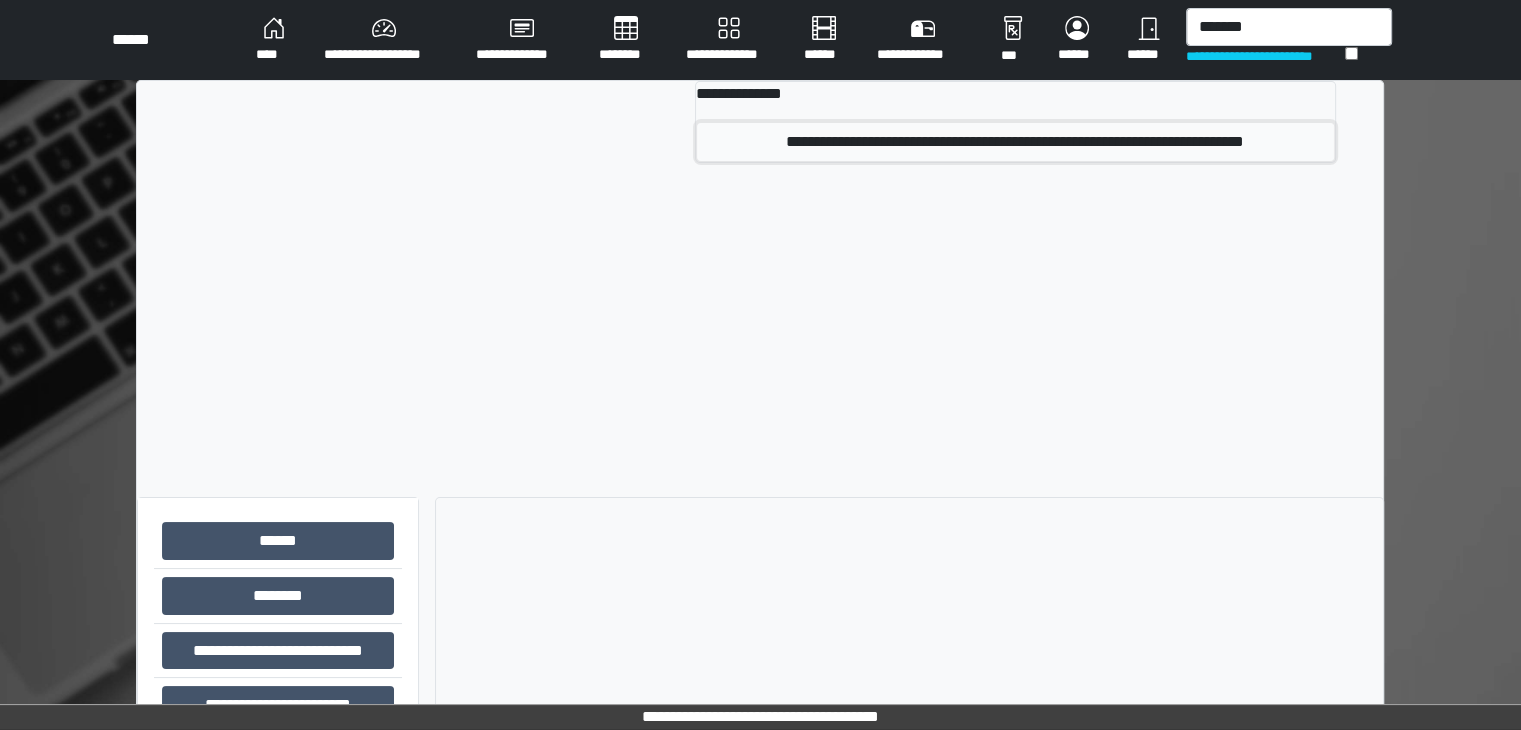 click on "**********" at bounding box center (1015, 142) 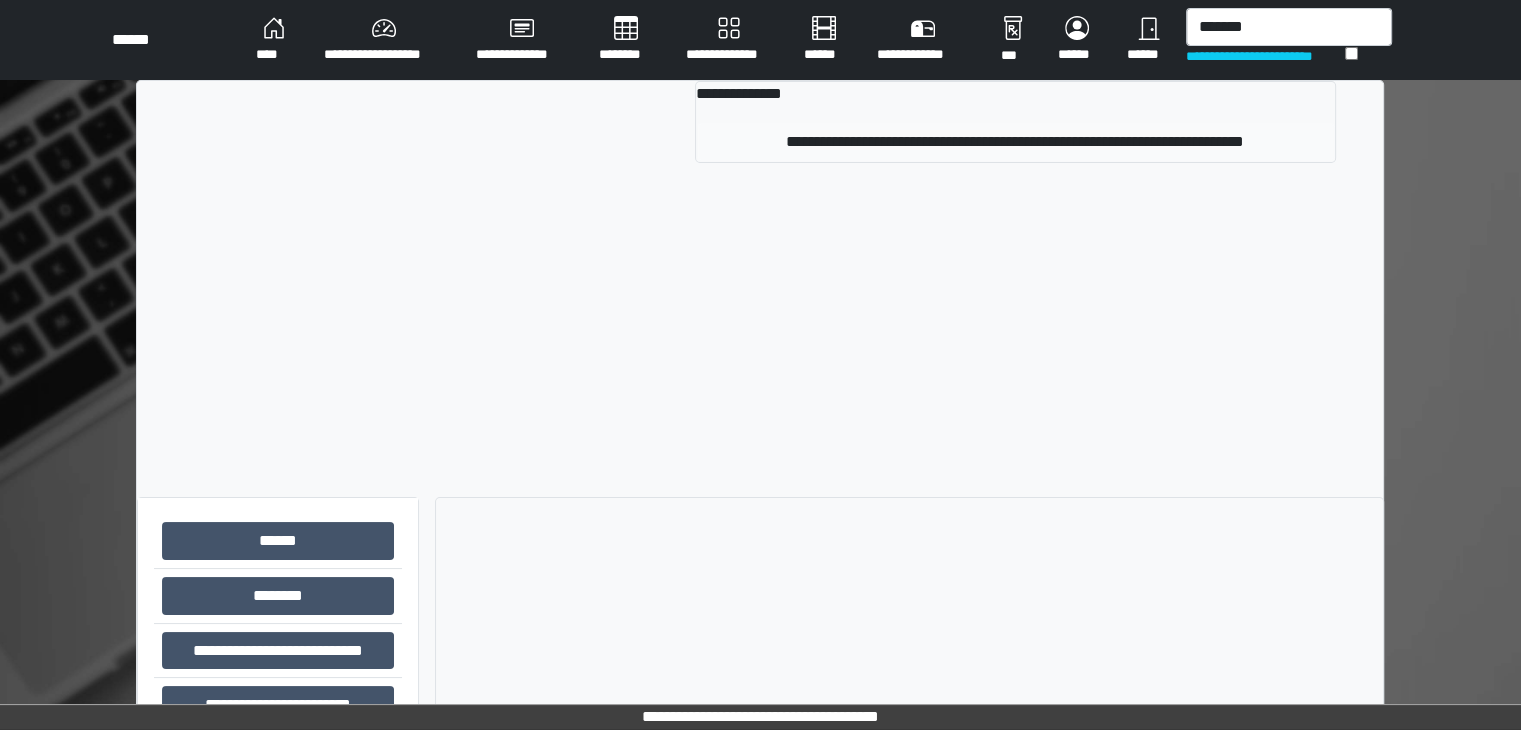 type 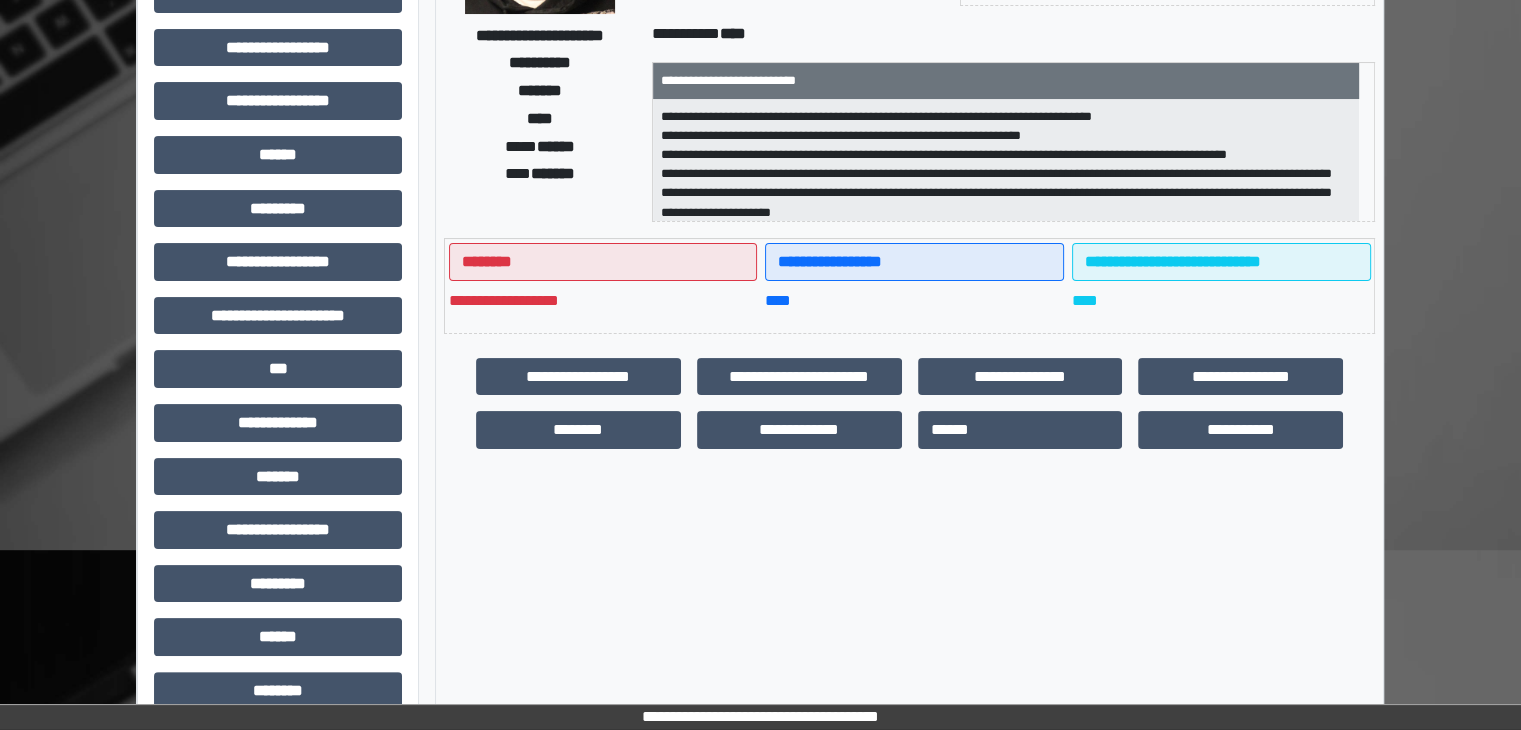 scroll, scrollTop: 0, scrollLeft: 0, axis: both 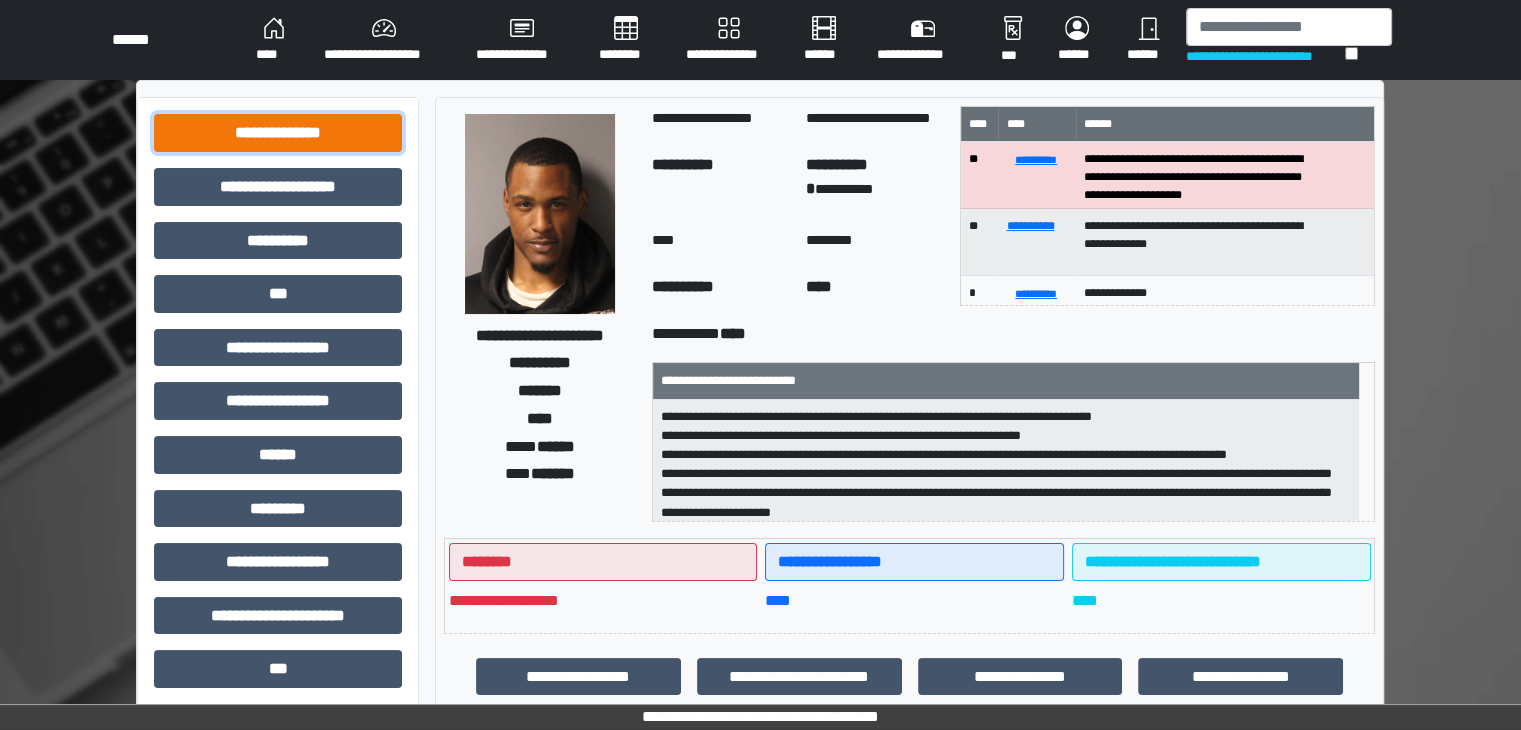 click on "**********" at bounding box center (278, 133) 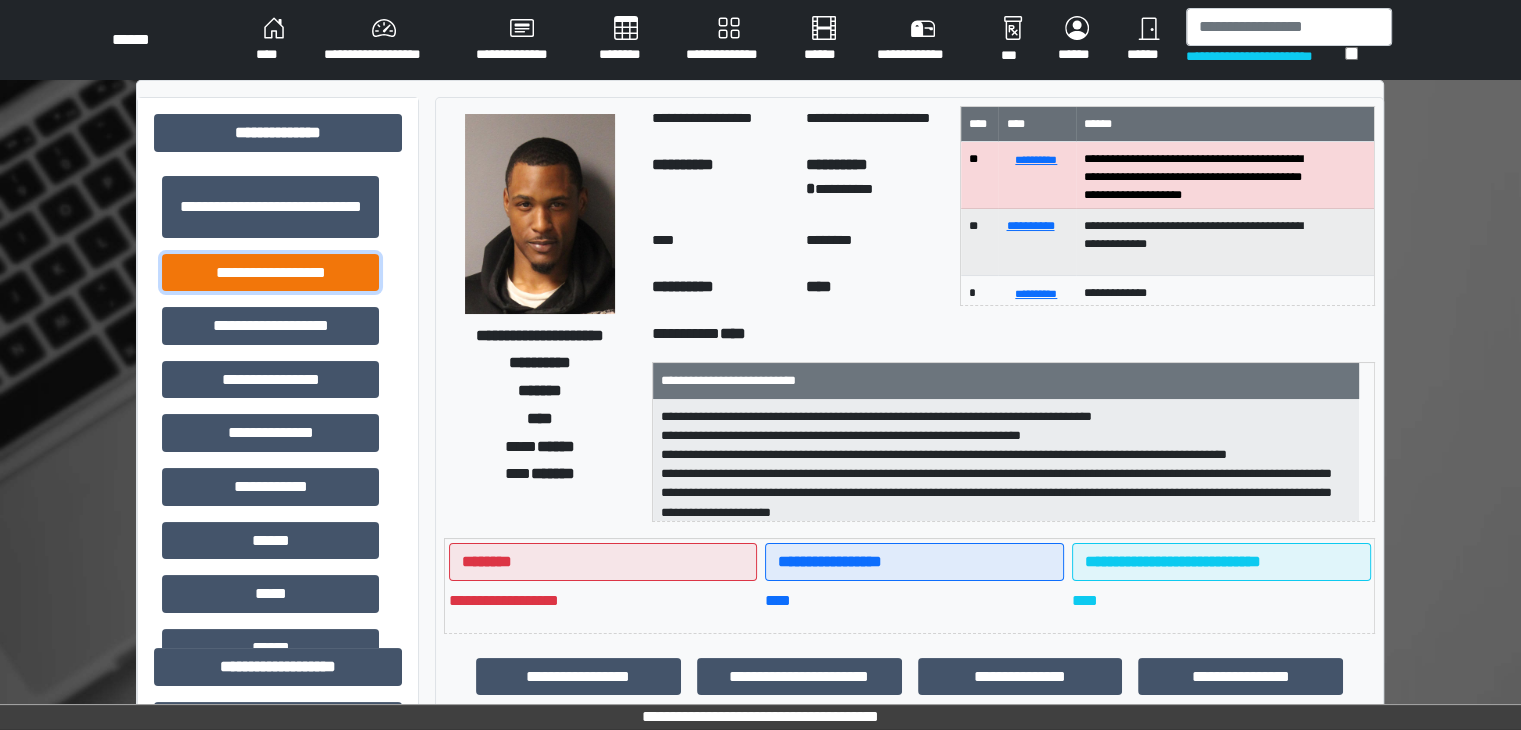 click on "**********" at bounding box center [270, 273] 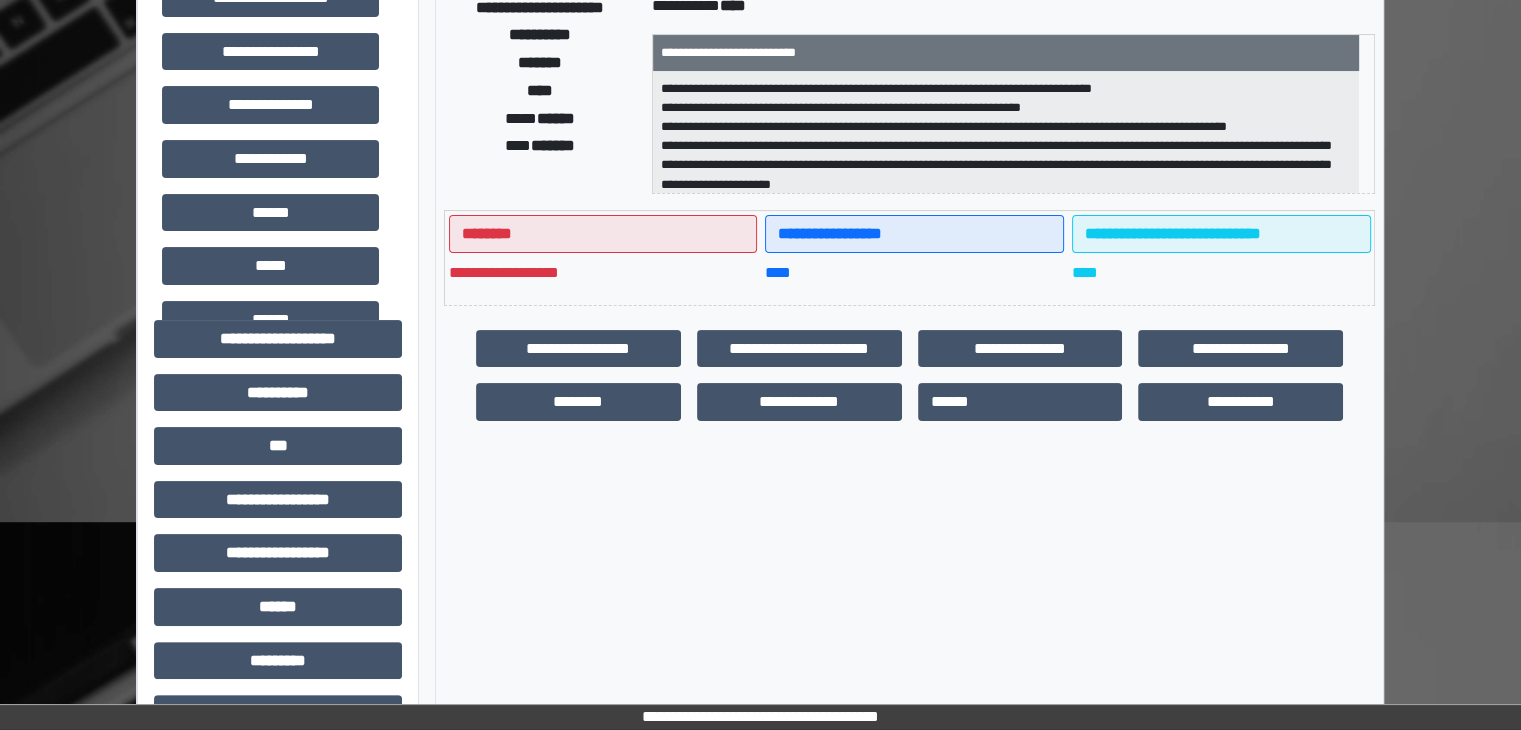 scroll, scrollTop: 400, scrollLeft: 0, axis: vertical 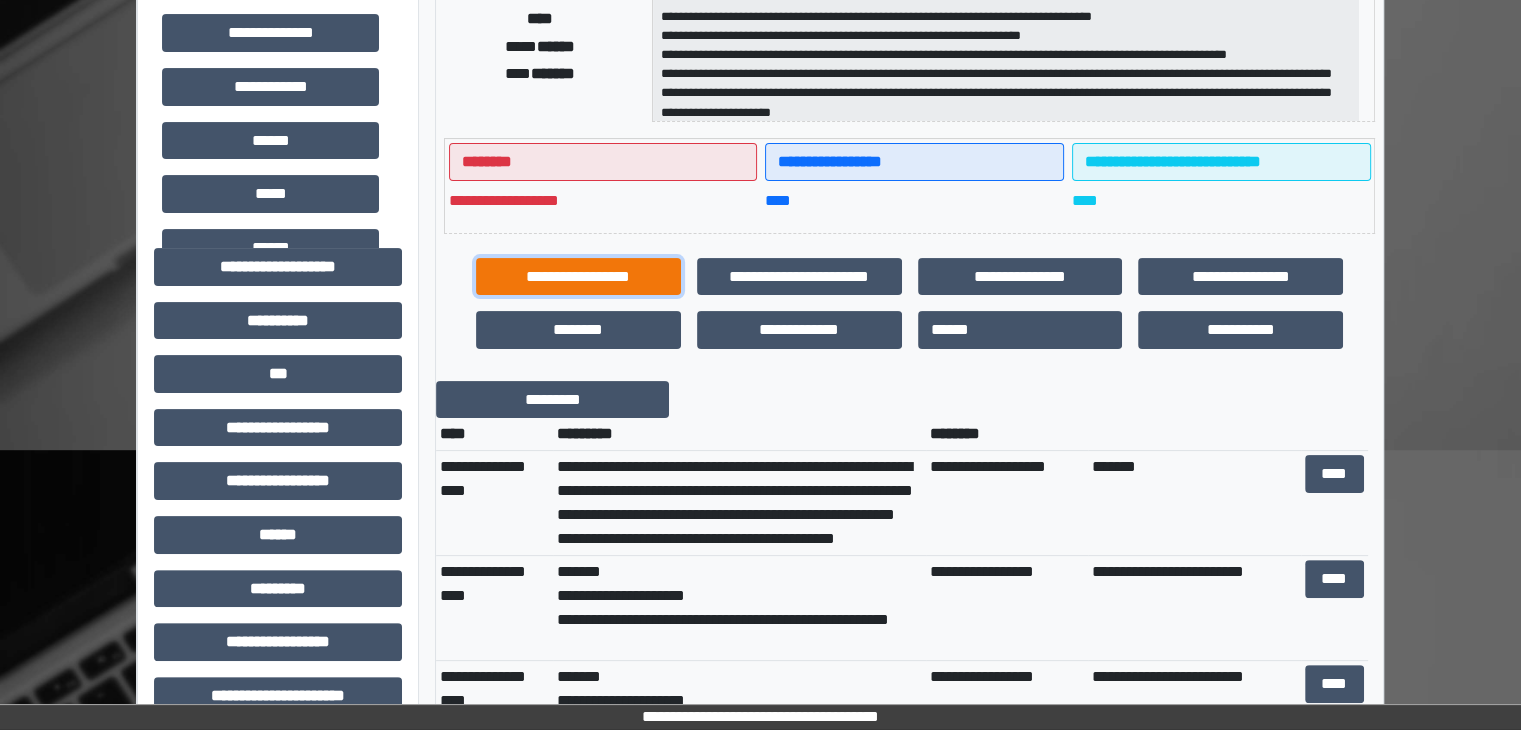 click on "**********" at bounding box center (578, 277) 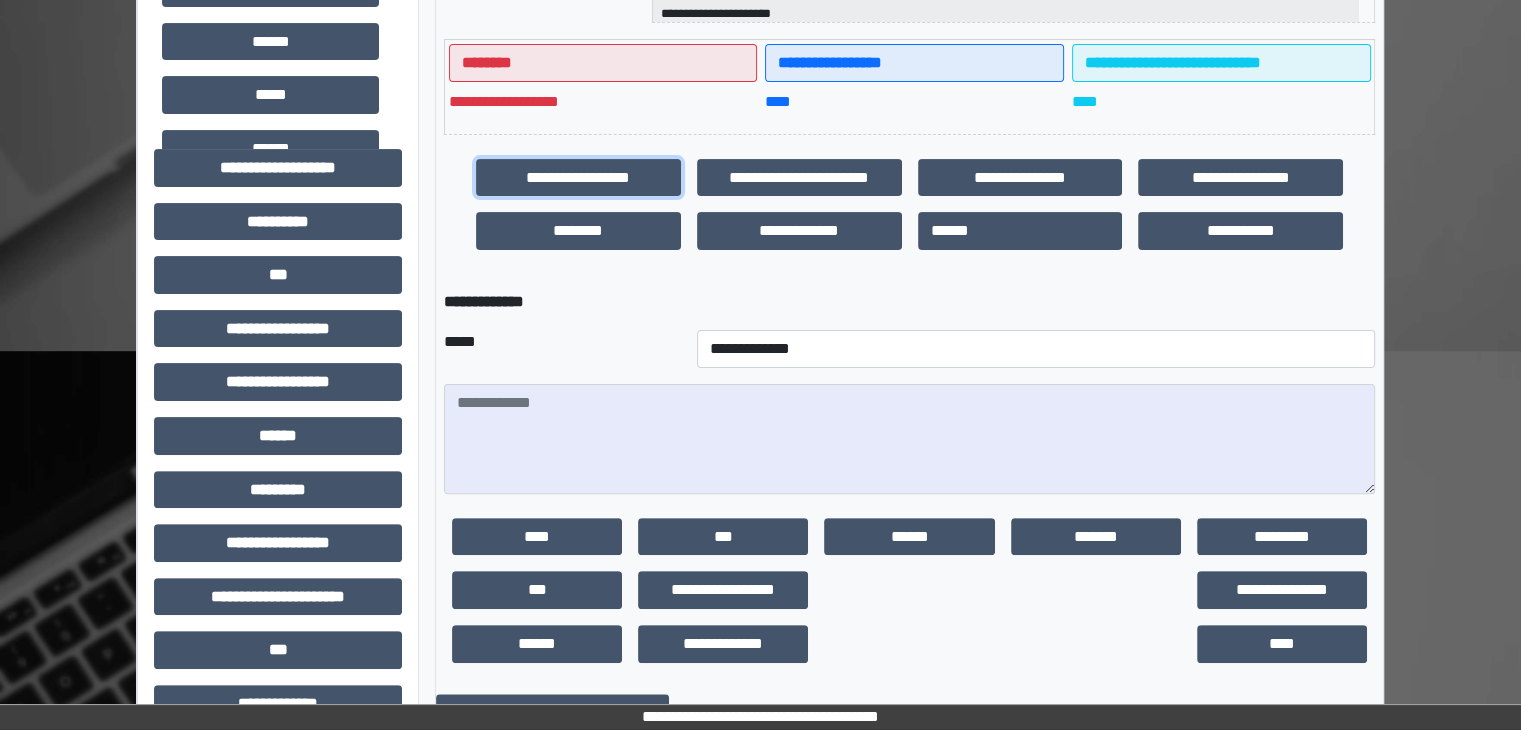 scroll, scrollTop: 500, scrollLeft: 0, axis: vertical 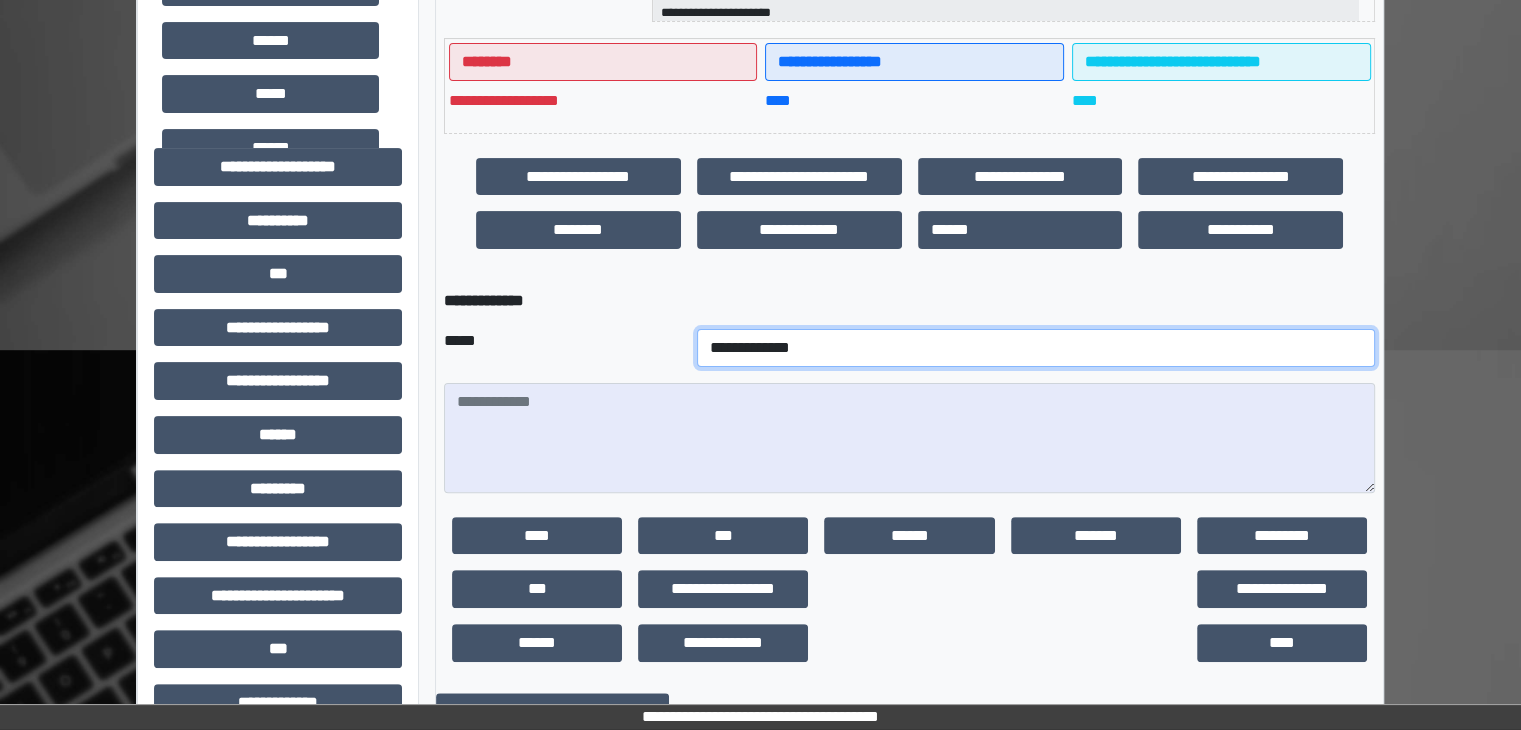 click on "**********" at bounding box center [1036, 348] 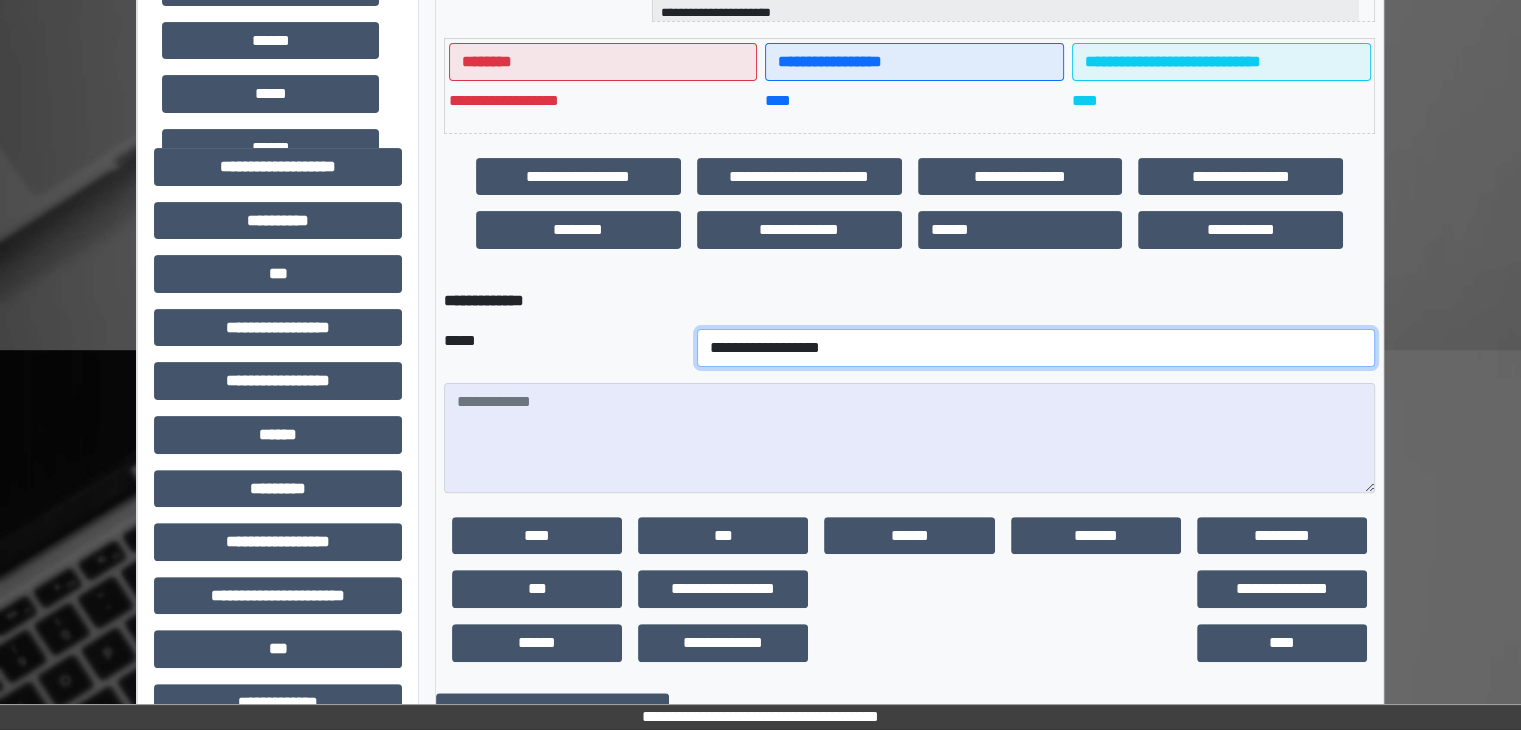 click on "**********" at bounding box center [1036, 348] 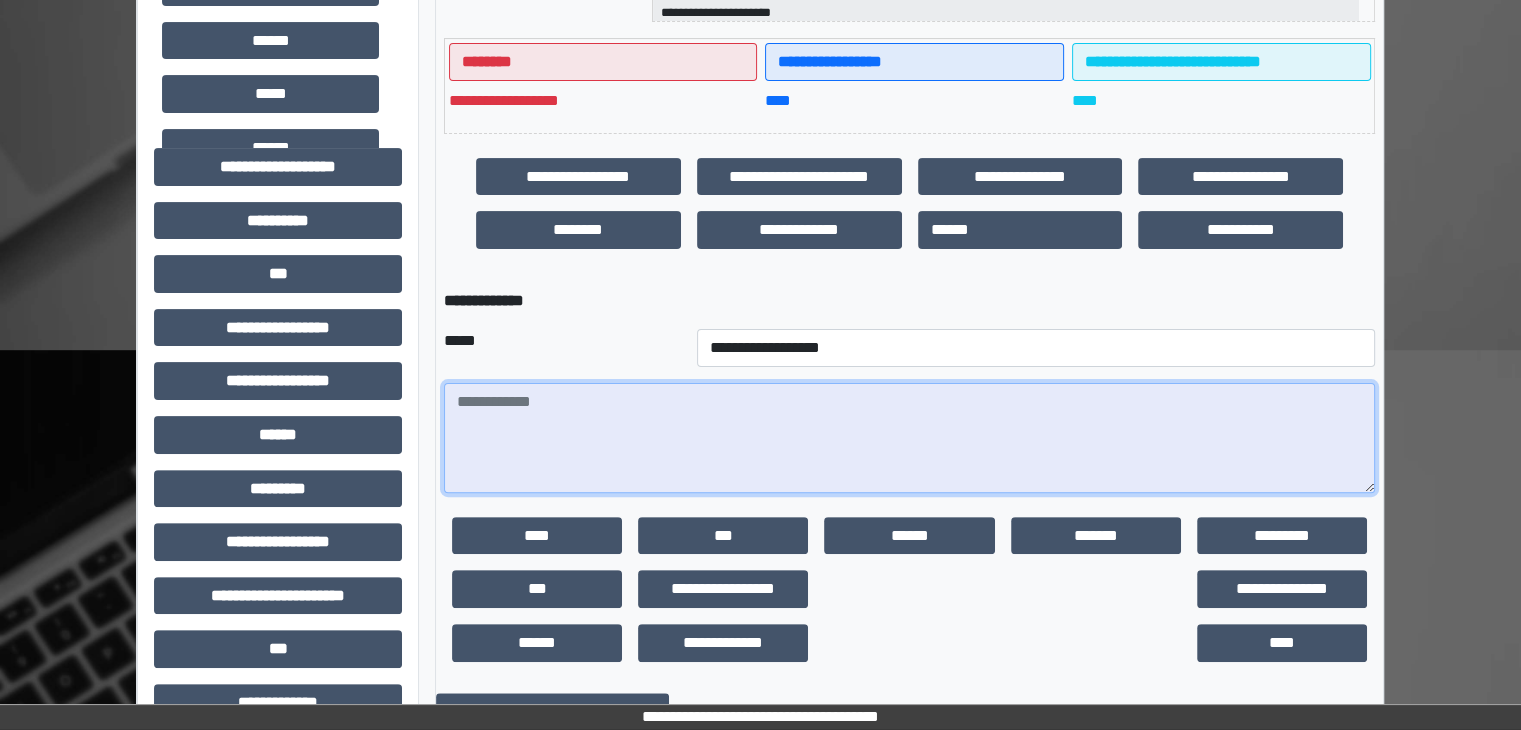 click at bounding box center [909, 438] 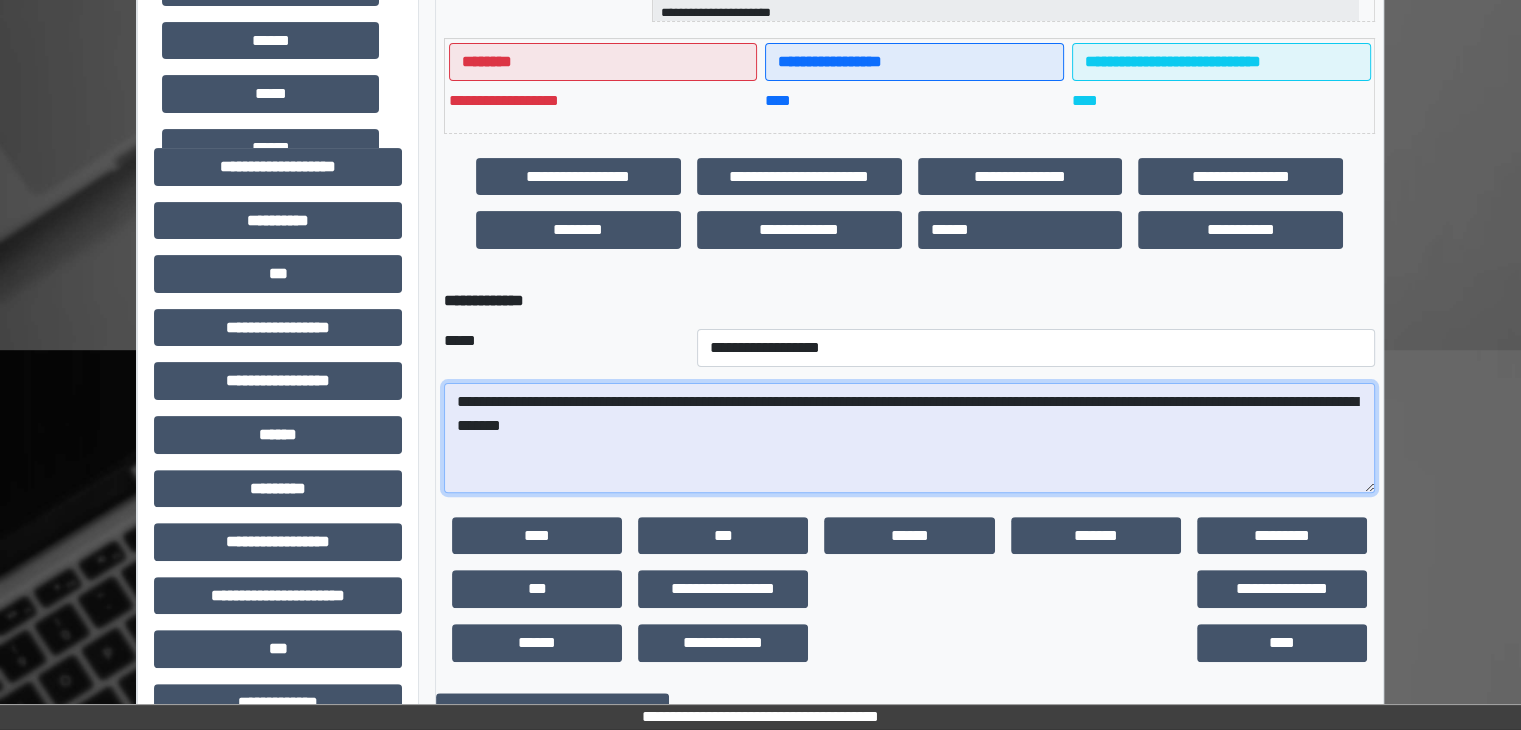 click on "**********" at bounding box center (909, 438) 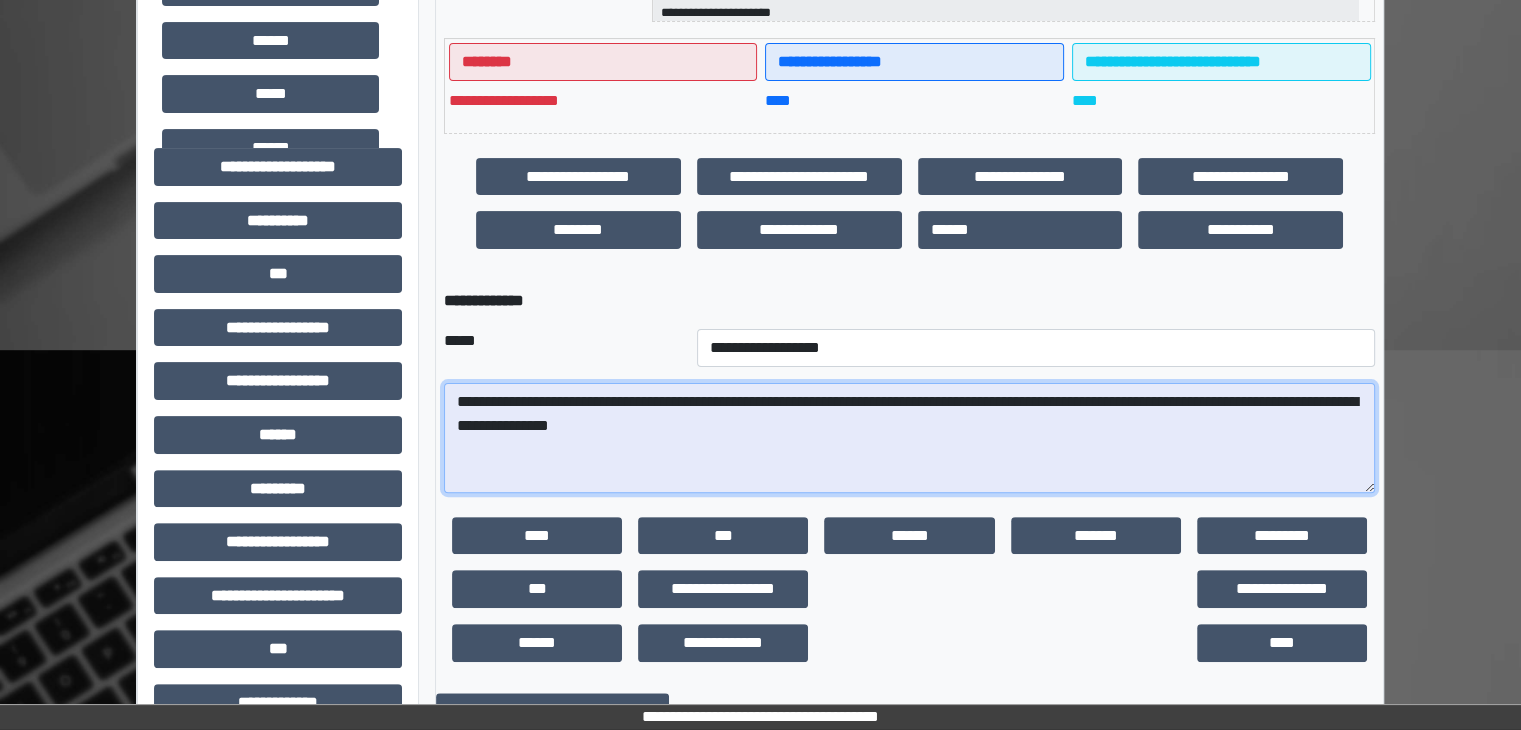 click on "**********" at bounding box center [909, 438] 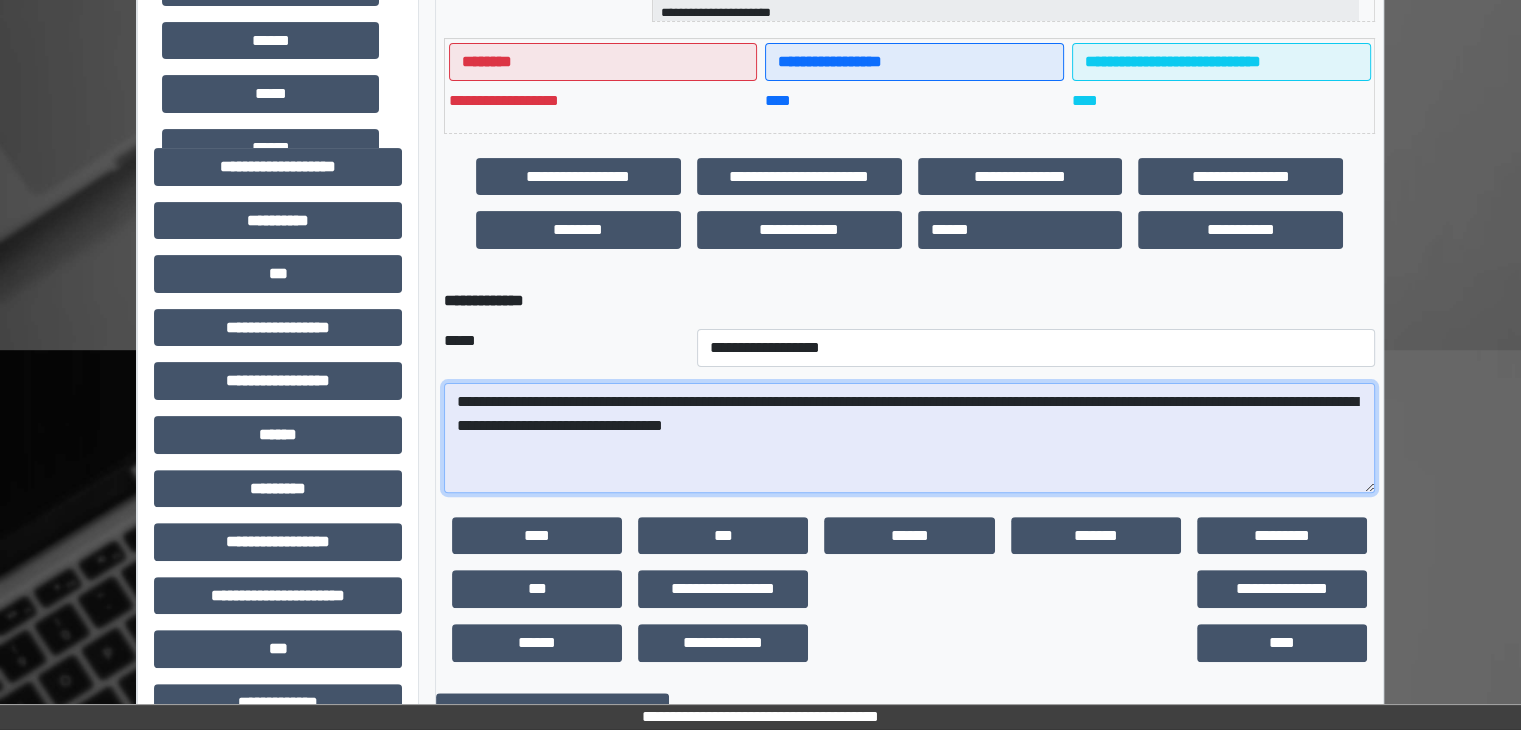 click on "**********" at bounding box center (909, 438) 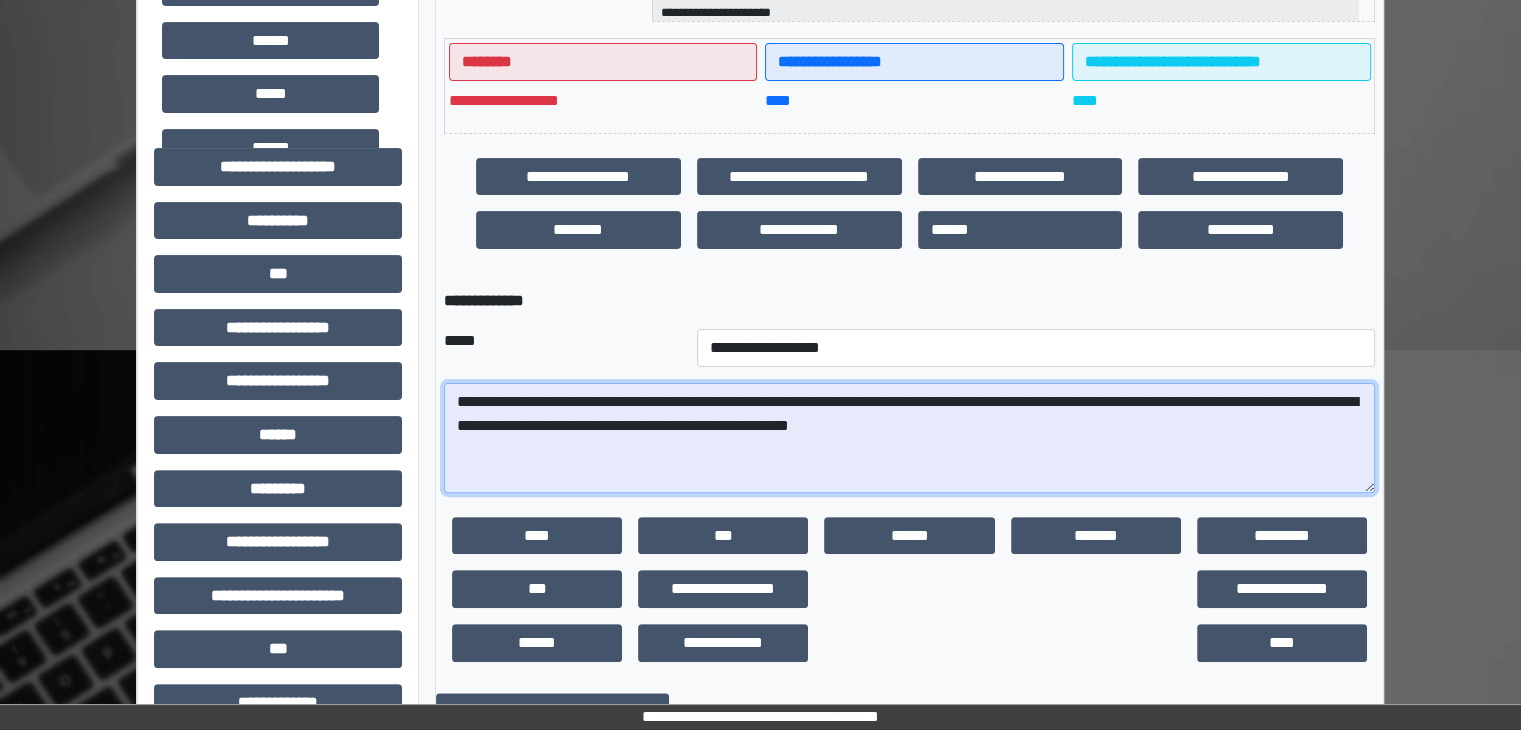 click on "**********" at bounding box center [909, 438] 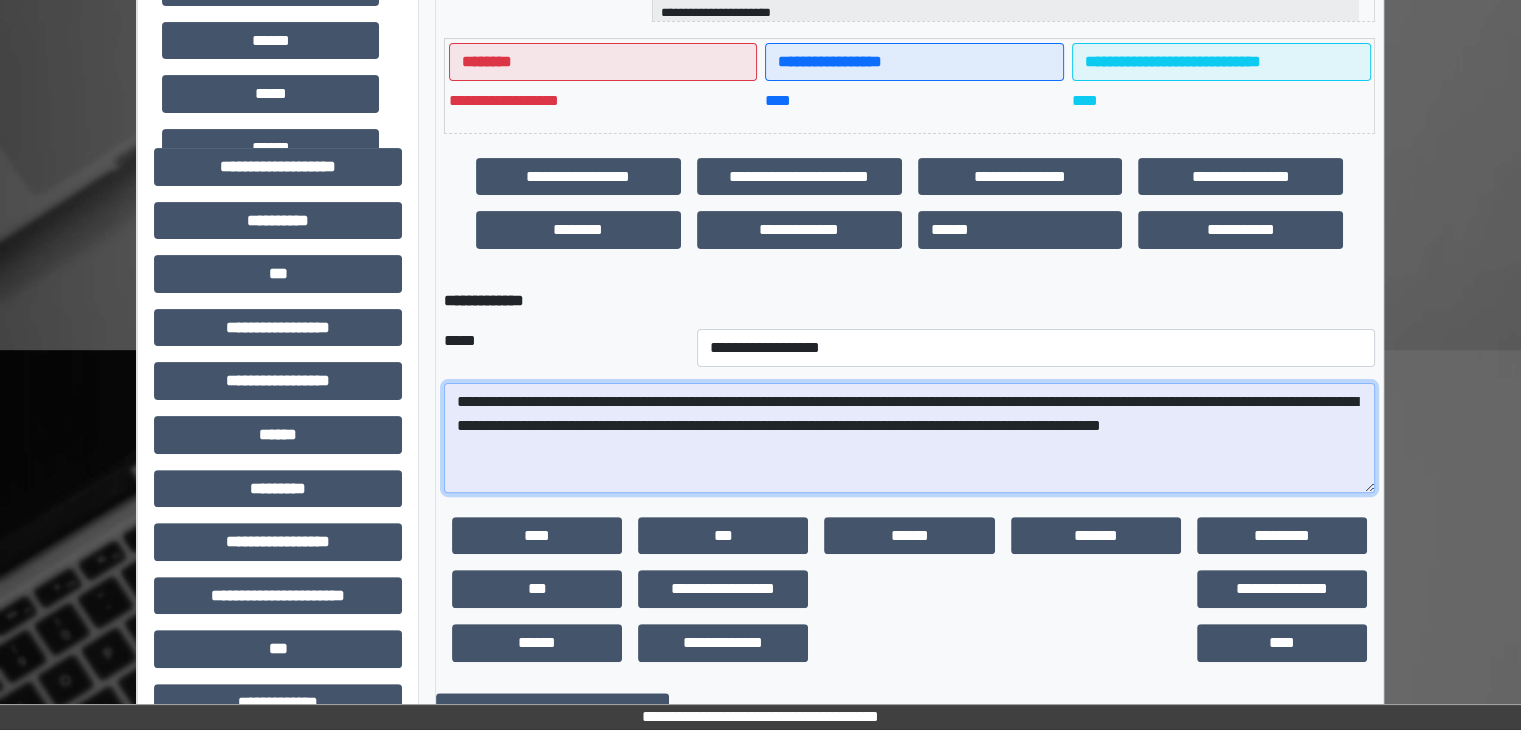 click on "**********" at bounding box center [909, 438] 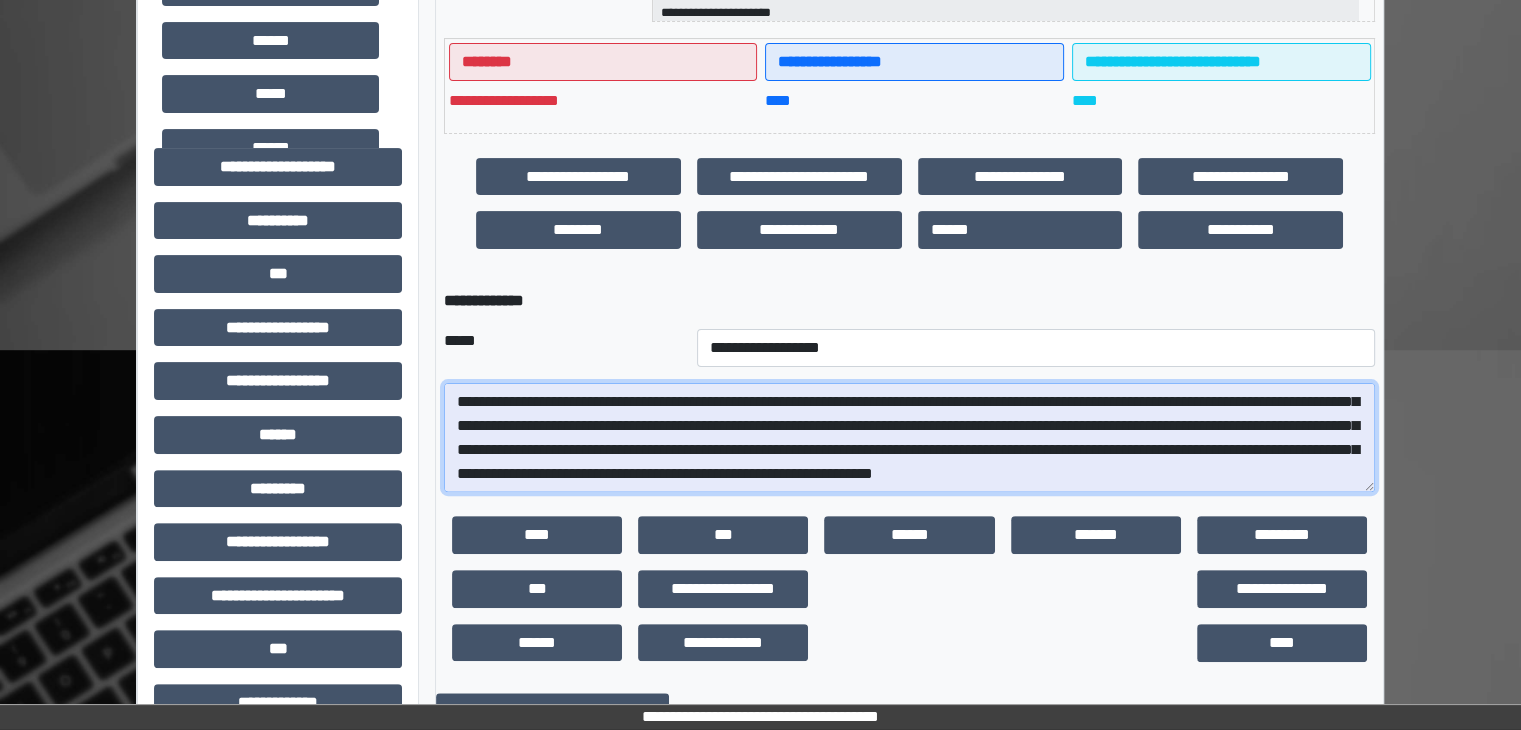 scroll, scrollTop: 48, scrollLeft: 0, axis: vertical 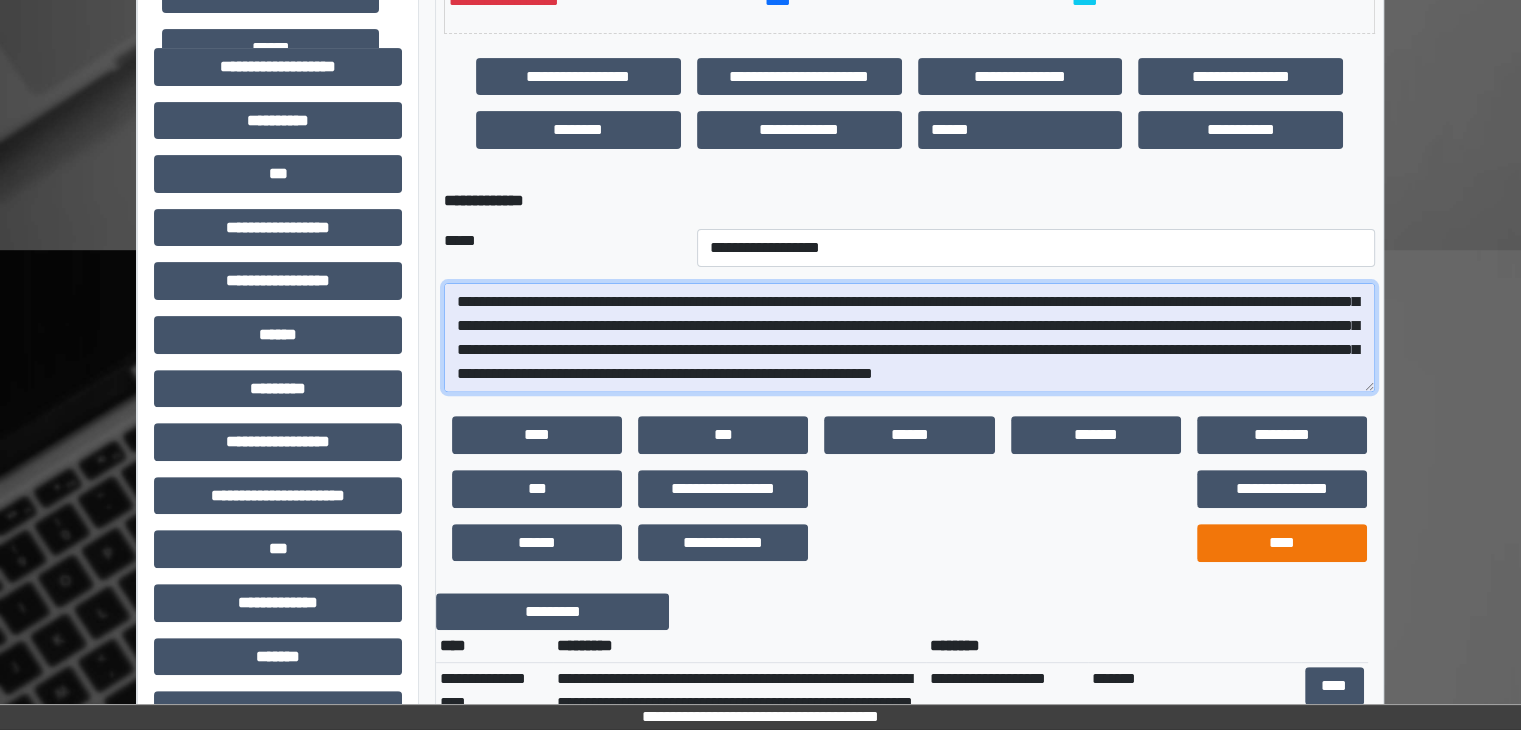 type on "**********" 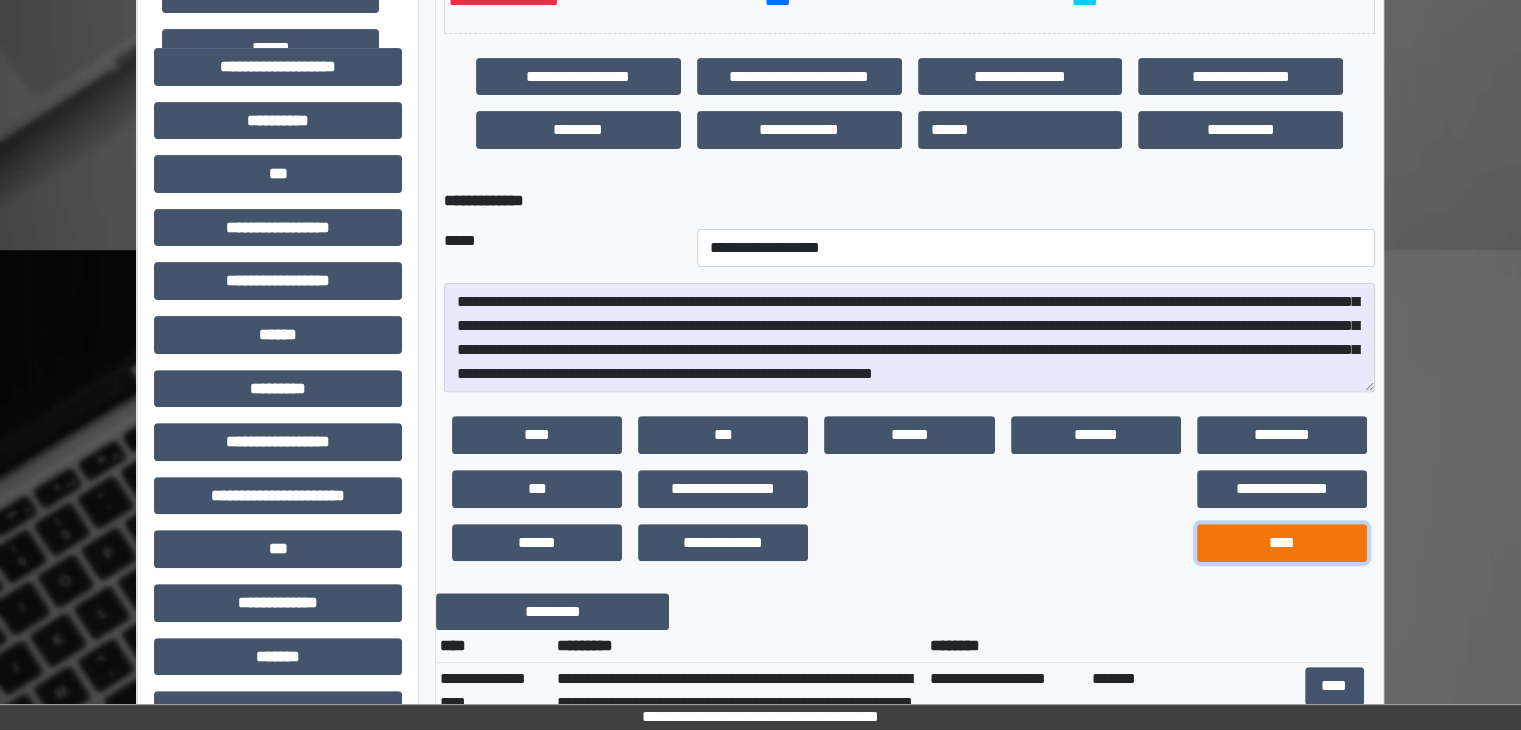 click on "****" at bounding box center [1282, 543] 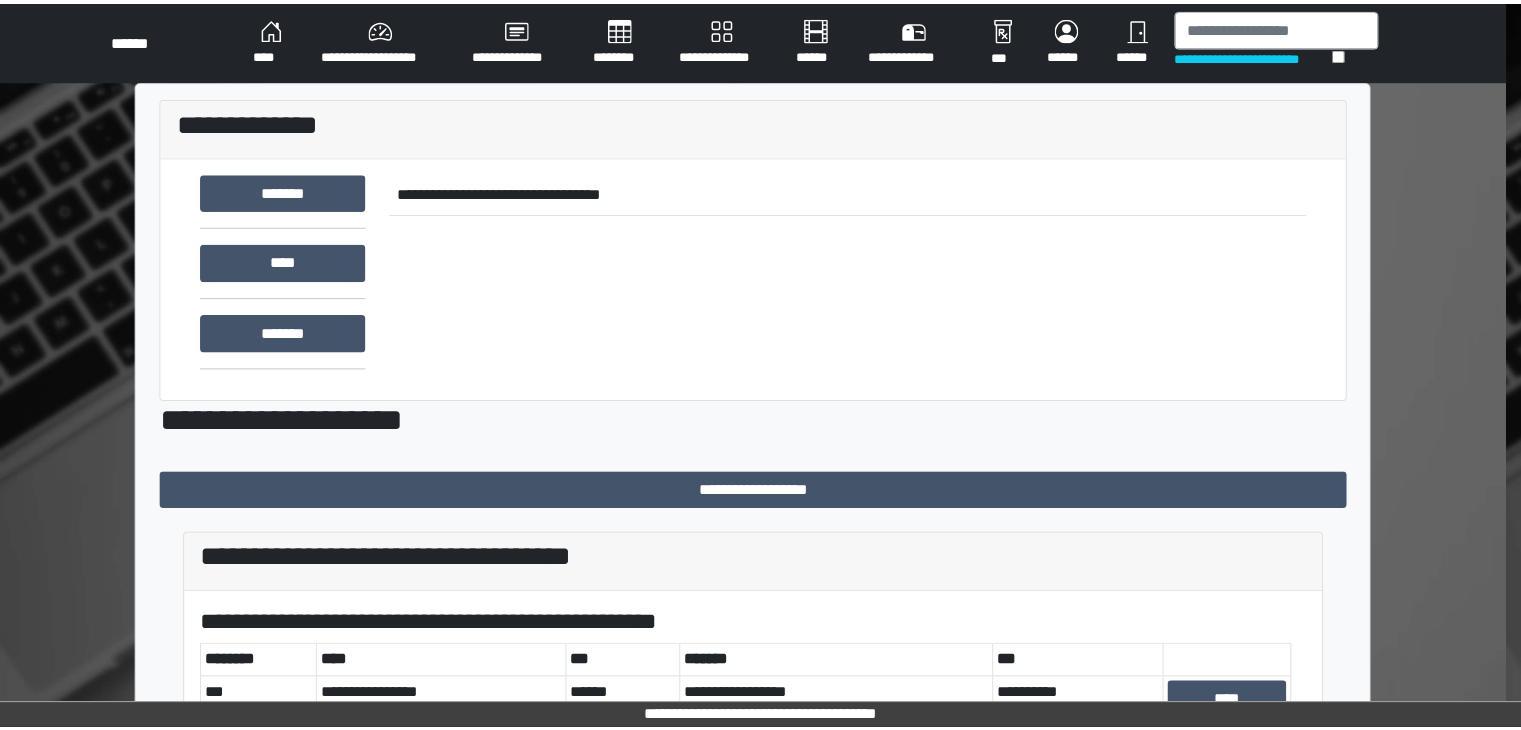 scroll, scrollTop: 0, scrollLeft: 0, axis: both 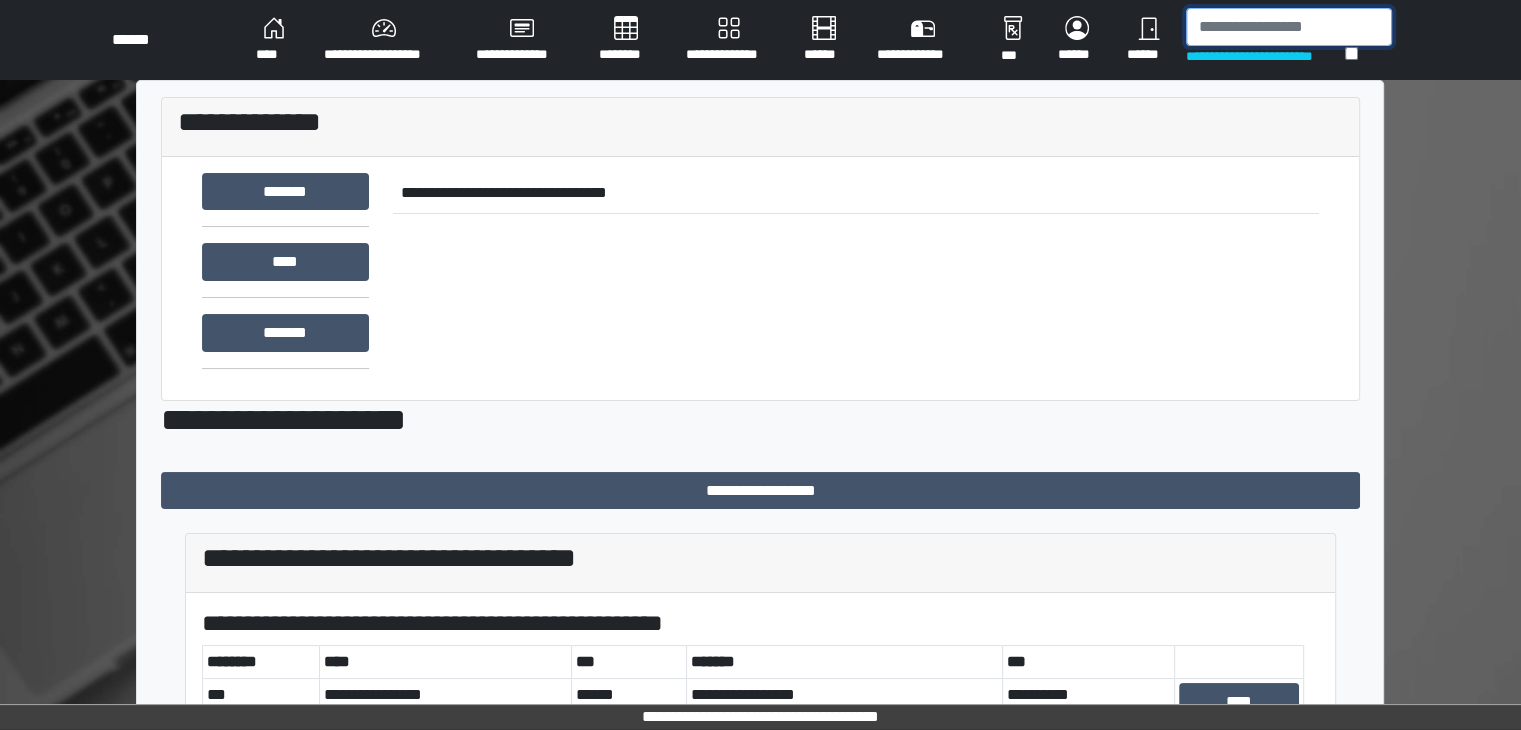 click at bounding box center [1289, 27] 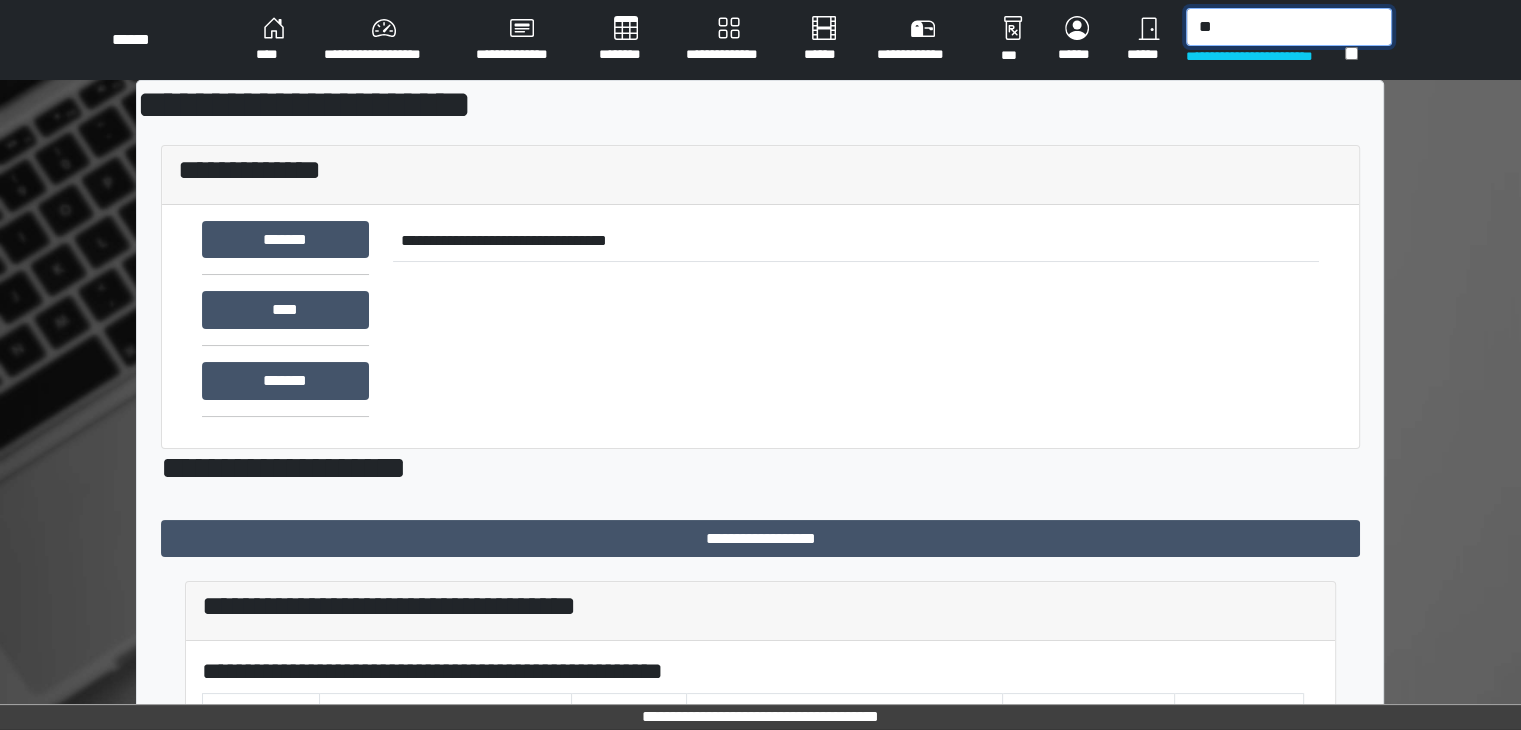 type on "*" 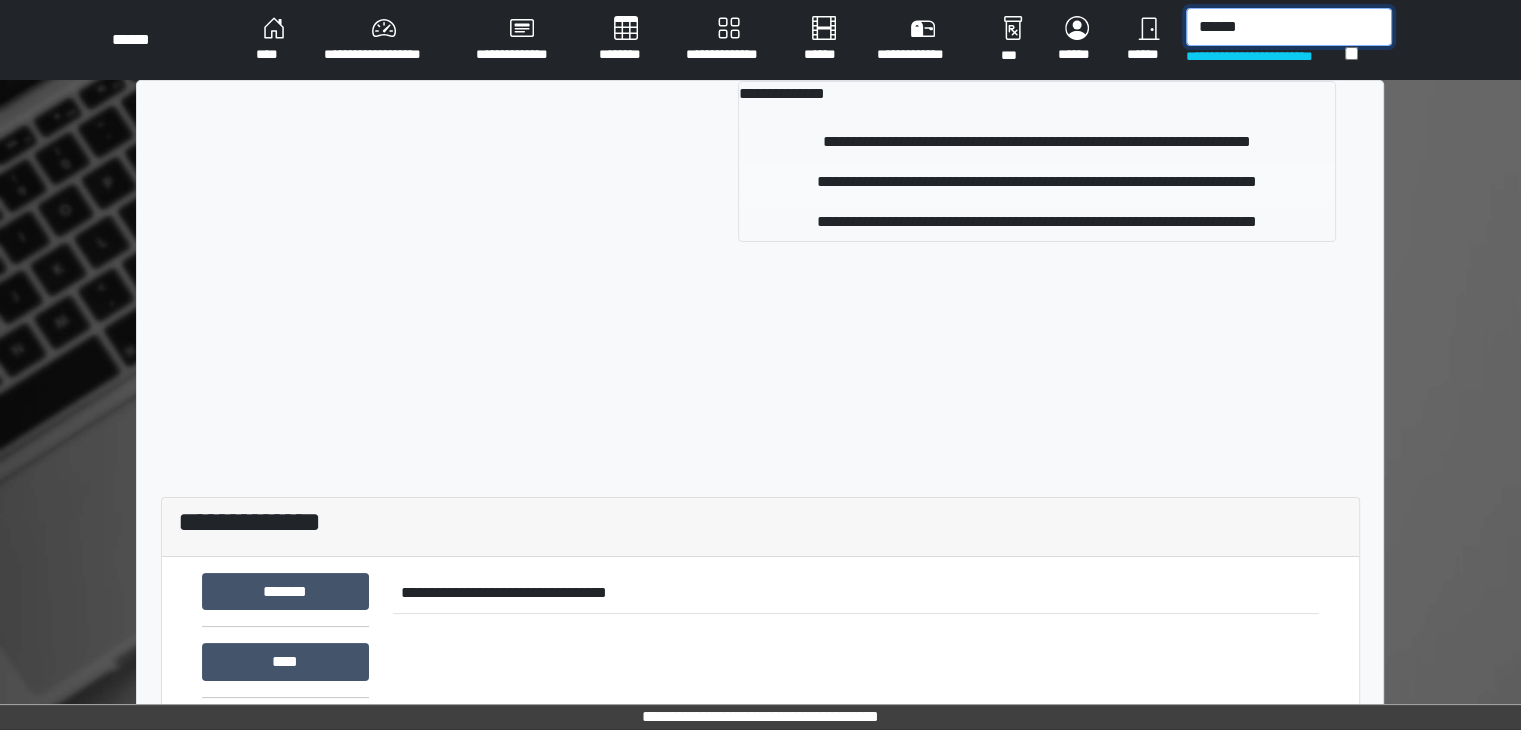 type on "******" 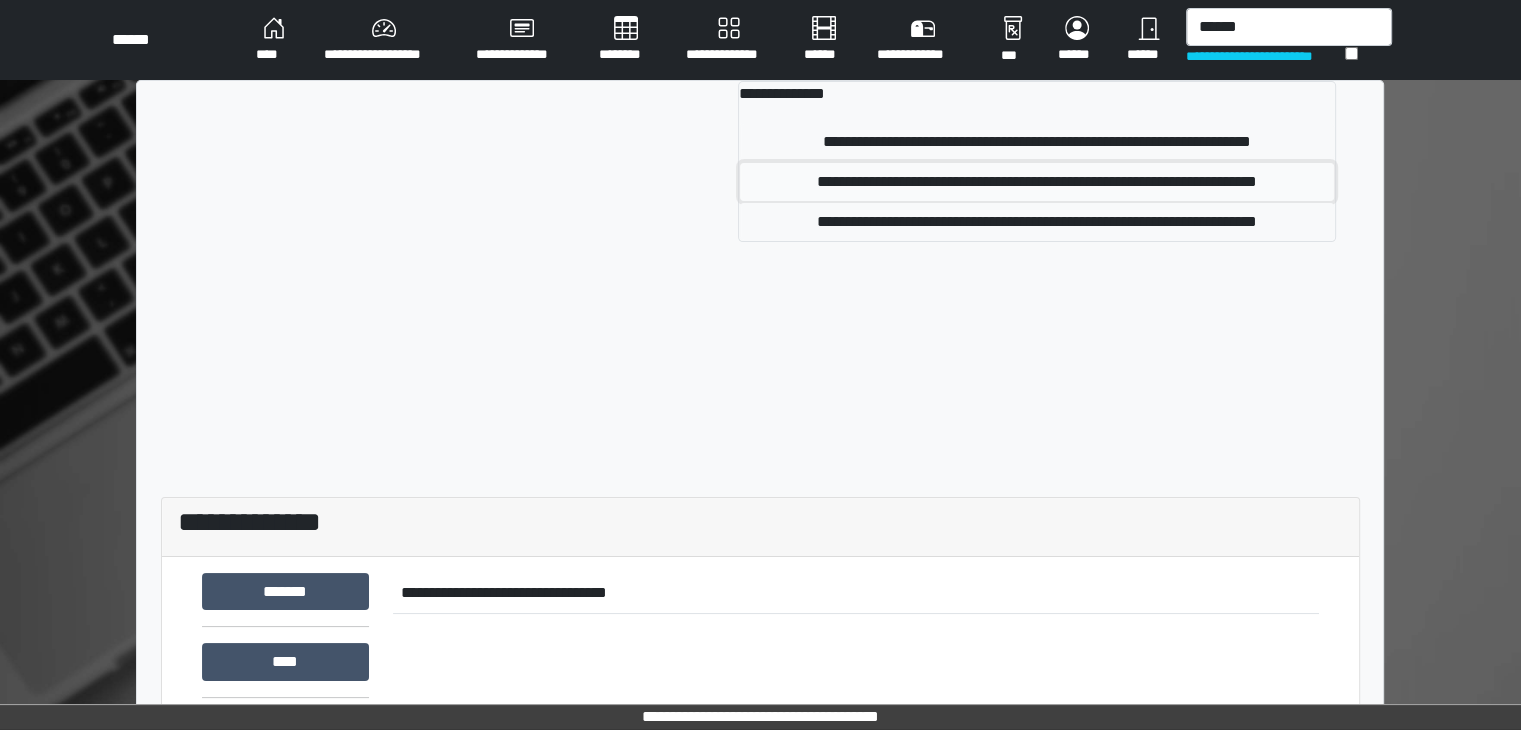 click on "**********" at bounding box center [1036, 182] 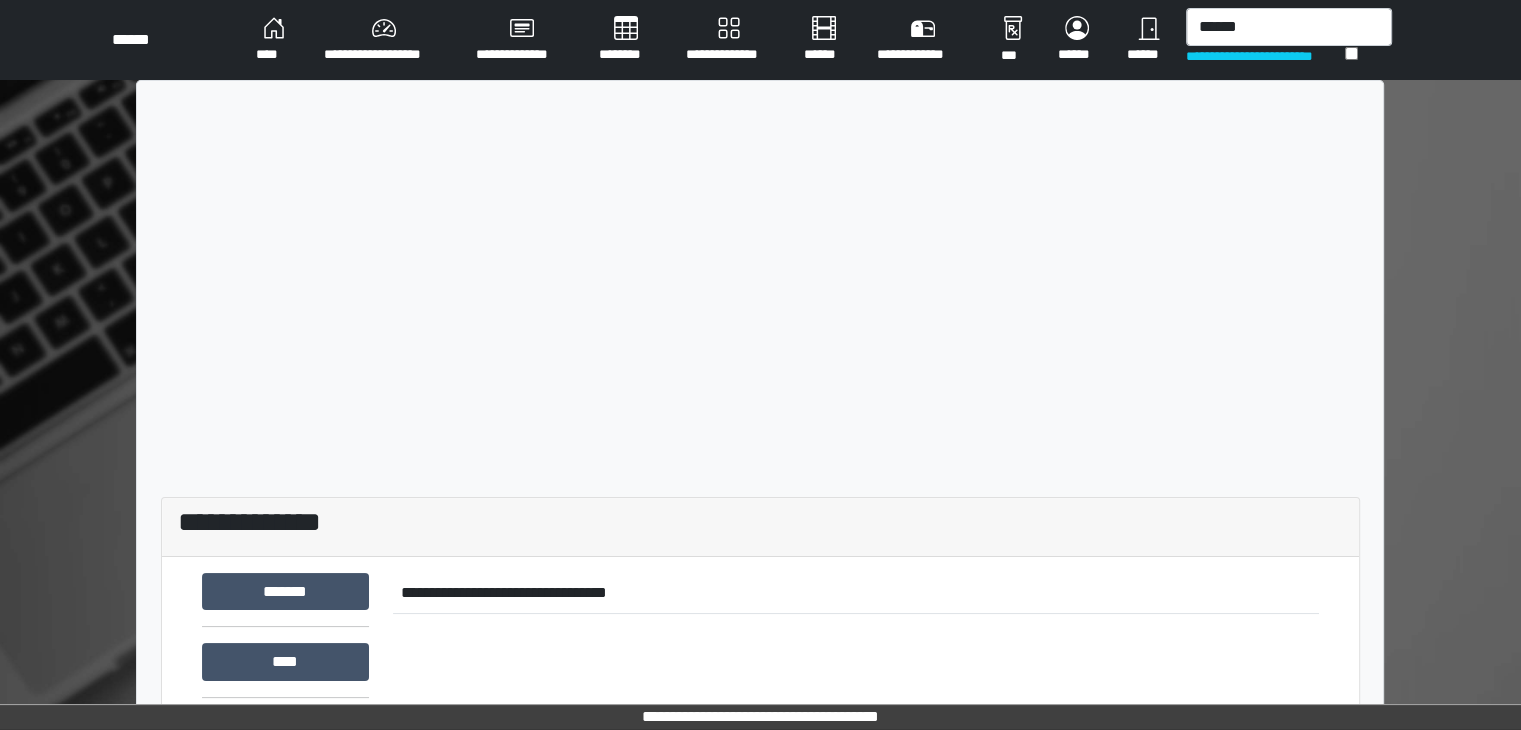 type 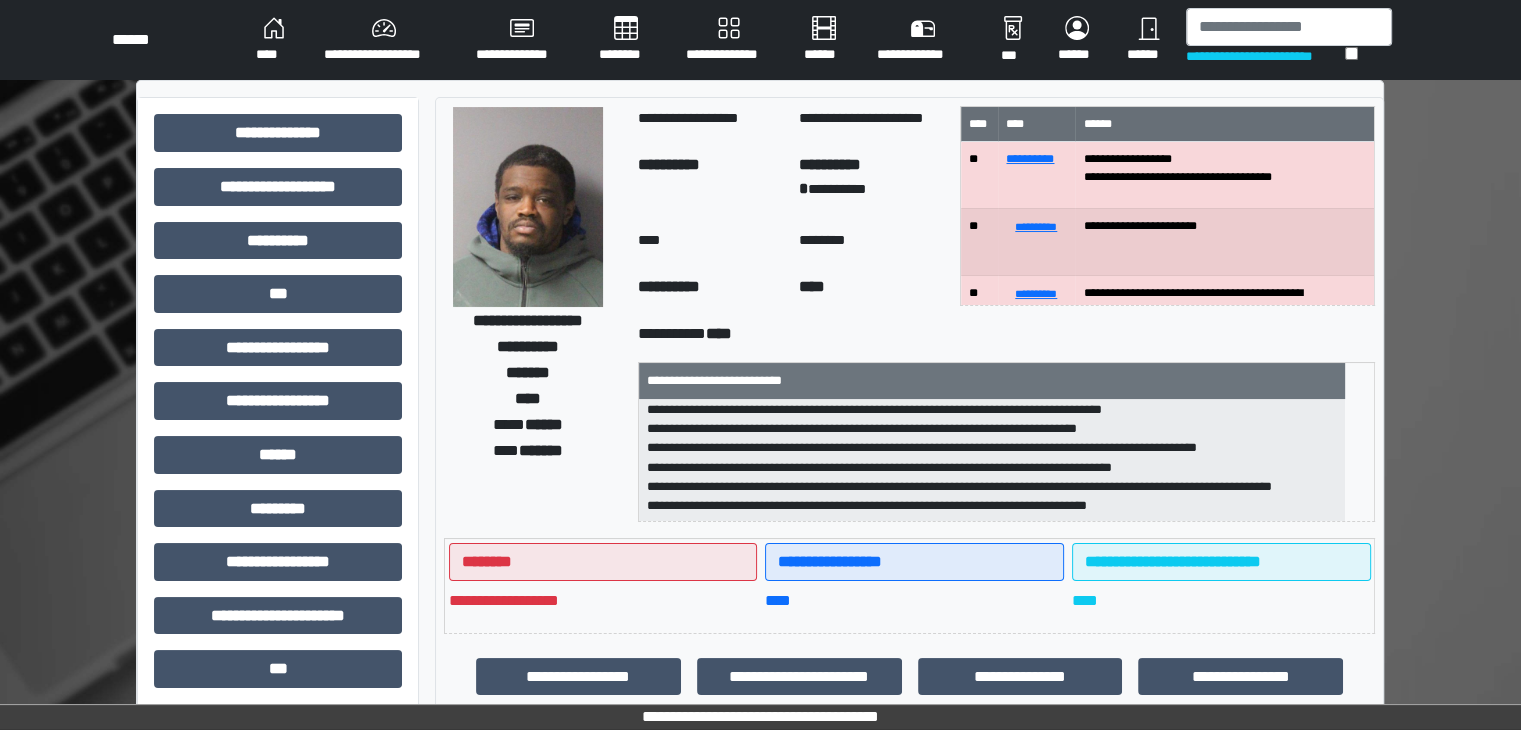 scroll, scrollTop: 332, scrollLeft: 0, axis: vertical 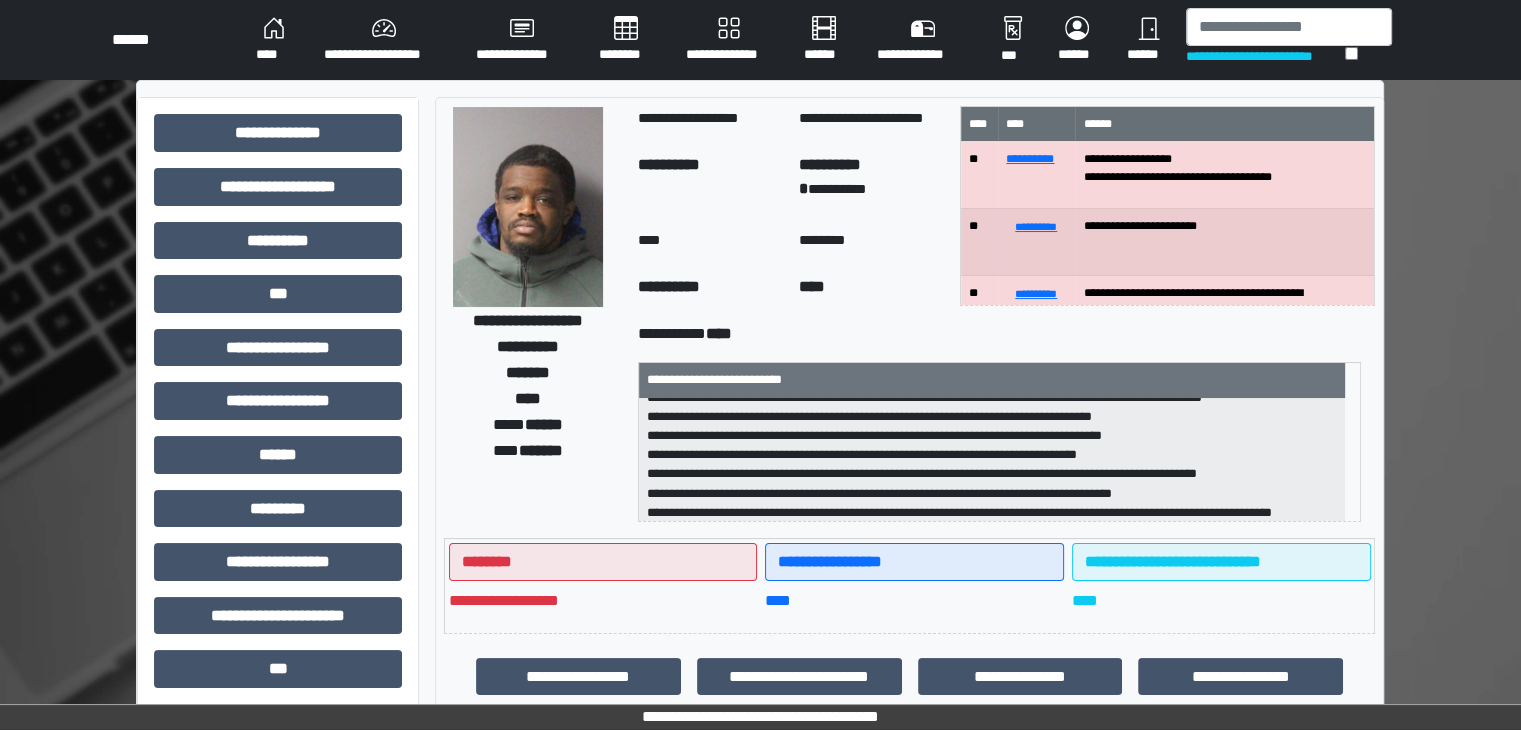 drag, startPoint x: 664, startPoint y: 413, endPoint x: 1070, endPoint y: 421, distance: 406.0788 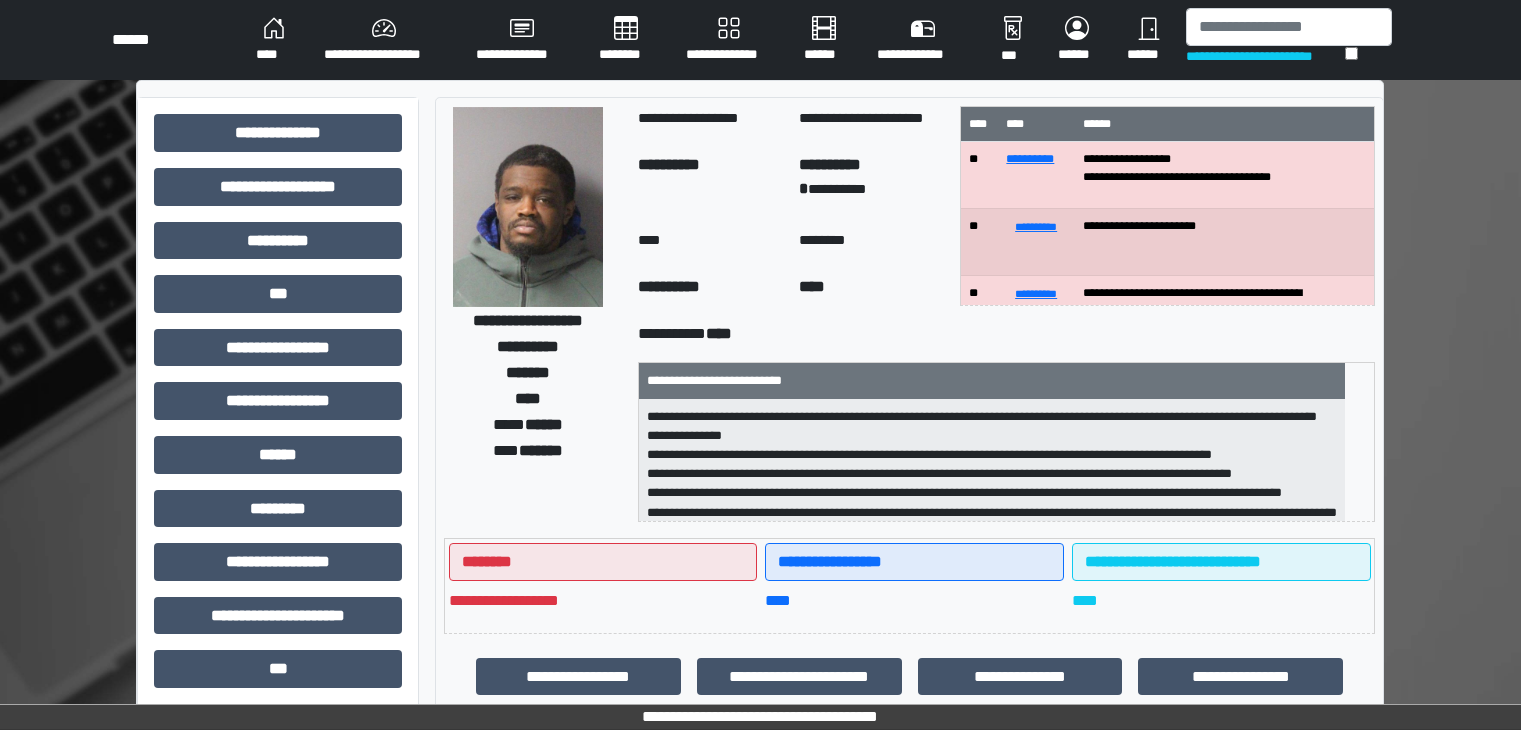 scroll, scrollTop: 0, scrollLeft: 0, axis: both 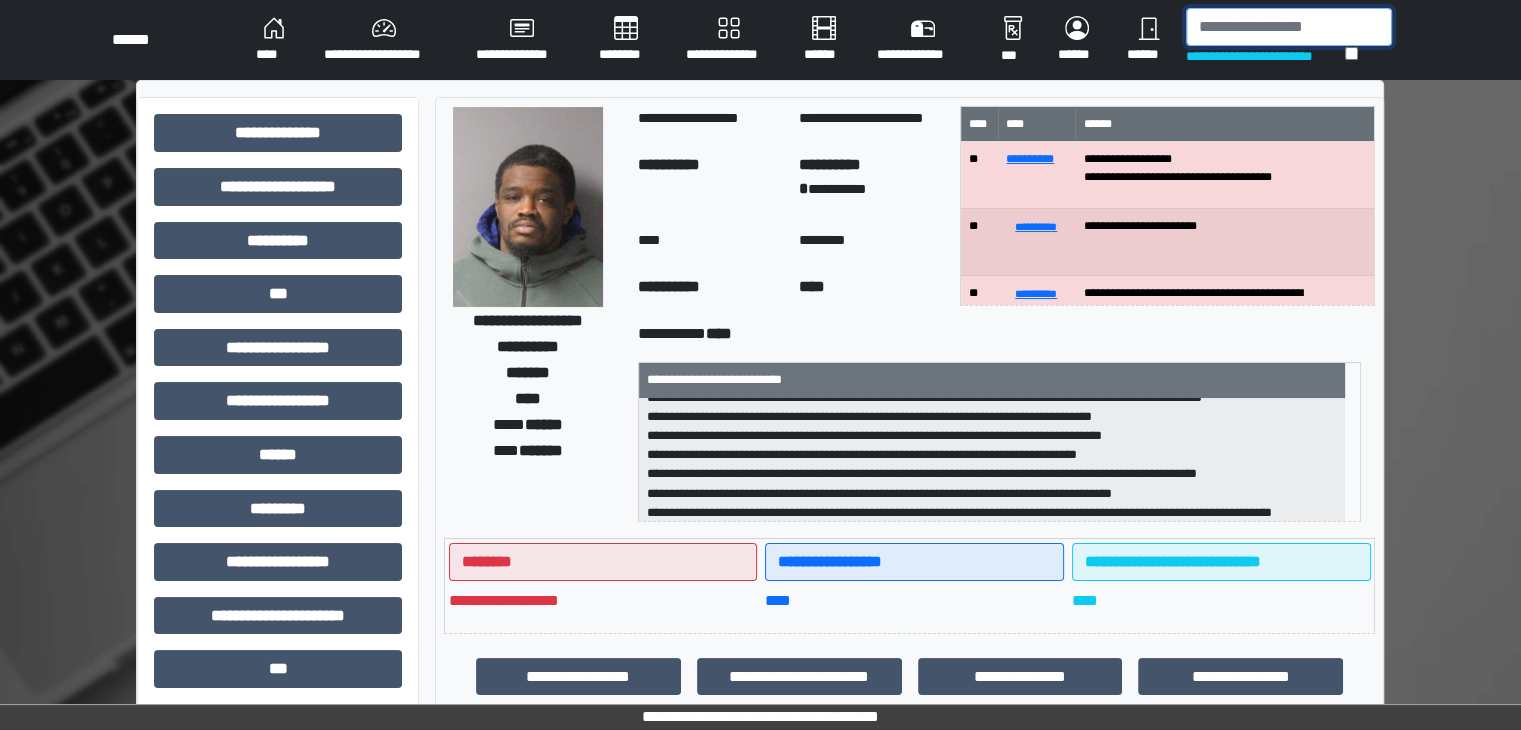 click at bounding box center (1289, 27) 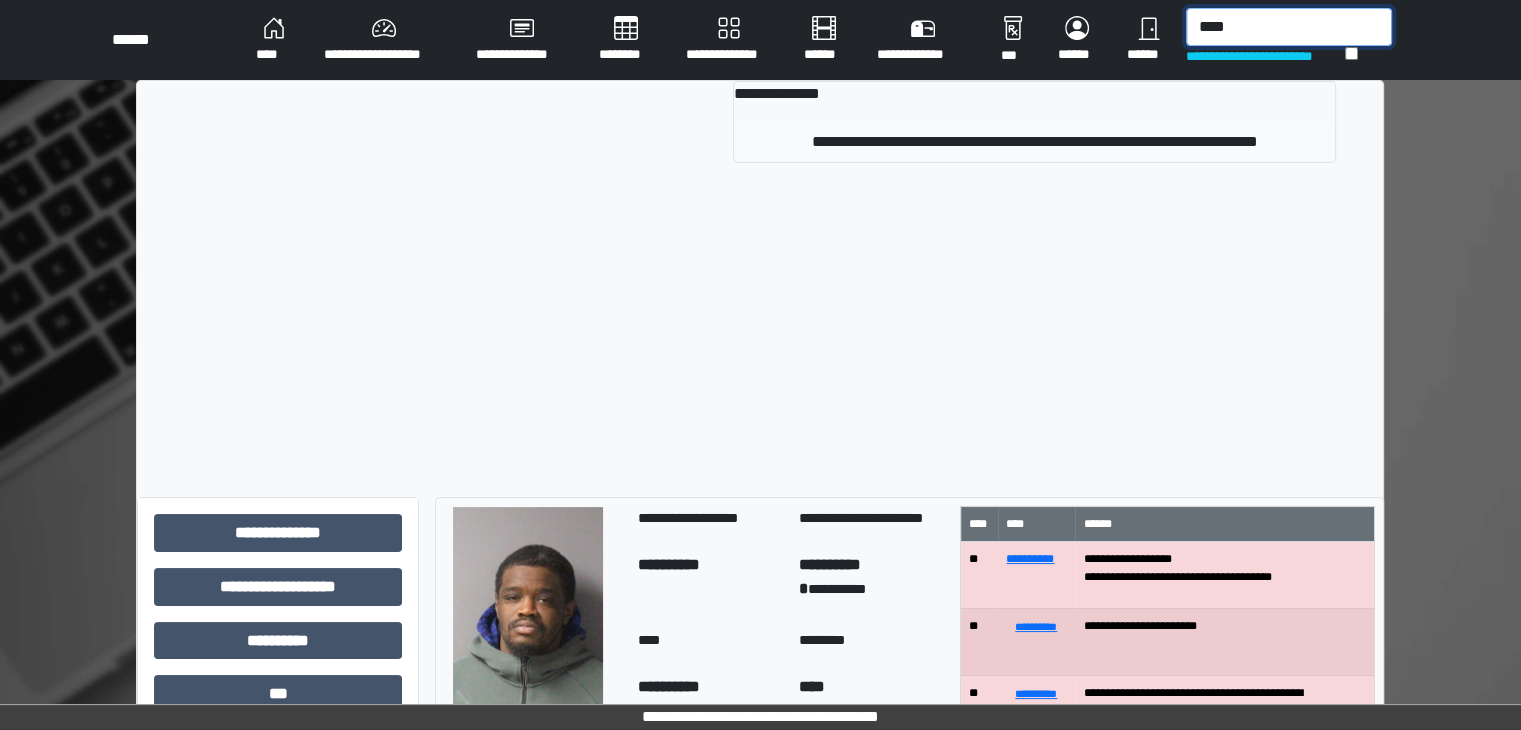 type on "****" 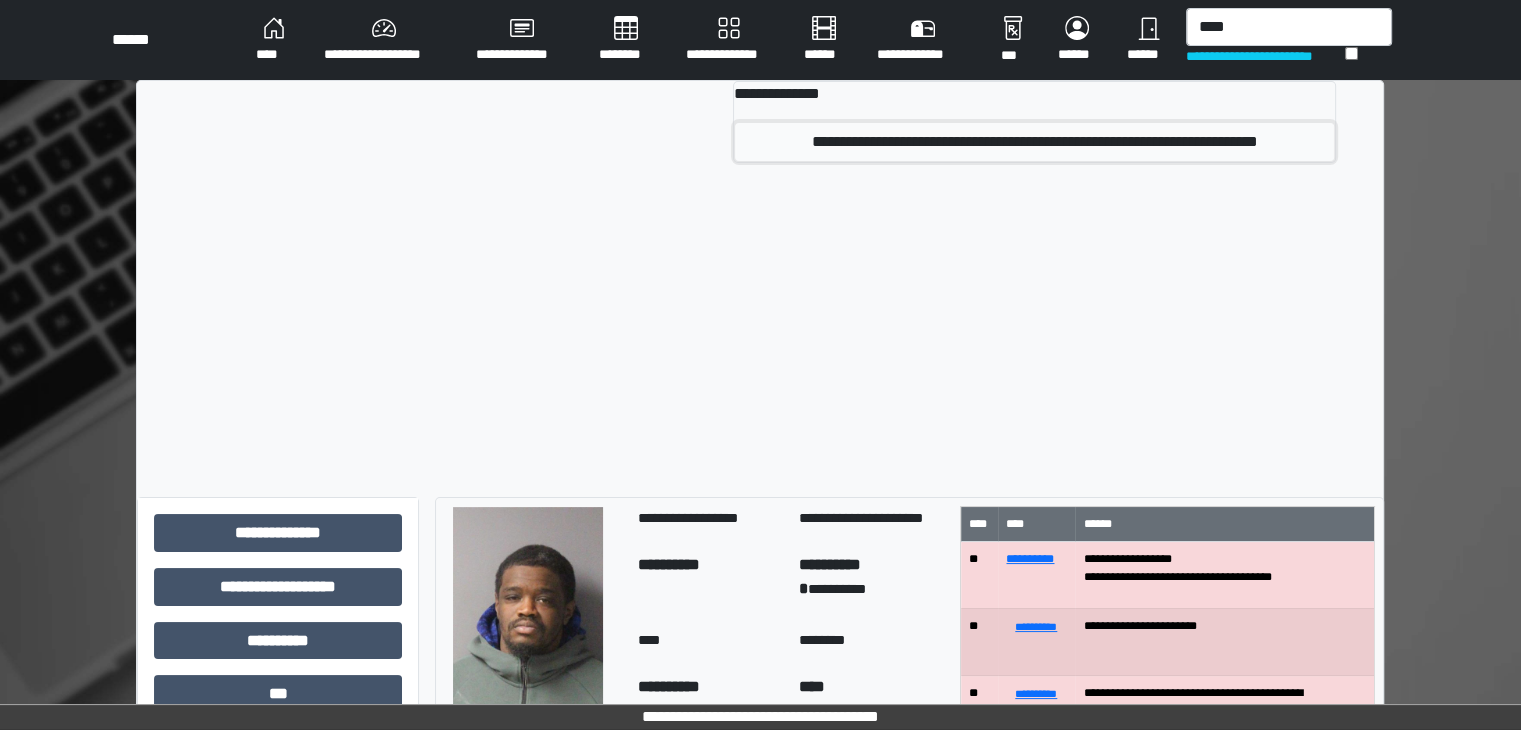 click on "**********" at bounding box center (1034, 142) 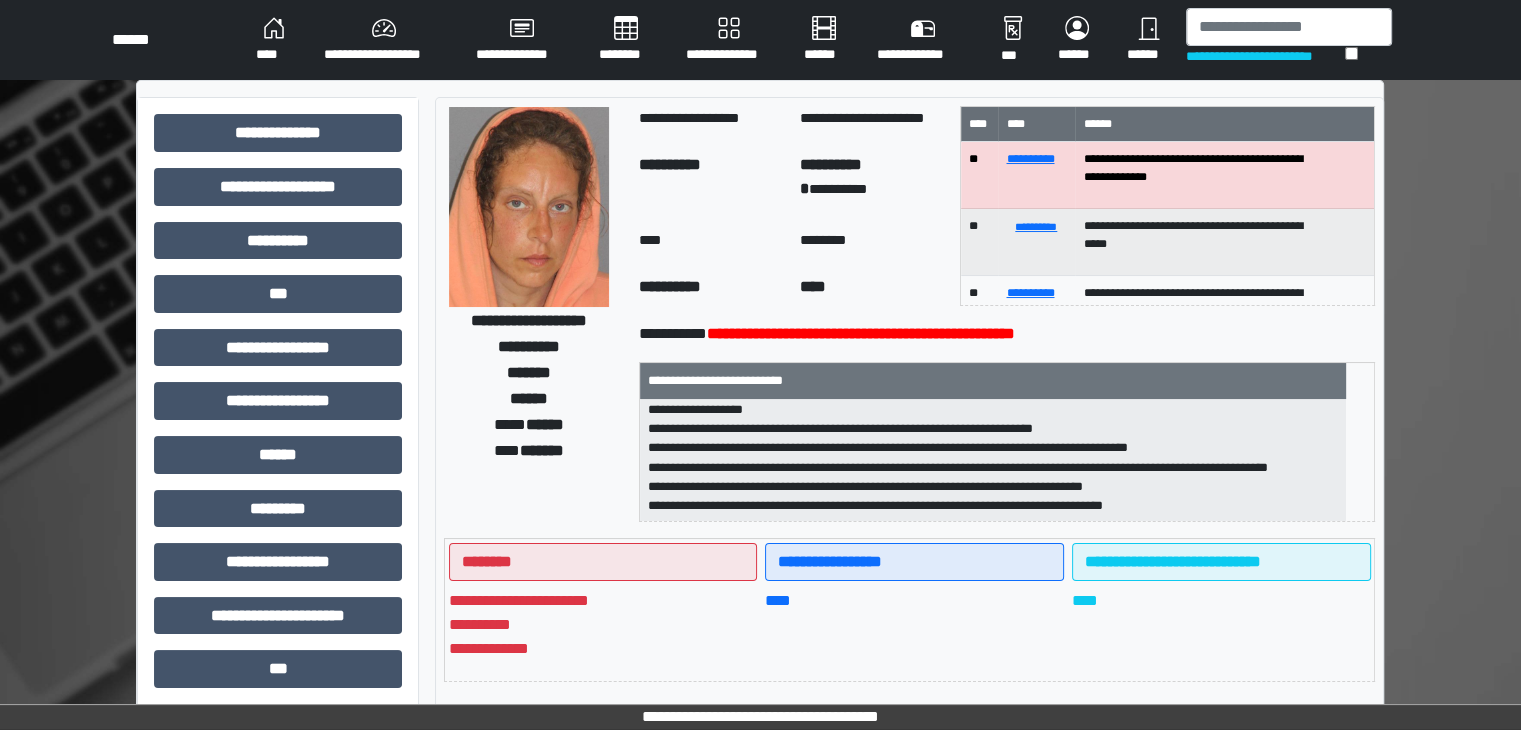 scroll, scrollTop: 83, scrollLeft: 0, axis: vertical 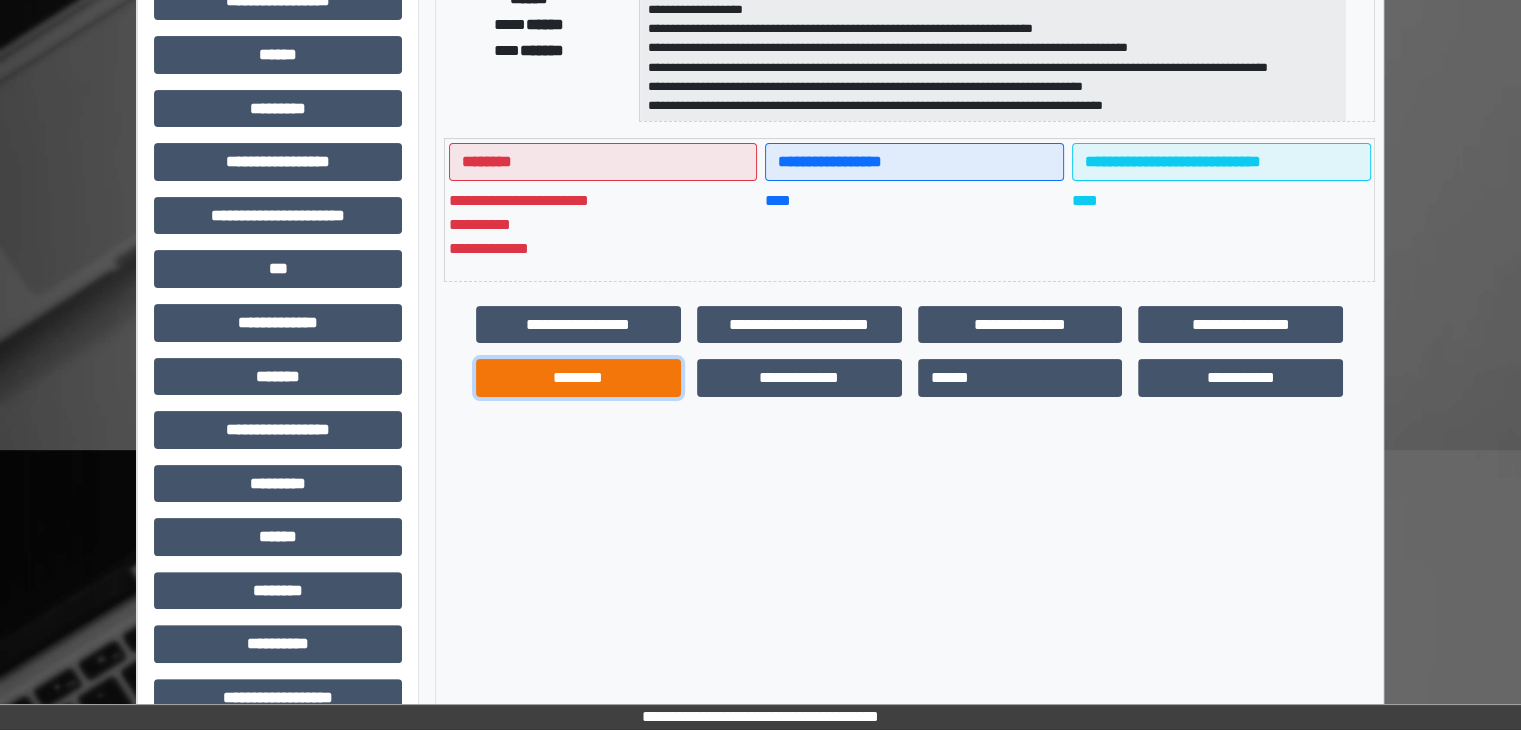 click on "********" at bounding box center [578, 378] 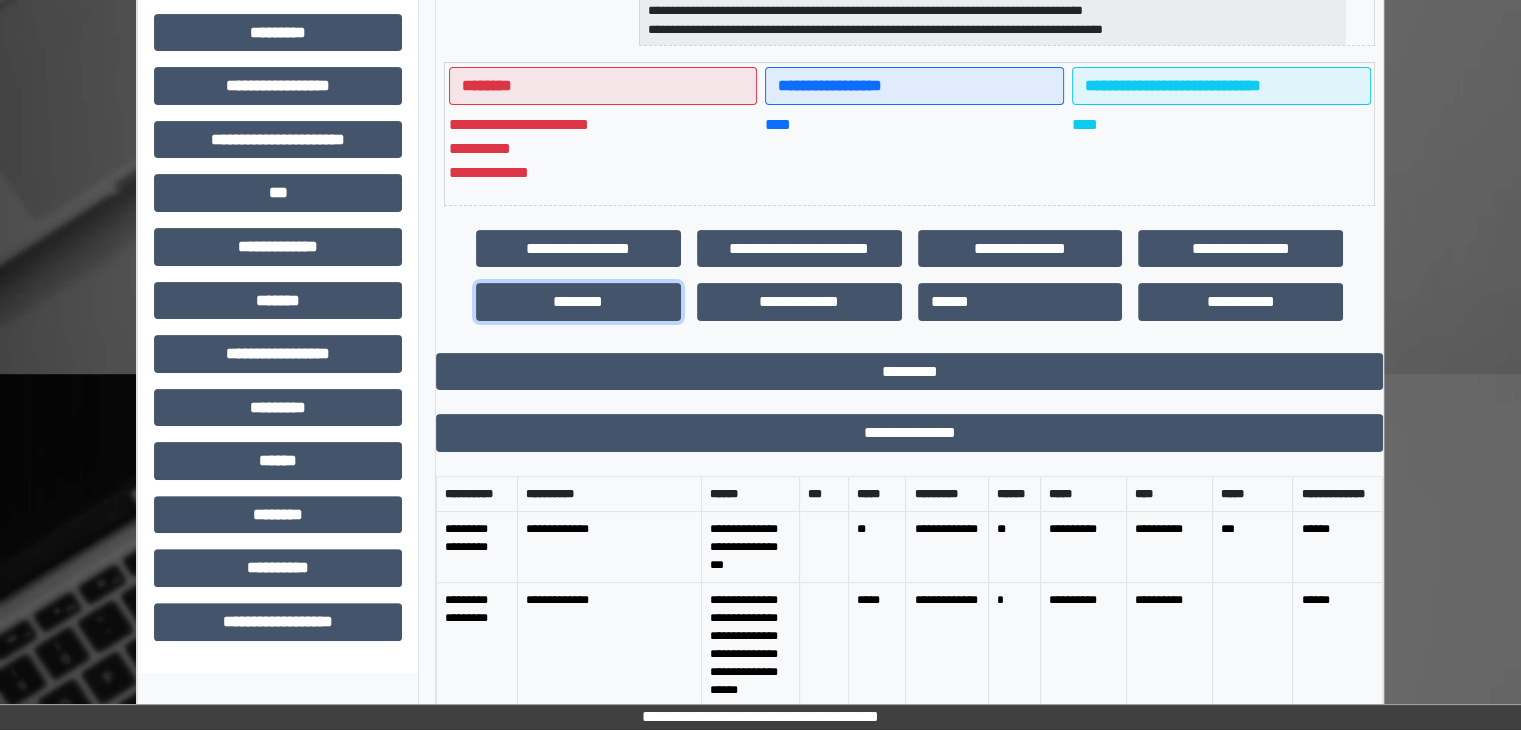 scroll, scrollTop: 720, scrollLeft: 0, axis: vertical 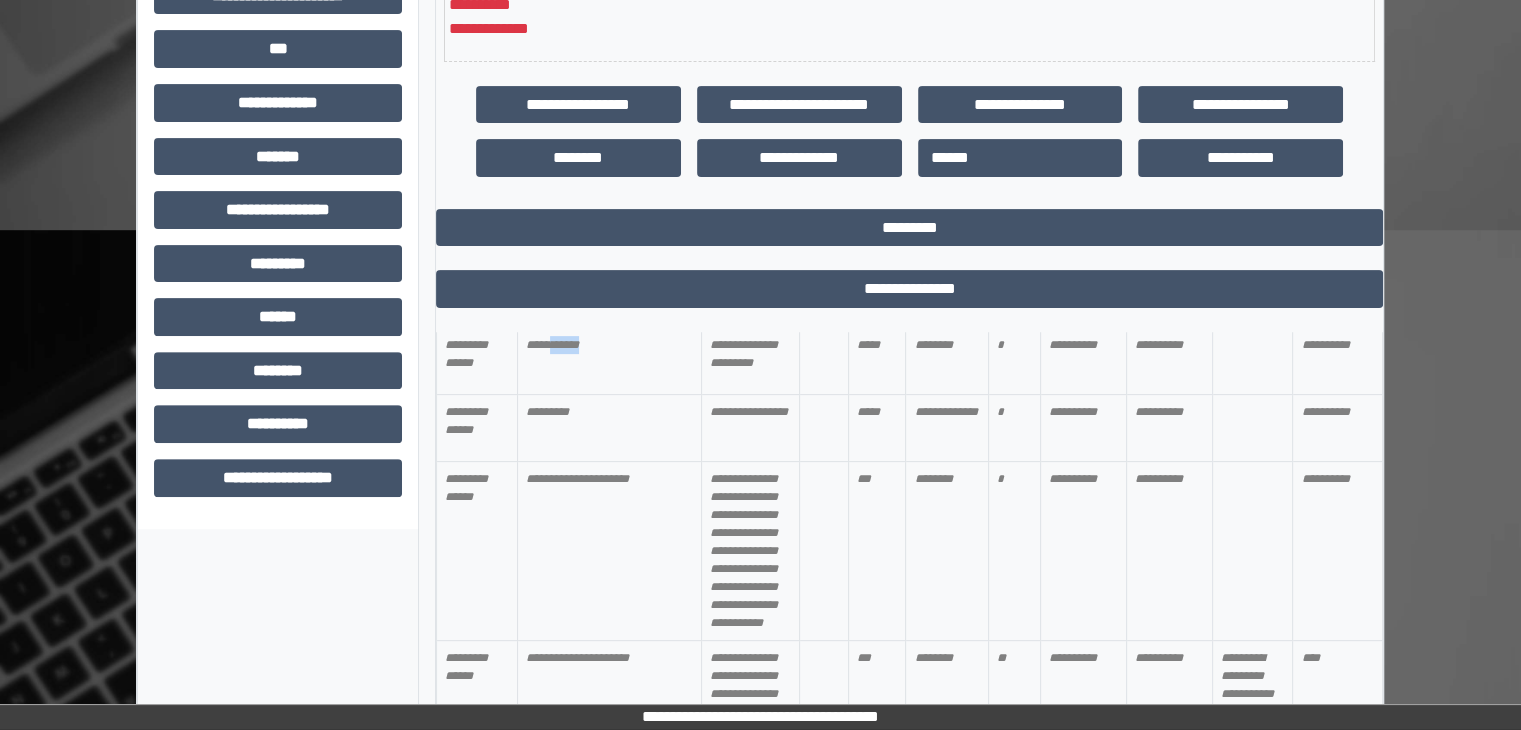 drag, startPoint x: 692, startPoint y: 436, endPoint x: 560, endPoint y: 427, distance: 132.30646 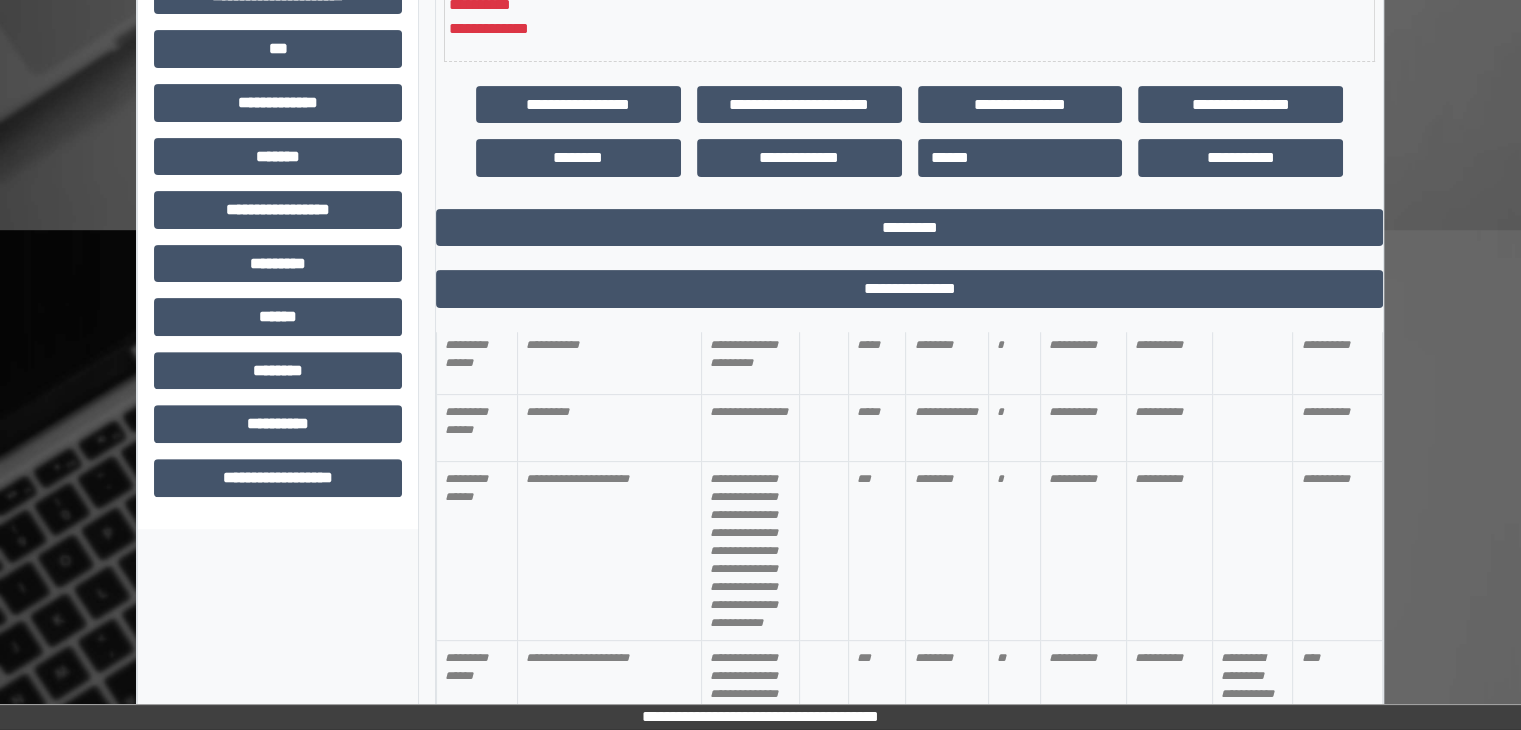 drag, startPoint x: 820, startPoint y: 457, endPoint x: 852, endPoint y: 450, distance: 32.75668 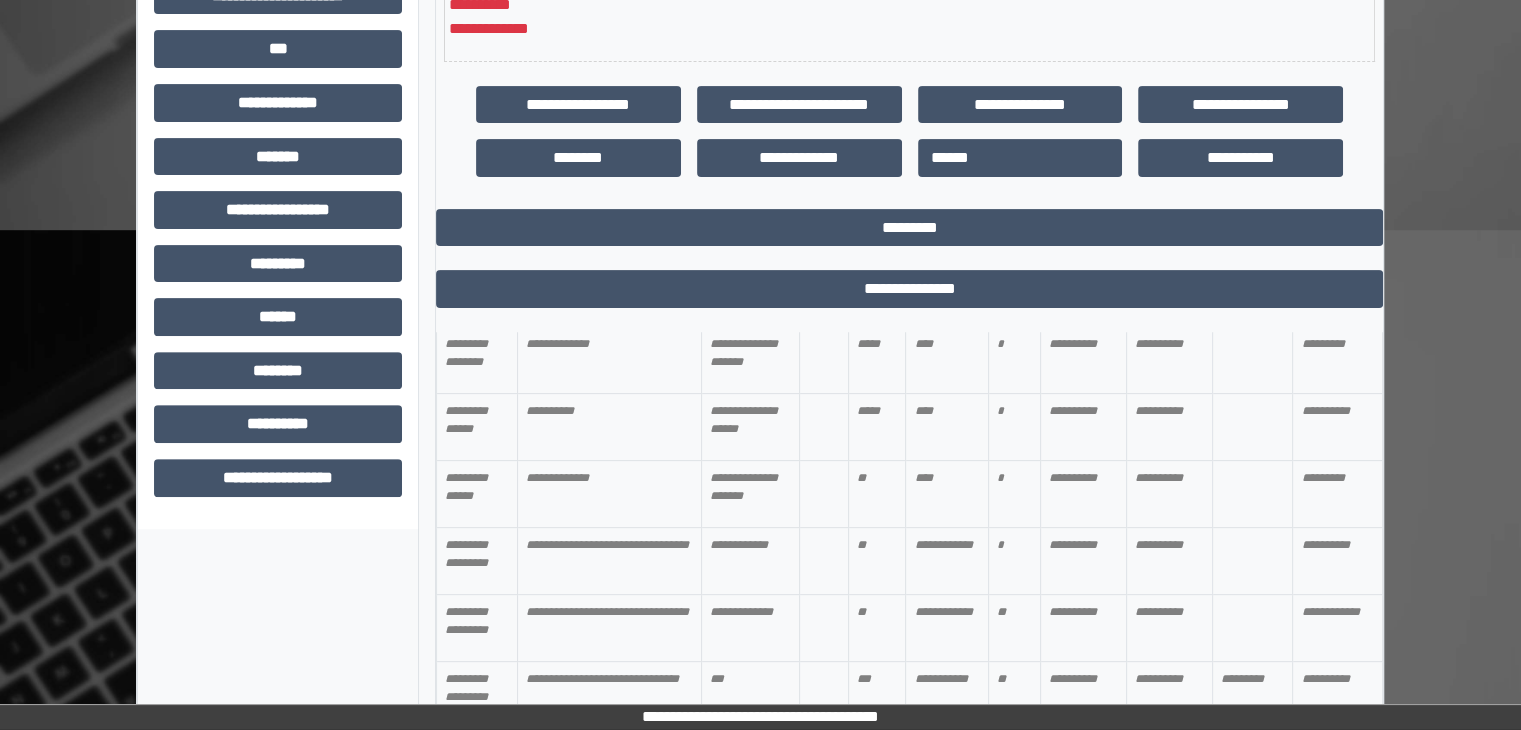 scroll, scrollTop: 2975, scrollLeft: 0, axis: vertical 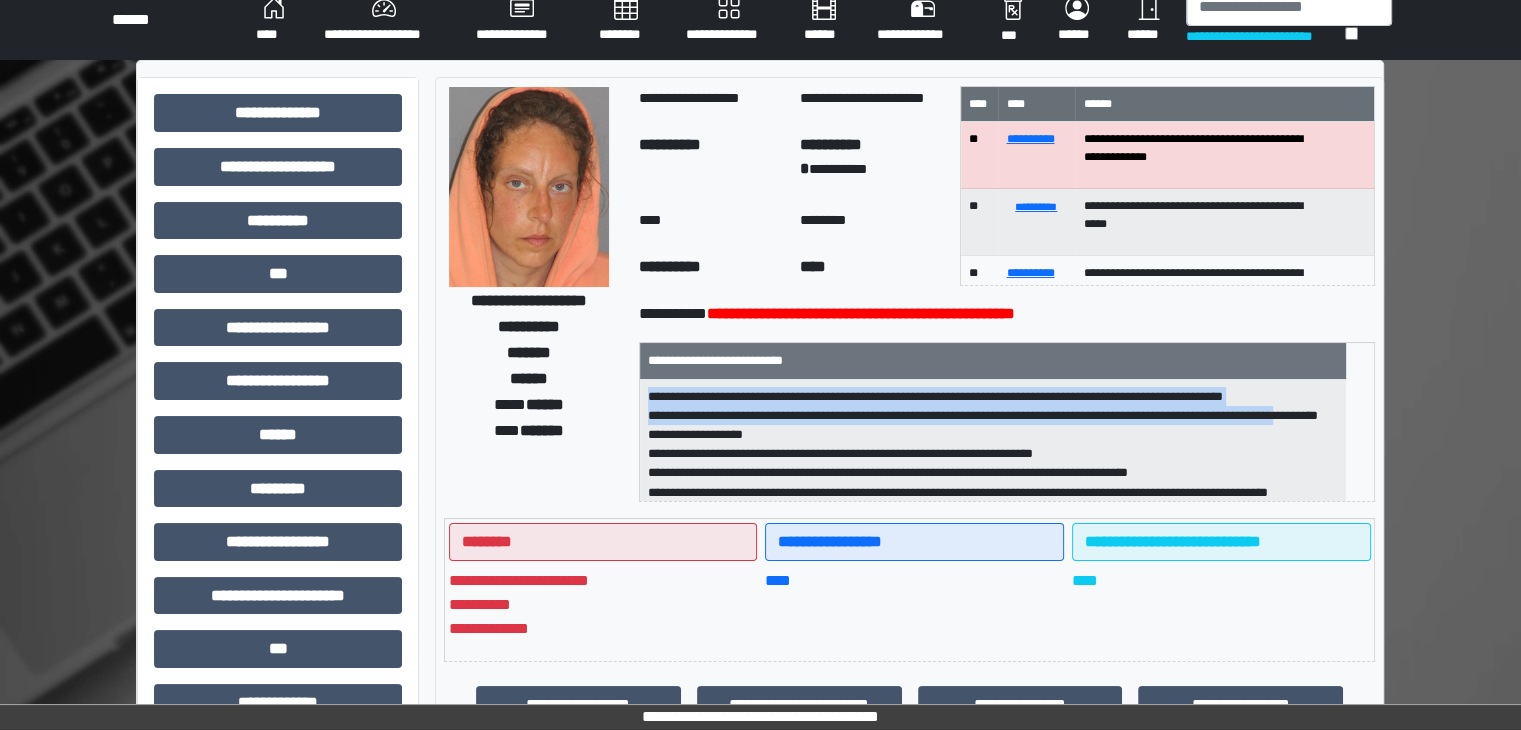 drag, startPoint x: 730, startPoint y: 378, endPoint x: 737, endPoint y: 419, distance: 41.59327 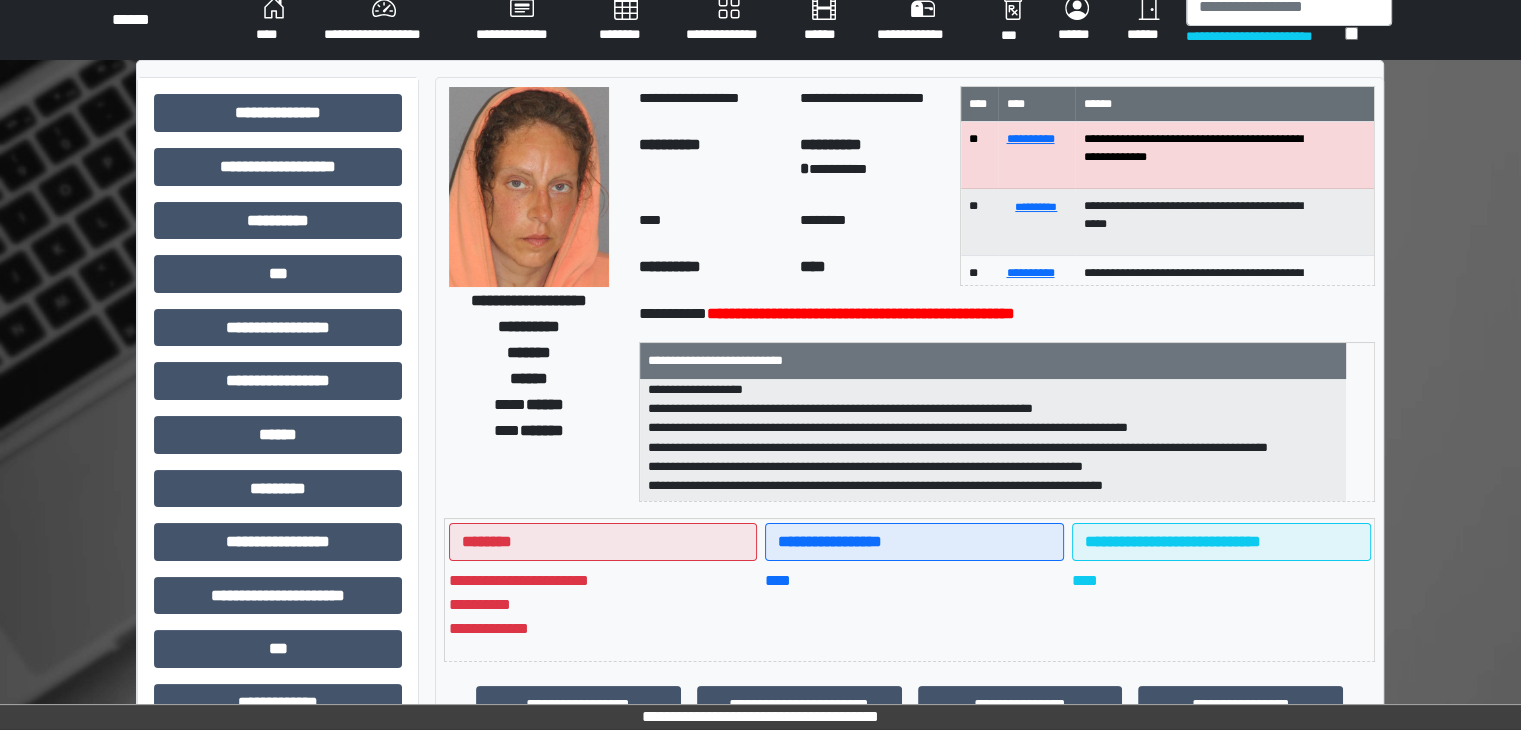 scroll, scrollTop: 83, scrollLeft: 0, axis: vertical 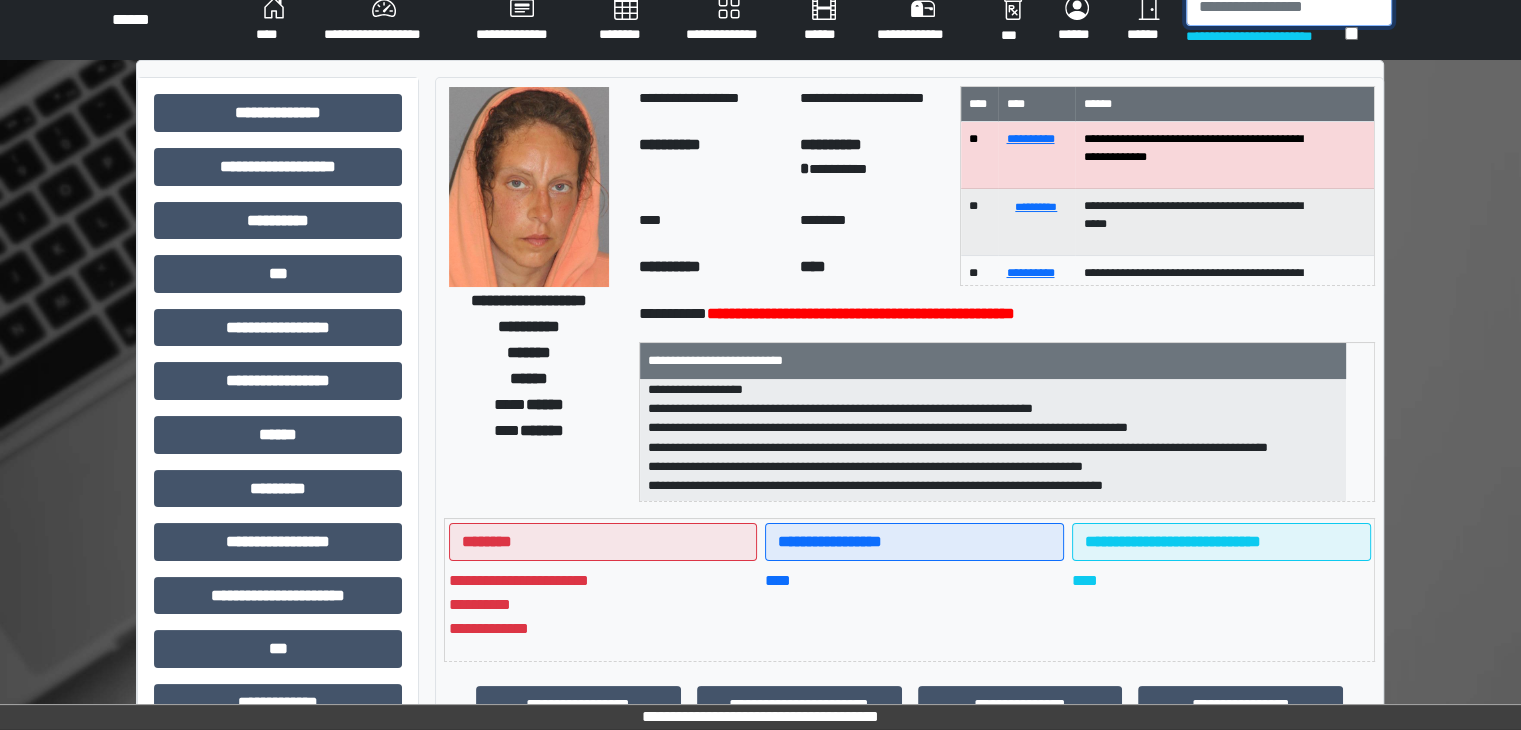 click at bounding box center [1289, 7] 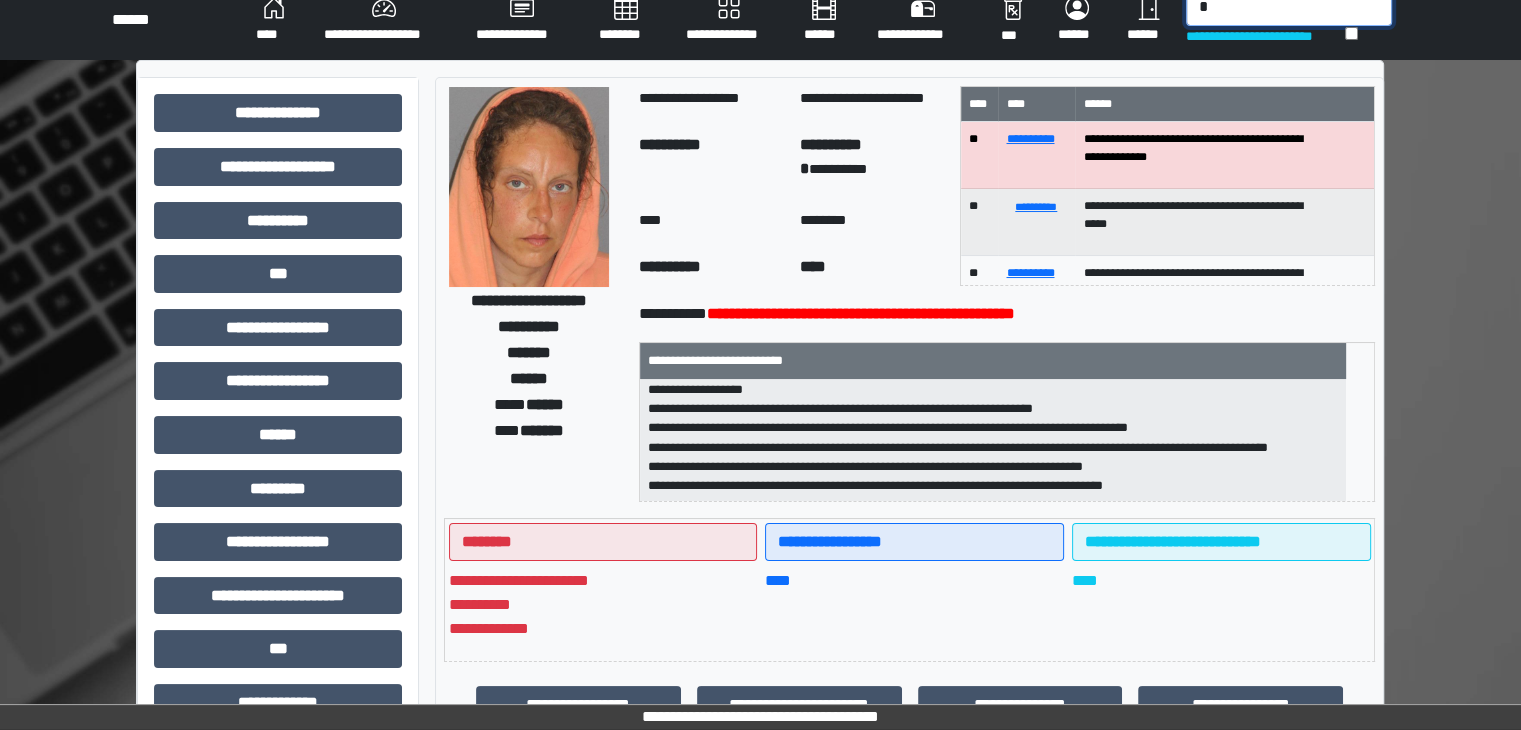scroll, scrollTop: 15, scrollLeft: 0, axis: vertical 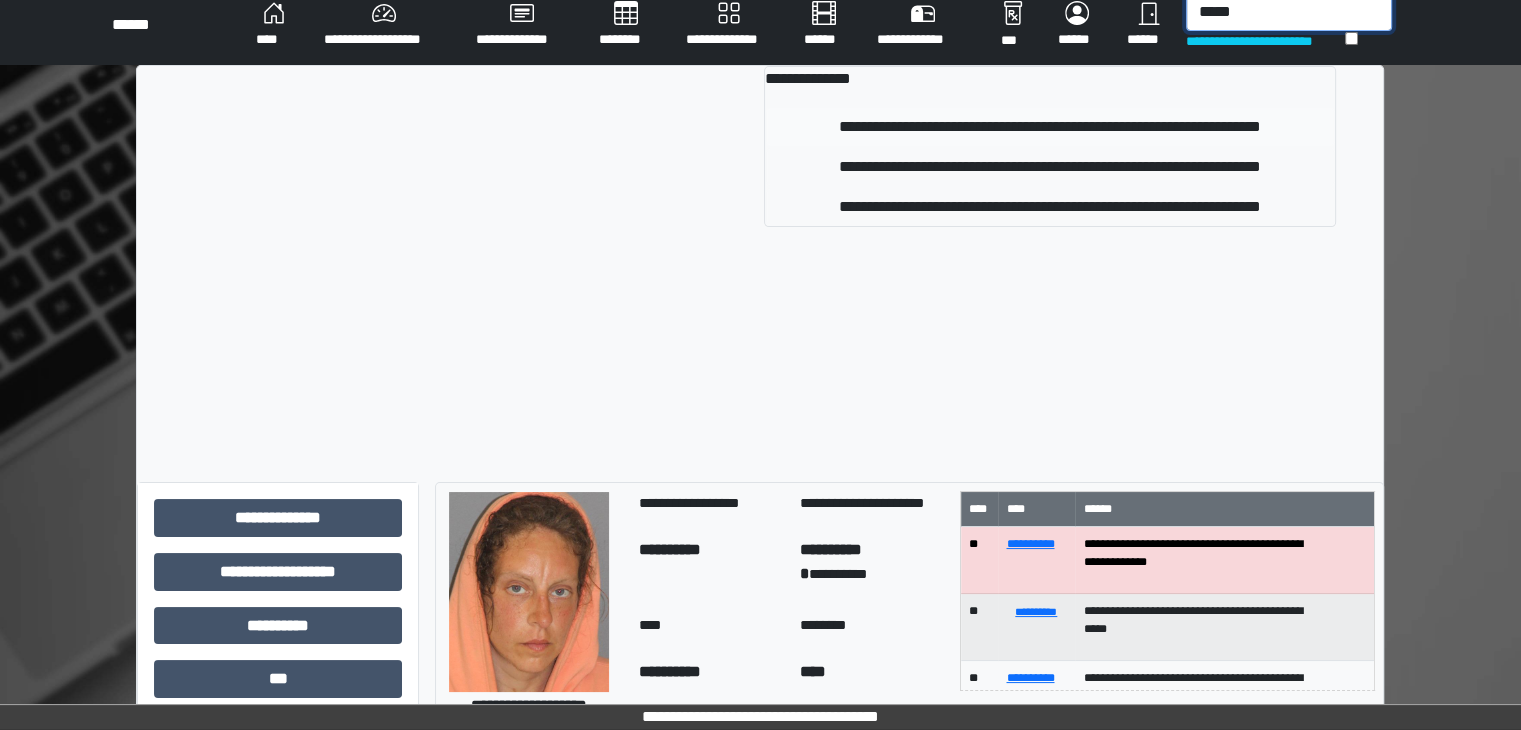 type on "*****" 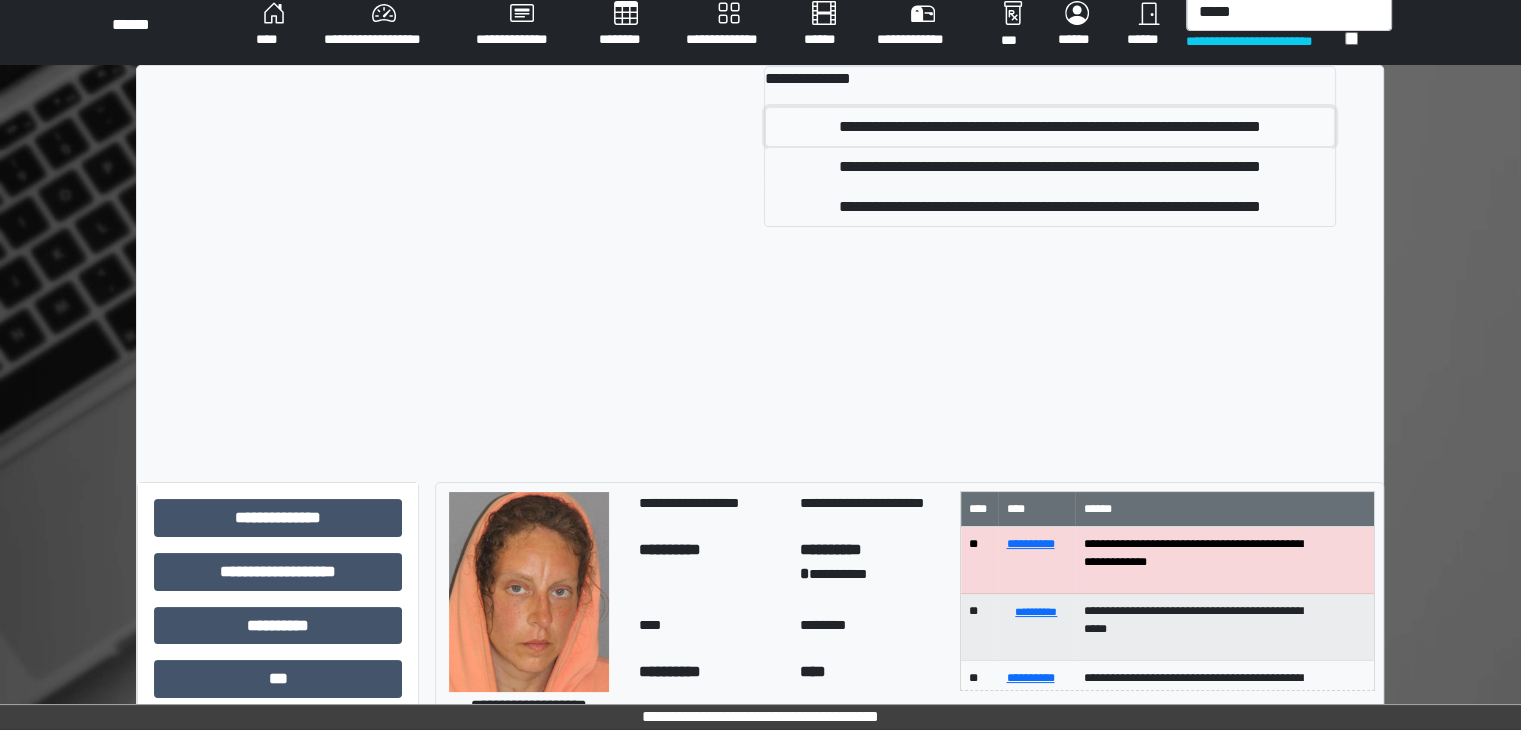 click on "**********" at bounding box center (1050, 127) 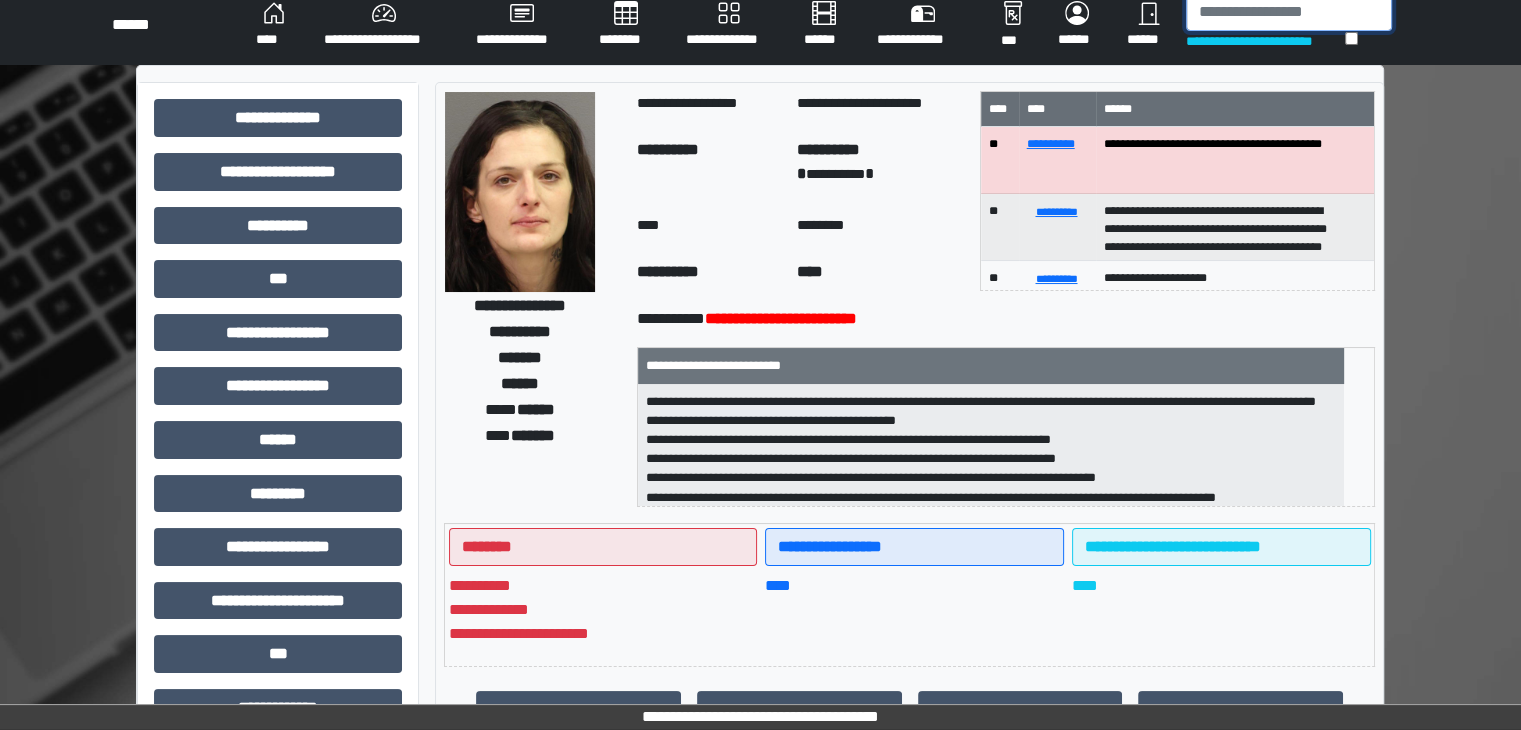 click at bounding box center (1289, 12) 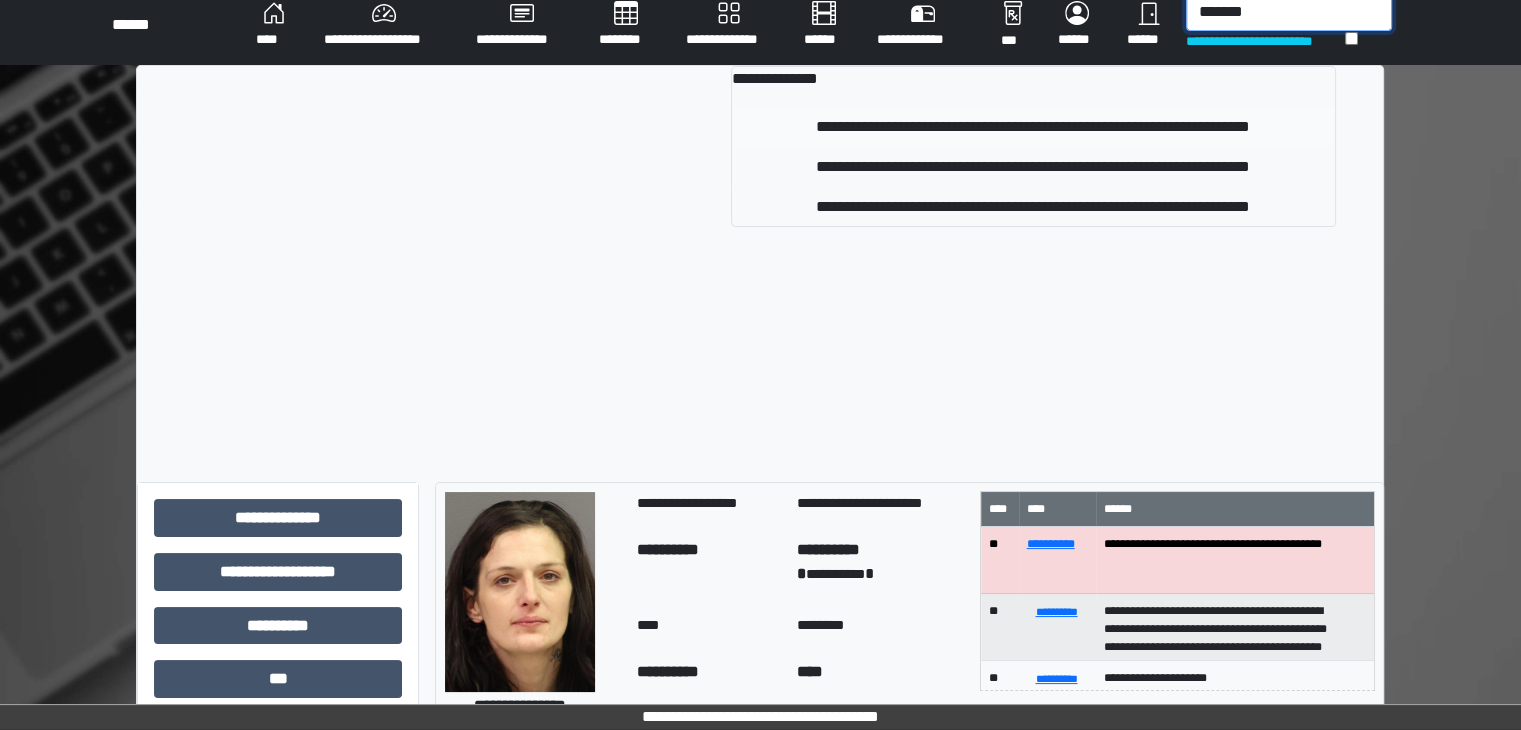 type on "*******" 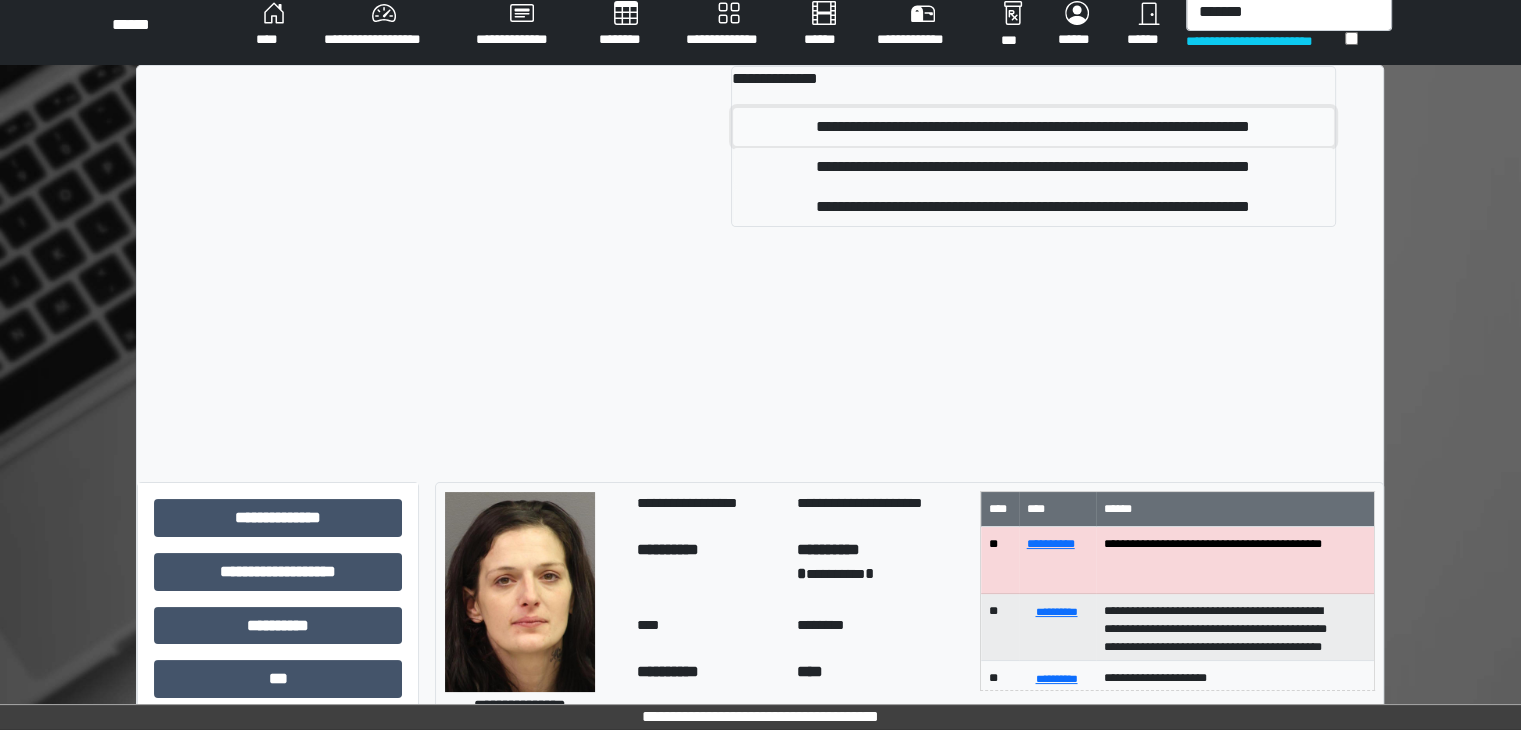 click on "**********" at bounding box center [1033, 127] 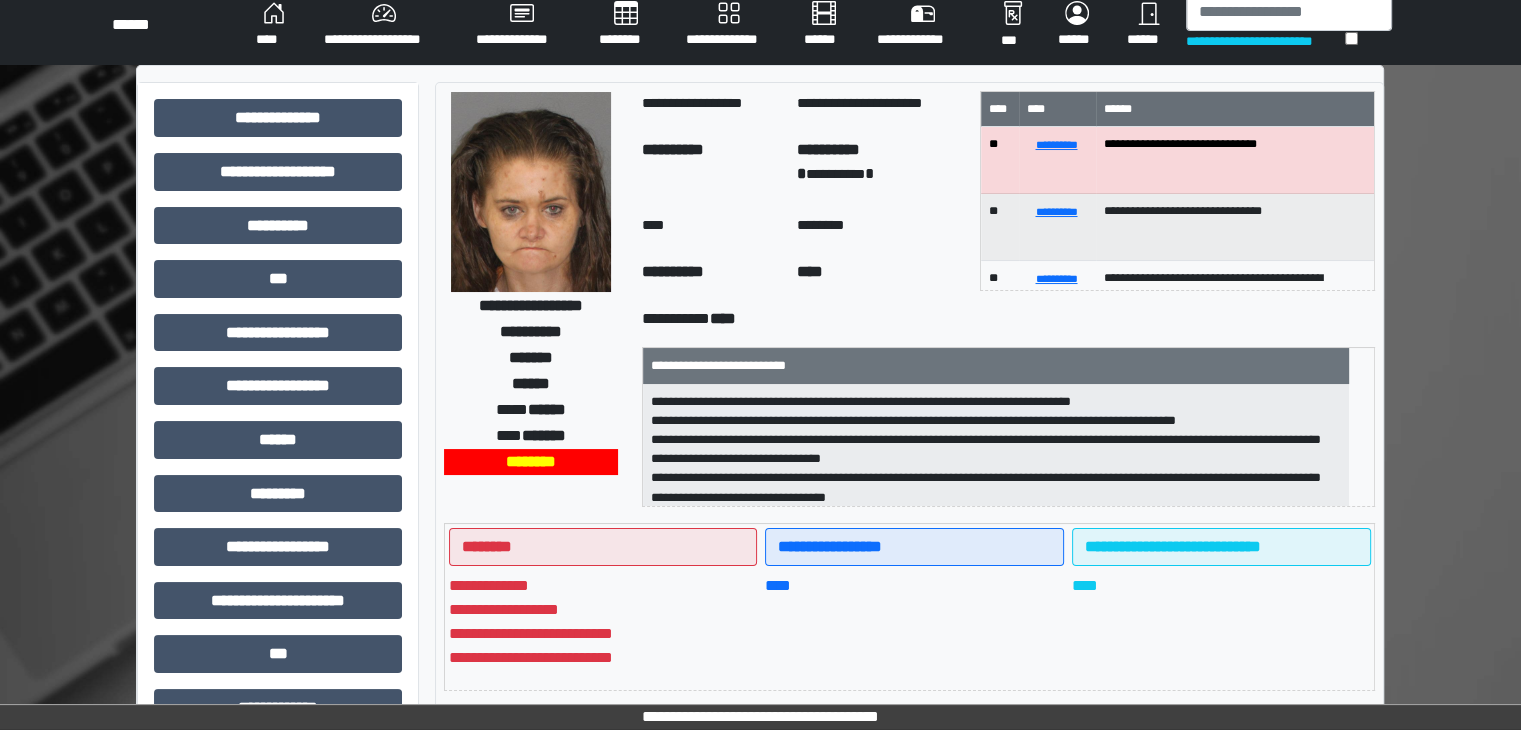scroll, scrollTop: 44, scrollLeft: 0, axis: vertical 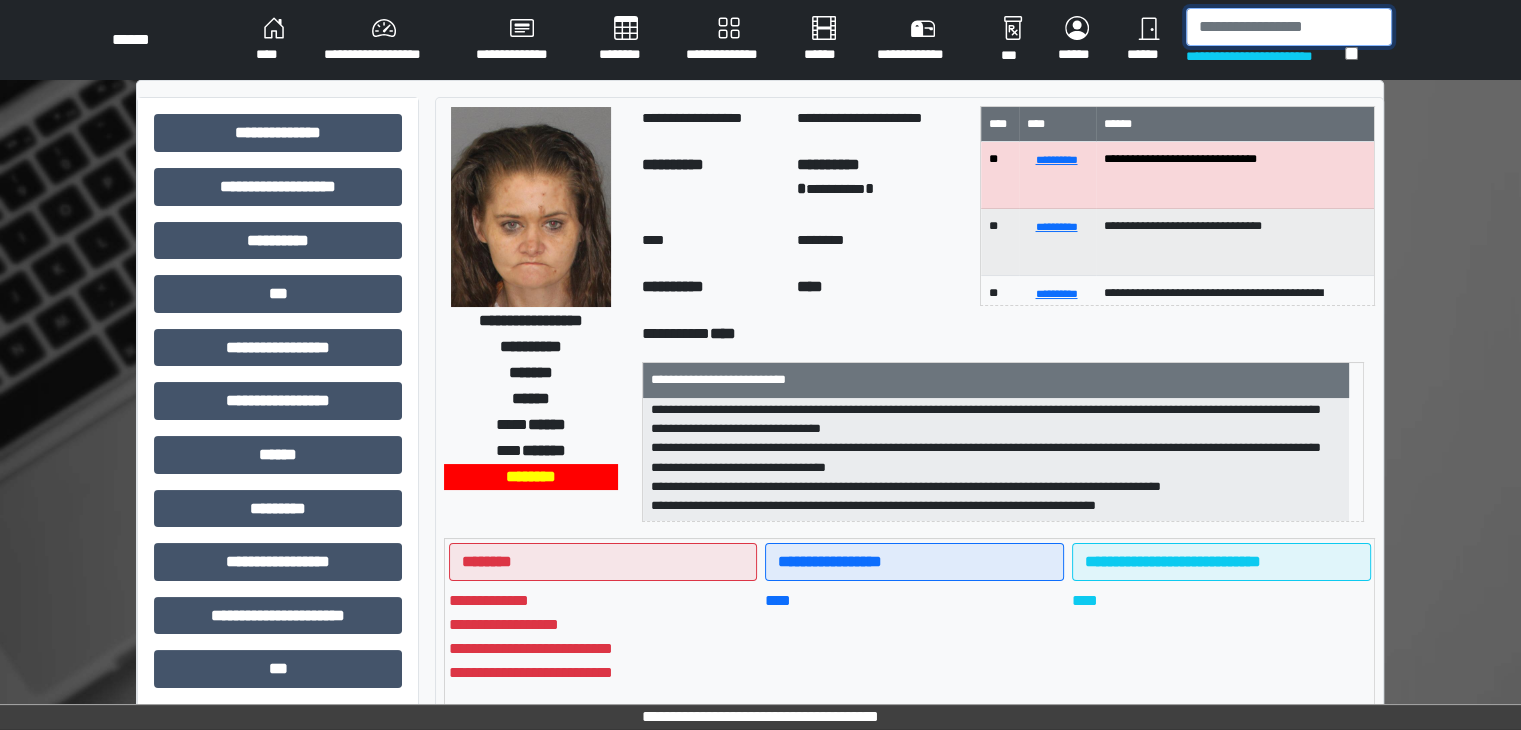 drag, startPoint x: 1256, startPoint y: 25, endPoint x: 1189, endPoint y: 45, distance: 69.92139 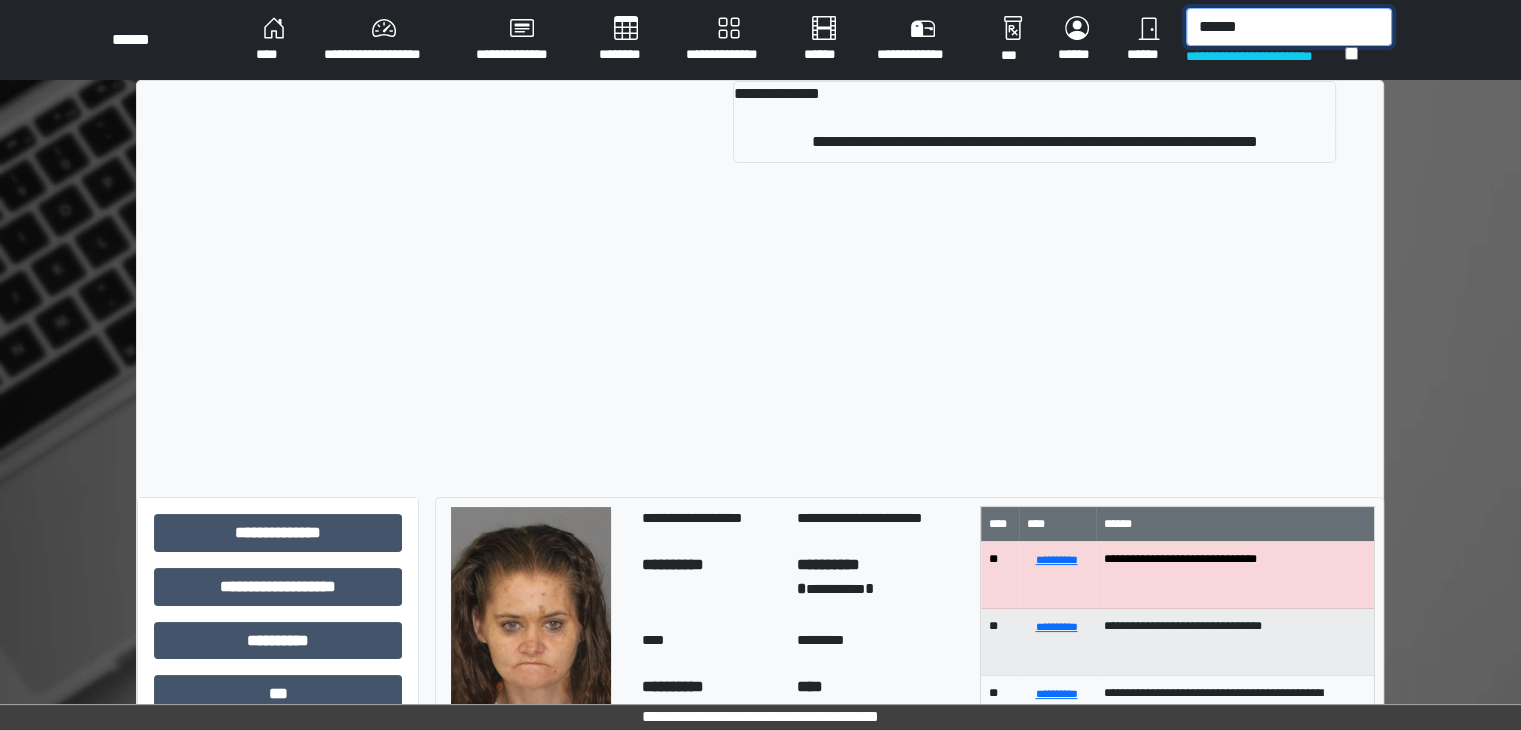 type on "******" 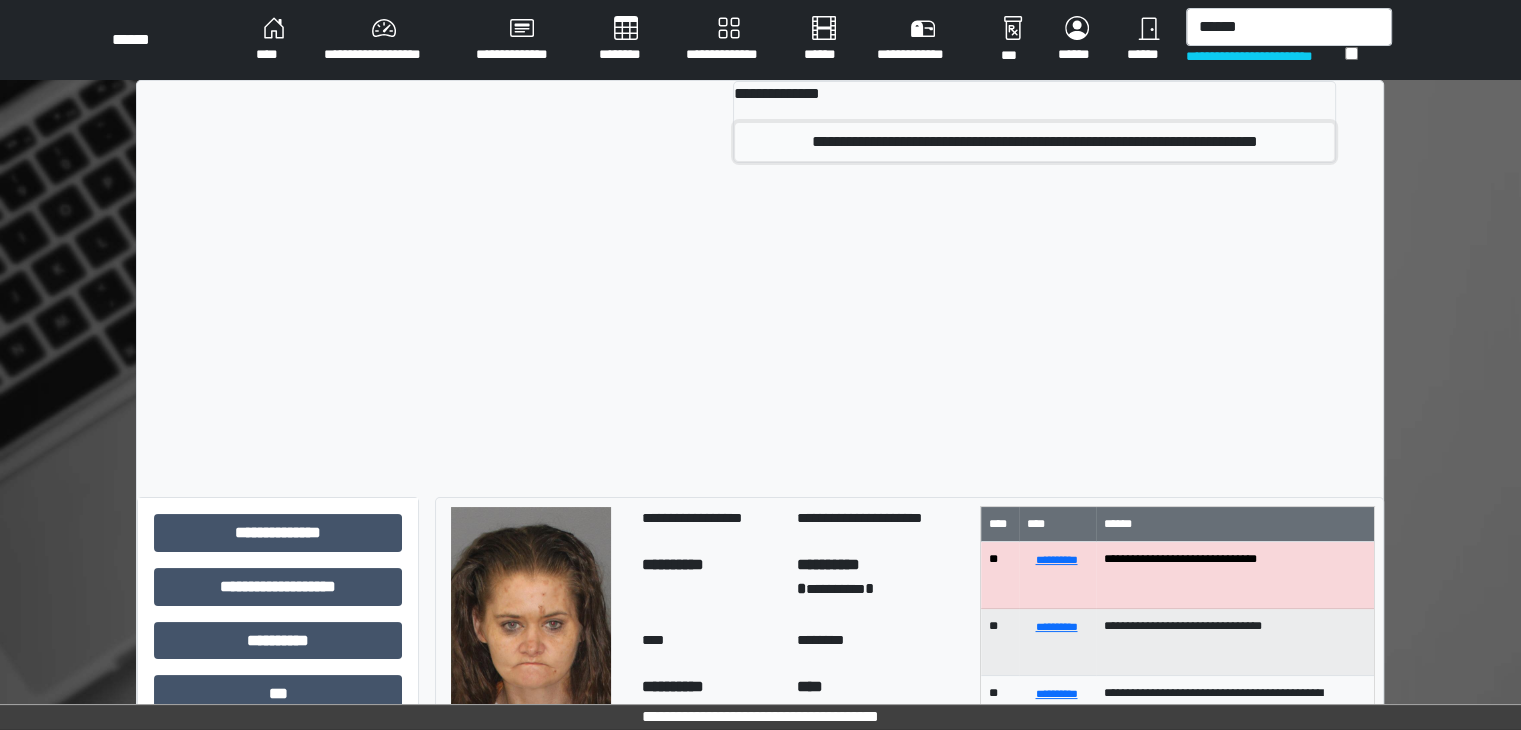 click on "**********" at bounding box center (1034, 142) 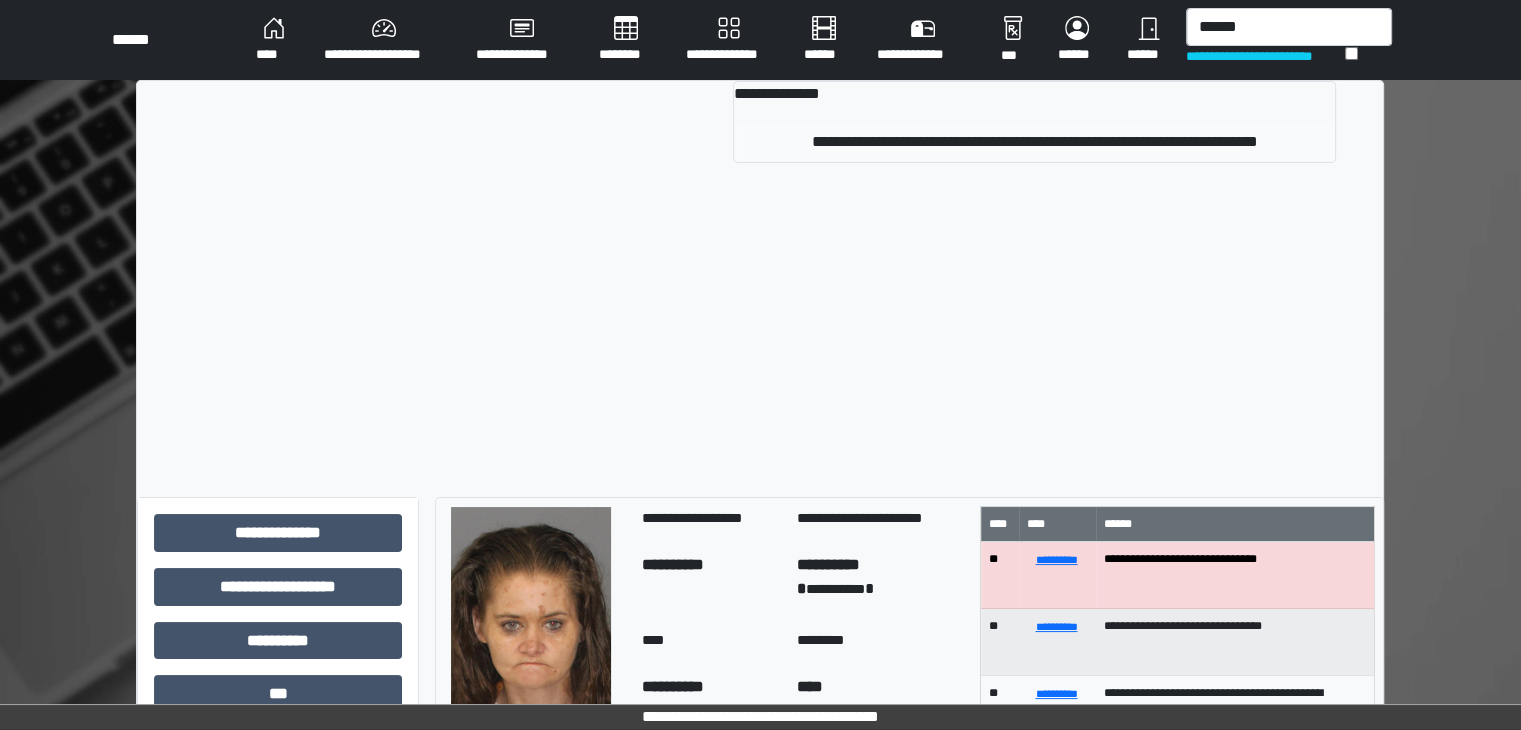 type 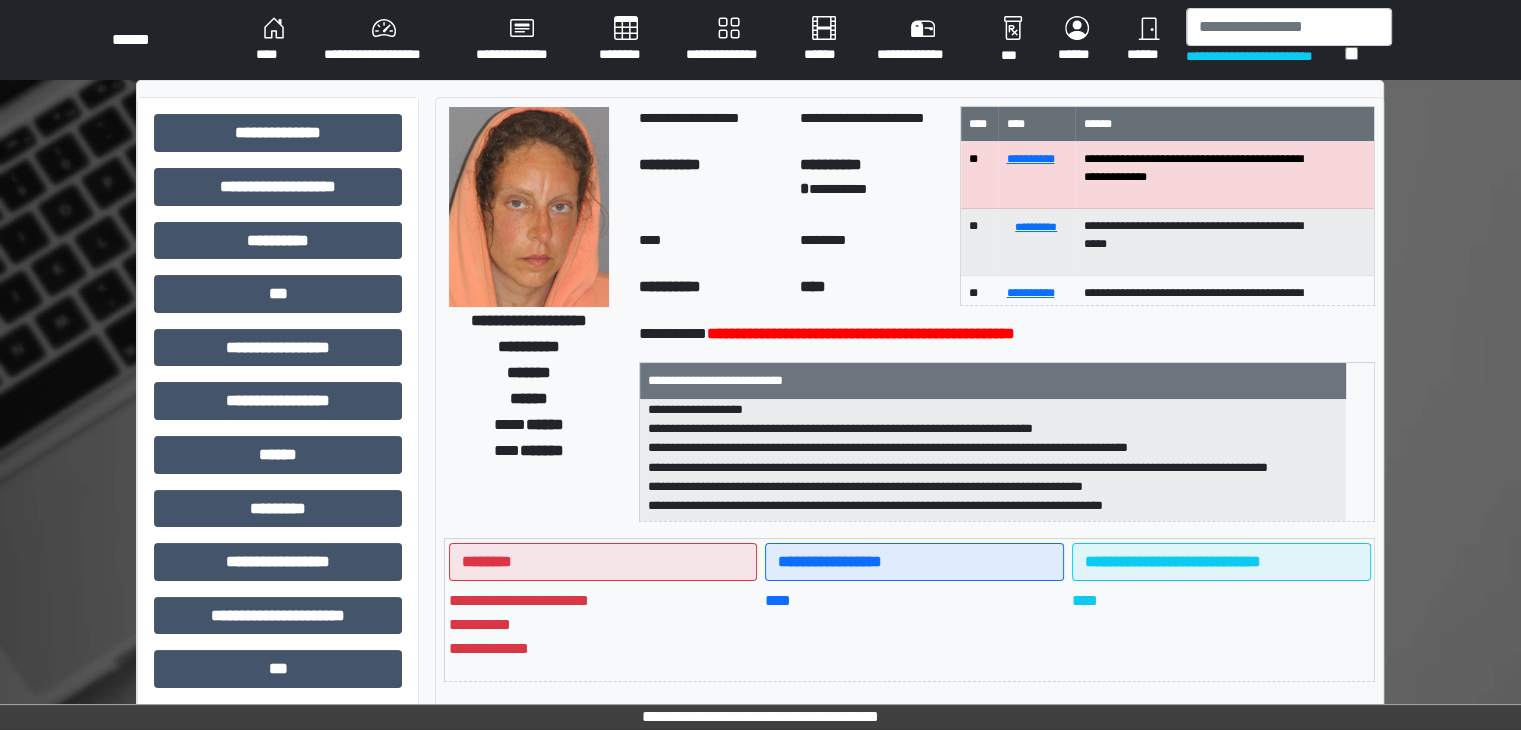 scroll, scrollTop: 83, scrollLeft: 0, axis: vertical 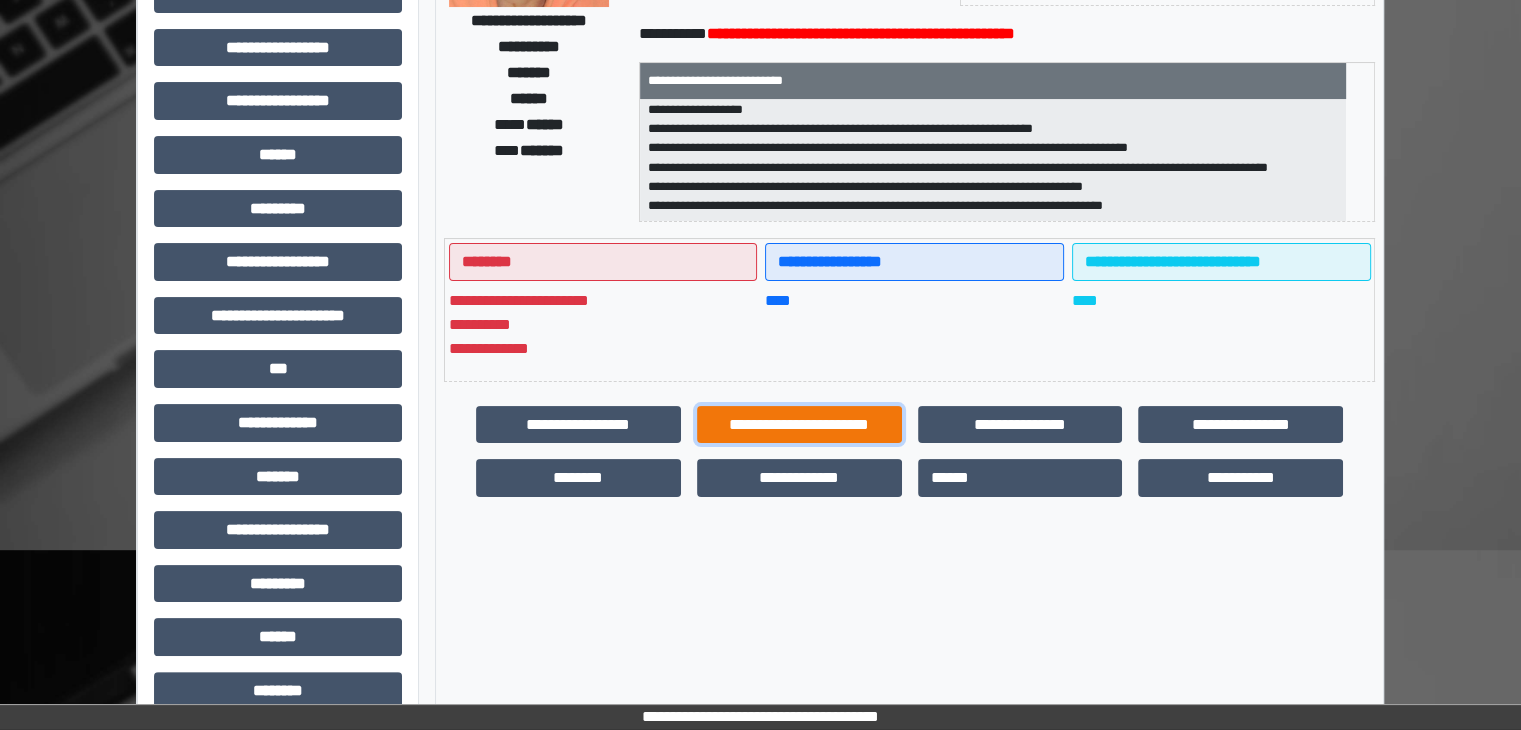click on "**********" at bounding box center (799, 425) 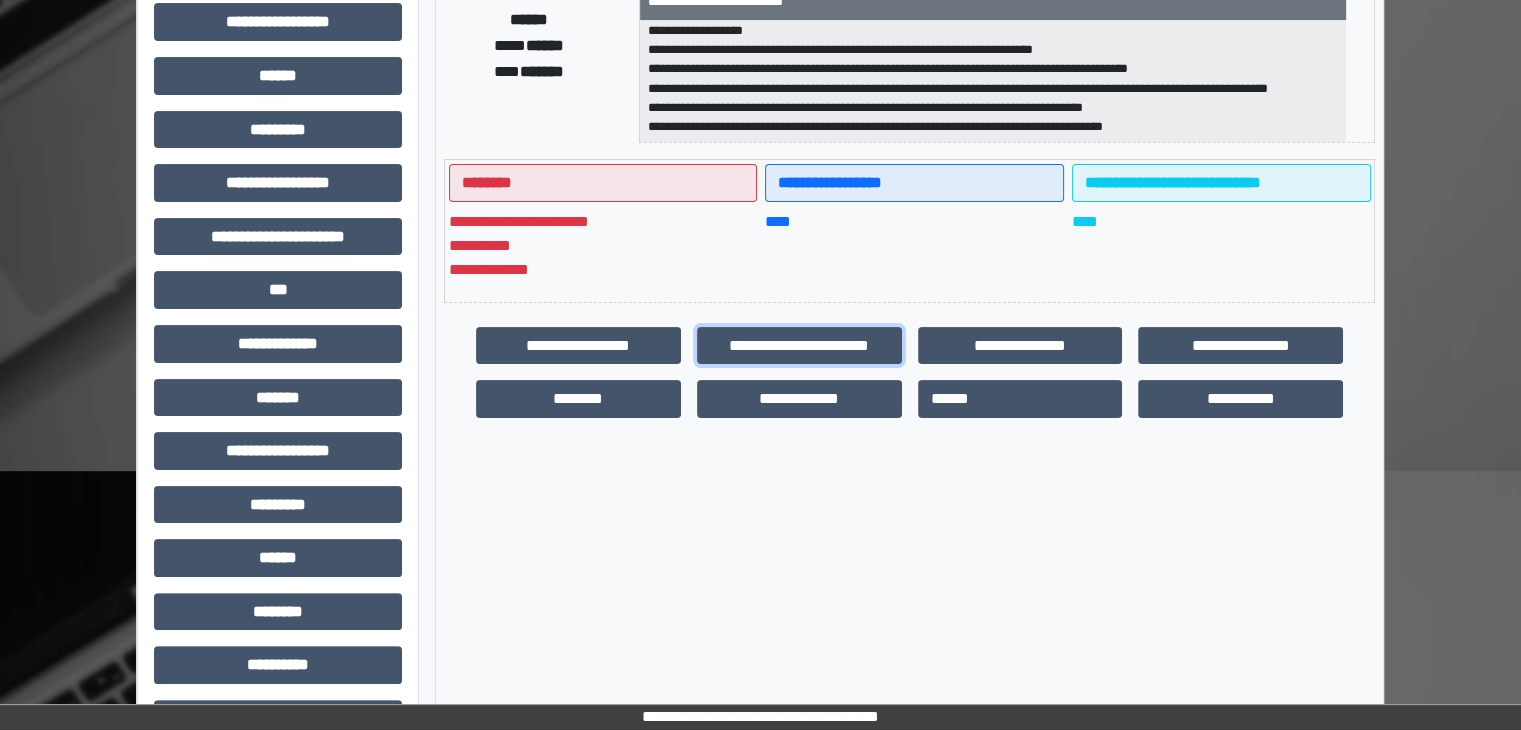 scroll, scrollTop: 436, scrollLeft: 0, axis: vertical 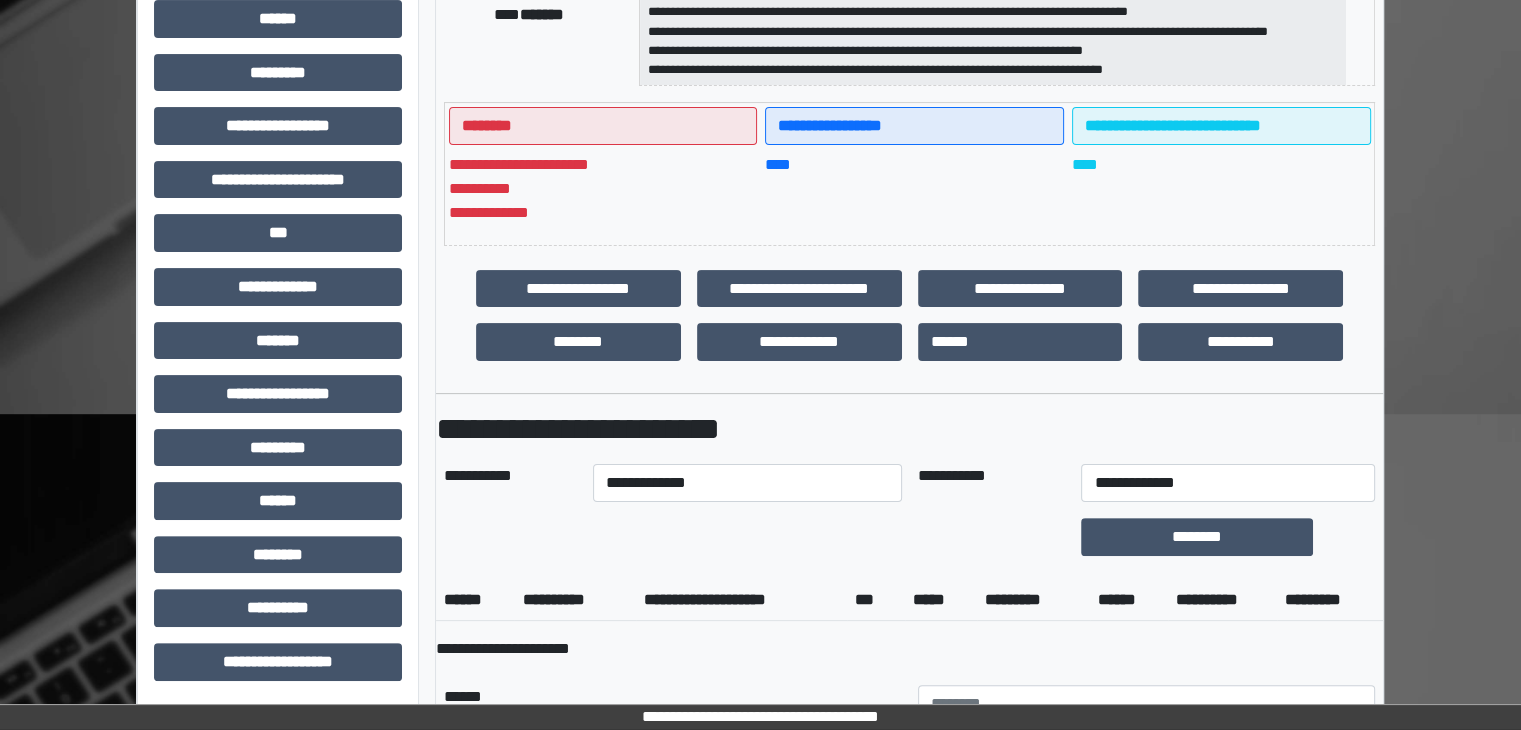 click on "**********" at bounding box center (747, 483) 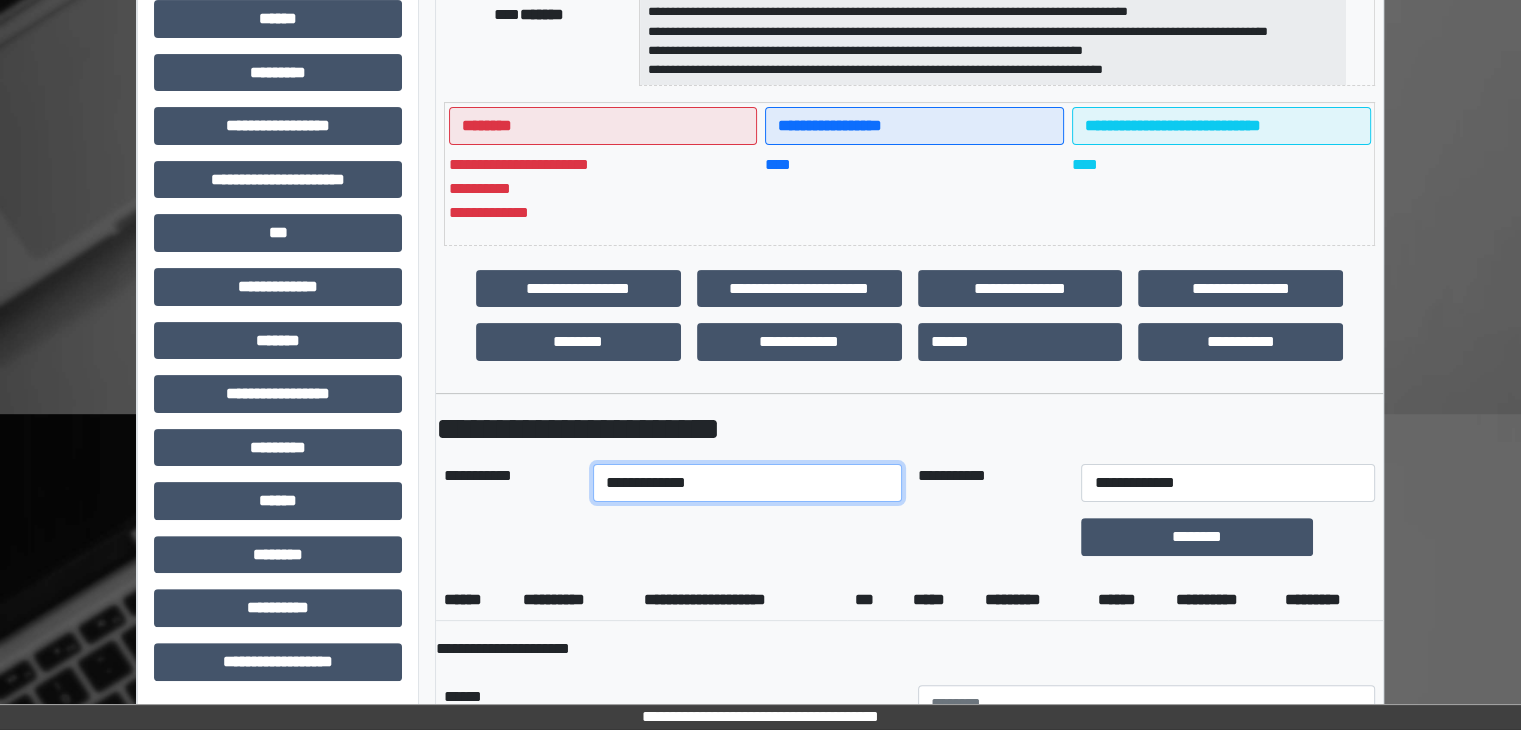 click on "**********" at bounding box center [747, 483] 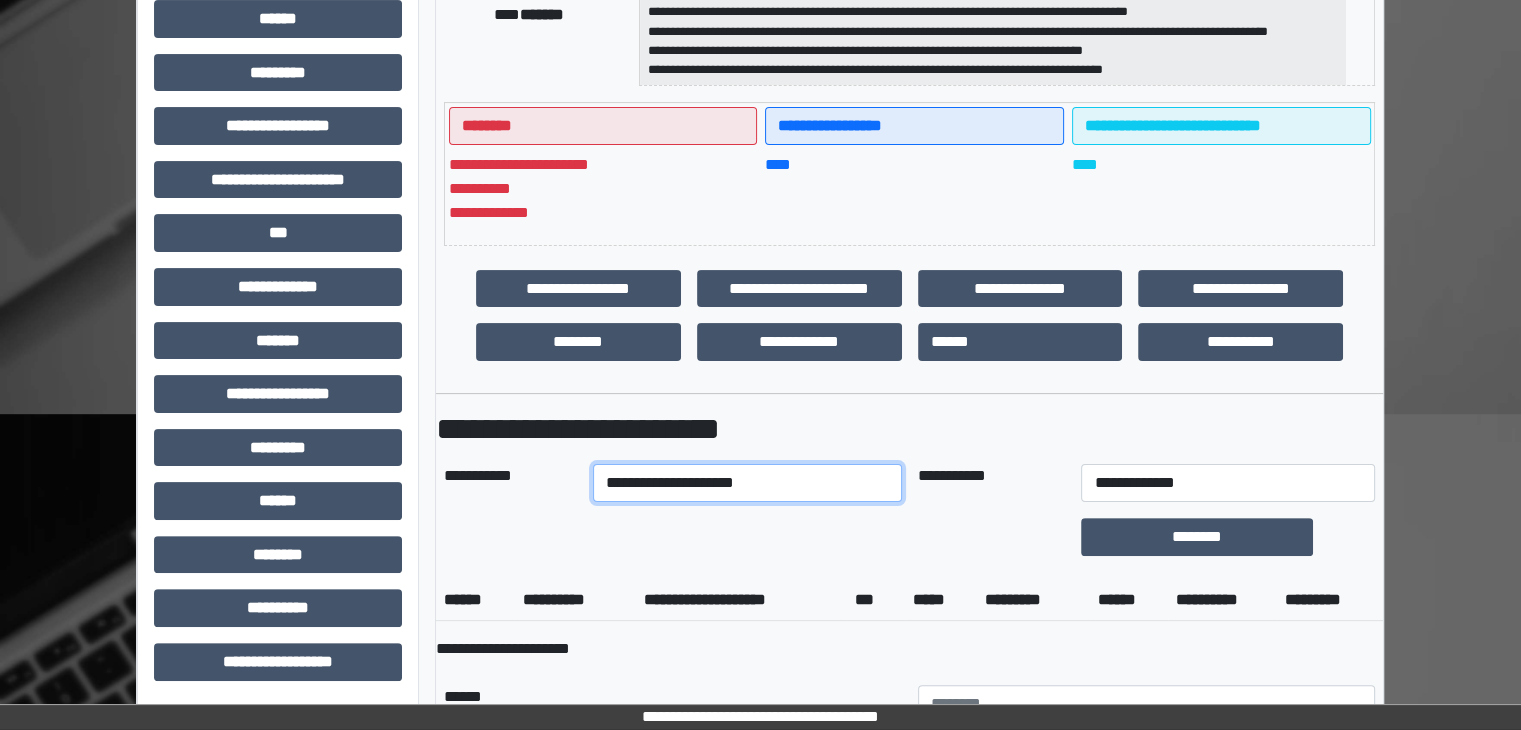 click on "**********" at bounding box center [747, 483] 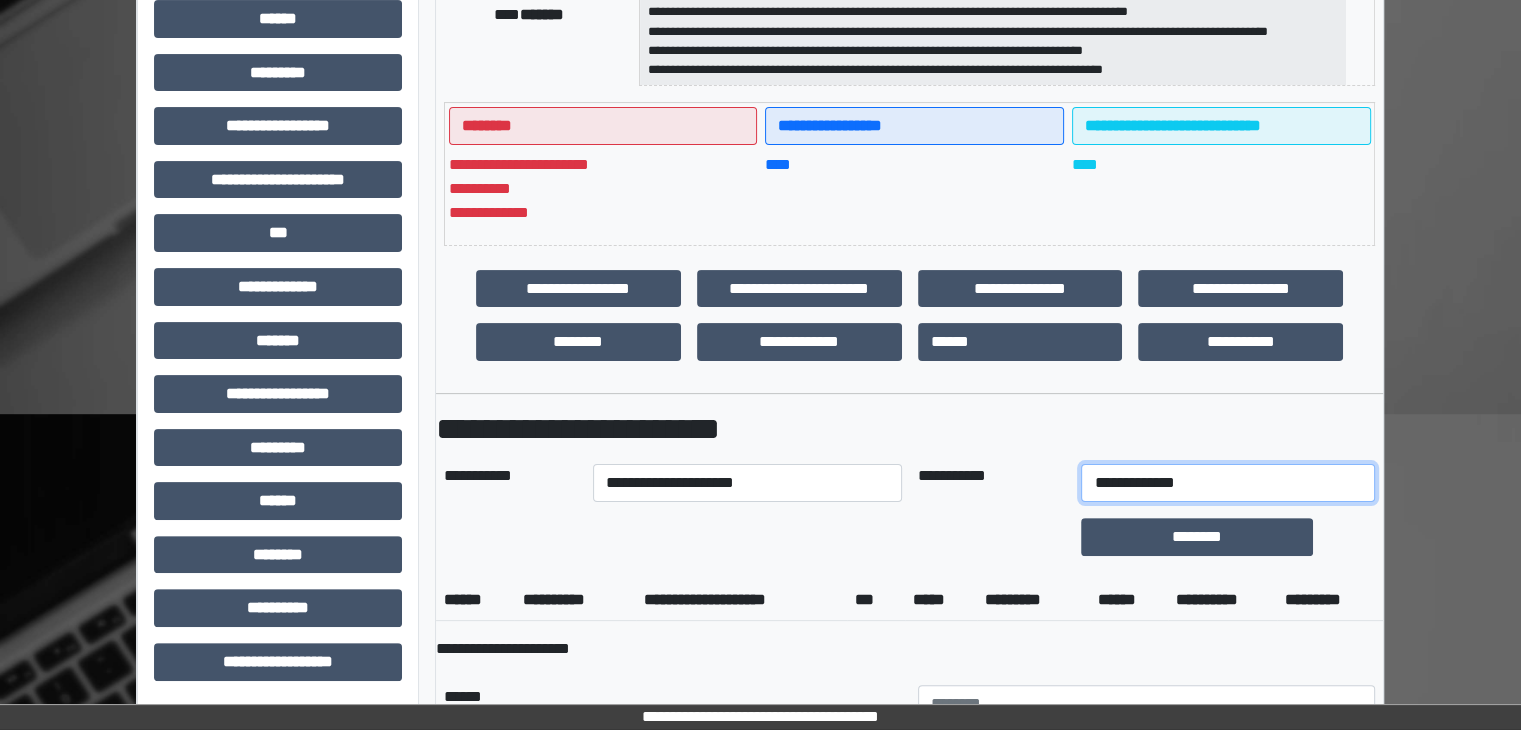 click on "**********" at bounding box center (1227, 483) 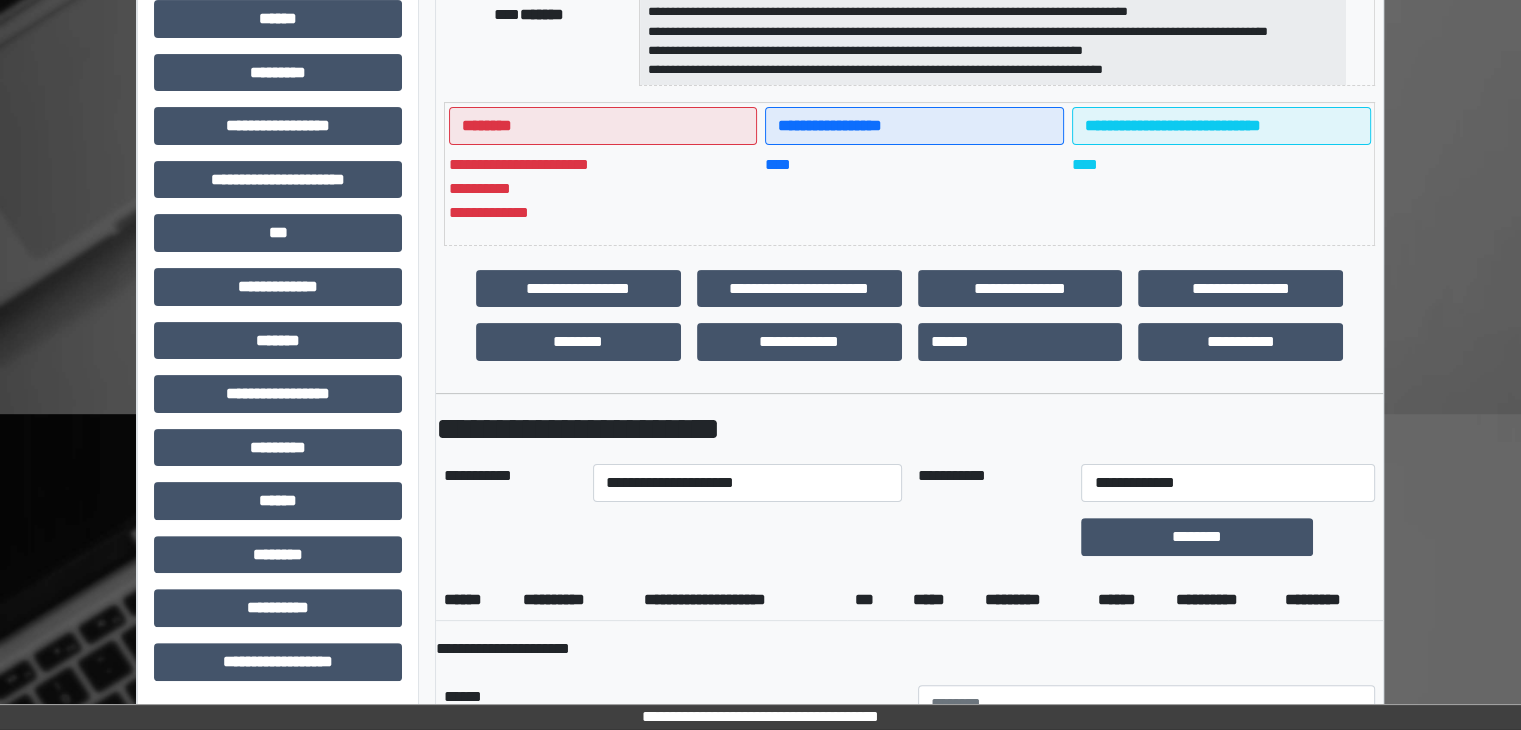 click on "*****" at bounding box center [941, 600] 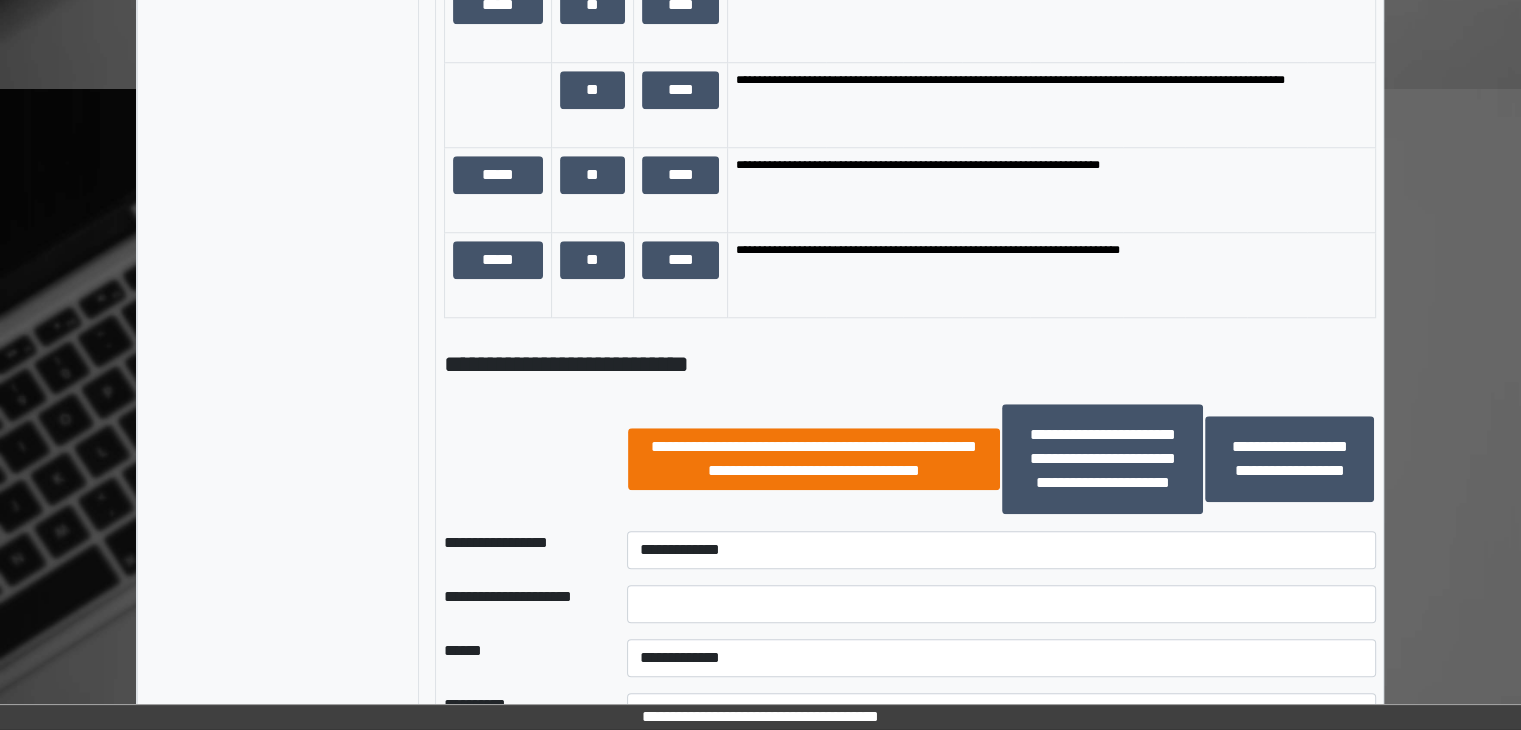 scroll, scrollTop: 1736, scrollLeft: 0, axis: vertical 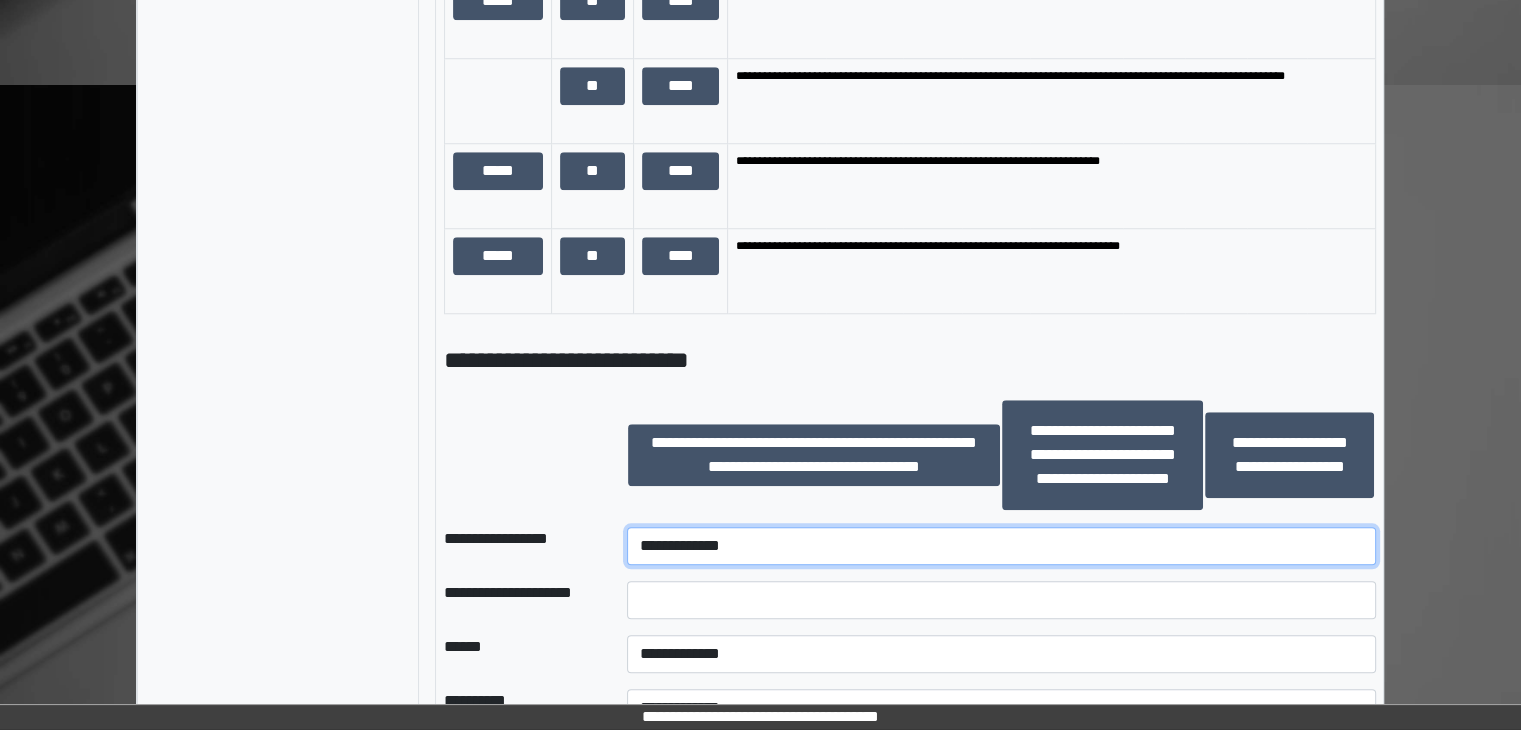 click on "**********" at bounding box center (1001, 546) 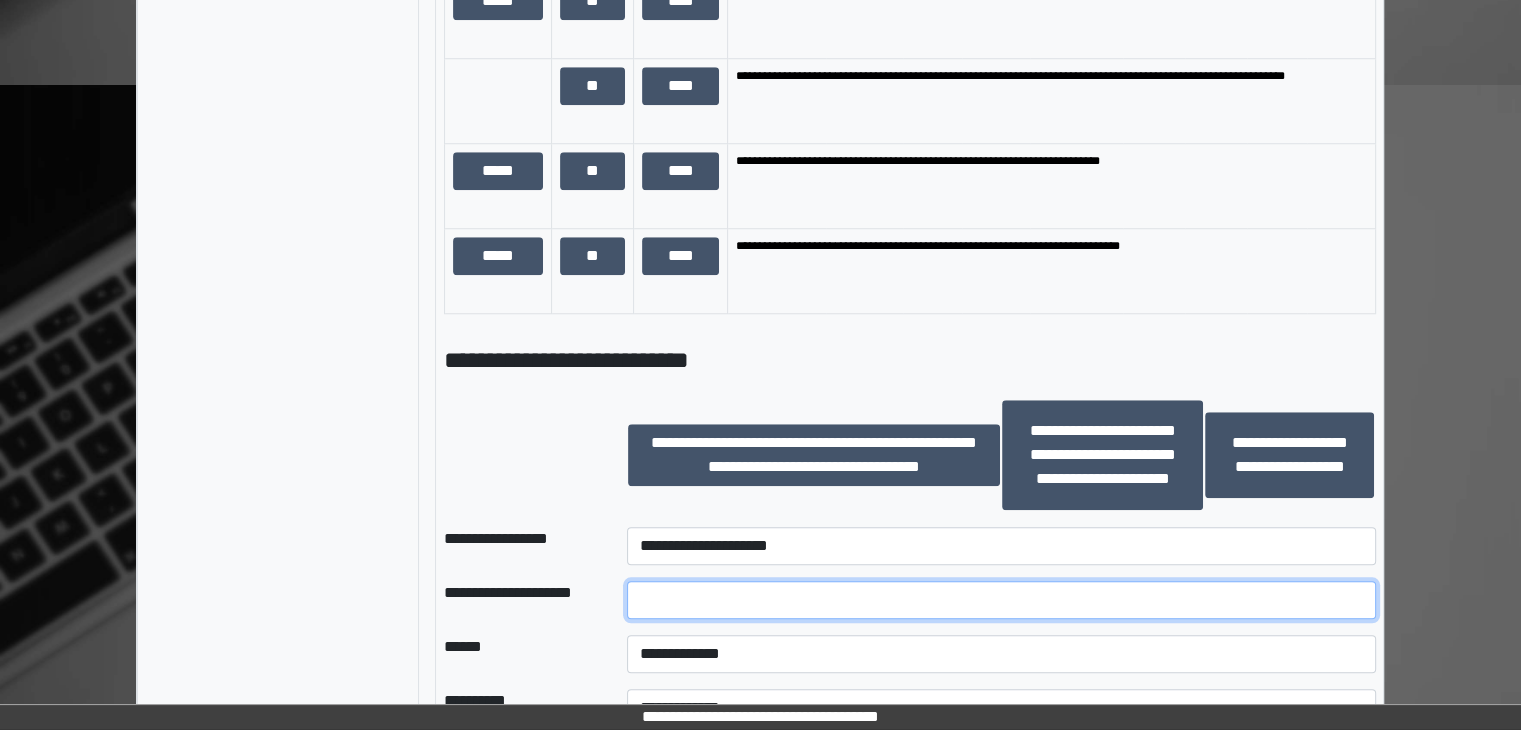 click at bounding box center (1001, 600) 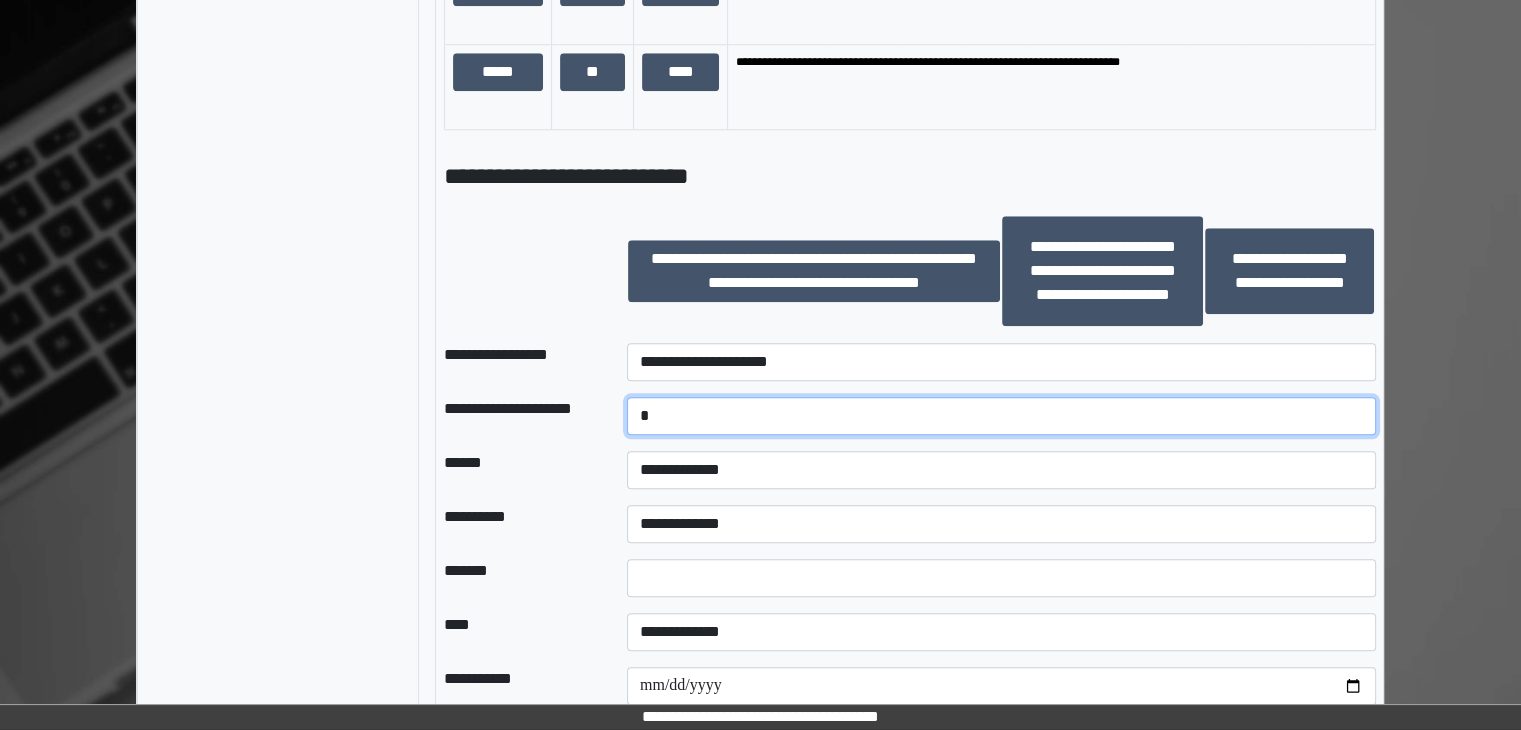 scroll, scrollTop: 1936, scrollLeft: 0, axis: vertical 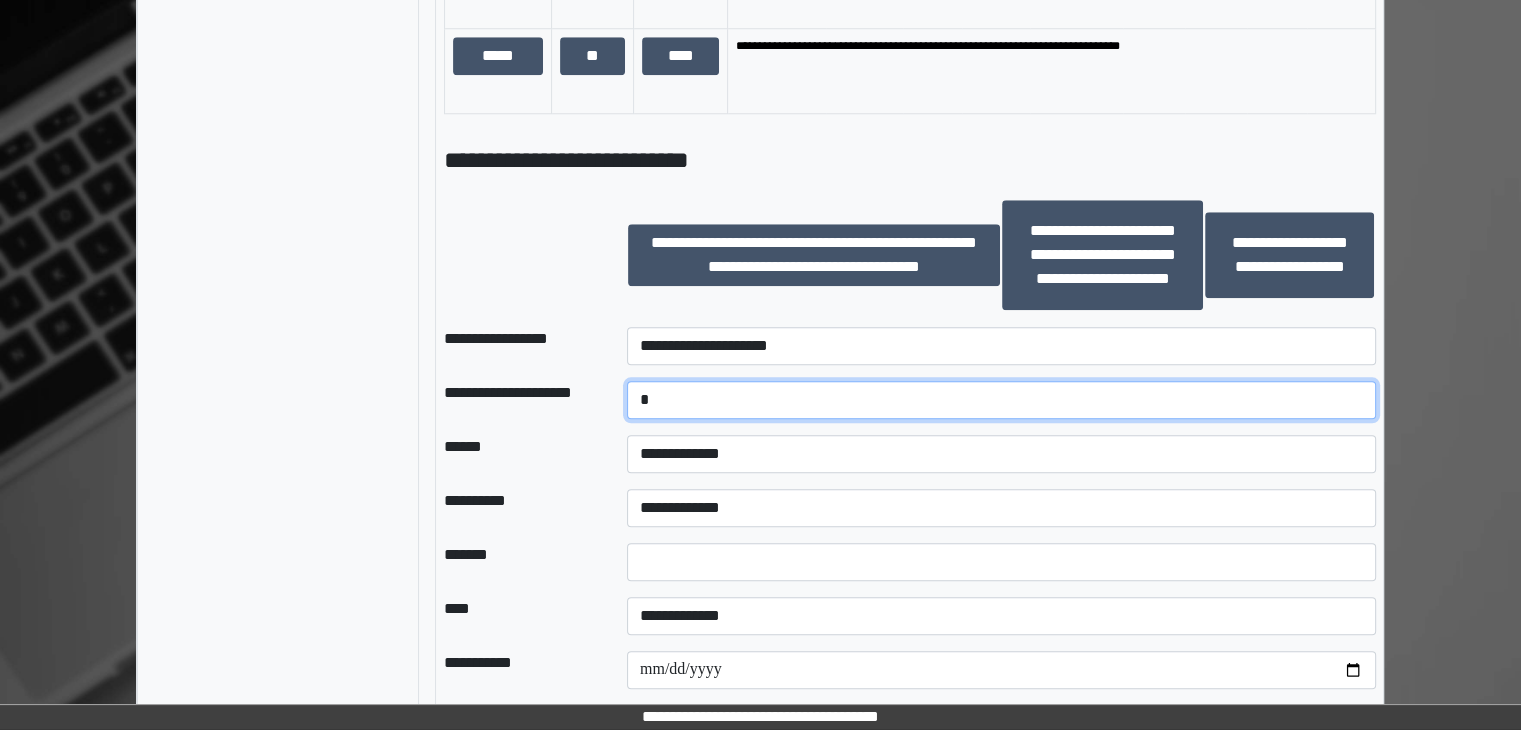 type on "*" 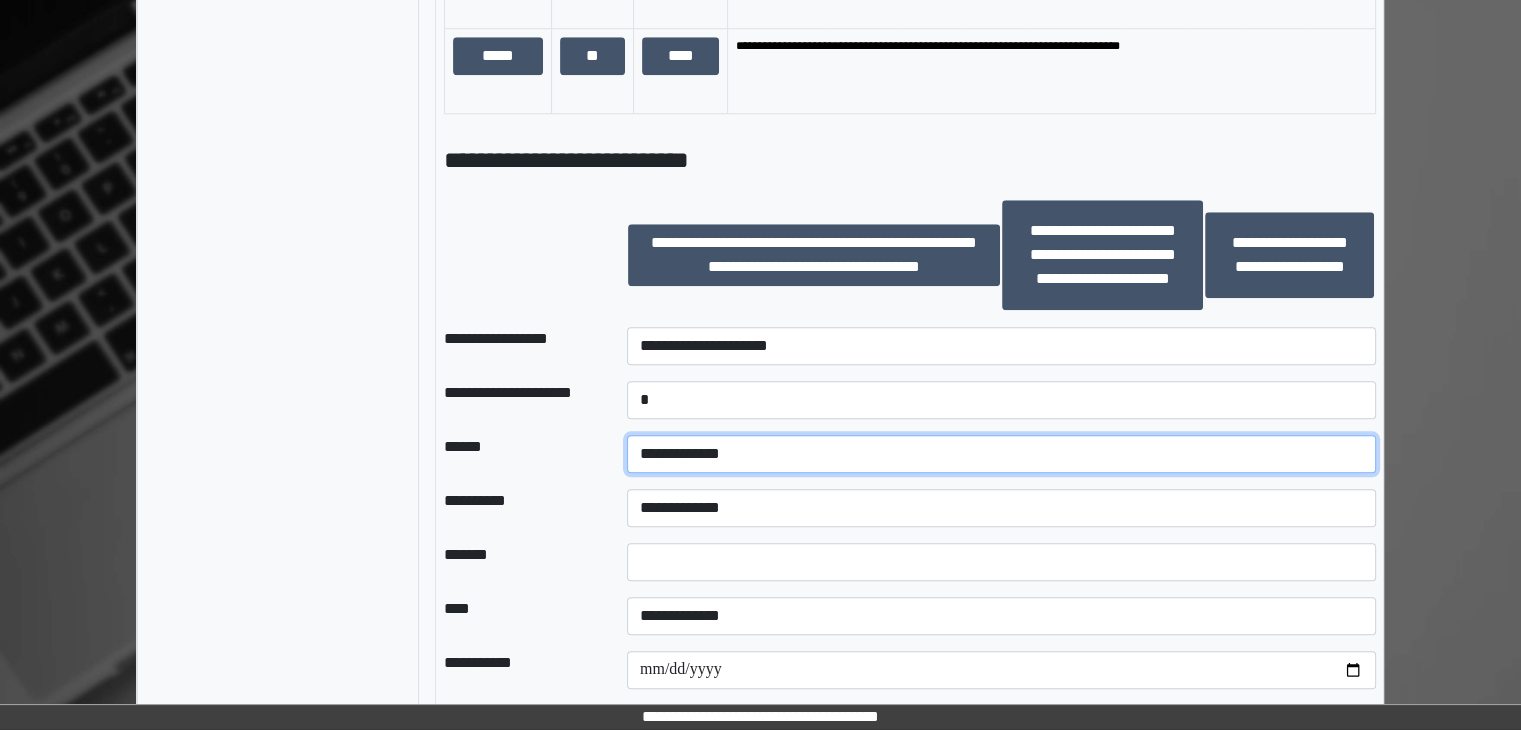 click on "**********" at bounding box center (1001, 454) 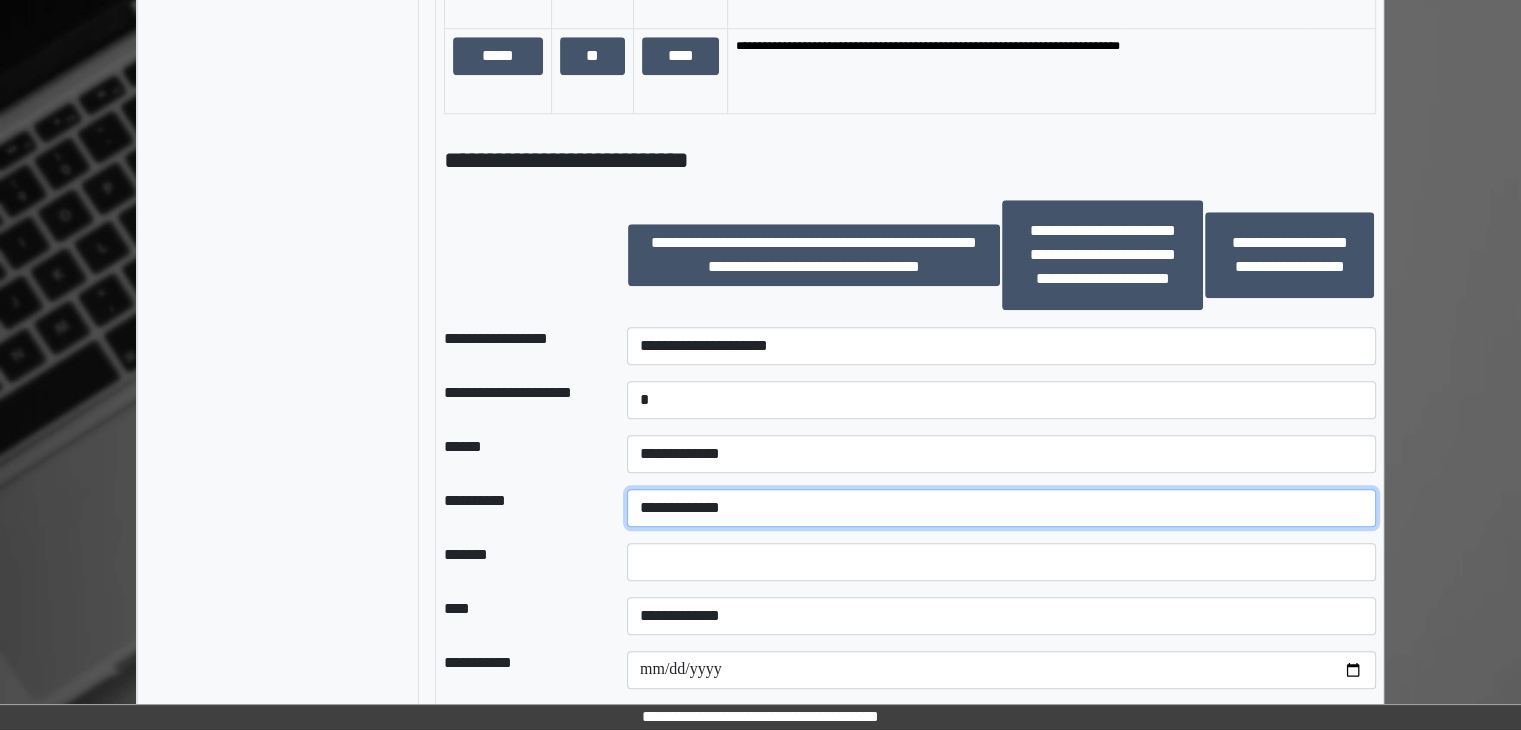 click on "**********" at bounding box center [1001, 508] 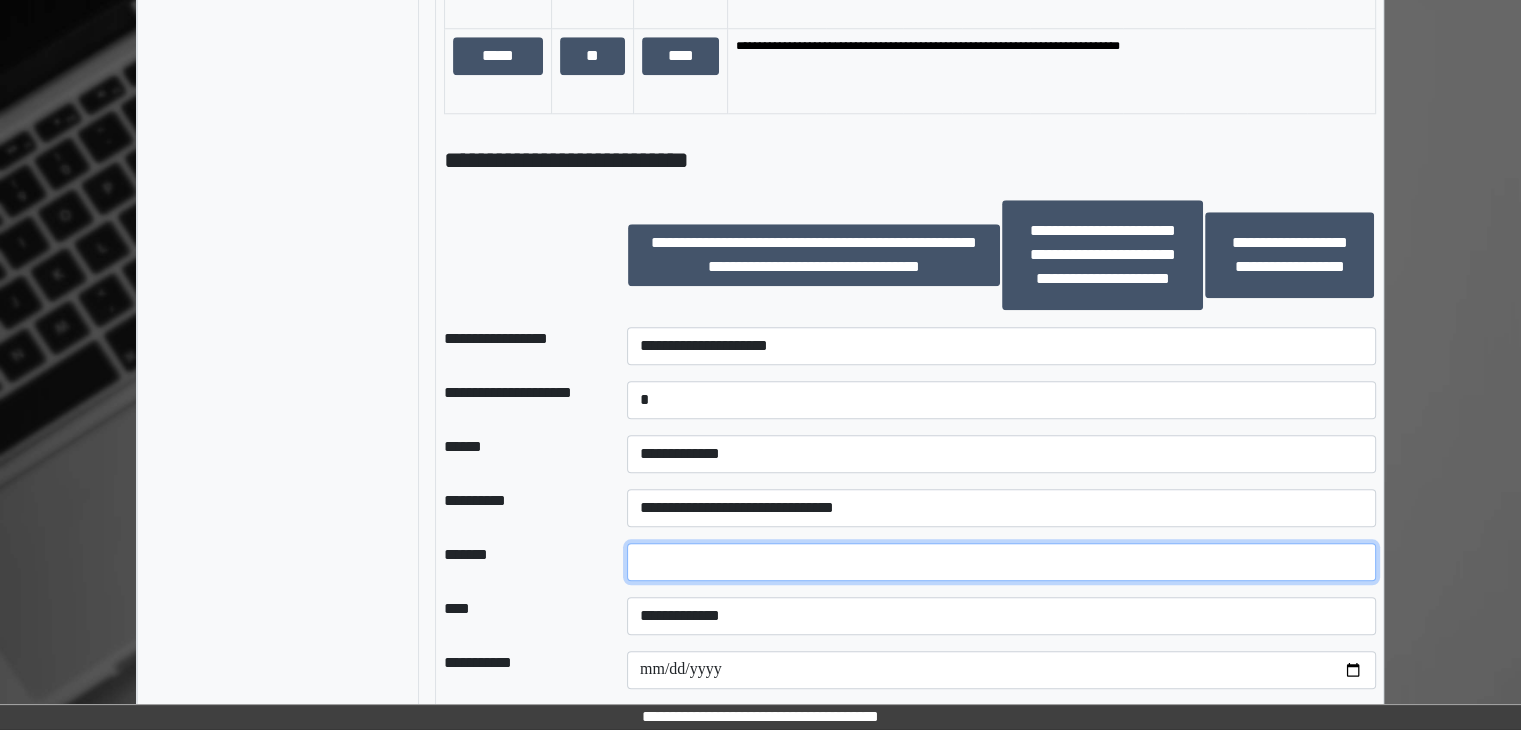 click at bounding box center [1001, 562] 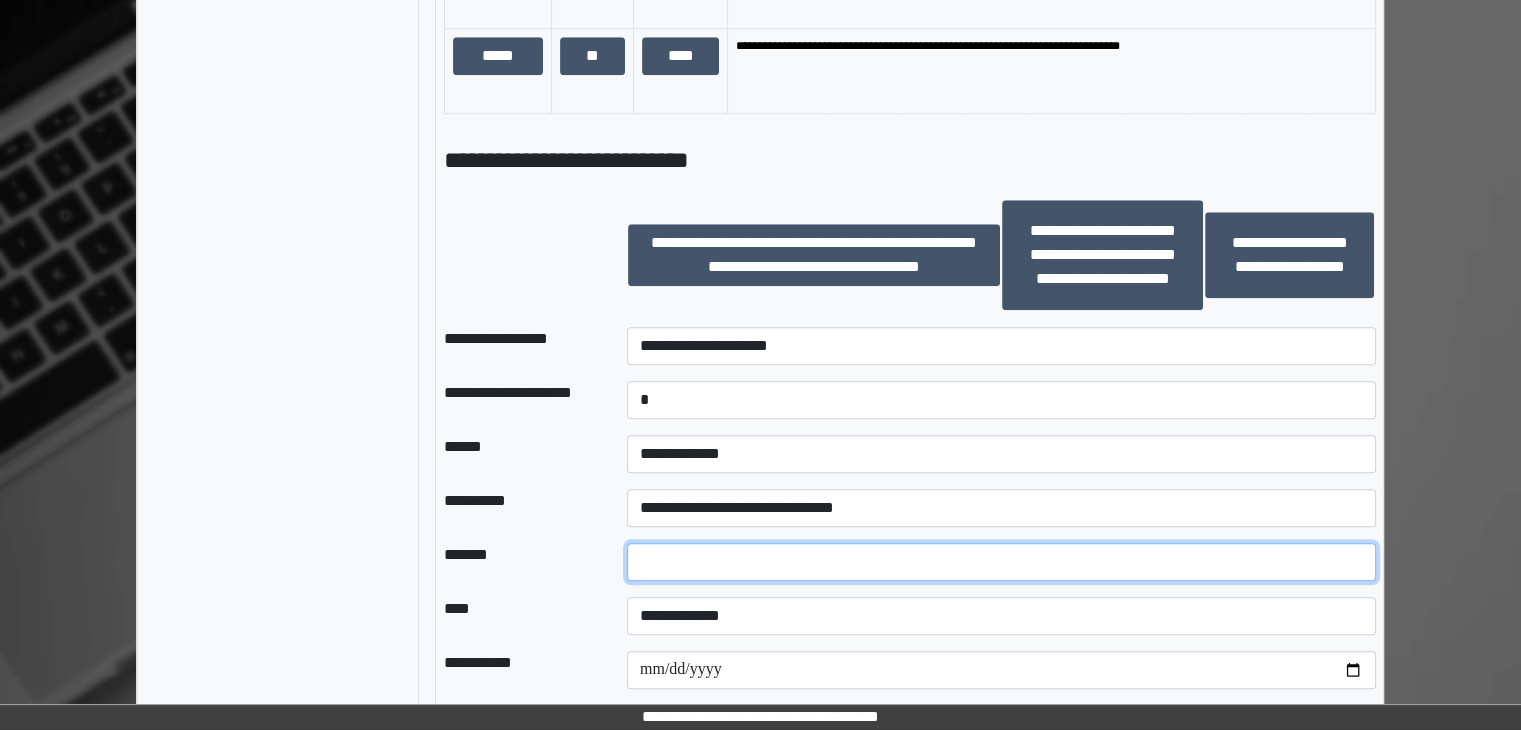 type on "*" 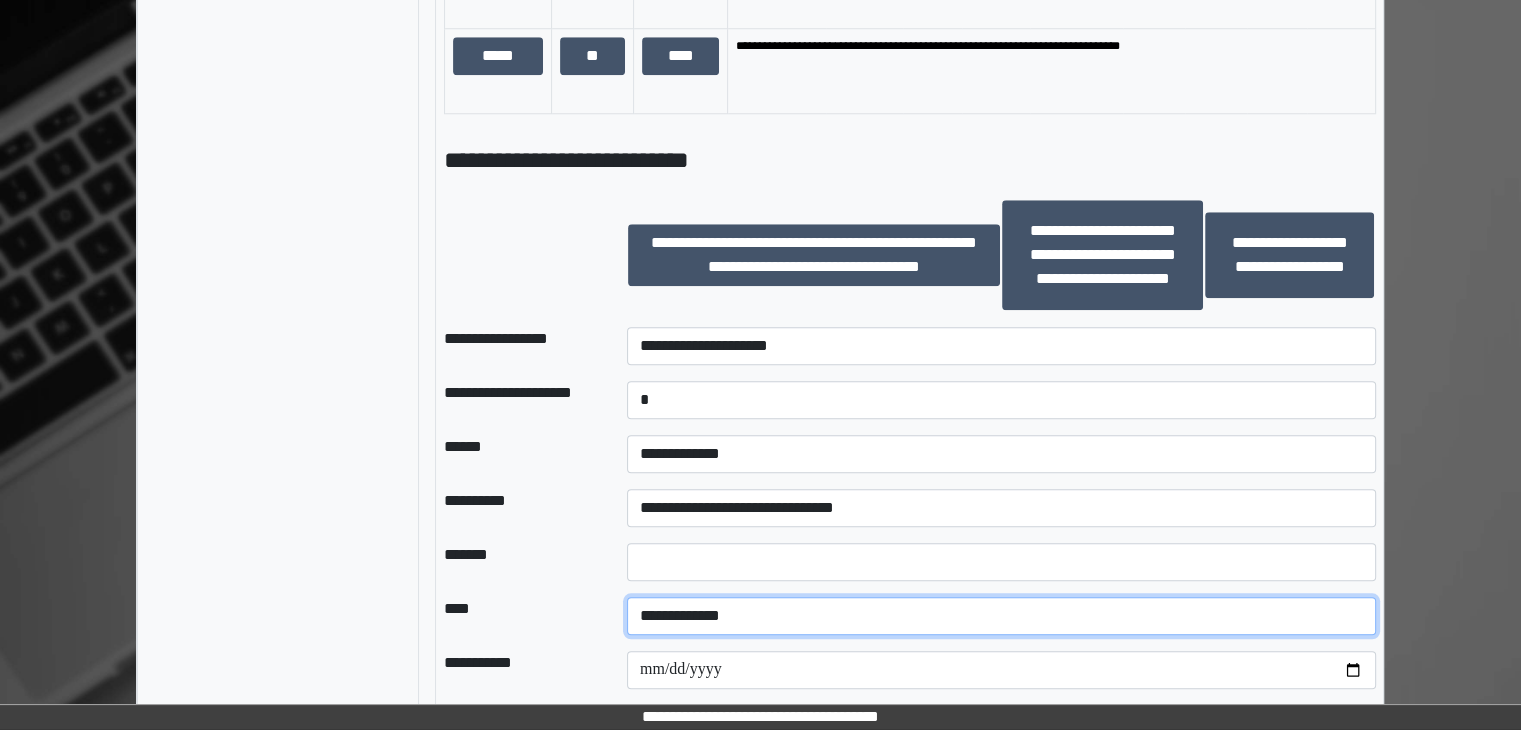 click on "**********" at bounding box center (1001, 616) 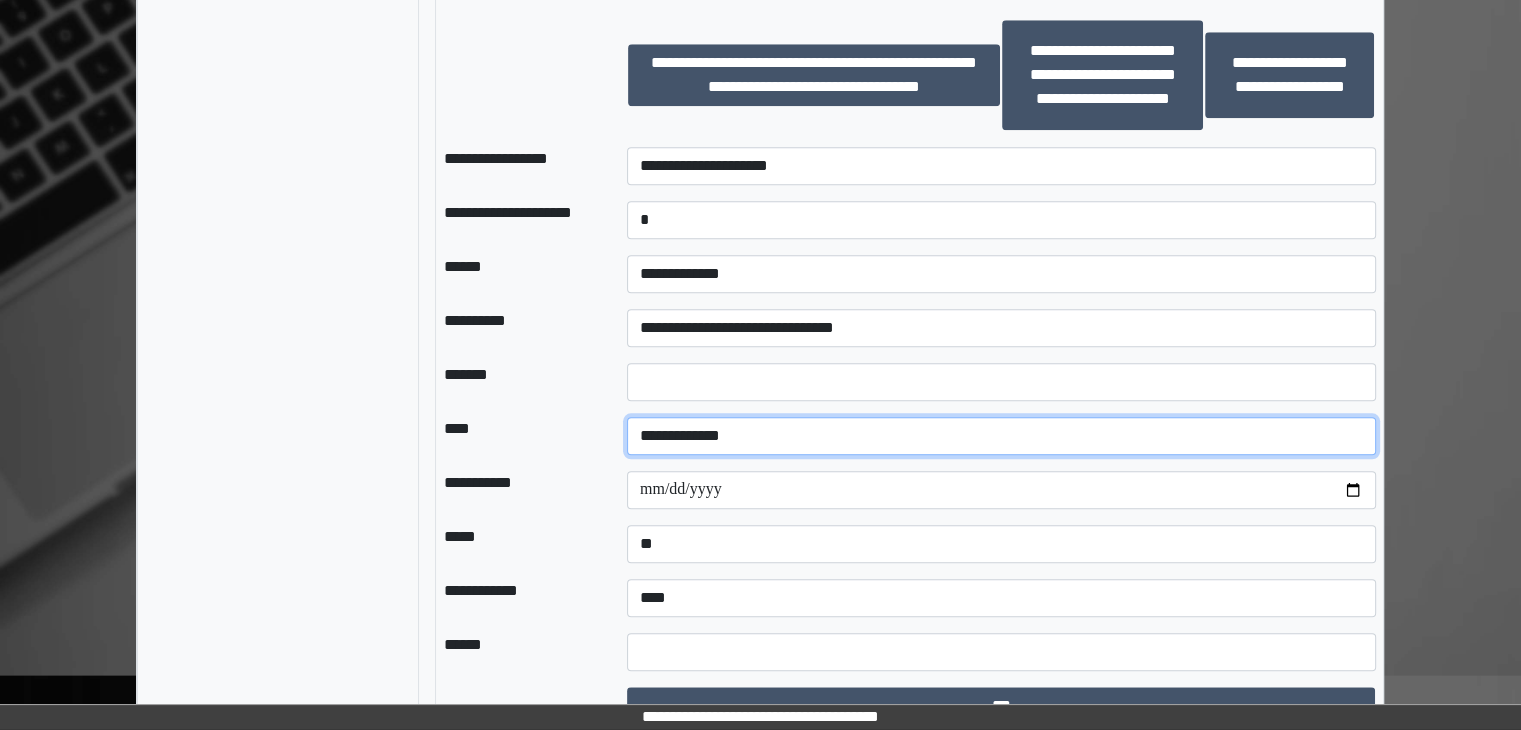 scroll, scrollTop: 2136, scrollLeft: 0, axis: vertical 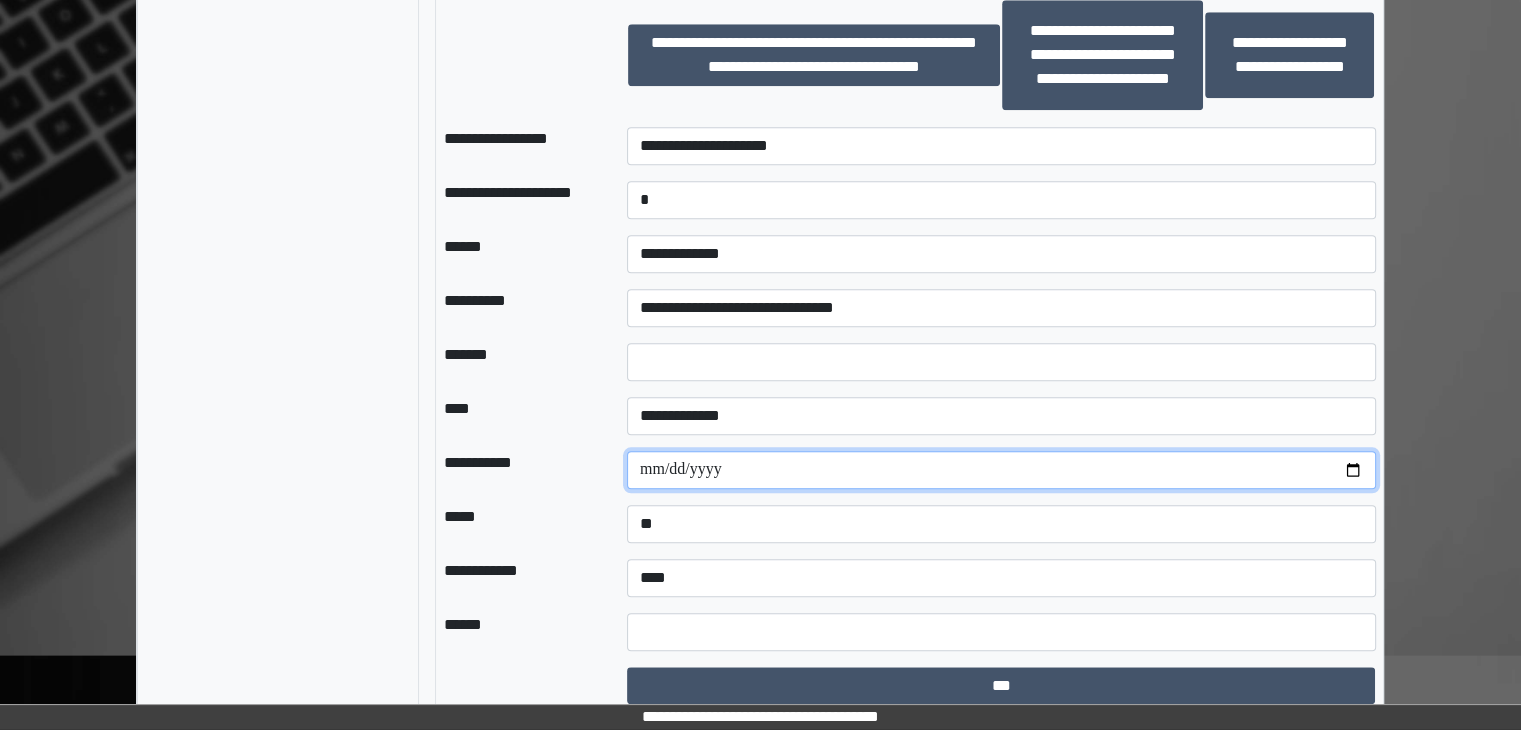 click at bounding box center (1001, 470) 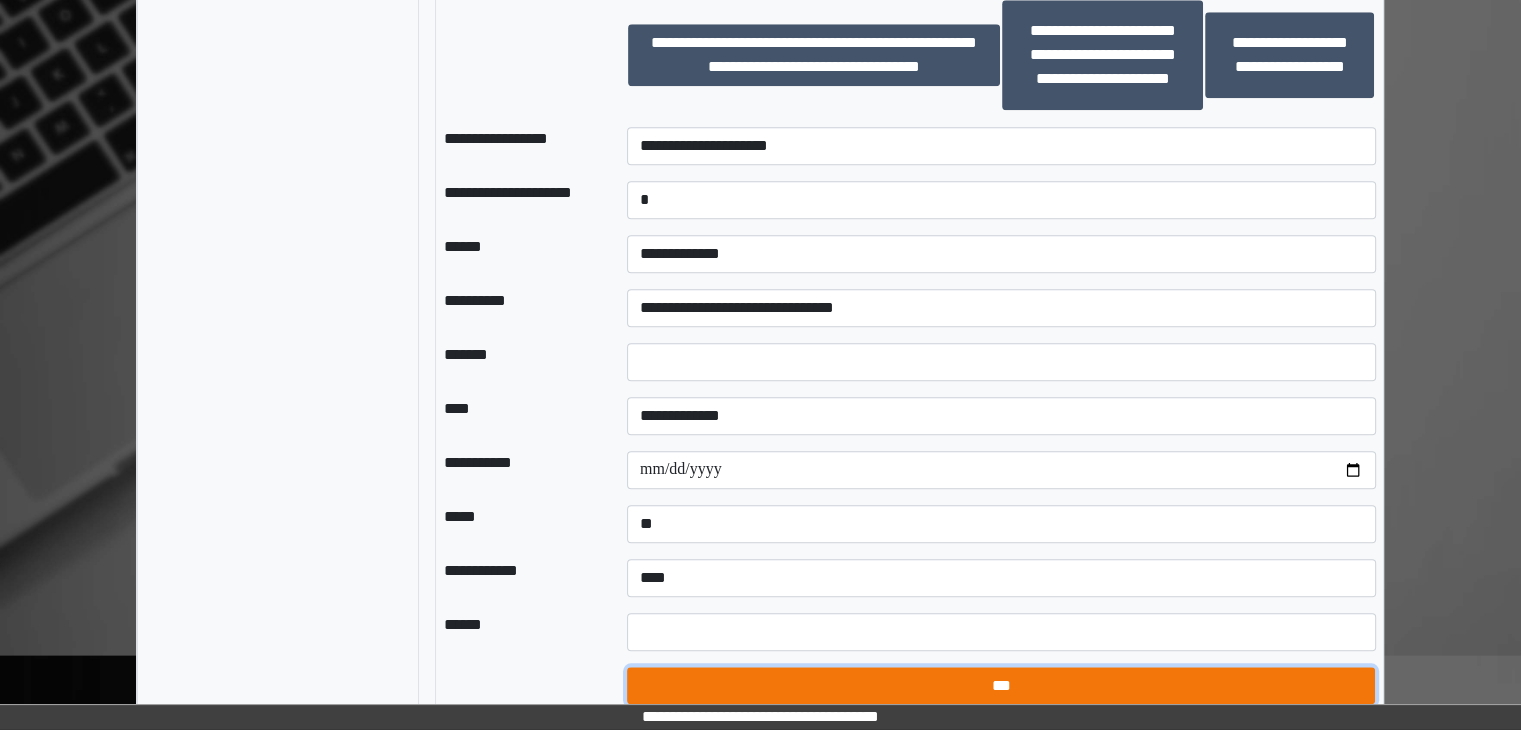 click on "***" at bounding box center [1001, 686] 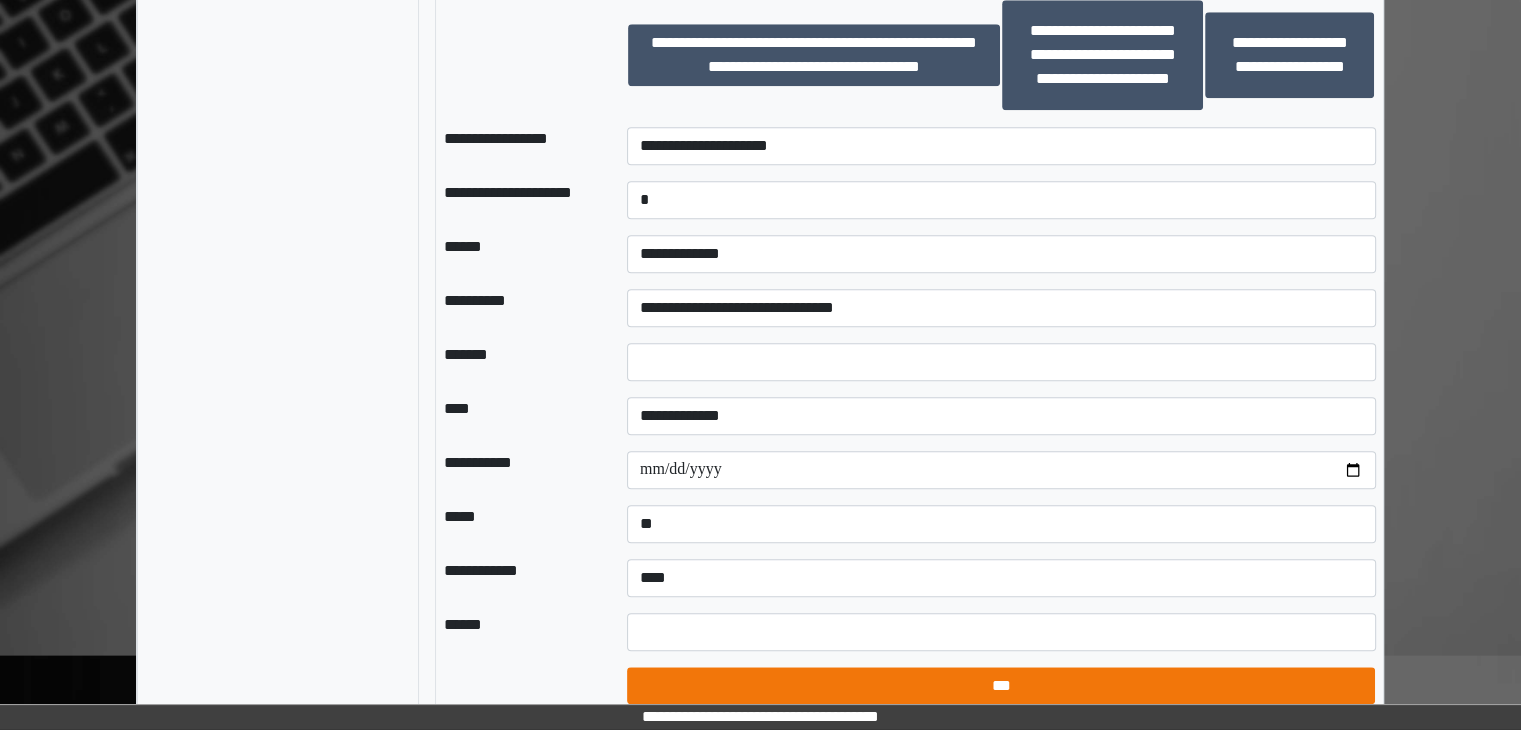 select on "*" 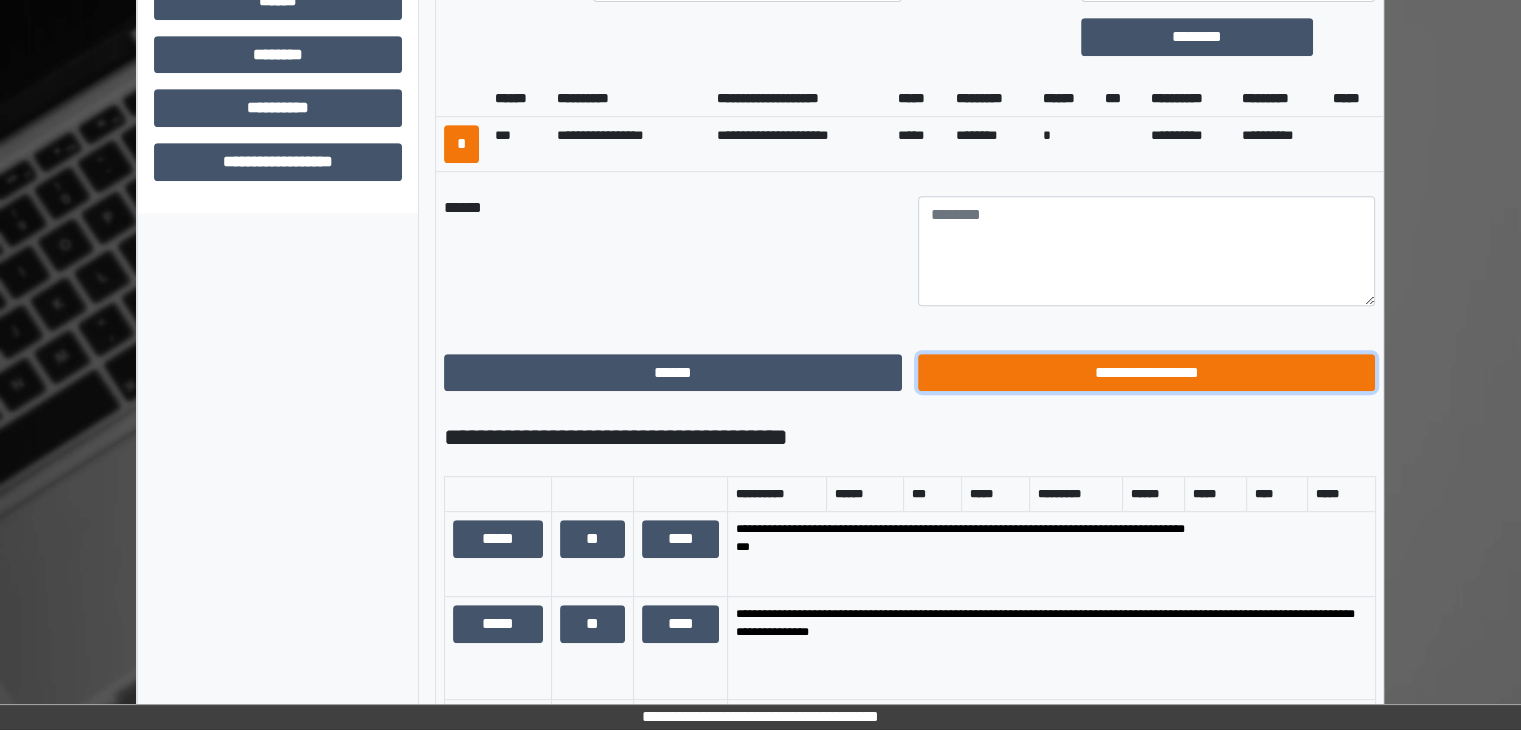 click on "**********" at bounding box center [1147, 373] 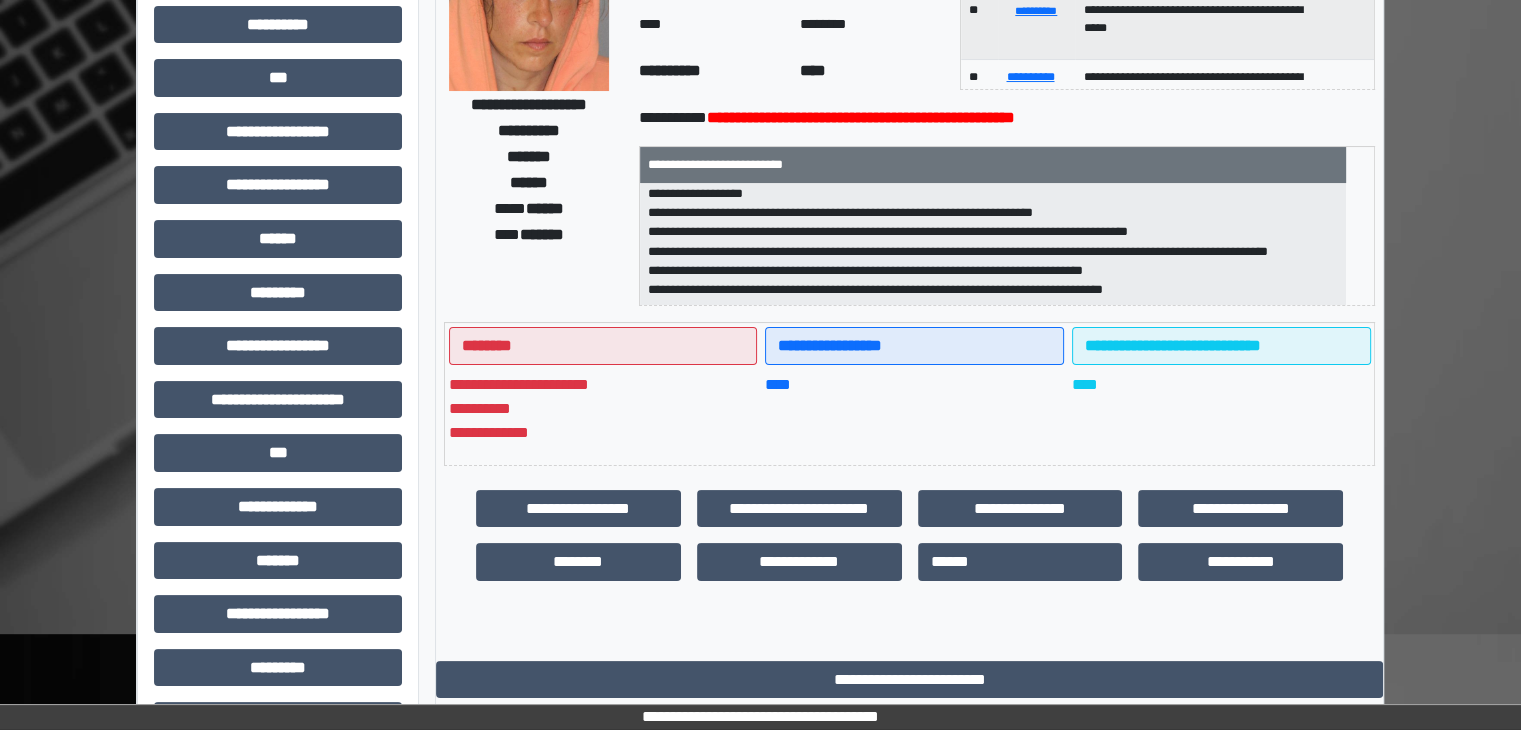 scroll, scrollTop: 0, scrollLeft: 0, axis: both 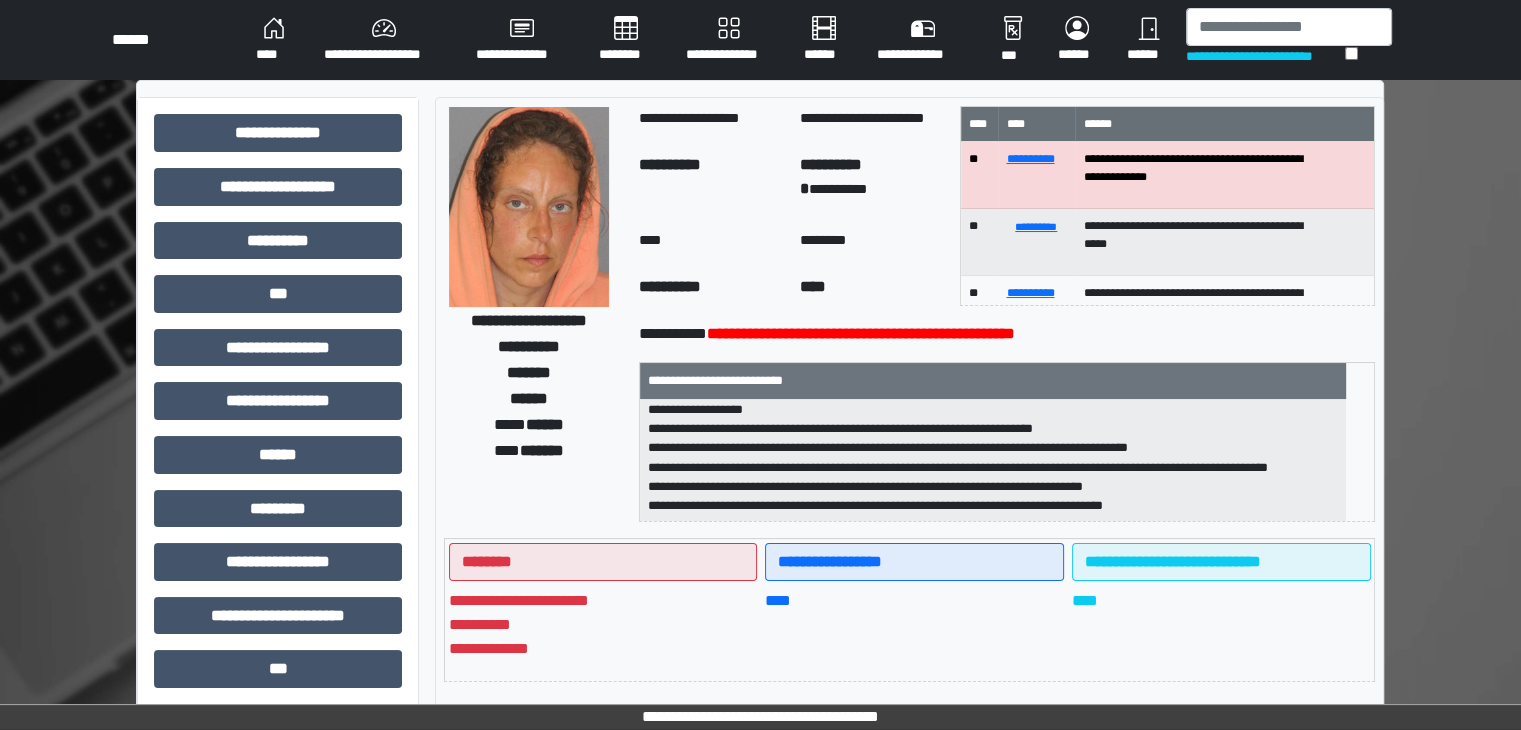 click on "****" at bounding box center (274, 40) 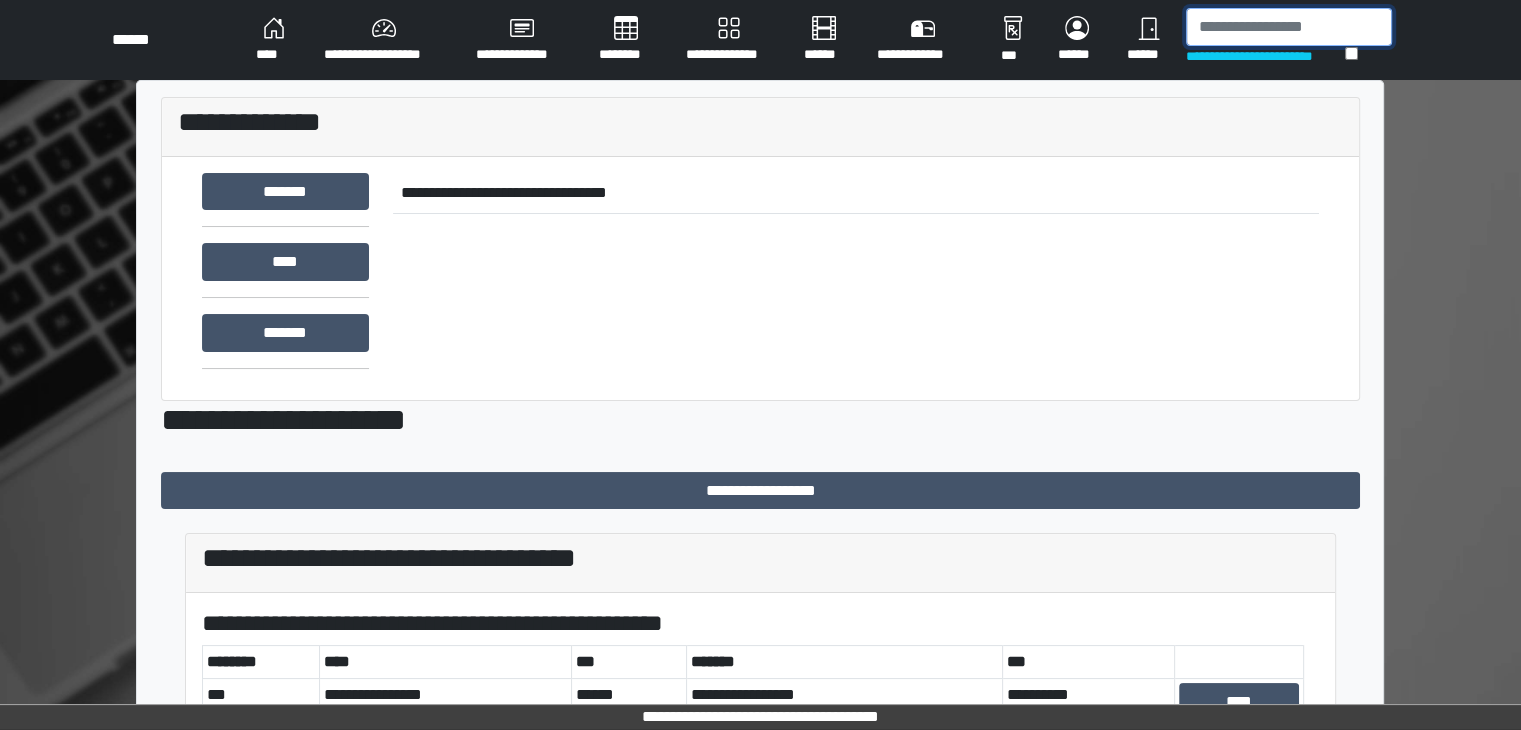 click at bounding box center (1289, 27) 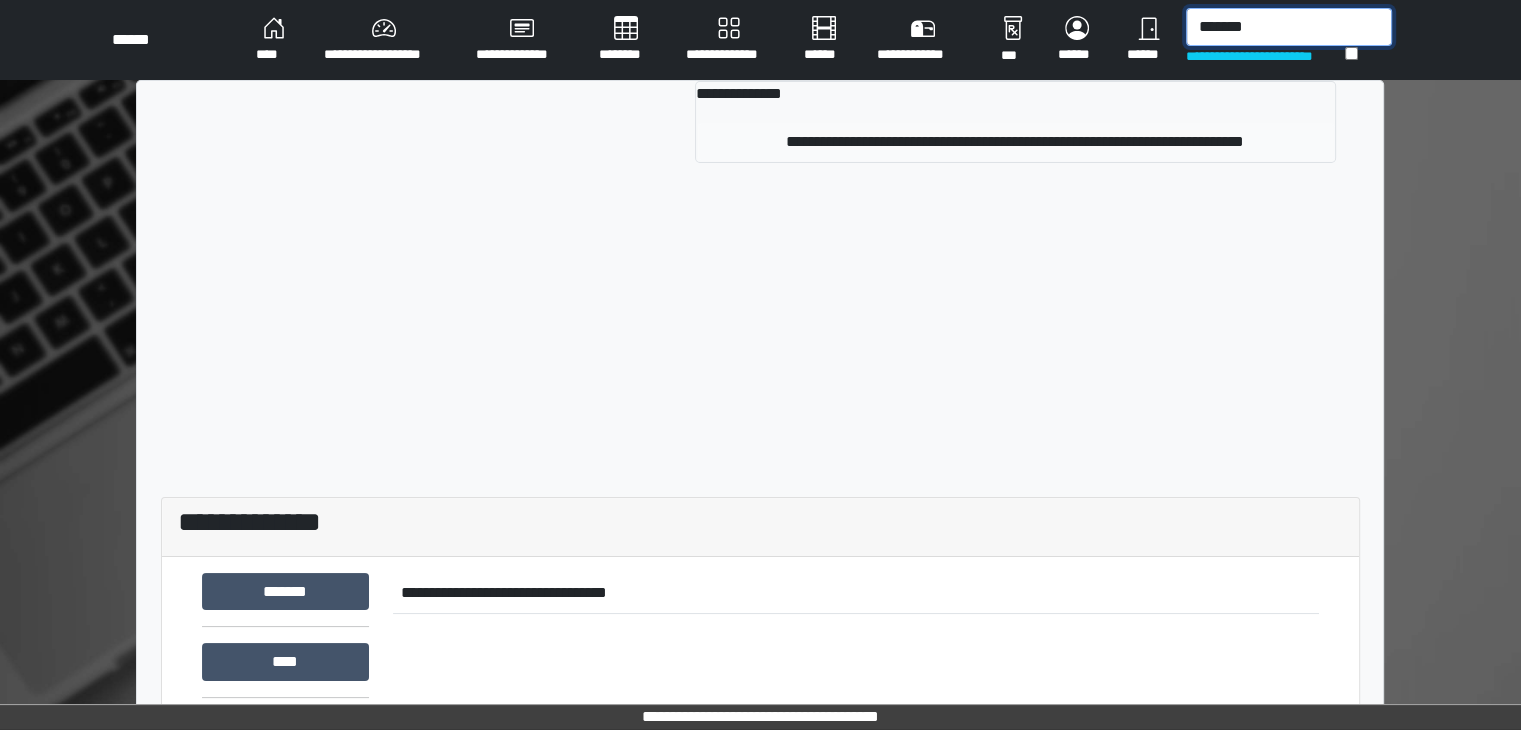type on "*******" 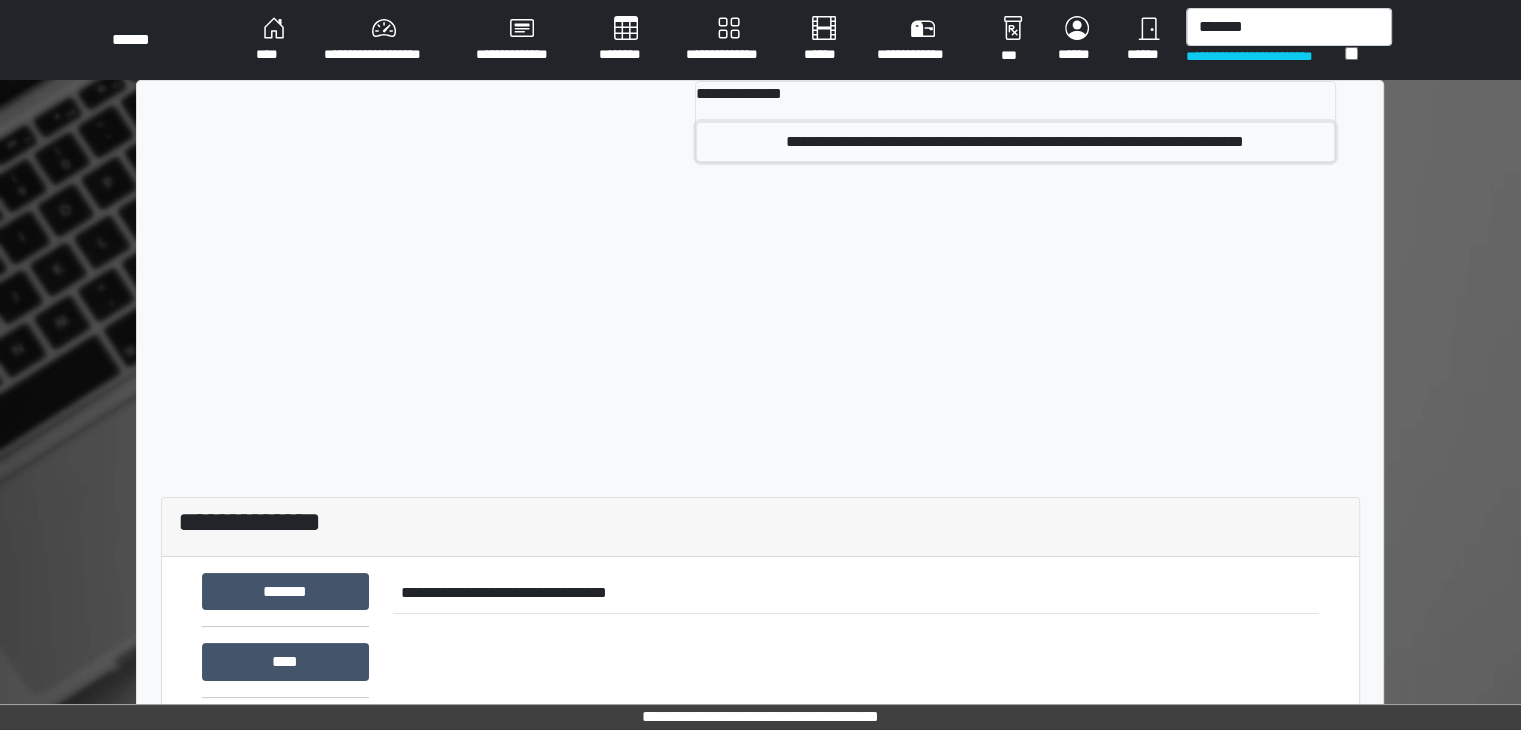 click on "**********" at bounding box center [1015, 142] 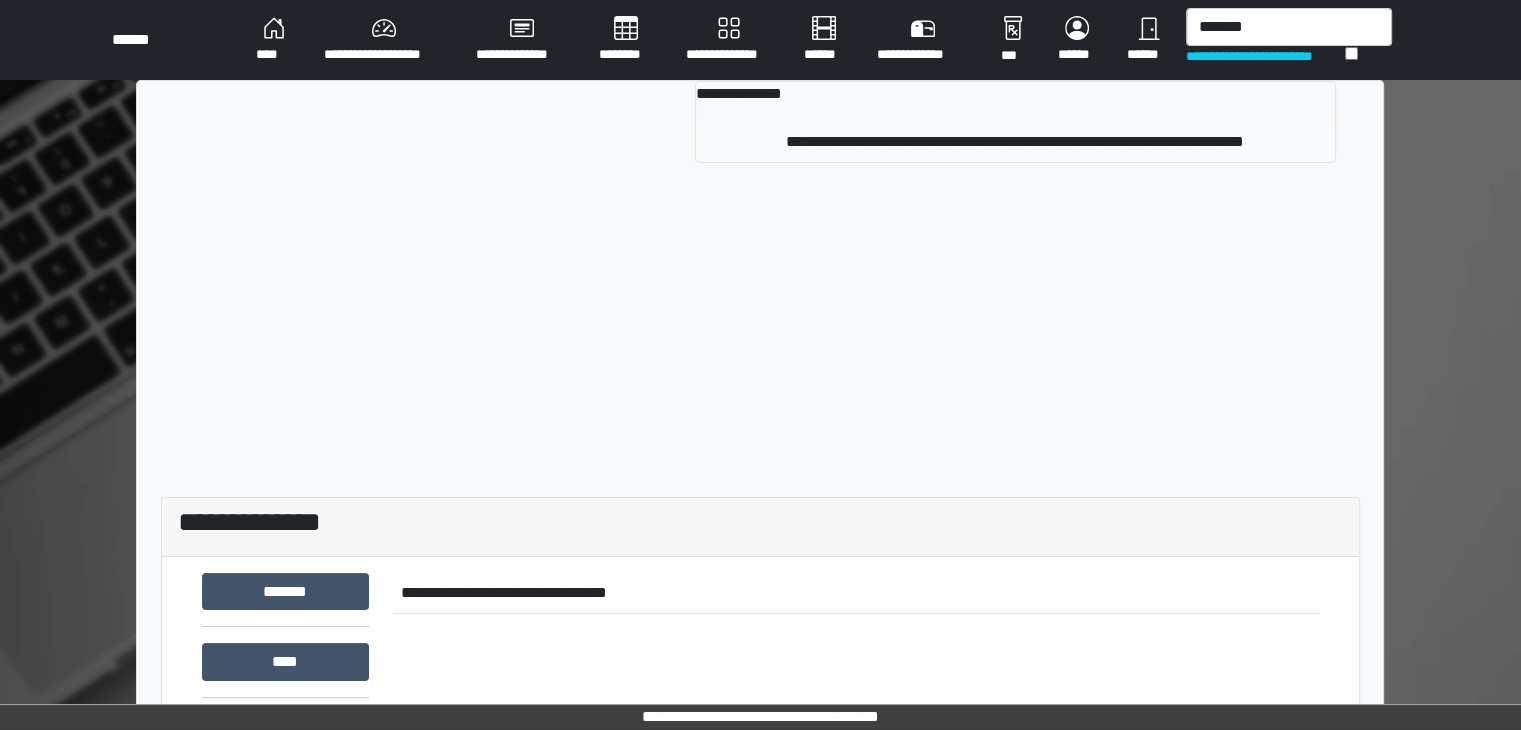 type 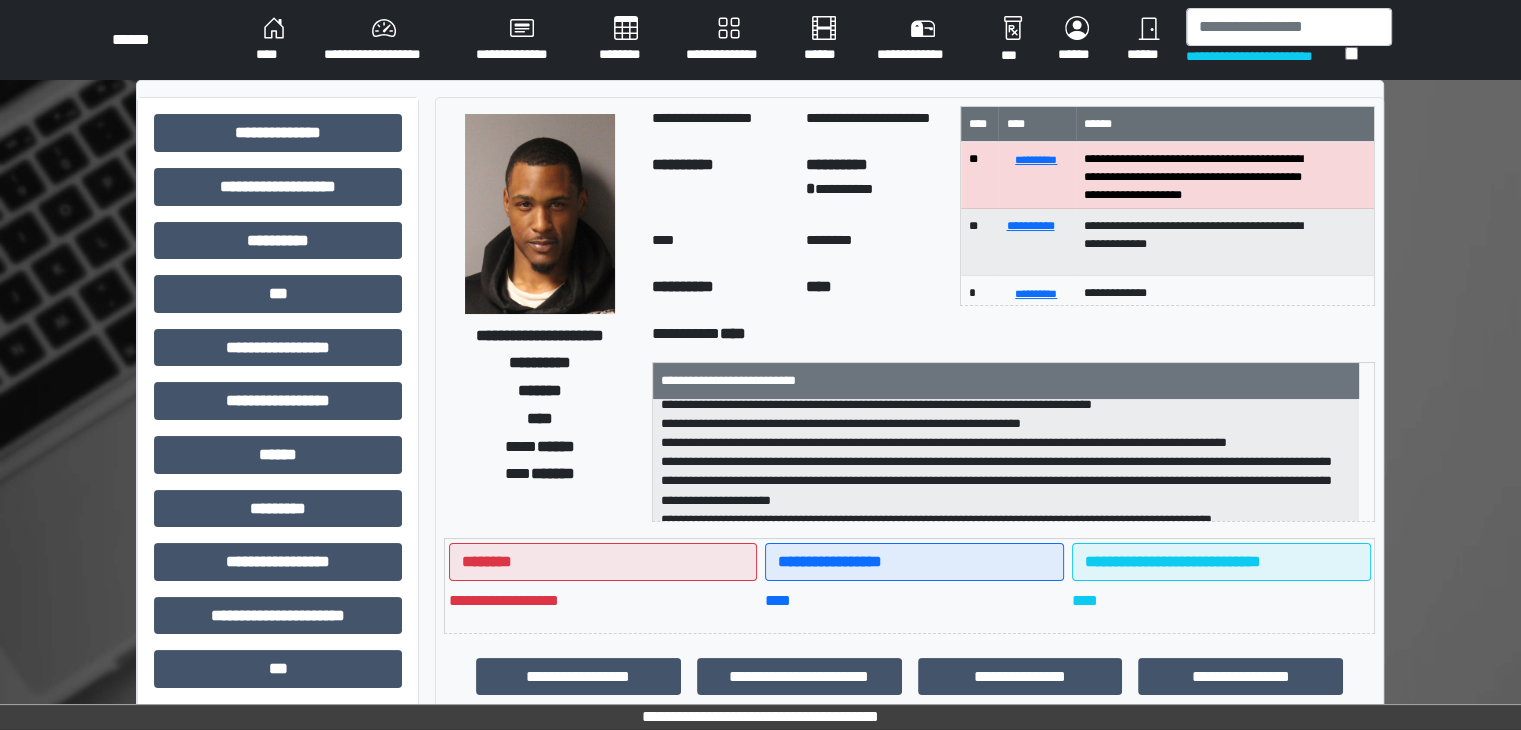 scroll, scrollTop: 0, scrollLeft: 0, axis: both 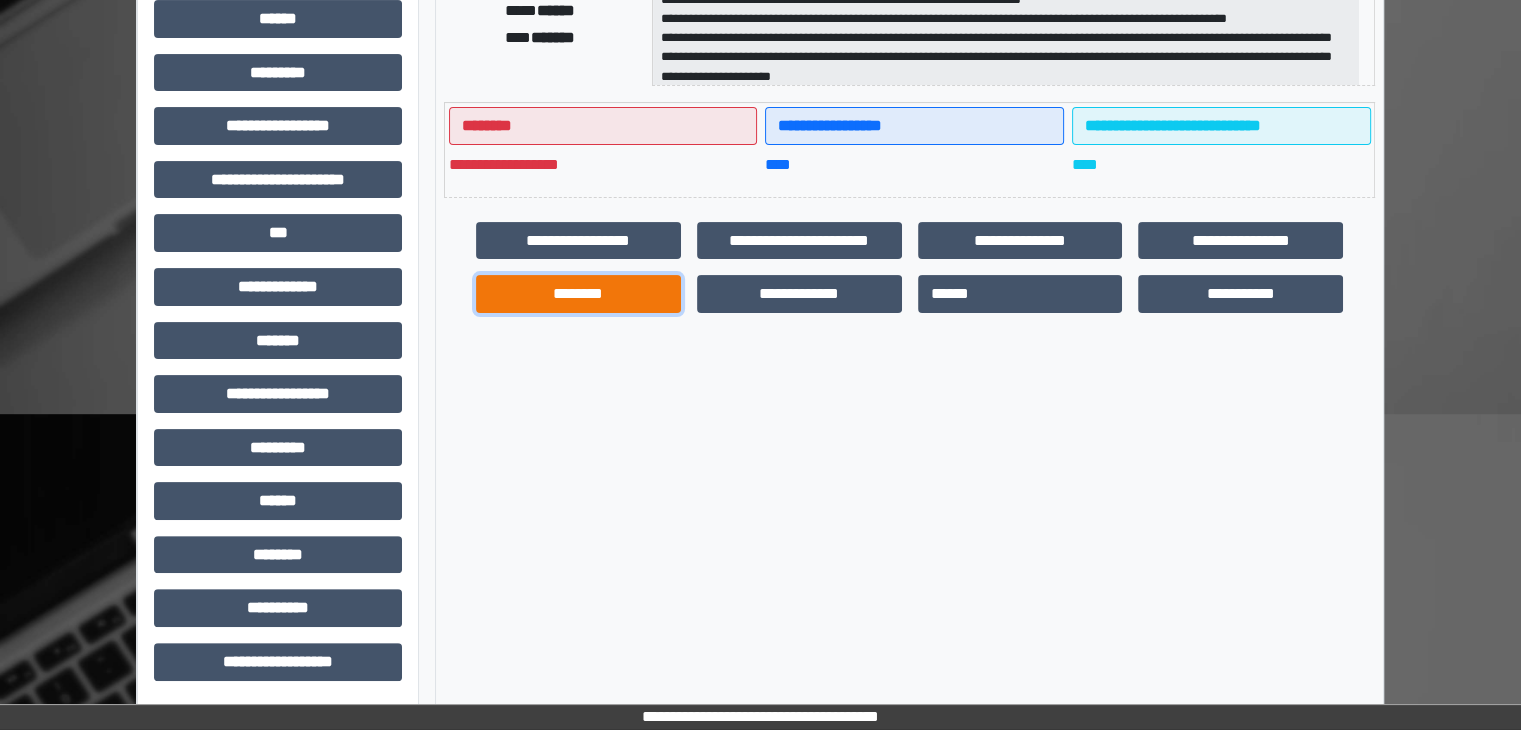 click on "********" at bounding box center (578, 294) 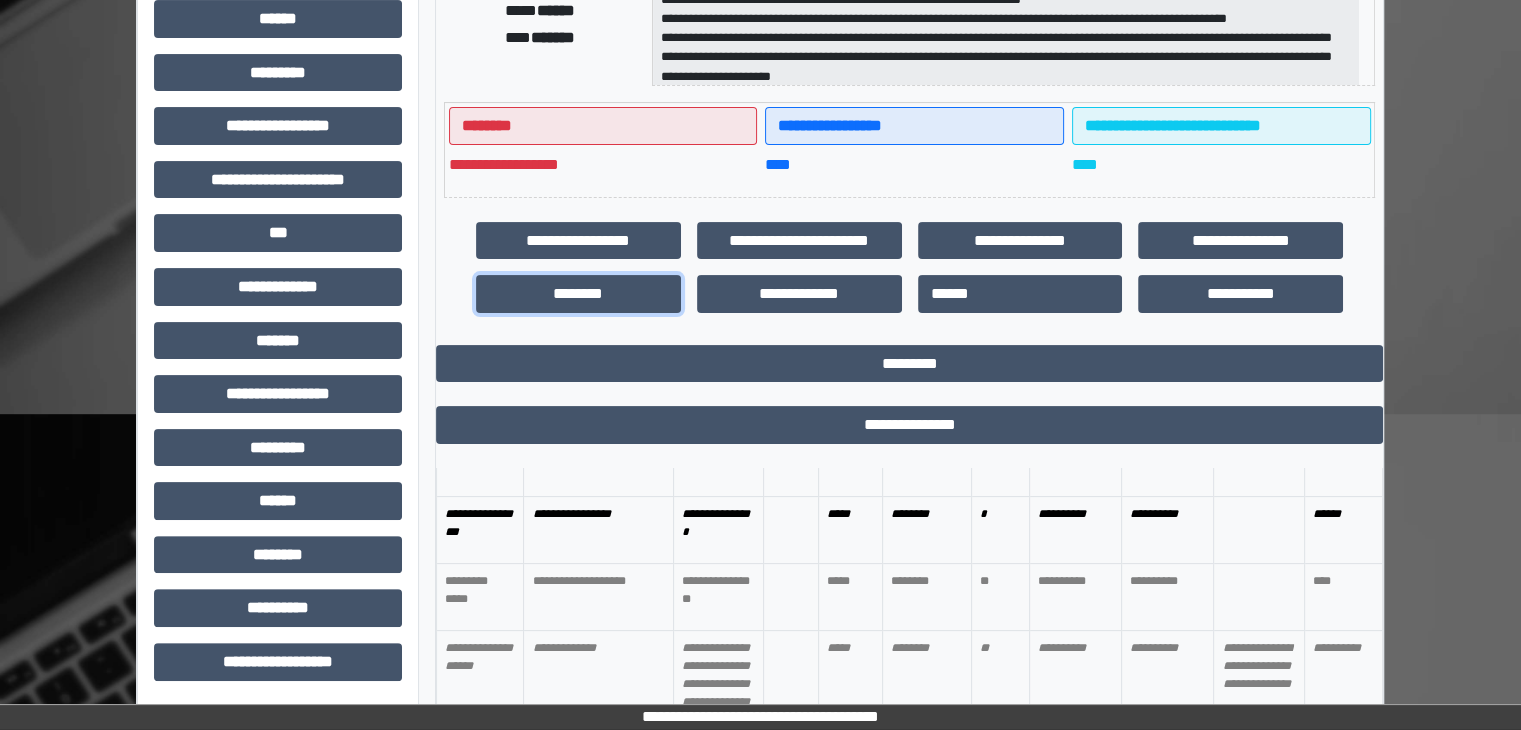 scroll, scrollTop: 600, scrollLeft: 0, axis: vertical 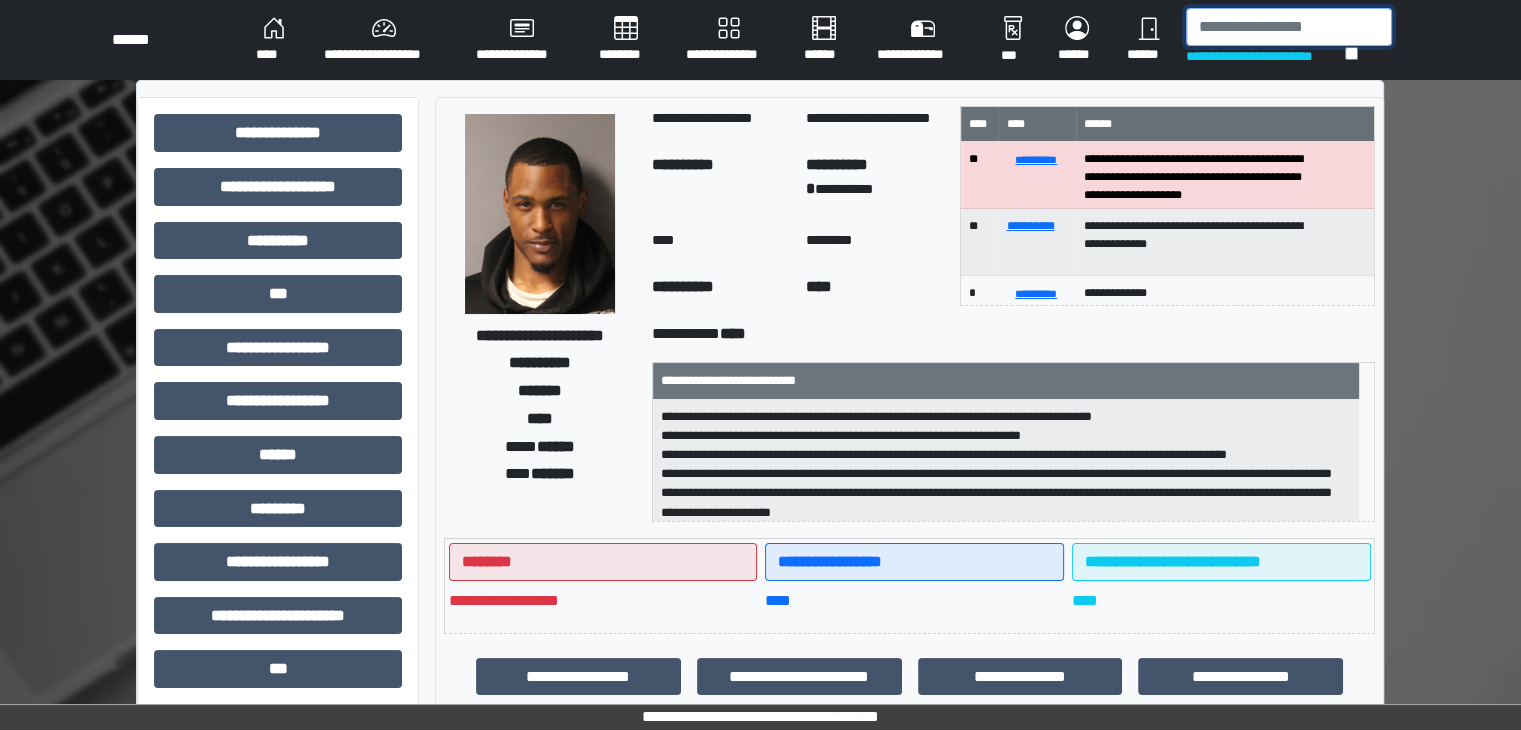 click at bounding box center [1289, 27] 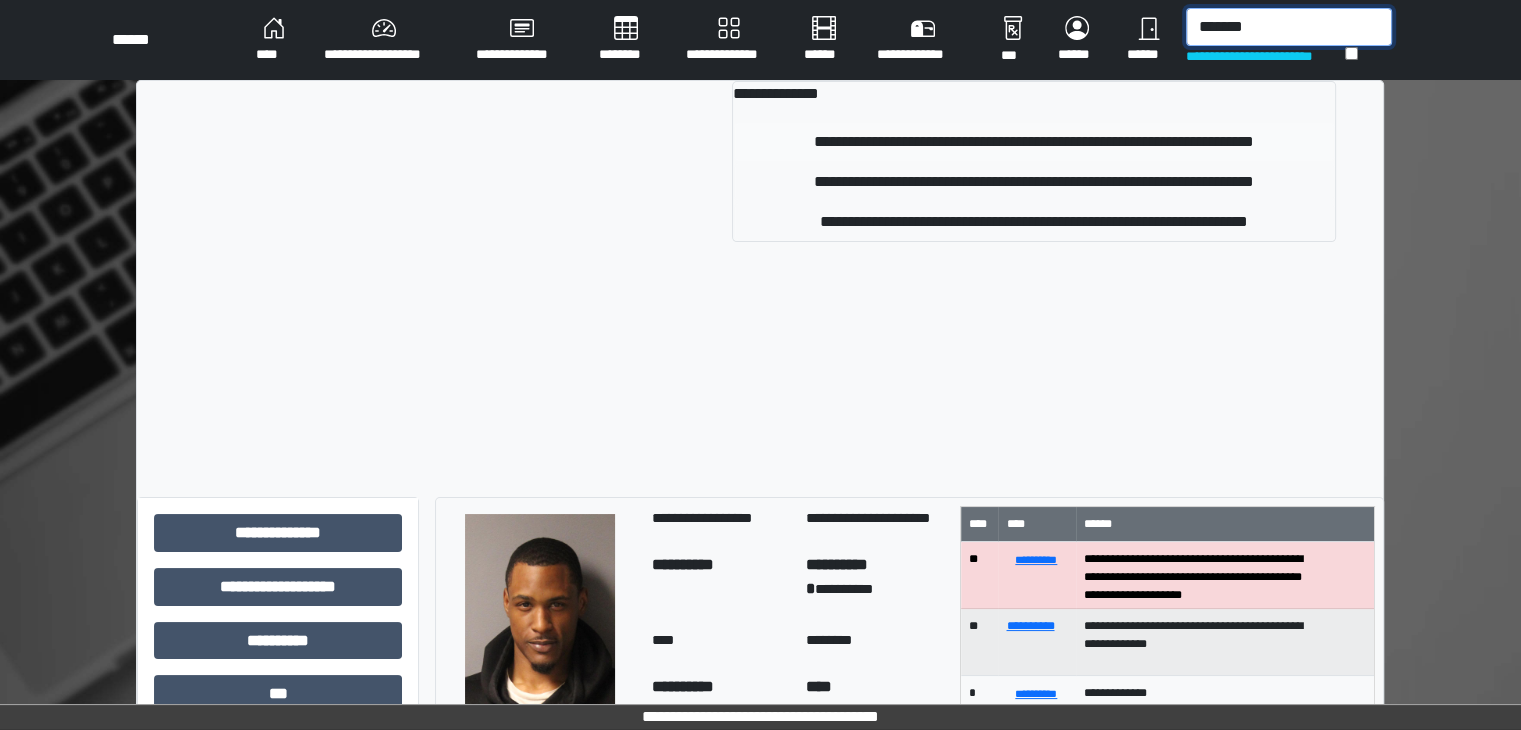 type on "*******" 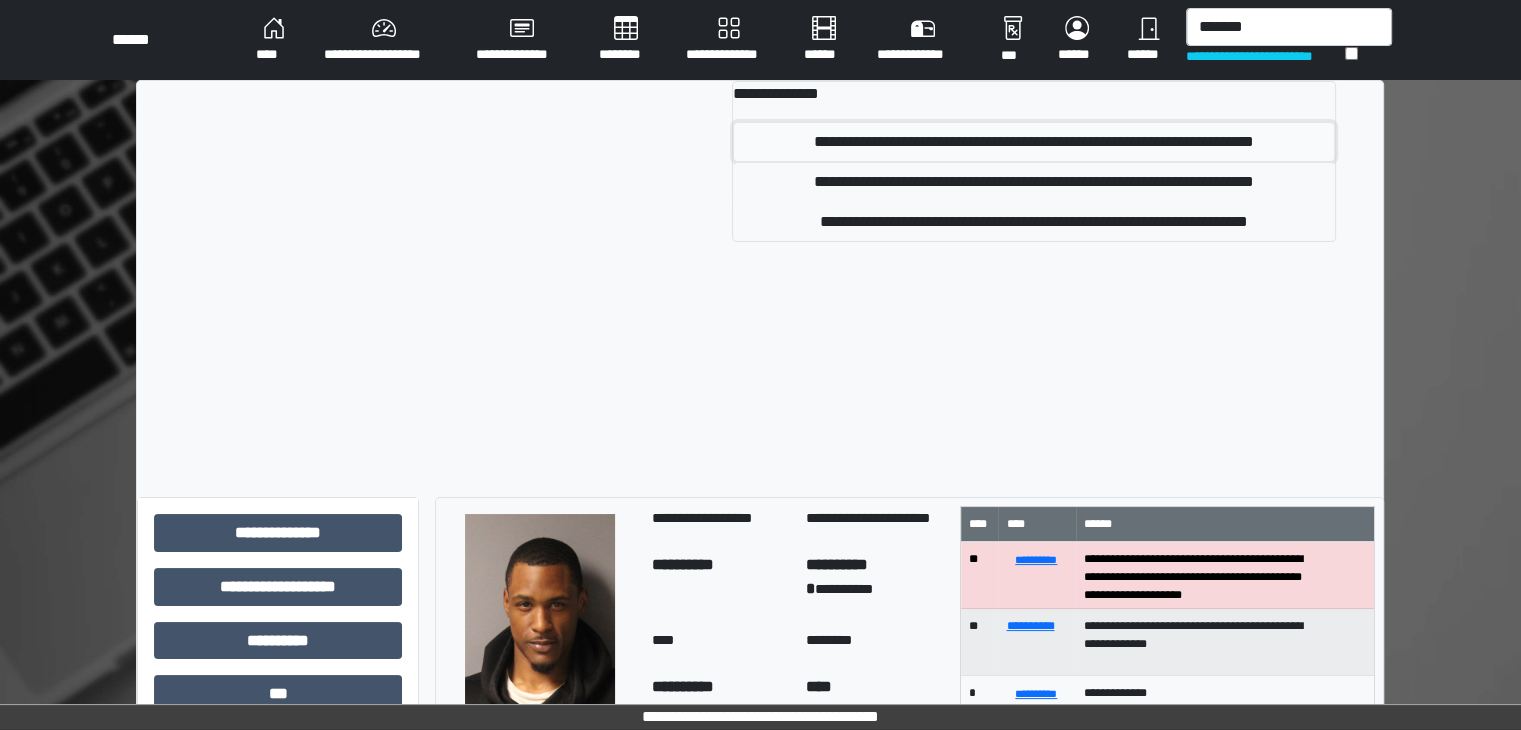click on "**********" at bounding box center [1034, 142] 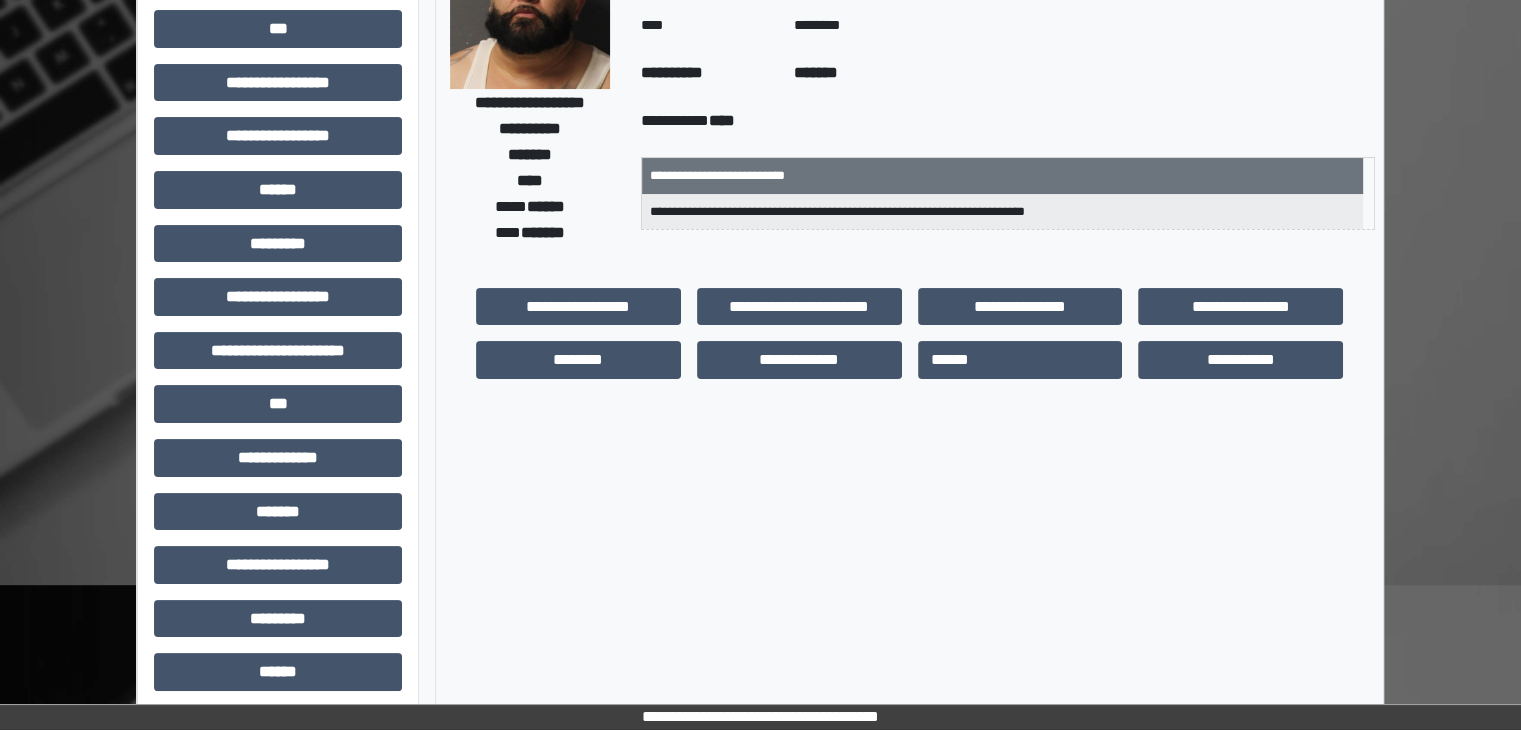 scroll, scrollTop: 300, scrollLeft: 0, axis: vertical 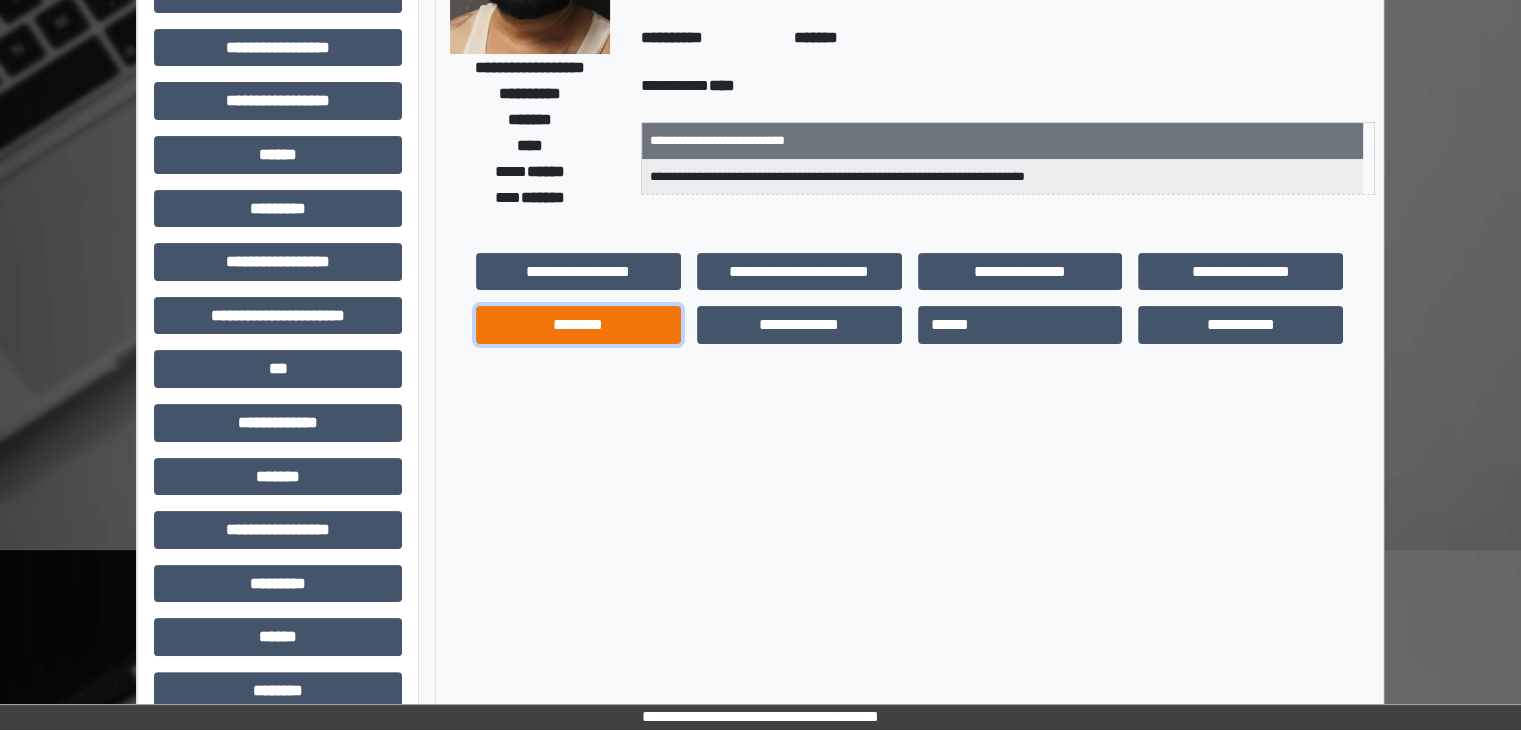 click on "********" at bounding box center (578, 325) 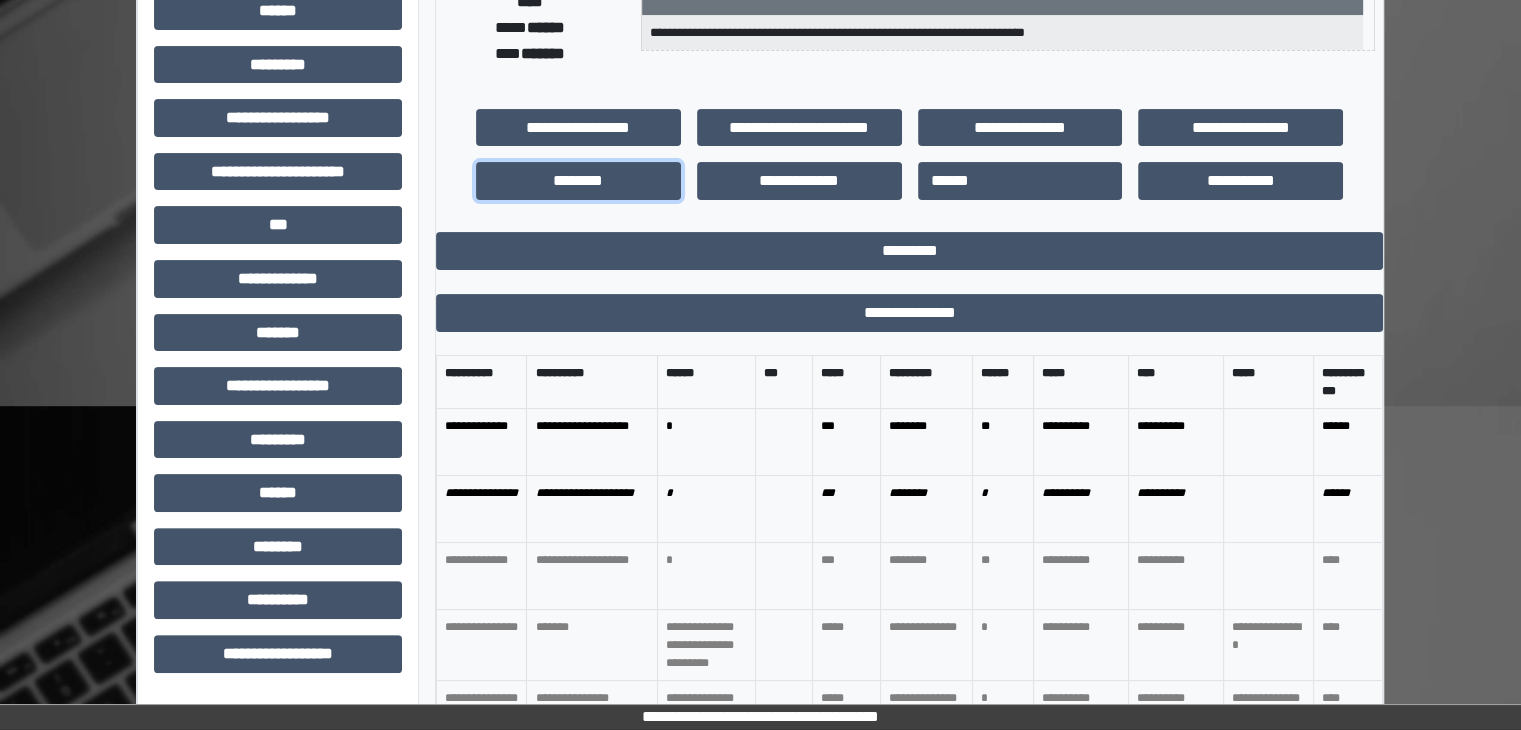 scroll, scrollTop: 500, scrollLeft: 0, axis: vertical 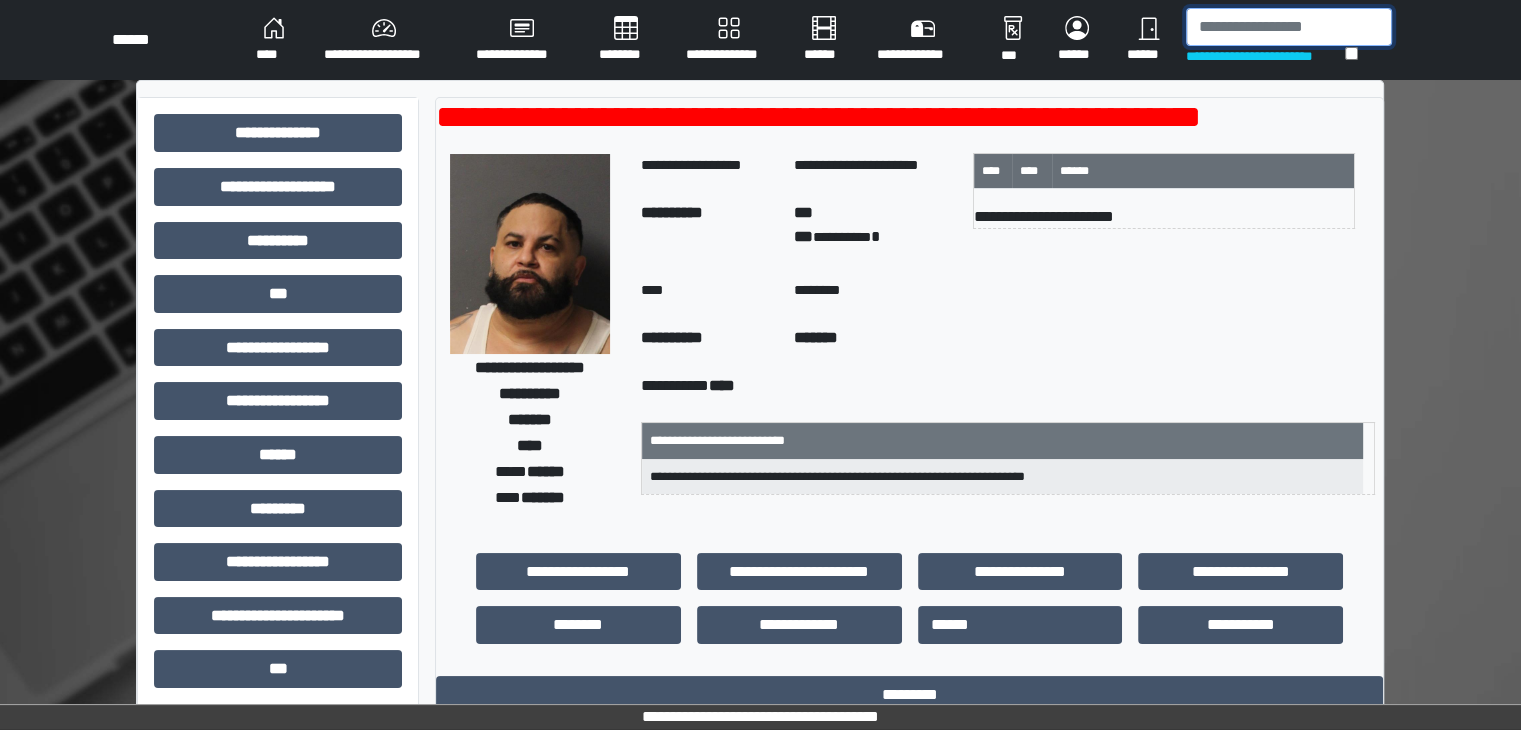 click at bounding box center (1289, 27) 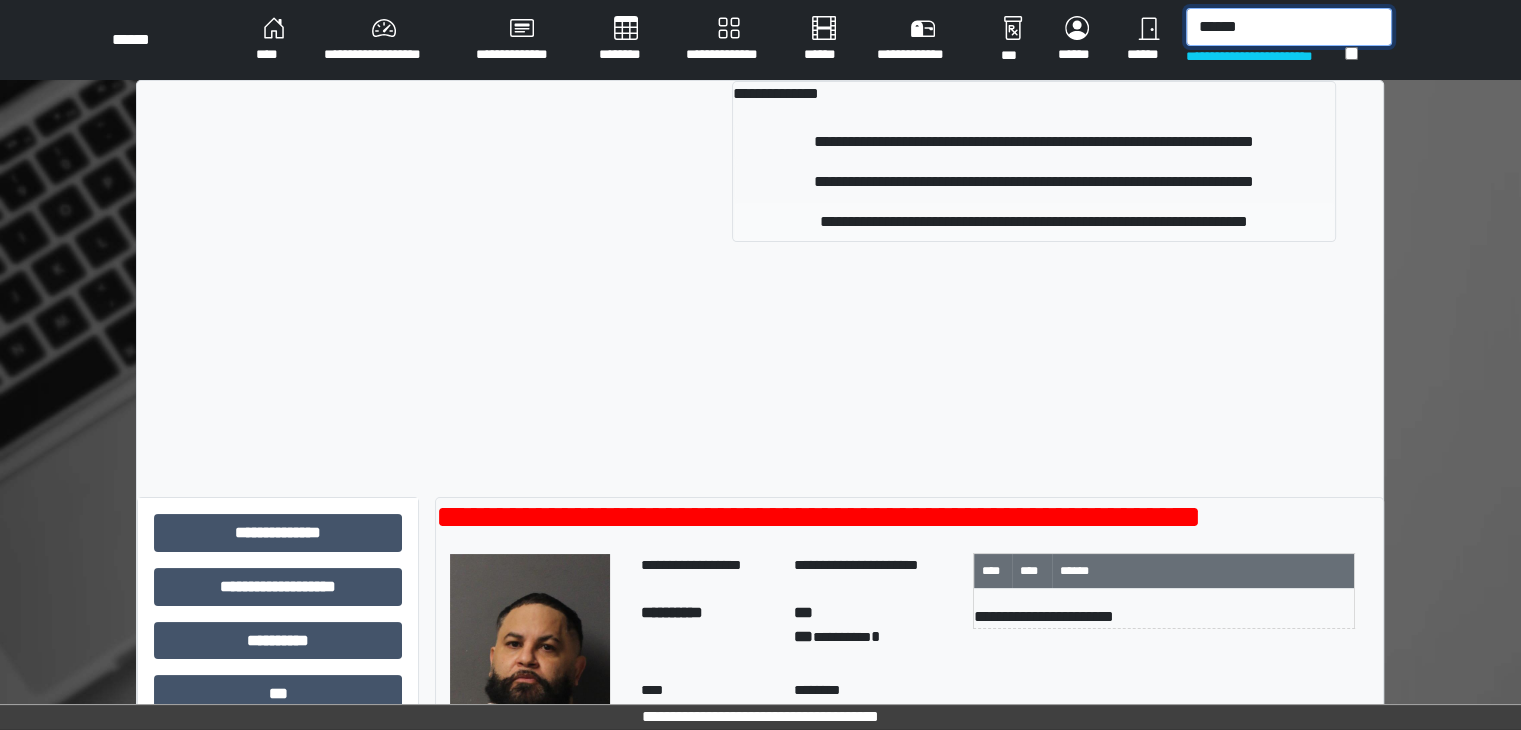 type on "******" 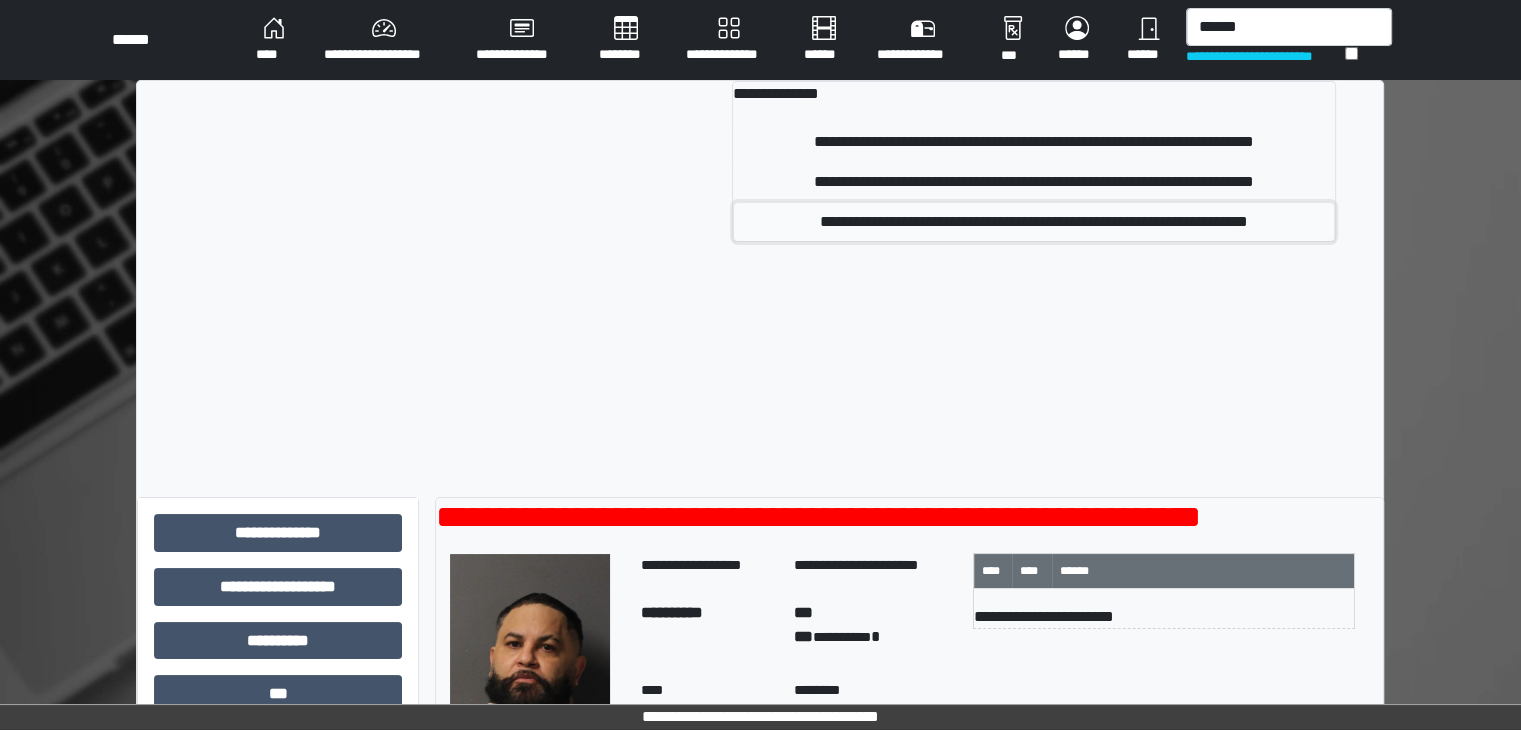 click on "**********" at bounding box center [1034, 222] 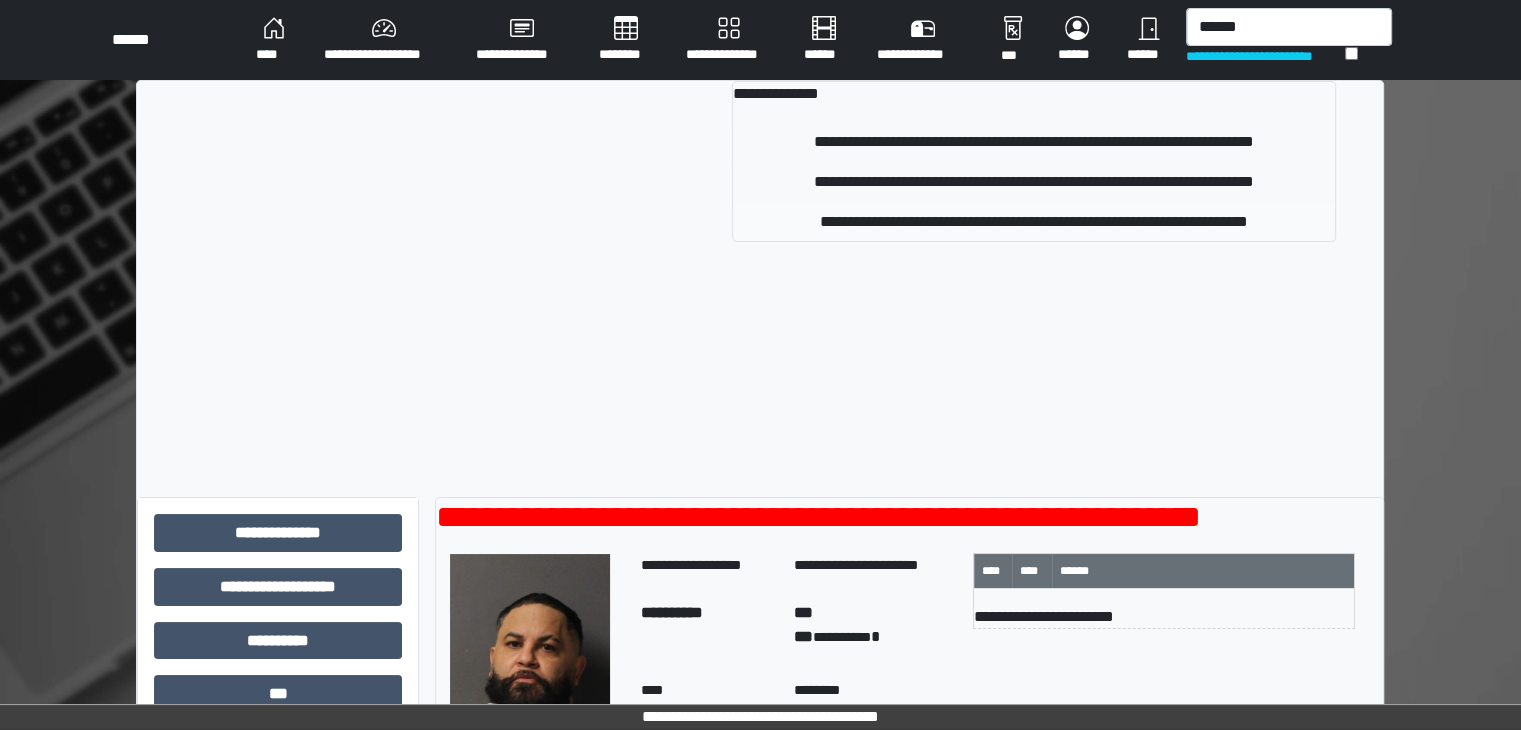 type 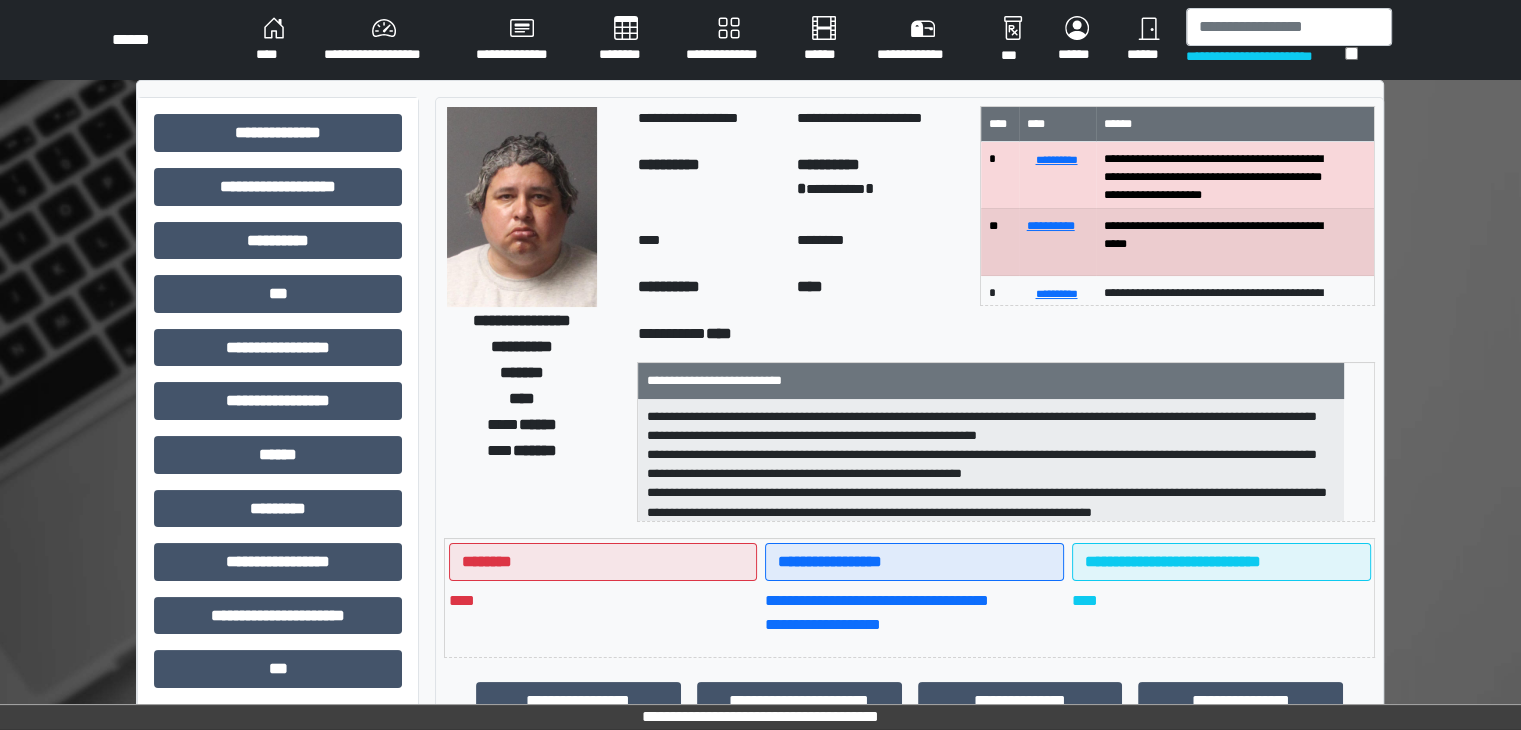 drag, startPoint x: 911, startPoint y: 417, endPoint x: 888, endPoint y: 417, distance: 23 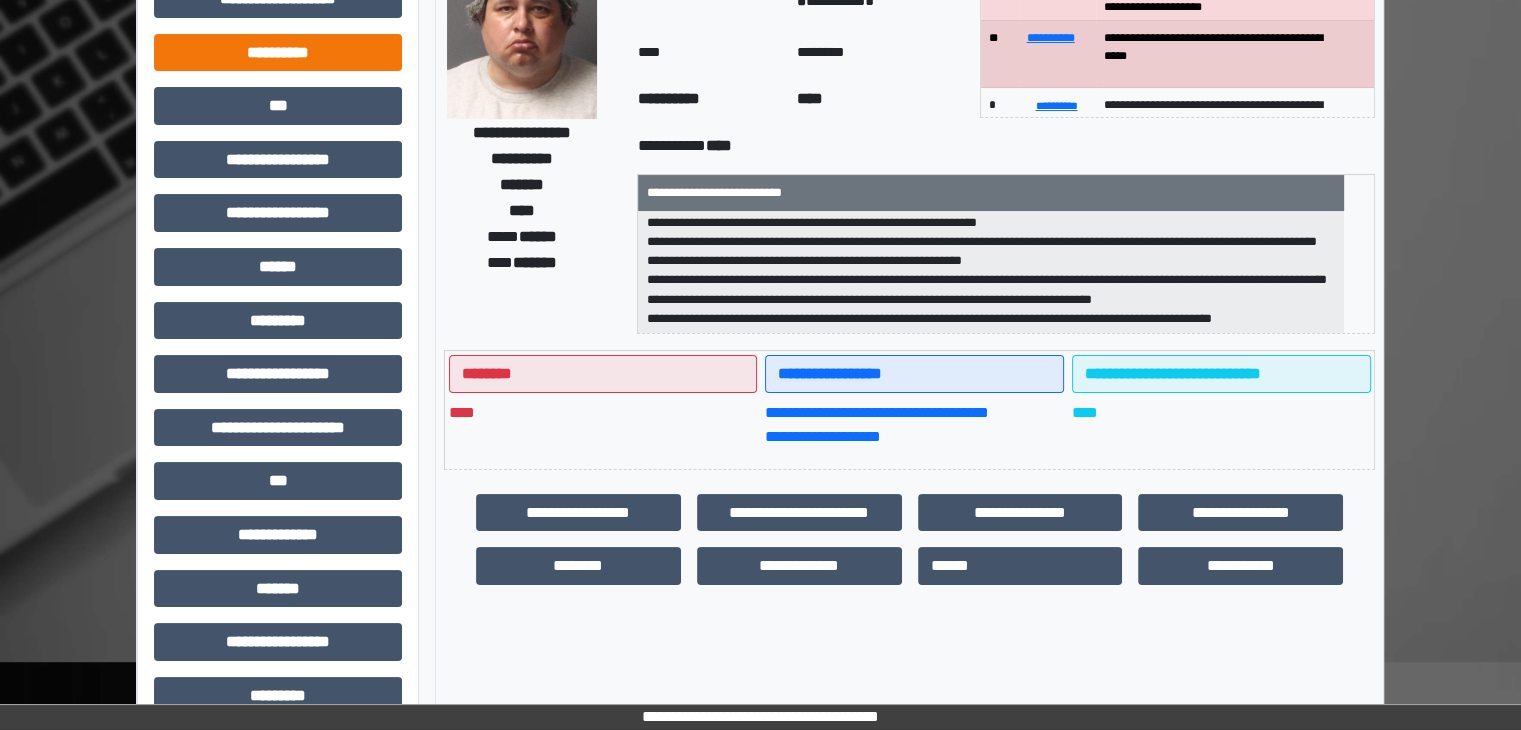scroll, scrollTop: 200, scrollLeft: 0, axis: vertical 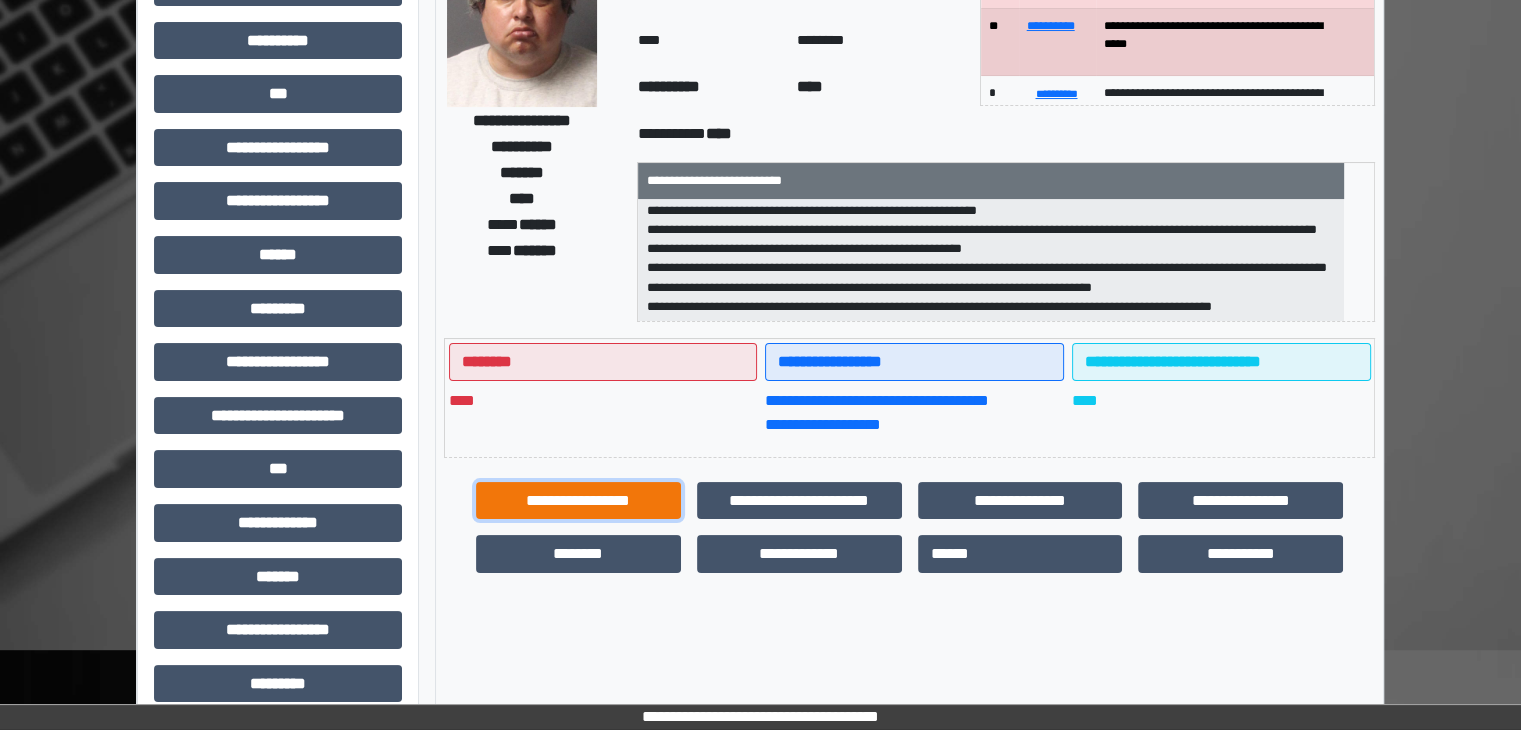 click on "**********" at bounding box center [578, 501] 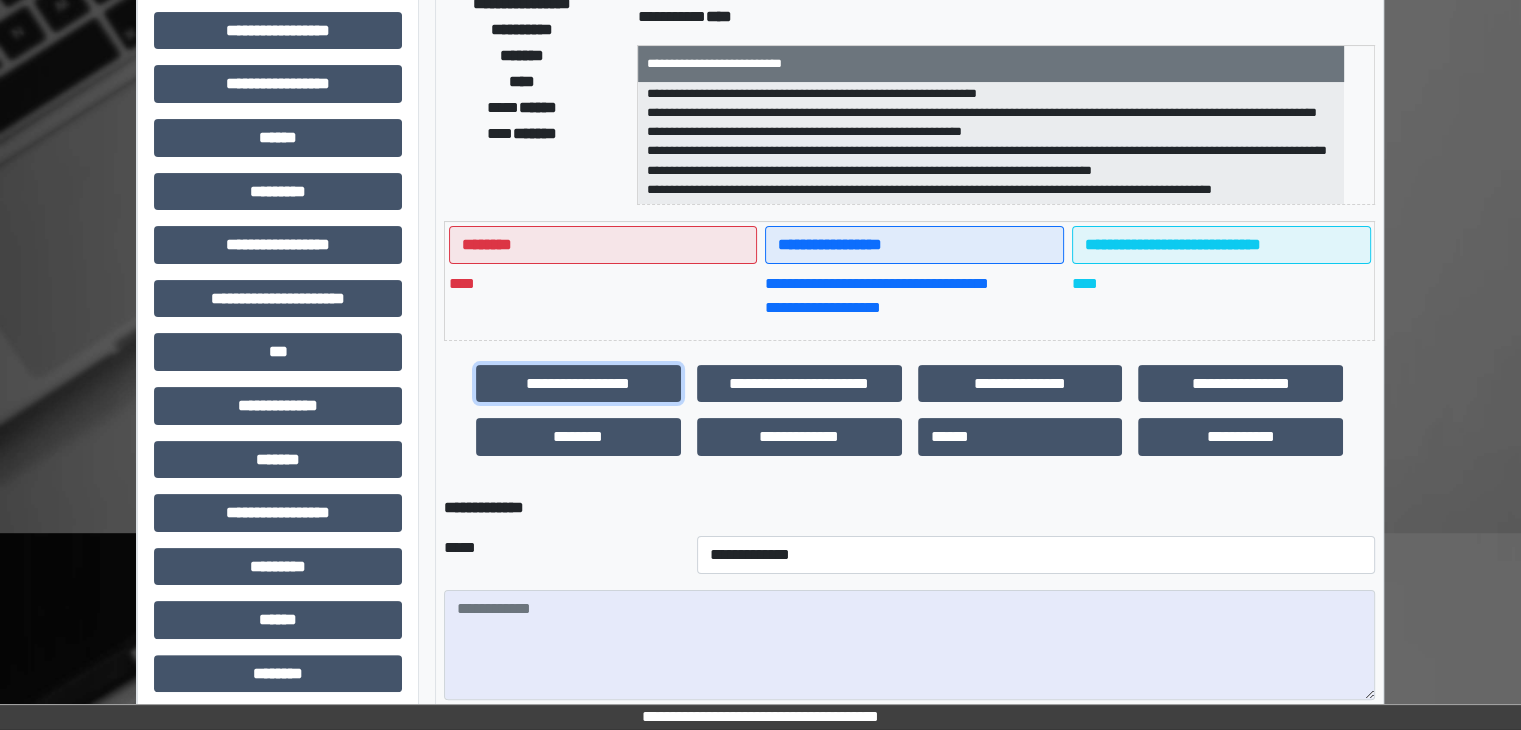 scroll, scrollTop: 500, scrollLeft: 0, axis: vertical 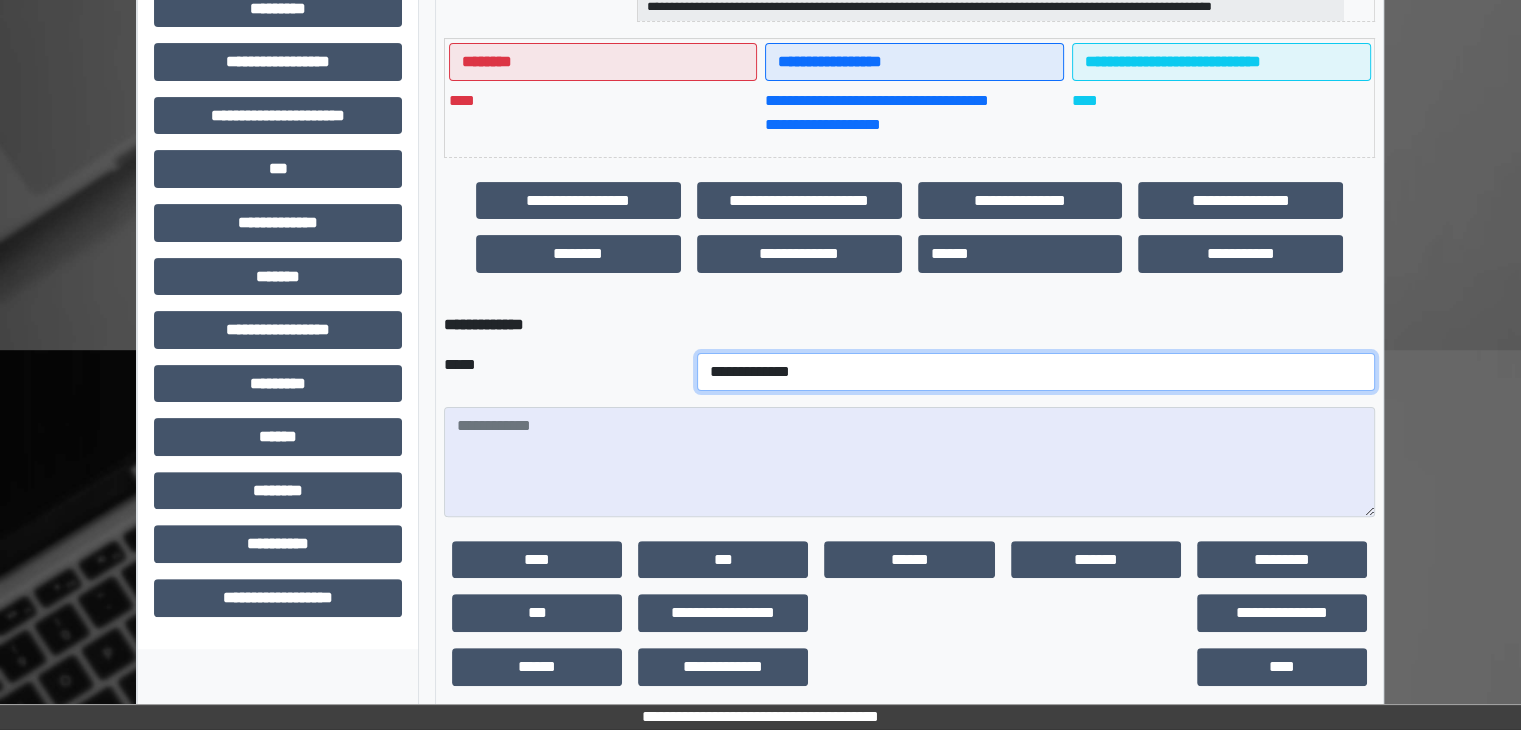 click on "**********" at bounding box center (1036, 372) 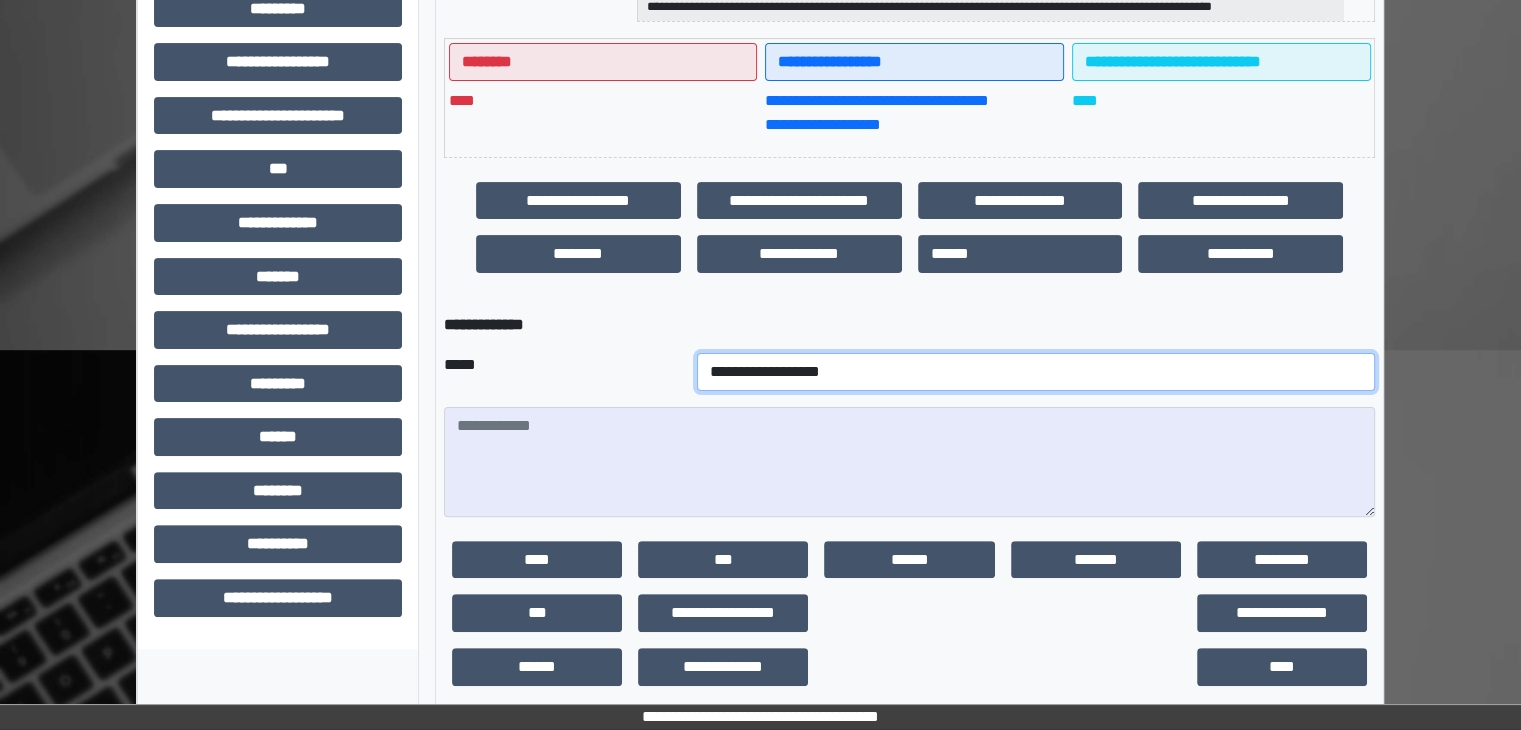 click on "**********" at bounding box center (1036, 372) 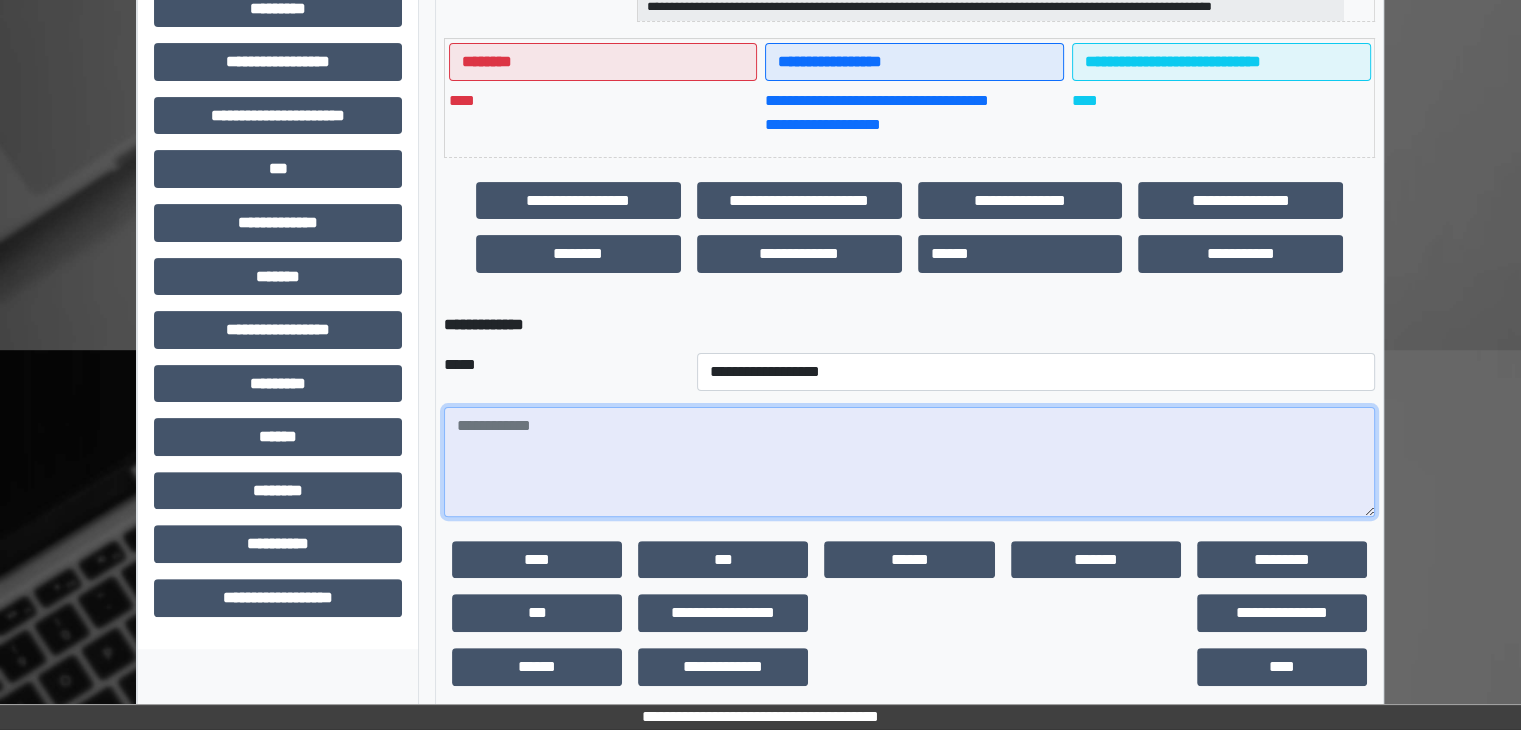 click at bounding box center [909, 462] 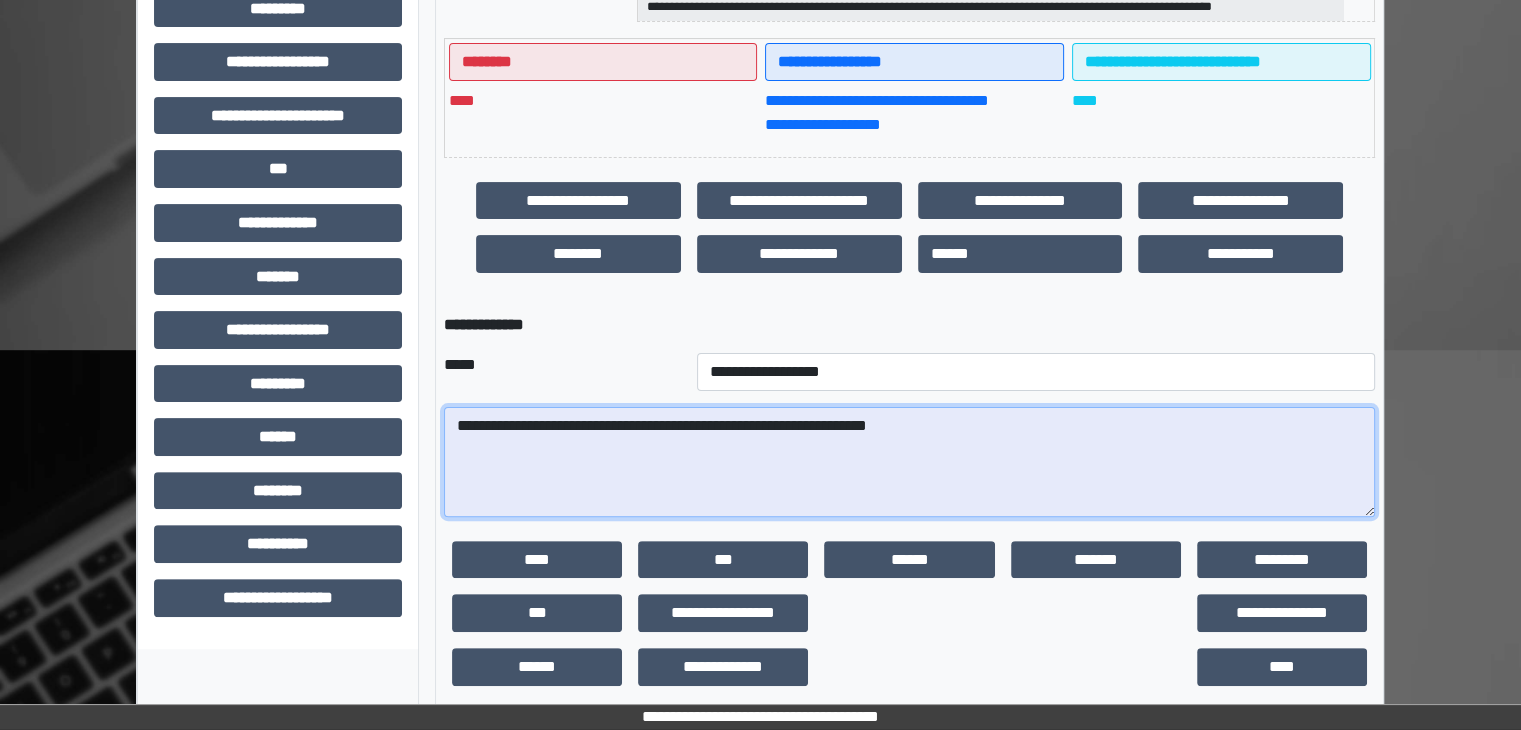 click on "**********" at bounding box center (909, 462) 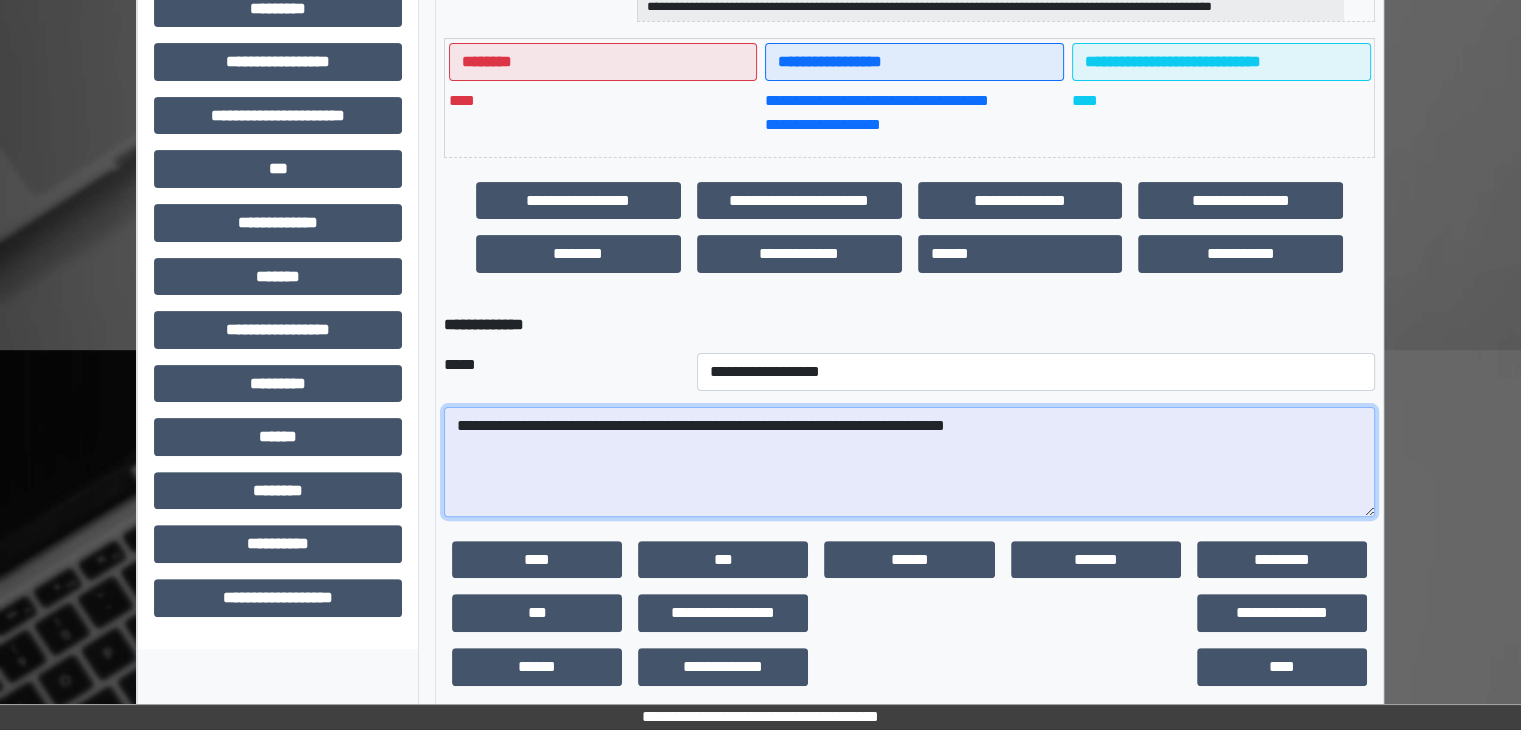 click on "**********" at bounding box center [909, 462] 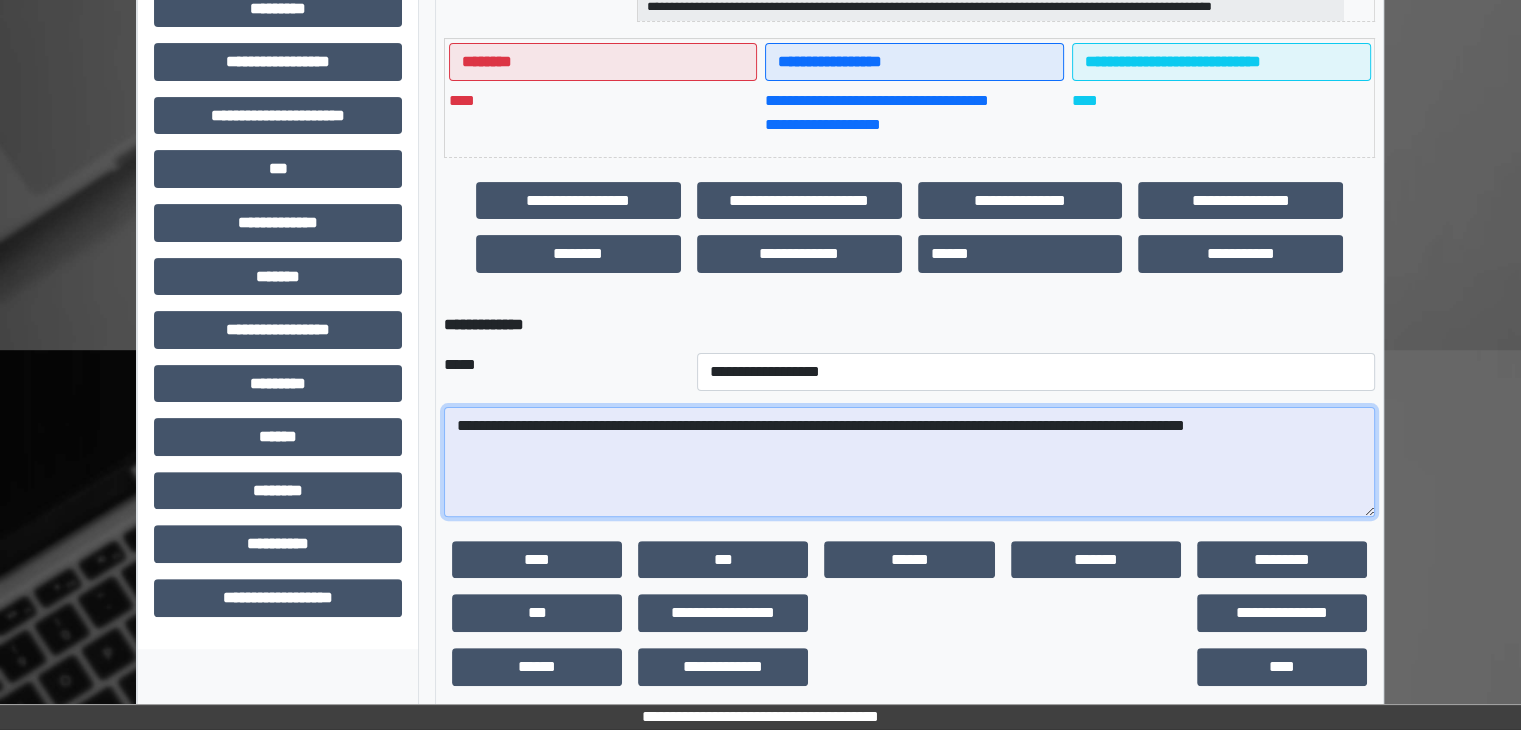 scroll, scrollTop: 0, scrollLeft: 0, axis: both 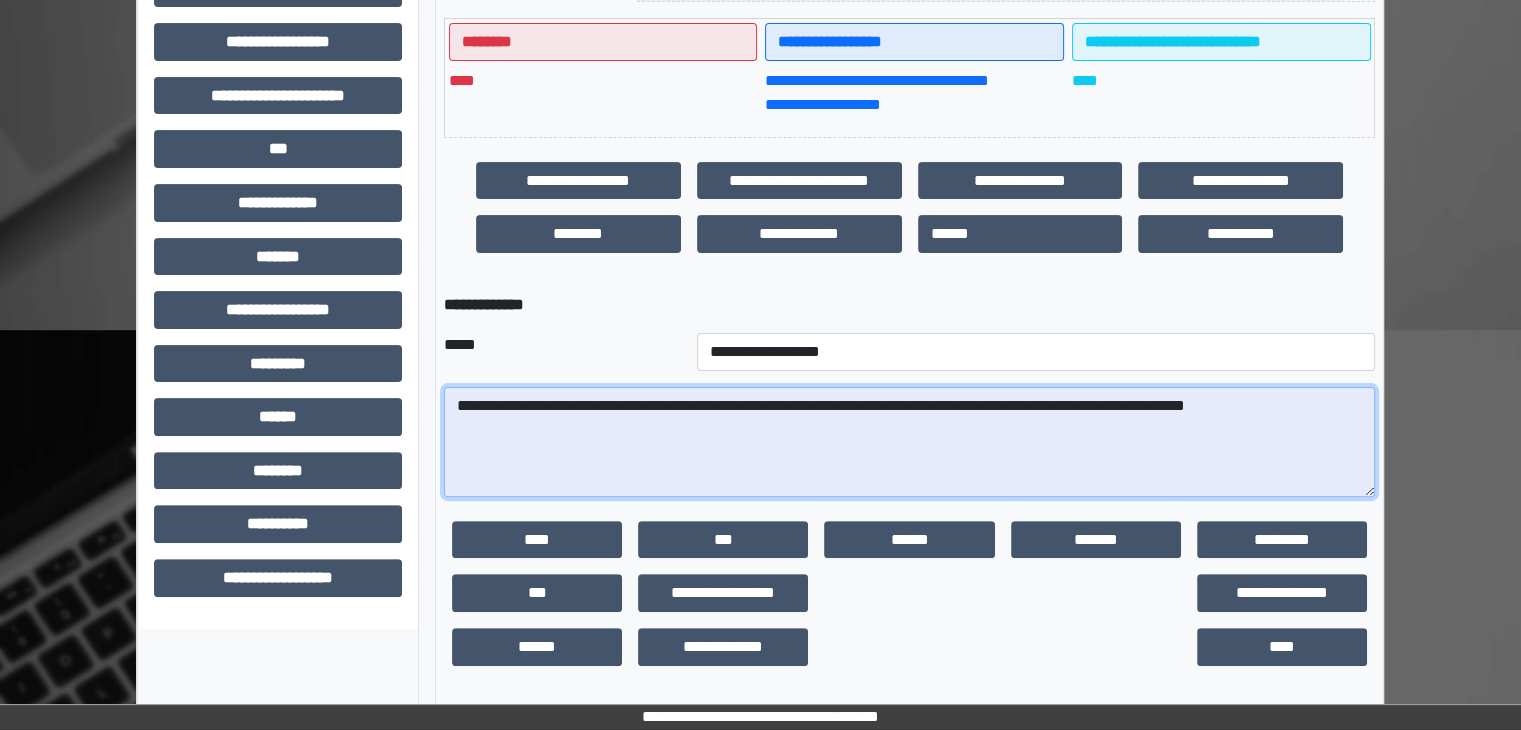 click on "**********" at bounding box center [909, 442] 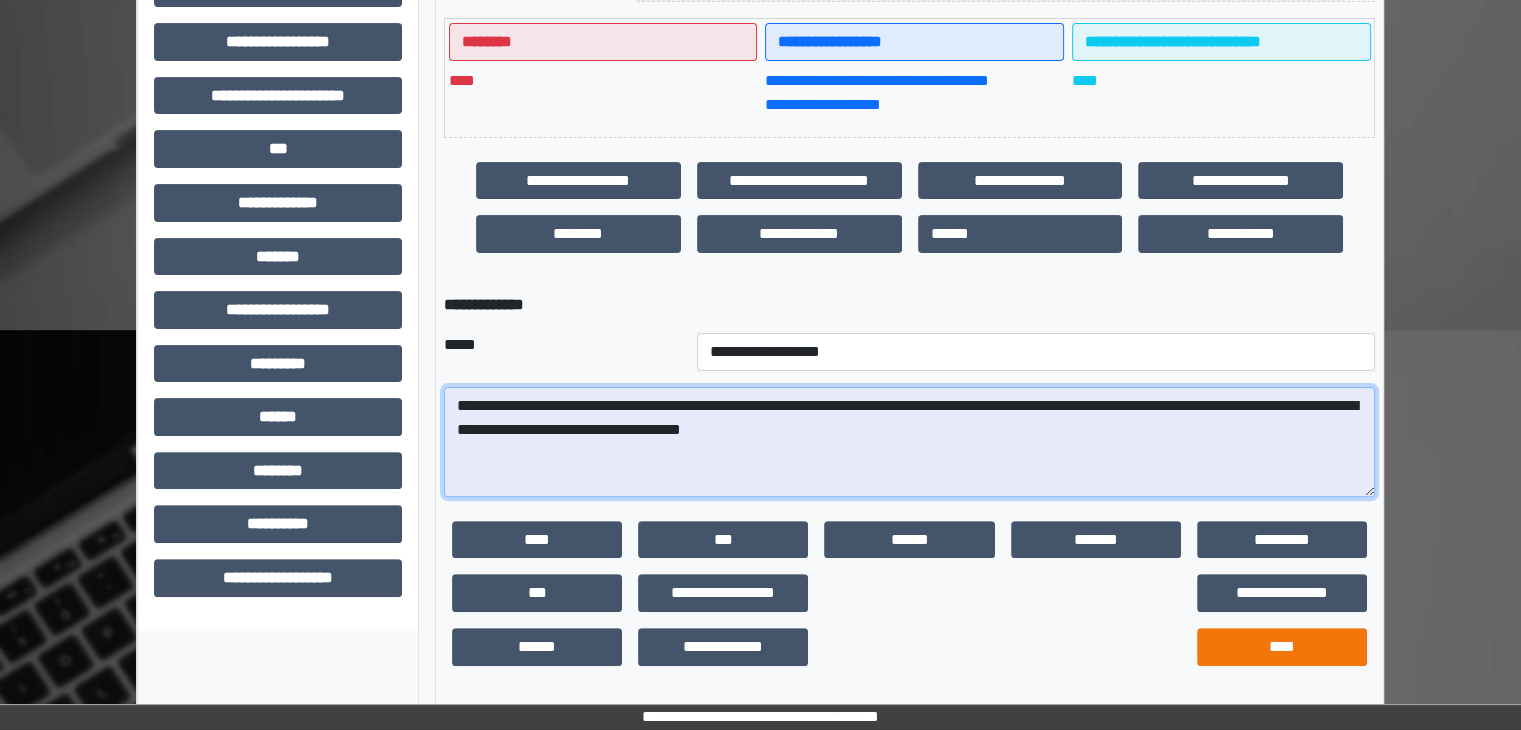 type on "**********" 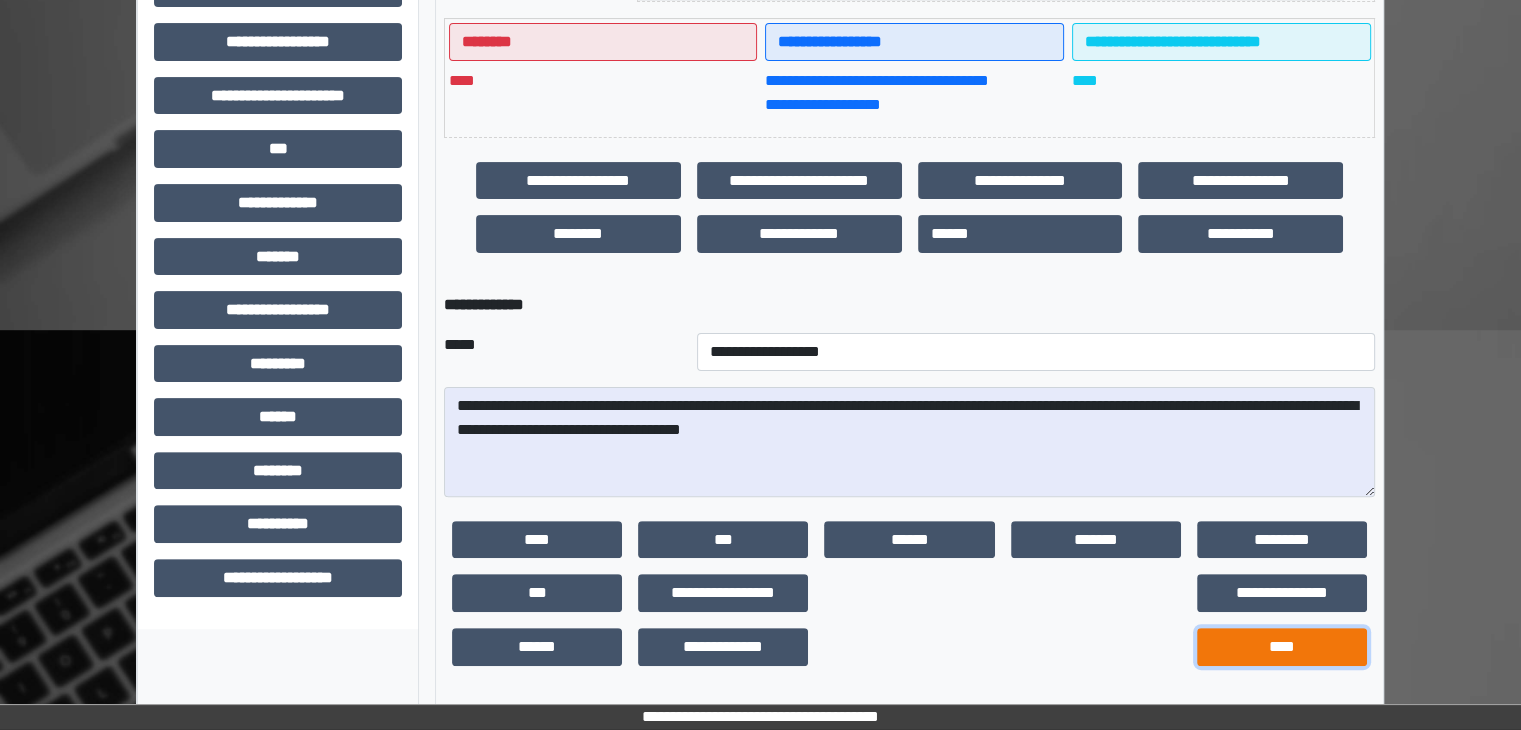 click on "****" at bounding box center (1282, 647) 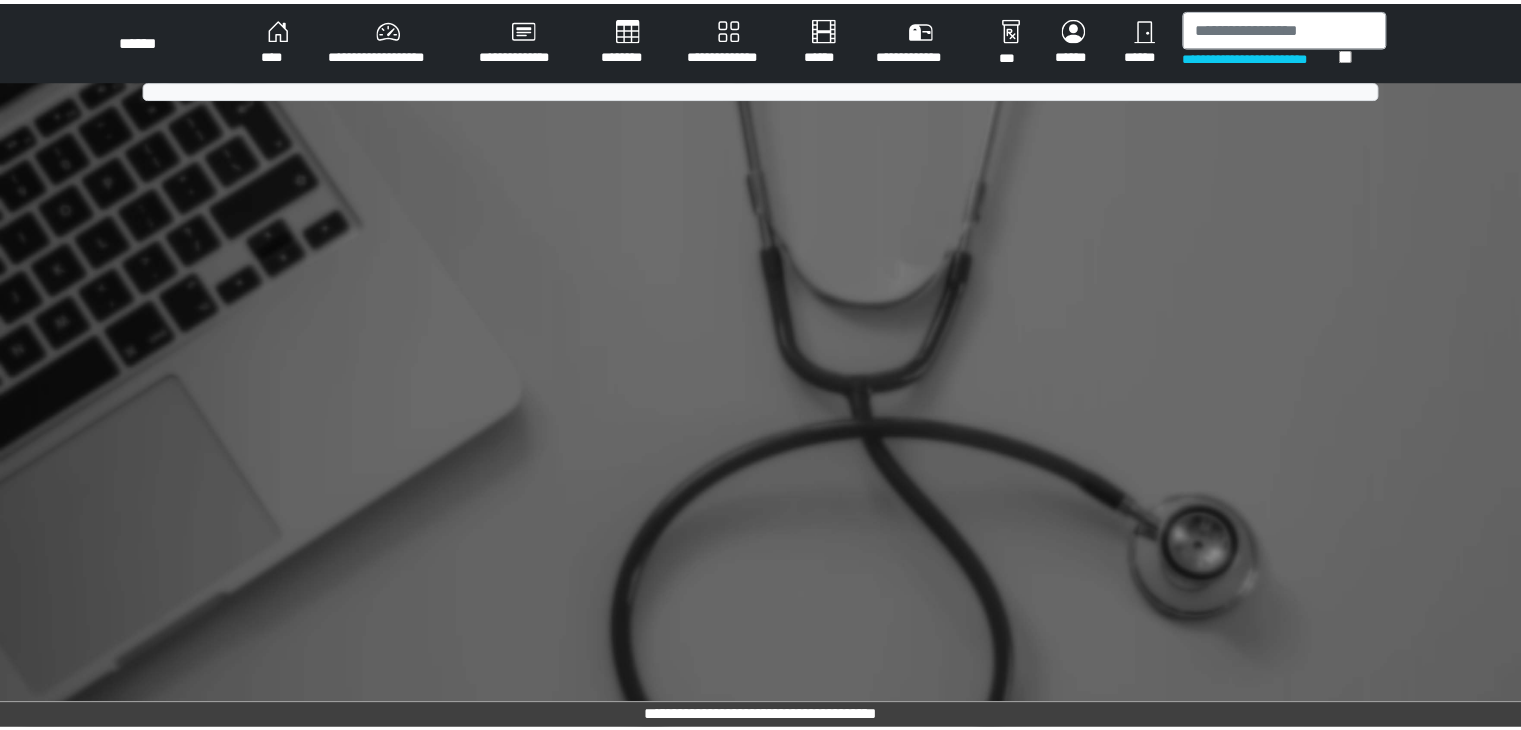 scroll, scrollTop: 0, scrollLeft: 0, axis: both 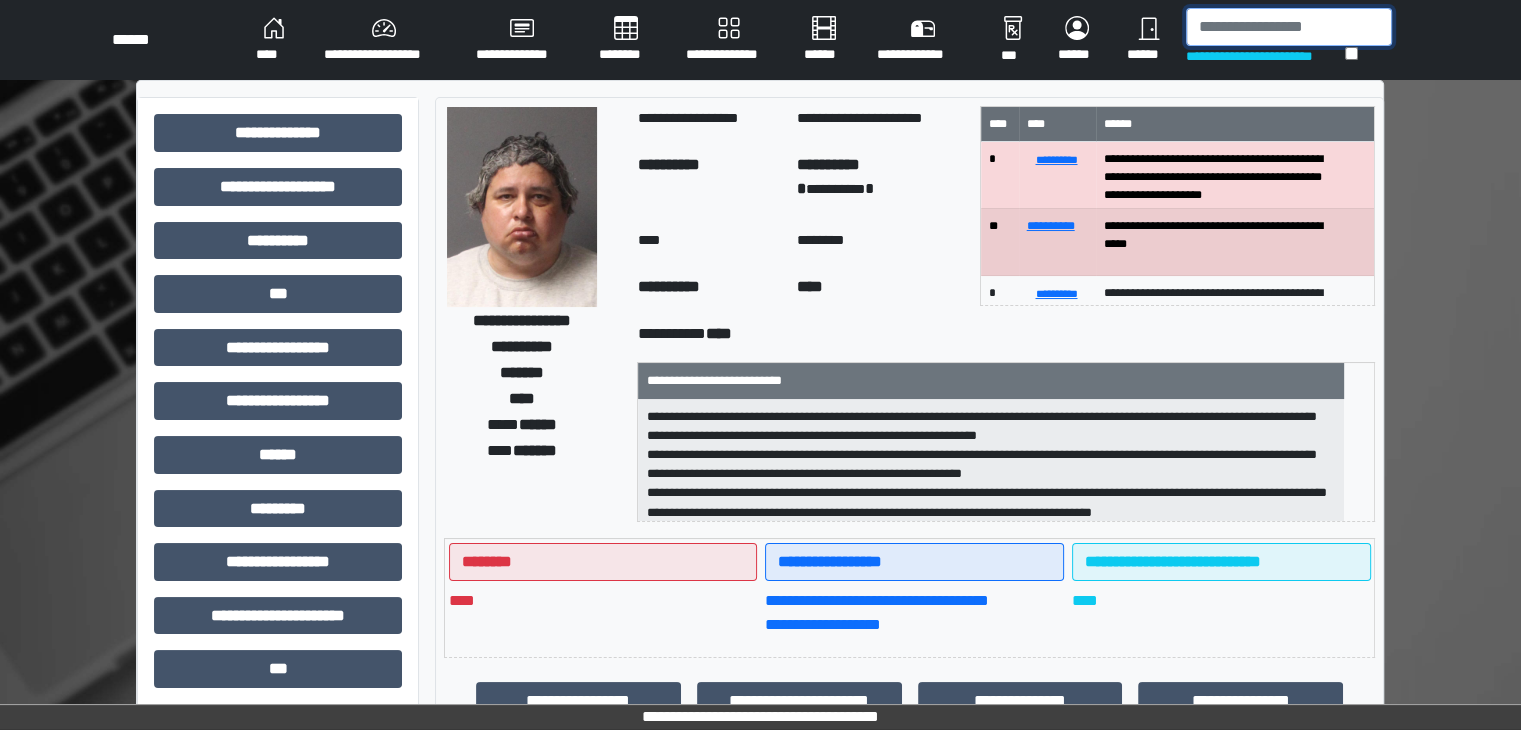 click at bounding box center [1289, 27] 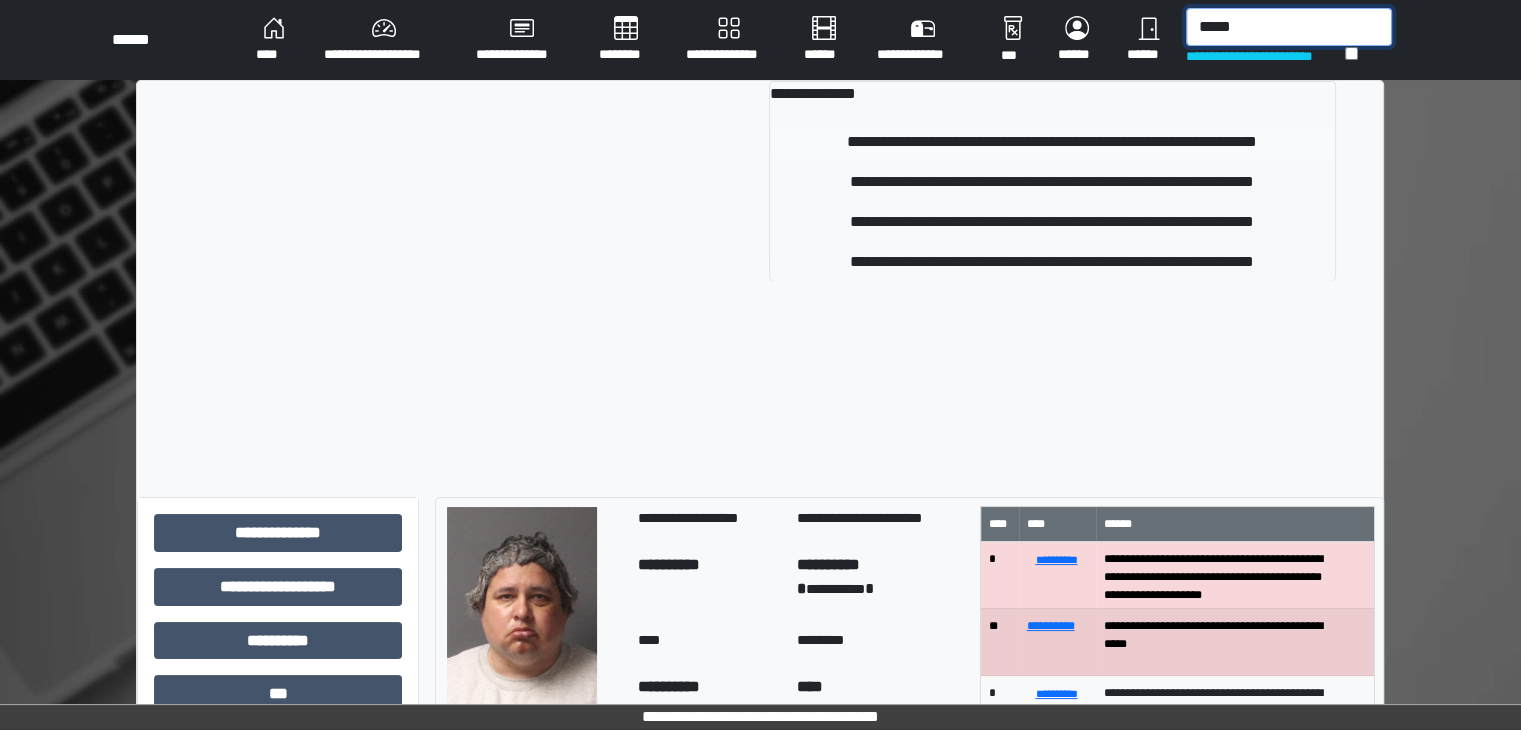 type on "*****" 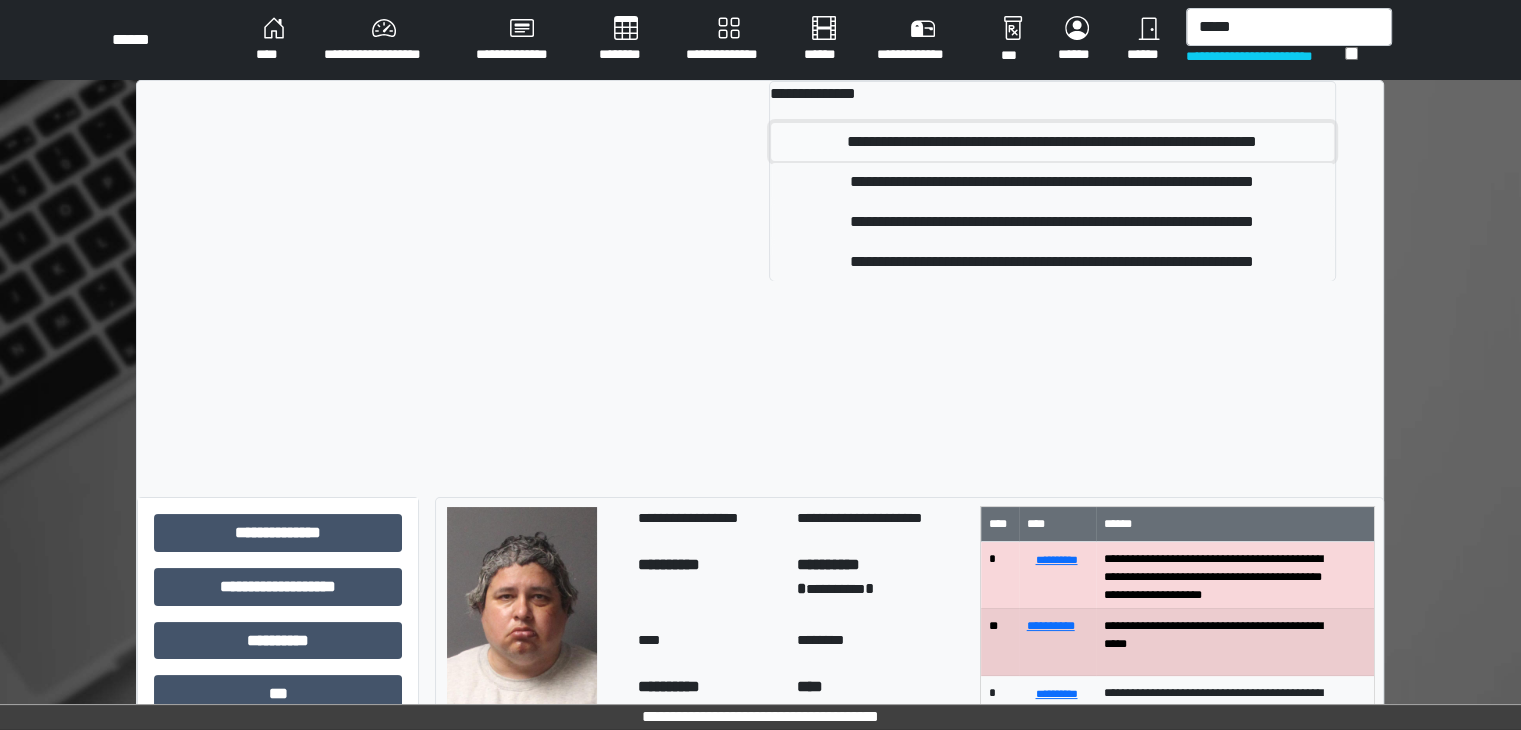 click on "**********" at bounding box center [1052, 142] 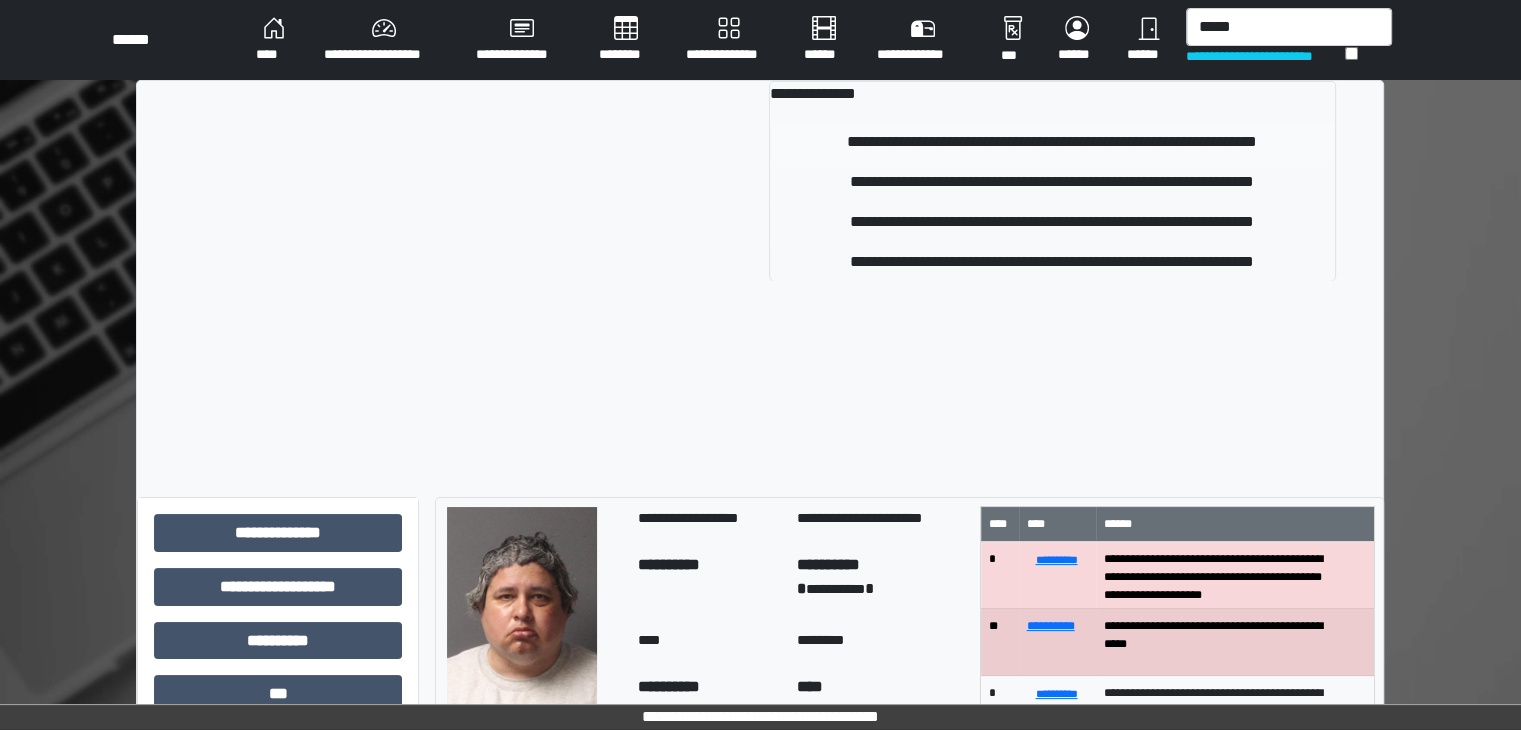type 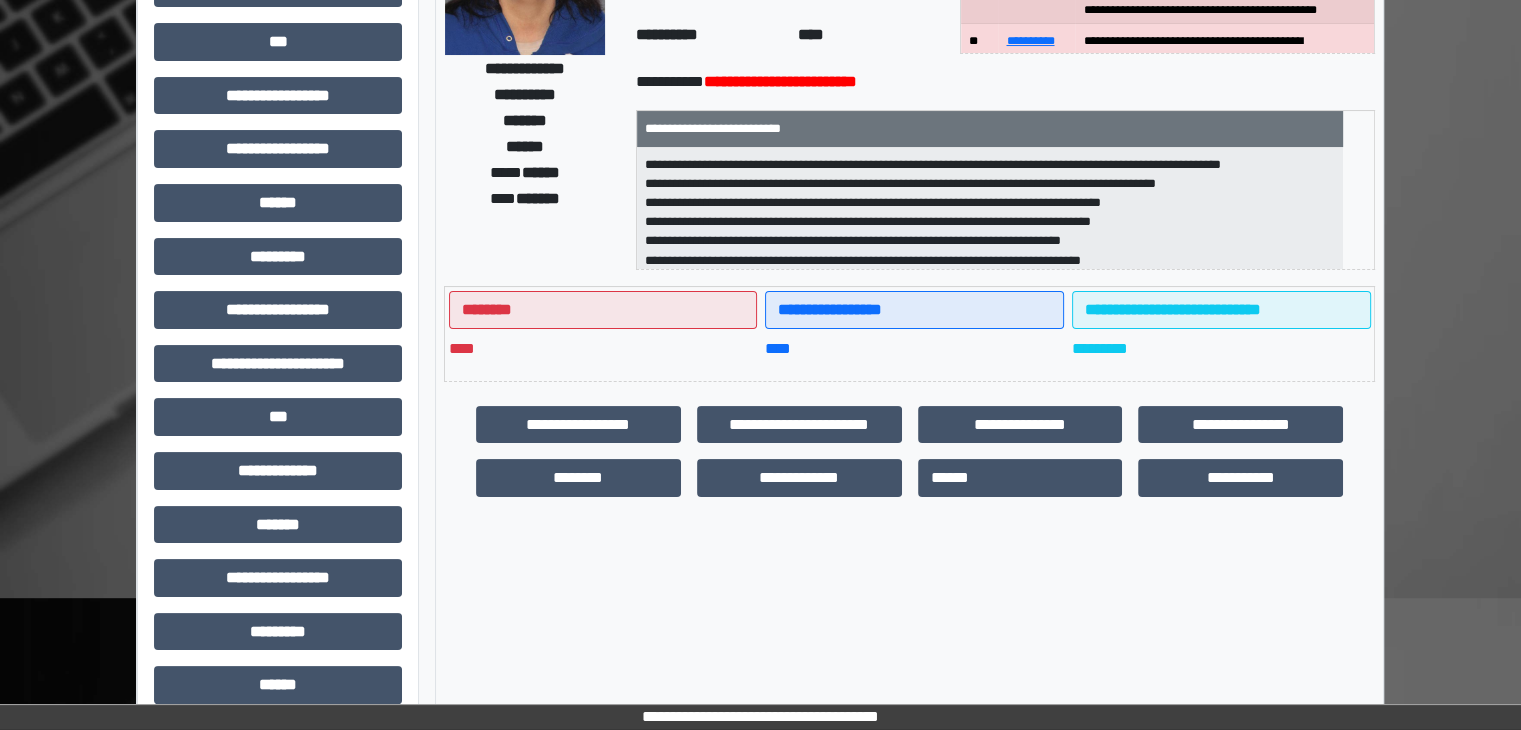 scroll, scrollTop: 236, scrollLeft: 0, axis: vertical 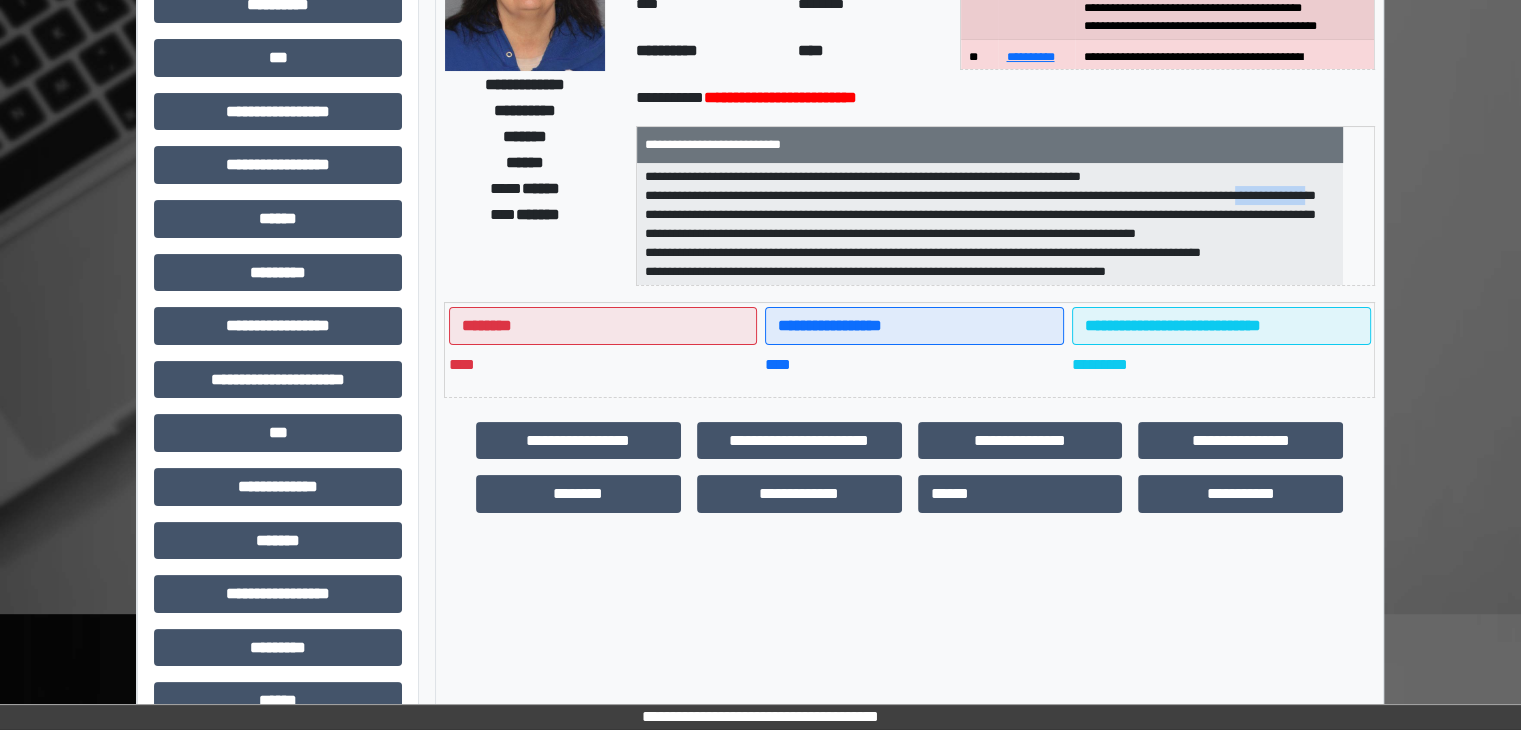 drag, startPoint x: 743, startPoint y: 232, endPoint x: 657, endPoint y: 238, distance: 86.209045 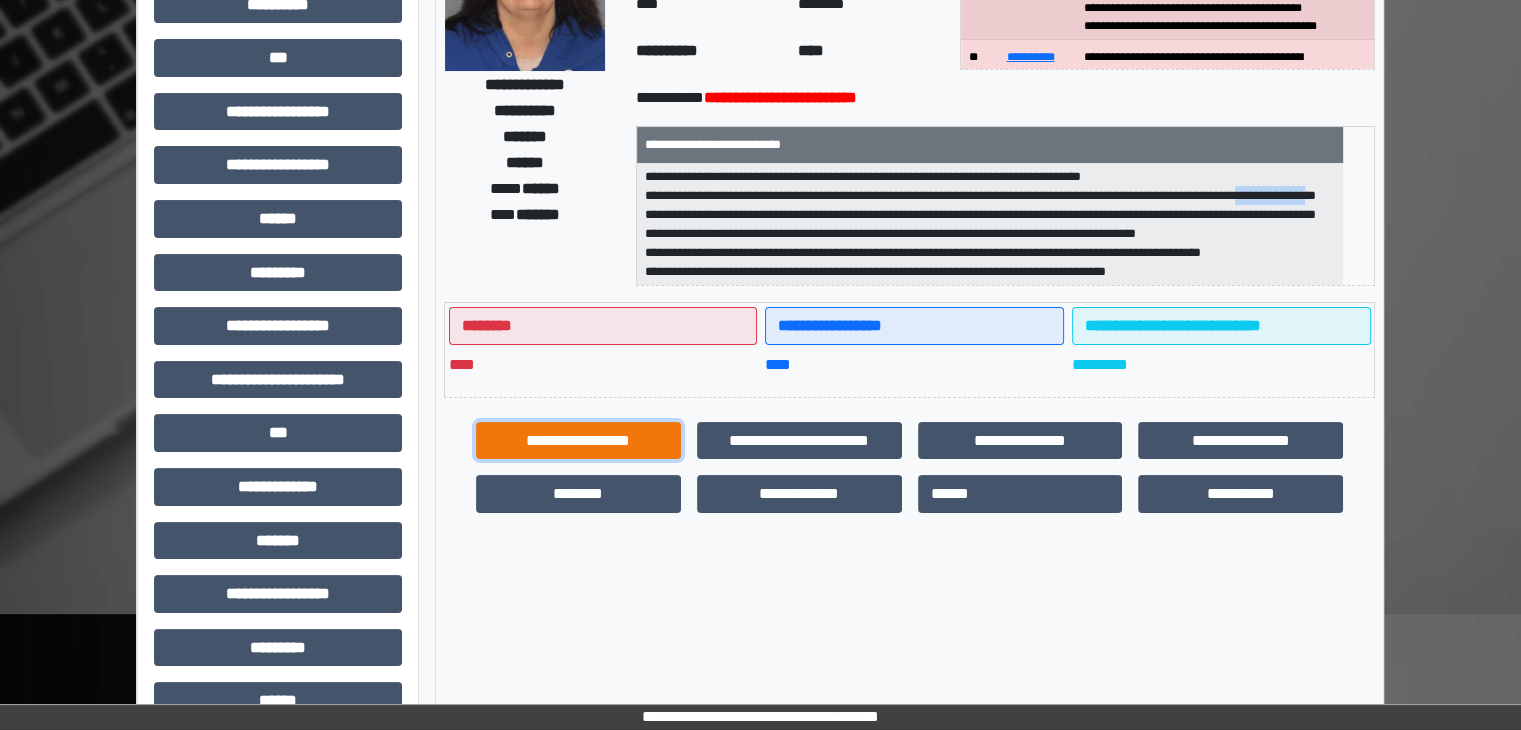 click on "**********" at bounding box center [578, 441] 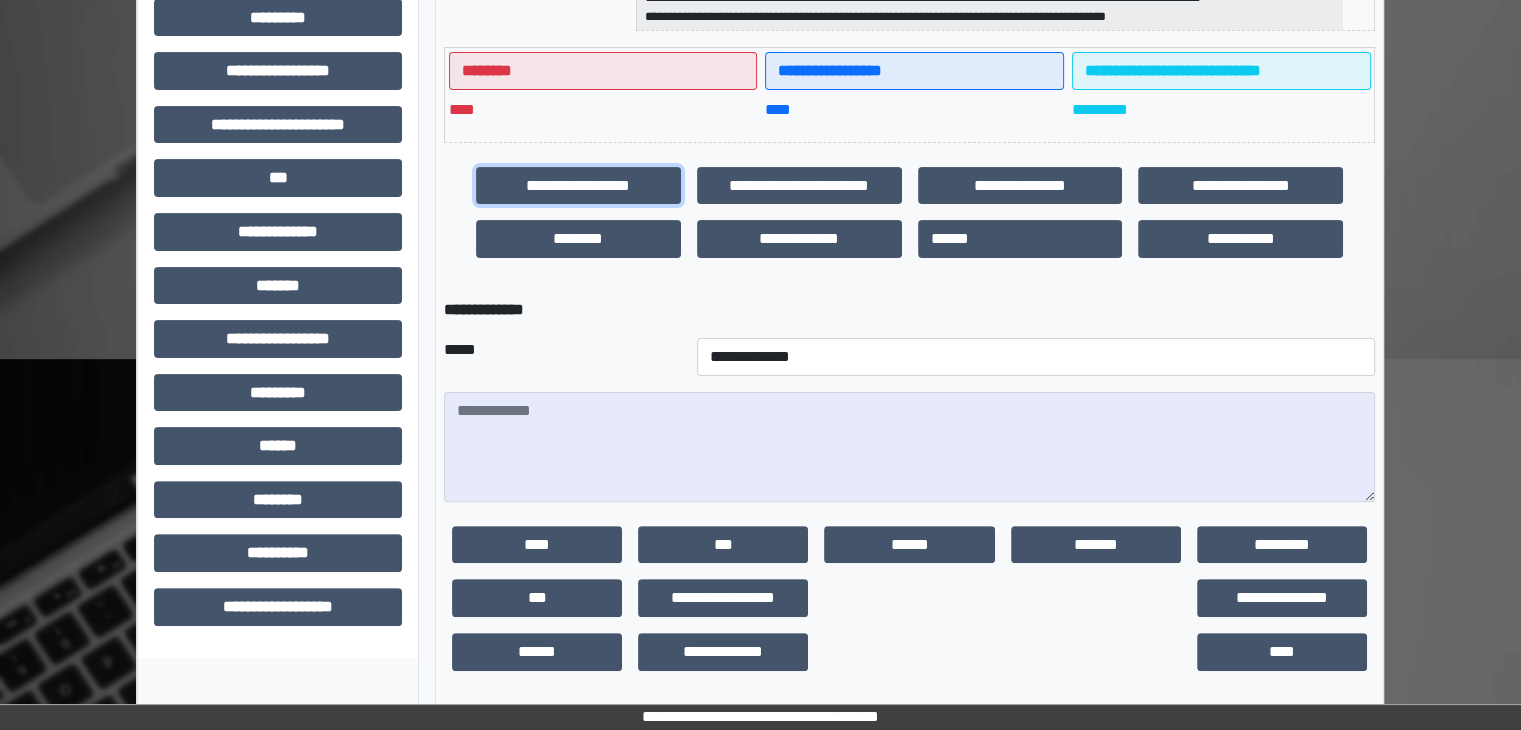 scroll, scrollTop: 496, scrollLeft: 0, axis: vertical 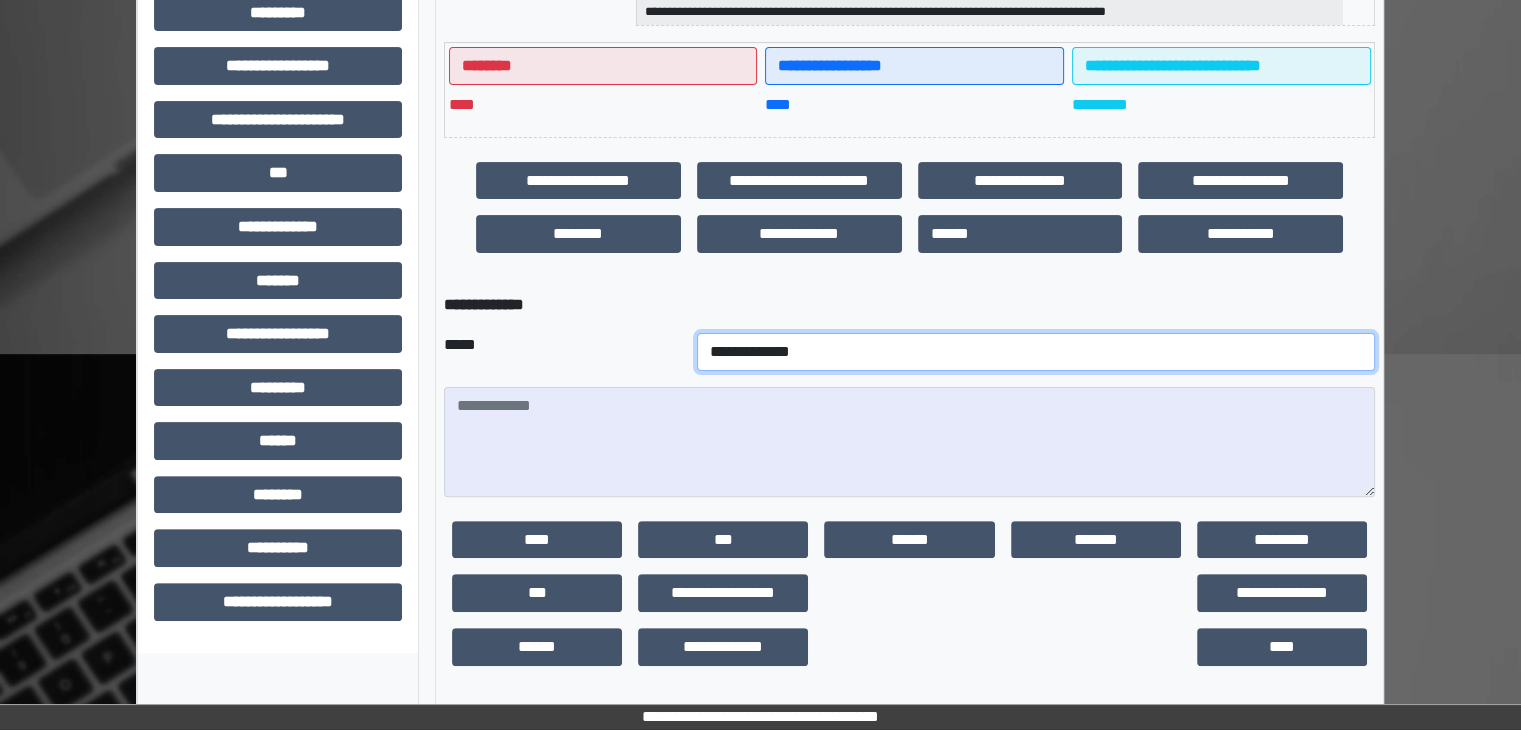 click on "**********" at bounding box center [1036, 352] 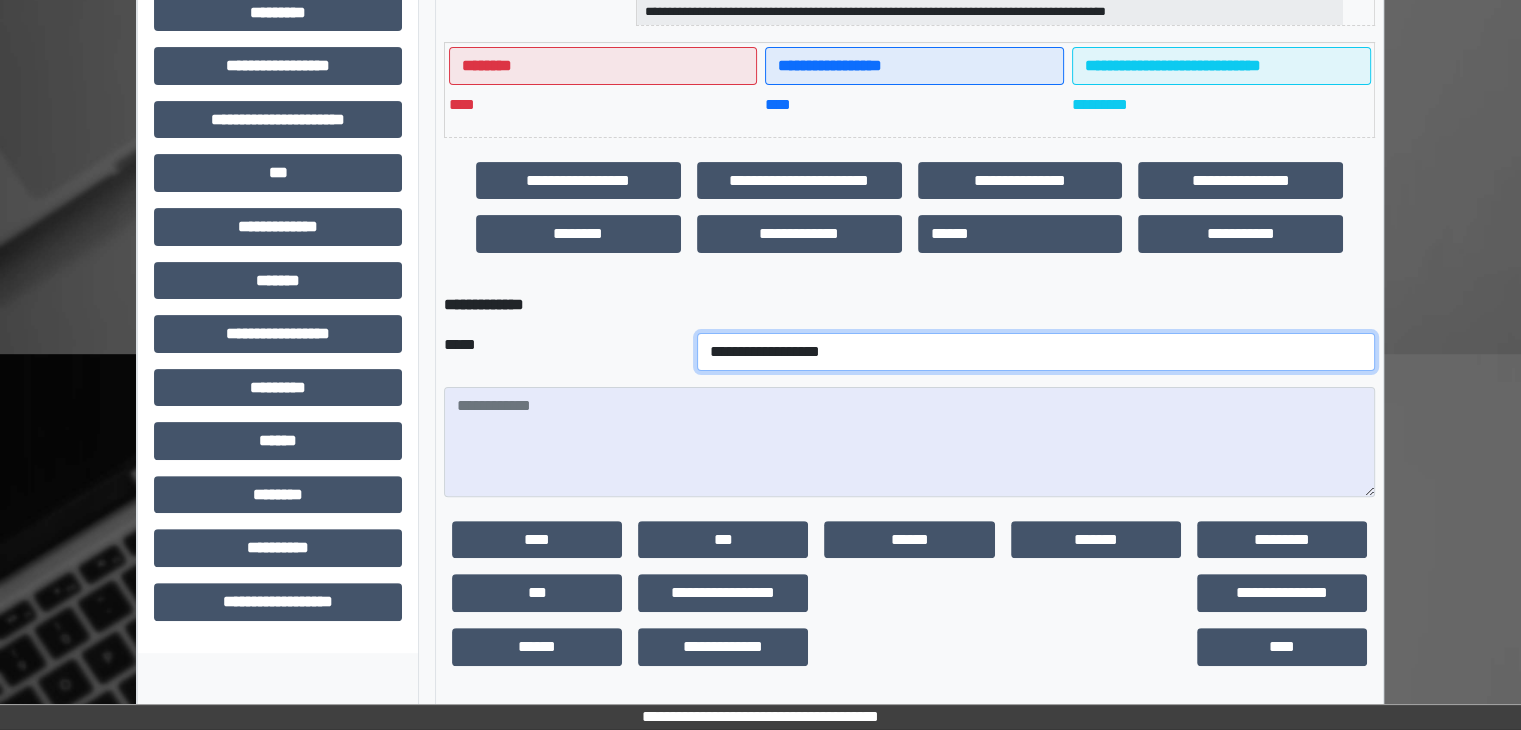 click on "**********" at bounding box center (1036, 352) 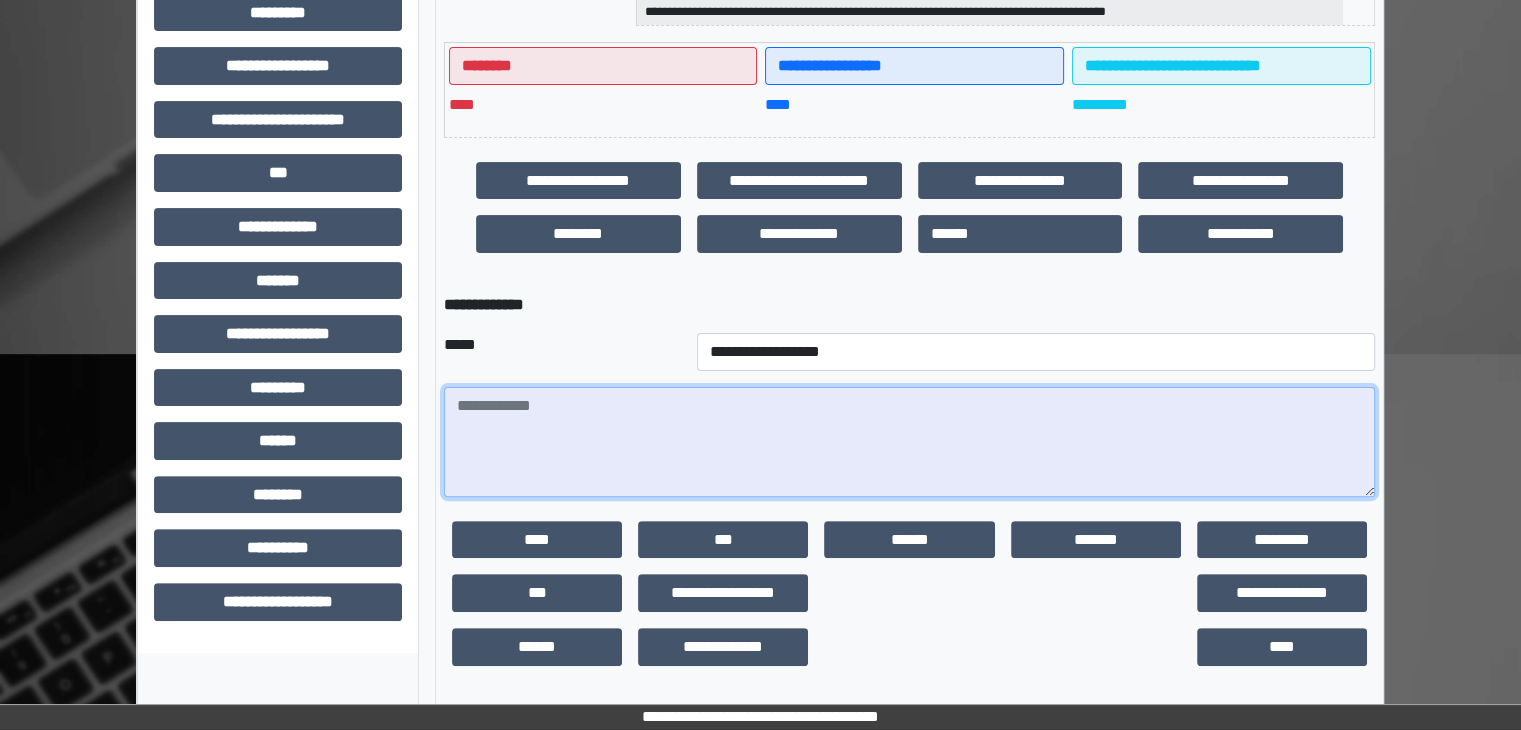 click at bounding box center [909, 442] 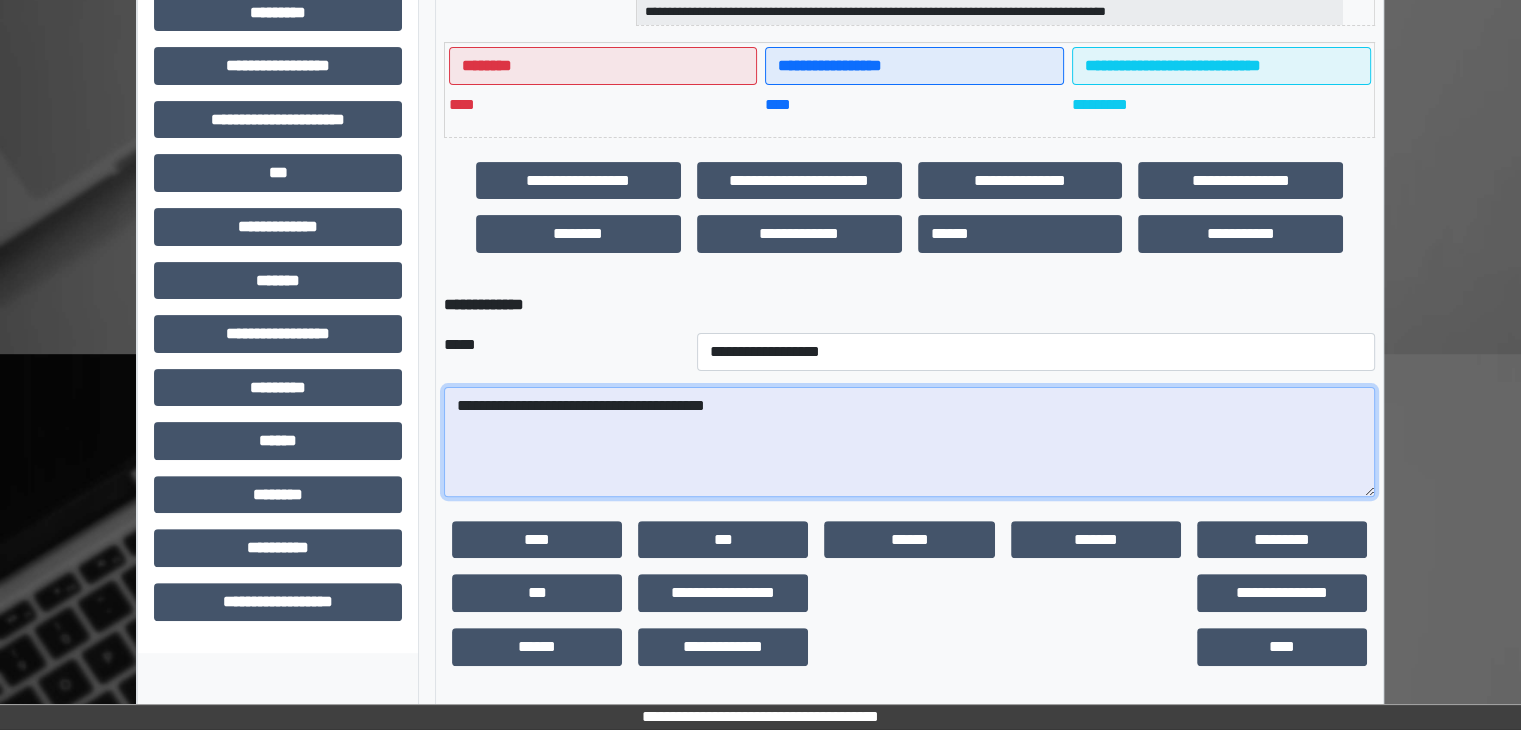 paste on "**********" 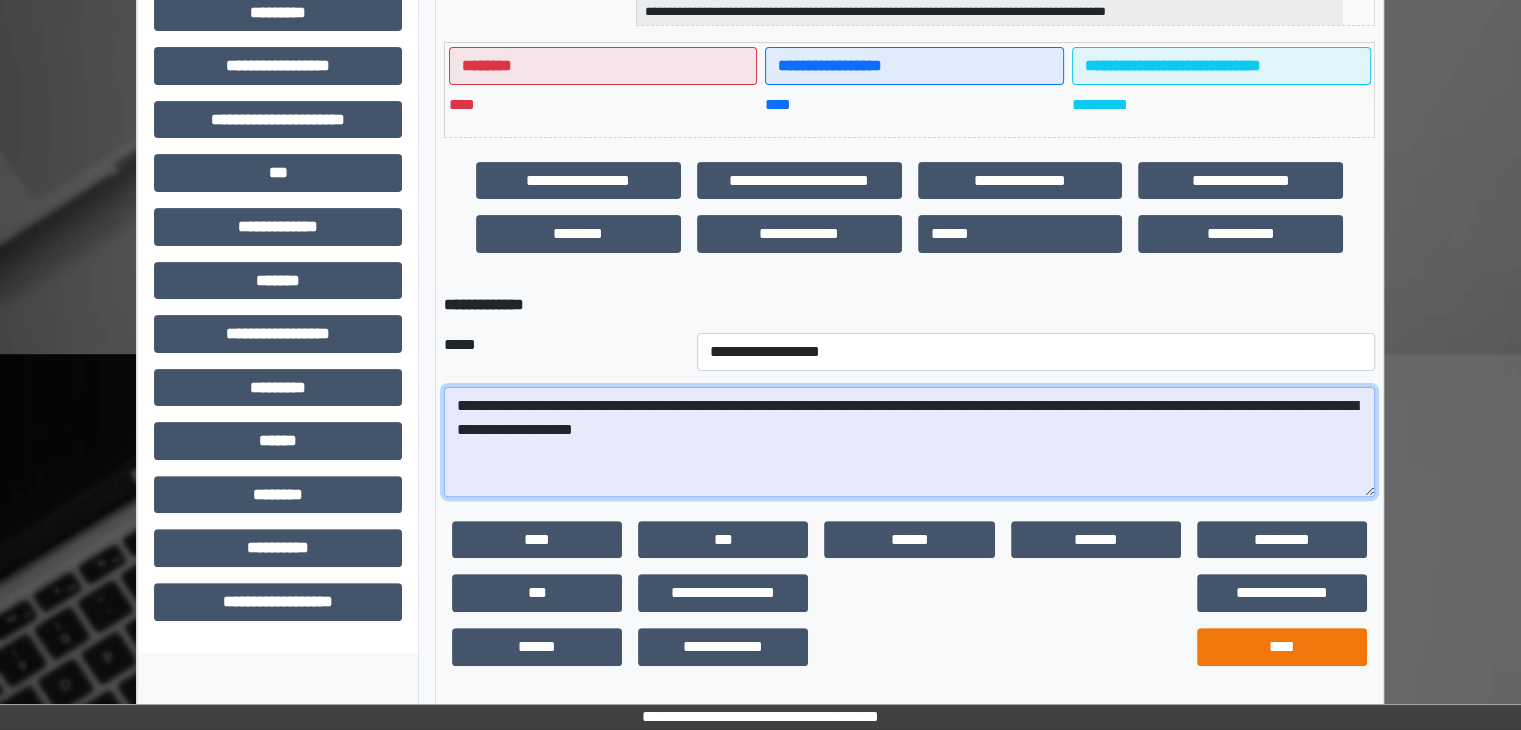 type on "**********" 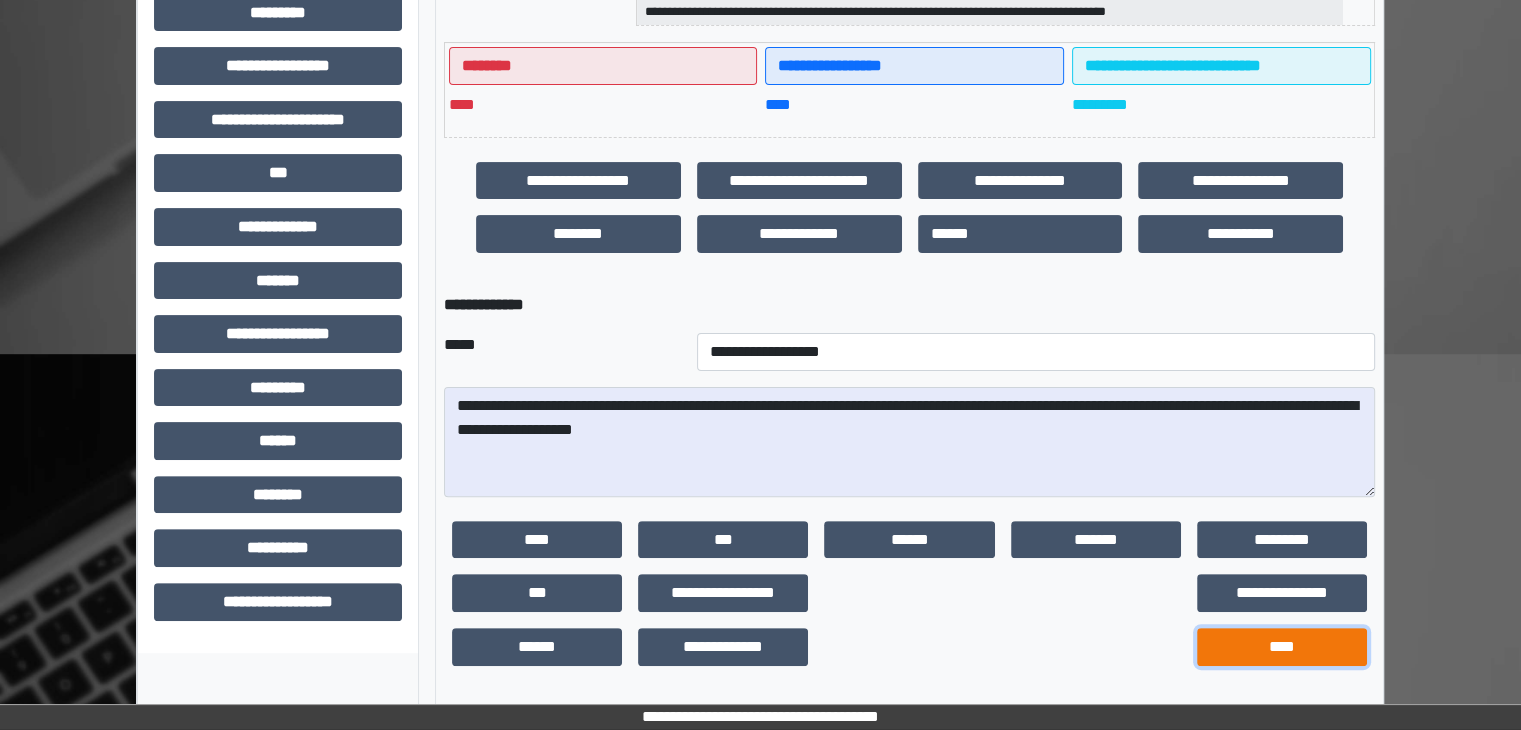 click on "****" at bounding box center (1282, 647) 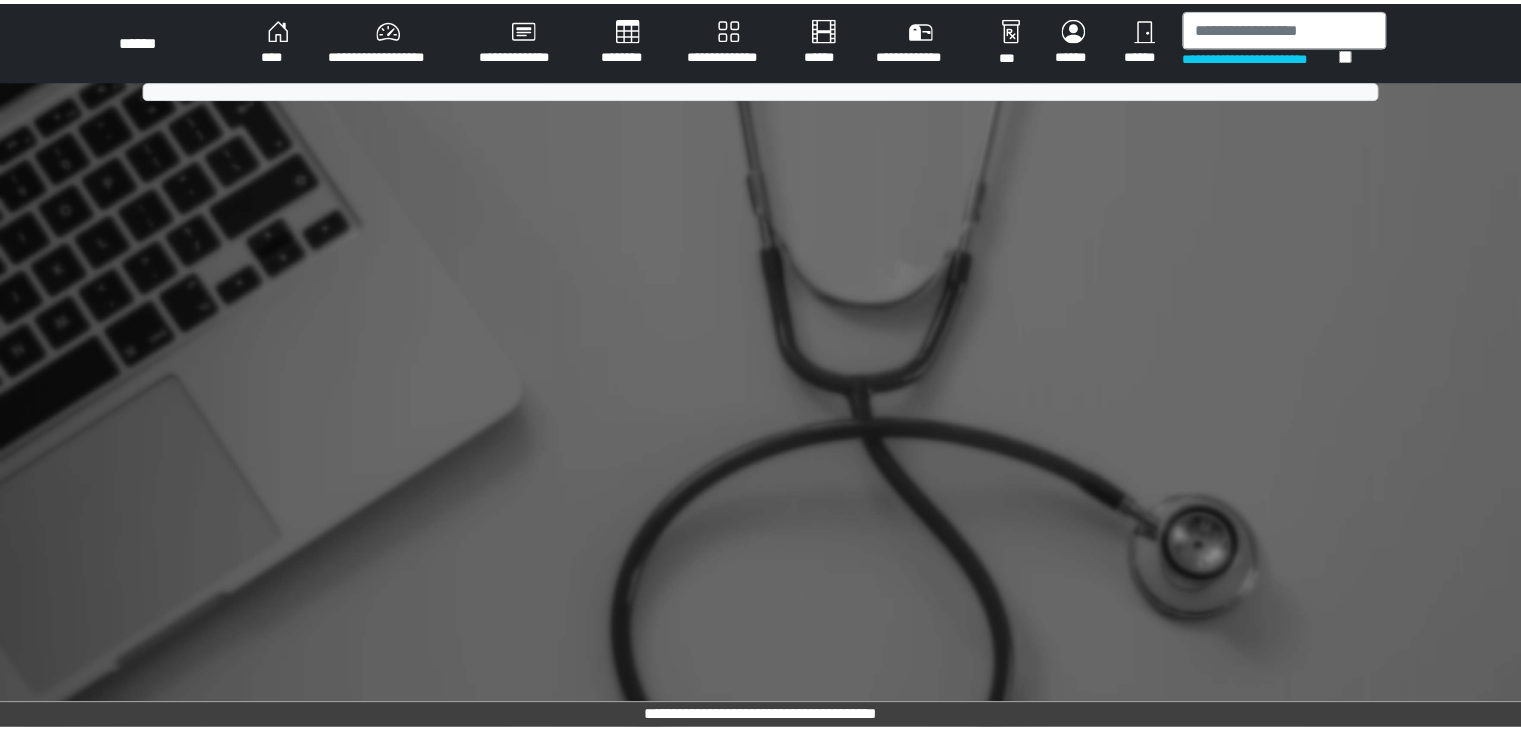 scroll, scrollTop: 0, scrollLeft: 0, axis: both 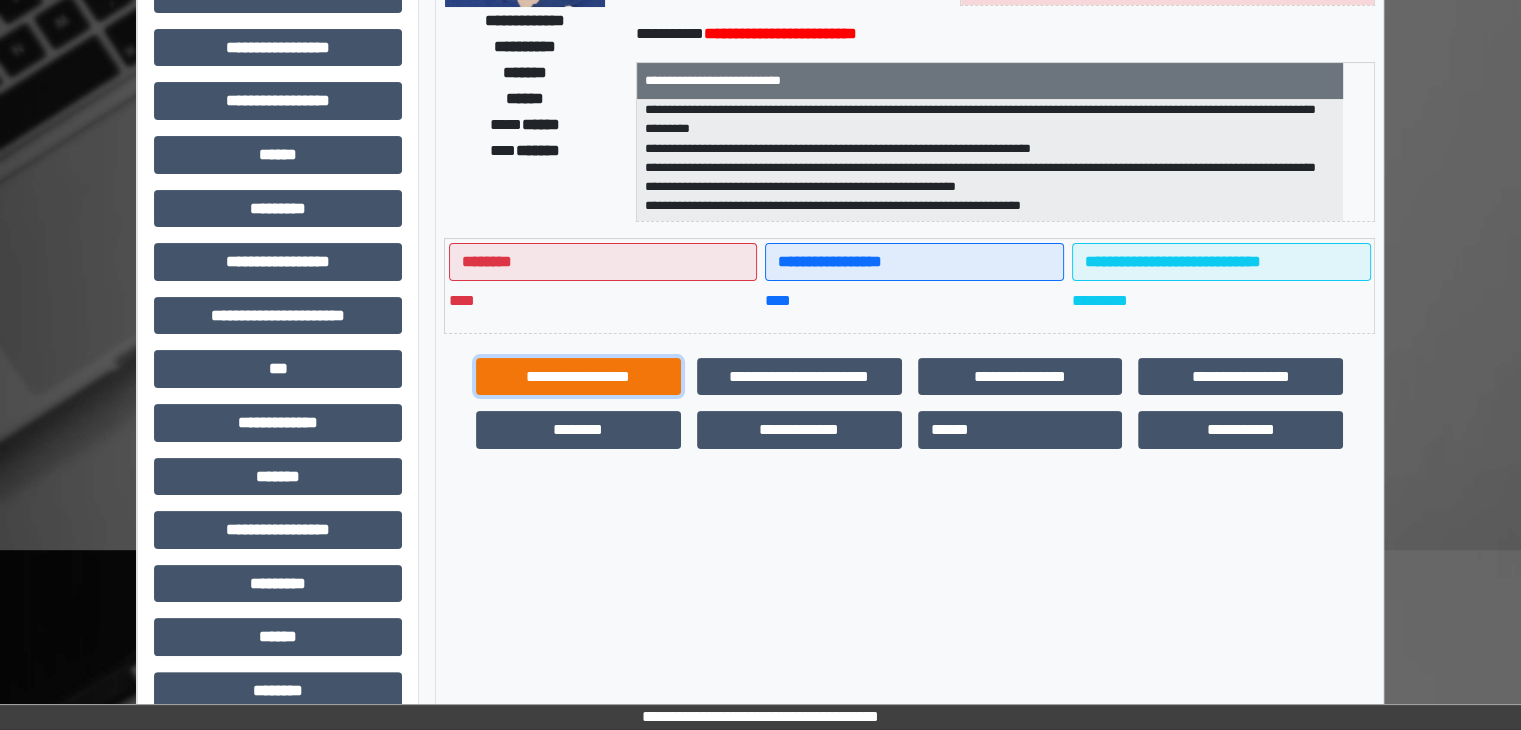click on "**********" at bounding box center (578, 377) 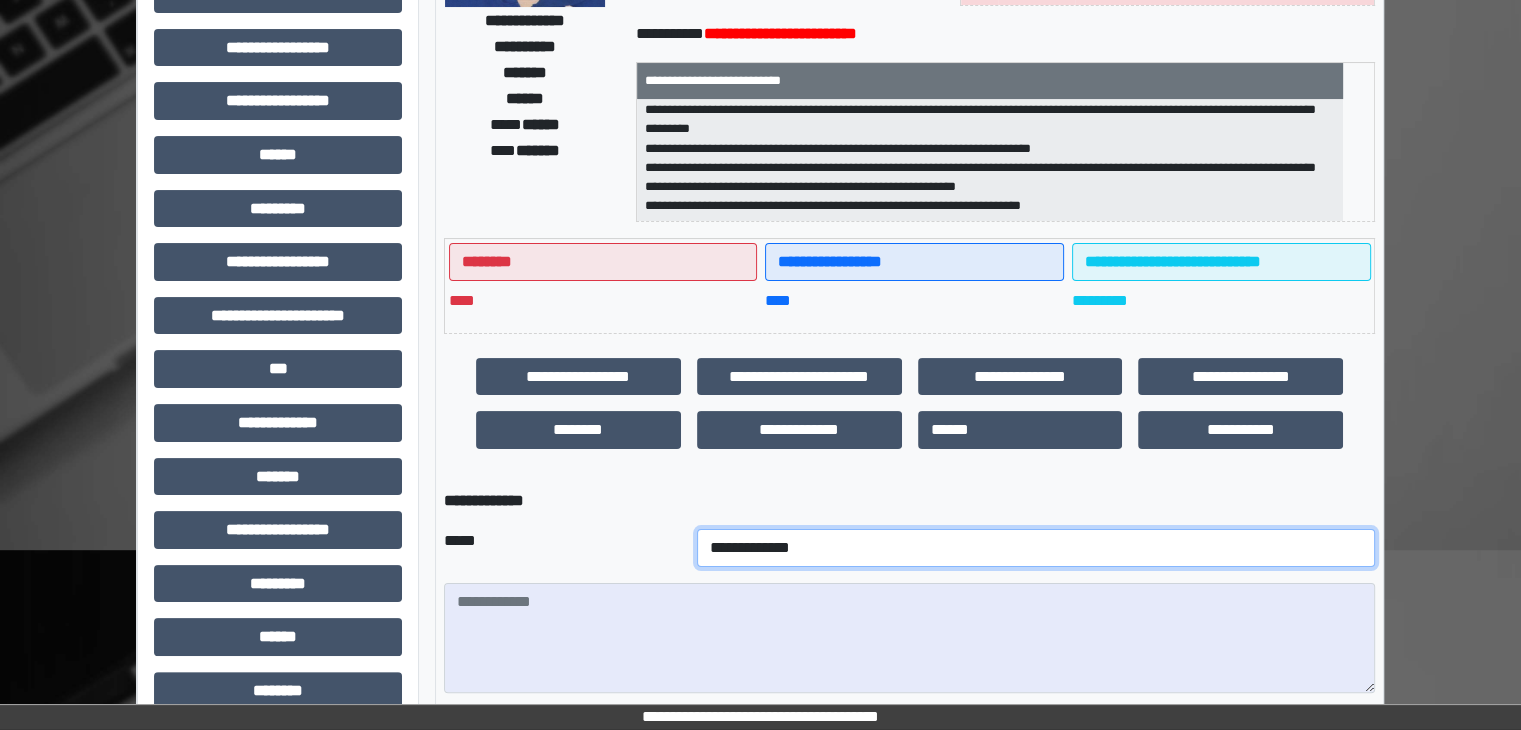 click on "**********" at bounding box center (1036, 548) 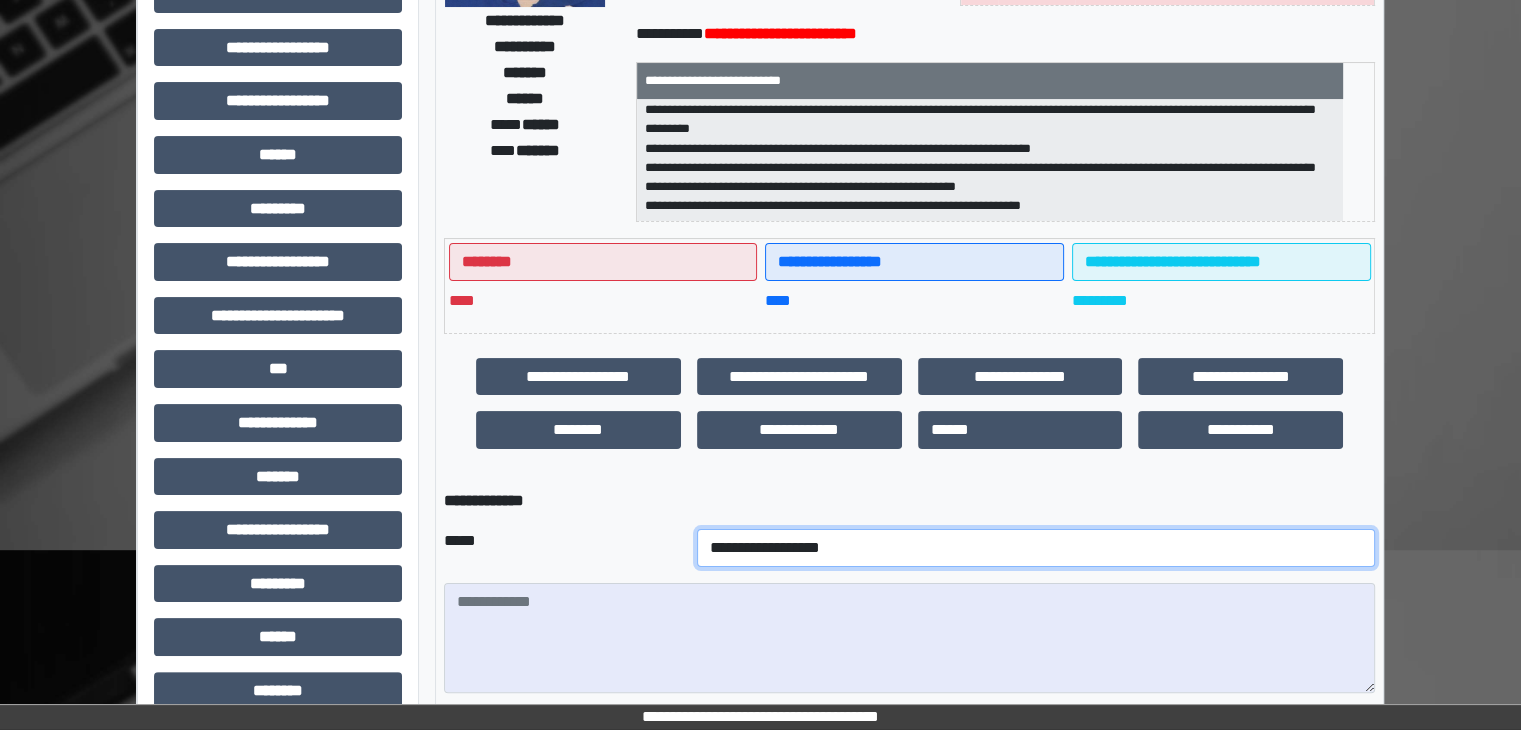 click on "**********" at bounding box center [1036, 548] 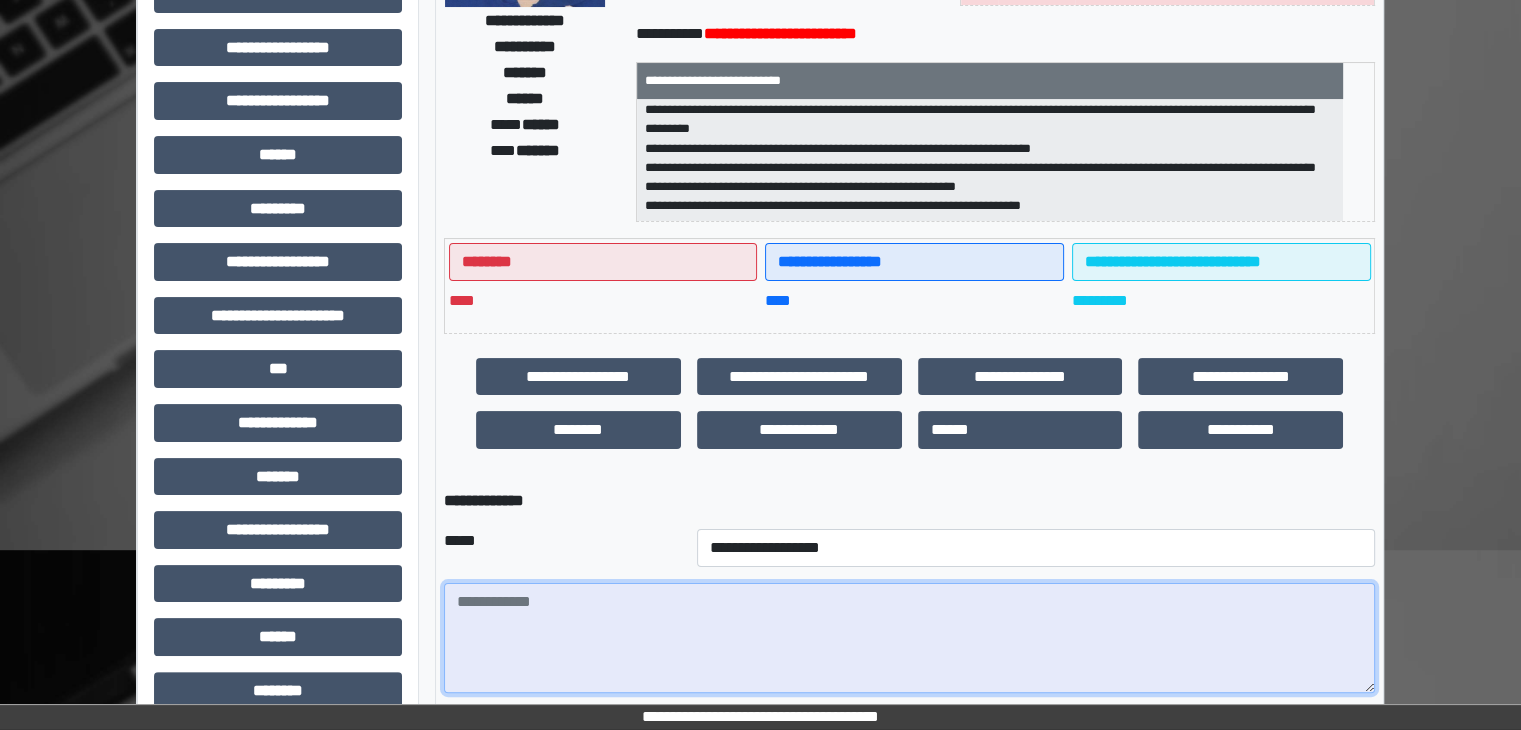 click at bounding box center (909, 638) 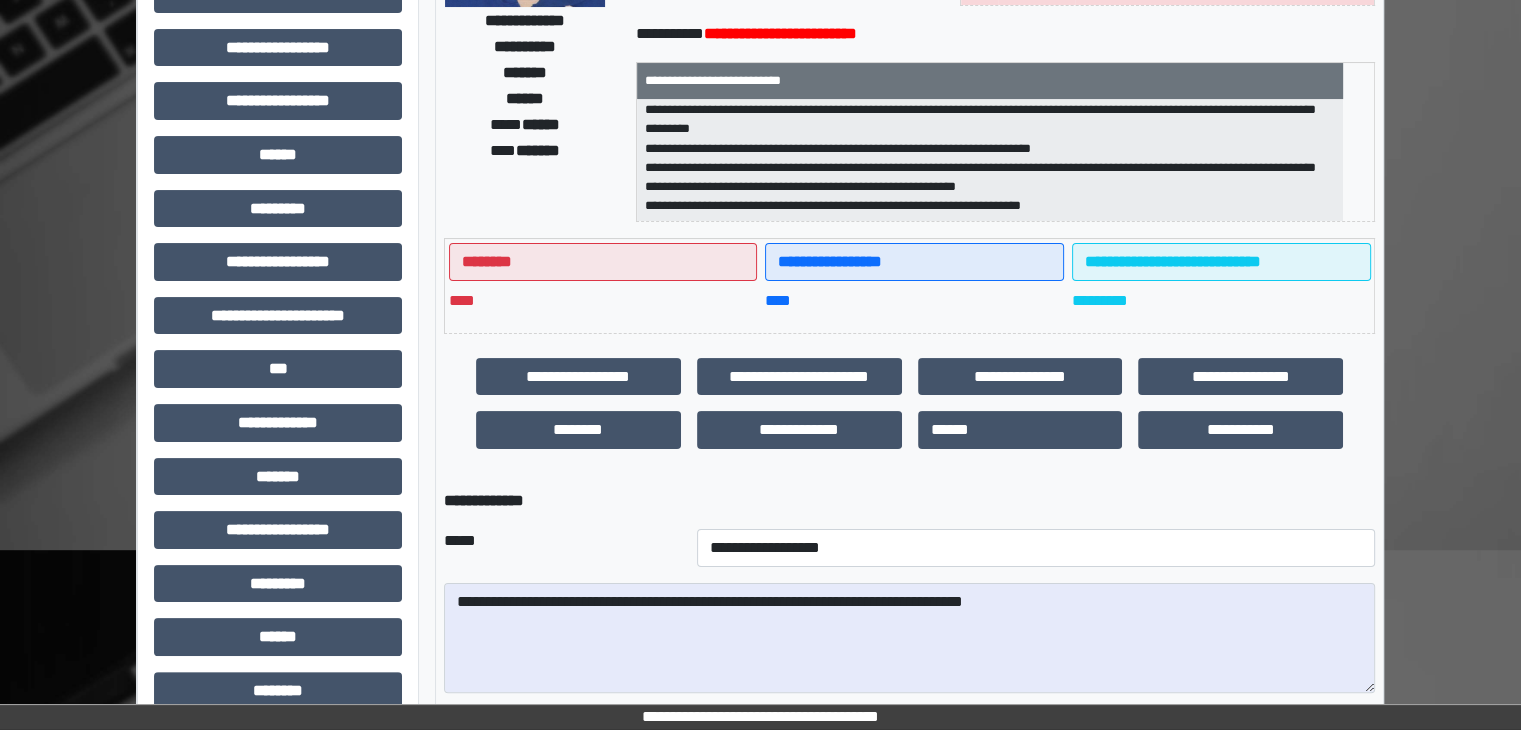 click on "**********" at bounding box center (278, 323) 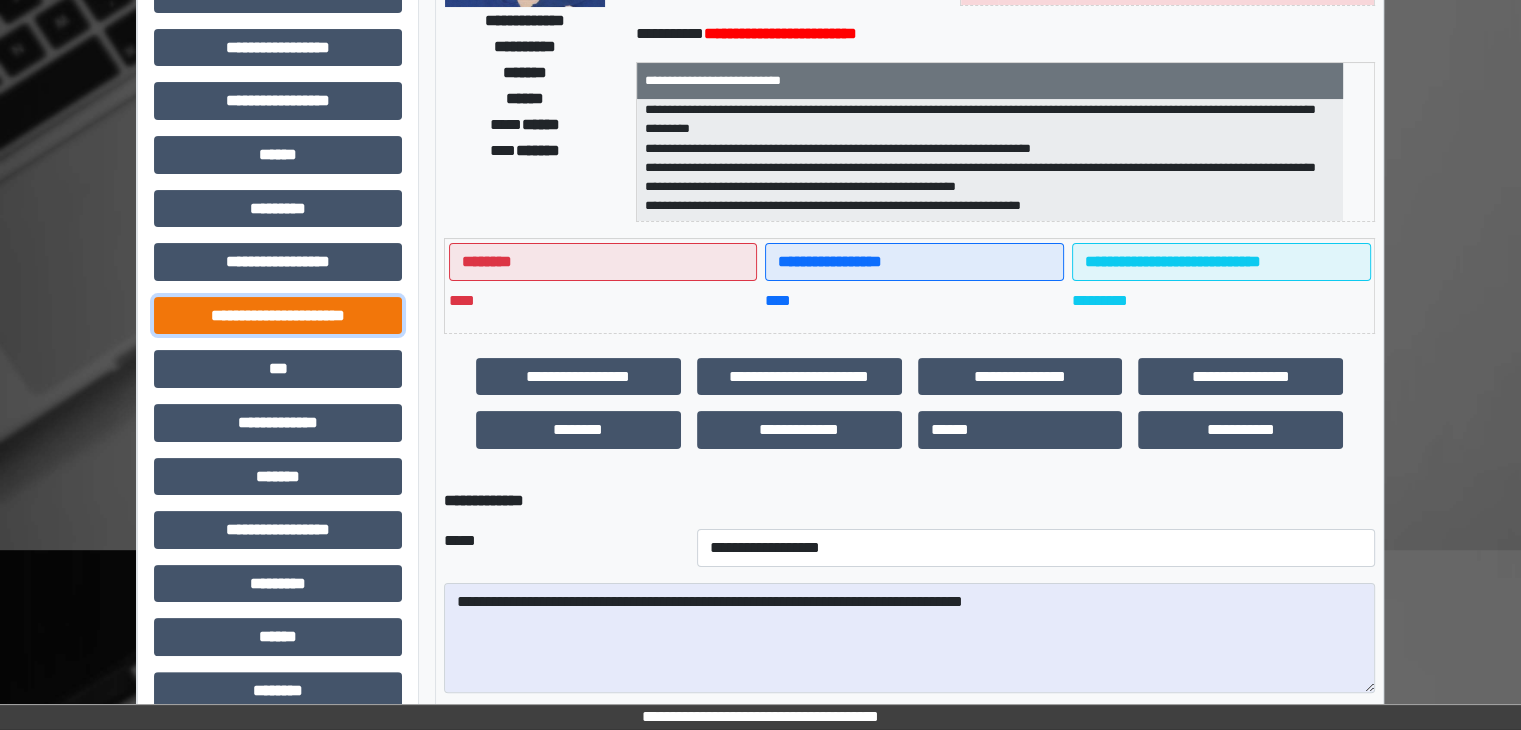 click on "**********" at bounding box center [278, 316] 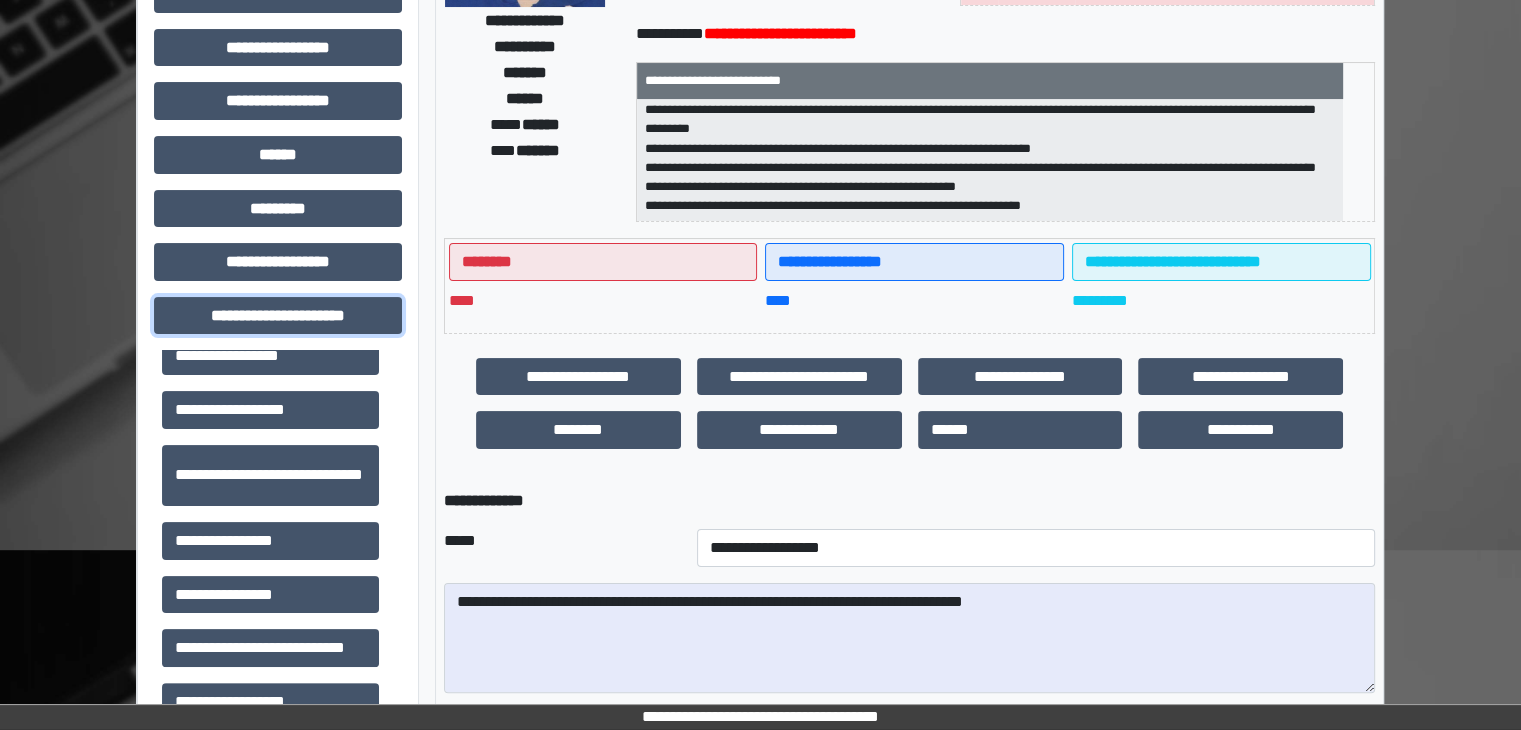 scroll, scrollTop: 42, scrollLeft: 0, axis: vertical 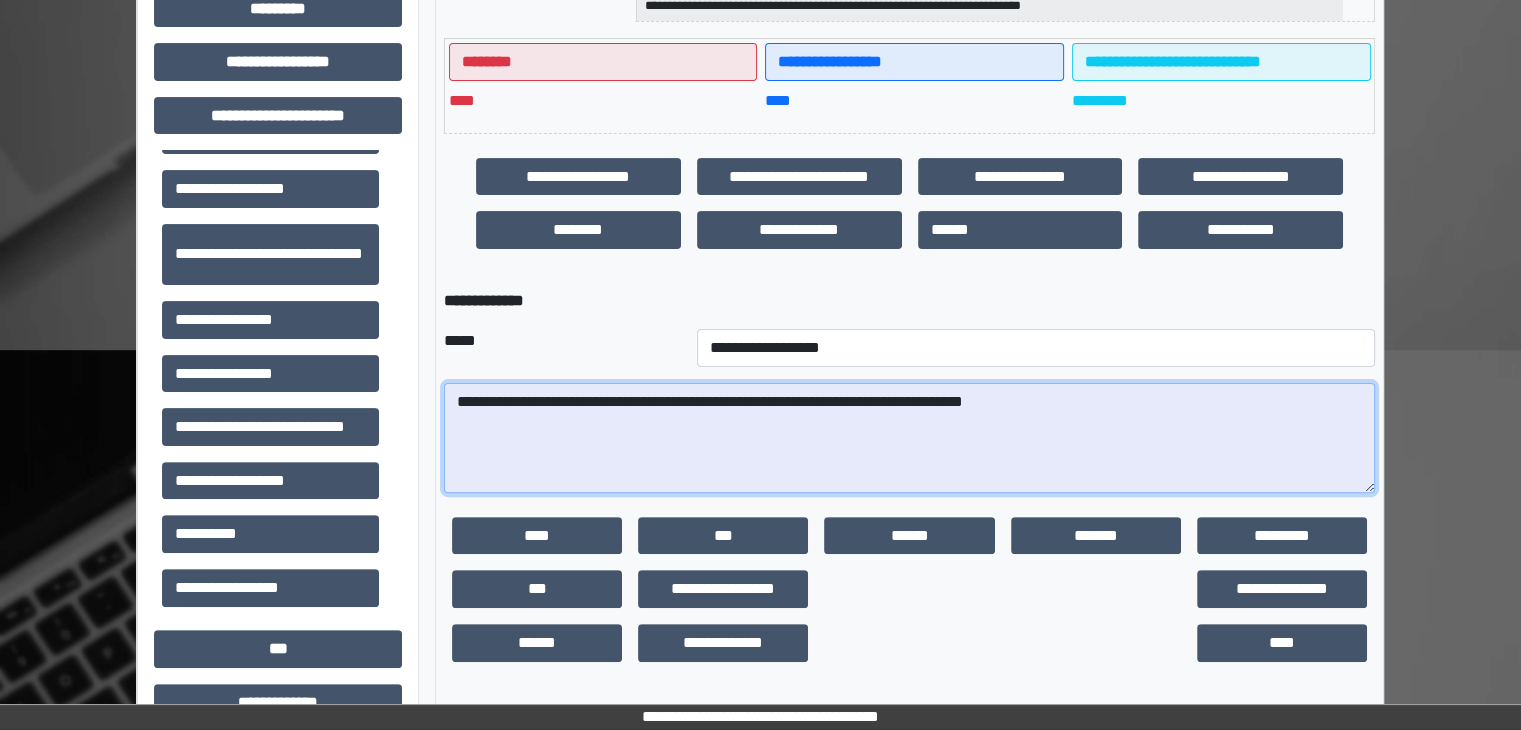 click on "**********" at bounding box center [909, 438] 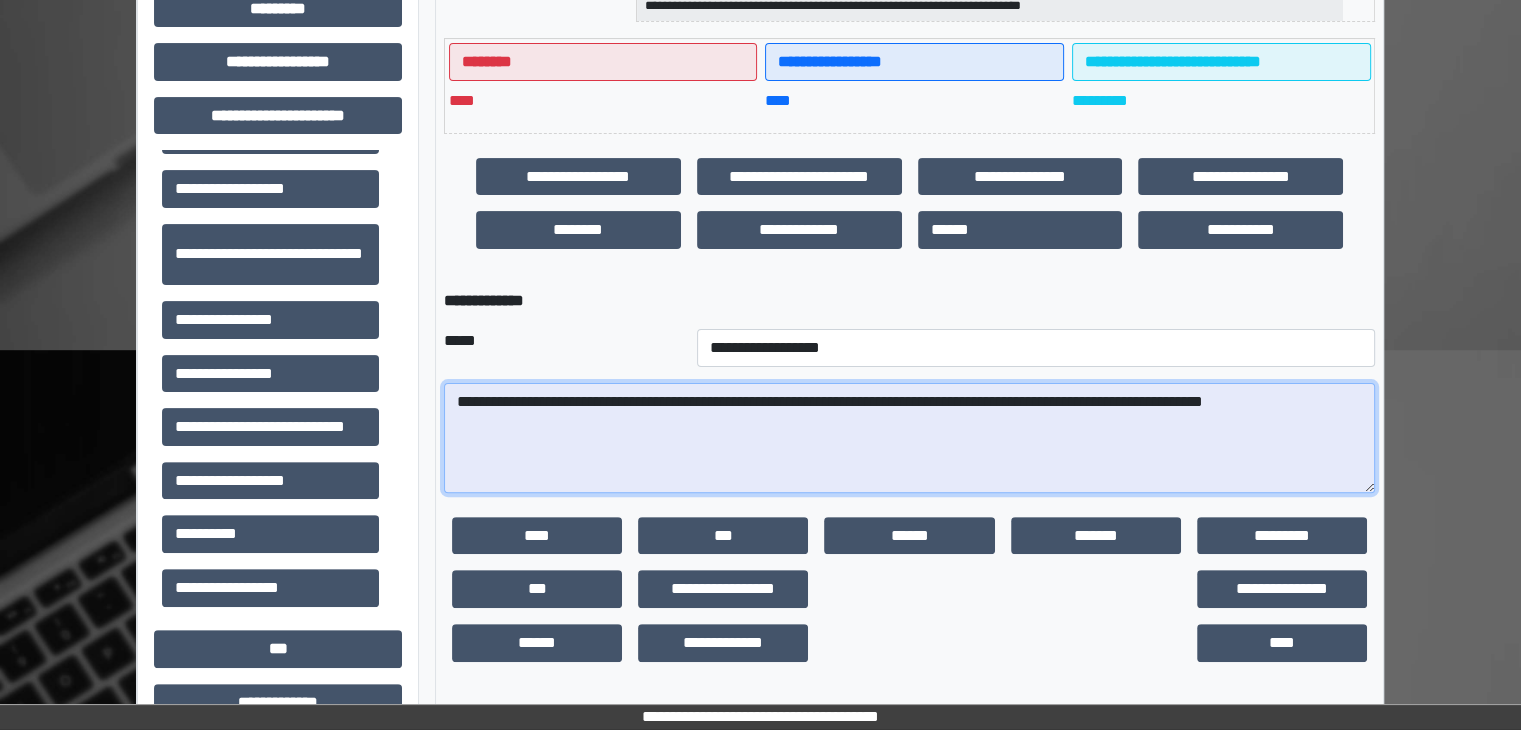 drag, startPoint x: 1353, startPoint y: 407, endPoint x: 331, endPoint y: 405, distance: 1022.00195 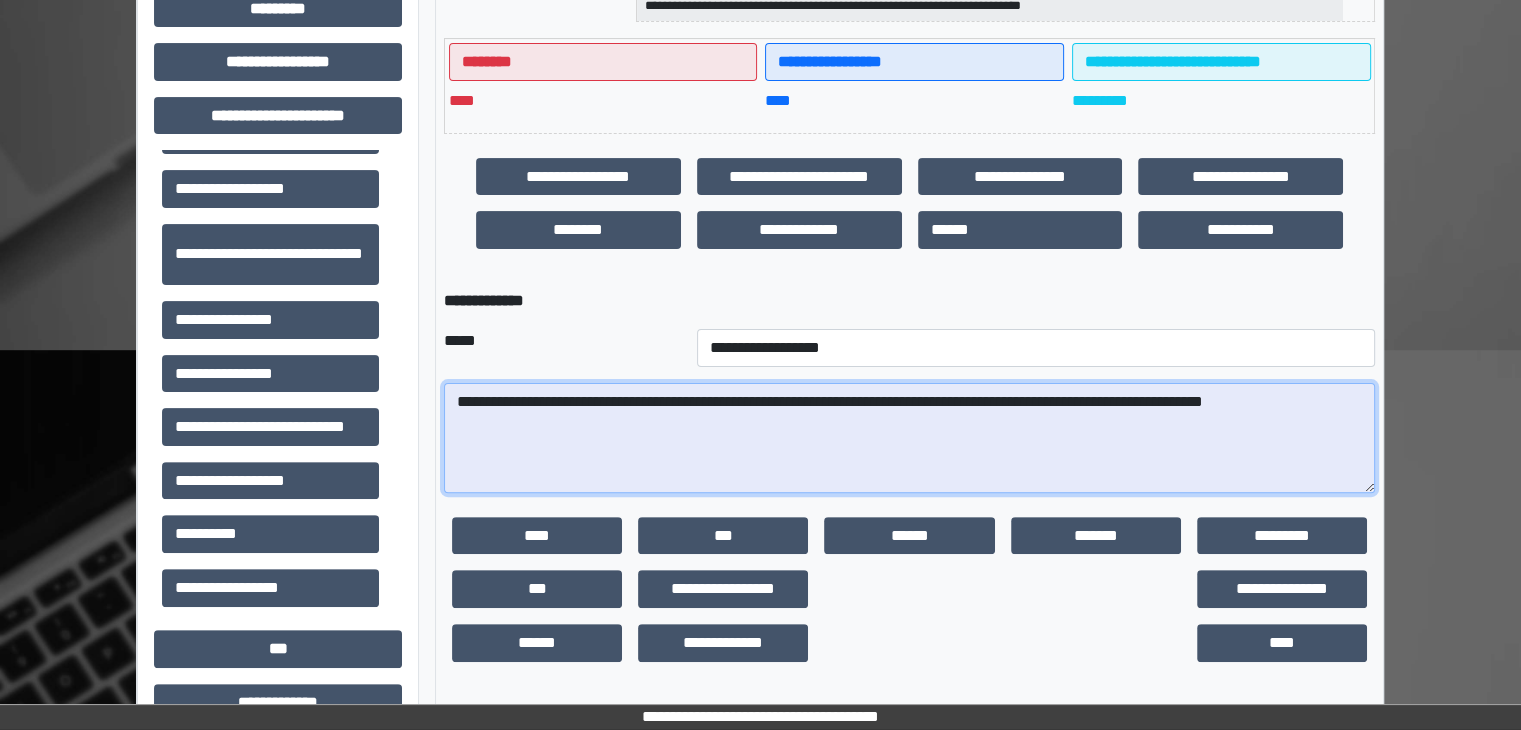 click on "**********" at bounding box center (909, 438) 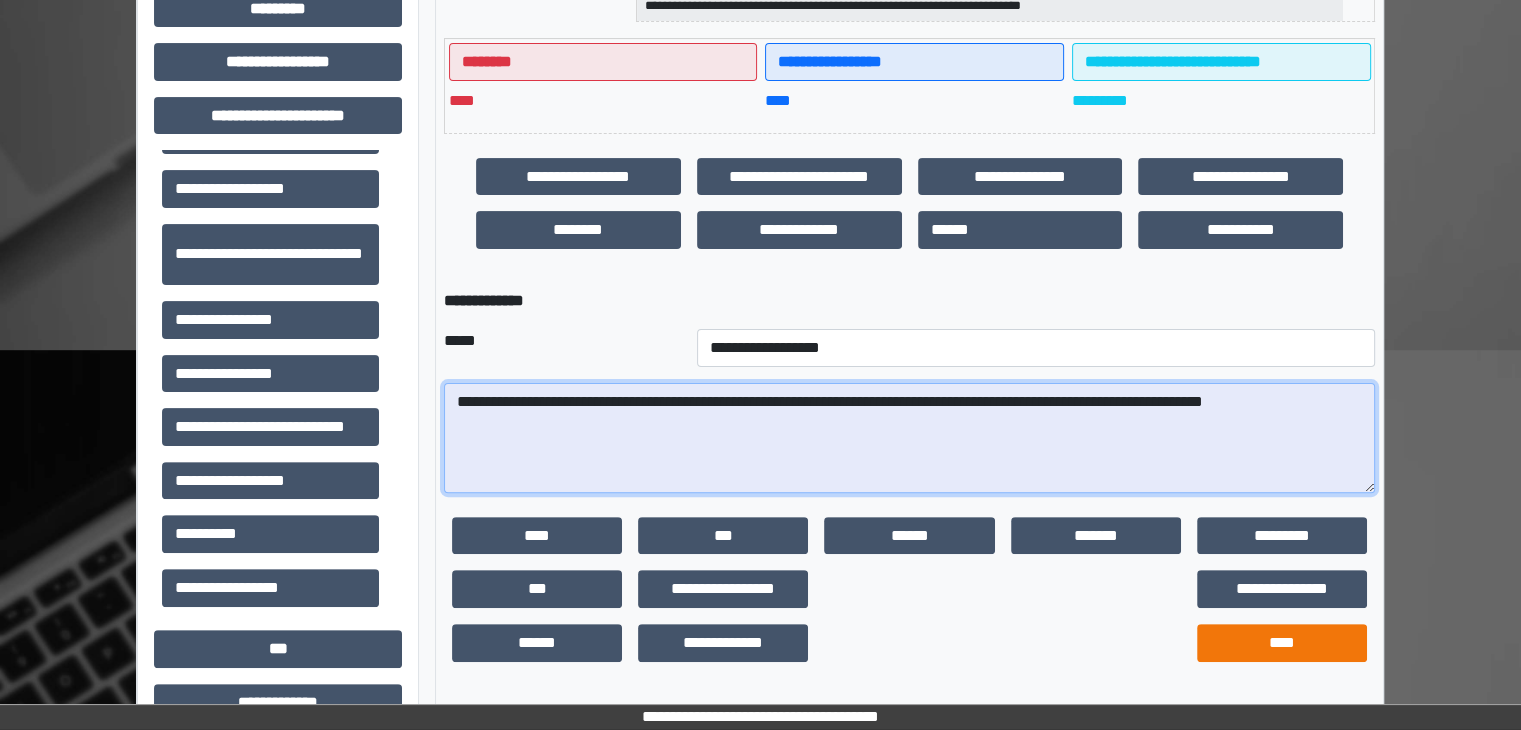 type on "**********" 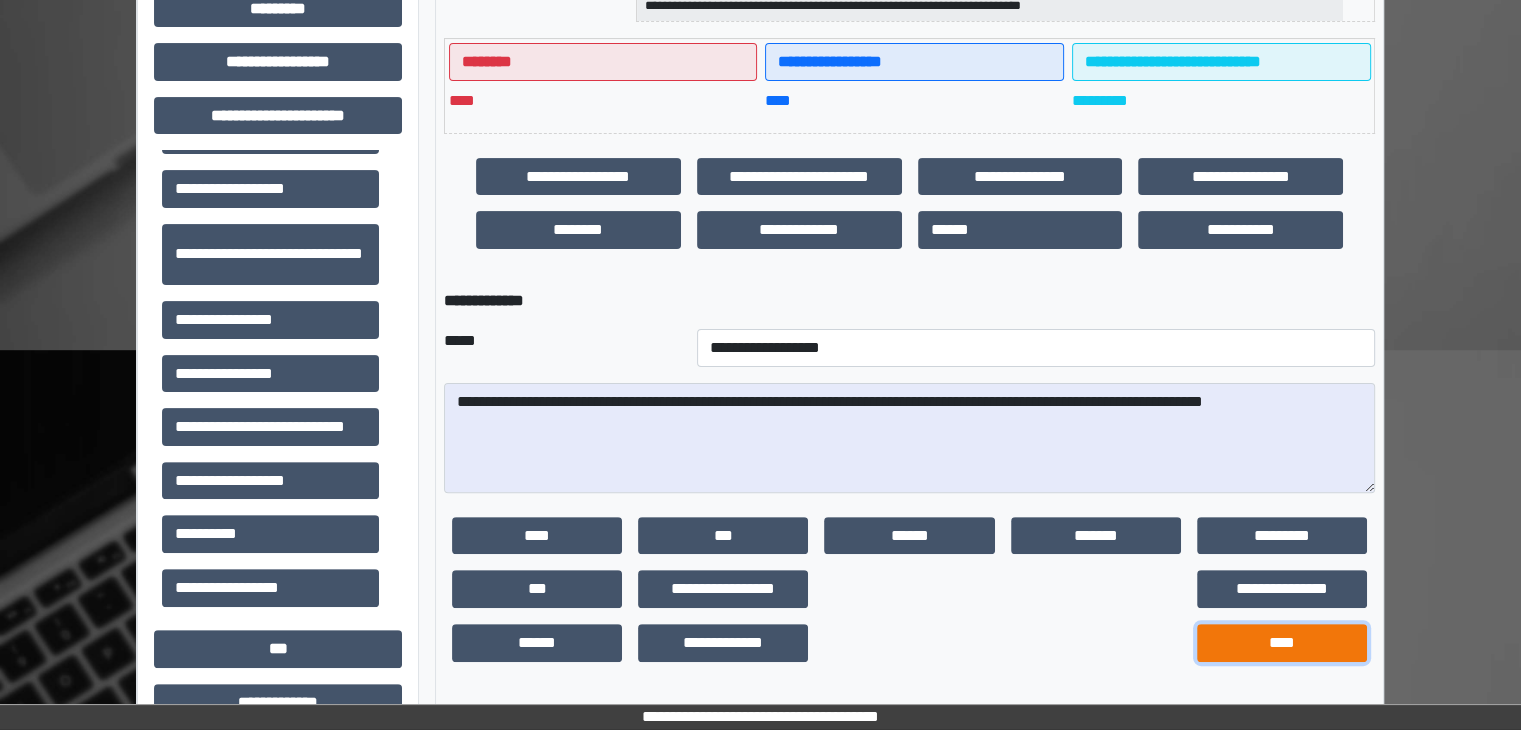 click on "****" at bounding box center [1282, 643] 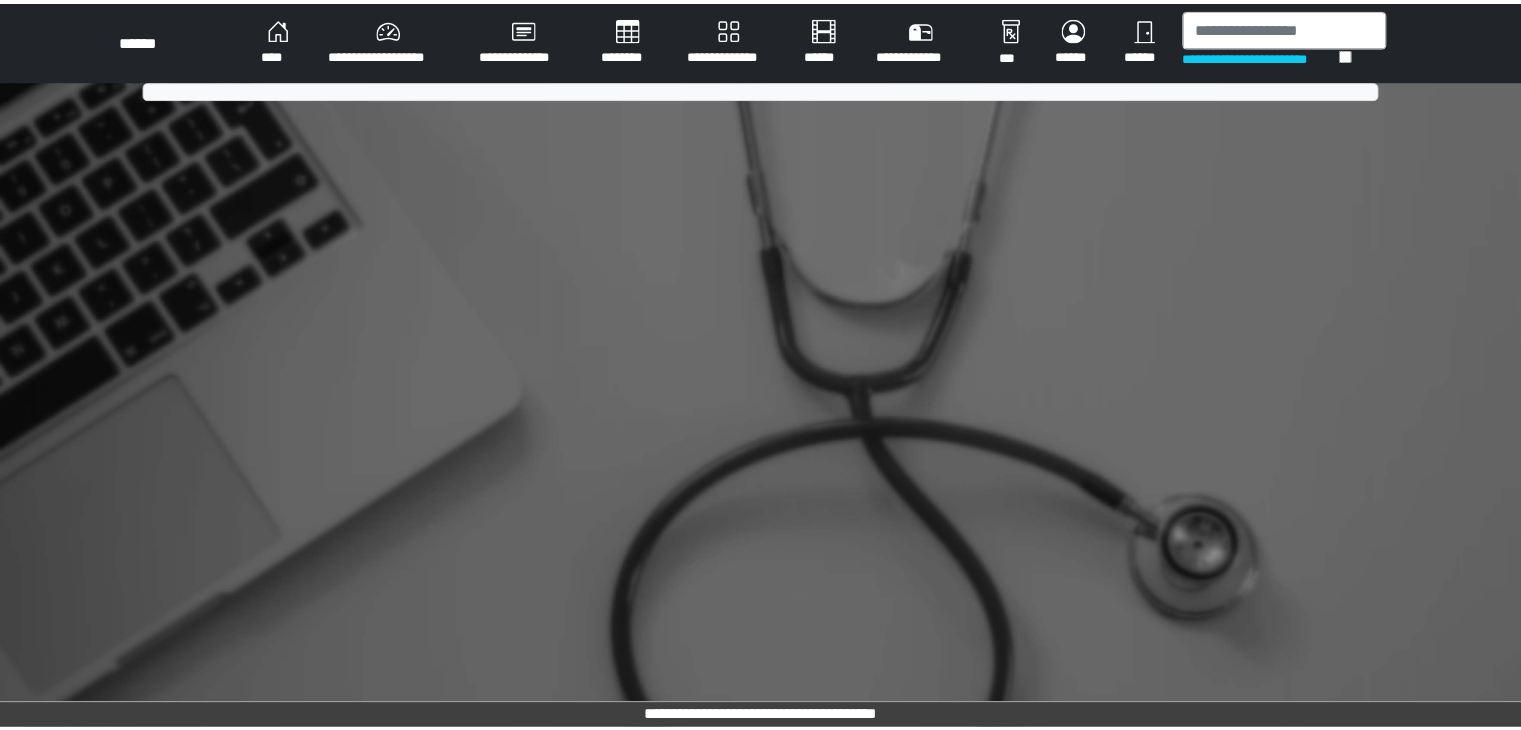 scroll, scrollTop: 0, scrollLeft: 0, axis: both 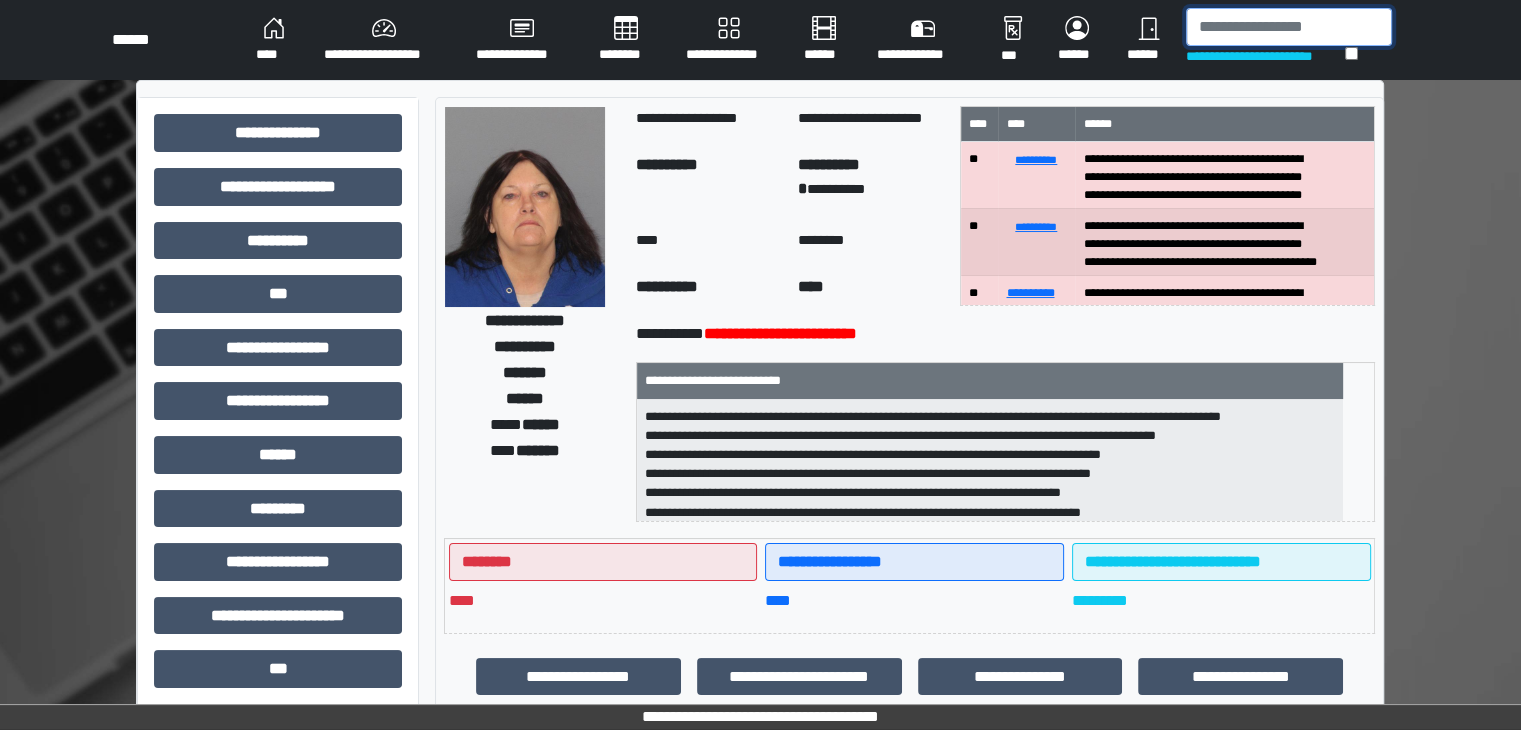 click at bounding box center (1289, 27) 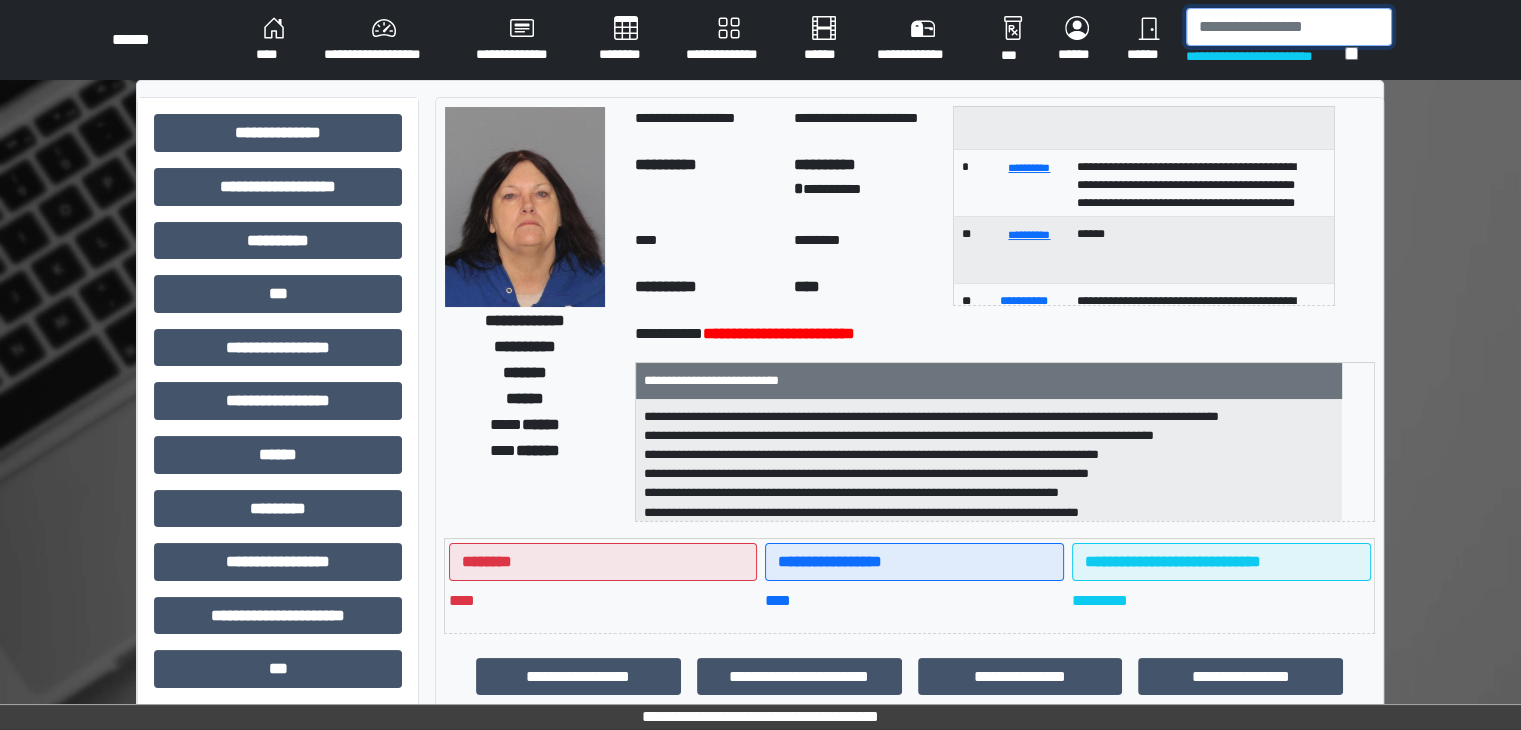 scroll, scrollTop: 400, scrollLeft: 0, axis: vertical 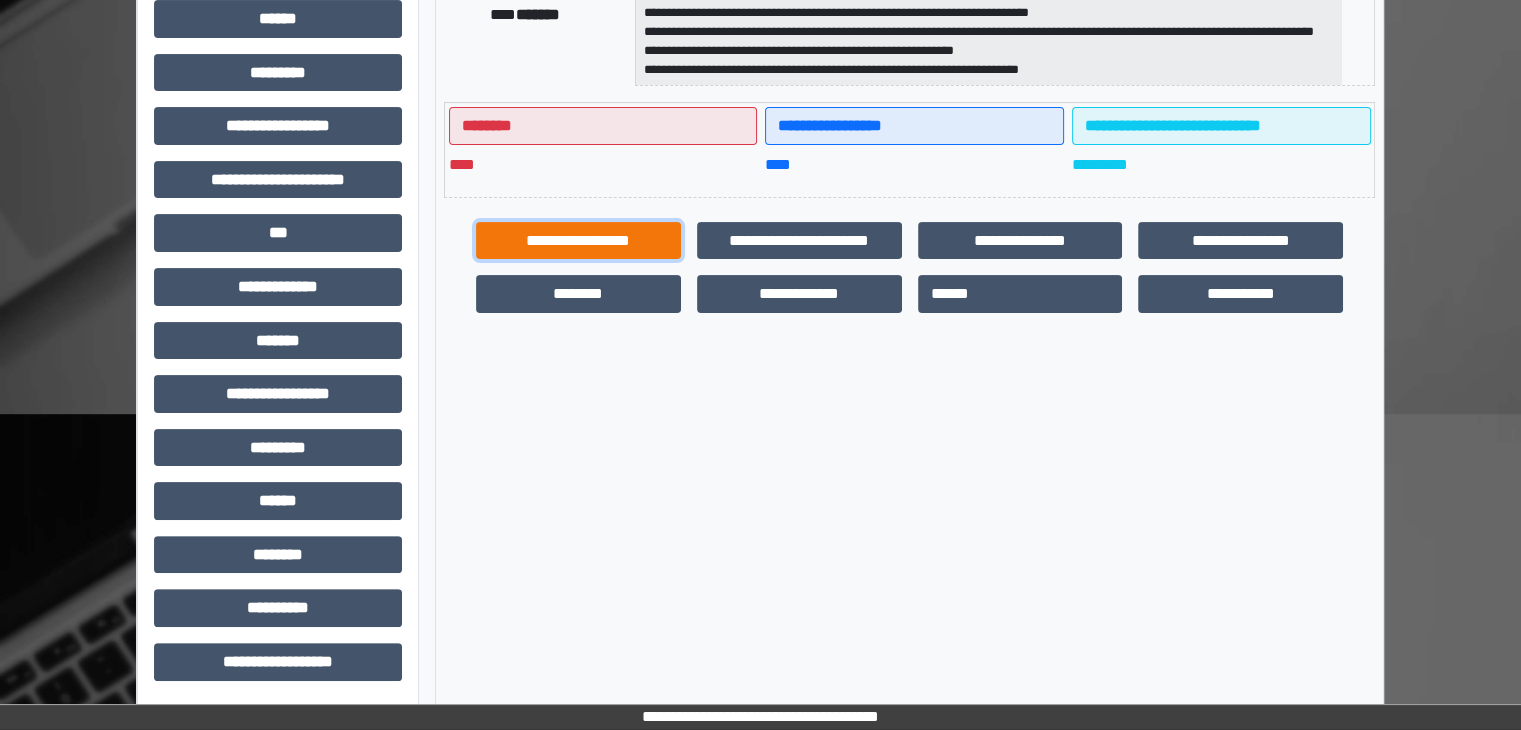 click on "**********" at bounding box center [578, 241] 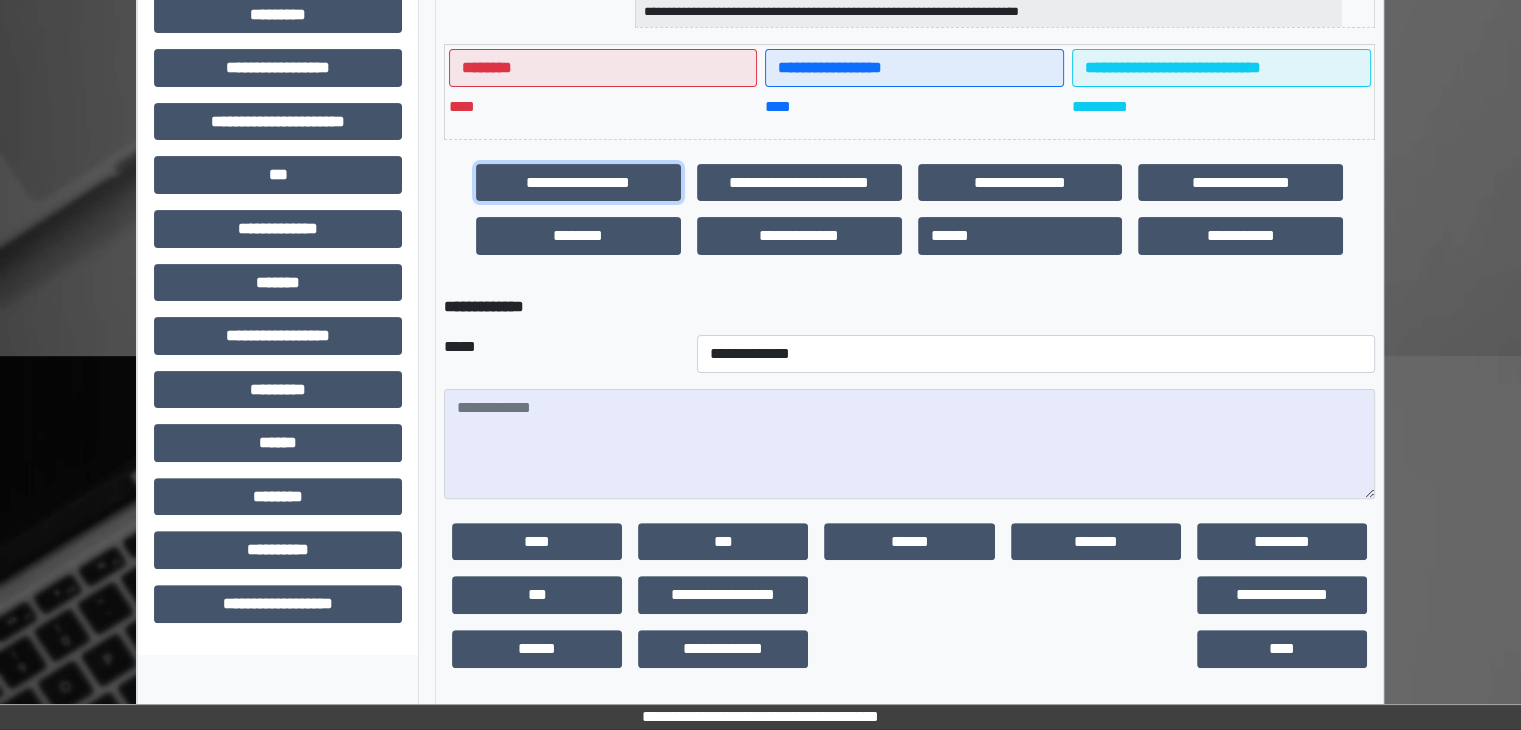 scroll, scrollTop: 0, scrollLeft: 0, axis: both 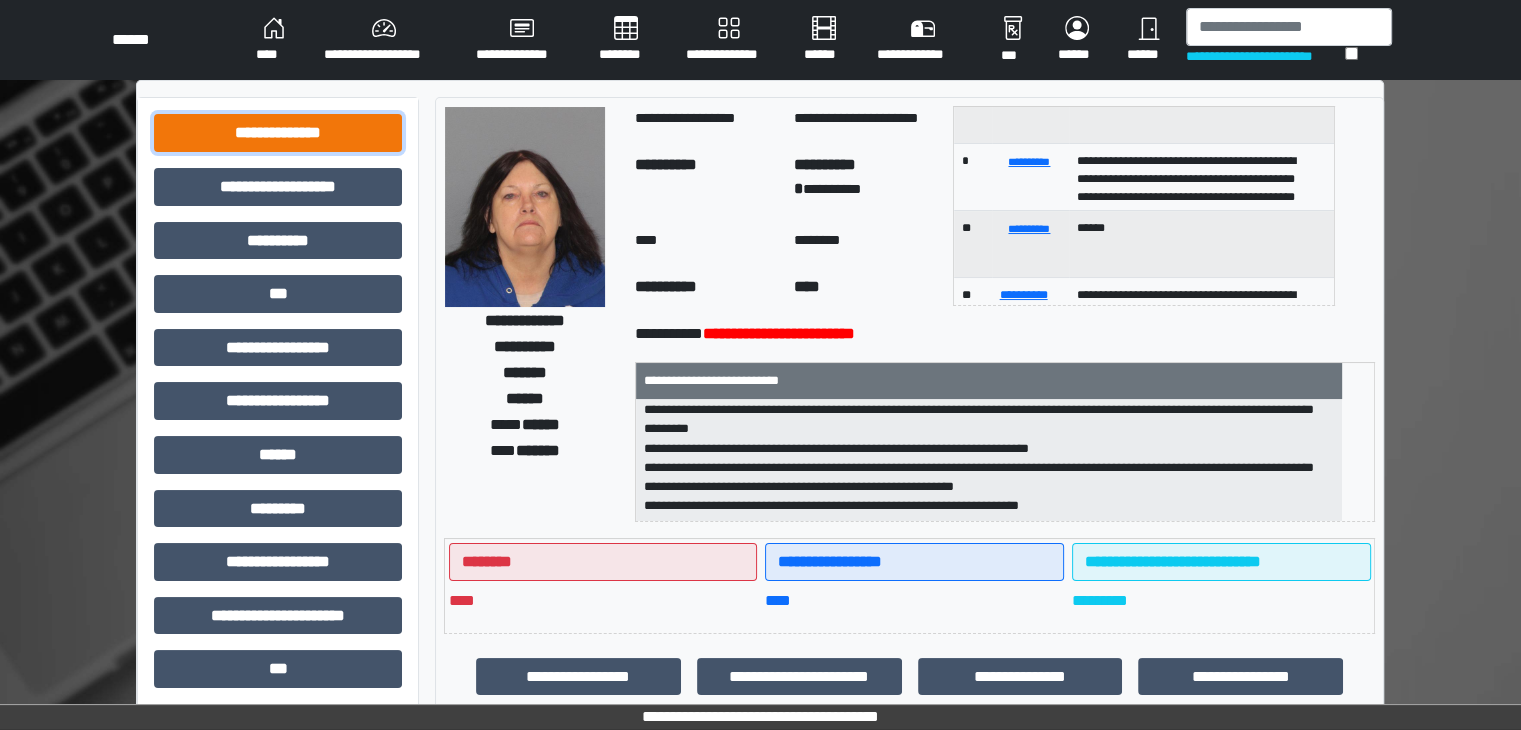 click on "**********" at bounding box center [278, 133] 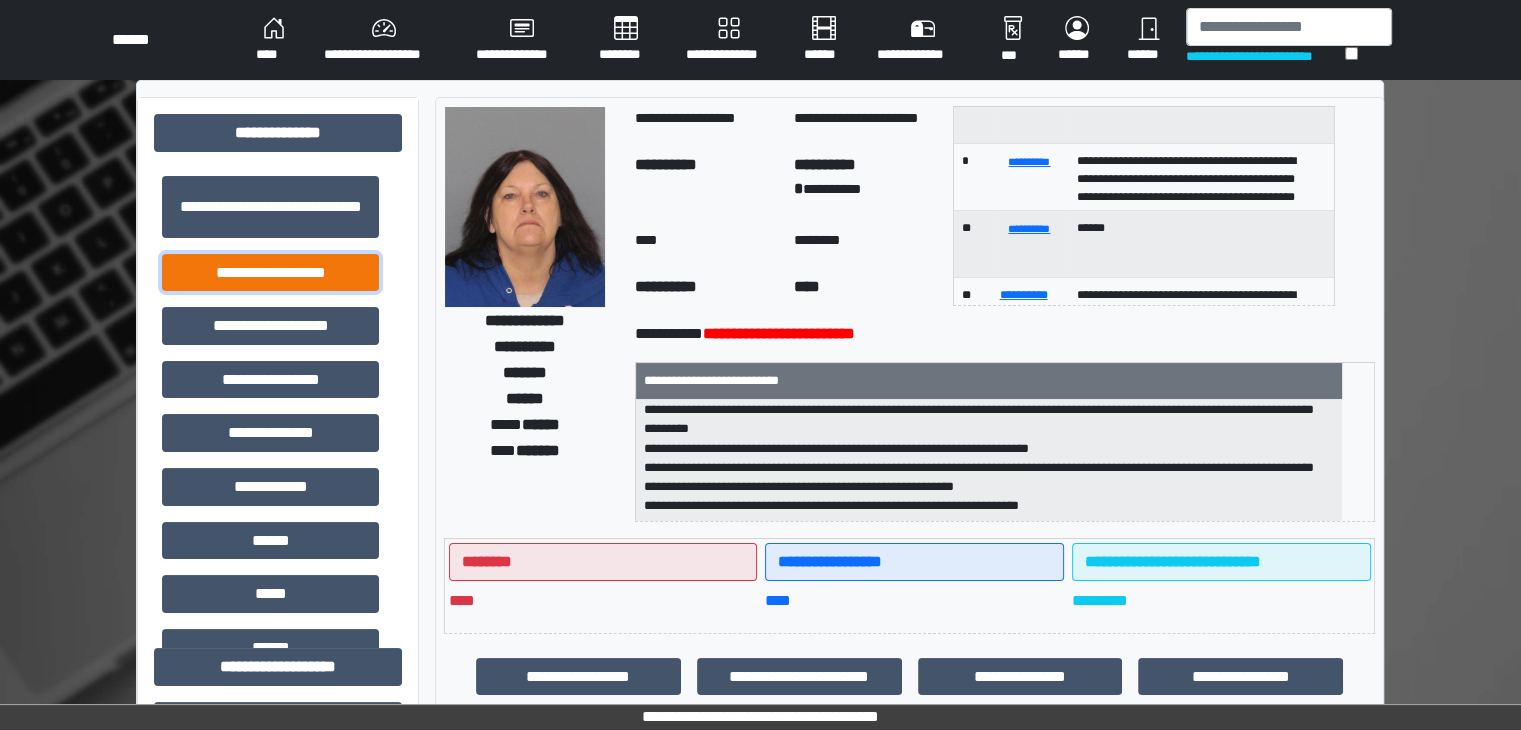 click on "**********" at bounding box center [270, 273] 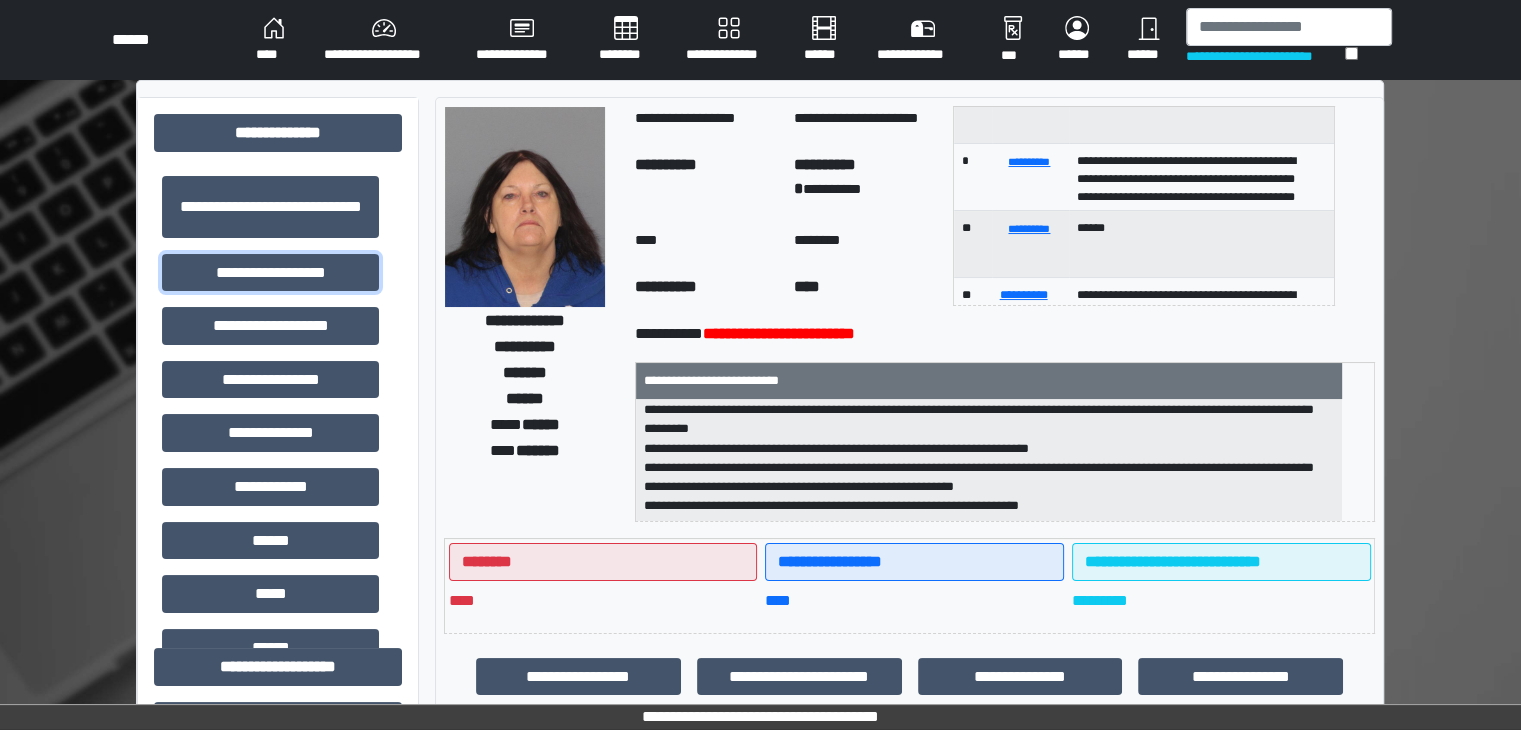scroll, scrollTop: 1, scrollLeft: 0, axis: vertical 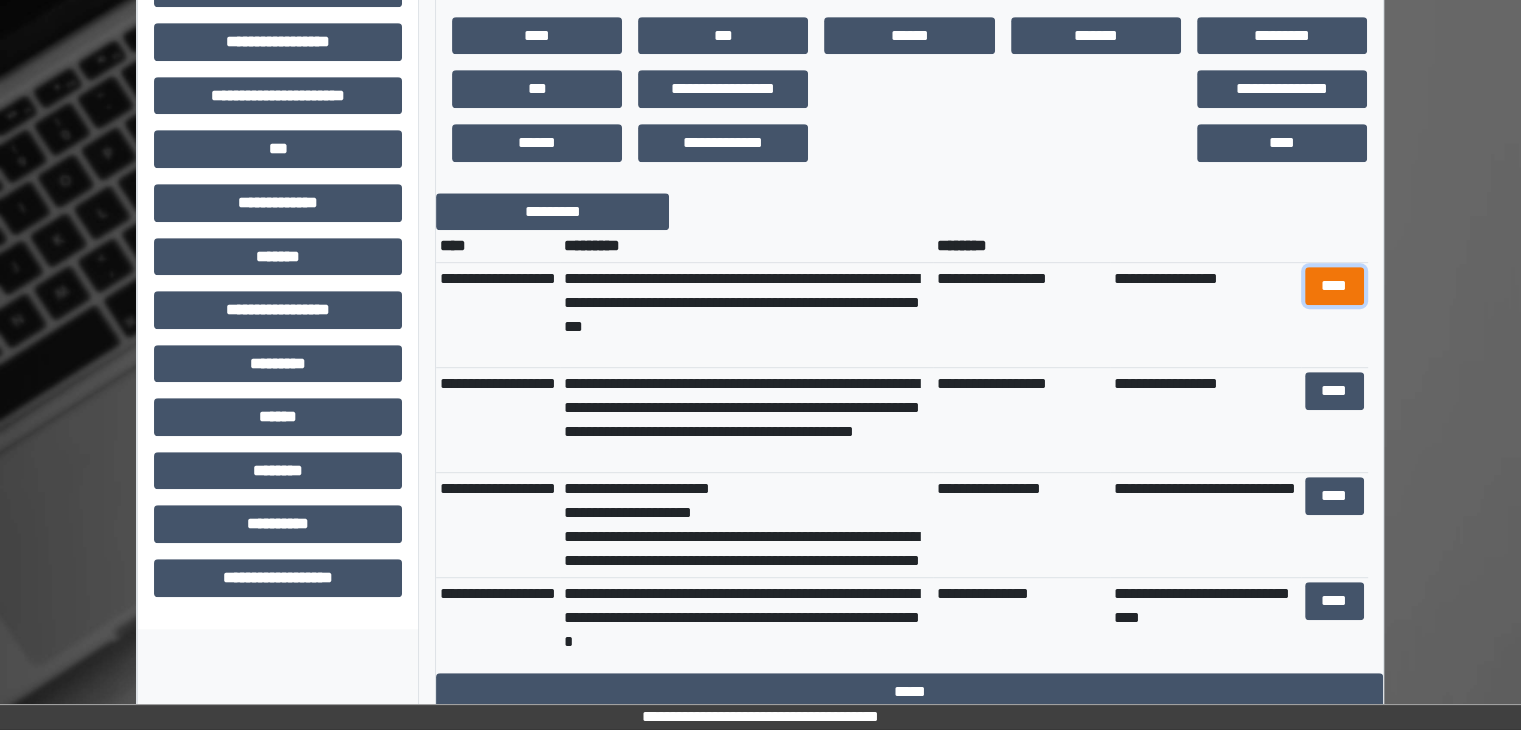 click on "****" at bounding box center [1334, 286] 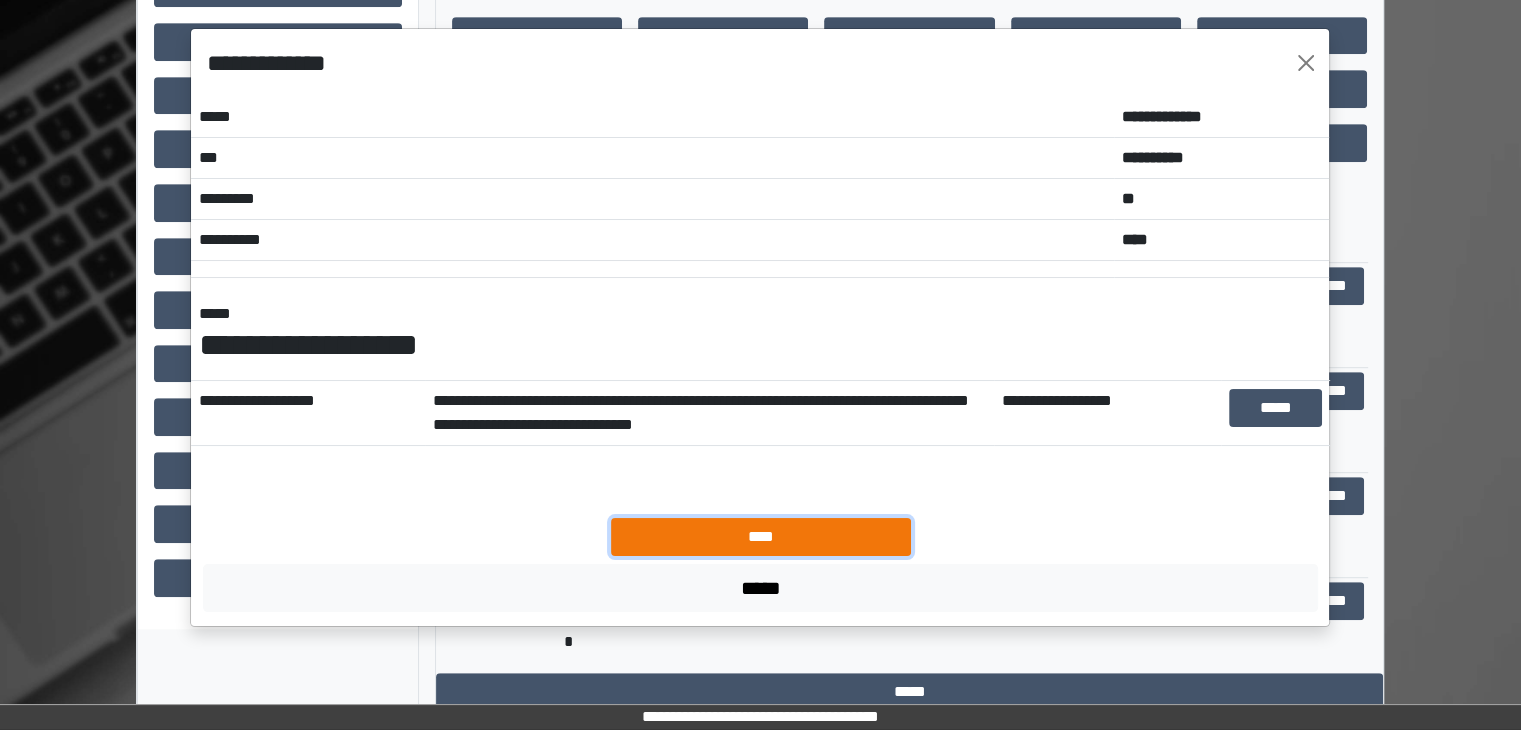 click on "****" at bounding box center [761, 537] 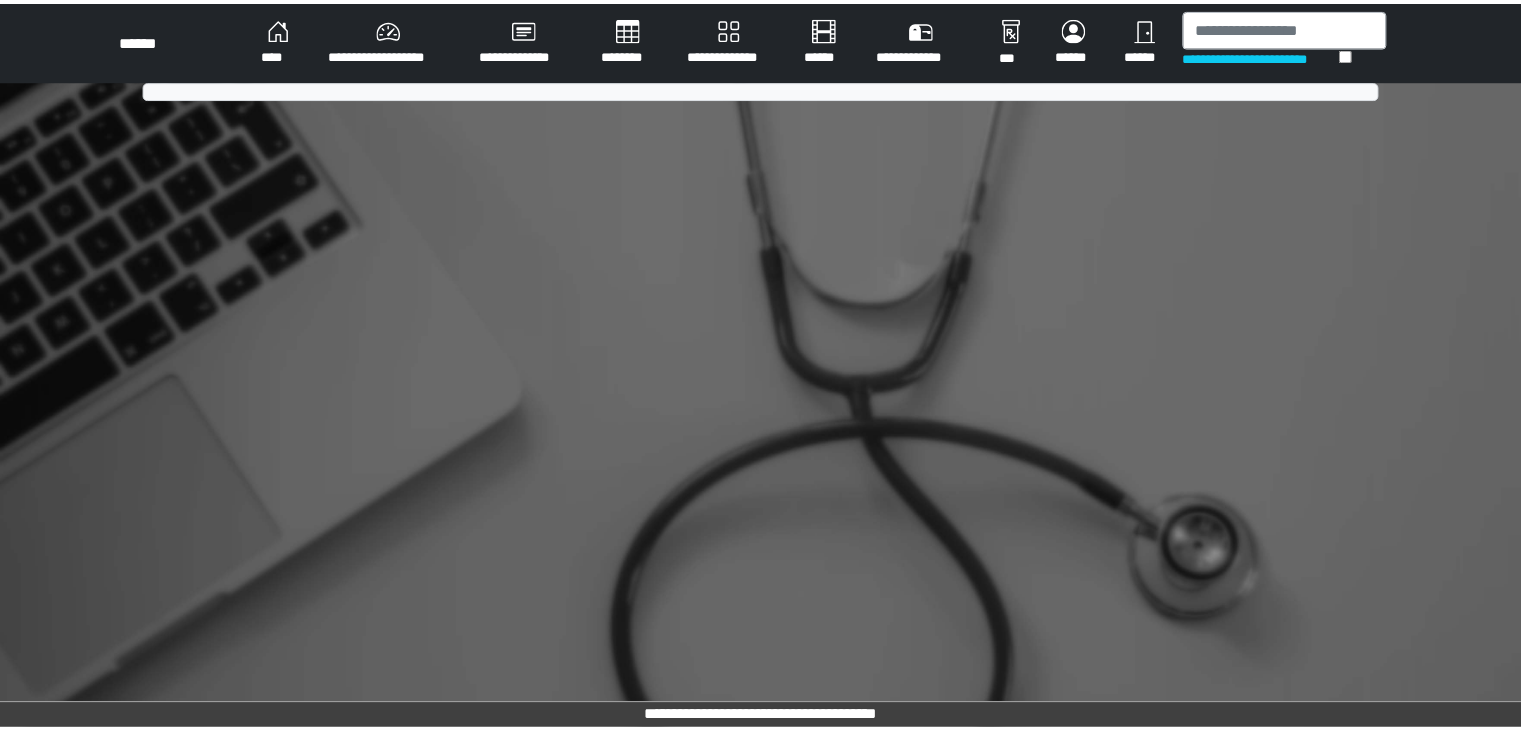 scroll, scrollTop: 0, scrollLeft: 0, axis: both 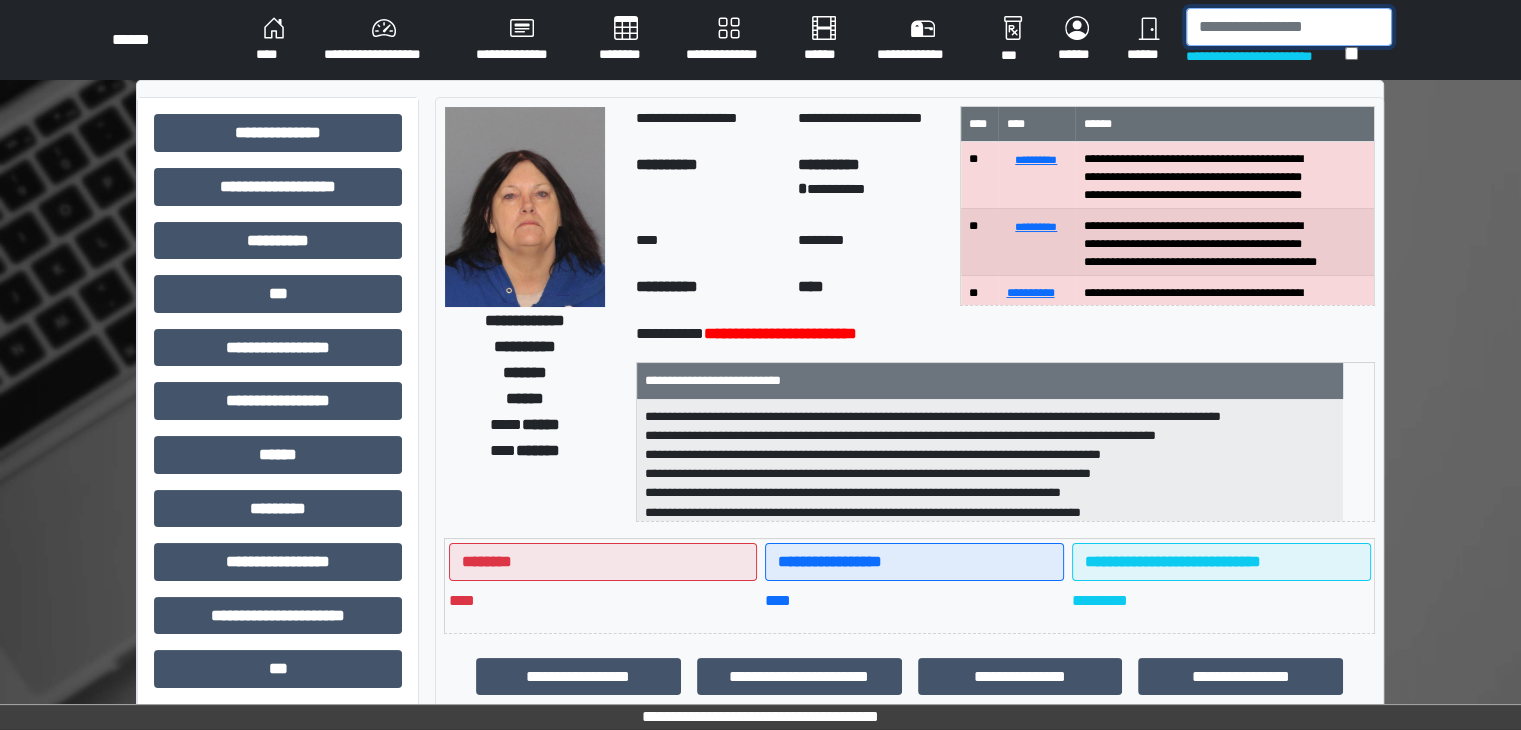 click at bounding box center (1289, 27) 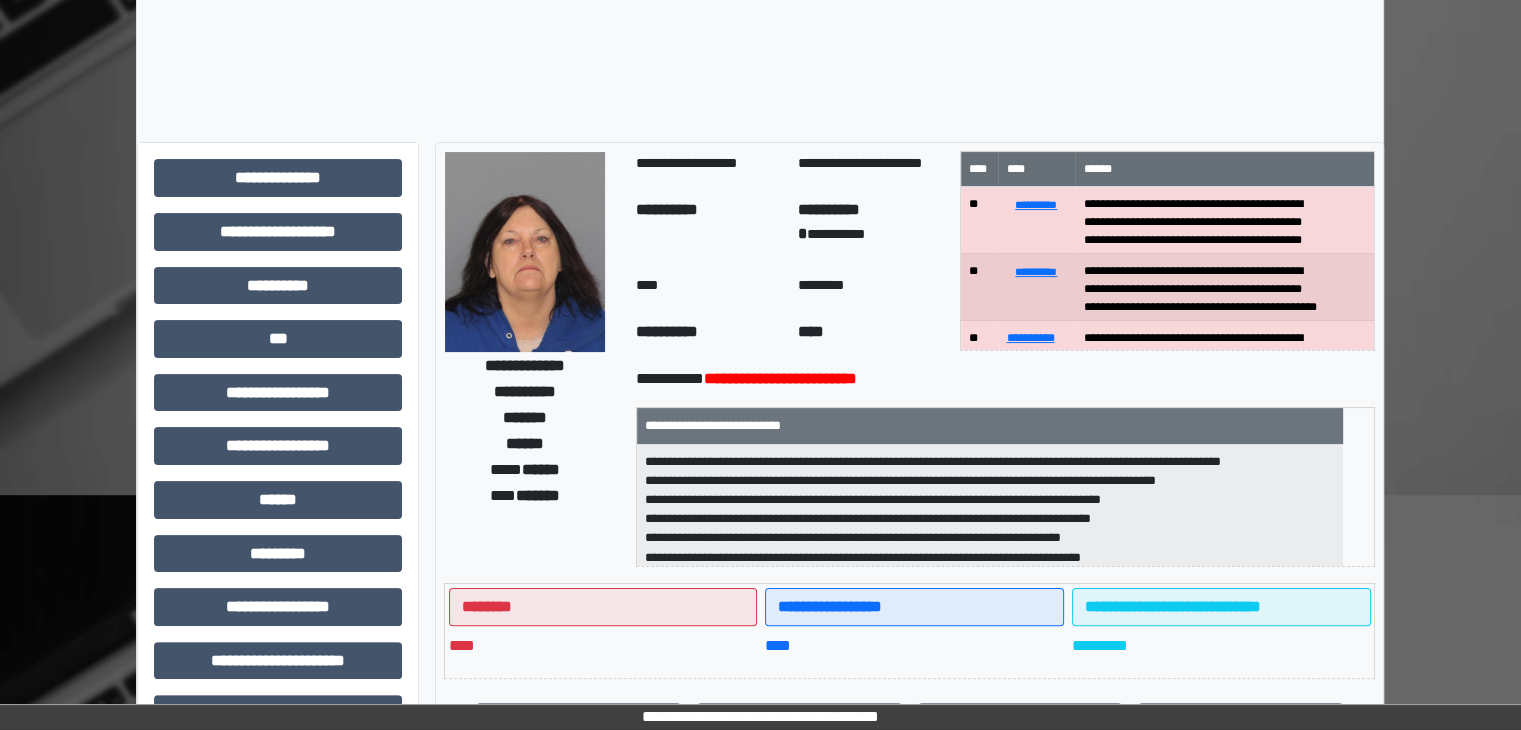 scroll, scrollTop: 400, scrollLeft: 0, axis: vertical 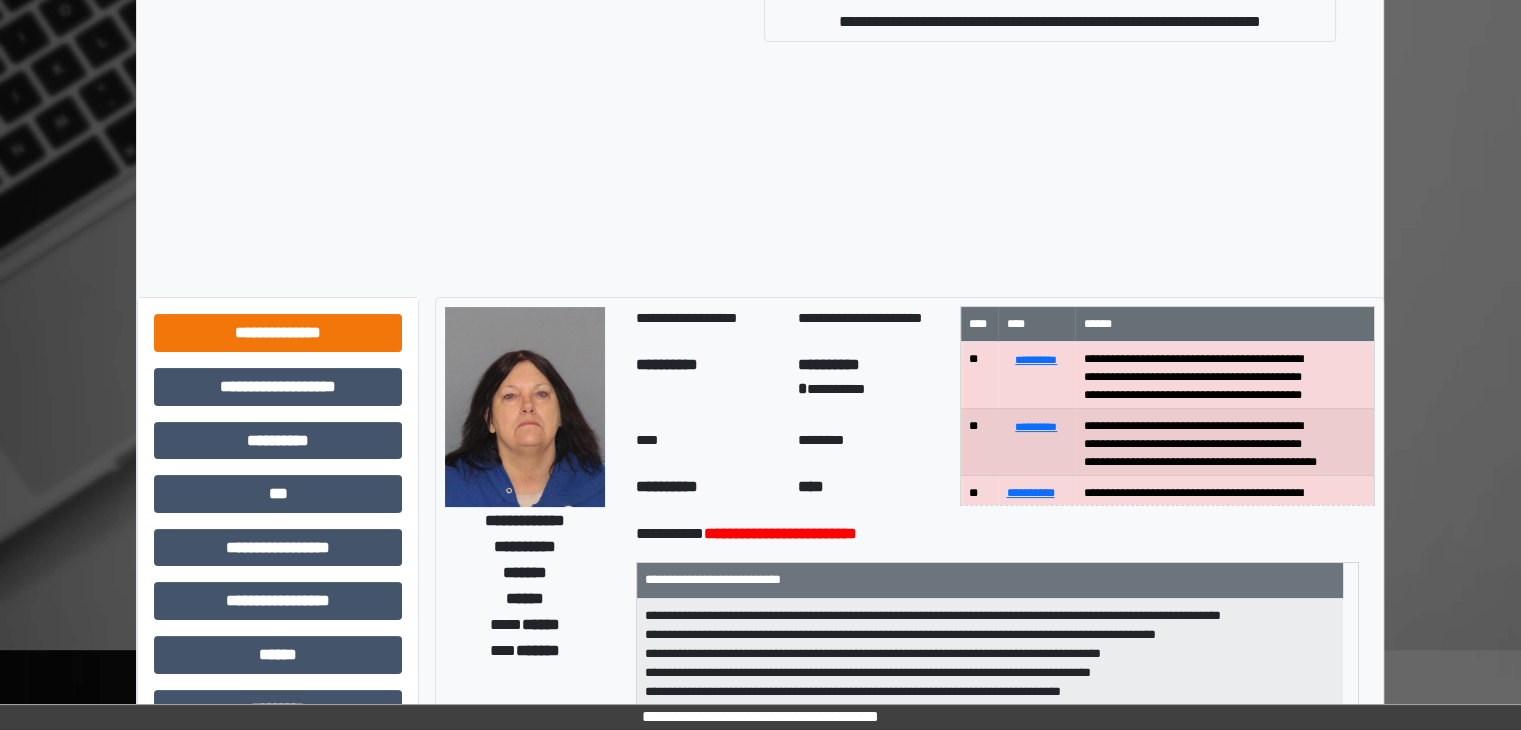 type on "*****" 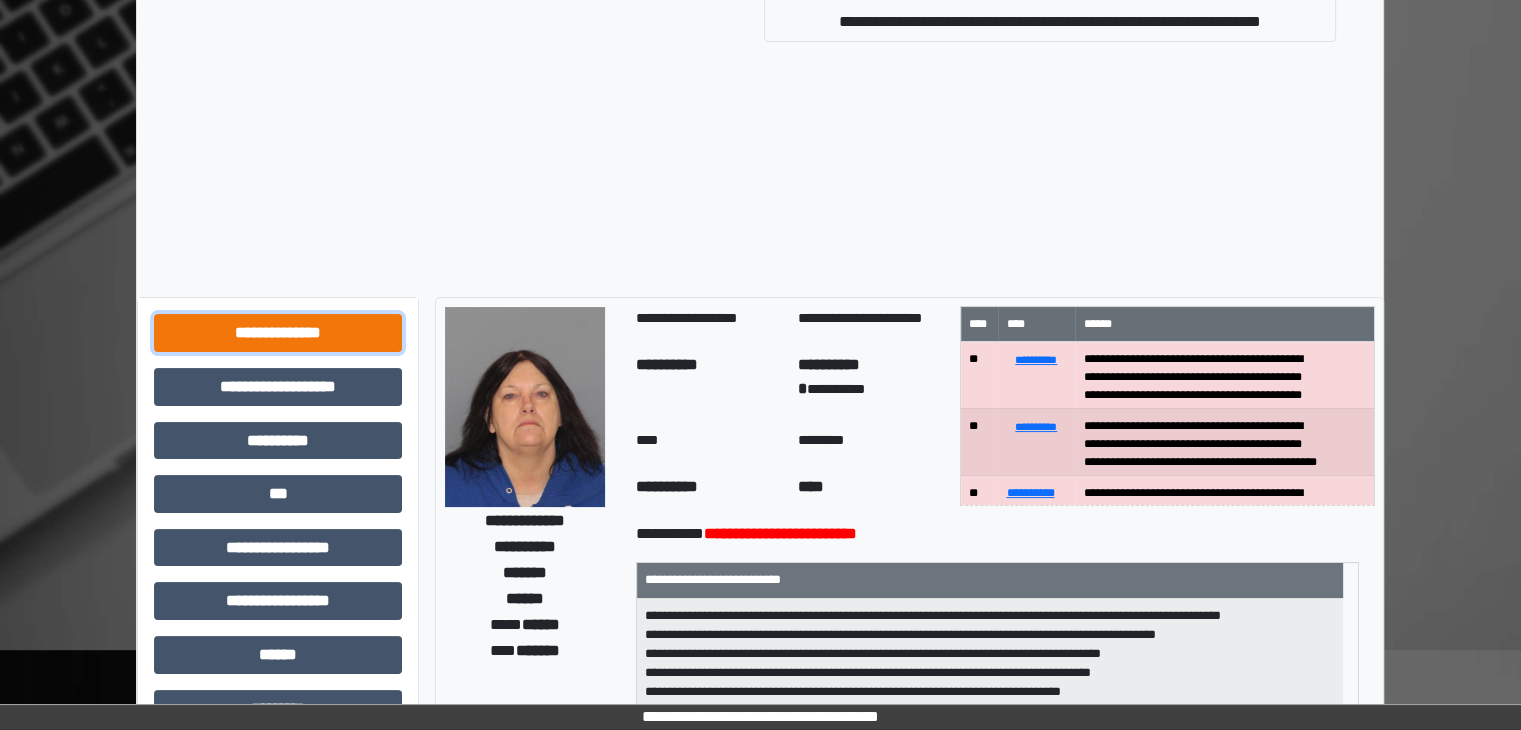 click on "**********" at bounding box center (278, 333) 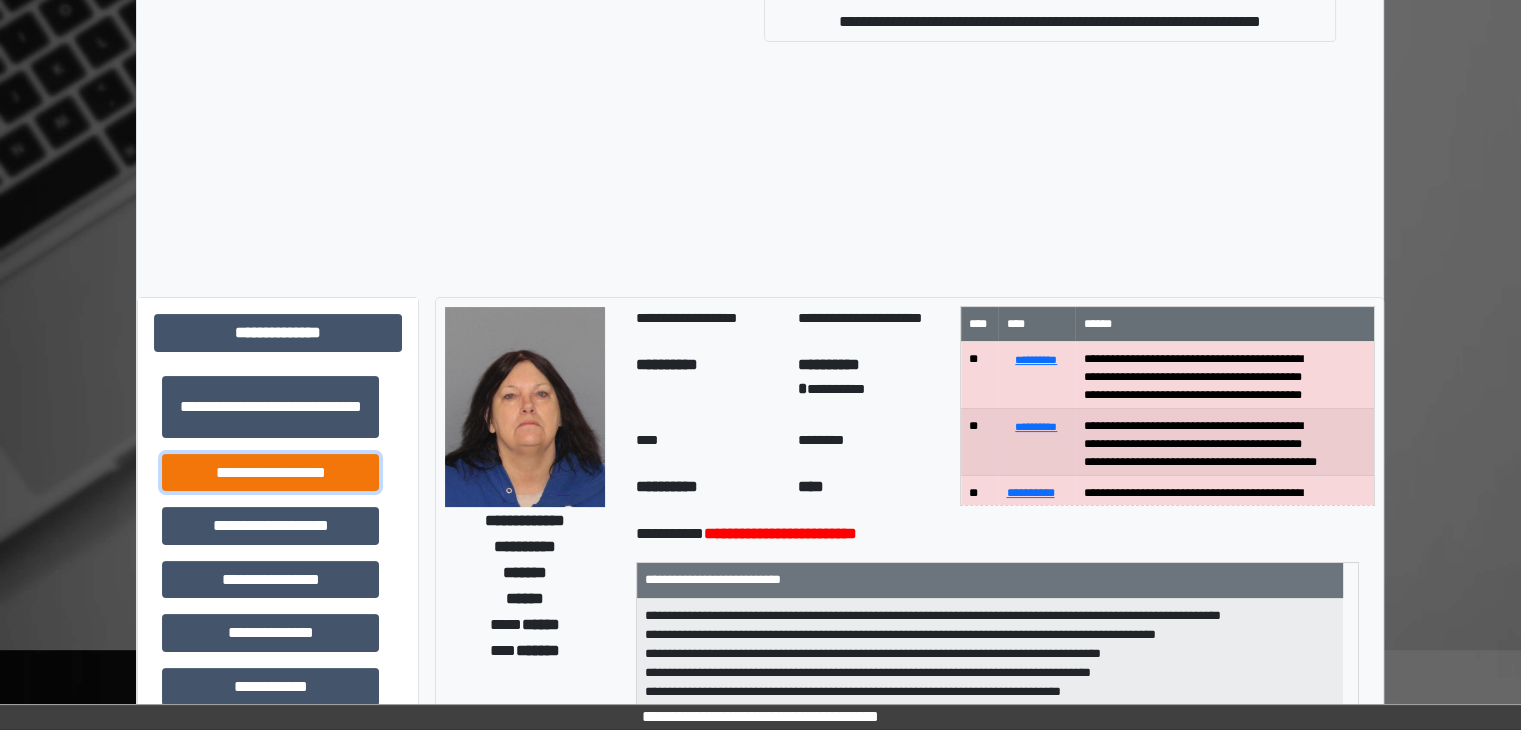 click on "**********" at bounding box center [270, 473] 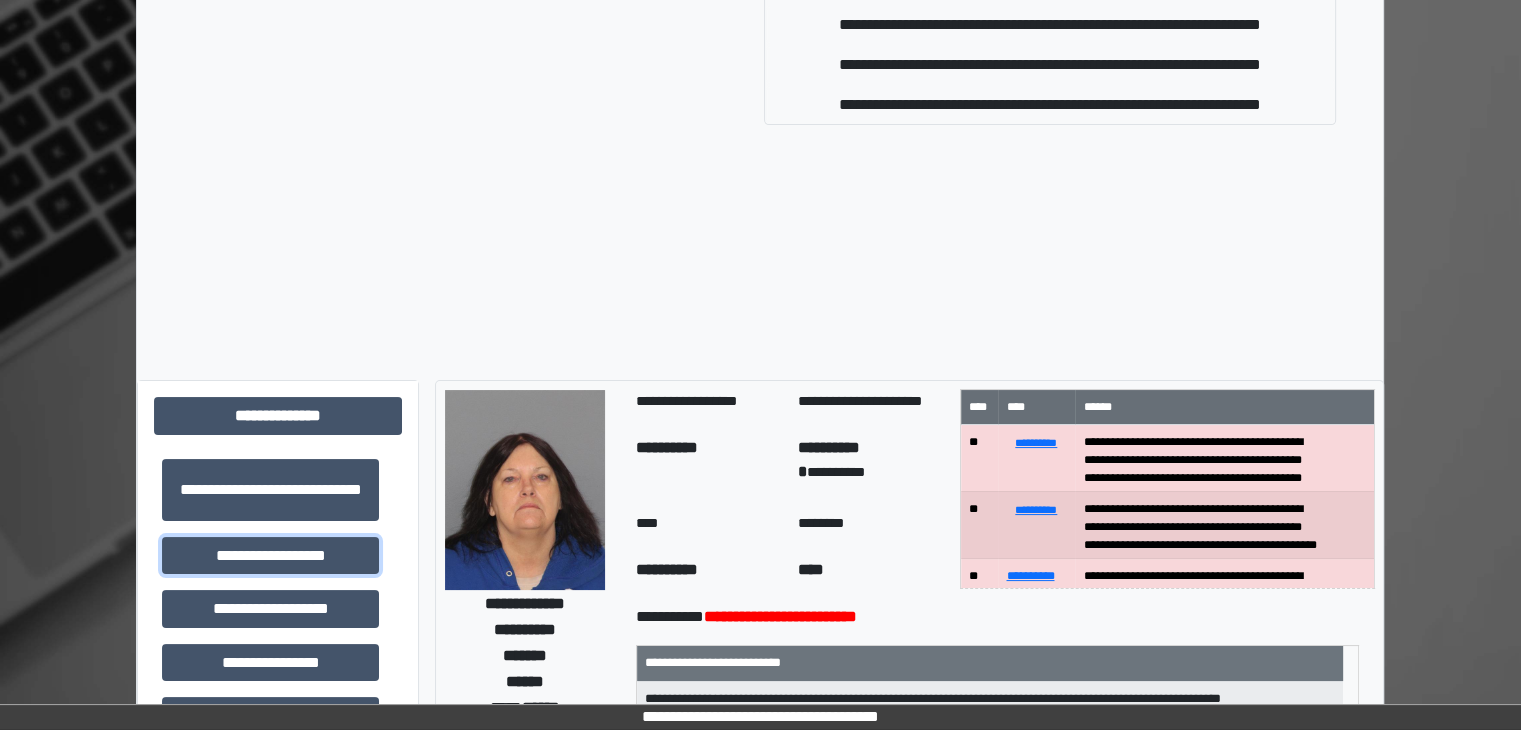 scroll, scrollTop: 0, scrollLeft: 0, axis: both 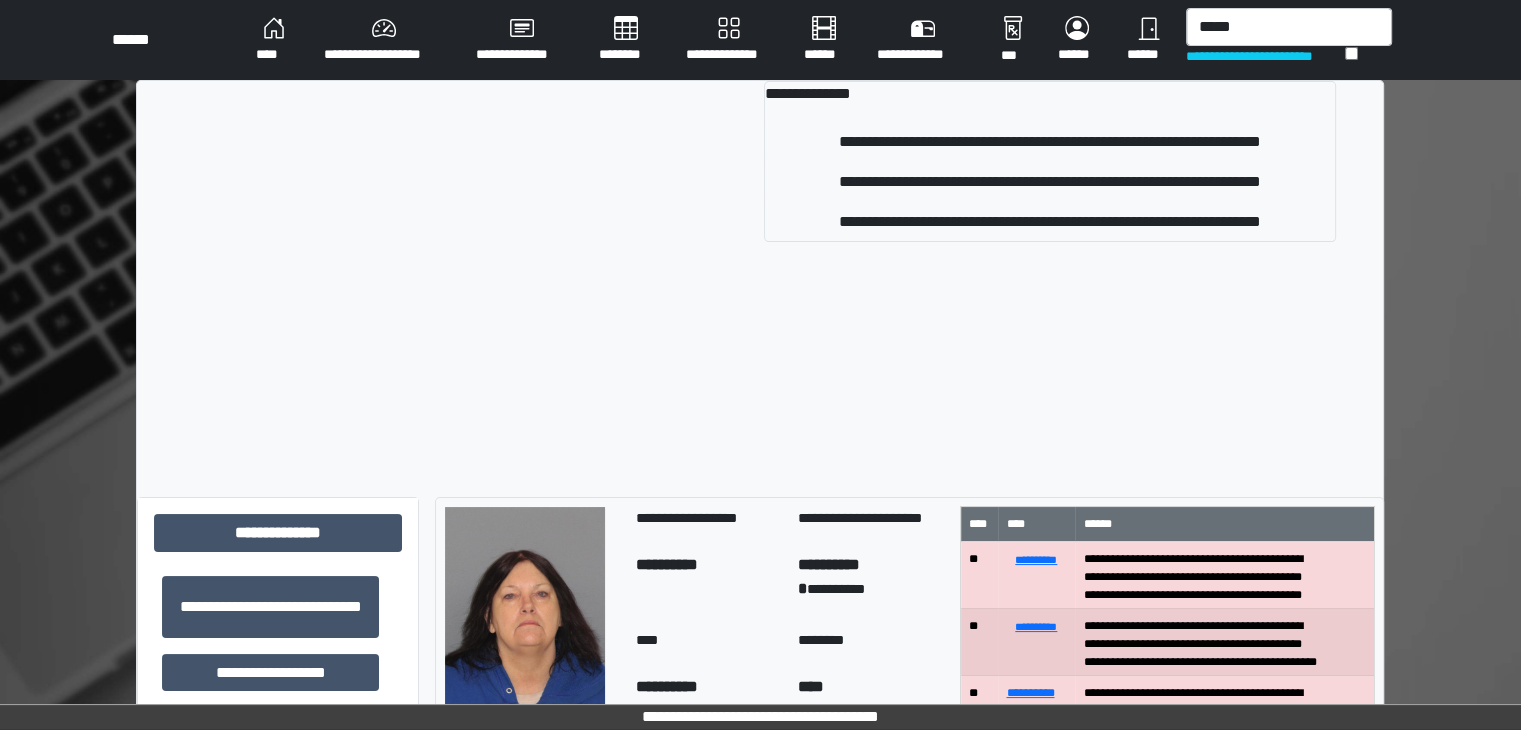 click on "**********" at bounding box center [1050, 182] 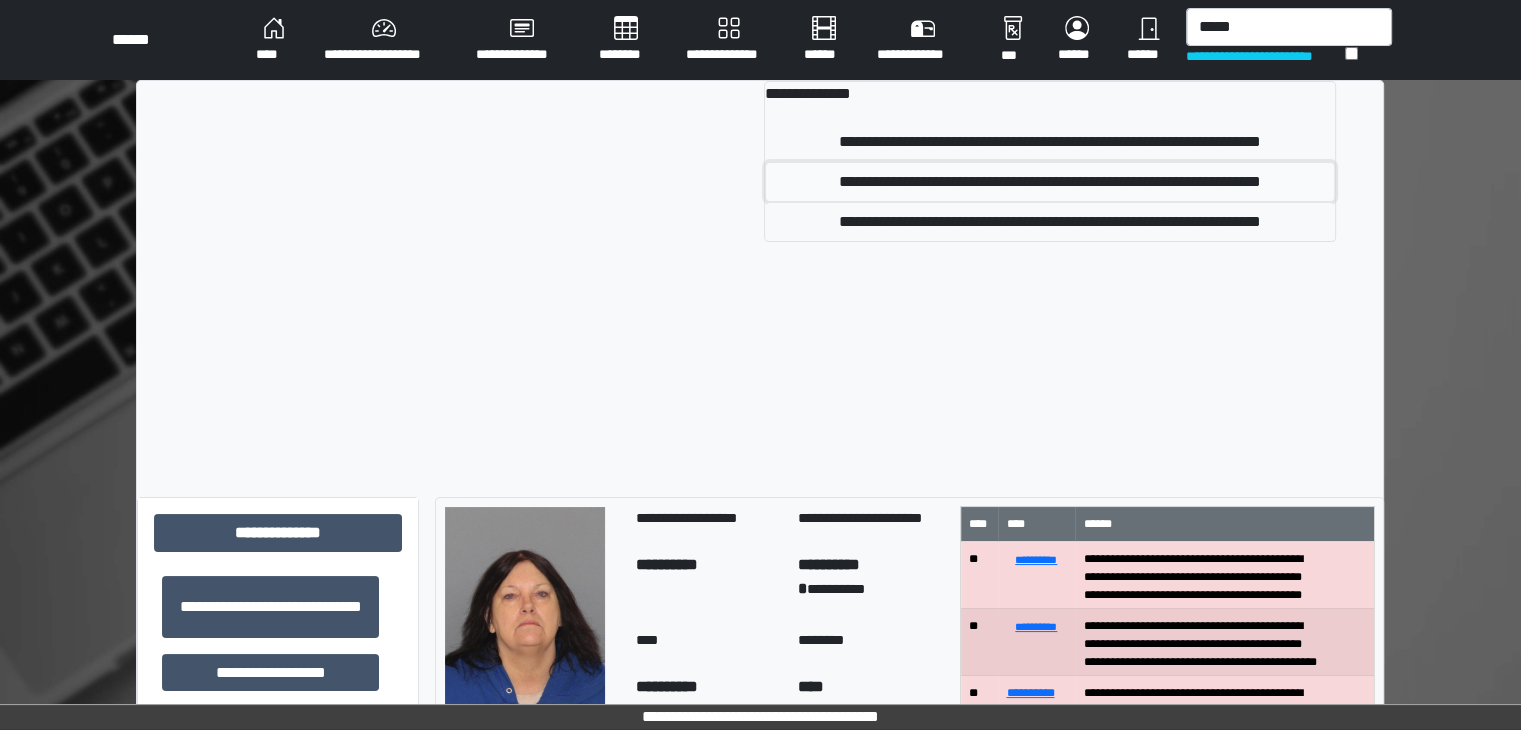 click on "**********" at bounding box center [1050, 182] 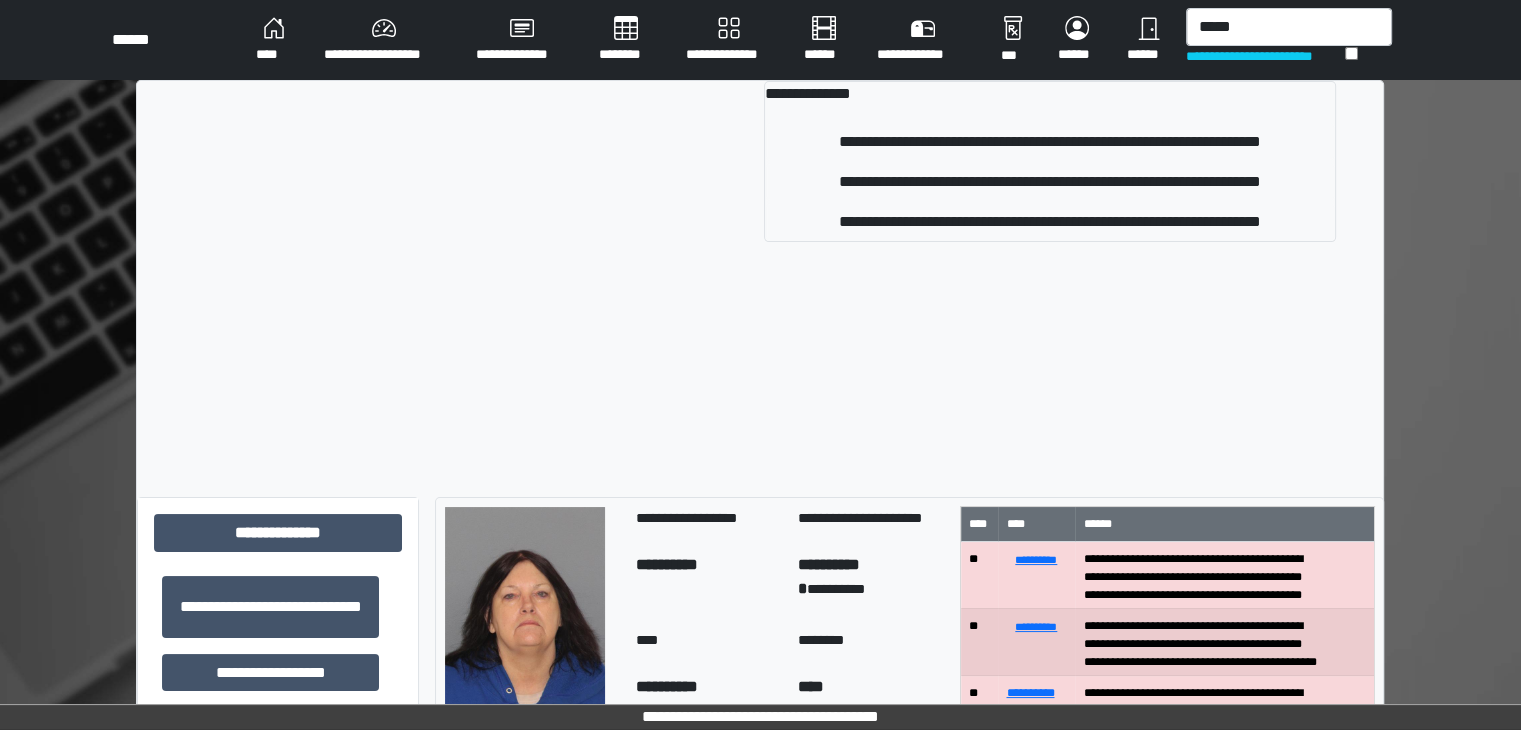 type 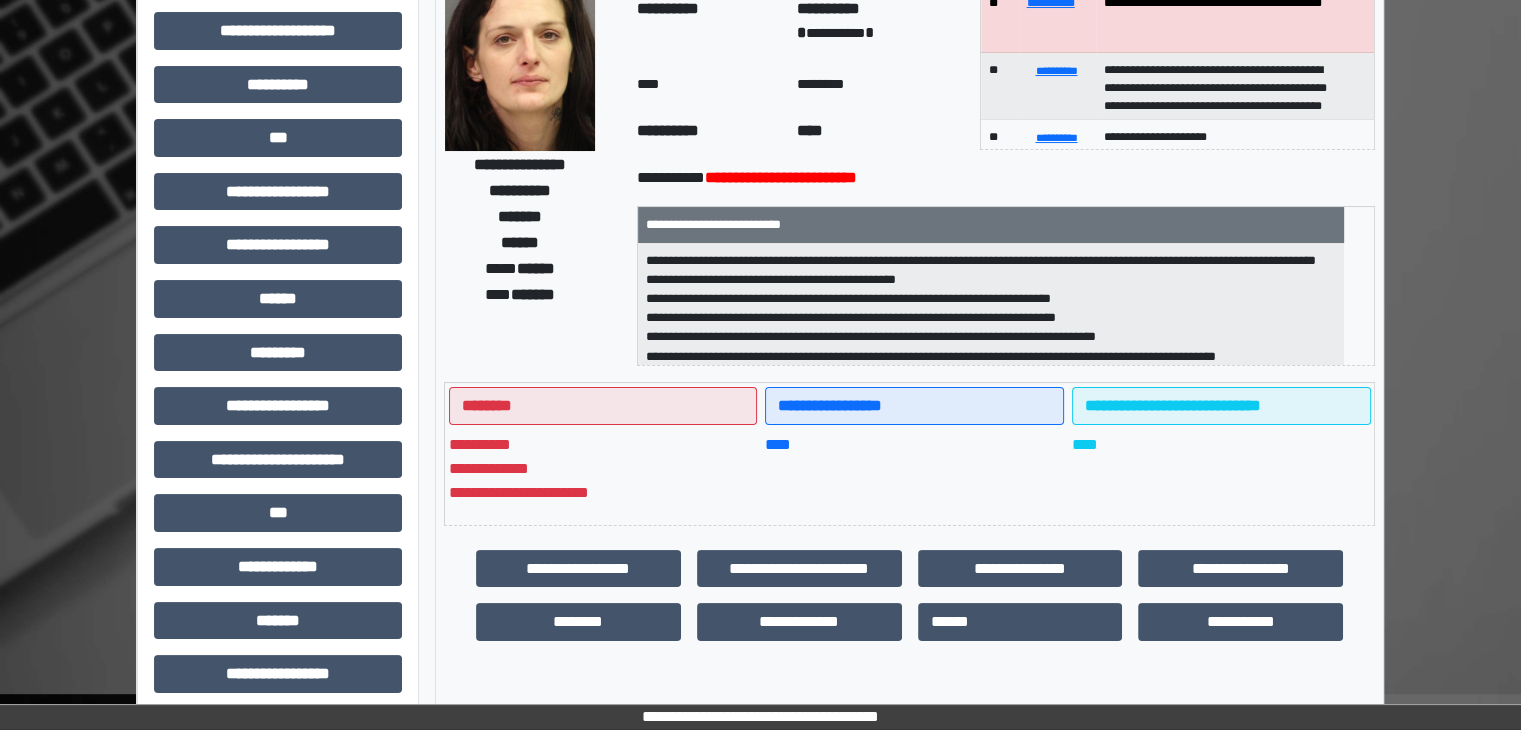 scroll, scrollTop: 400, scrollLeft: 0, axis: vertical 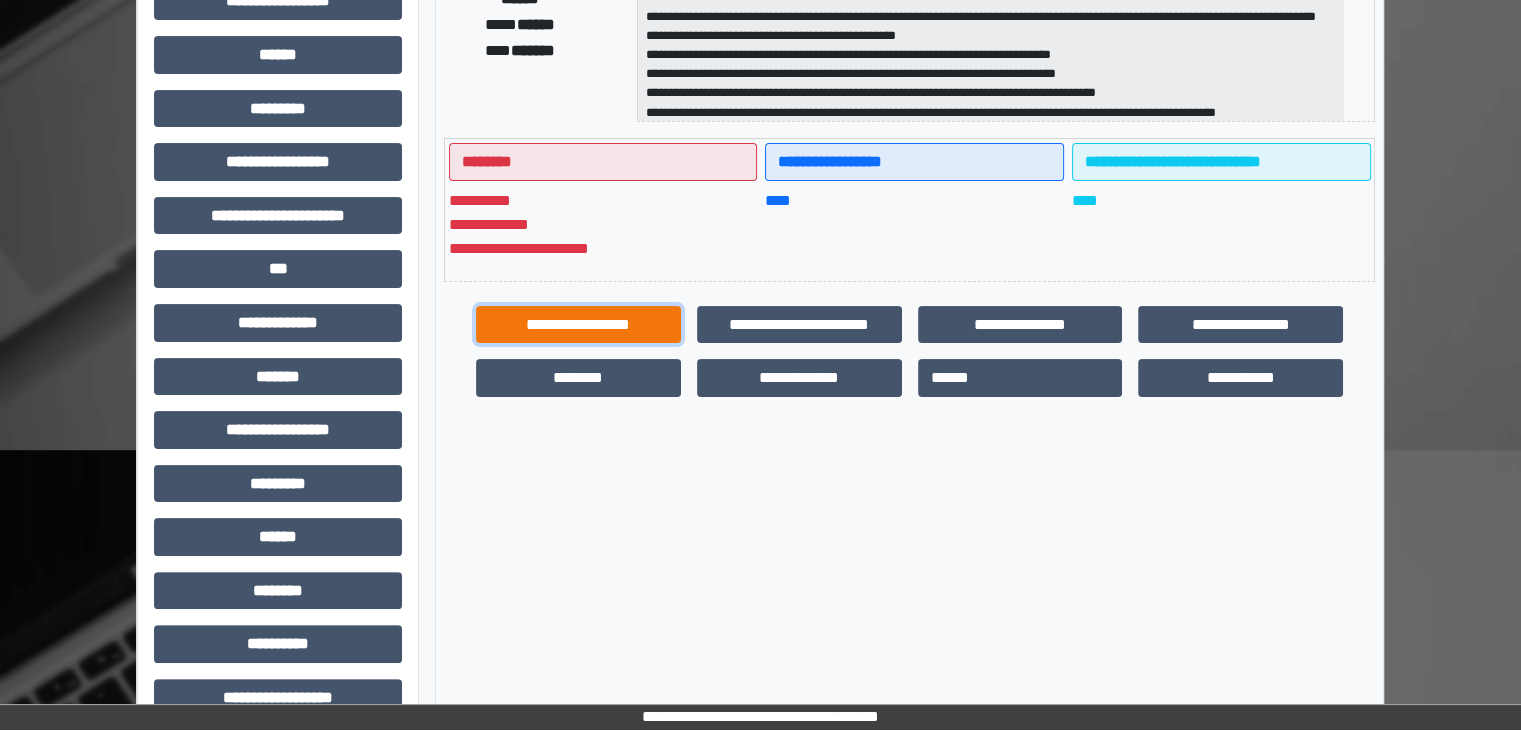 click on "**********" at bounding box center [578, 325] 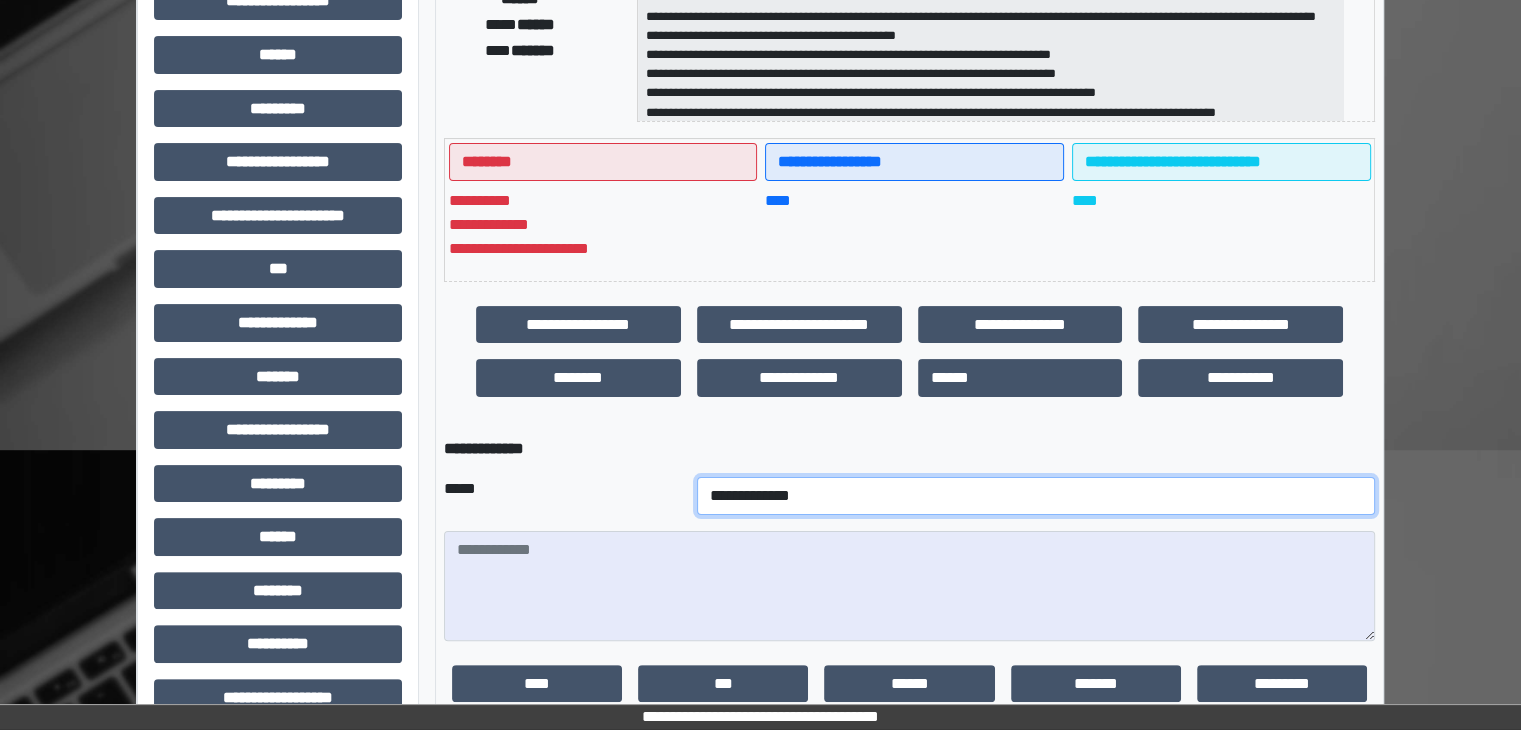 click on "**********" at bounding box center (1036, 496) 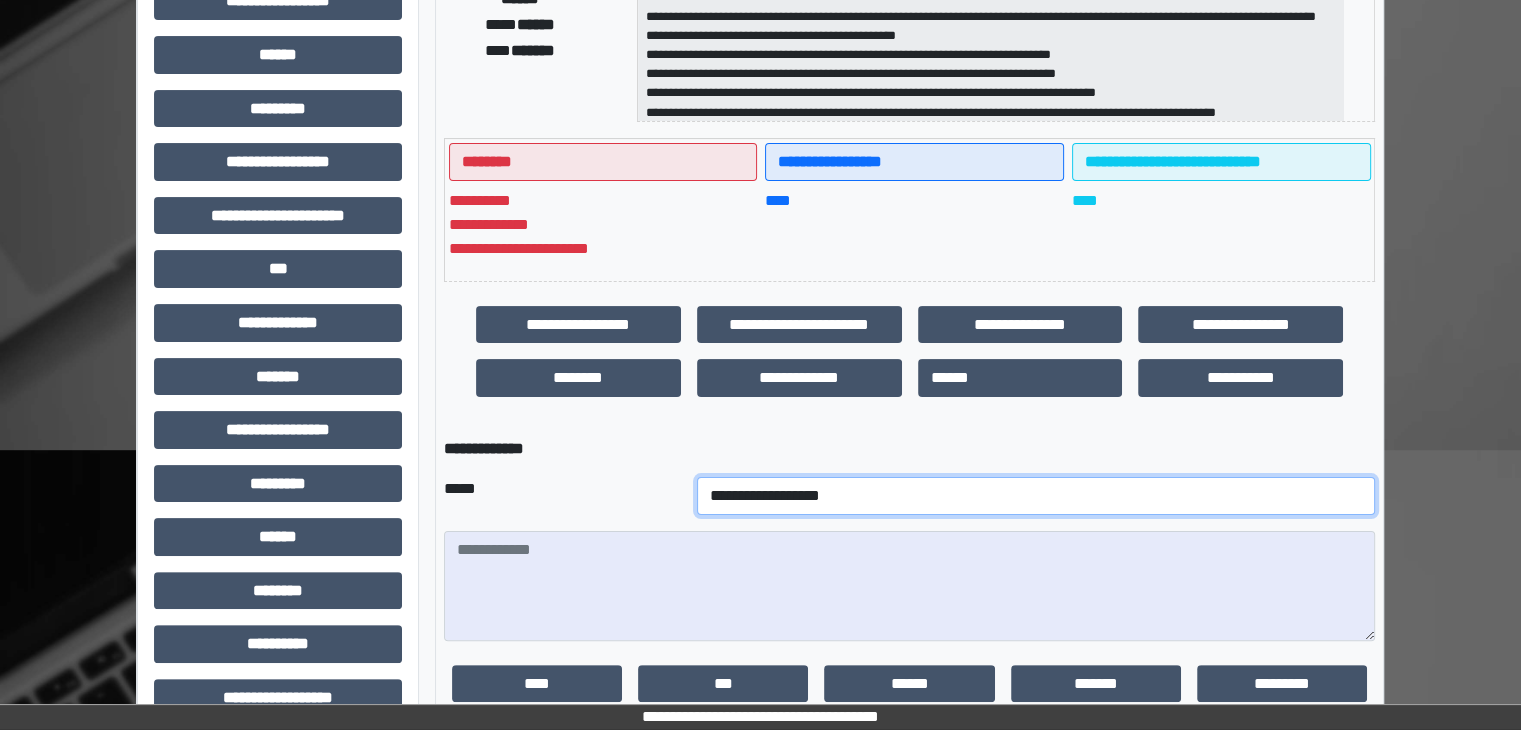 click on "**********" at bounding box center [1036, 496] 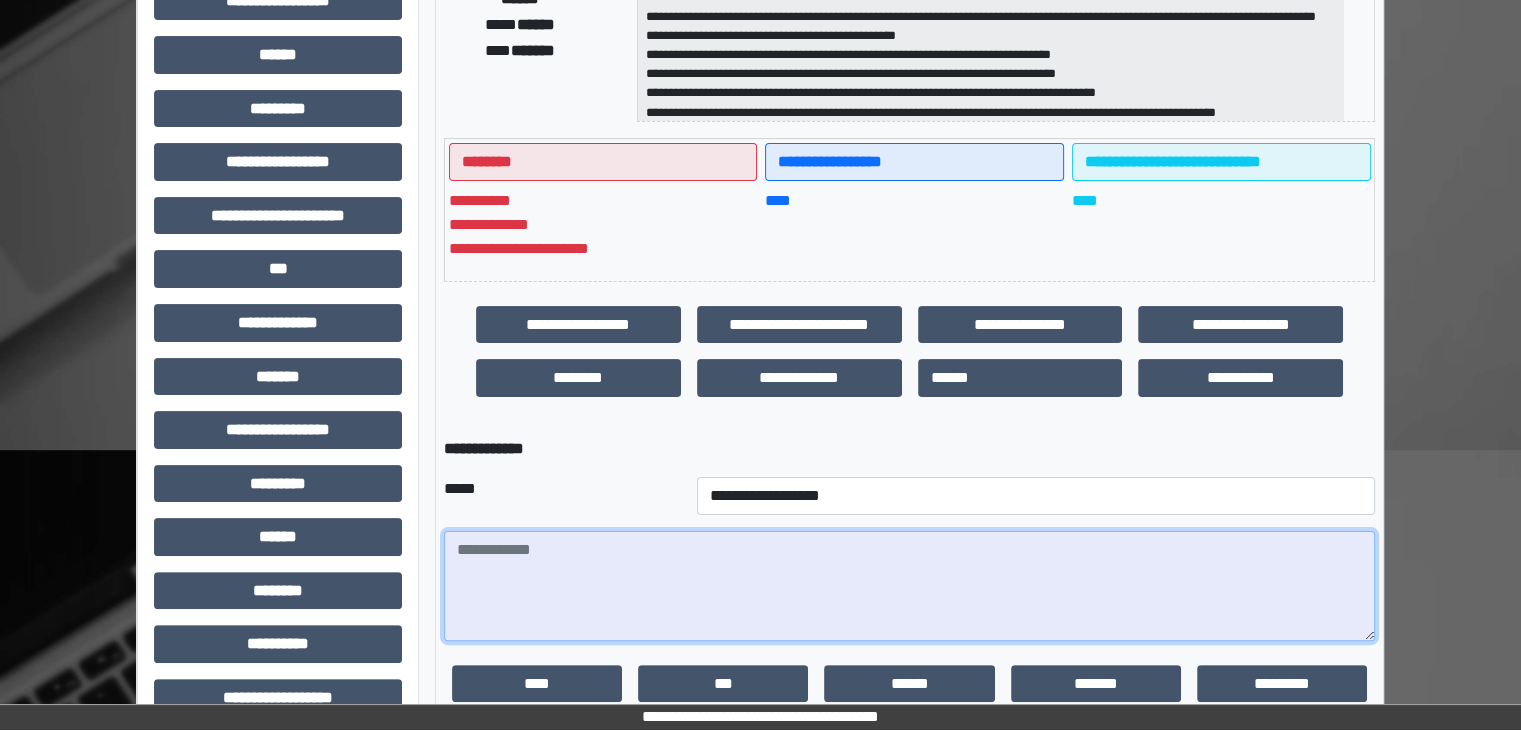 click at bounding box center [909, 586] 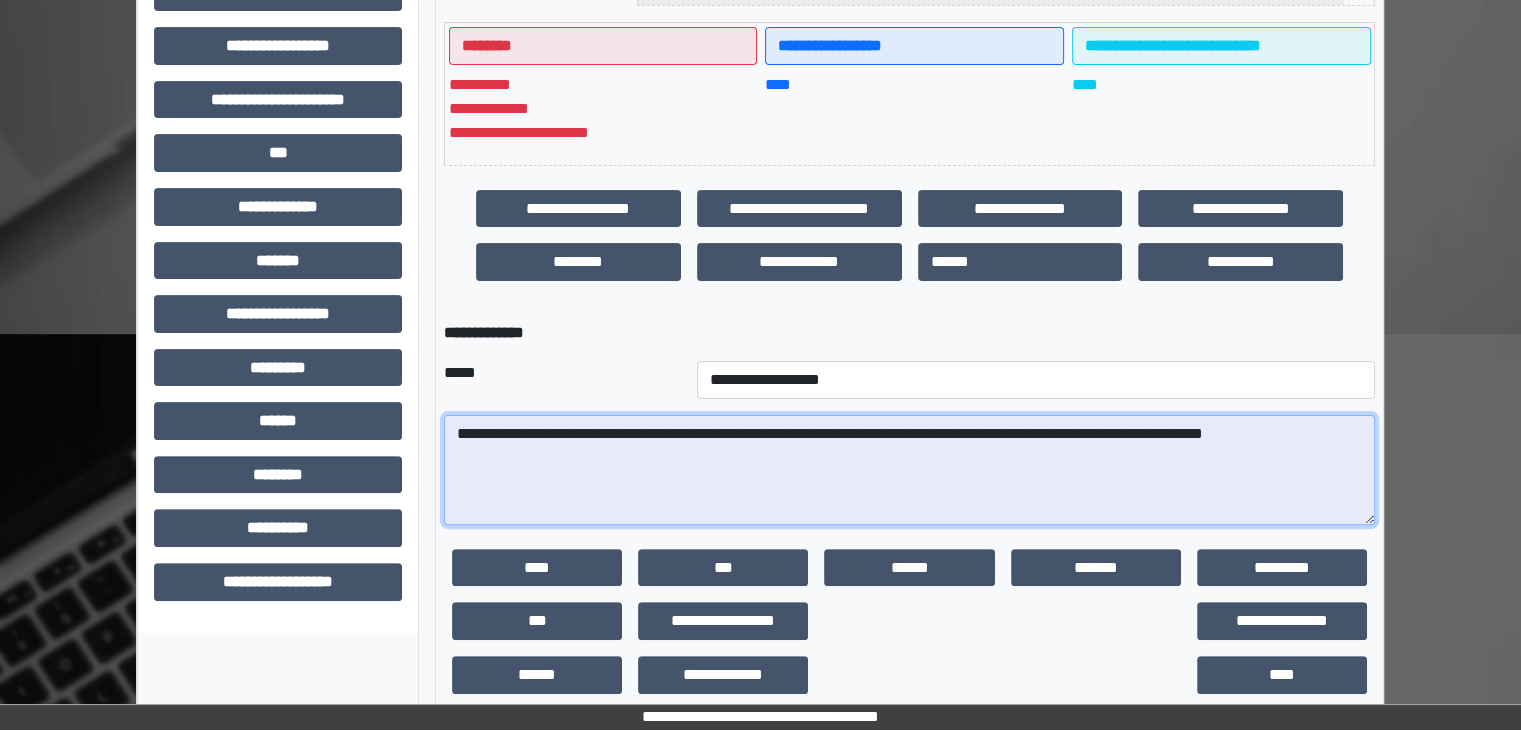 scroll, scrollTop: 544, scrollLeft: 0, axis: vertical 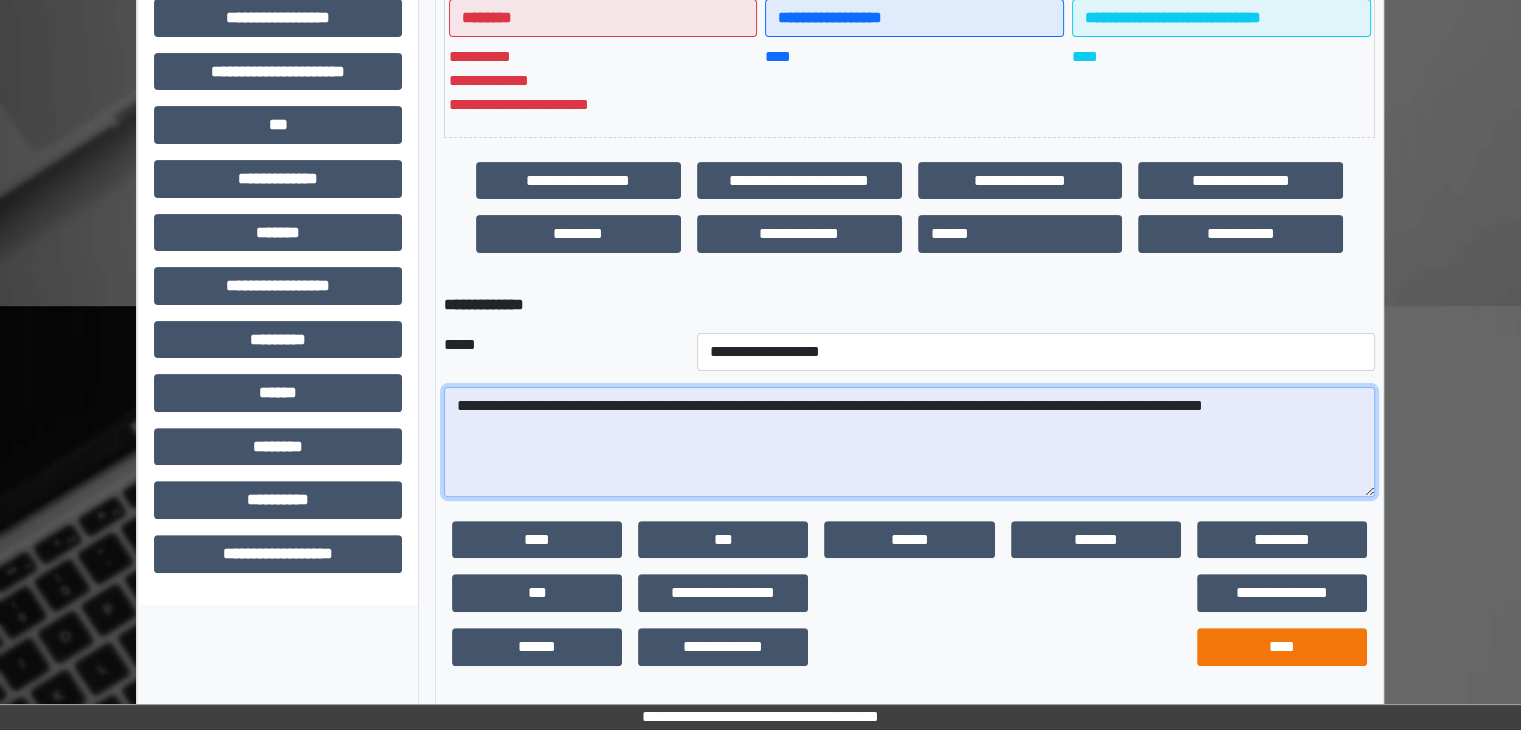 type on "**********" 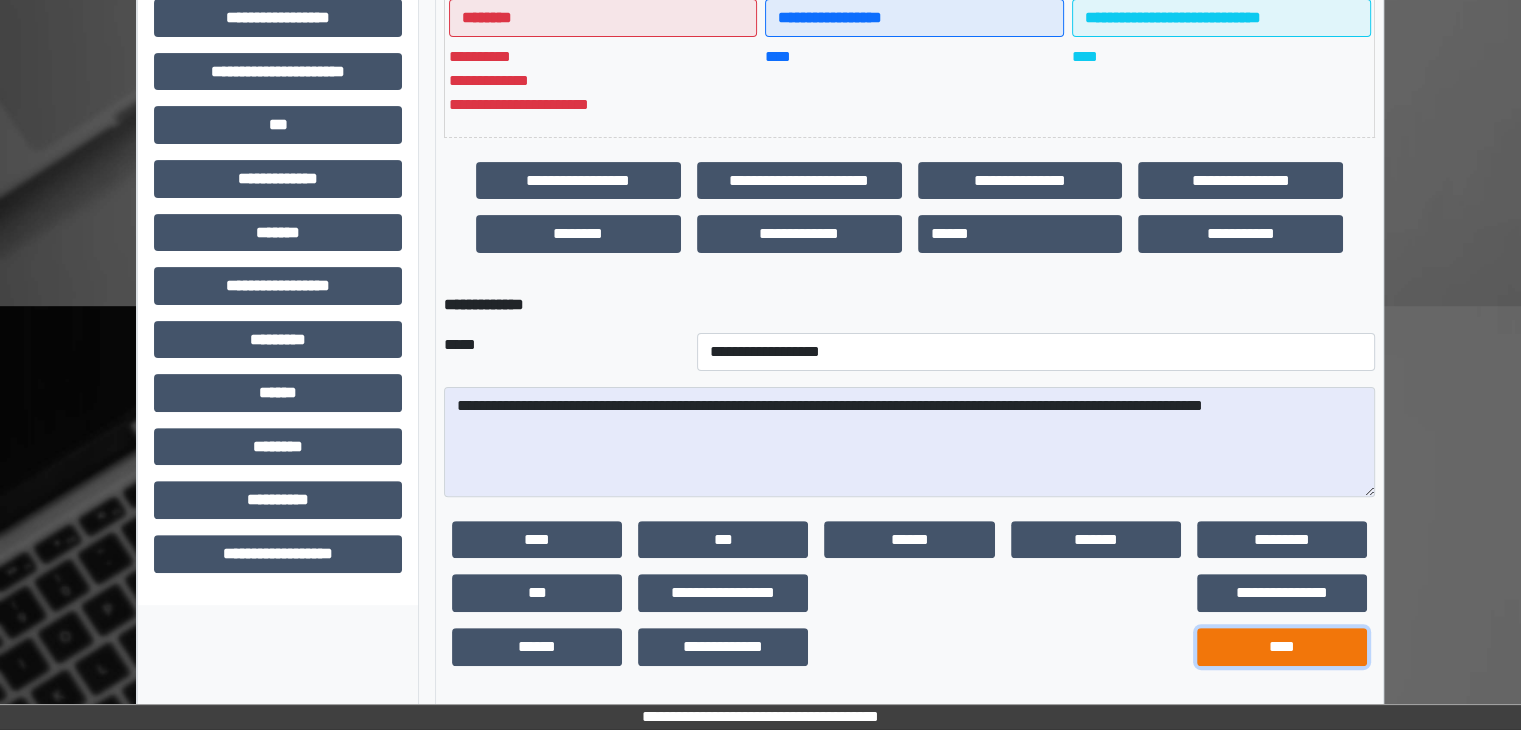 click on "****" at bounding box center [1282, 647] 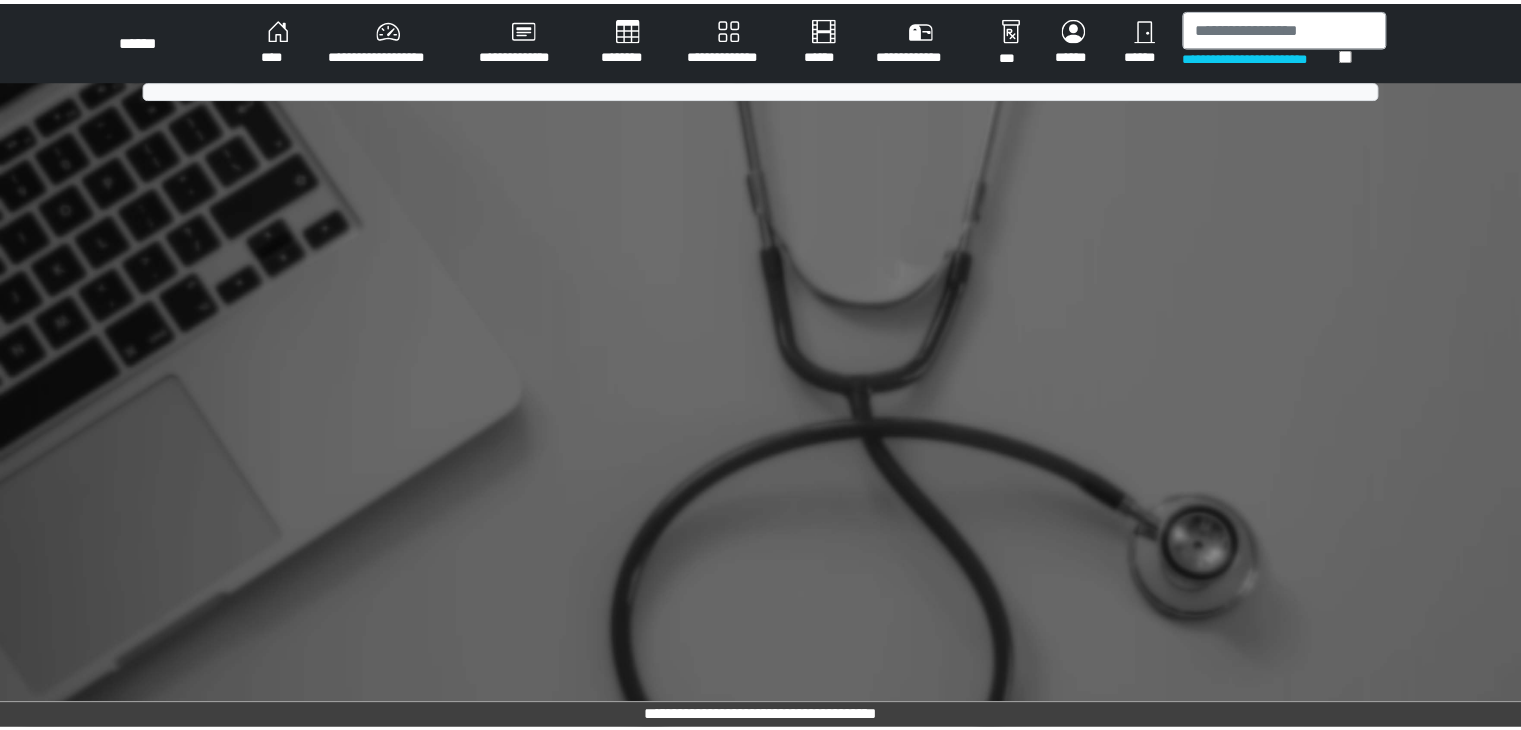 scroll, scrollTop: 0, scrollLeft: 0, axis: both 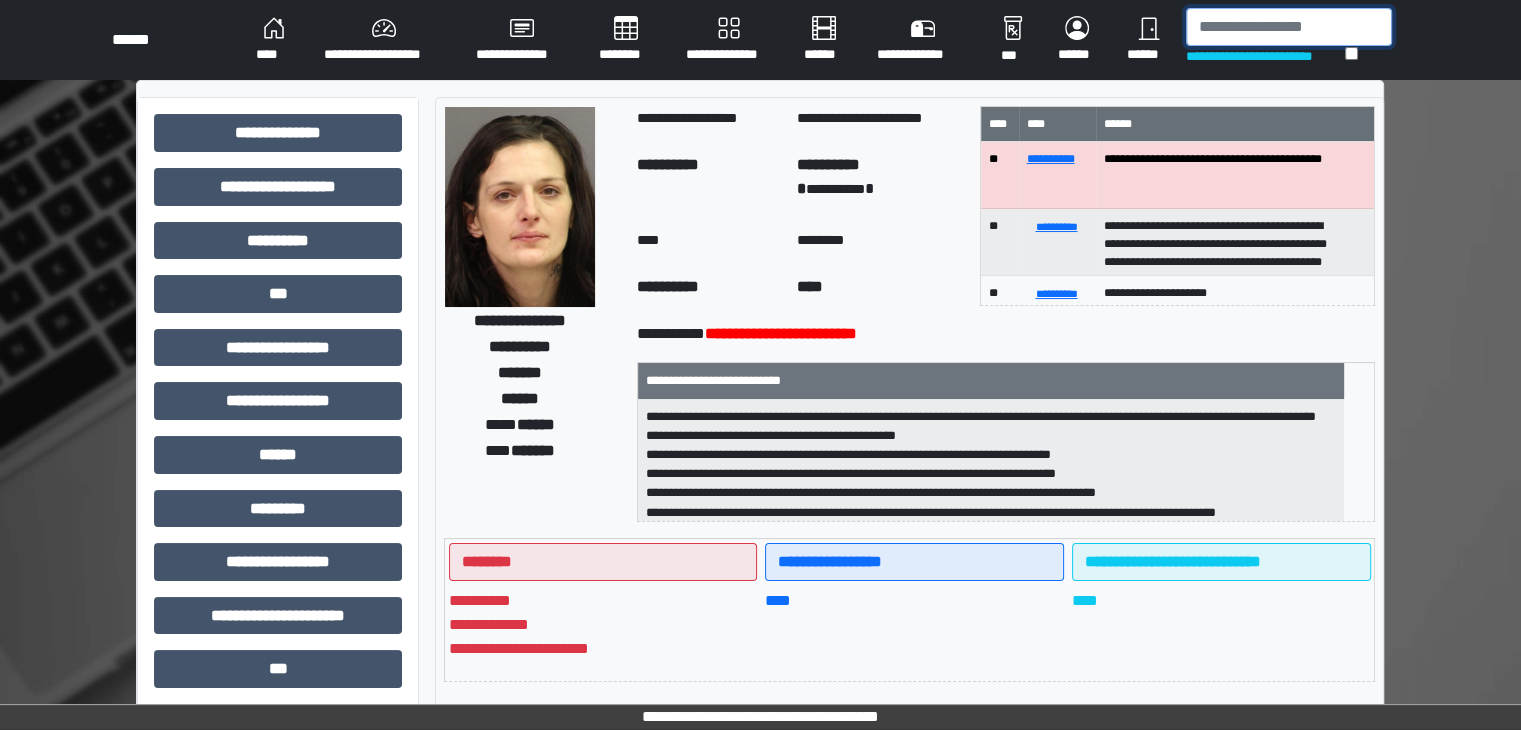 click at bounding box center (1289, 27) 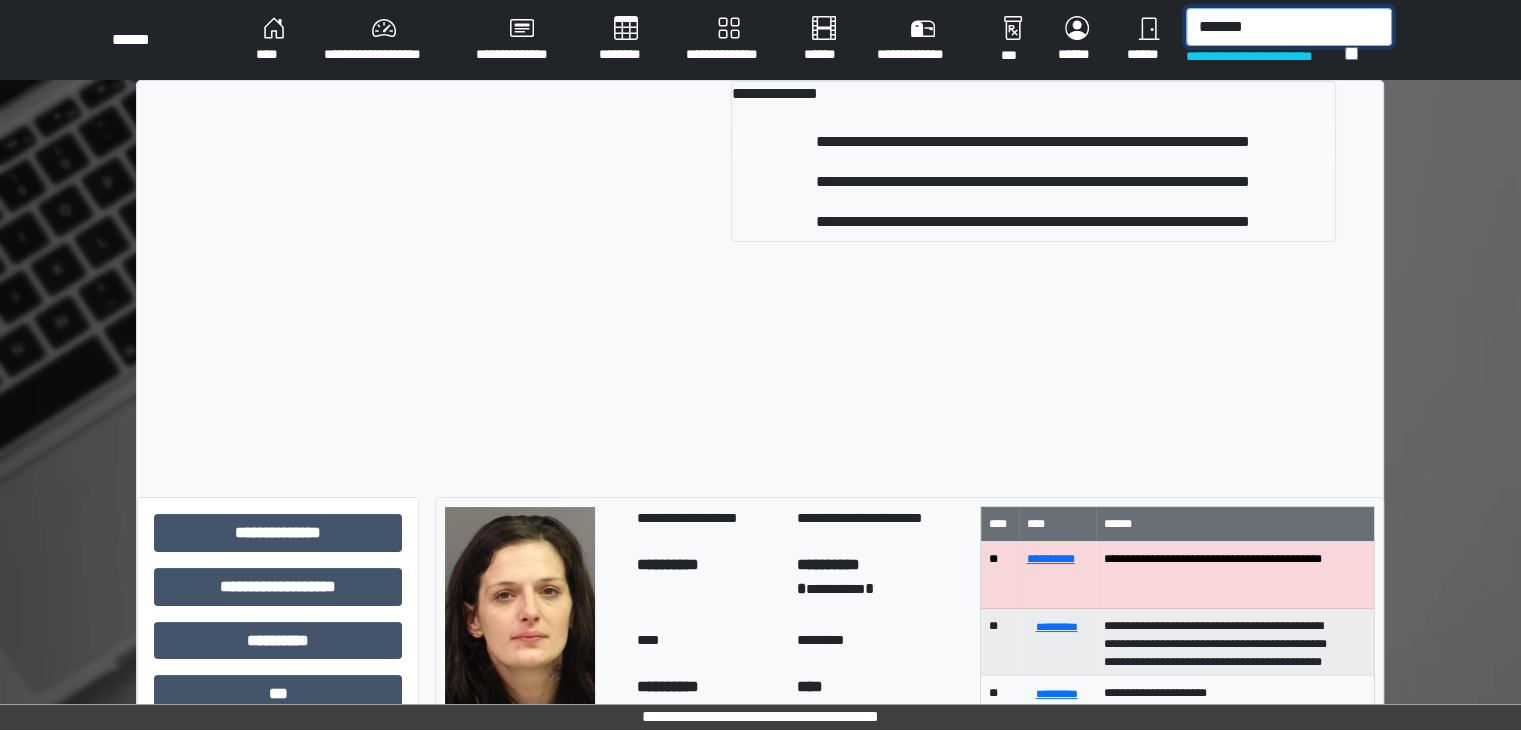 type on "*******" 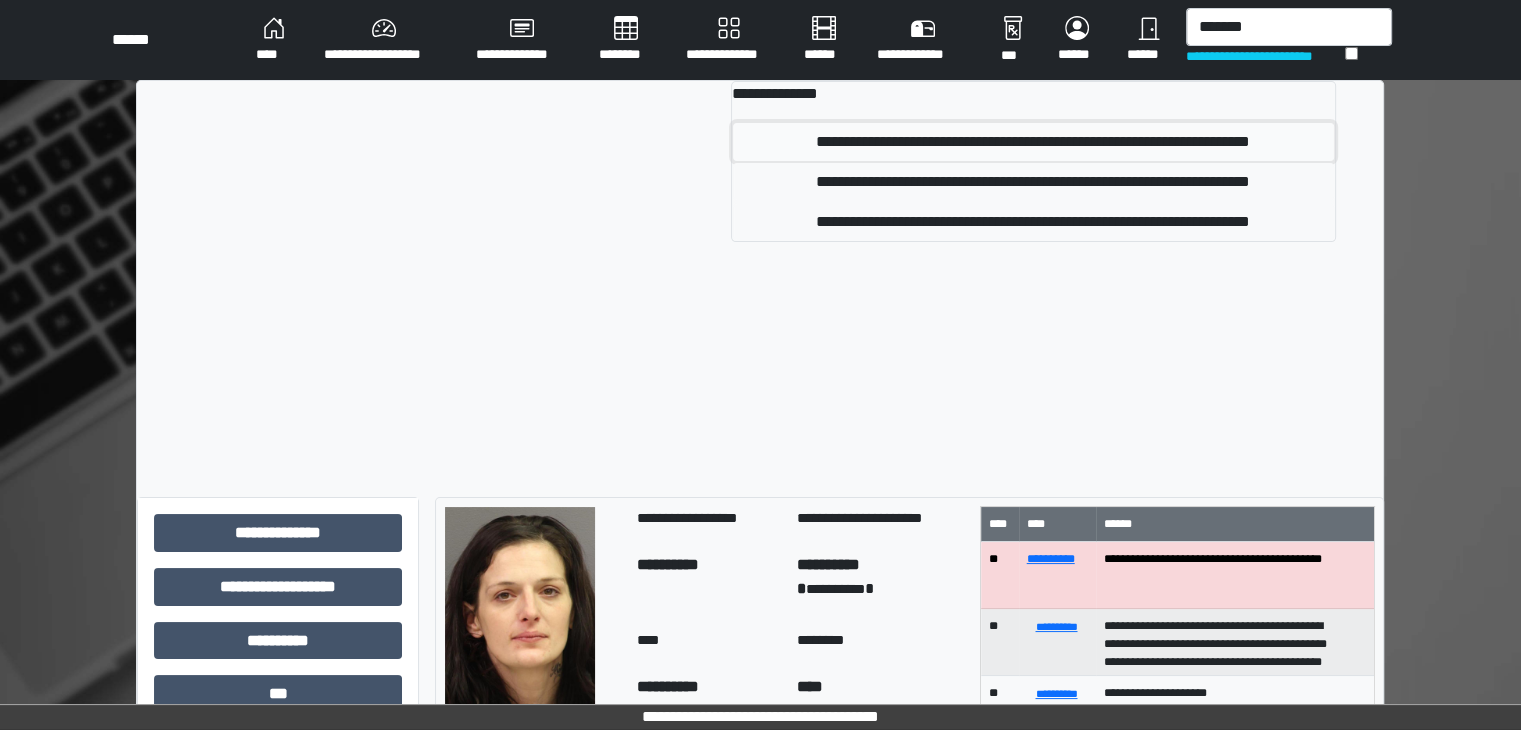 click on "**********" at bounding box center [1033, 142] 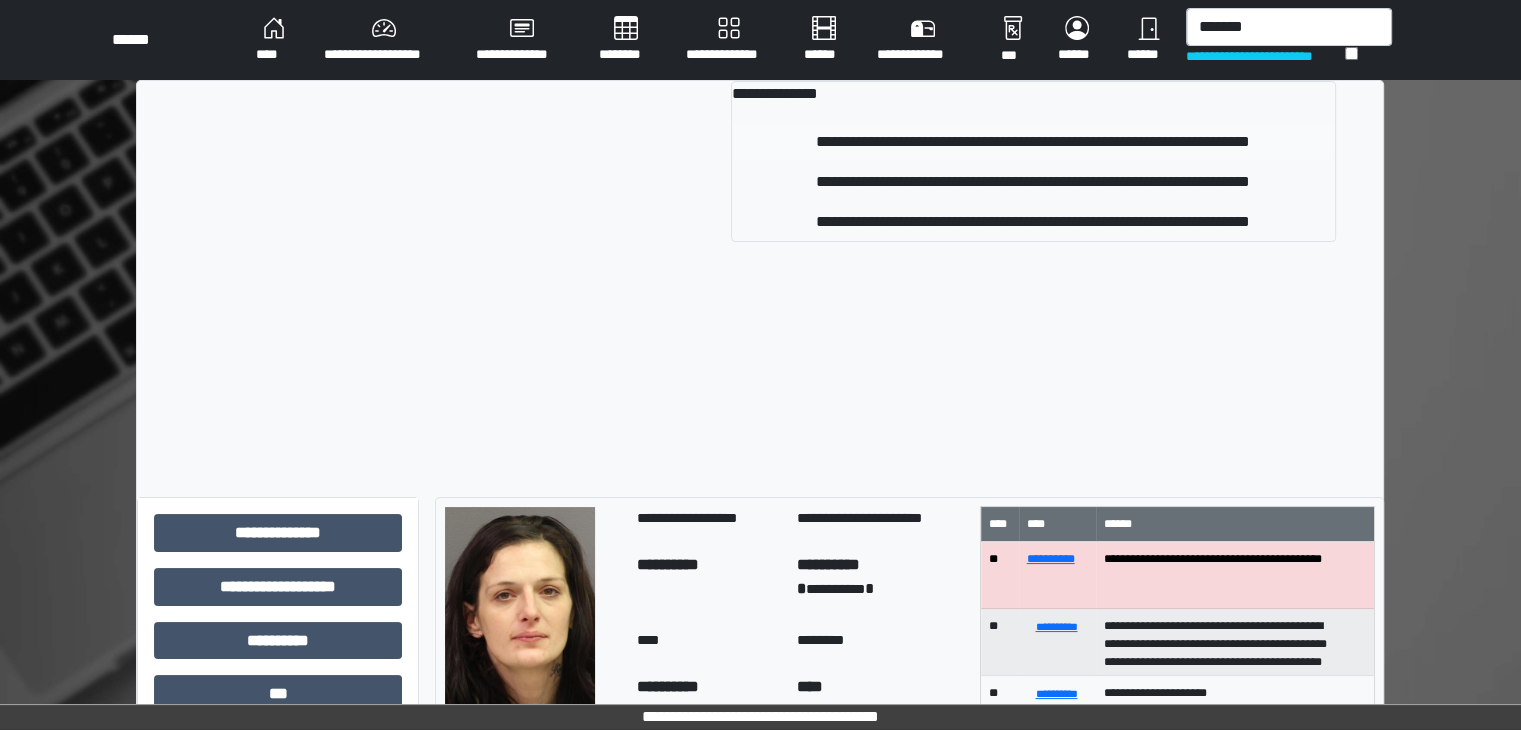 type 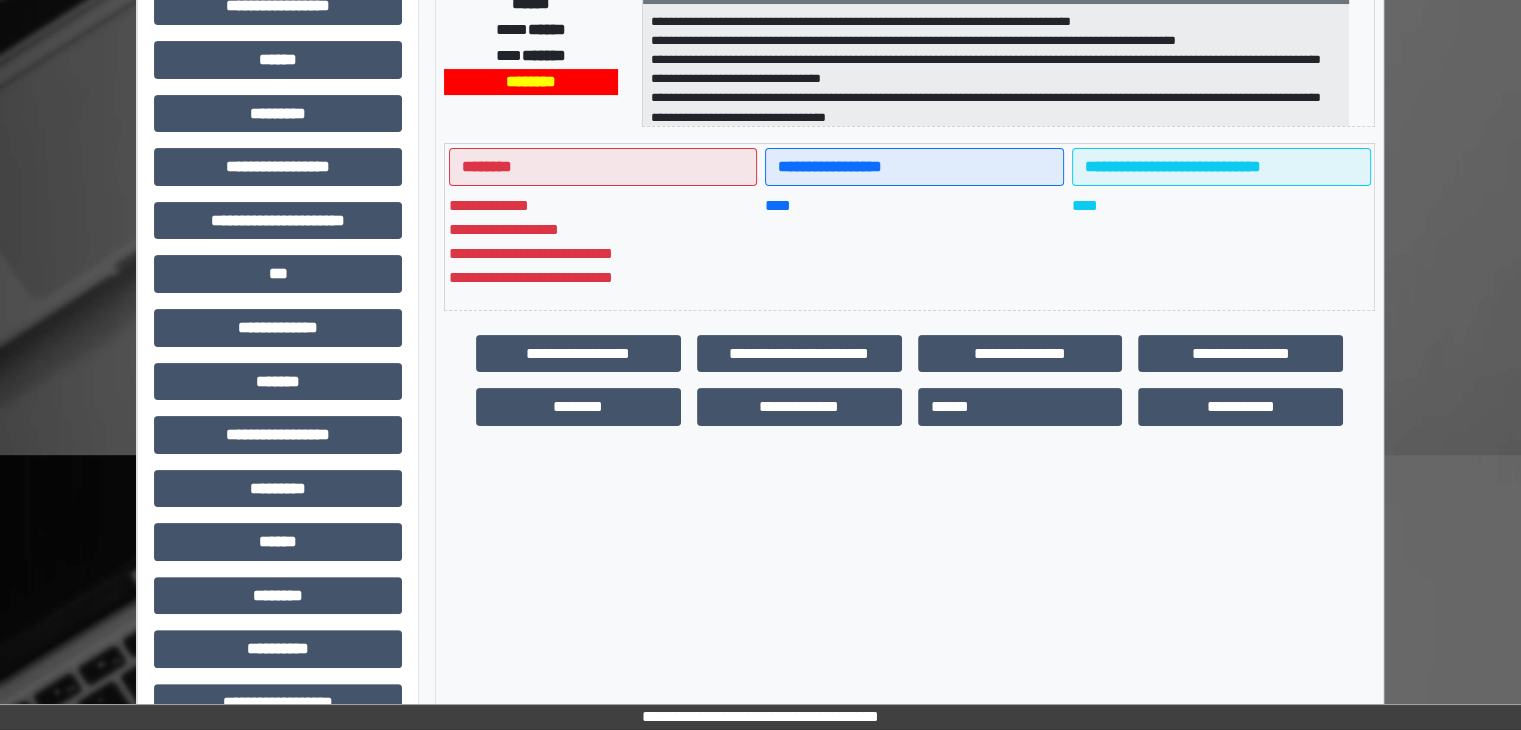 scroll, scrollTop: 436, scrollLeft: 0, axis: vertical 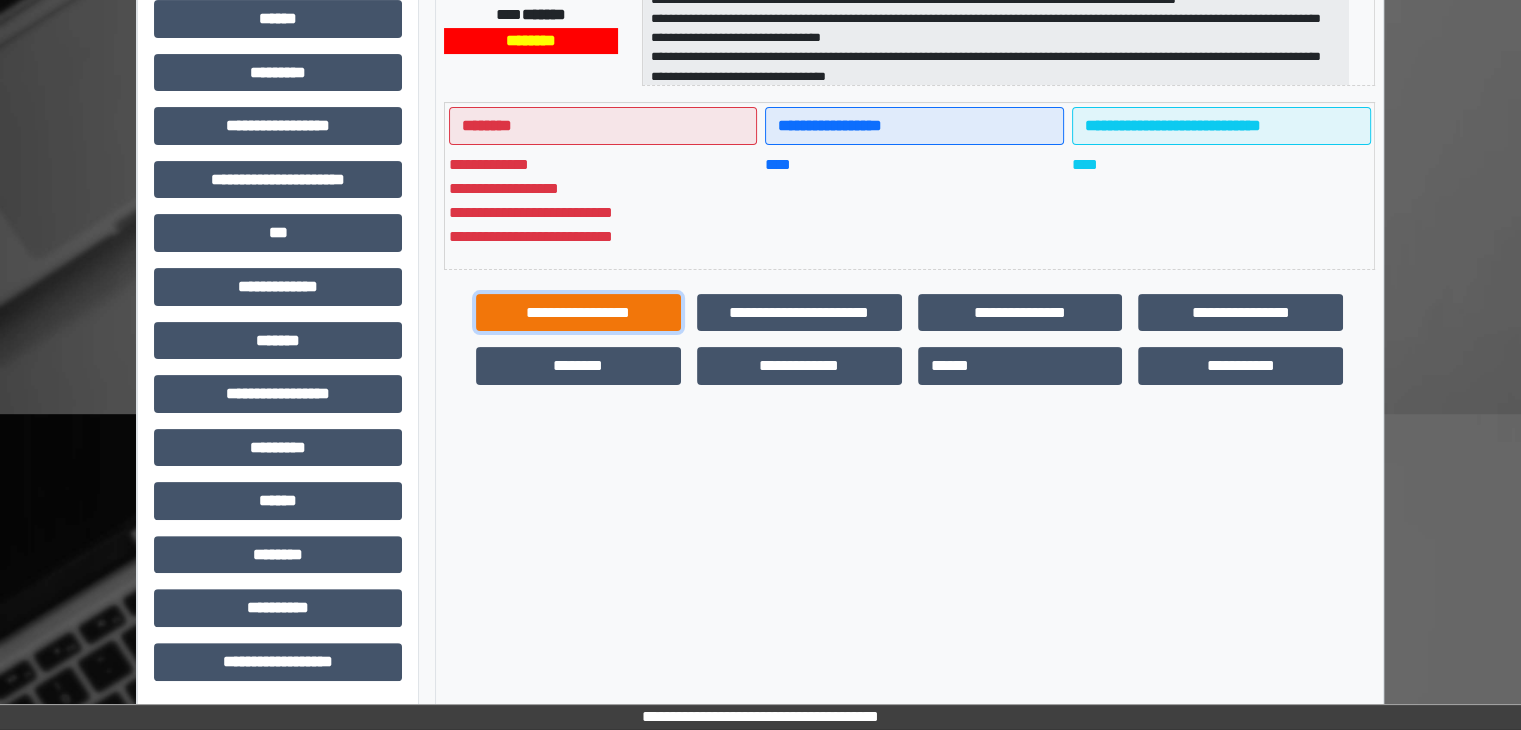 click on "**********" at bounding box center (578, 313) 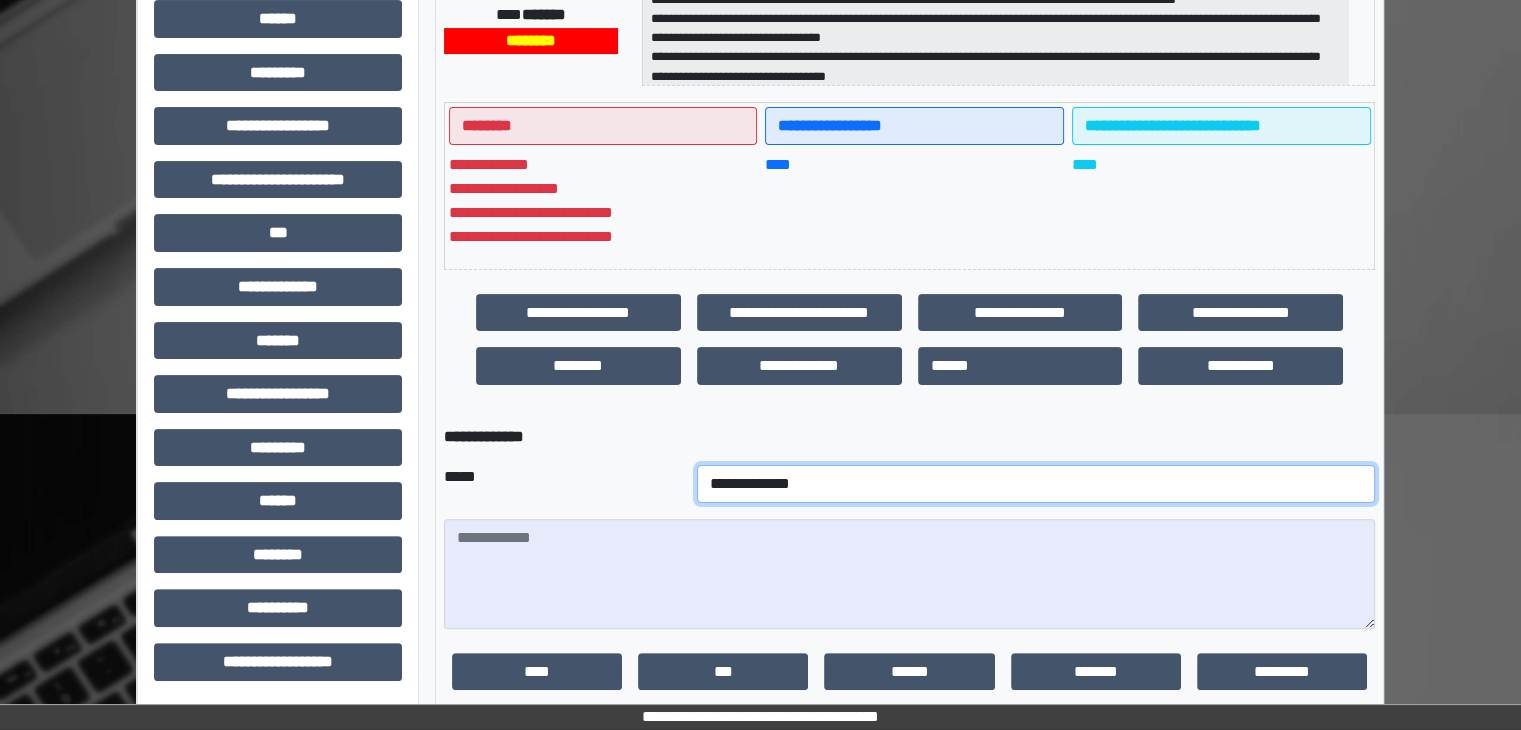click on "**********" at bounding box center (1036, 484) 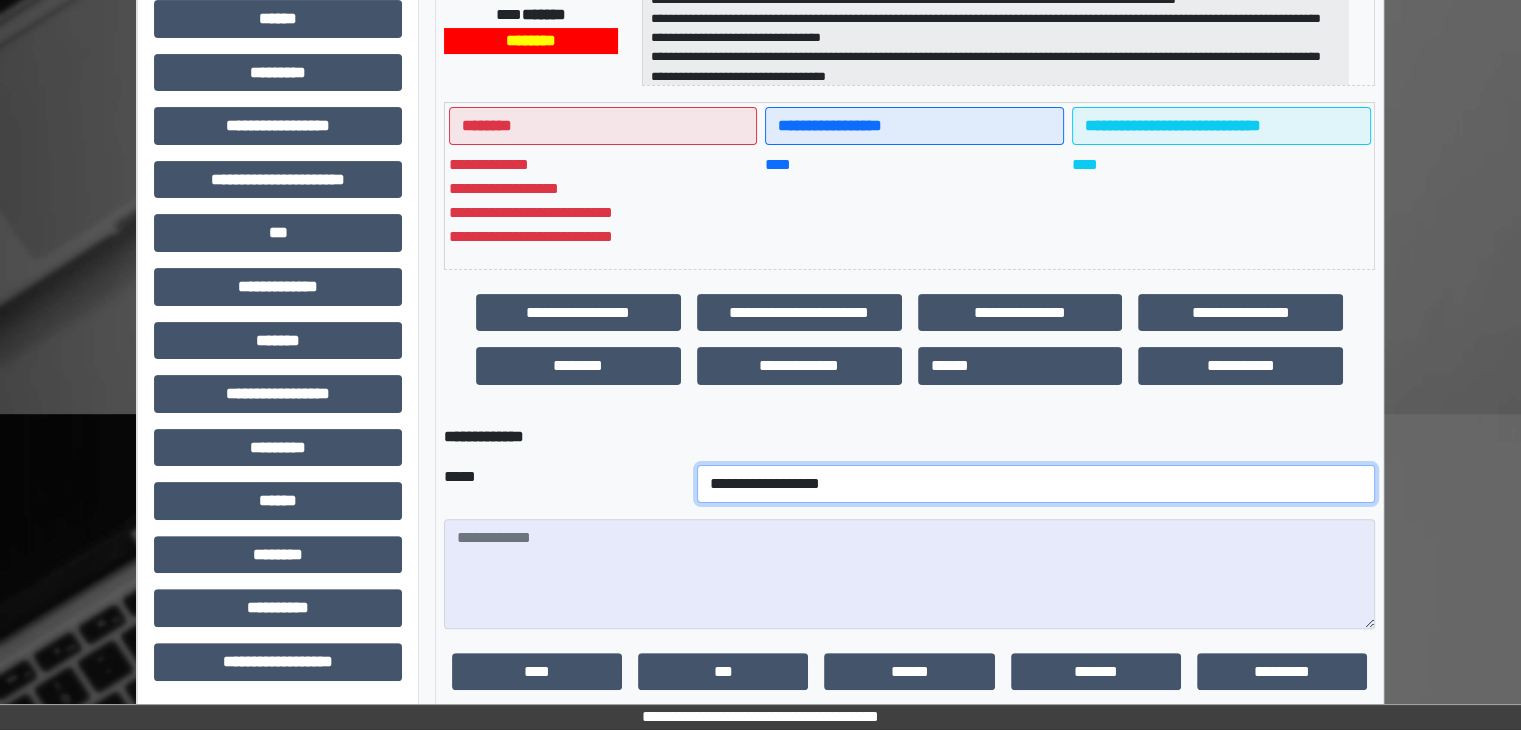 click on "**********" at bounding box center (1036, 484) 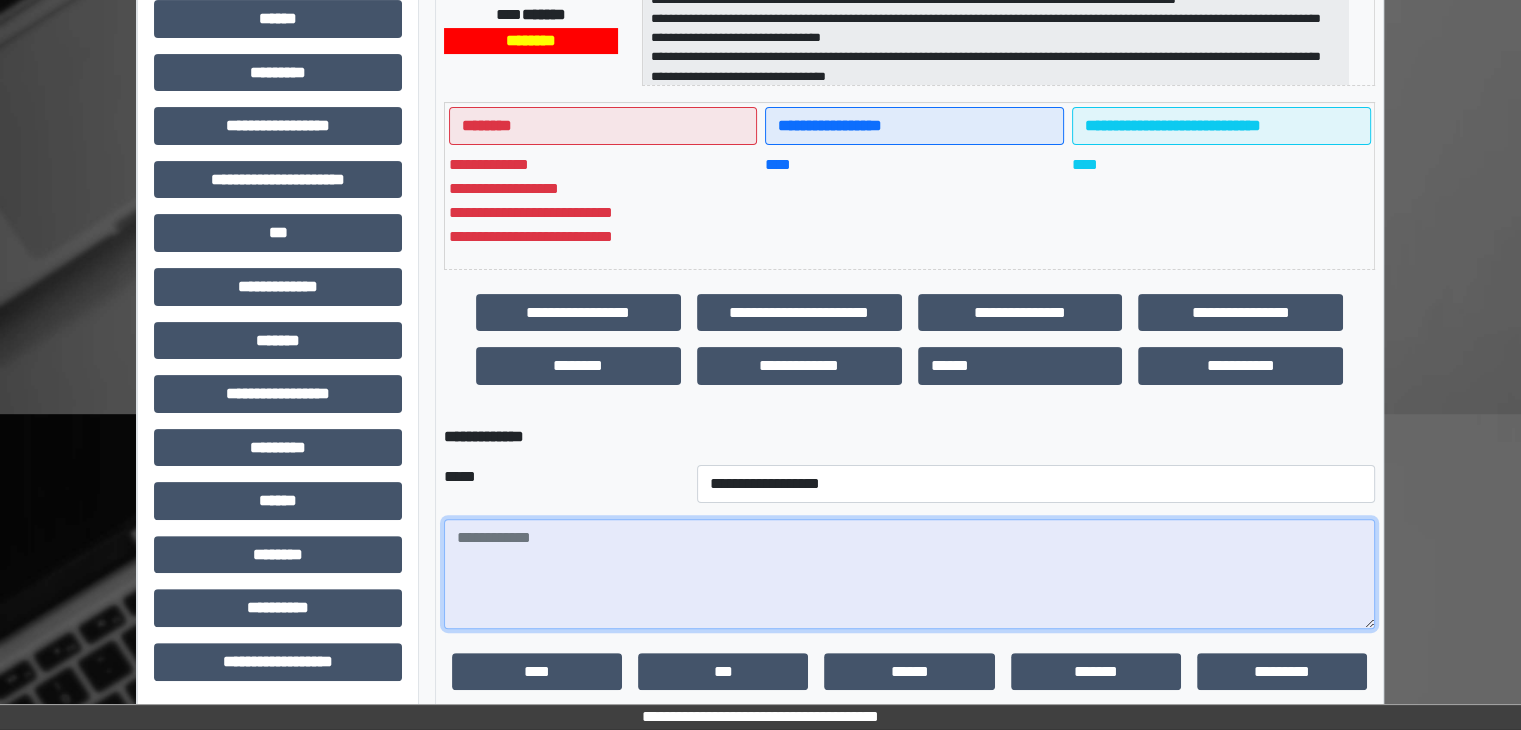 click at bounding box center [909, 574] 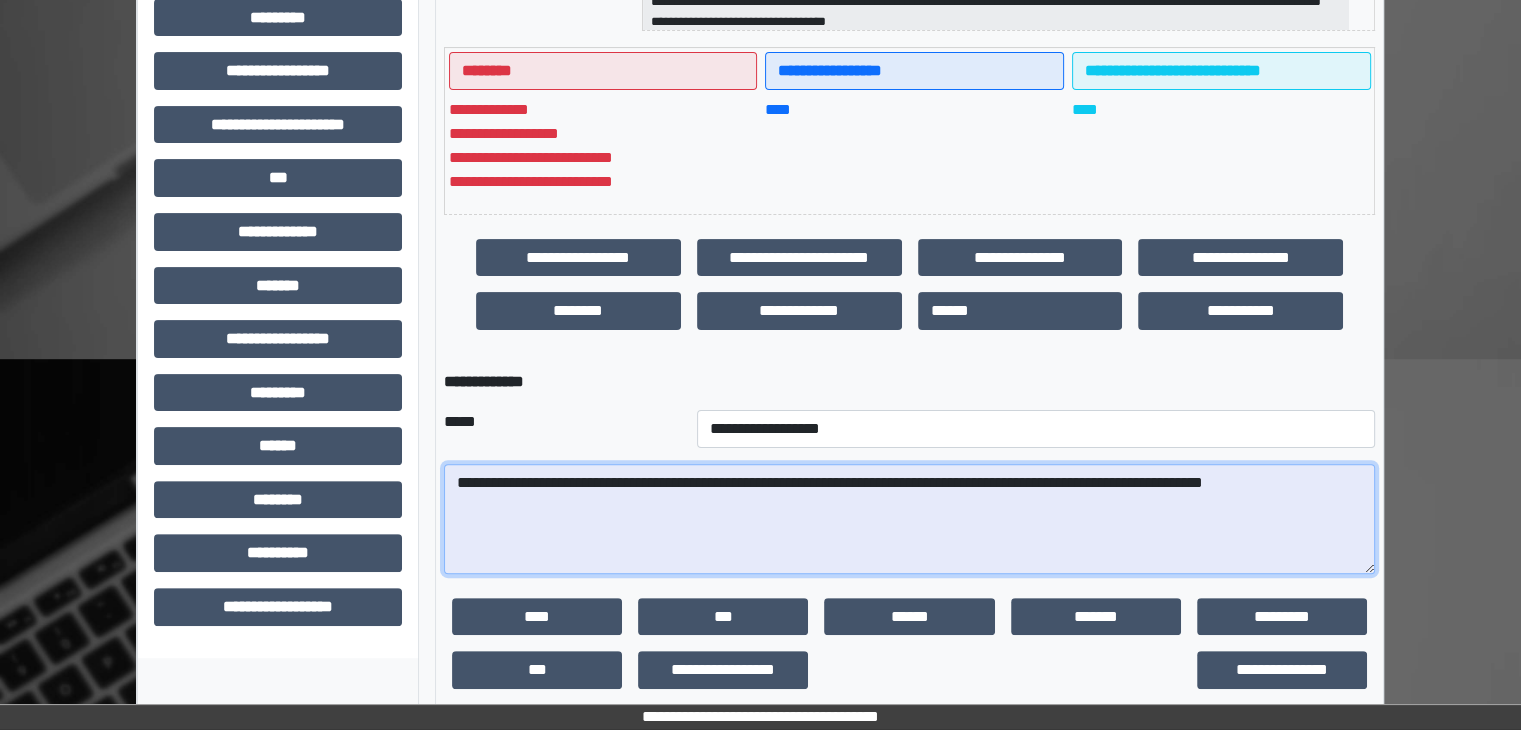 scroll, scrollTop: 568, scrollLeft: 0, axis: vertical 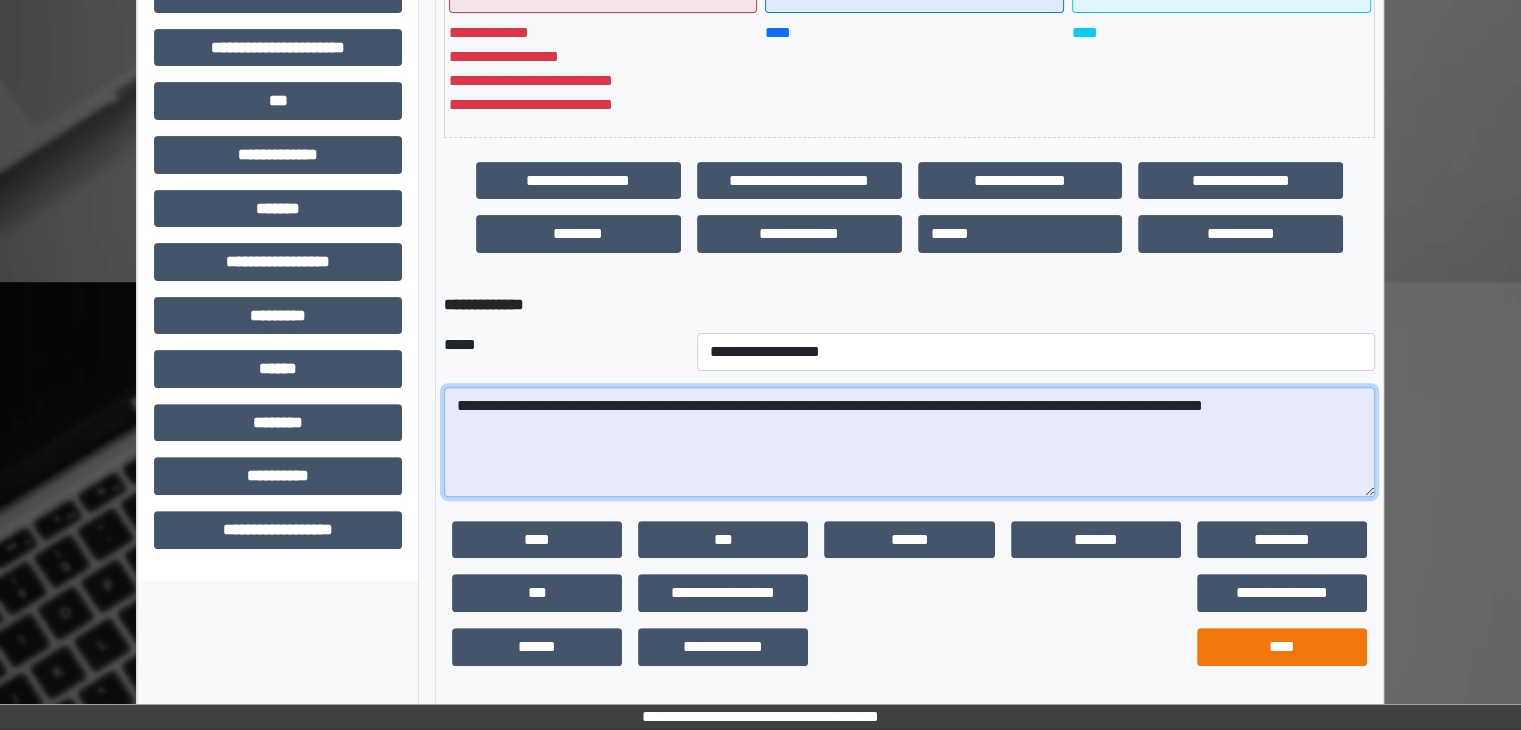 type on "**********" 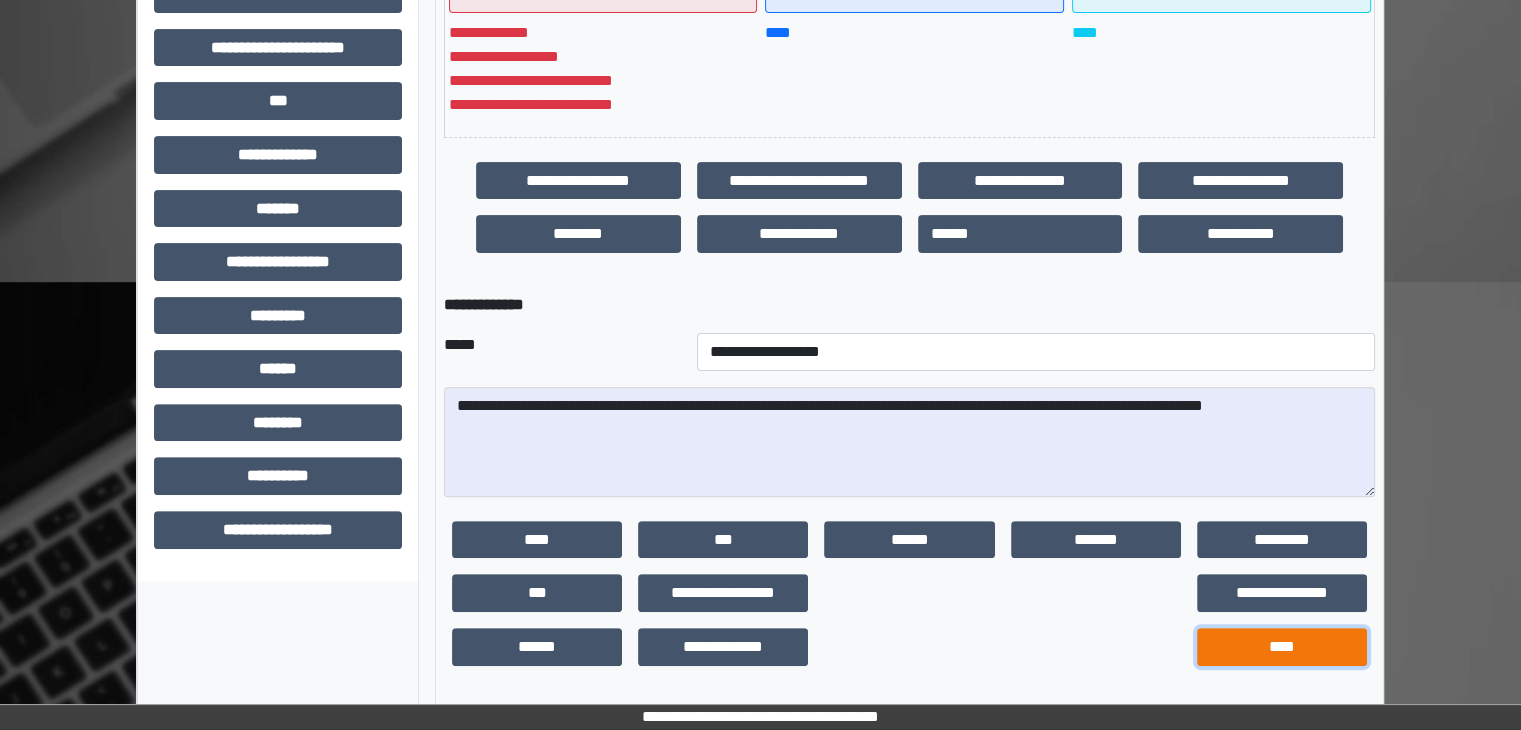 click on "****" at bounding box center (1282, 647) 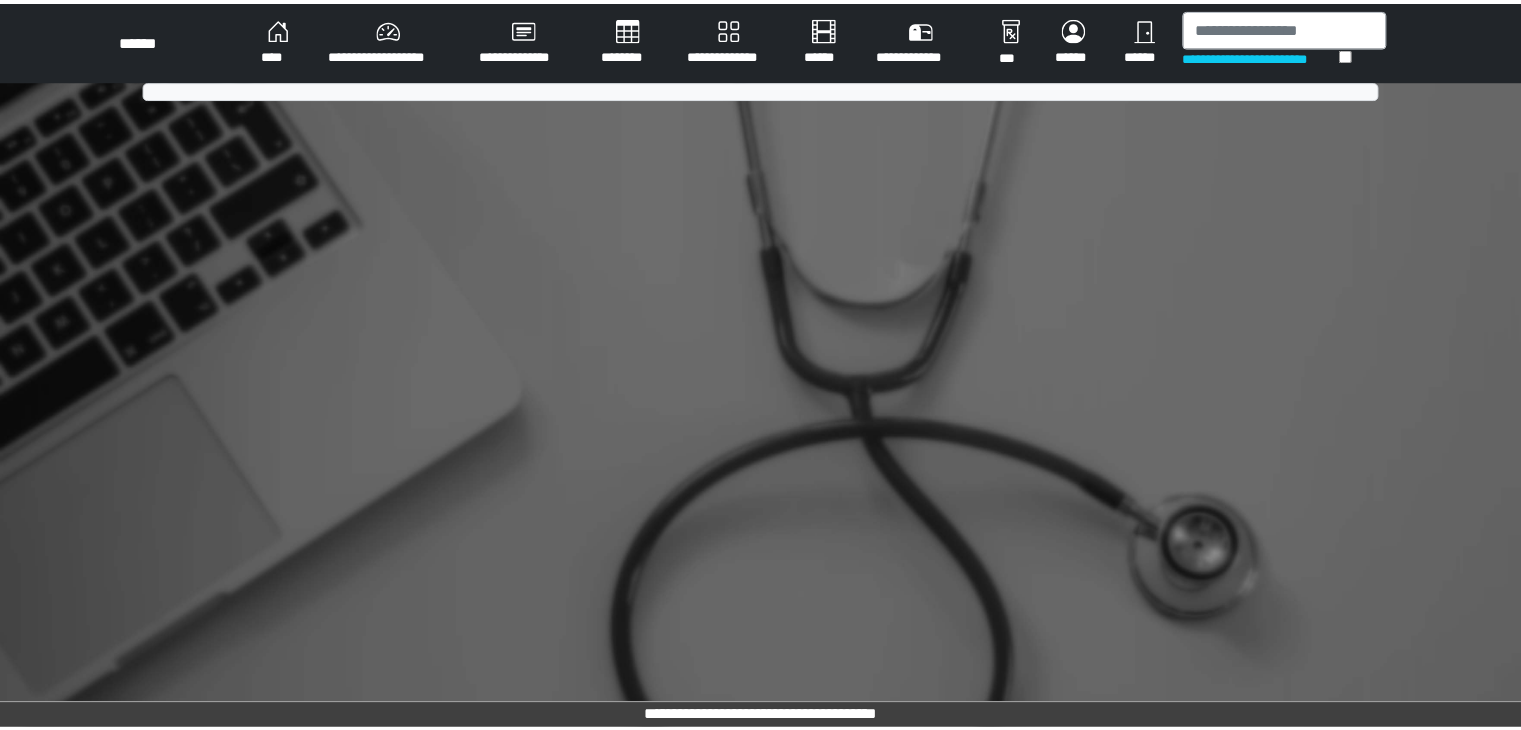 scroll, scrollTop: 0, scrollLeft: 0, axis: both 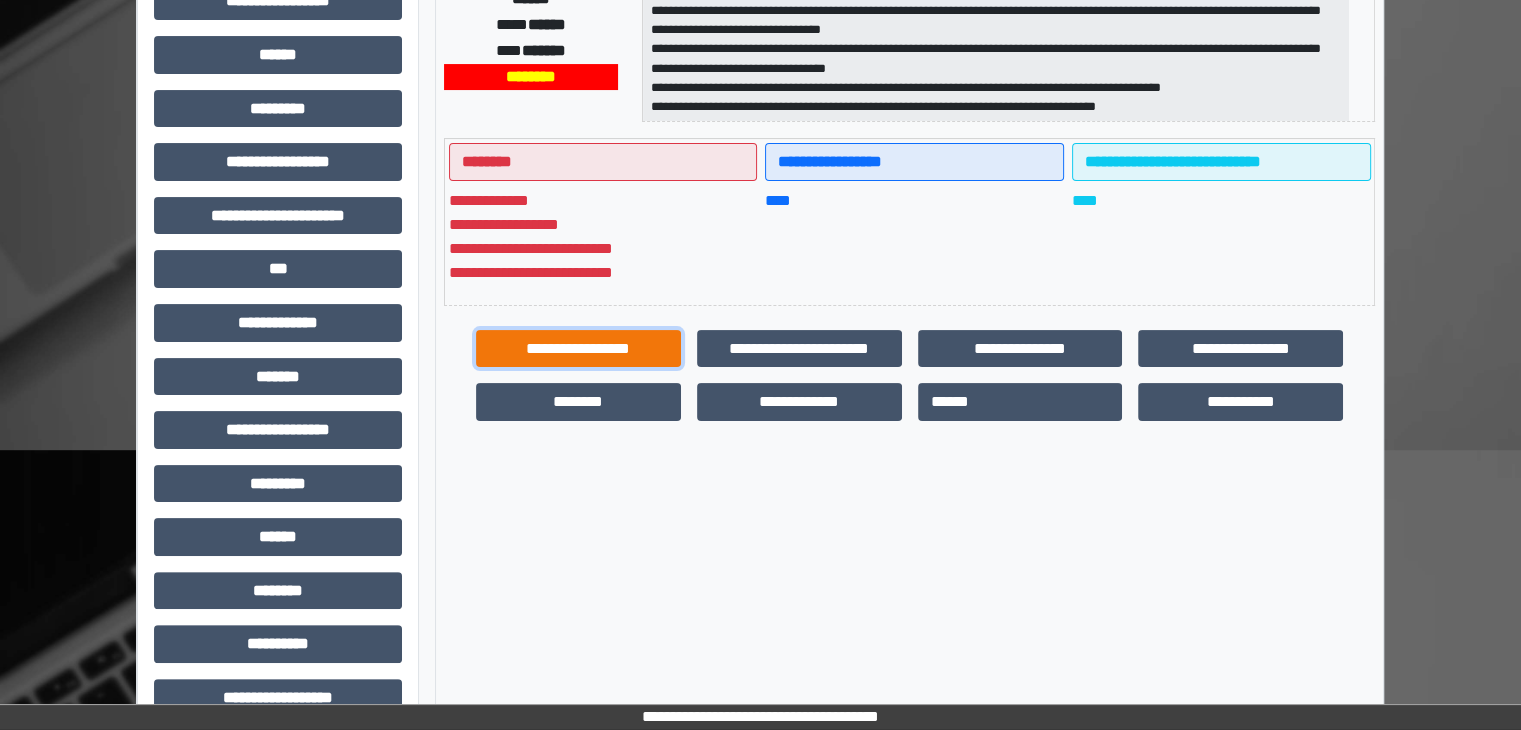 click on "**********" at bounding box center (578, 349) 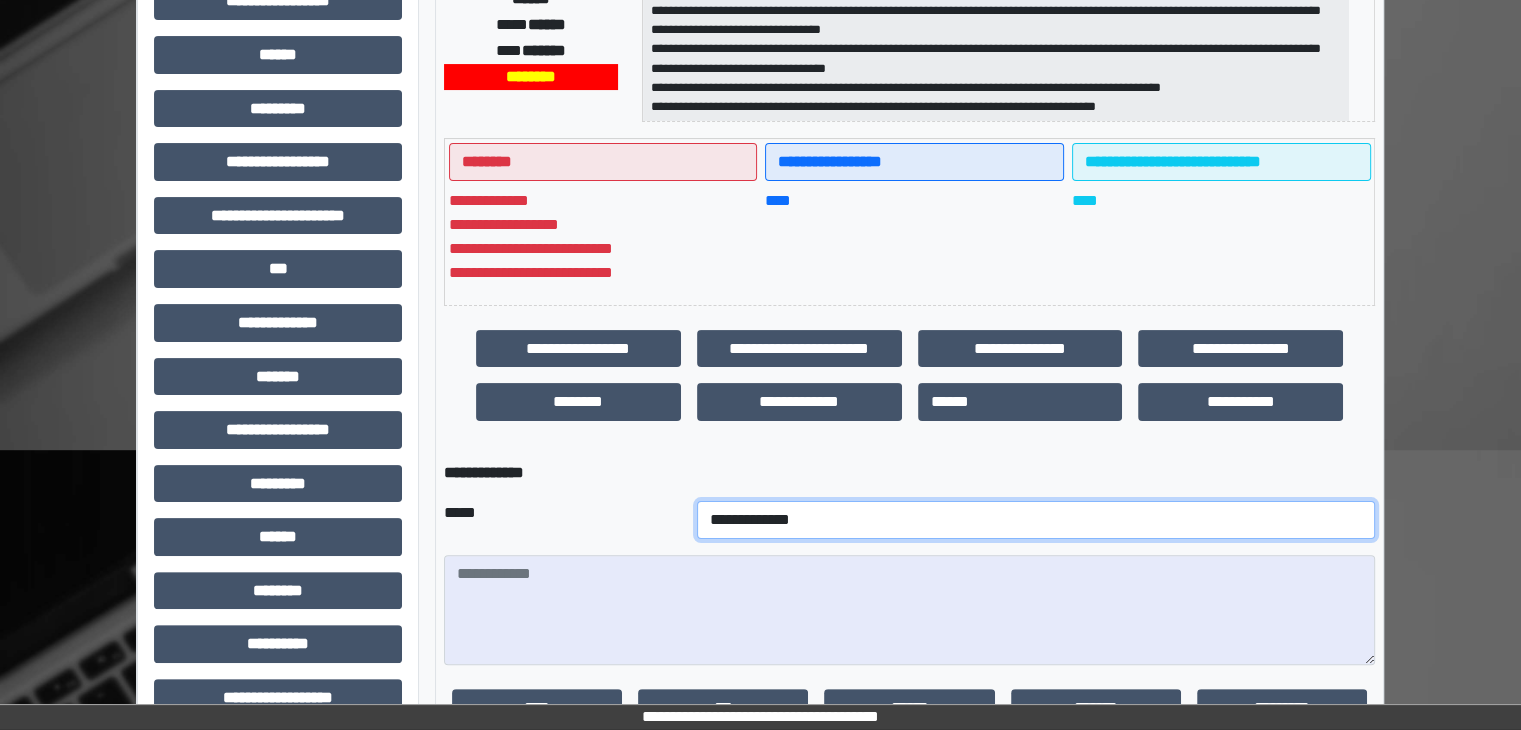 click on "**********" at bounding box center [1036, 520] 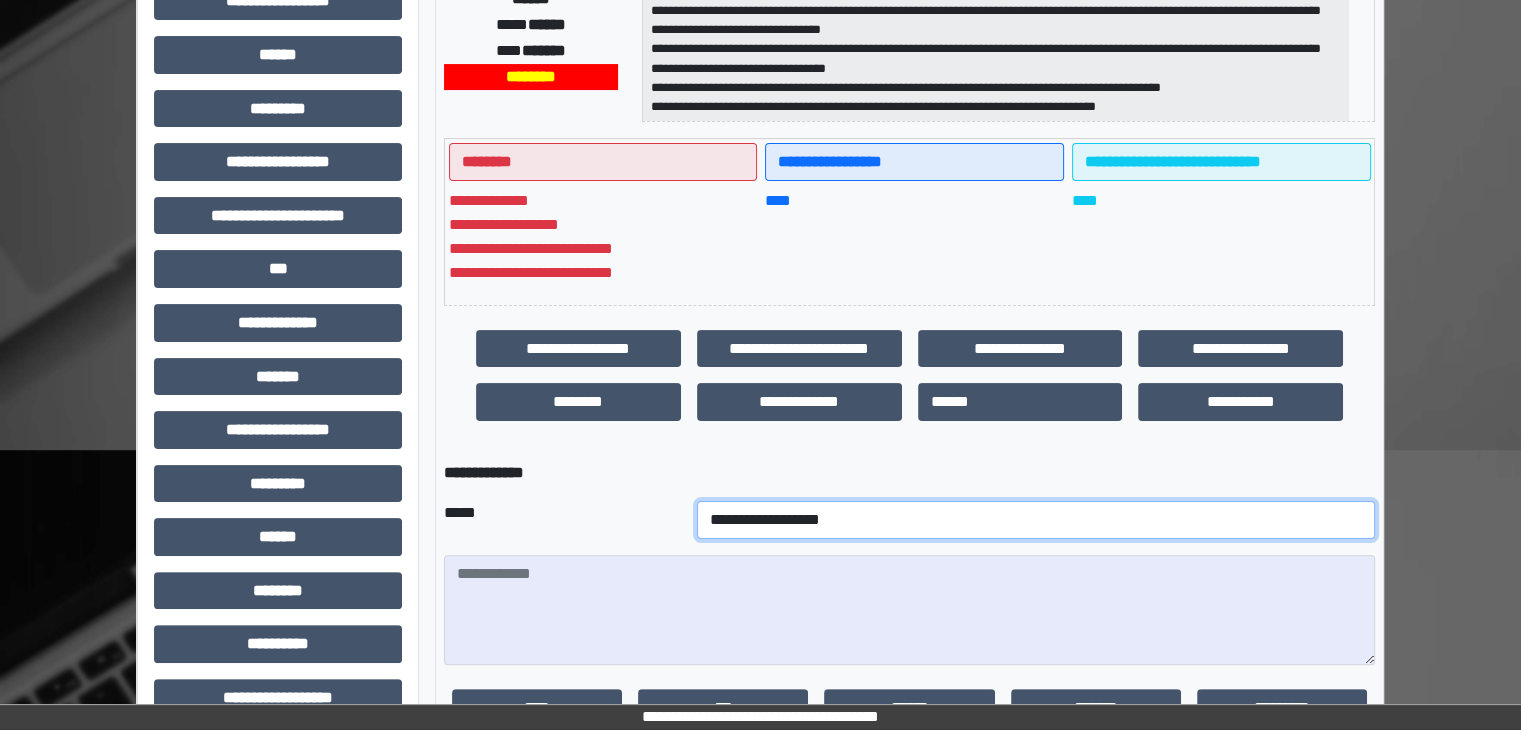 click on "**********" at bounding box center [1036, 520] 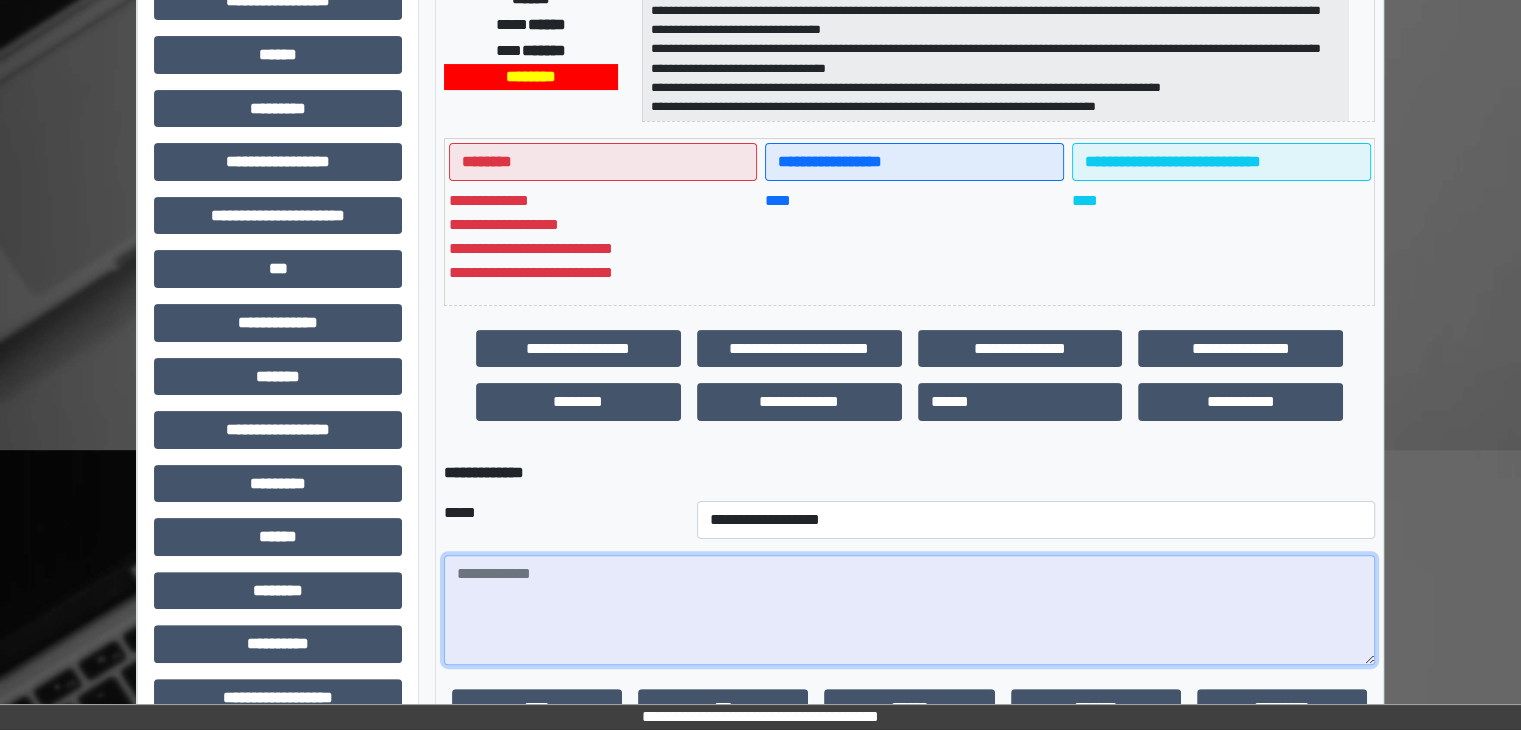 click at bounding box center [909, 610] 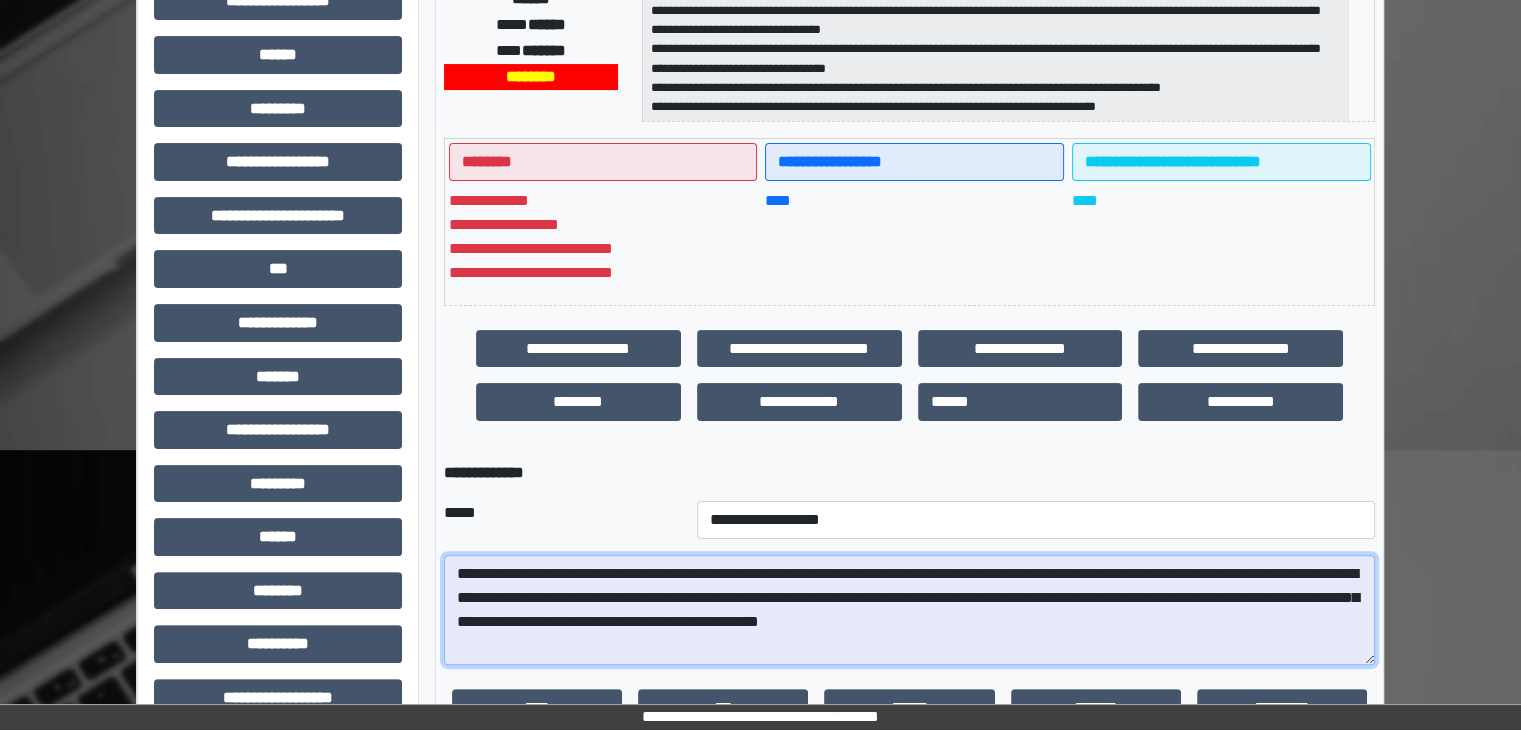 click on "**********" at bounding box center (909, 610) 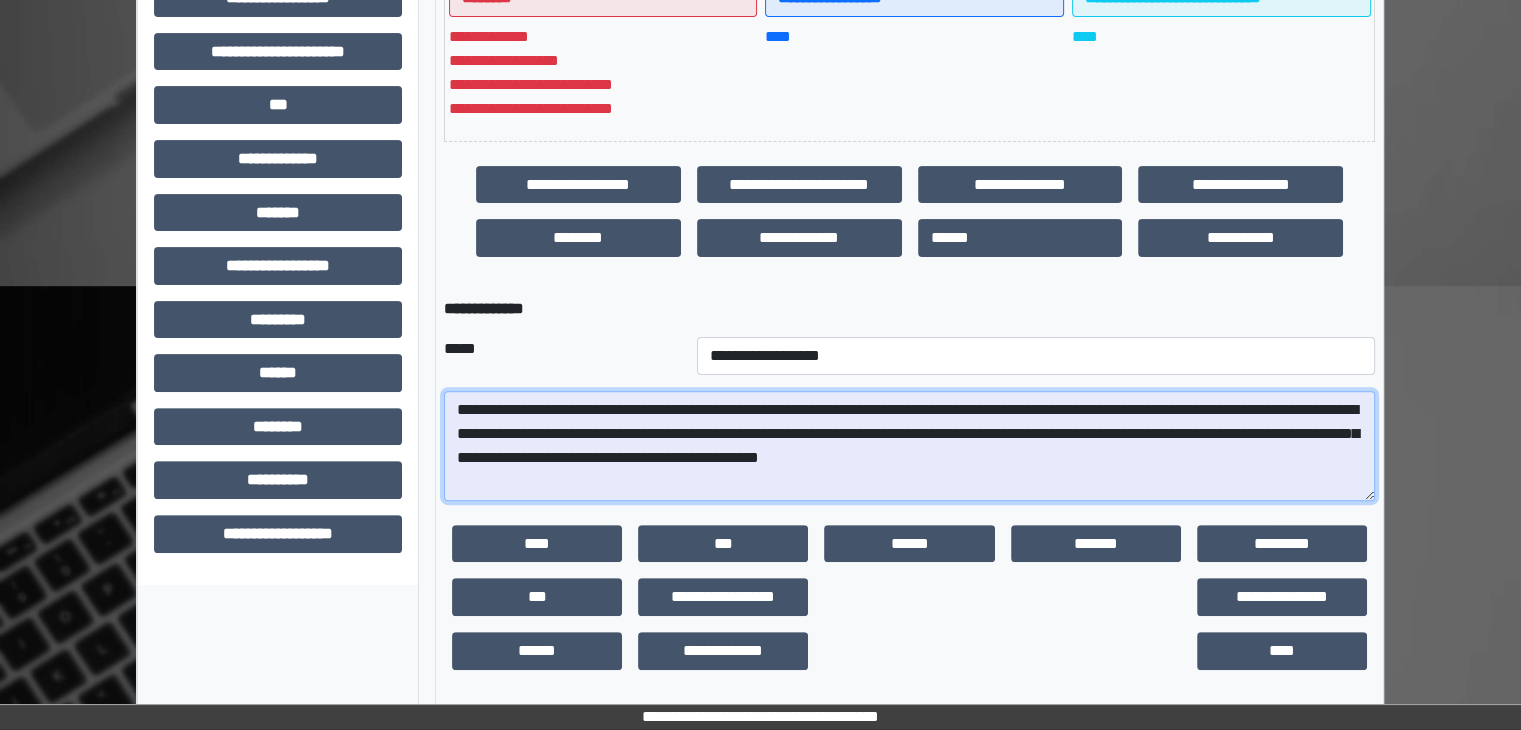 scroll, scrollTop: 568, scrollLeft: 0, axis: vertical 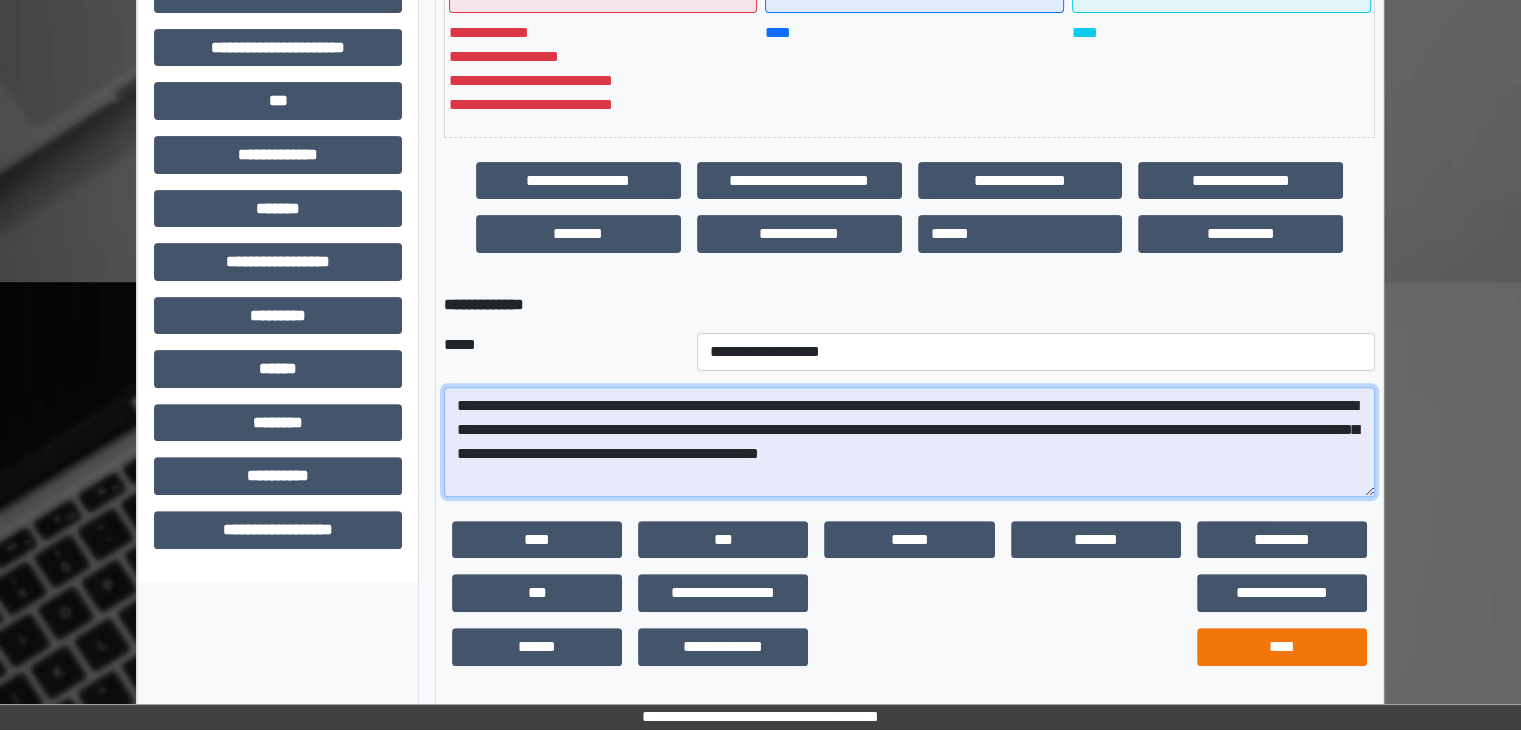 type on "**********" 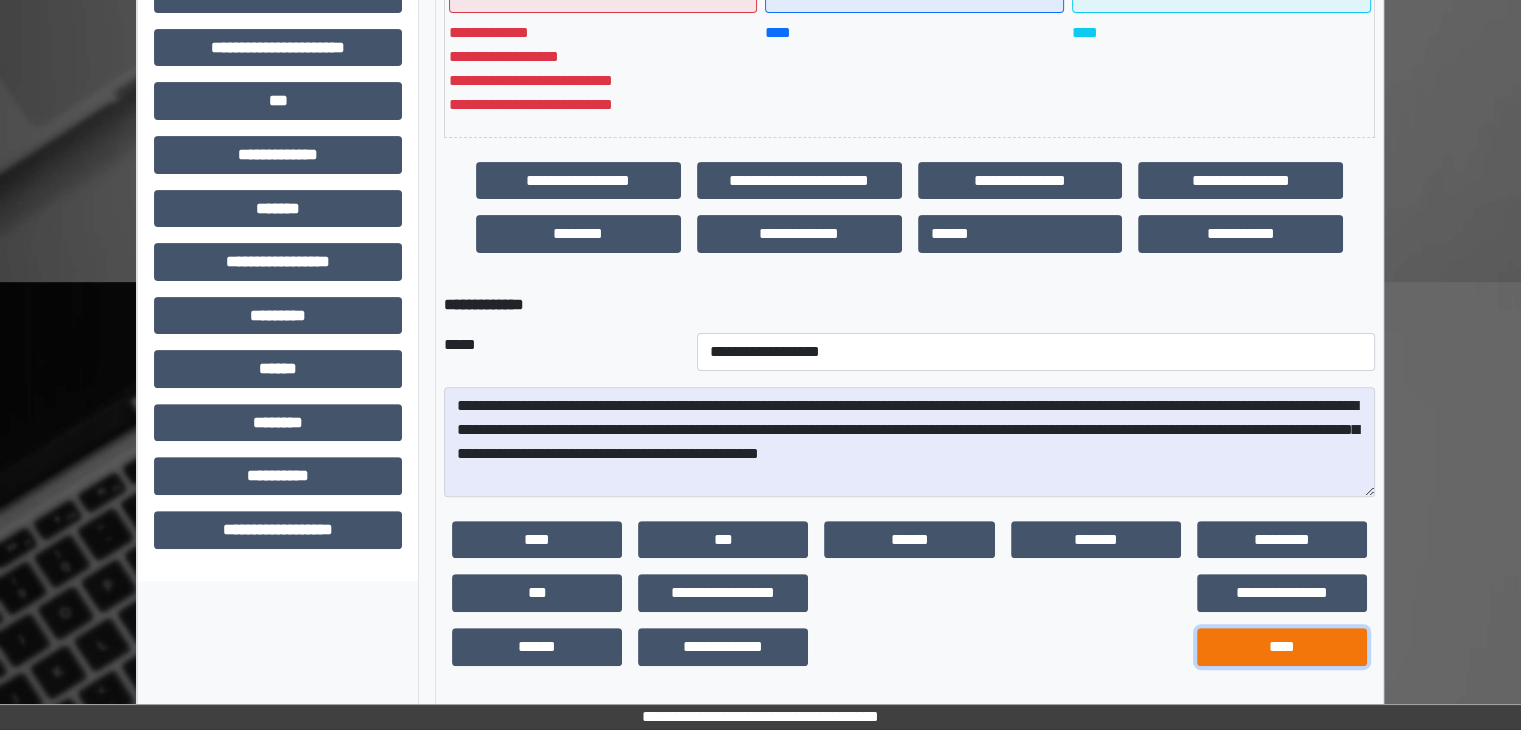 click on "****" at bounding box center (1282, 647) 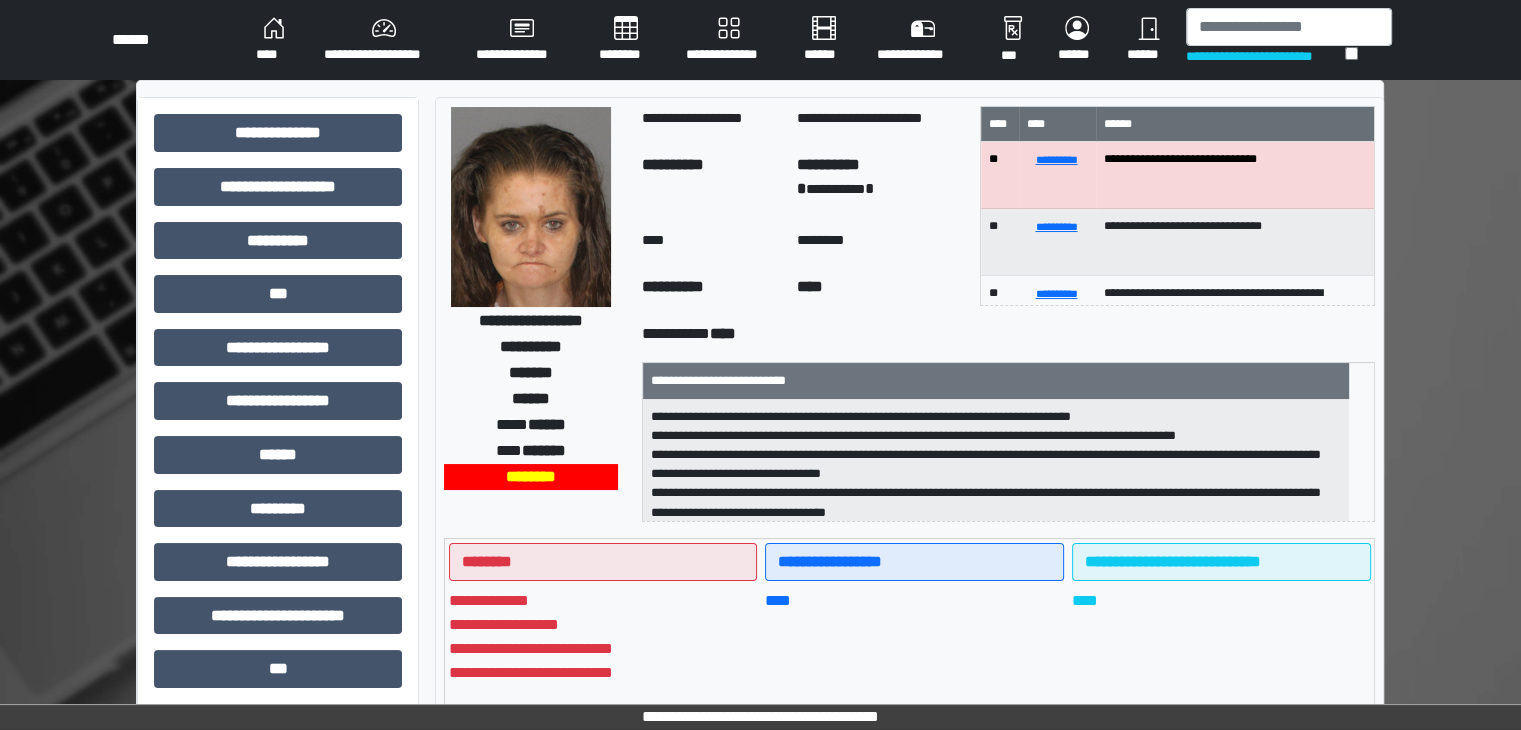 scroll, scrollTop: 0, scrollLeft: 0, axis: both 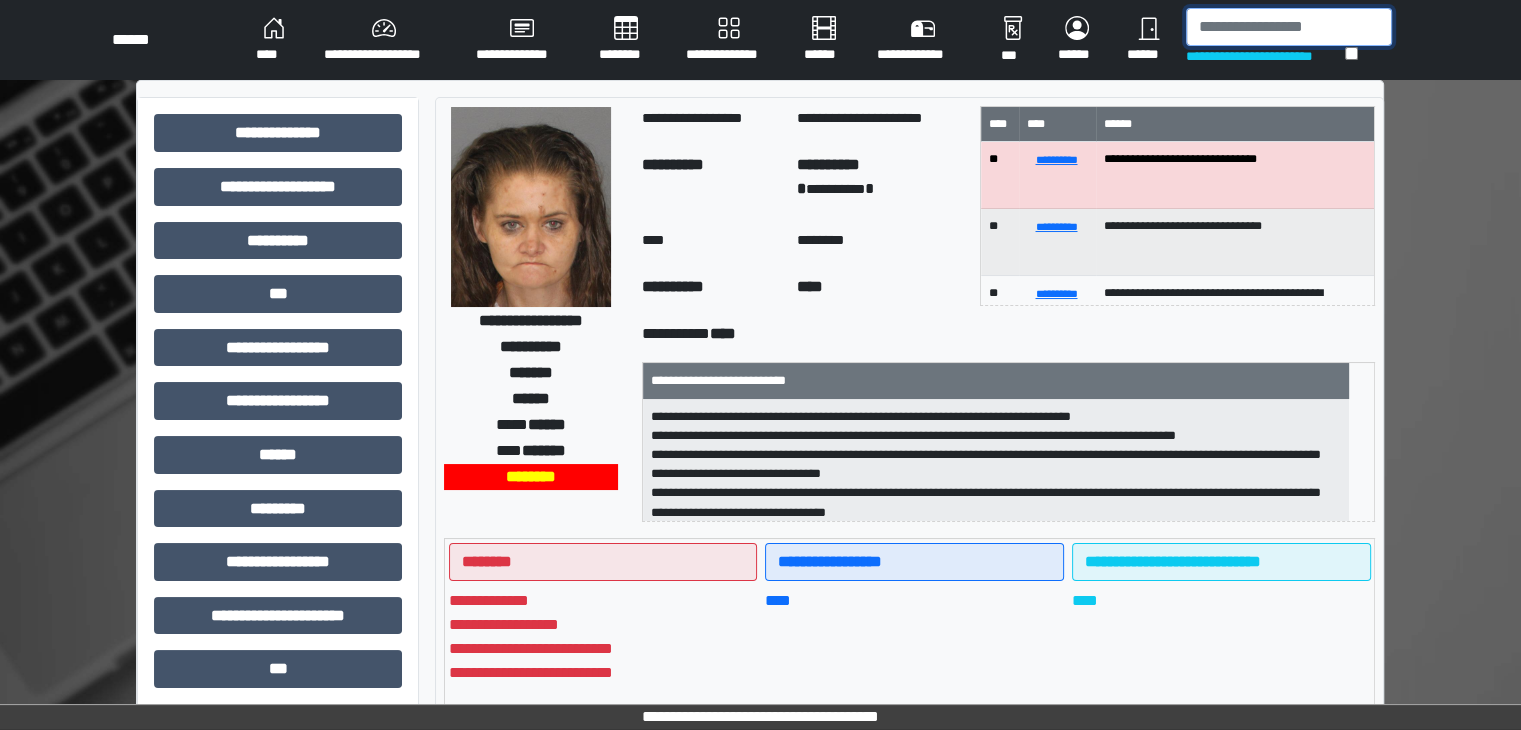 click at bounding box center [1289, 27] 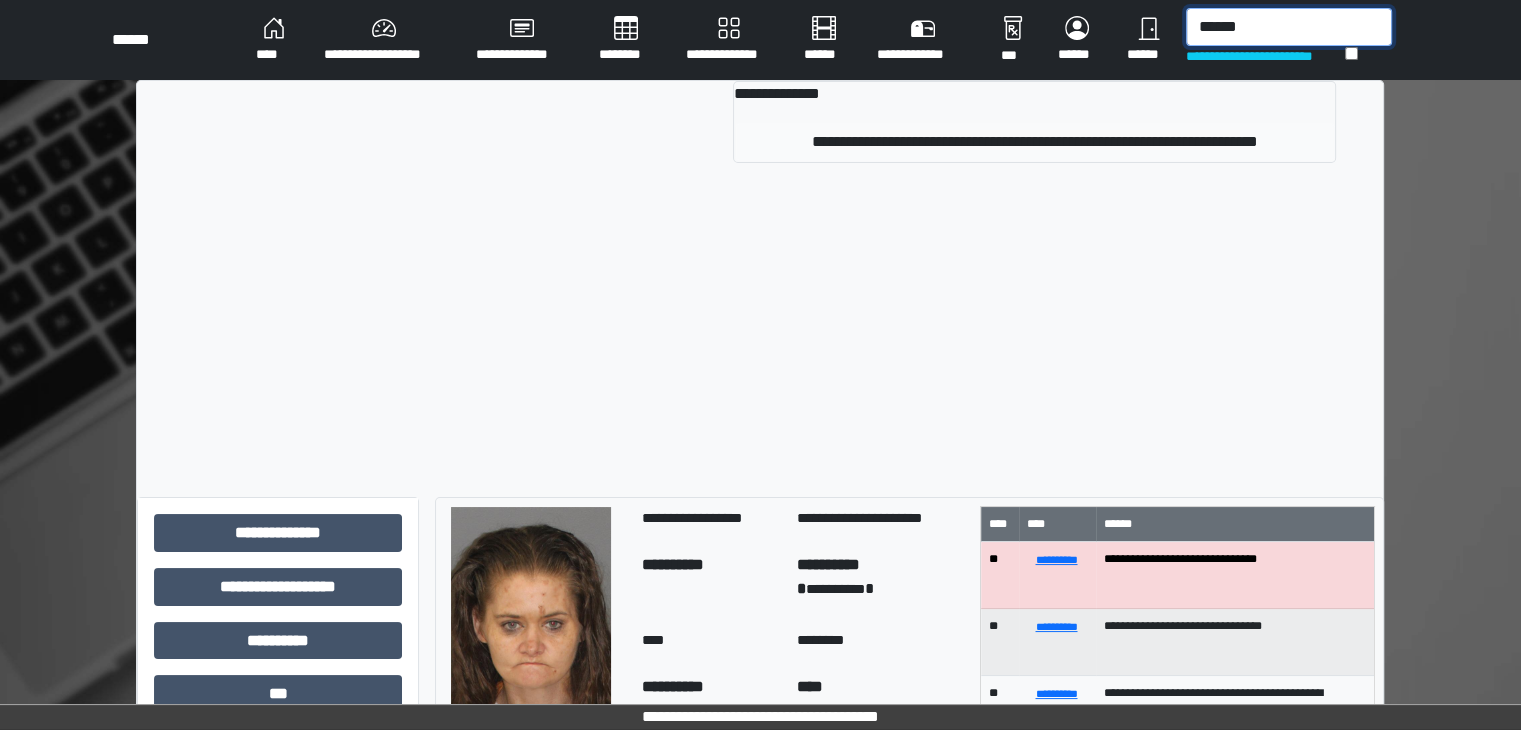 type on "******" 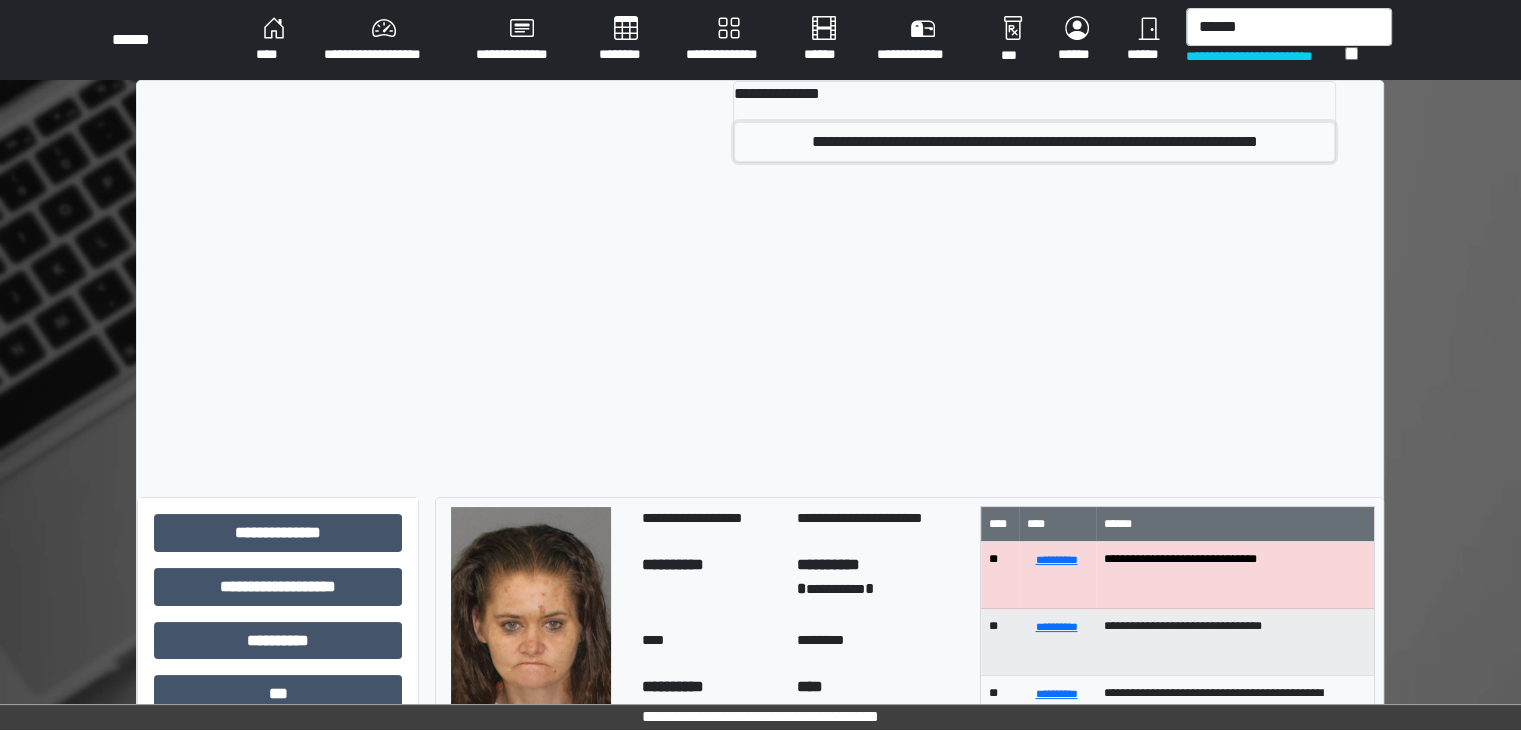 click on "**********" at bounding box center [1034, 142] 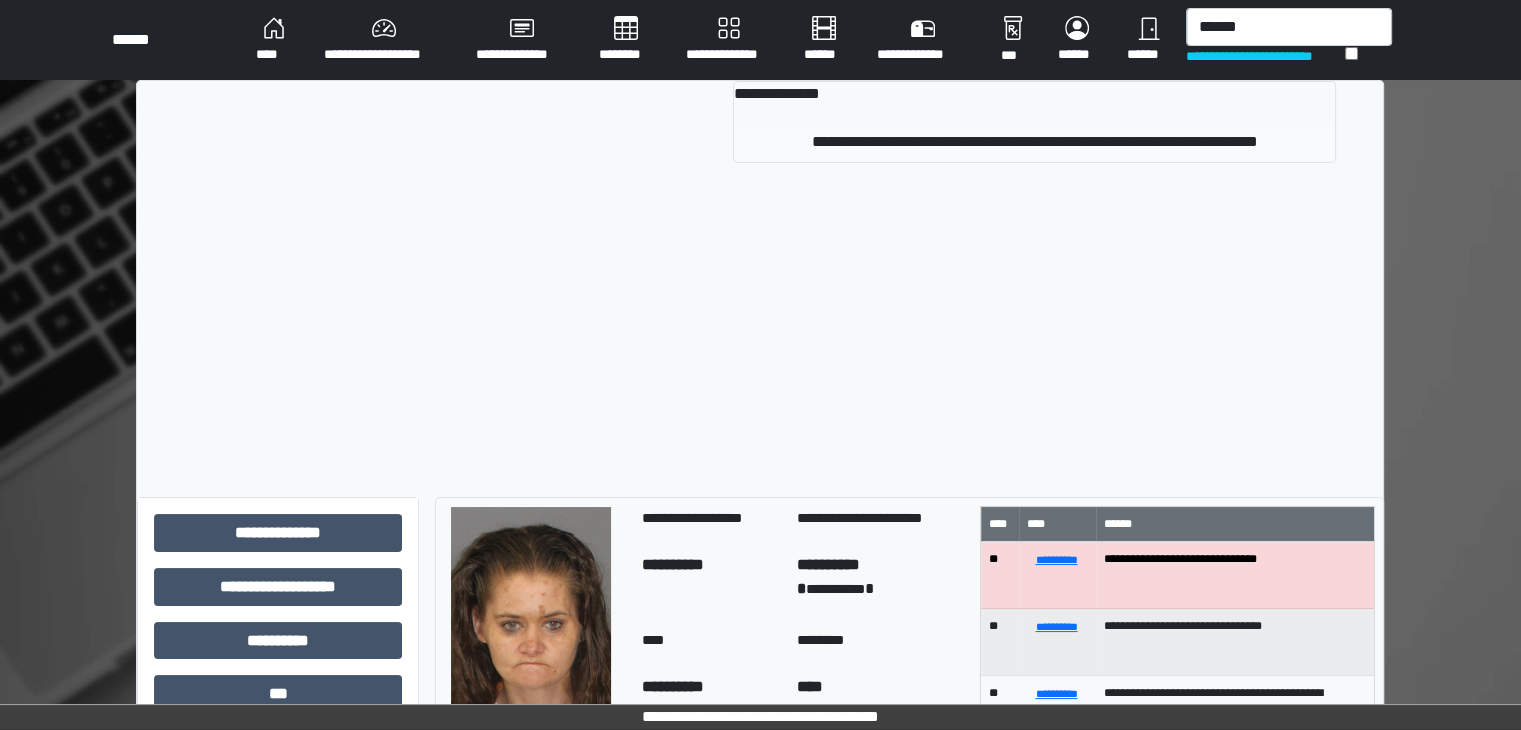 type 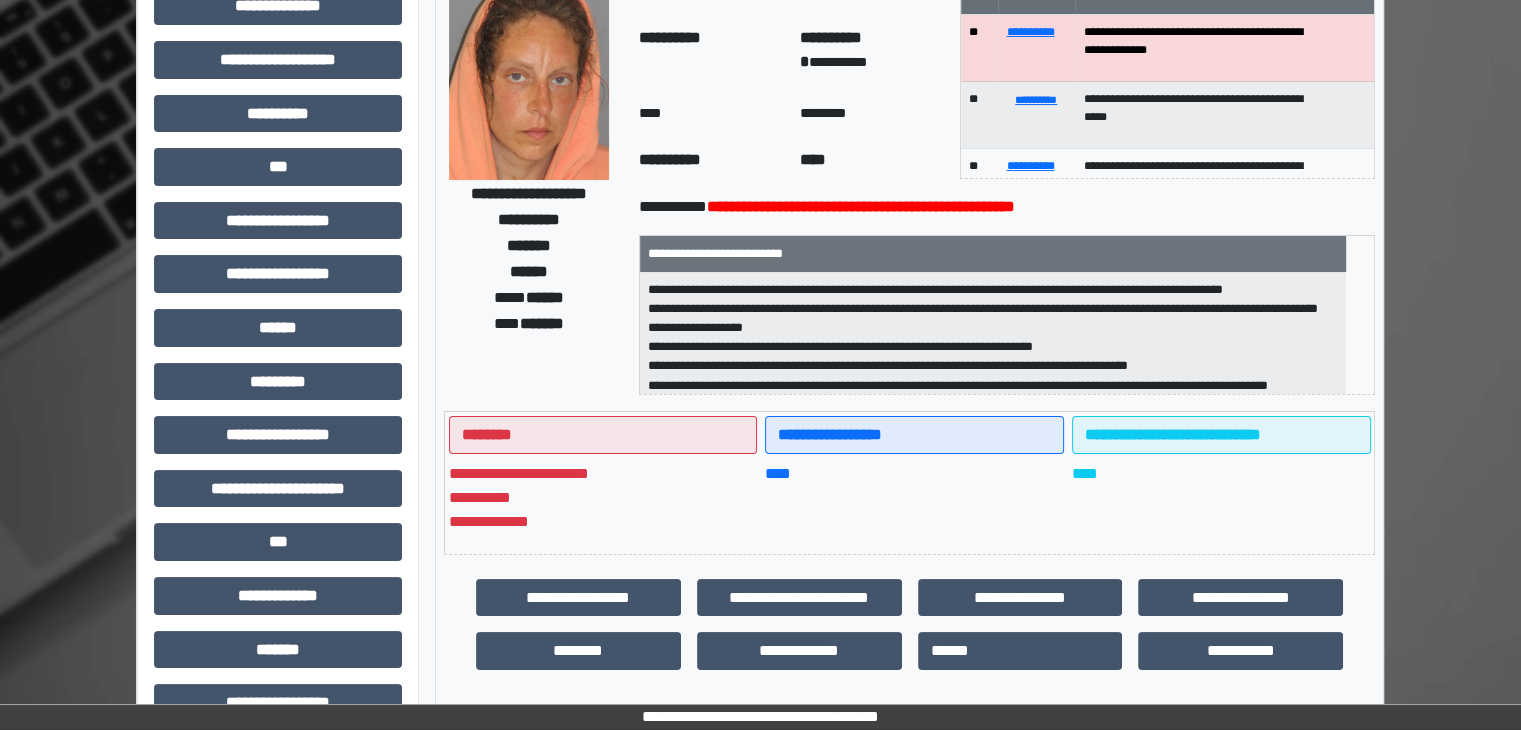 scroll, scrollTop: 400, scrollLeft: 0, axis: vertical 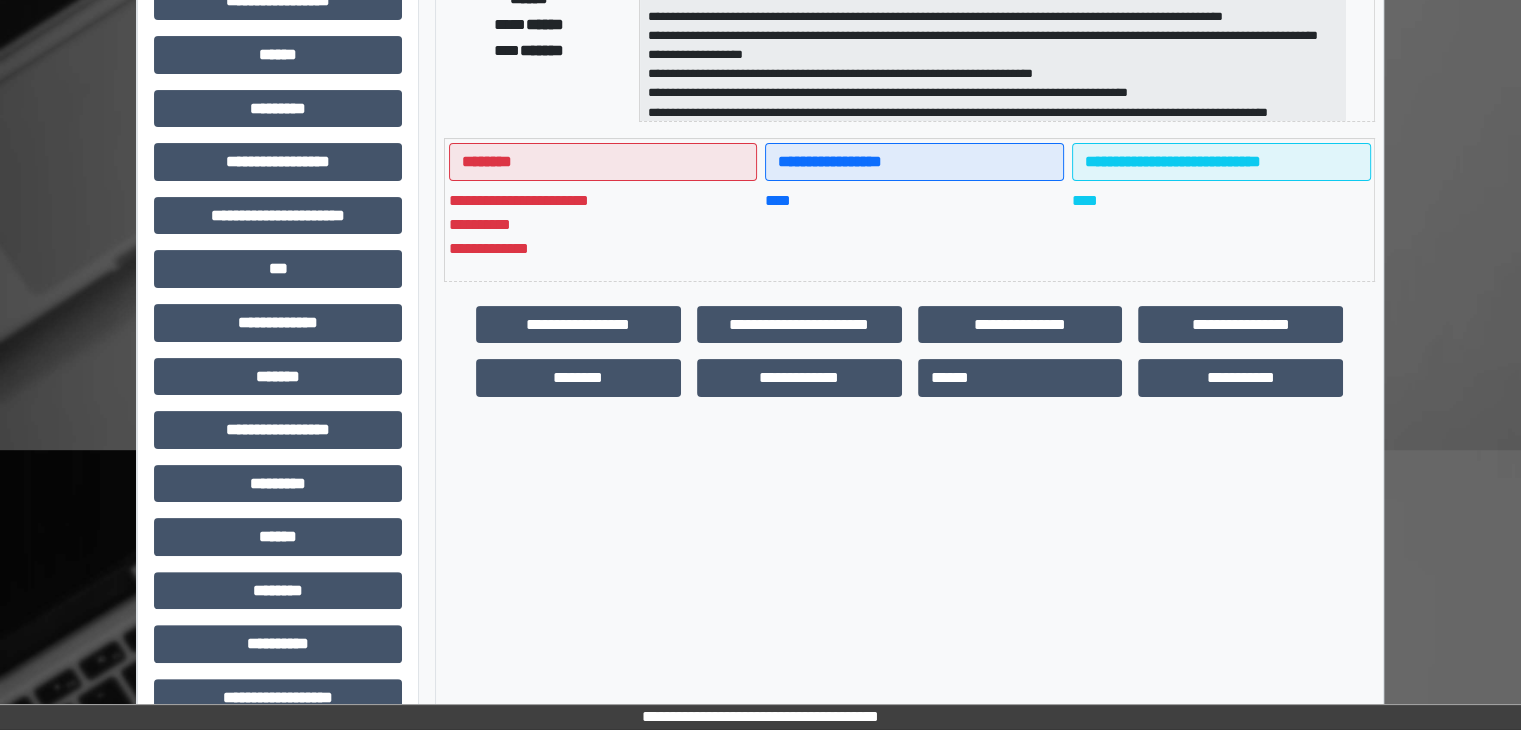 click on "**********" at bounding box center (578, 325) 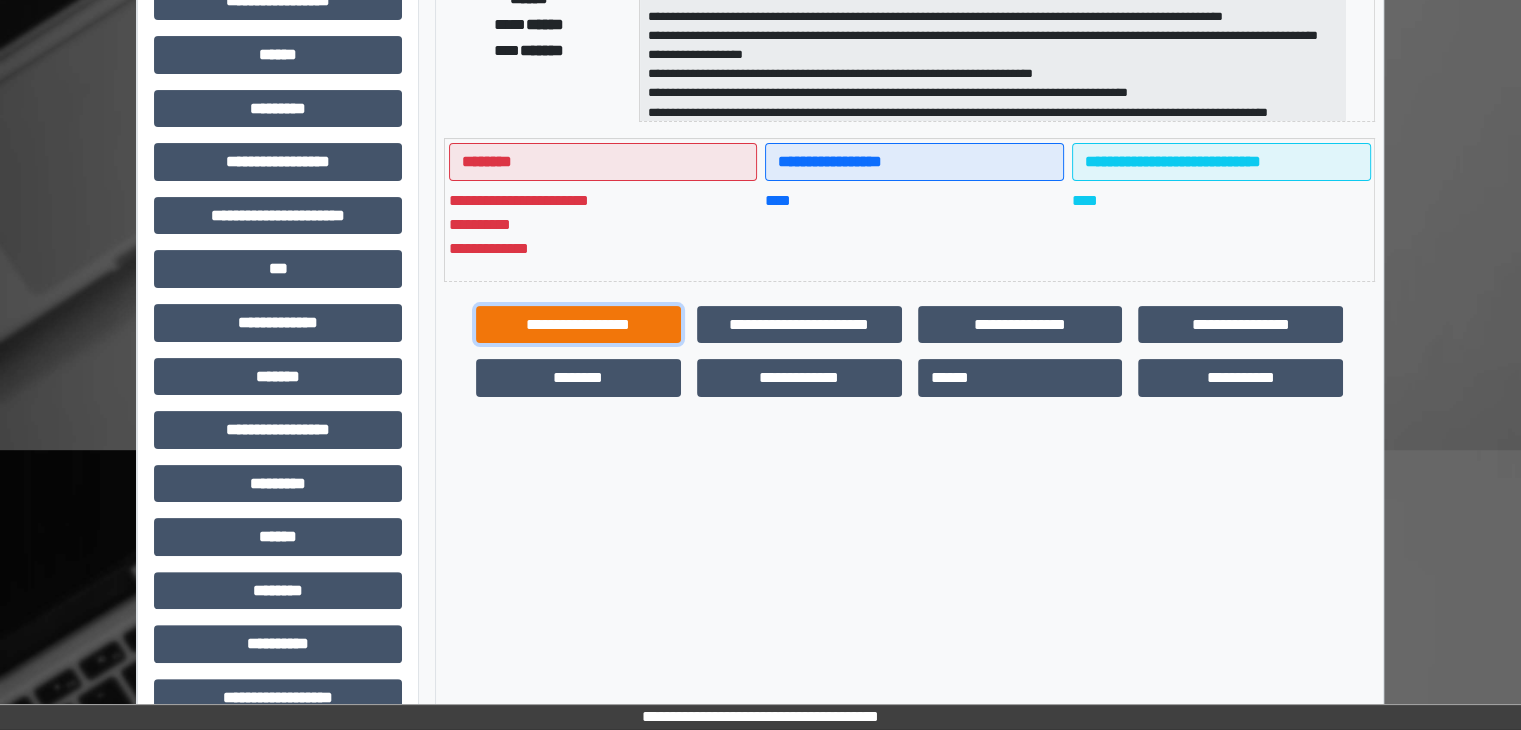 click on "**********" at bounding box center (578, 325) 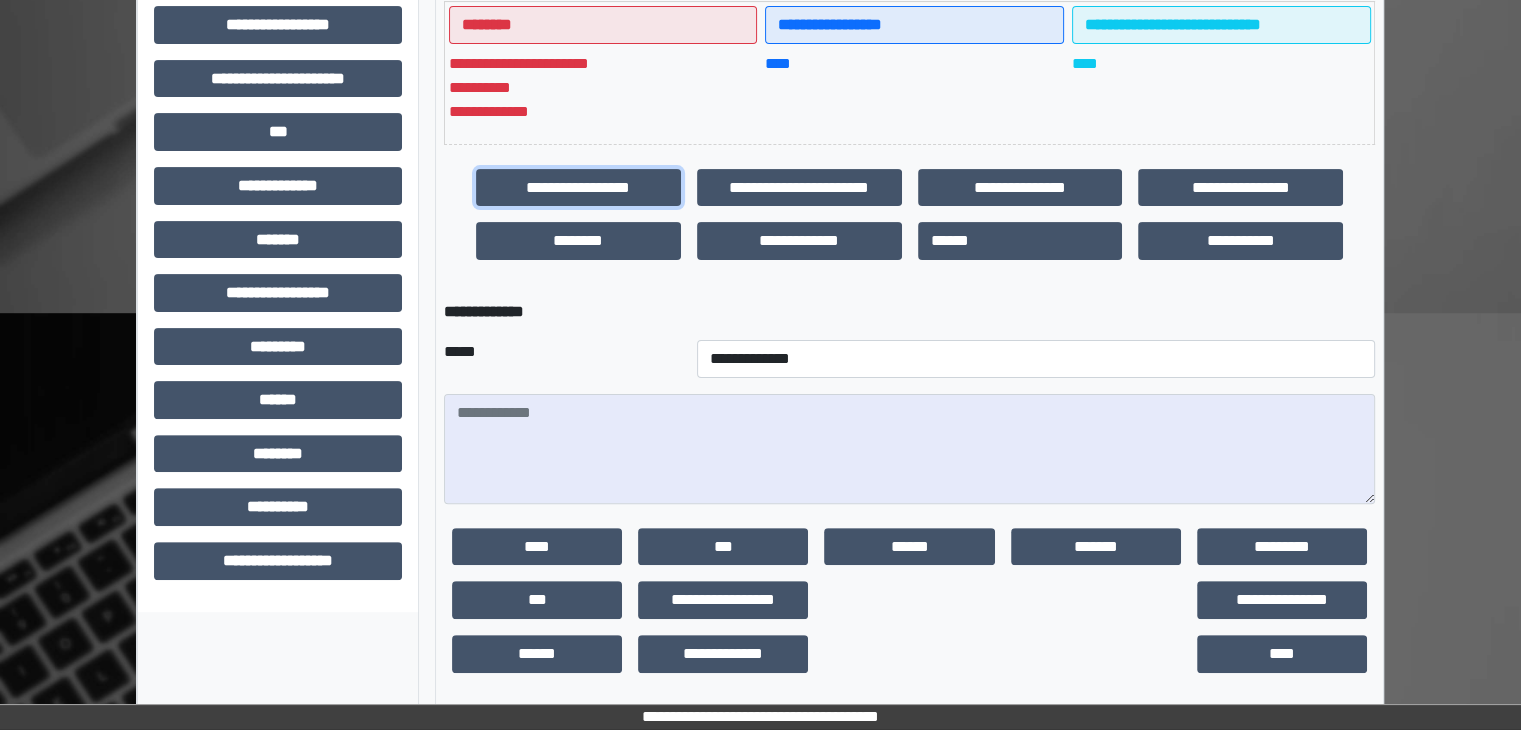 scroll, scrollTop: 544, scrollLeft: 0, axis: vertical 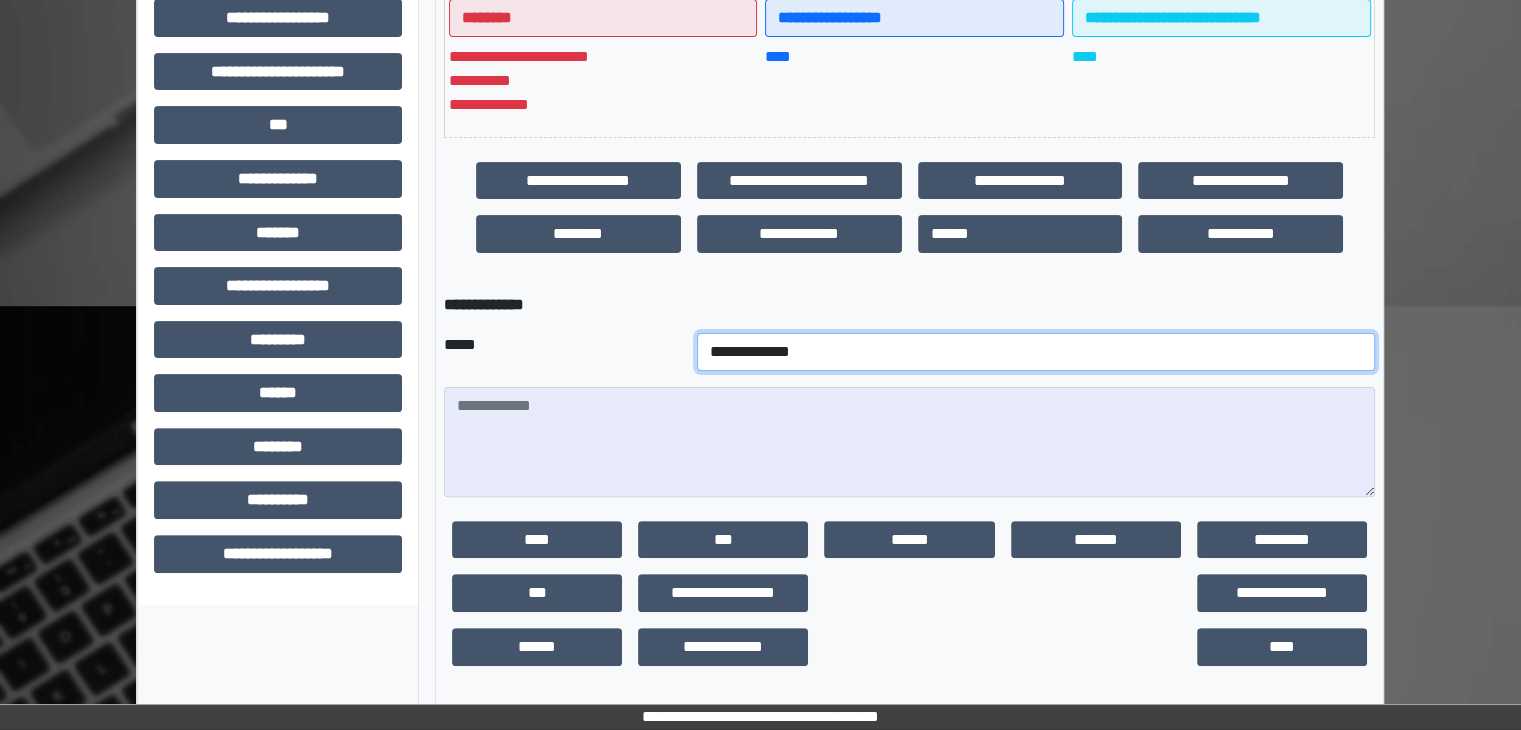 click on "**********" at bounding box center (1036, 352) 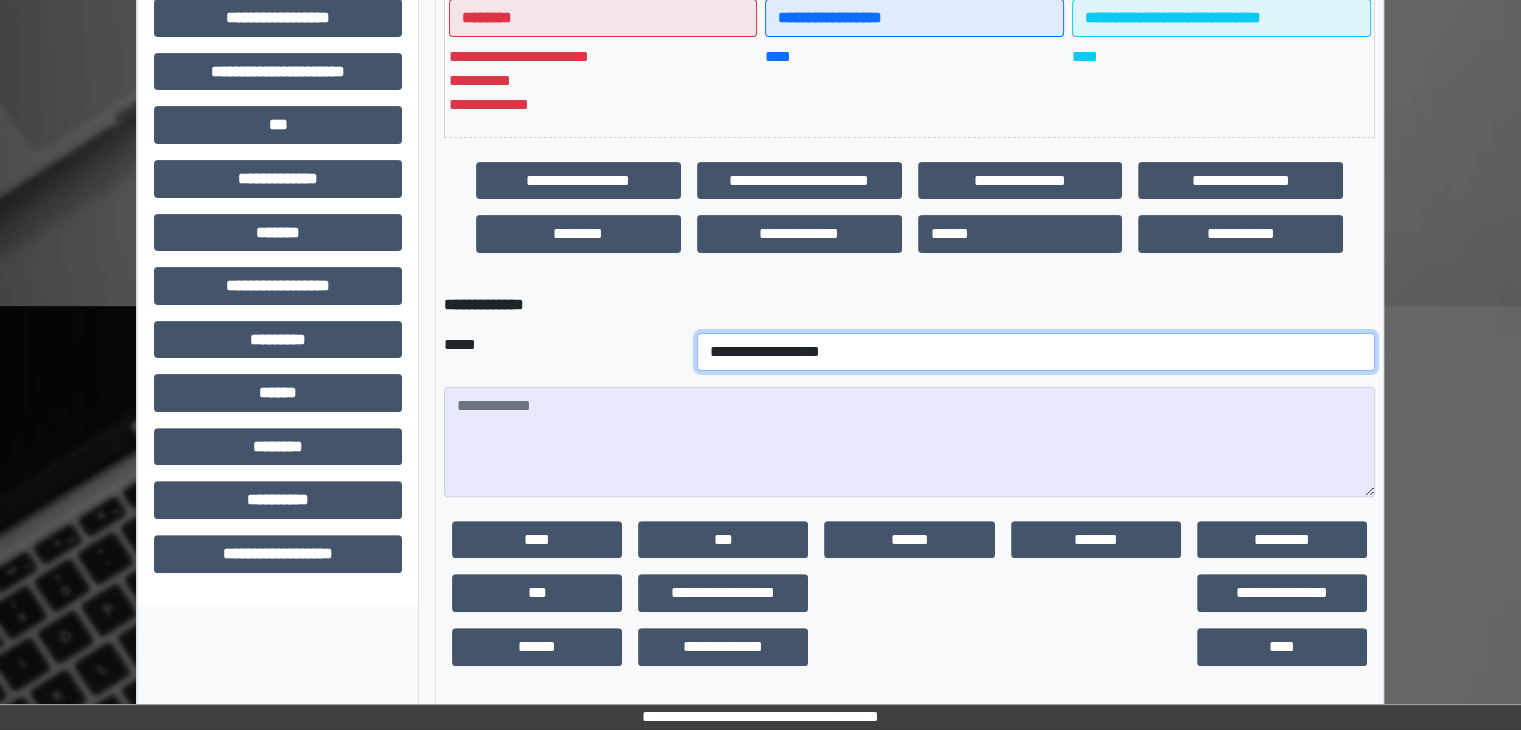 click on "**********" at bounding box center [1036, 352] 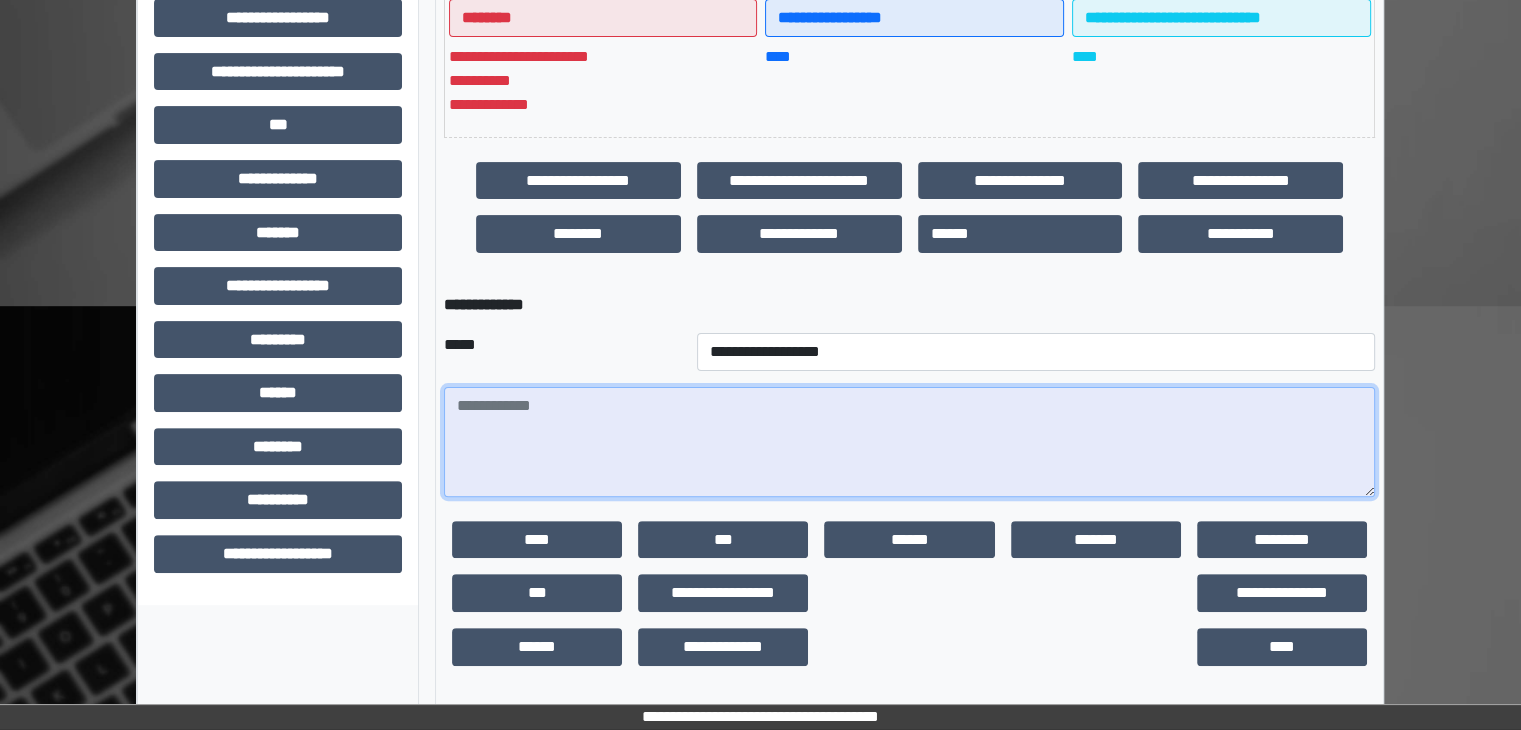 click at bounding box center [909, 442] 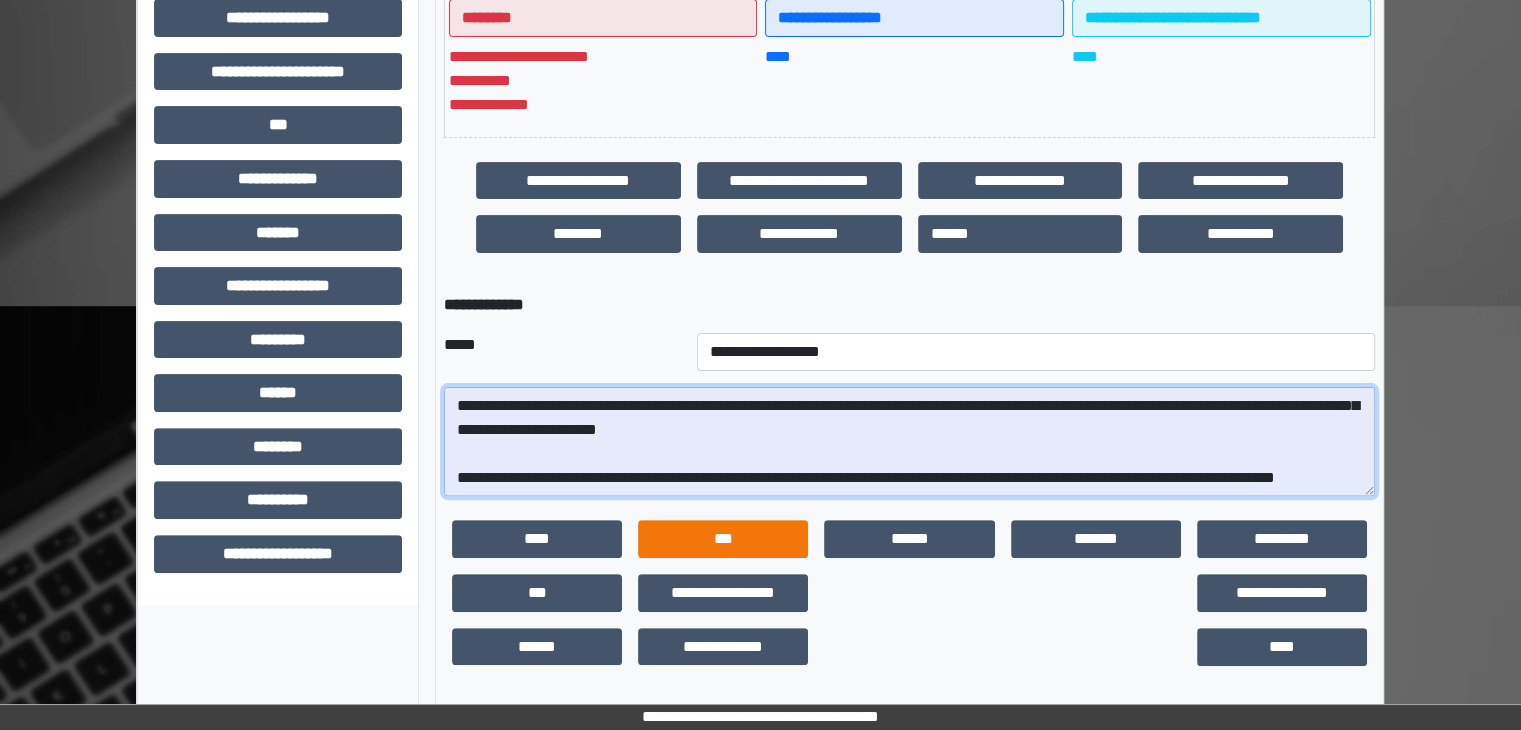 scroll, scrollTop: 48, scrollLeft: 0, axis: vertical 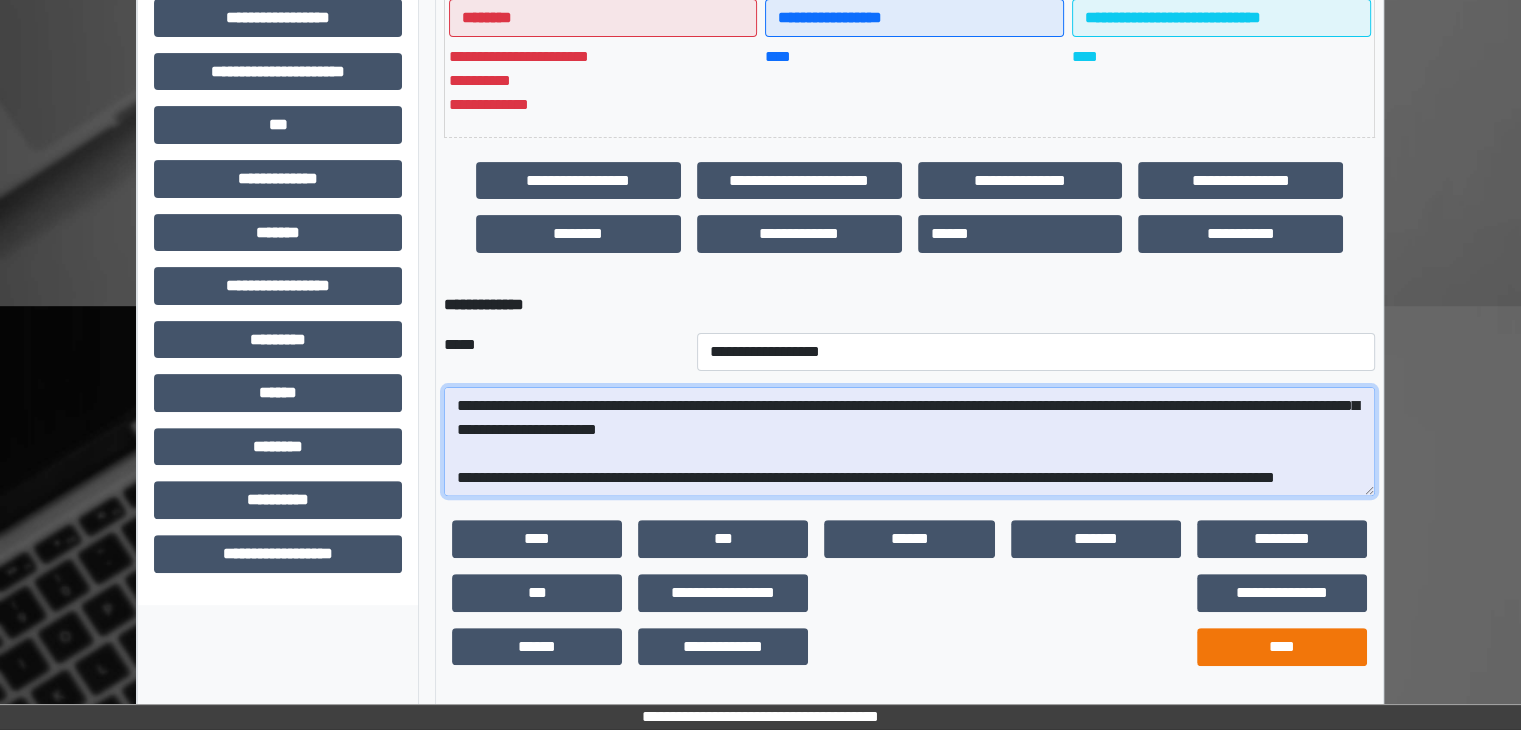 type on "**********" 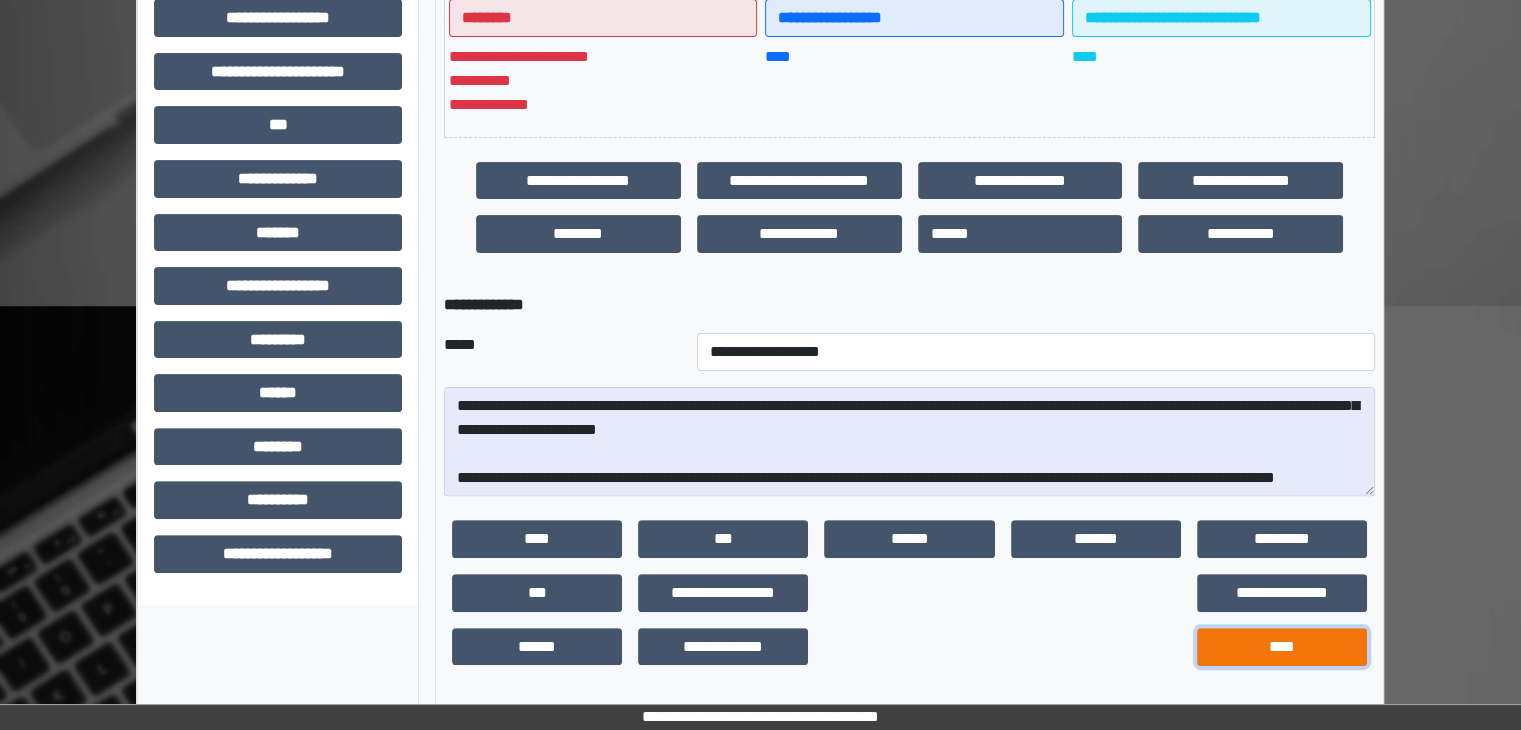 click on "****" at bounding box center [1282, 647] 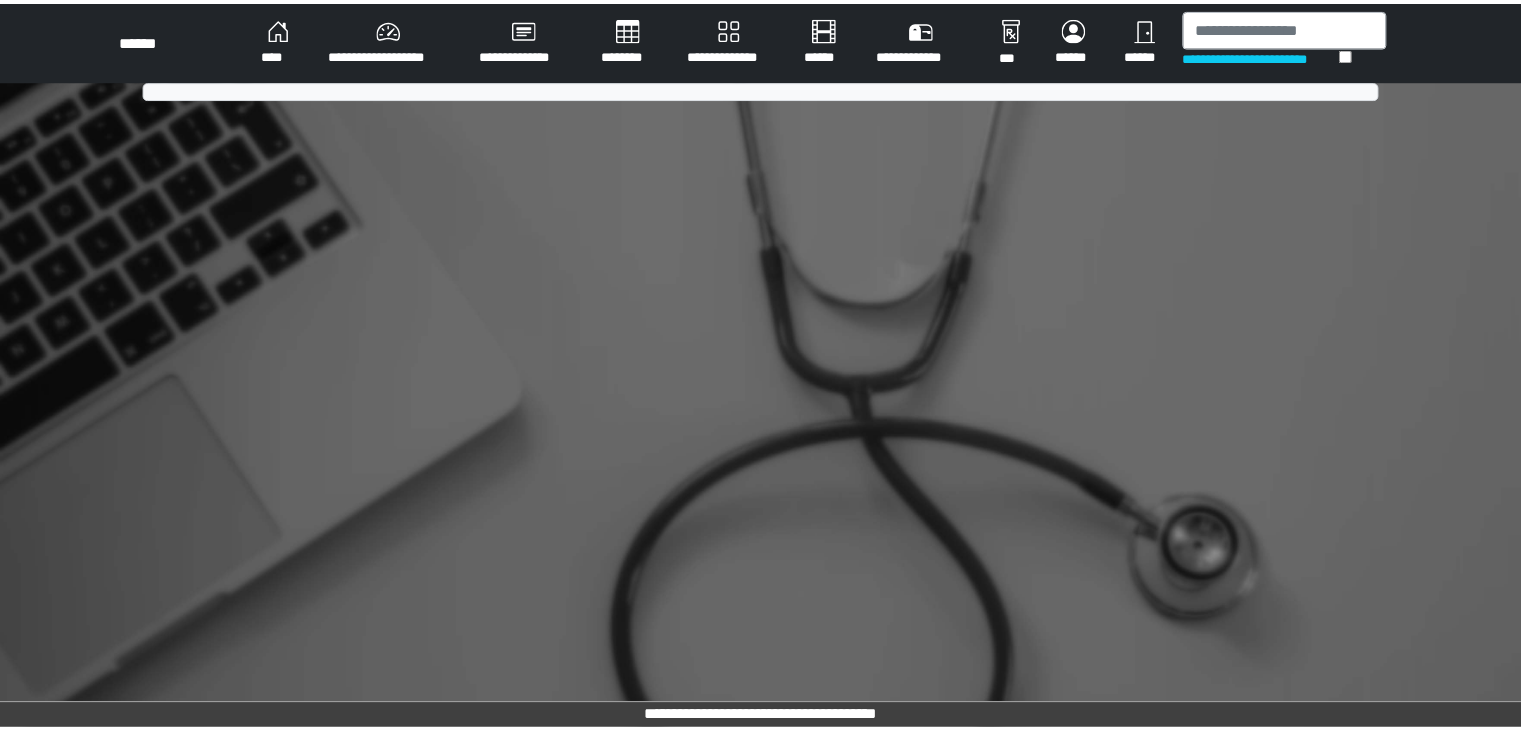 scroll, scrollTop: 0, scrollLeft: 0, axis: both 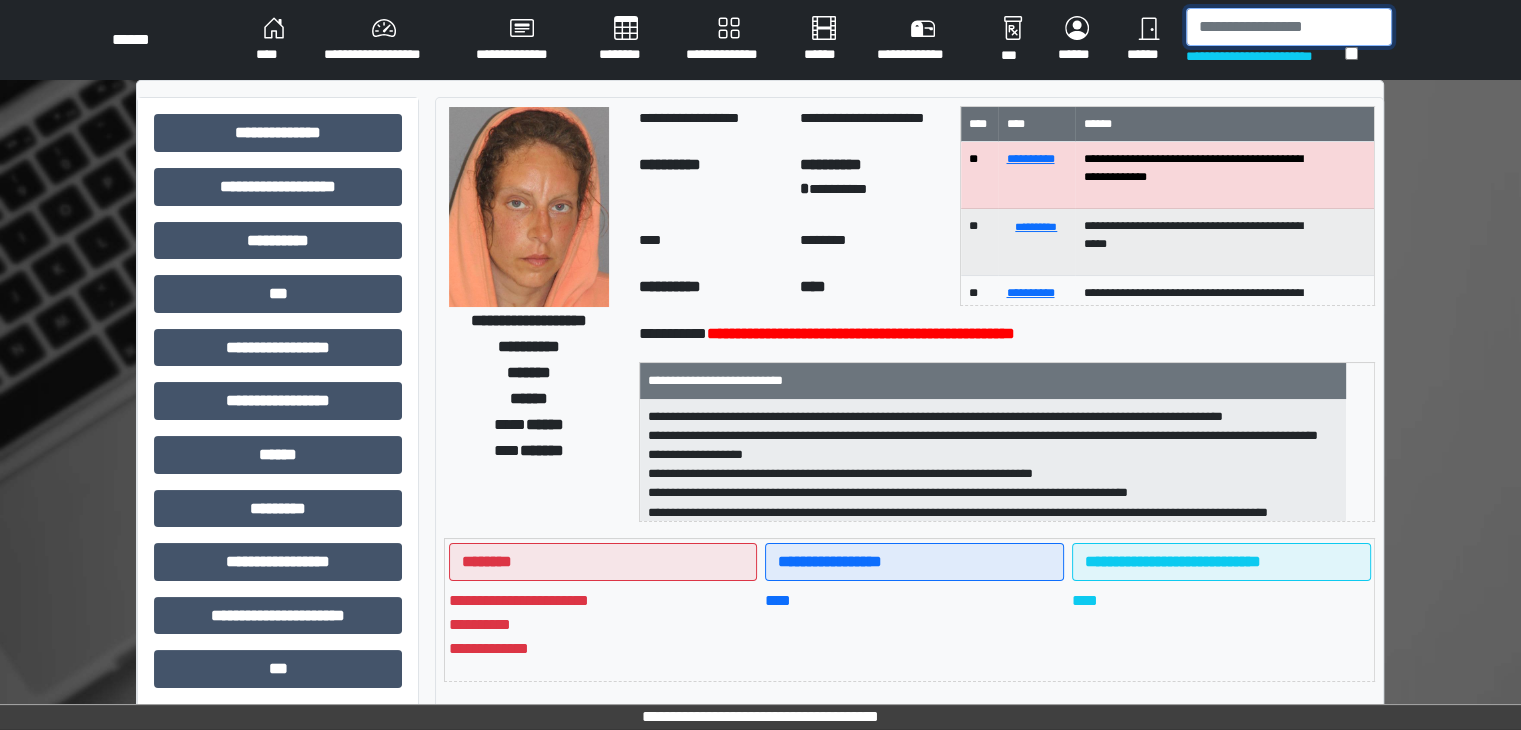 click at bounding box center (1289, 27) 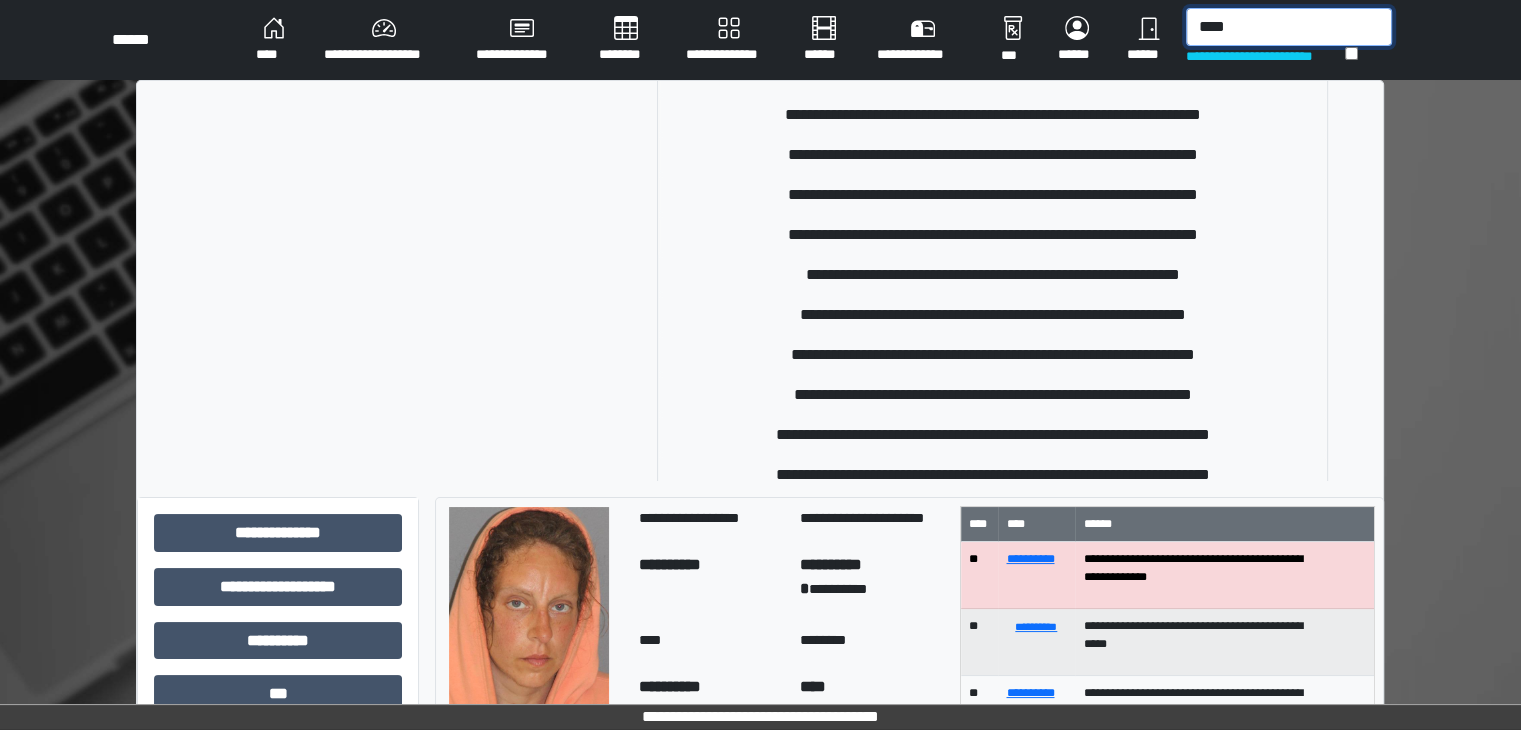scroll, scrollTop: 500, scrollLeft: 0, axis: vertical 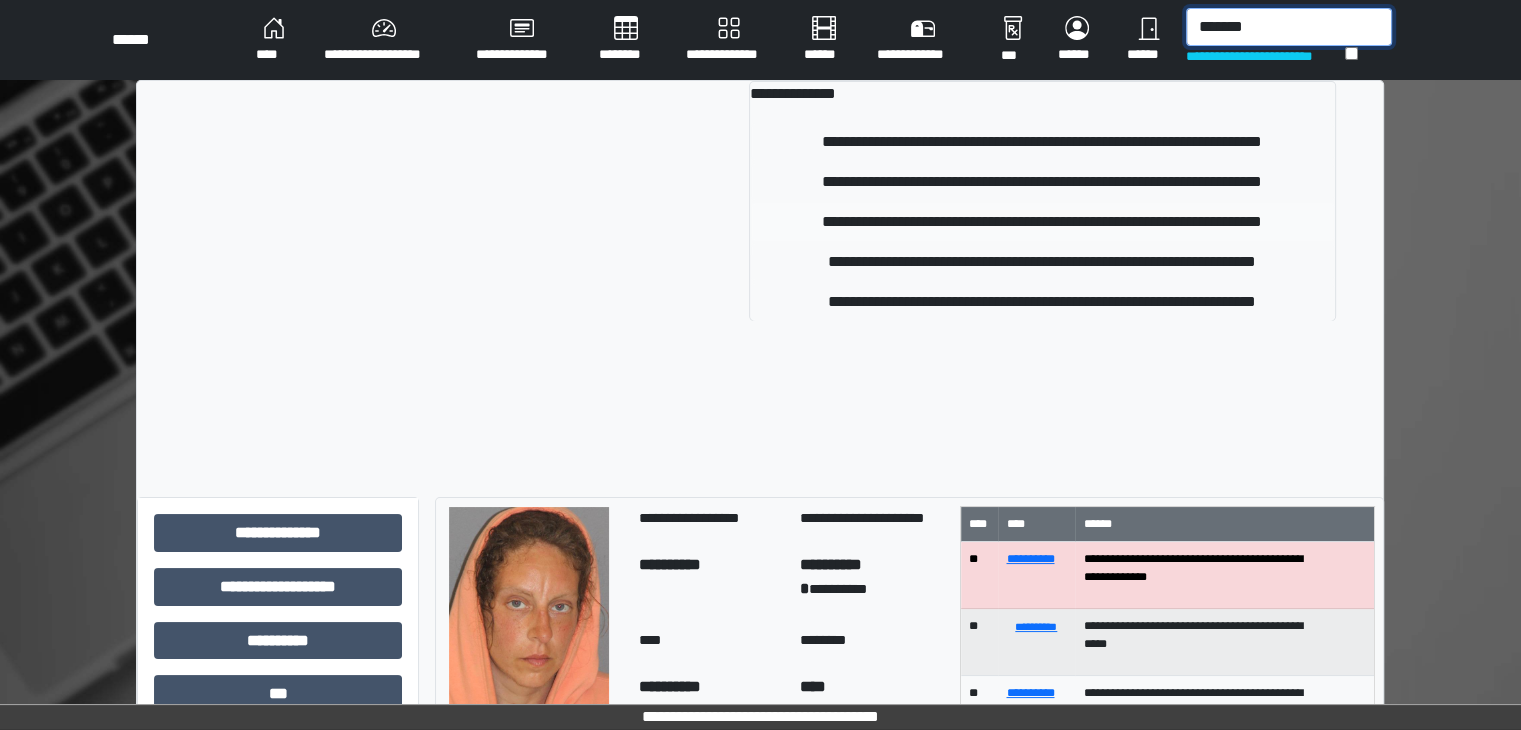 type on "*******" 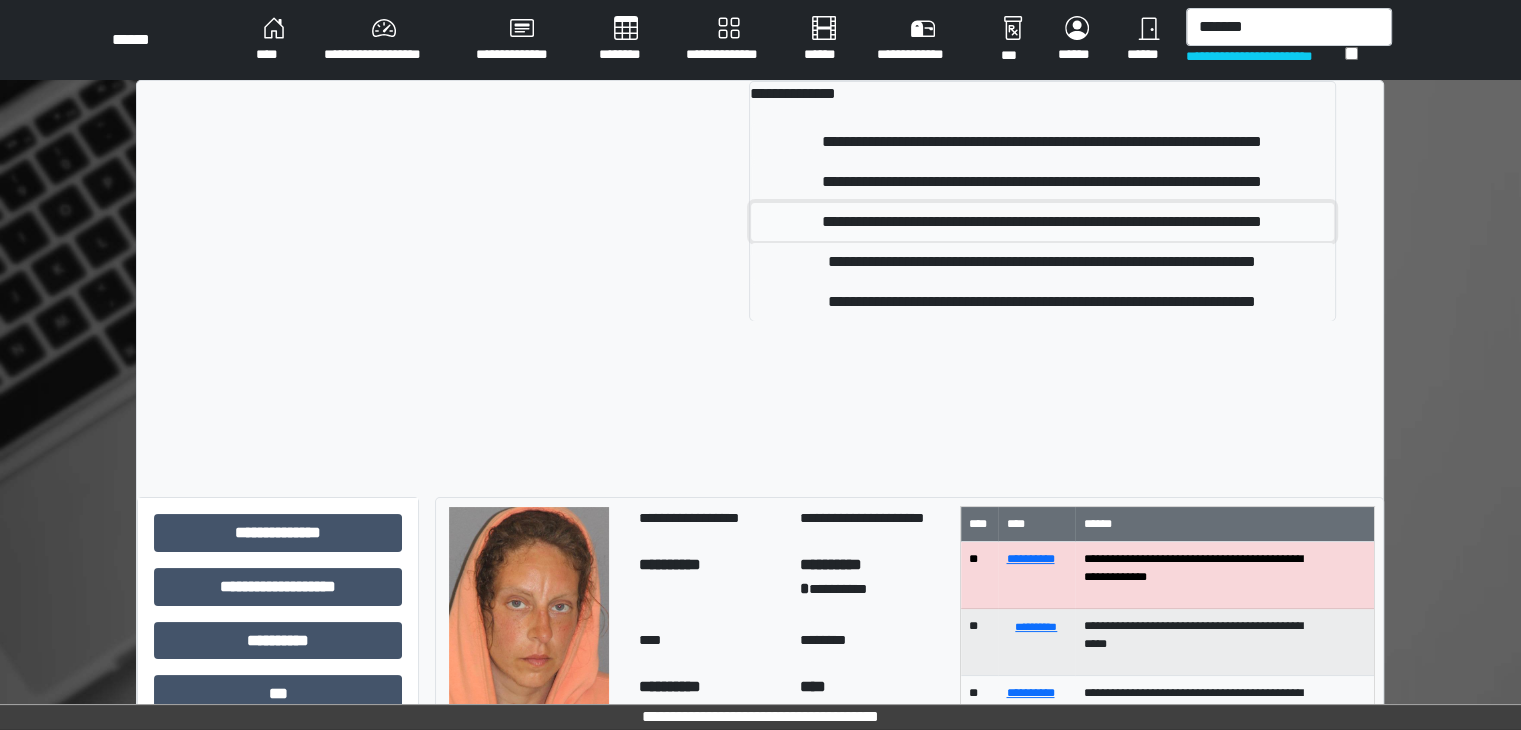 click on "**********" at bounding box center (1042, 222) 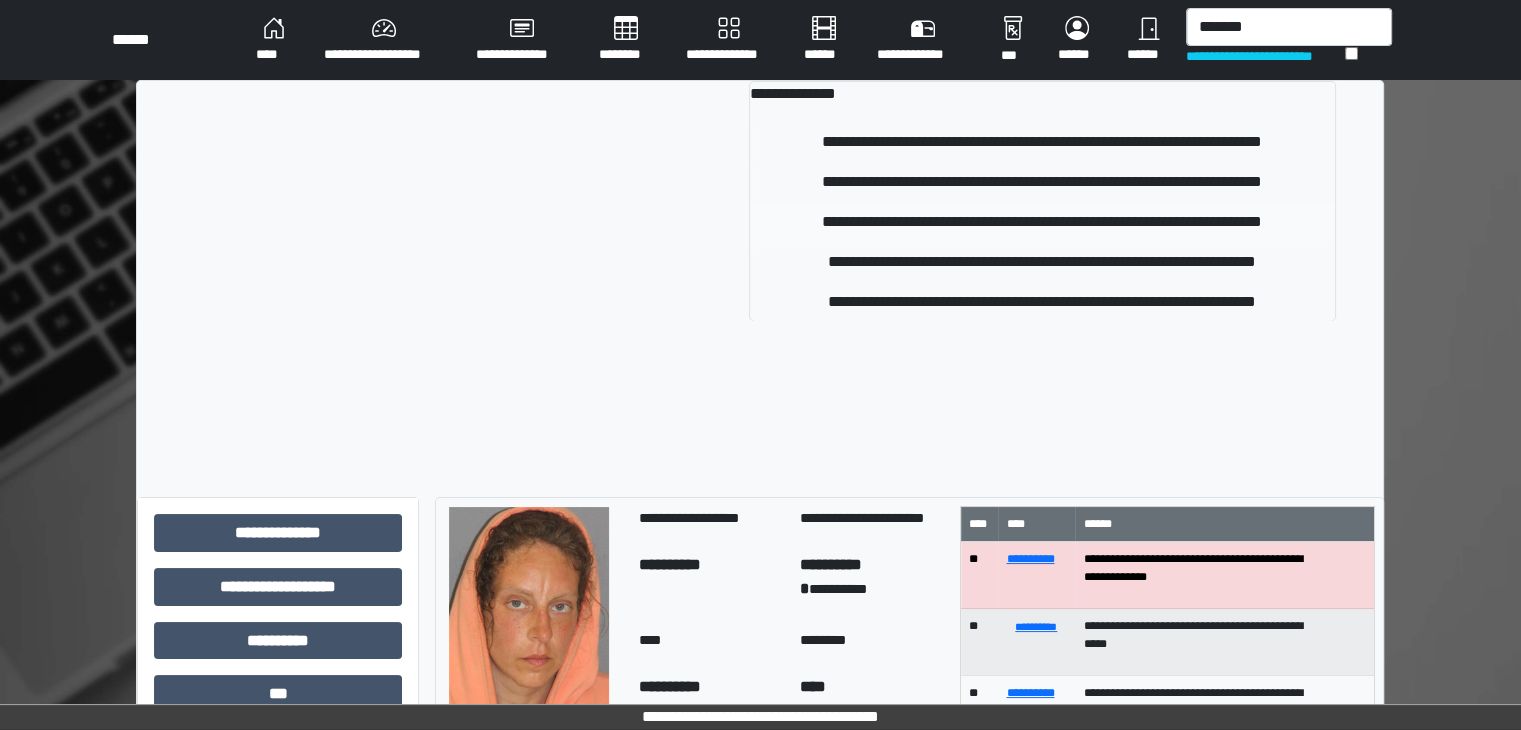 type 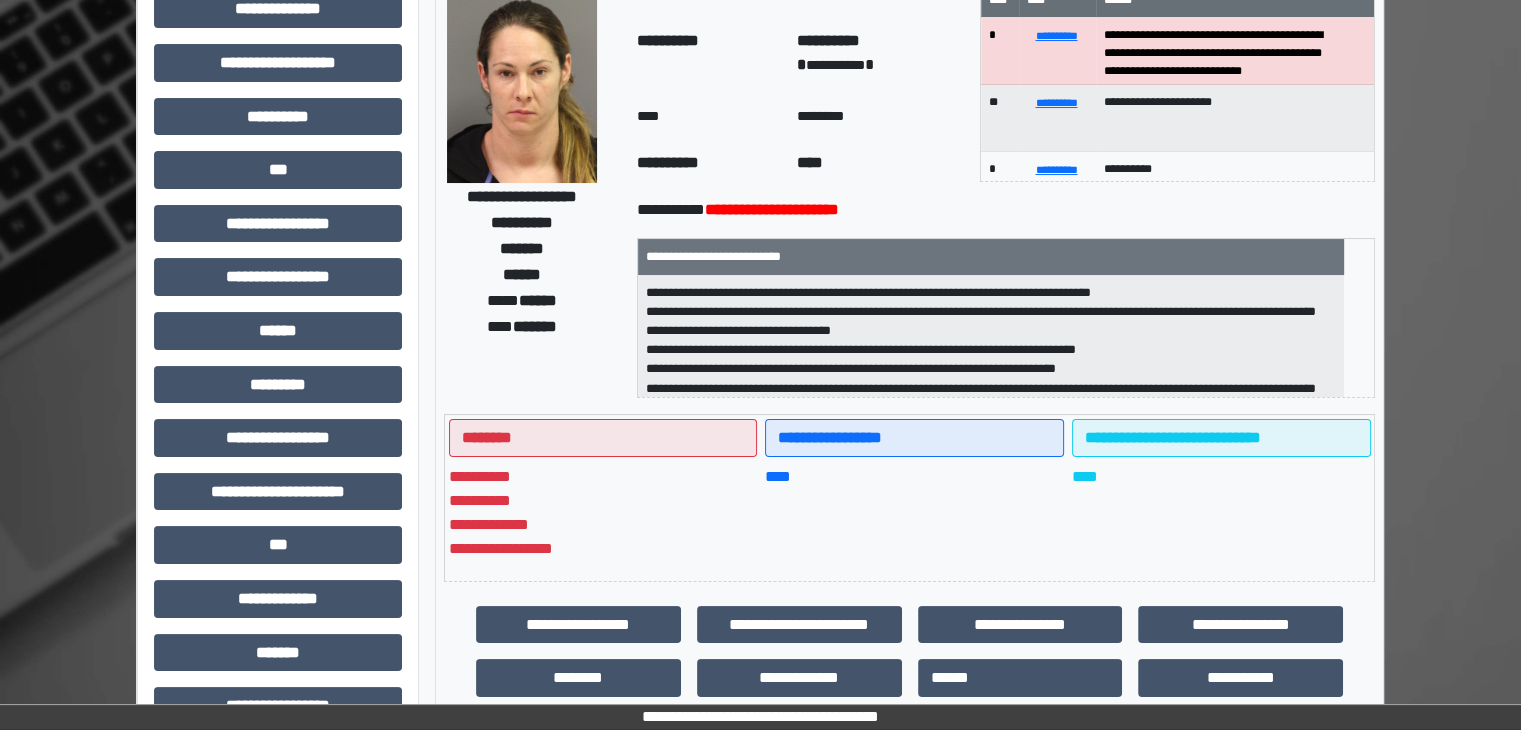 scroll, scrollTop: 300, scrollLeft: 0, axis: vertical 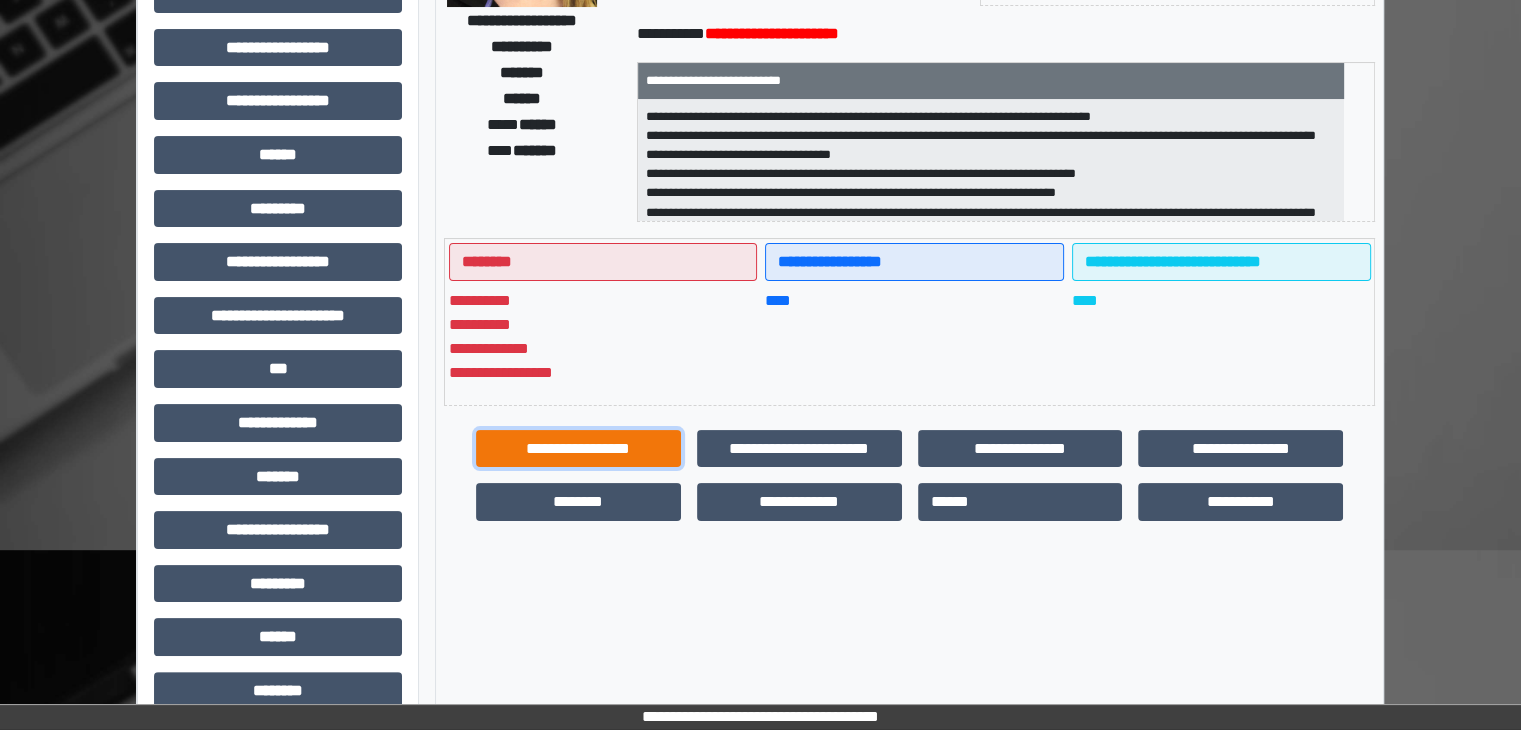 click on "**********" at bounding box center (578, 449) 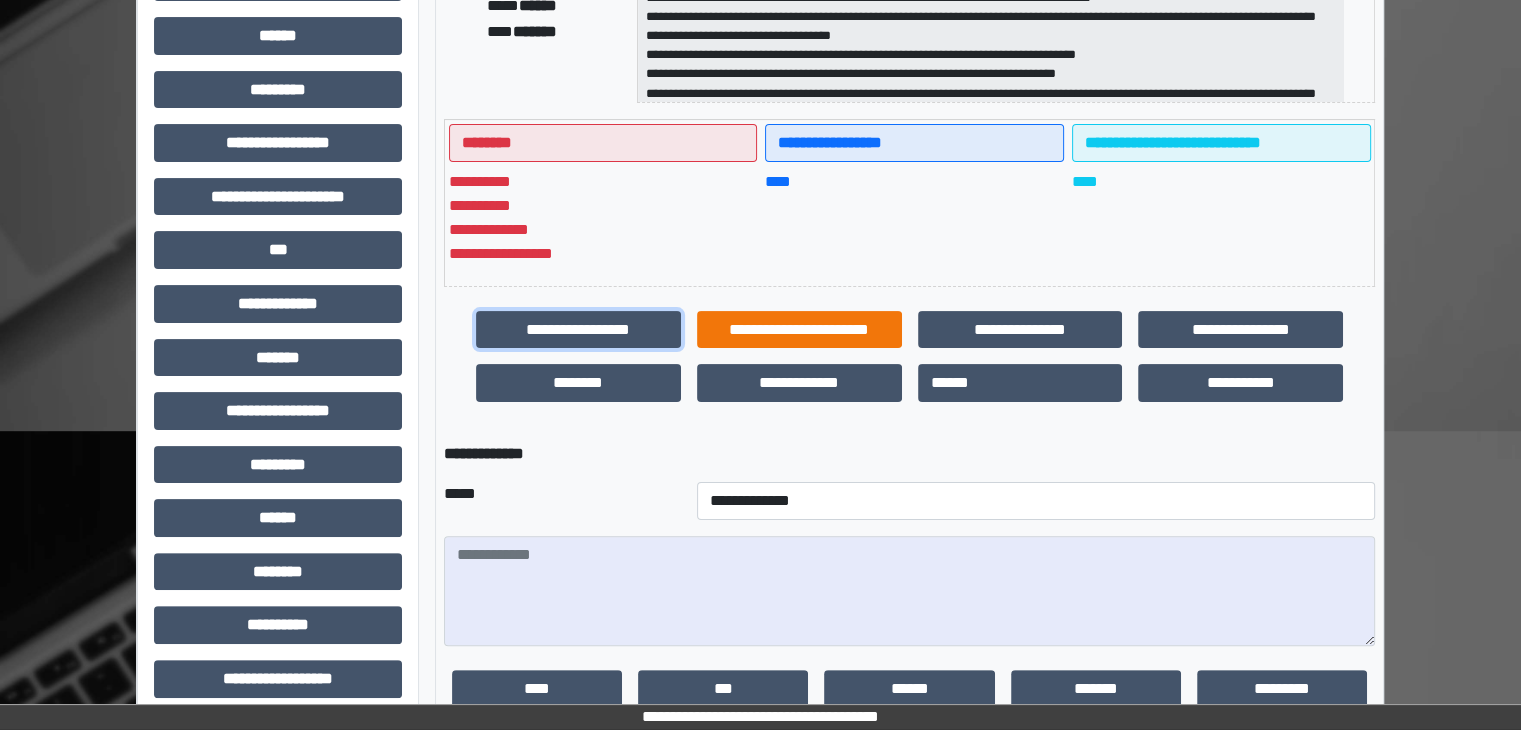 scroll, scrollTop: 568, scrollLeft: 0, axis: vertical 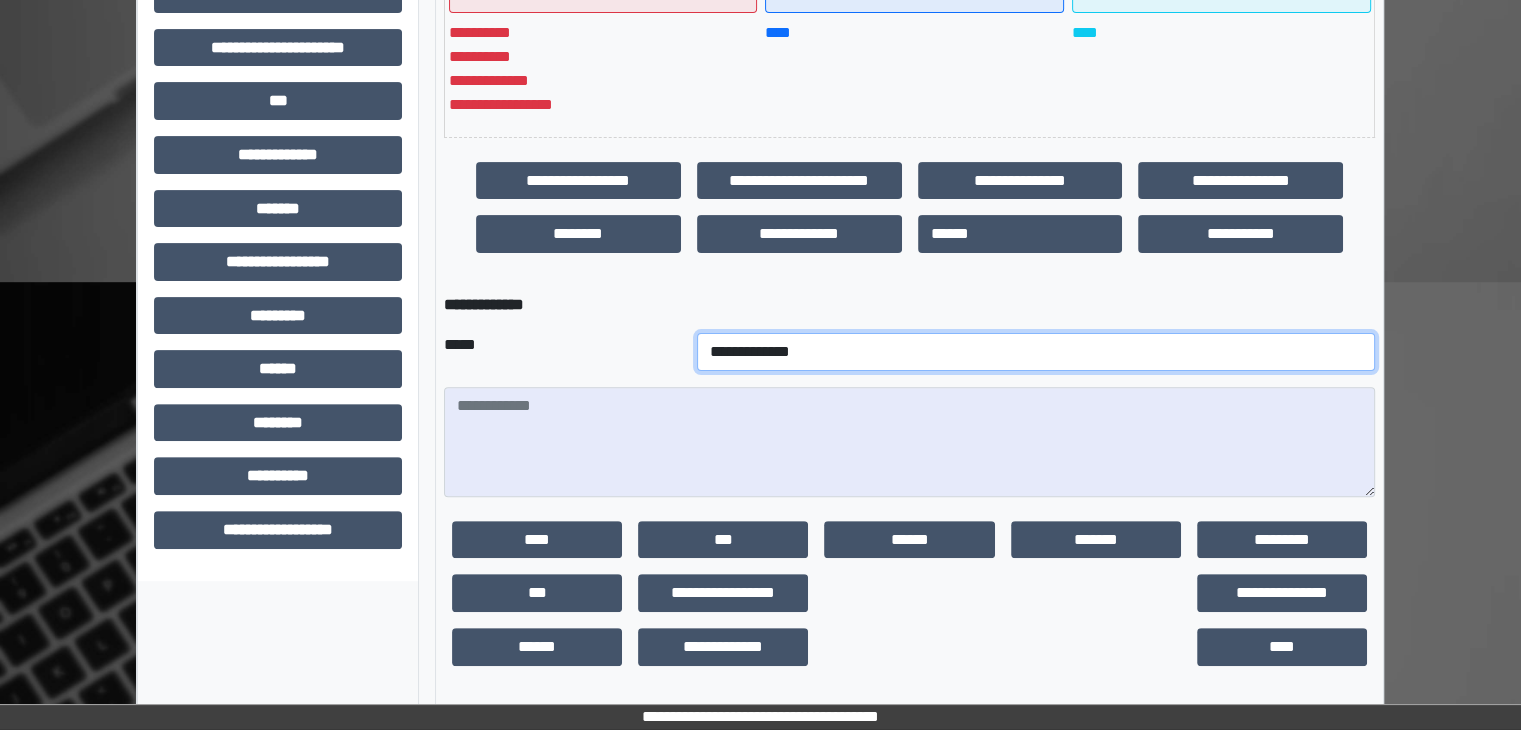 click on "**********" at bounding box center (1036, 352) 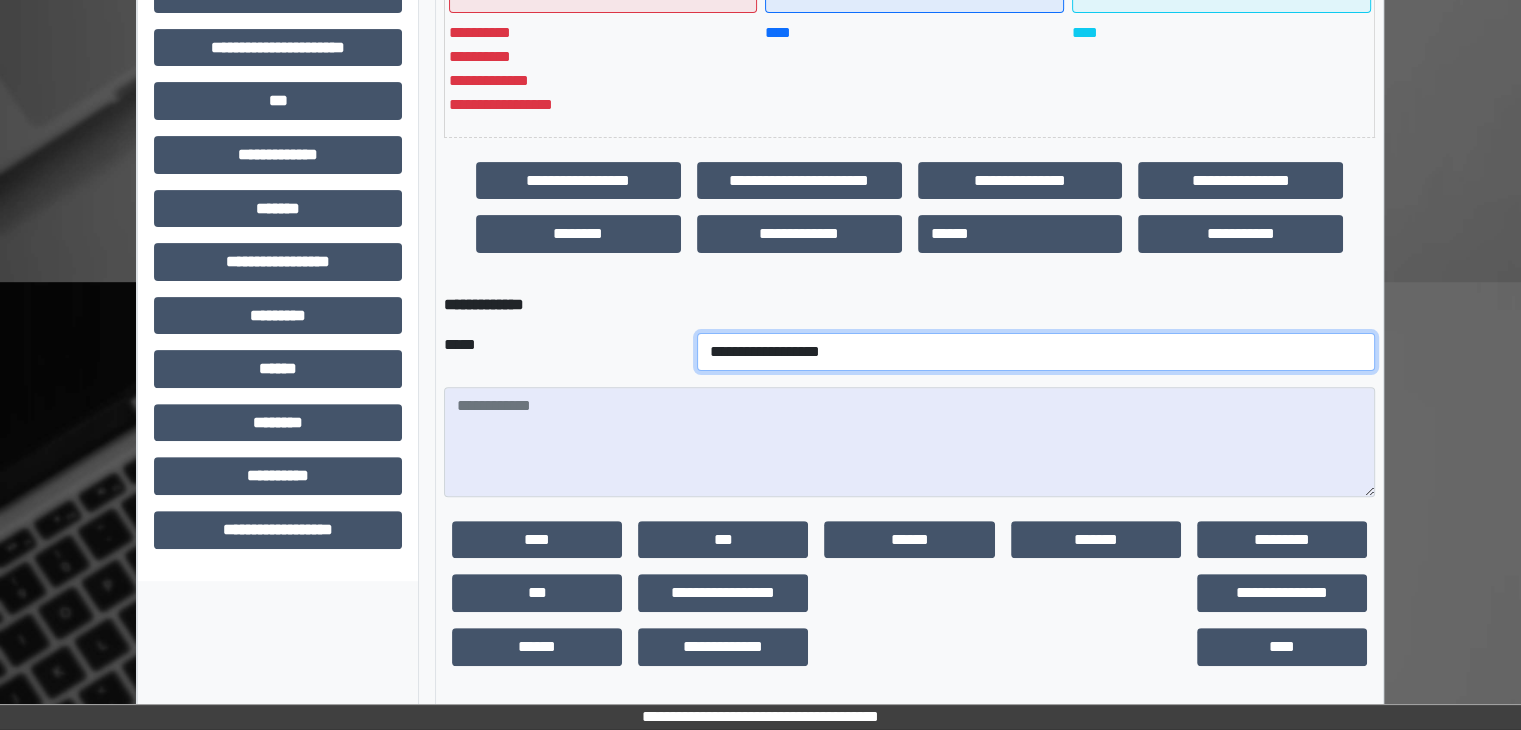 click on "**********" at bounding box center [1036, 352] 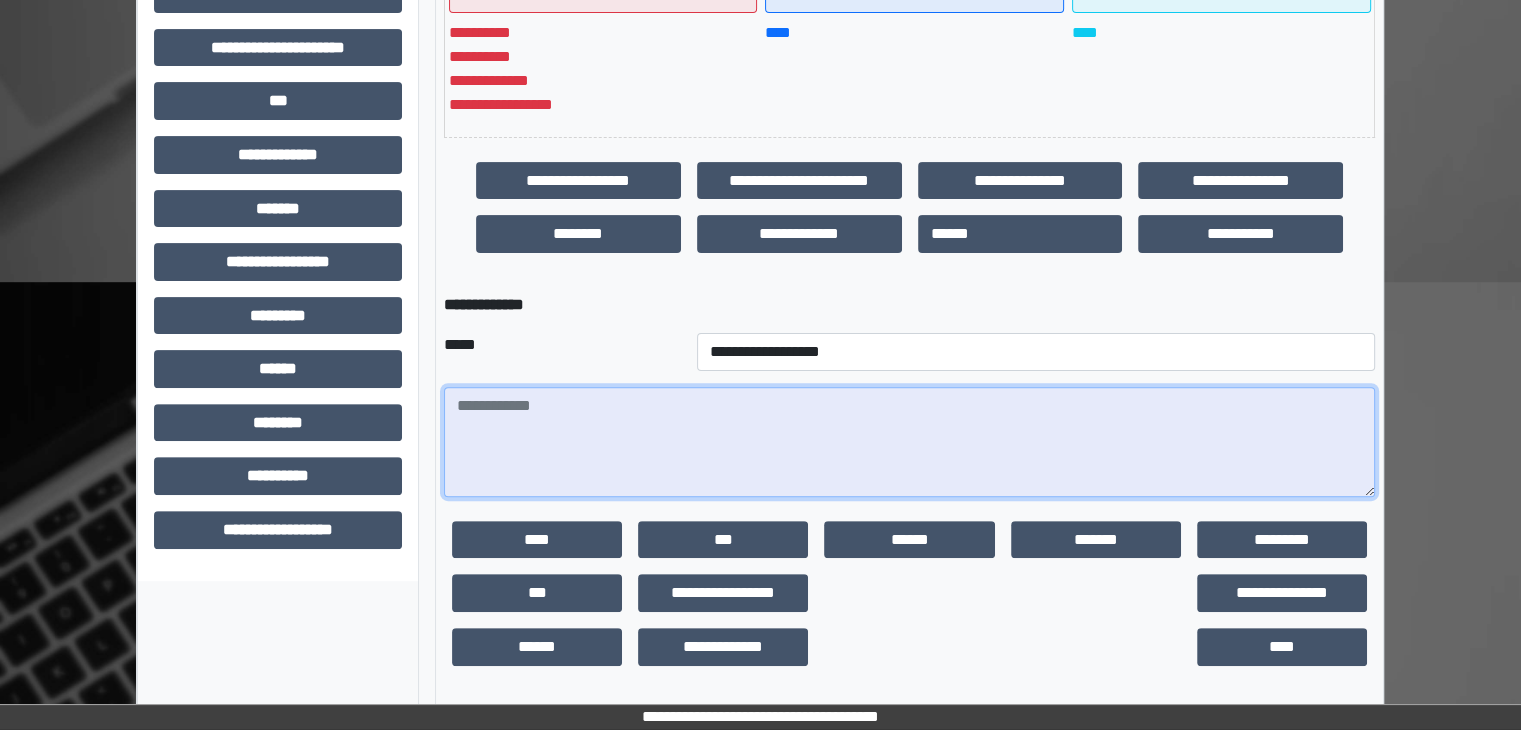 click at bounding box center (909, 442) 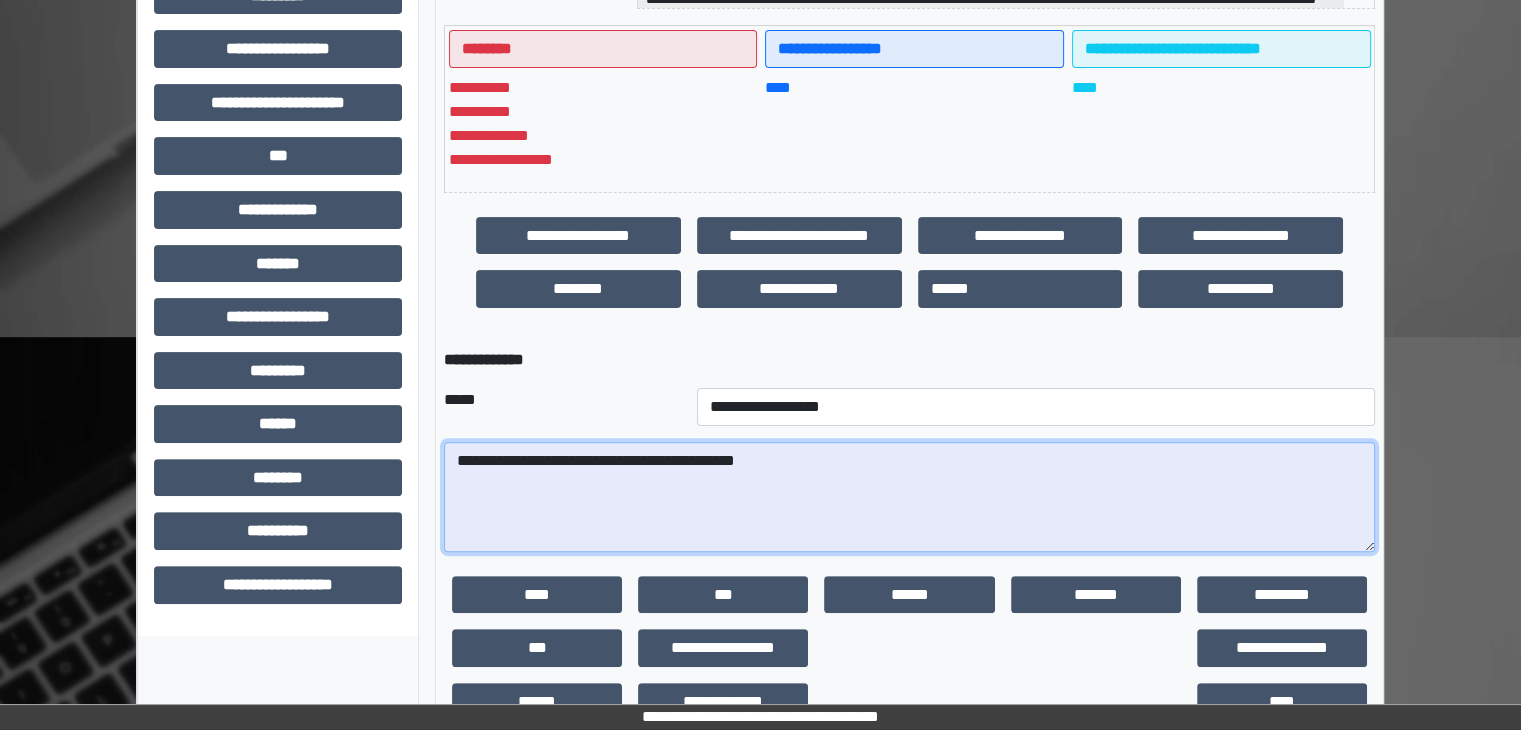 scroll, scrollTop: 168, scrollLeft: 0, axis: vertical 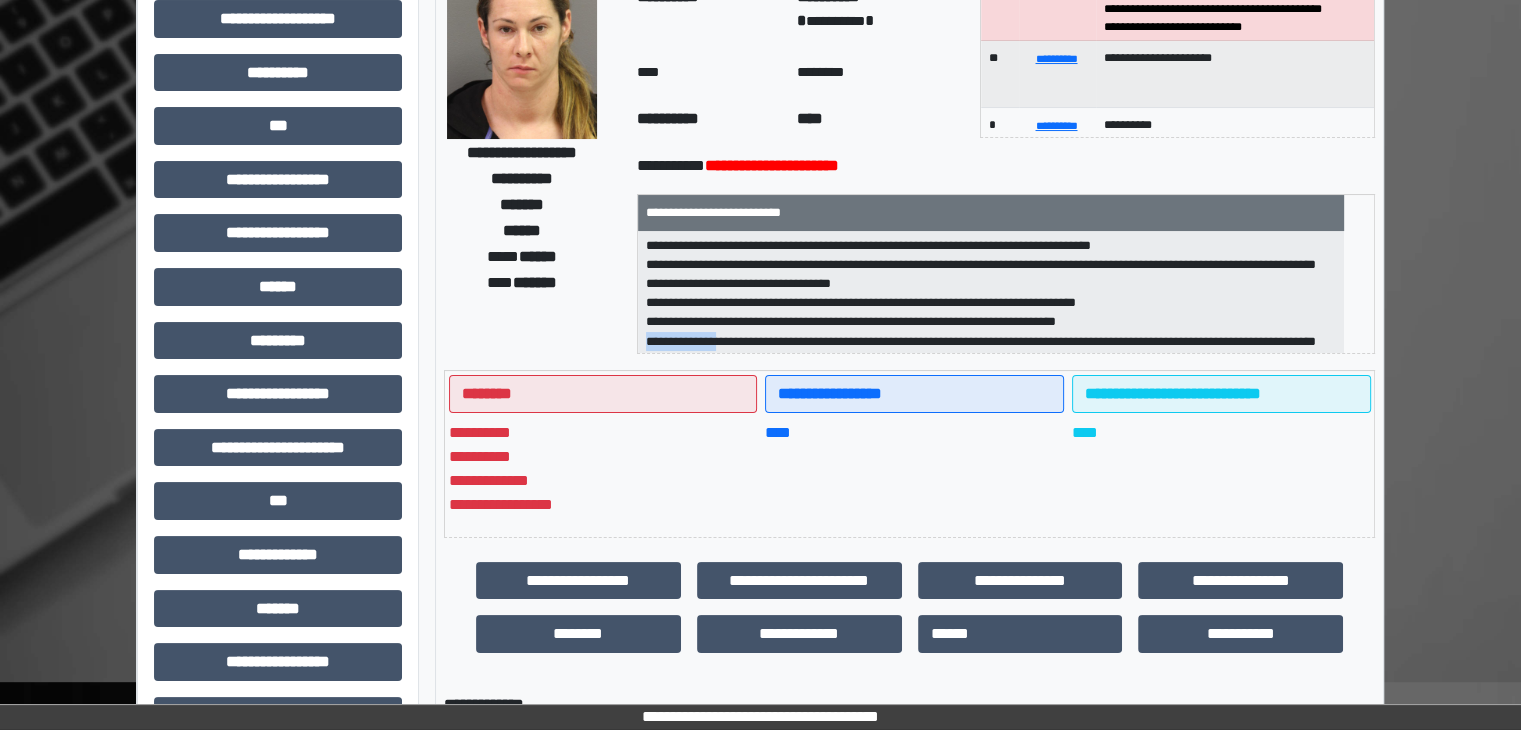 drag, startPoint x: 754, startPoint y: 243, endPoint x: 660, endPoint y: 332, distance: 129.44884 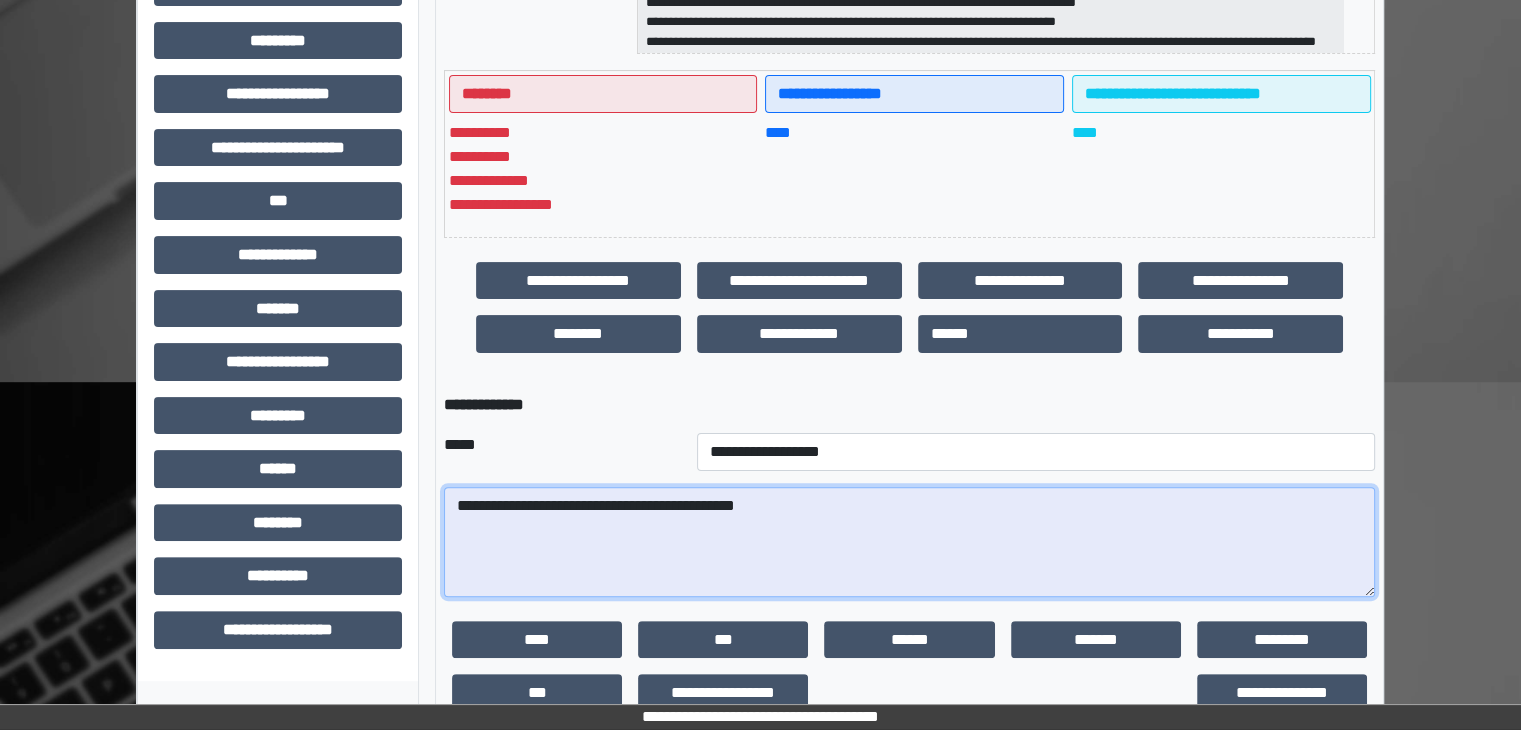 click on "**********" at bounding box center (909, 542) 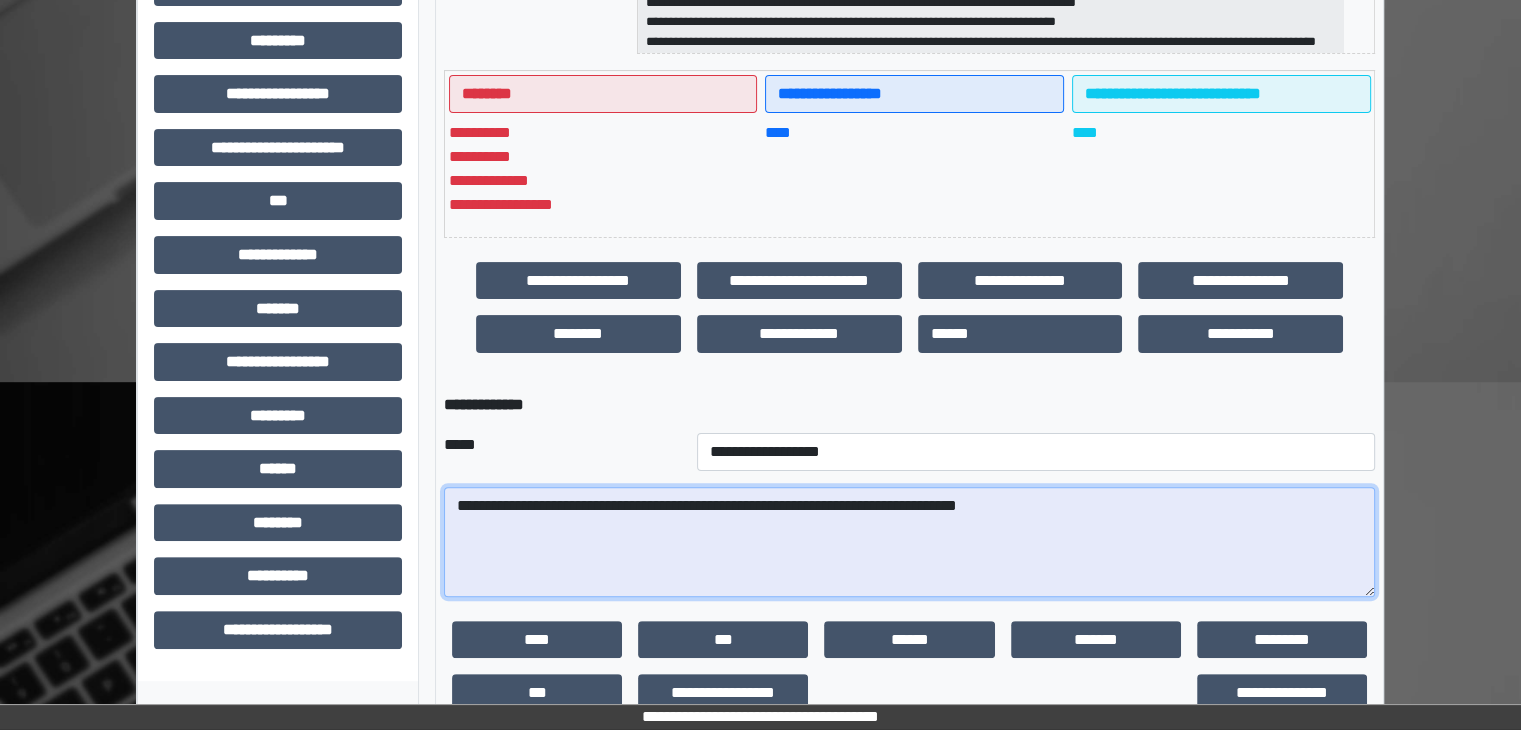 scroll, scrollTop: 568, scrollLeft: 0, axis: vertical 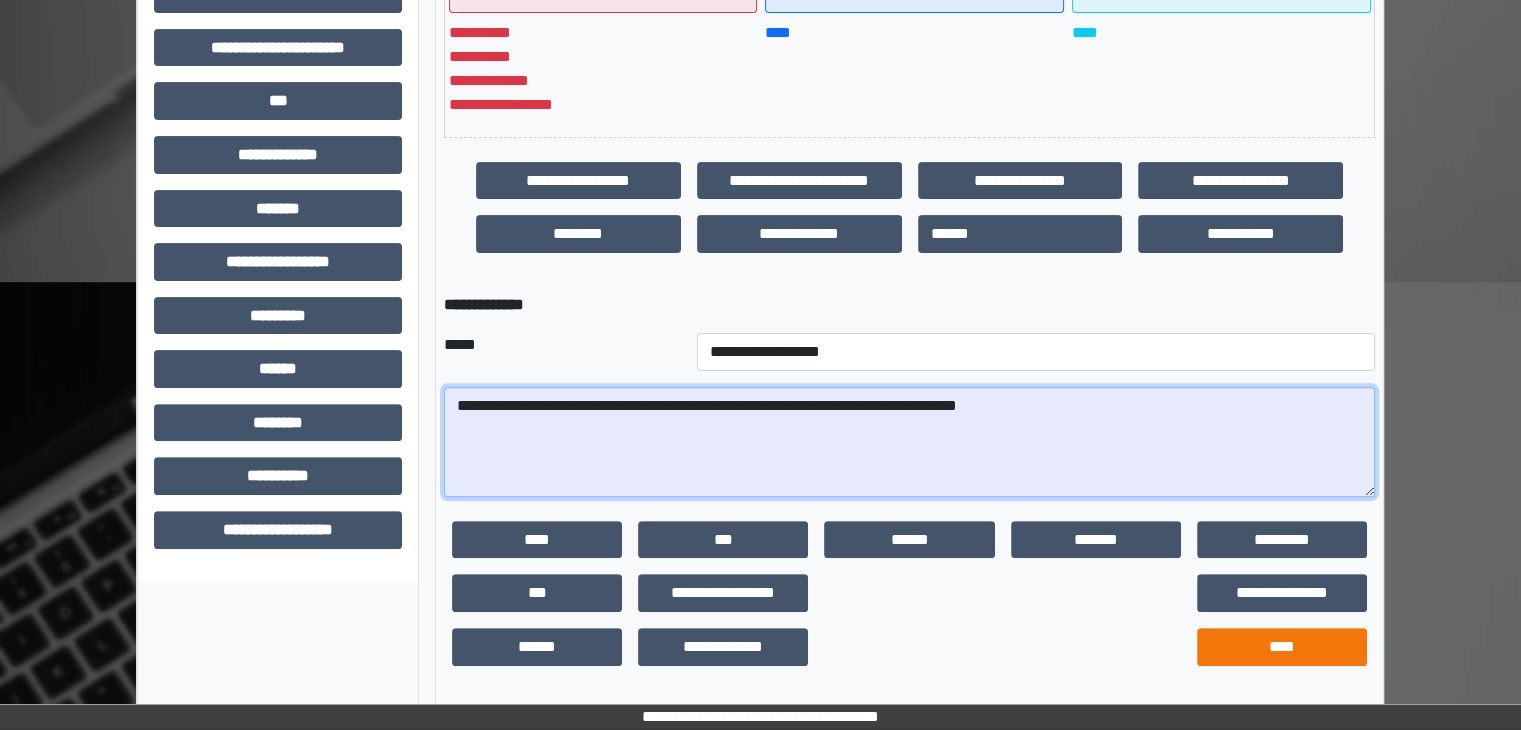 type on "**********" 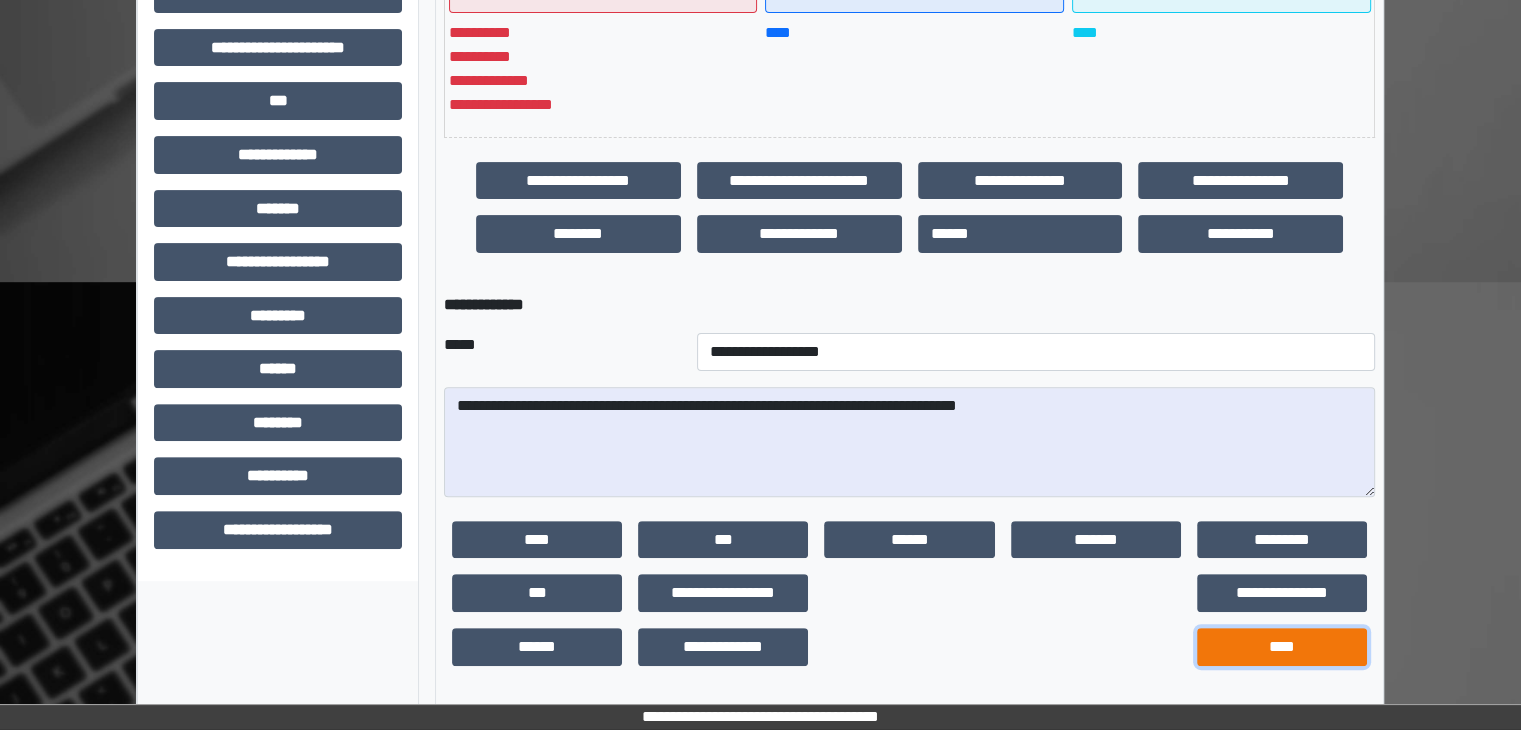 click on "****" at bounding box center (1282, 647) 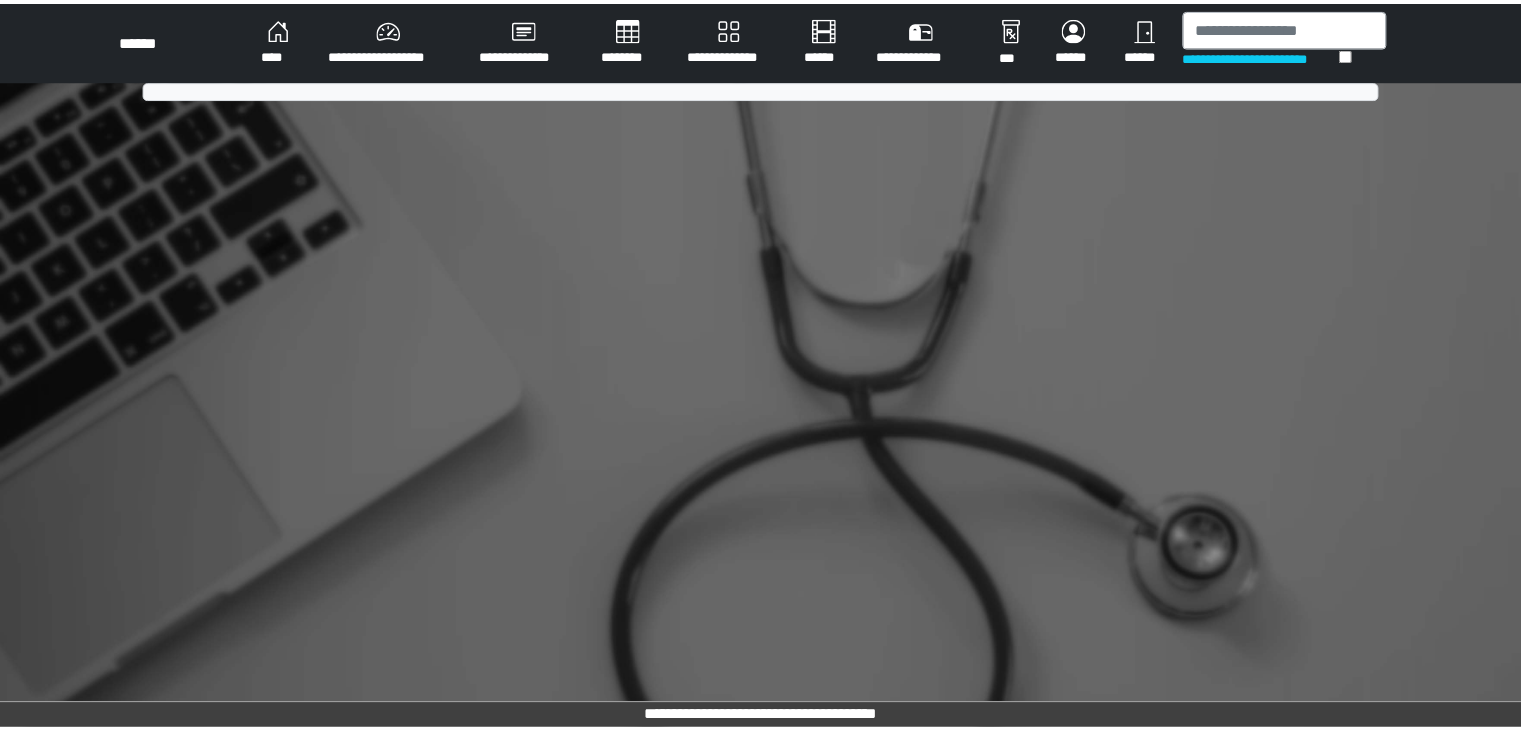 scroll, scrollTop: 0, scrollLeft: 0, axis: both 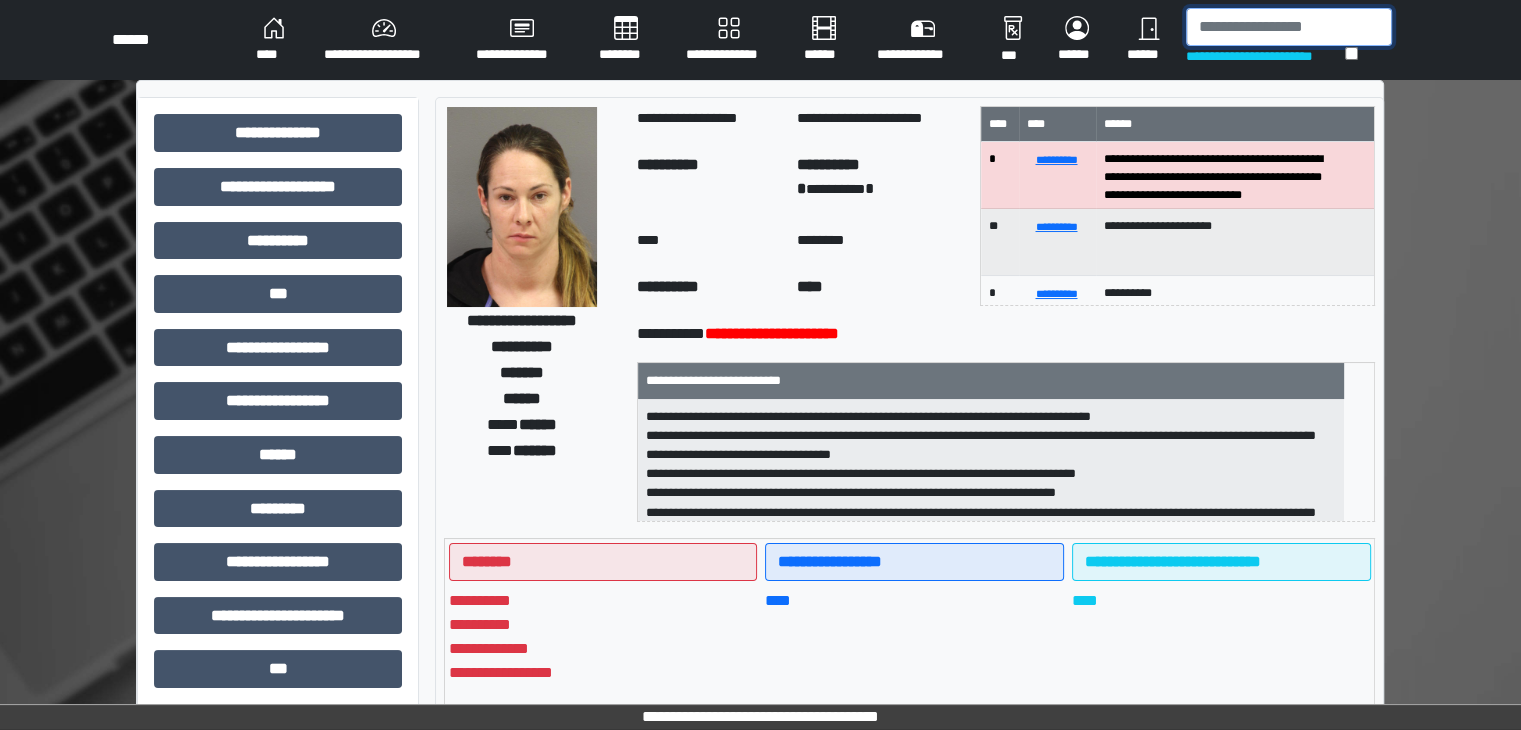 click at bounding box center (1289, 27) 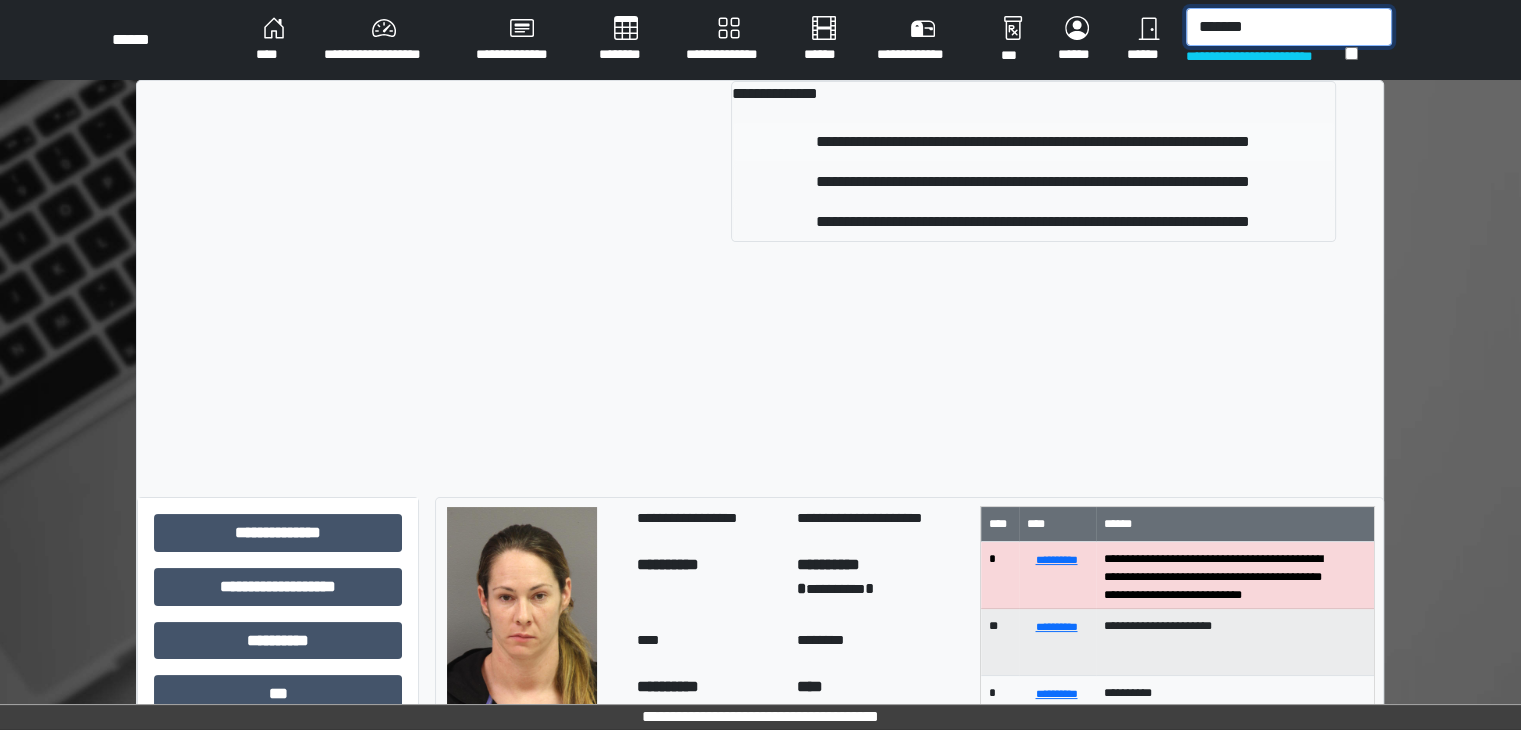 type on "*******" 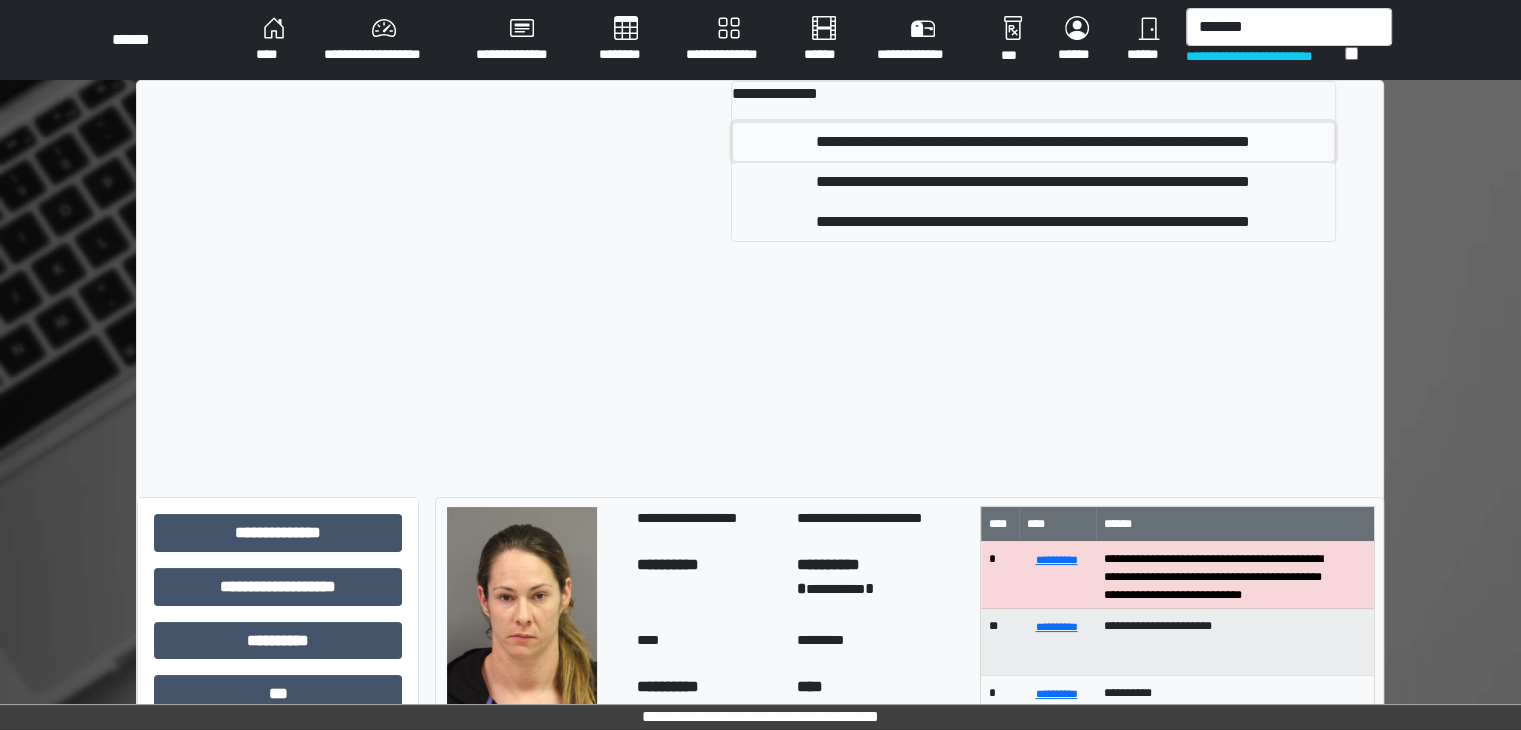click on "**********" at bounding box center (1033, 142) 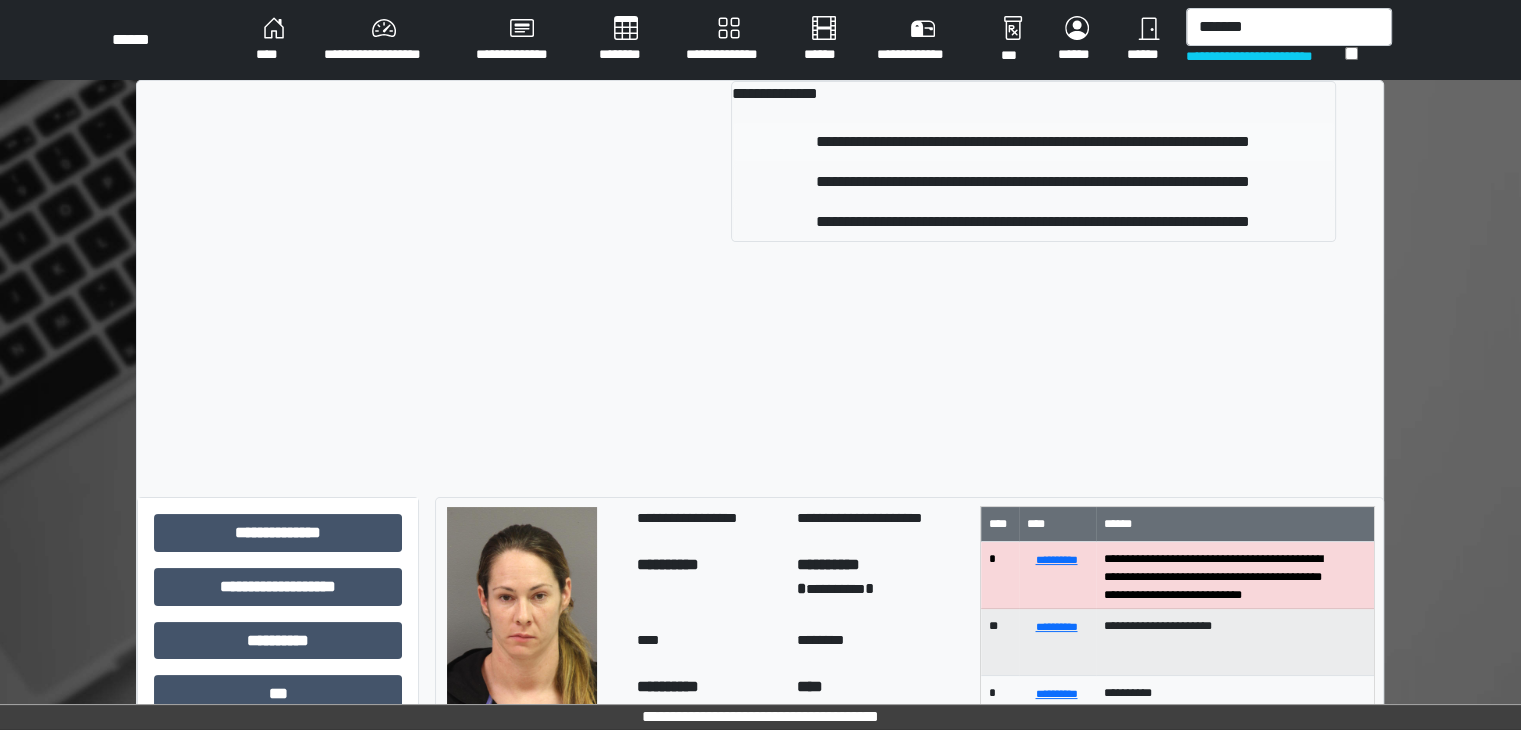 type 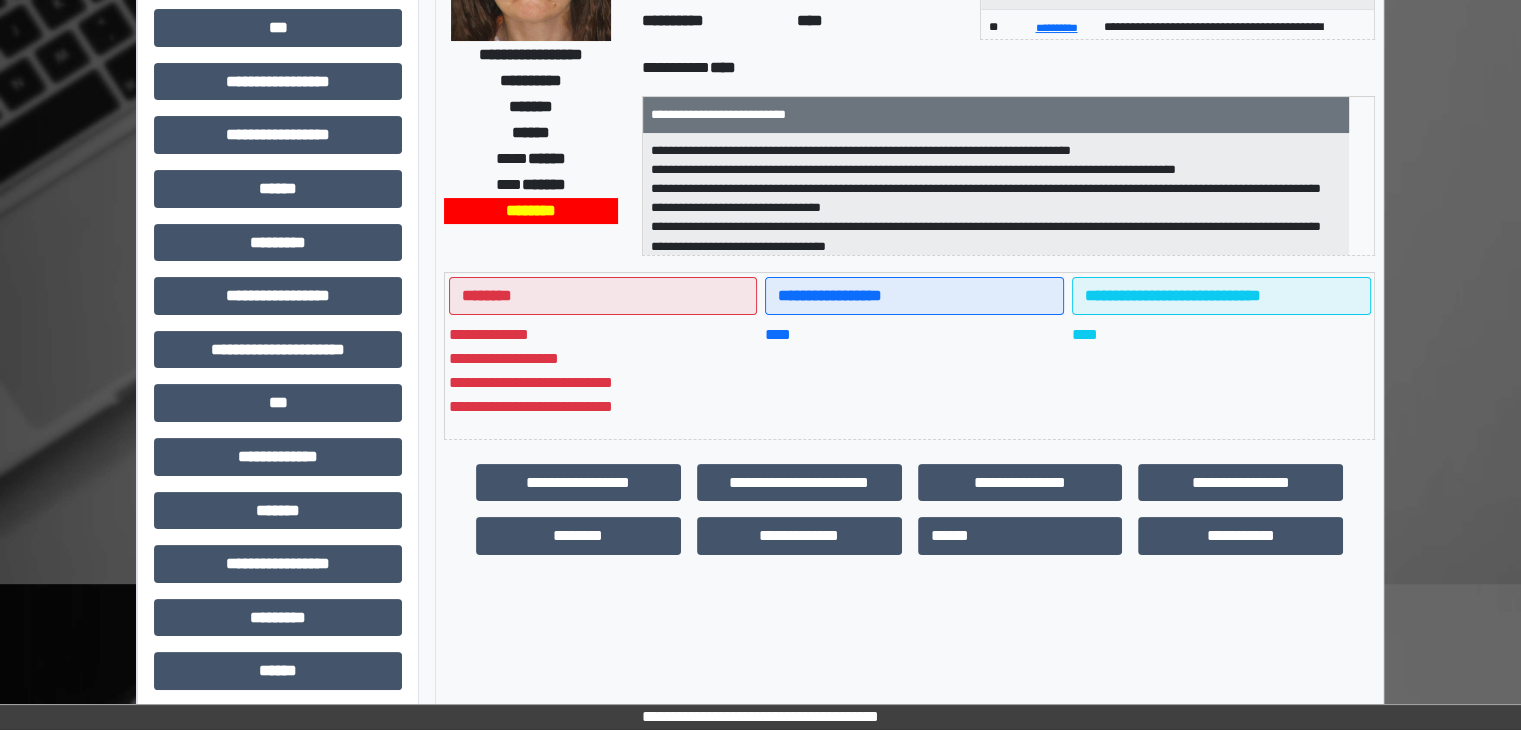scroll, scrollTop: 300, scrollLeft: 0, axis: vertical 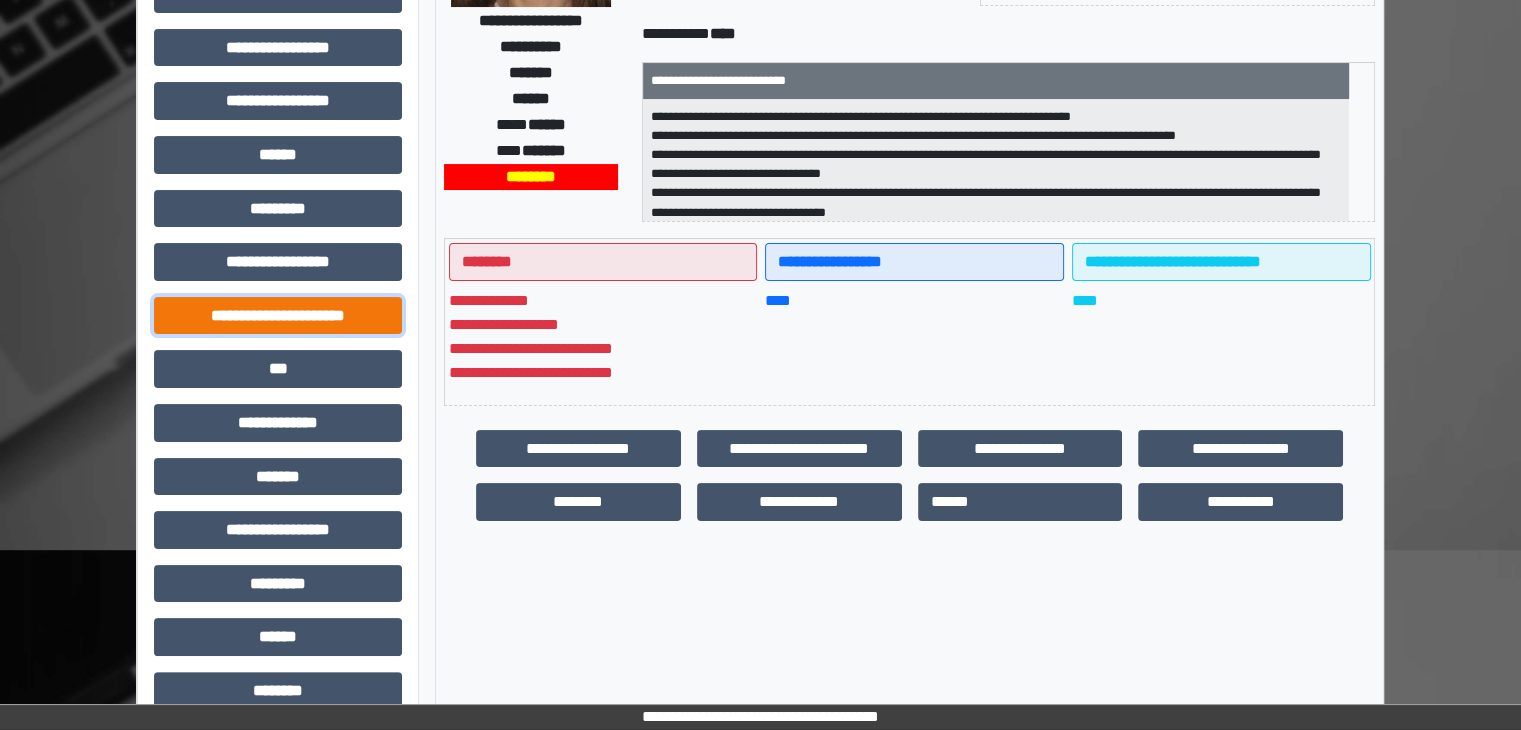 click on "**********" at bounding box center (278, 316) 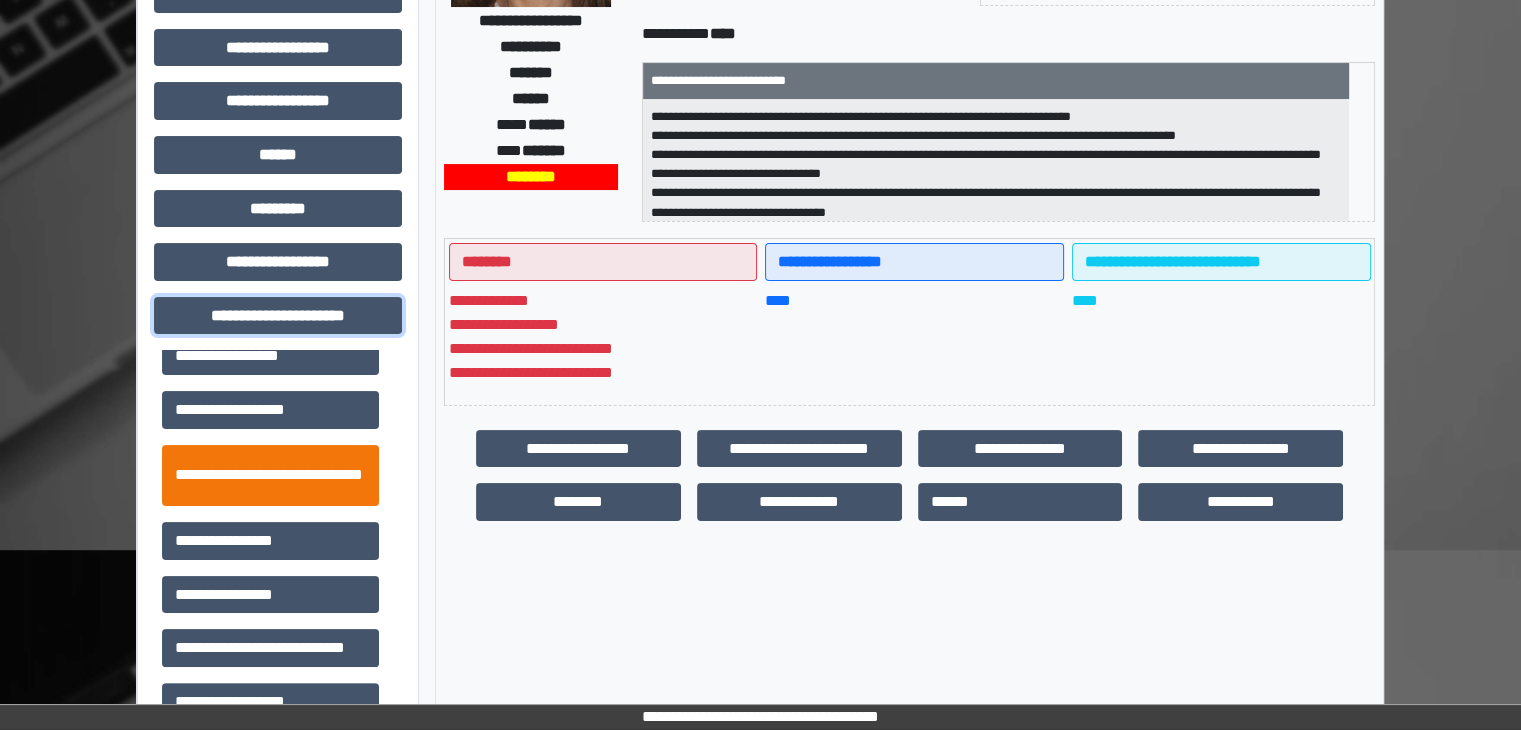 scroll, scrollTop: 42, scrollLeft: 0, axis: vertical 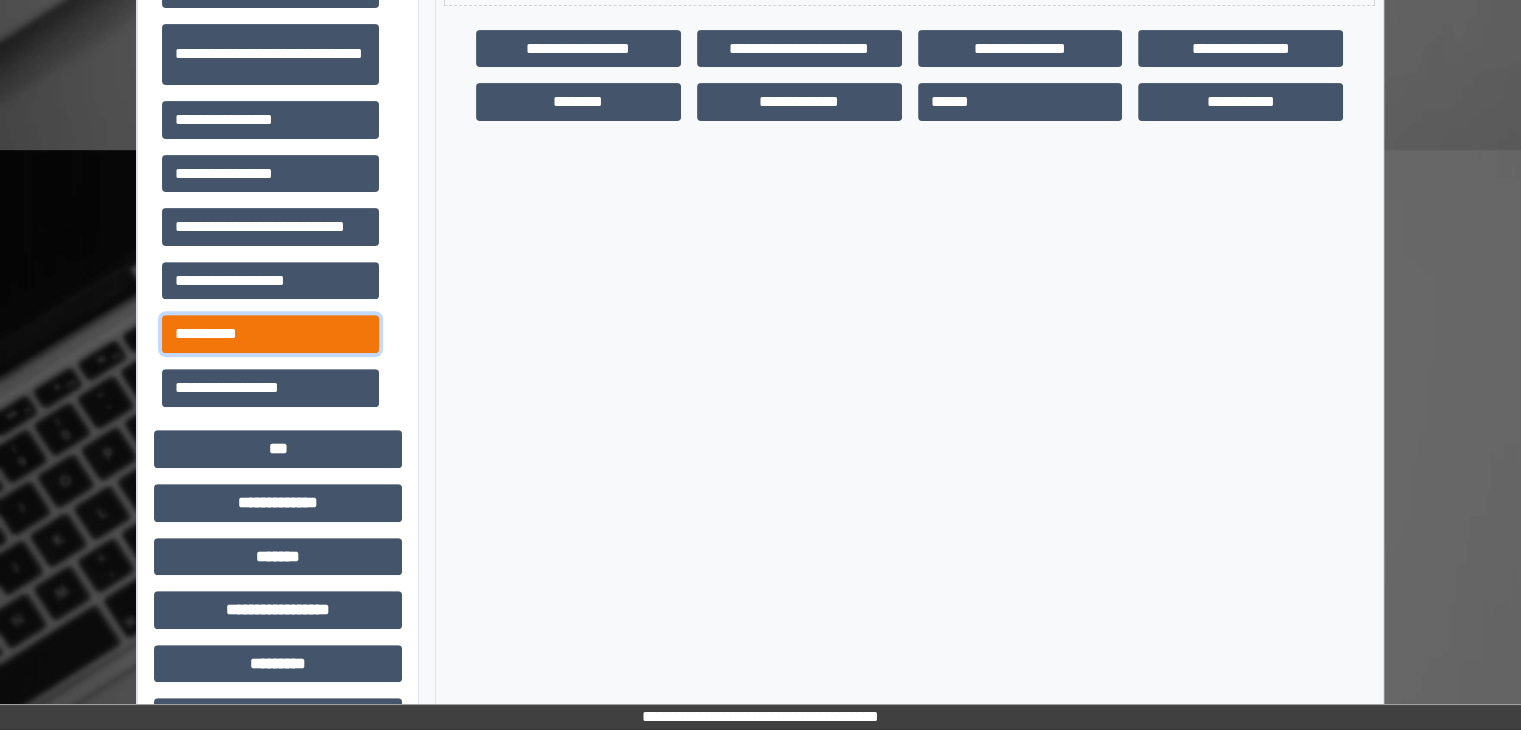 click on "**********" at bounding box center (270, 334) 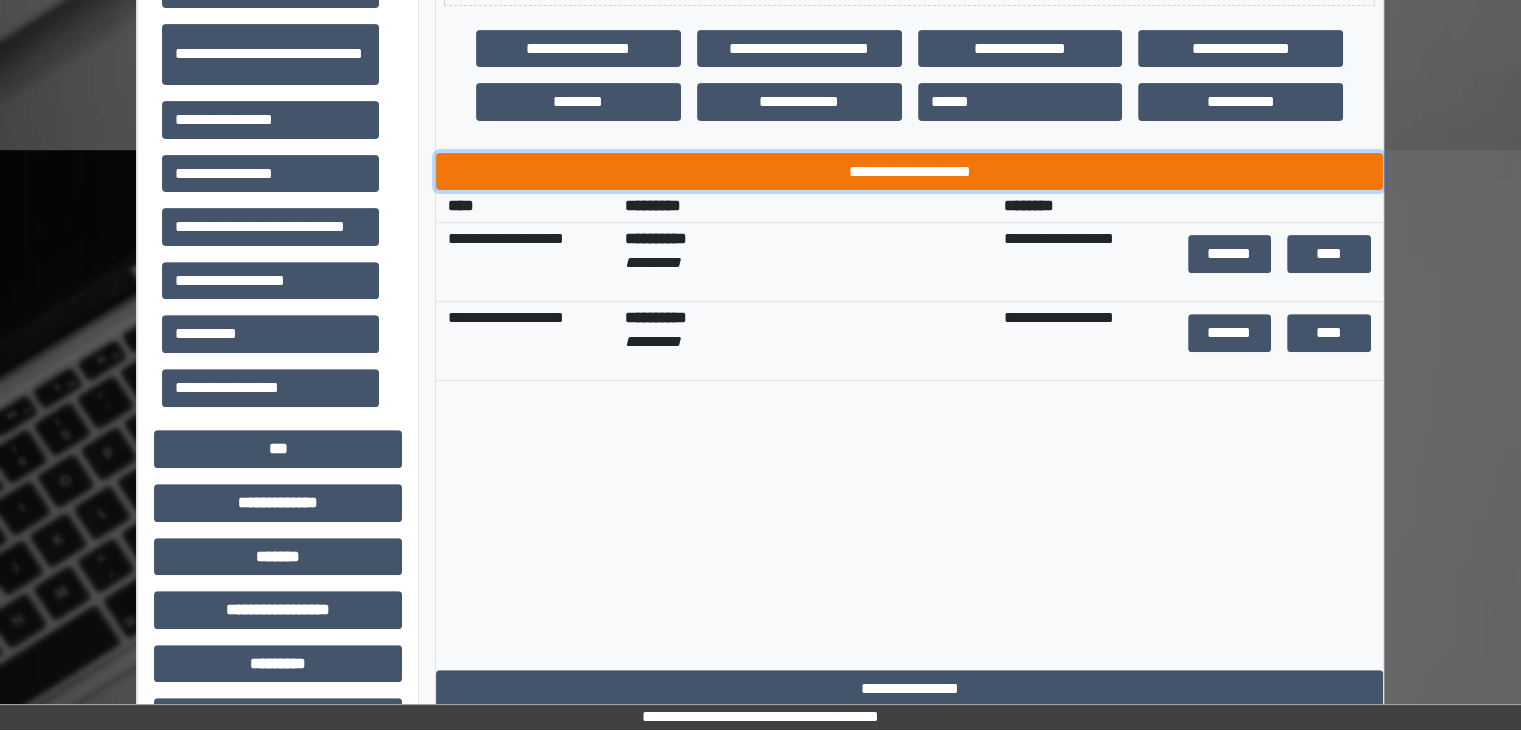click on "**********" at bounding box center (909, 172) 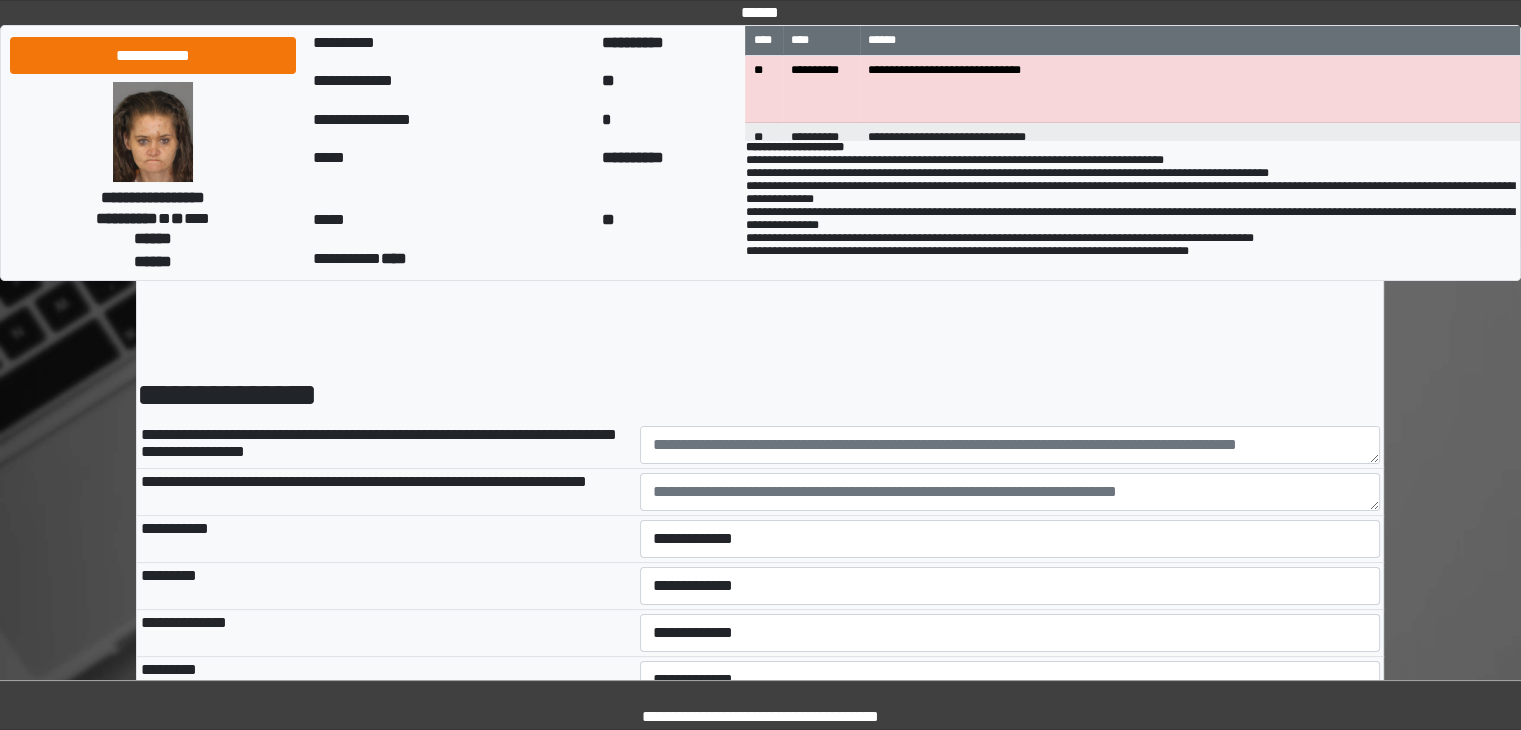 scroll, scrollTop: 0, scrollLeft: 0, axis: both 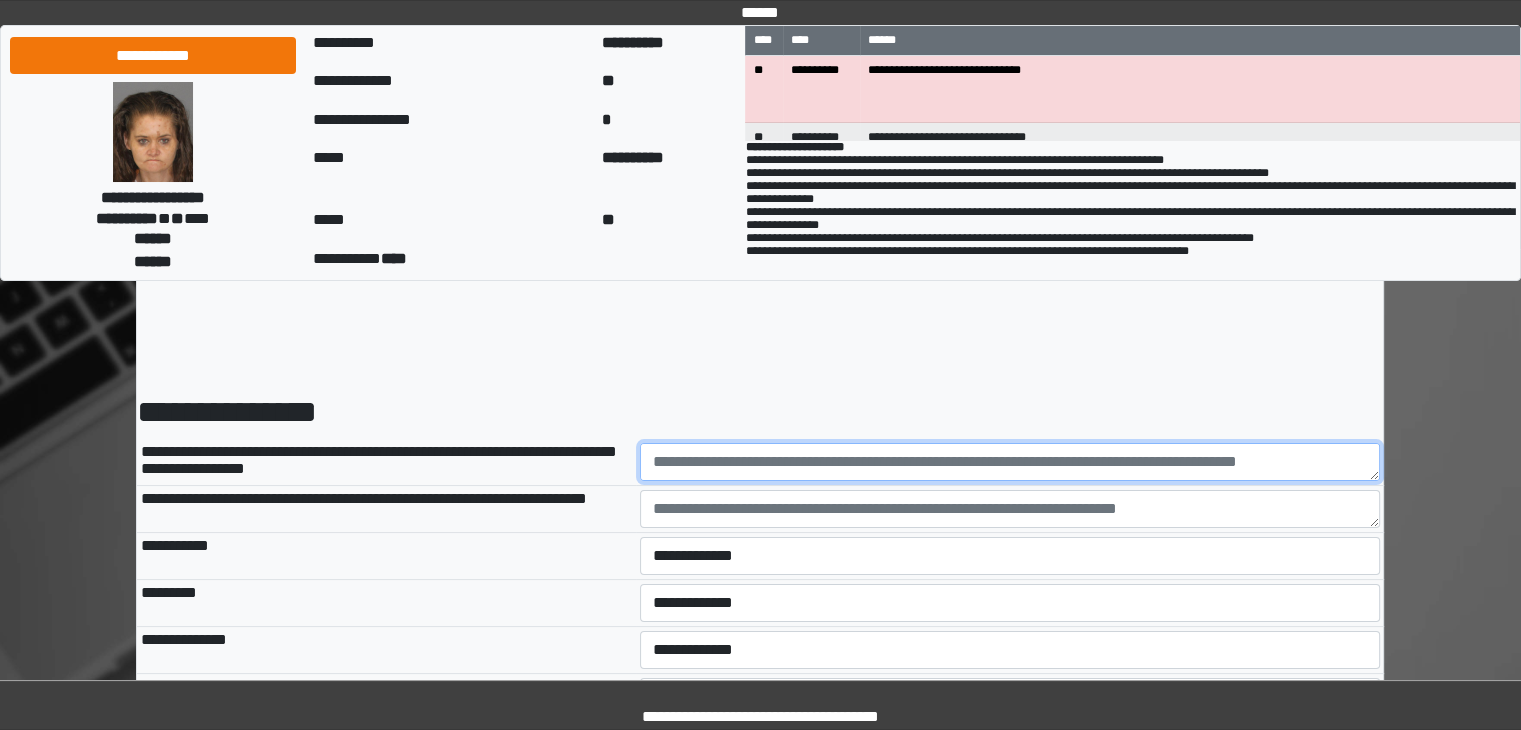 click at bounding box center (1010, 462) 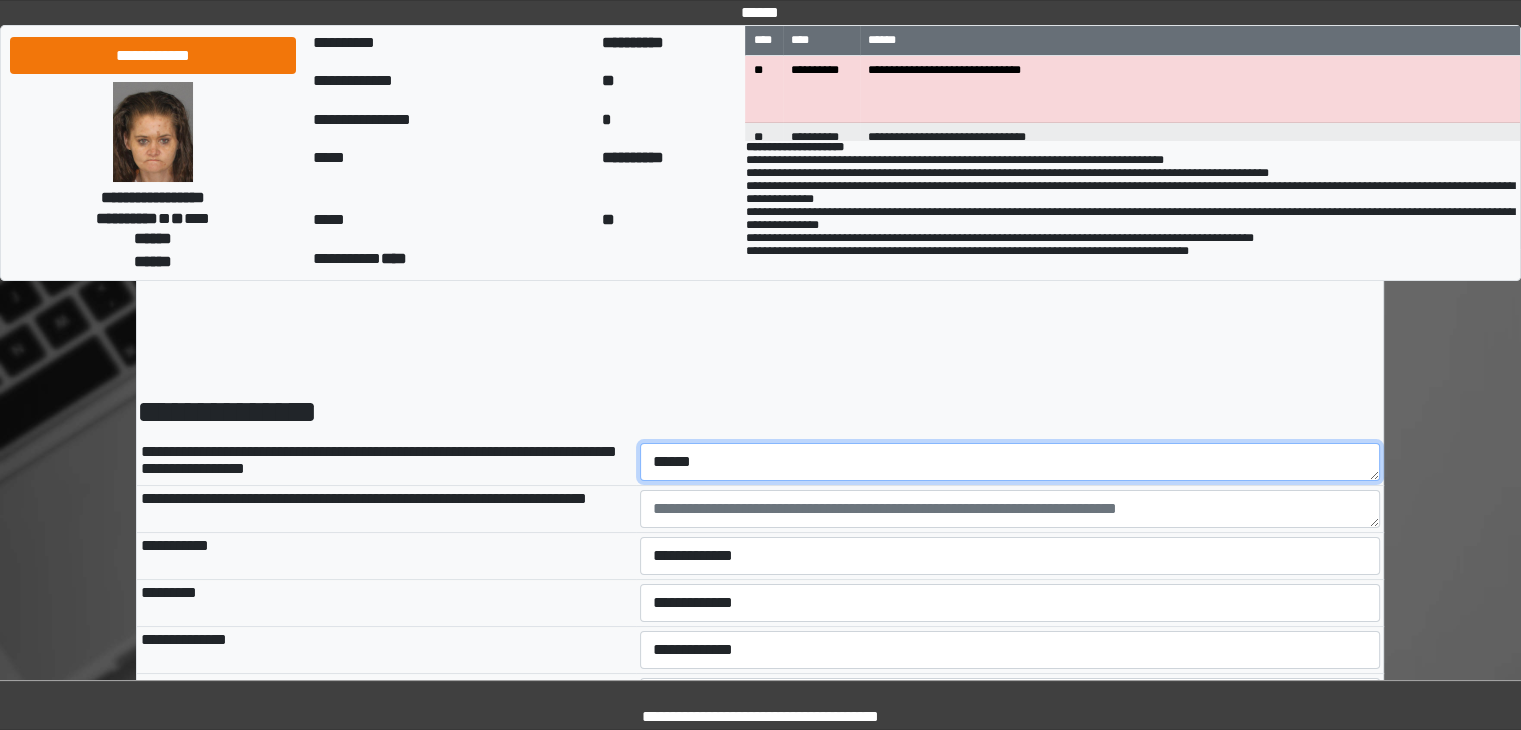 type on "*****" 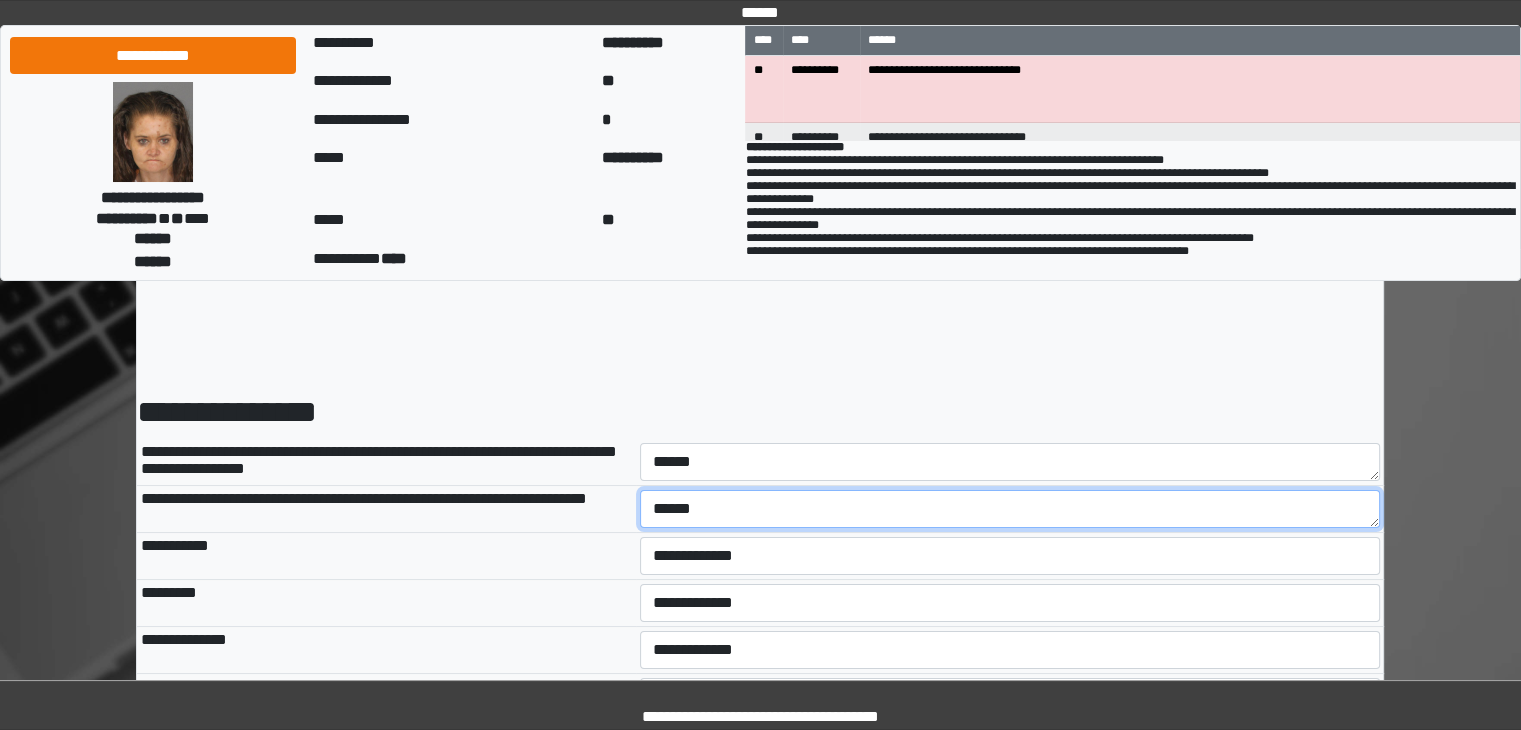 drag, startPoint x: 708, startPoint y: 506, endPoint x: 549, endPoint y: 501, distance: 159.0786 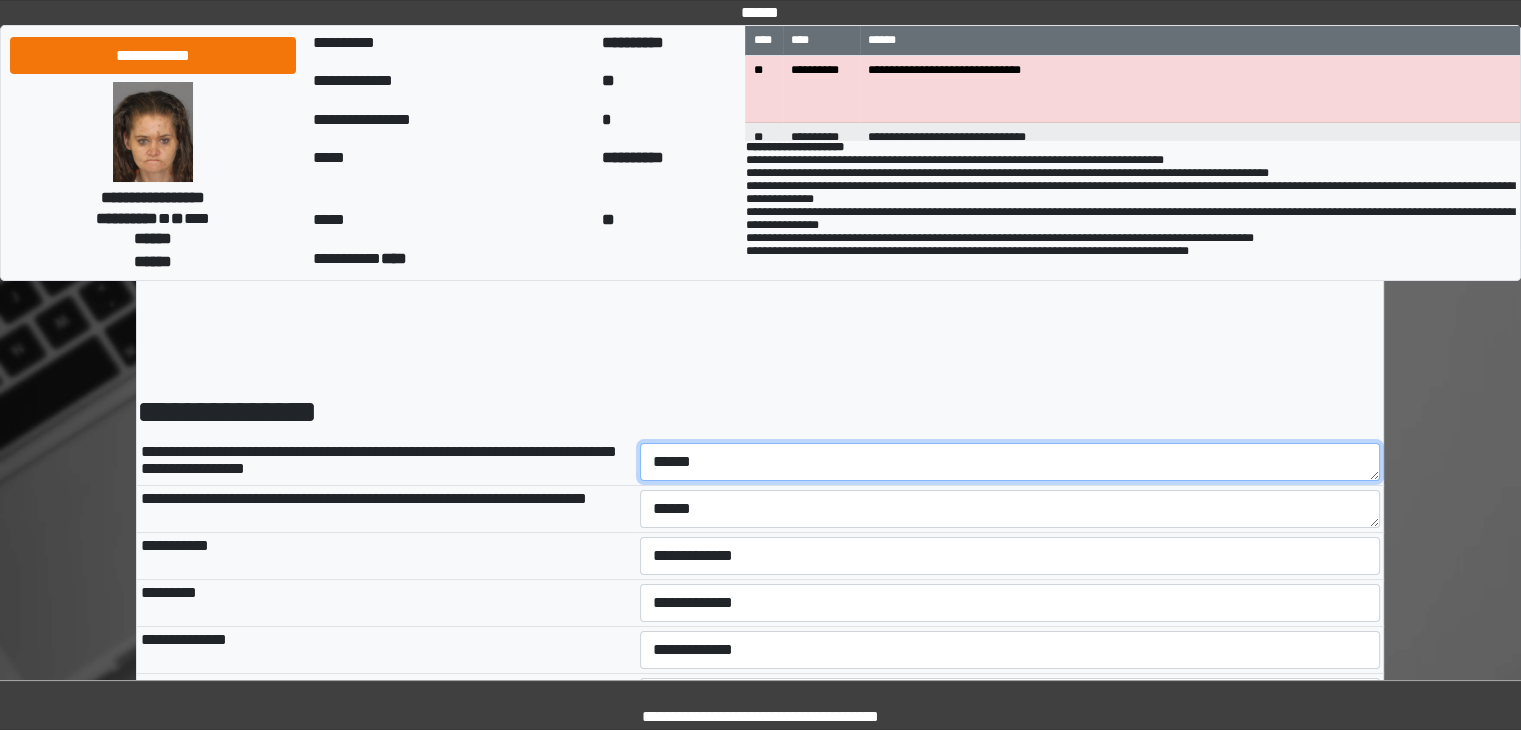 drag, startPoint x: 737, startPoint y: 479, endPoint x: 401, endPoint y: 453, distance: 337.00446 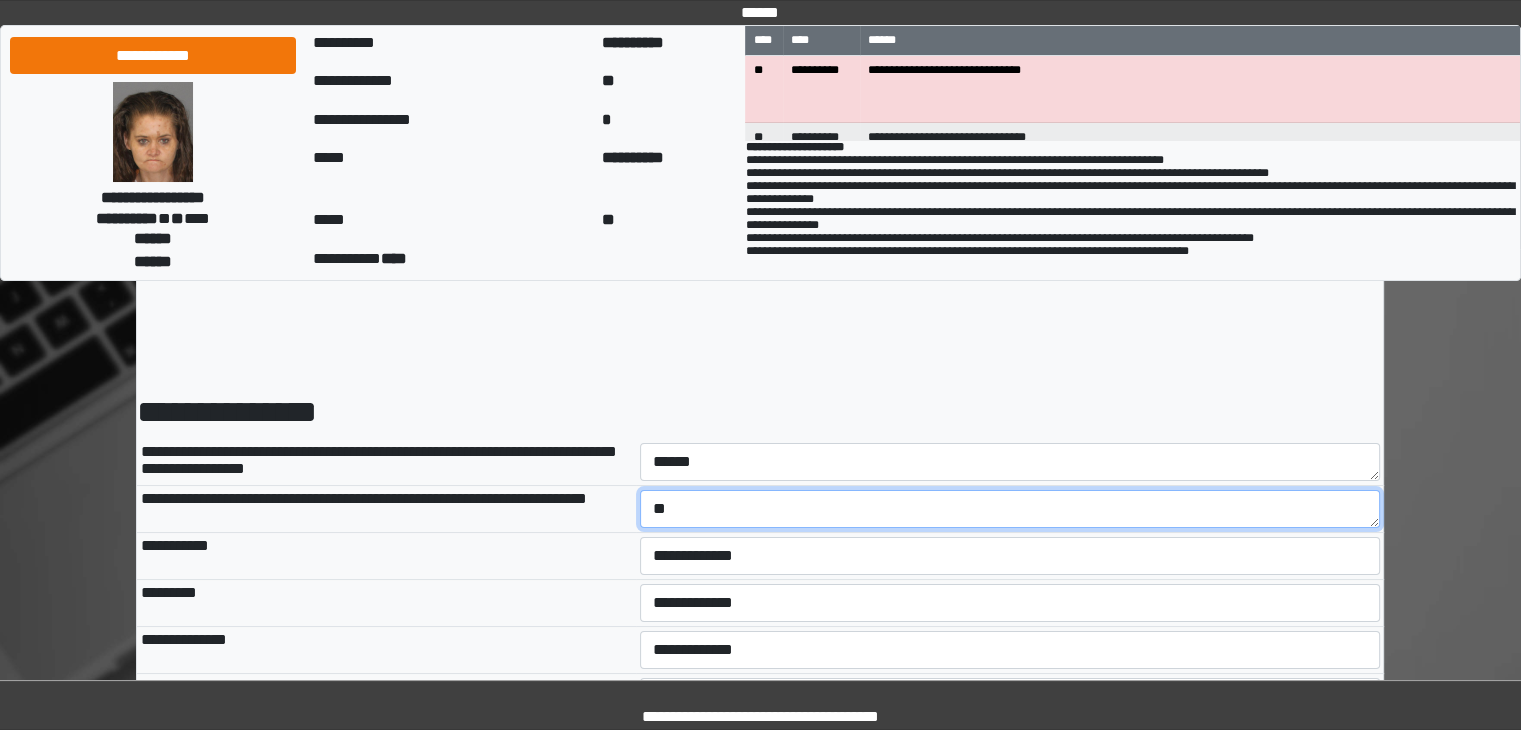 type on "*" 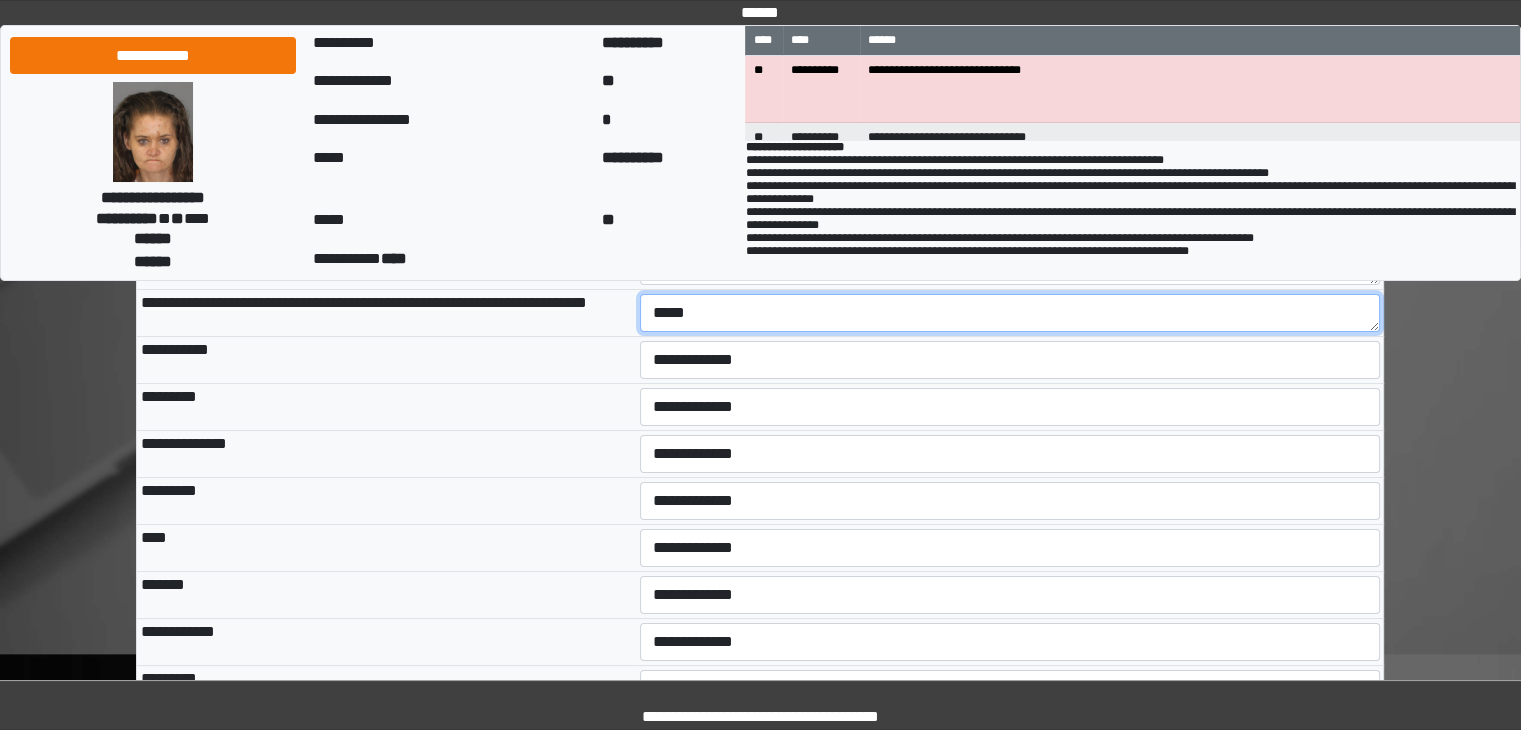 scroll, scrollTop: 200, scrollLeft: 0, axis: vertical 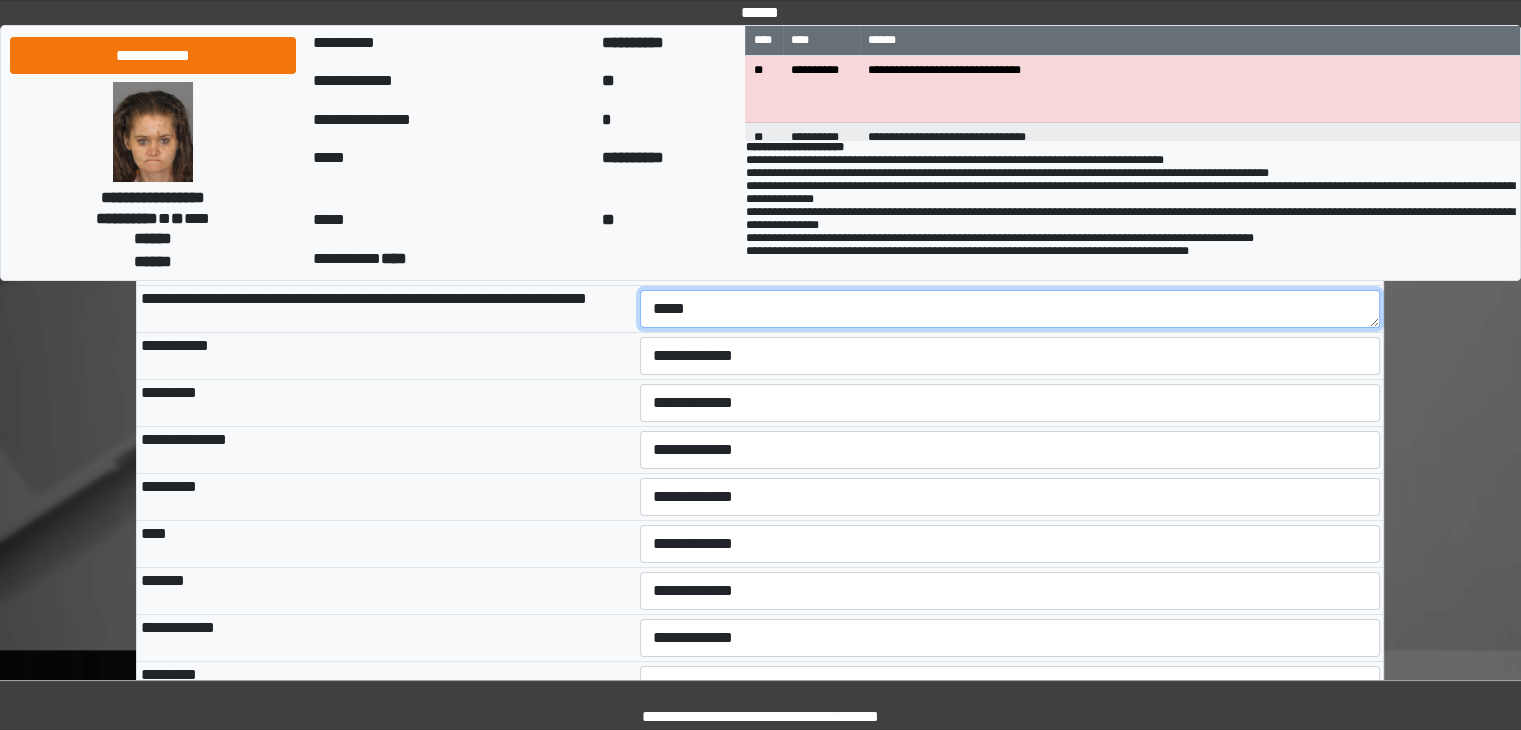 type on "*****" 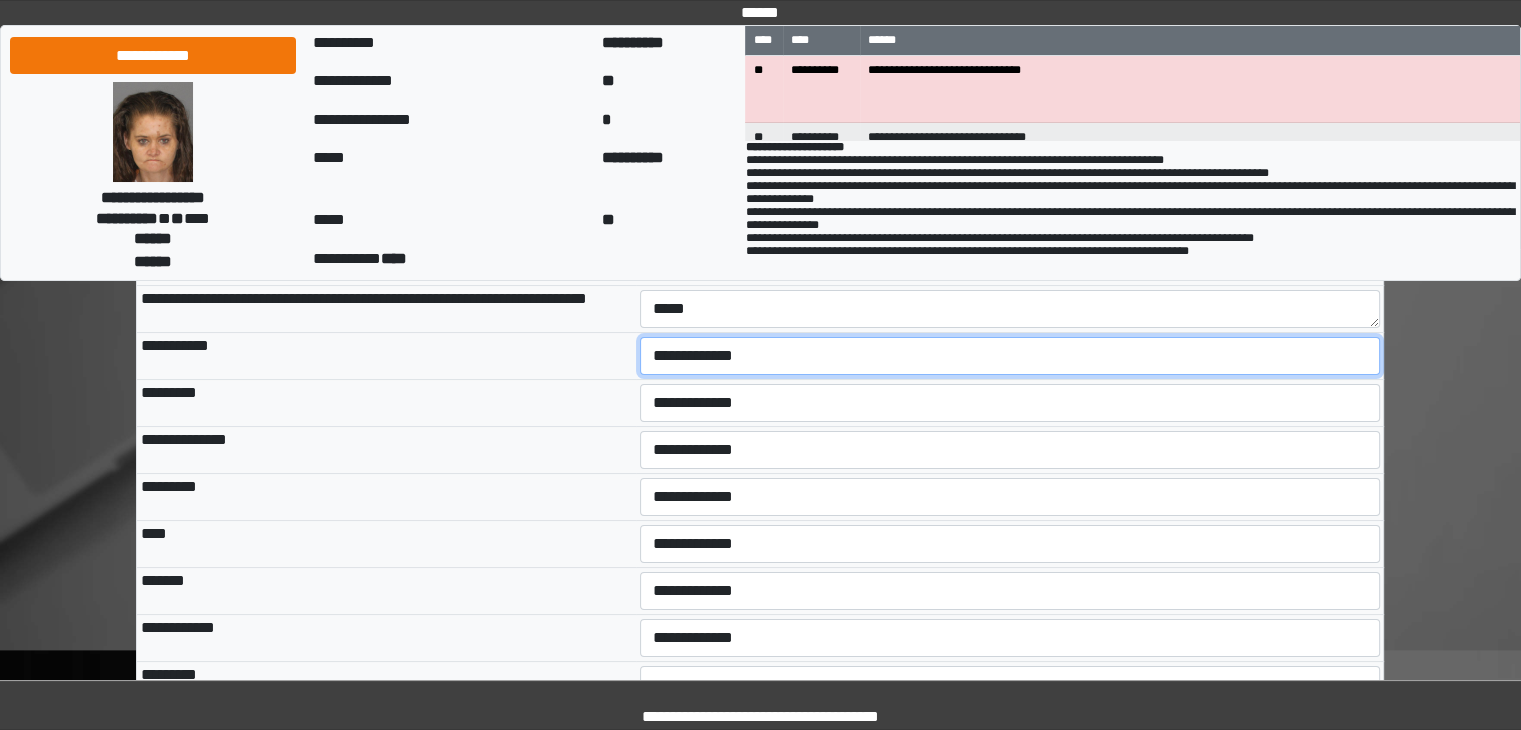 click on "**********" at bounding box center [1010, 356] 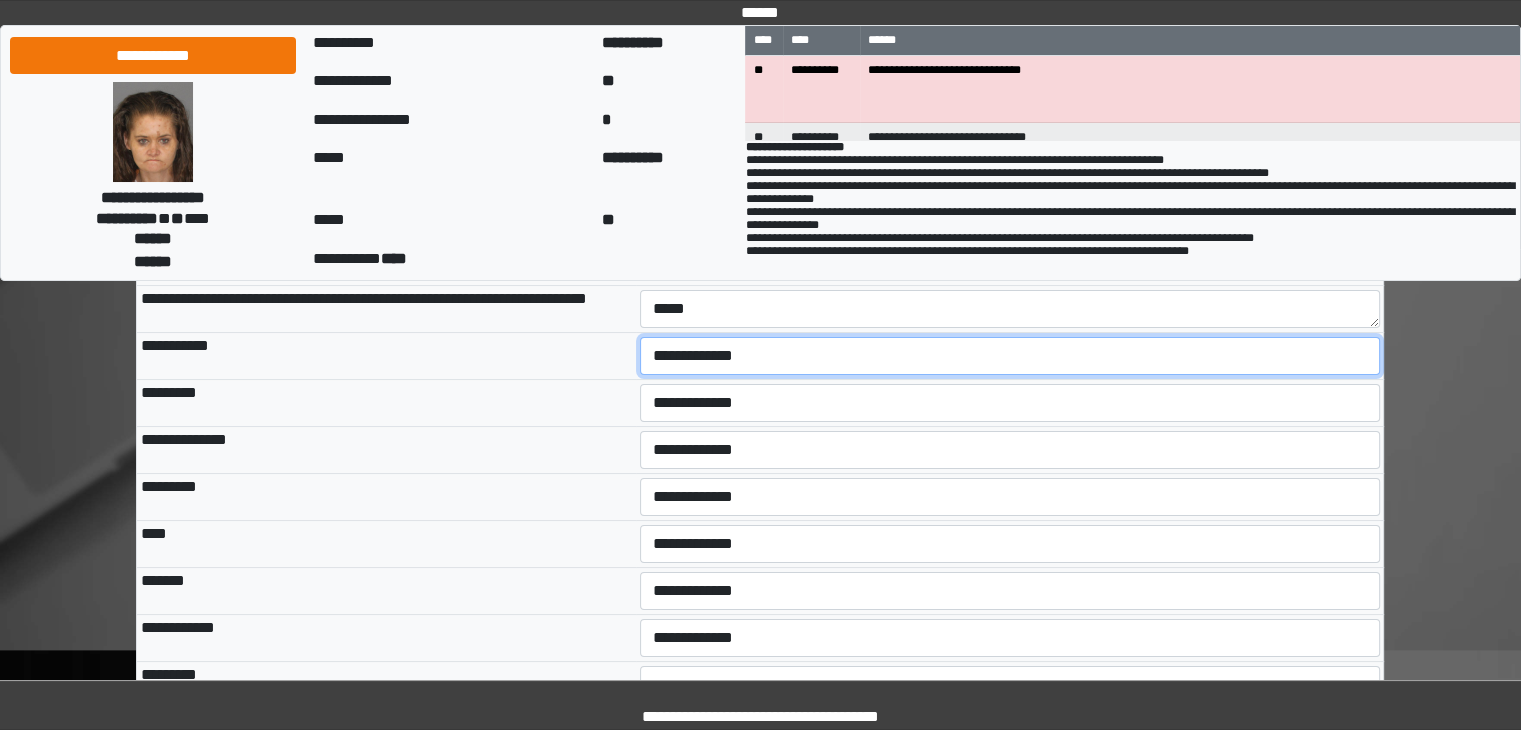 select on "***" 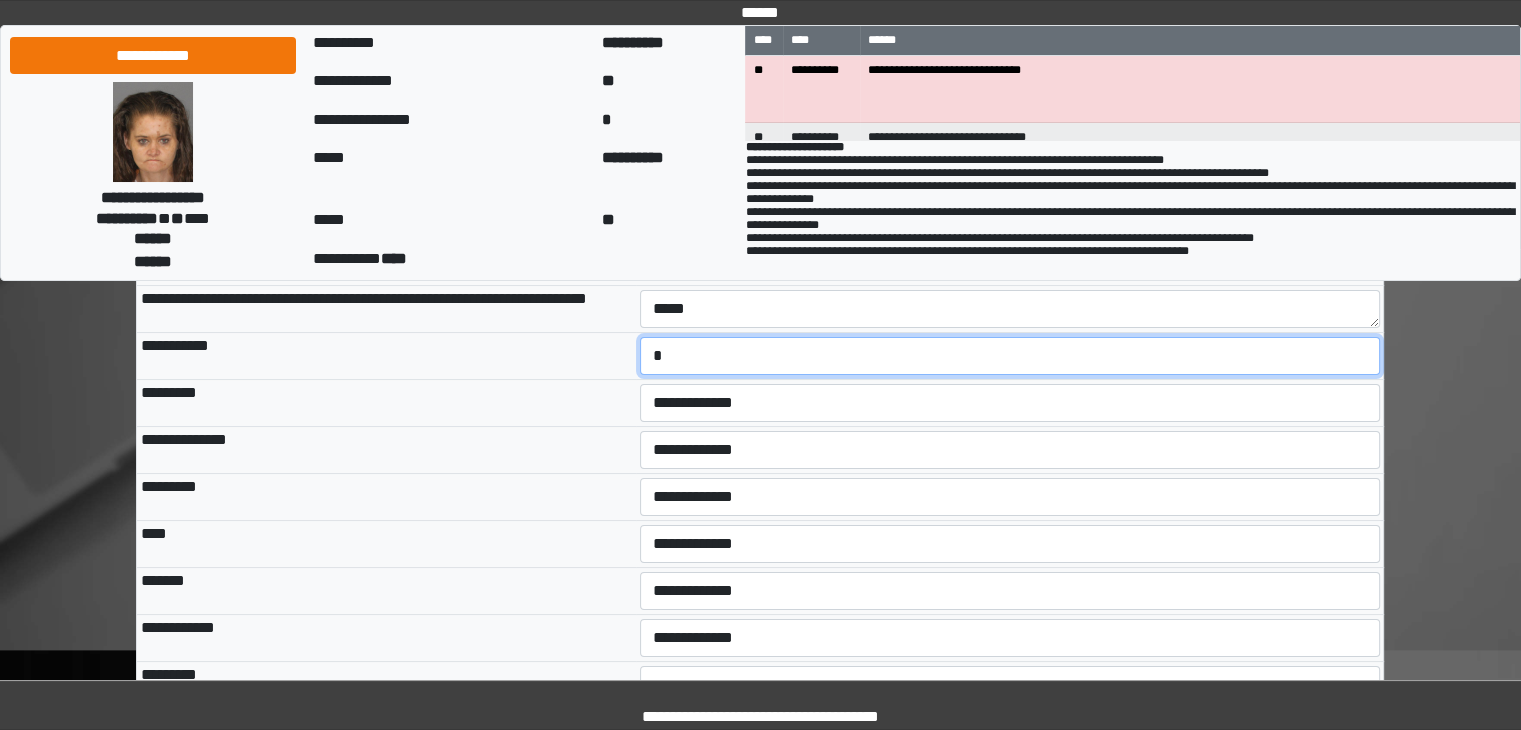 click on "**********" at bounding box center [1010, 356] 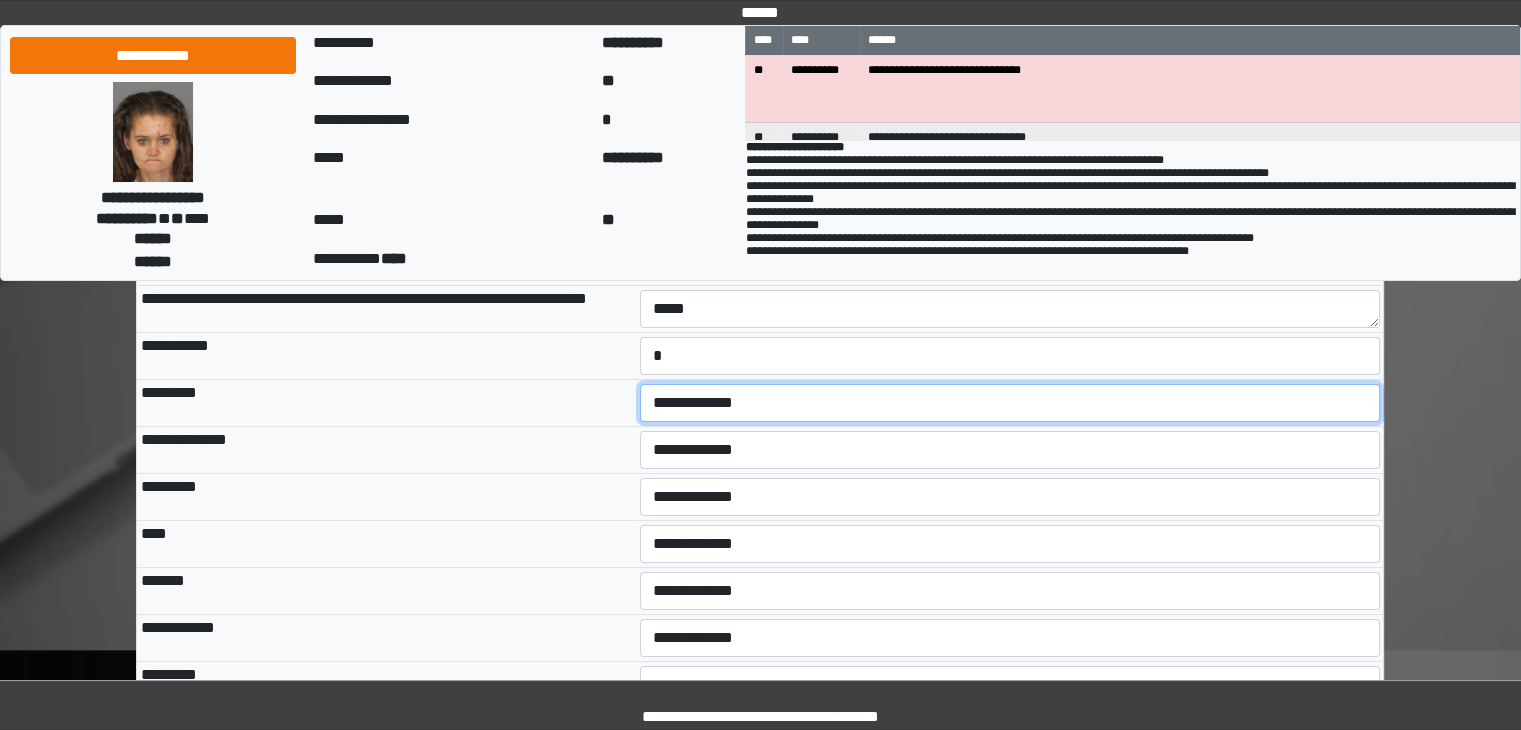 click on "**********" at bounding box center (1010, 403) 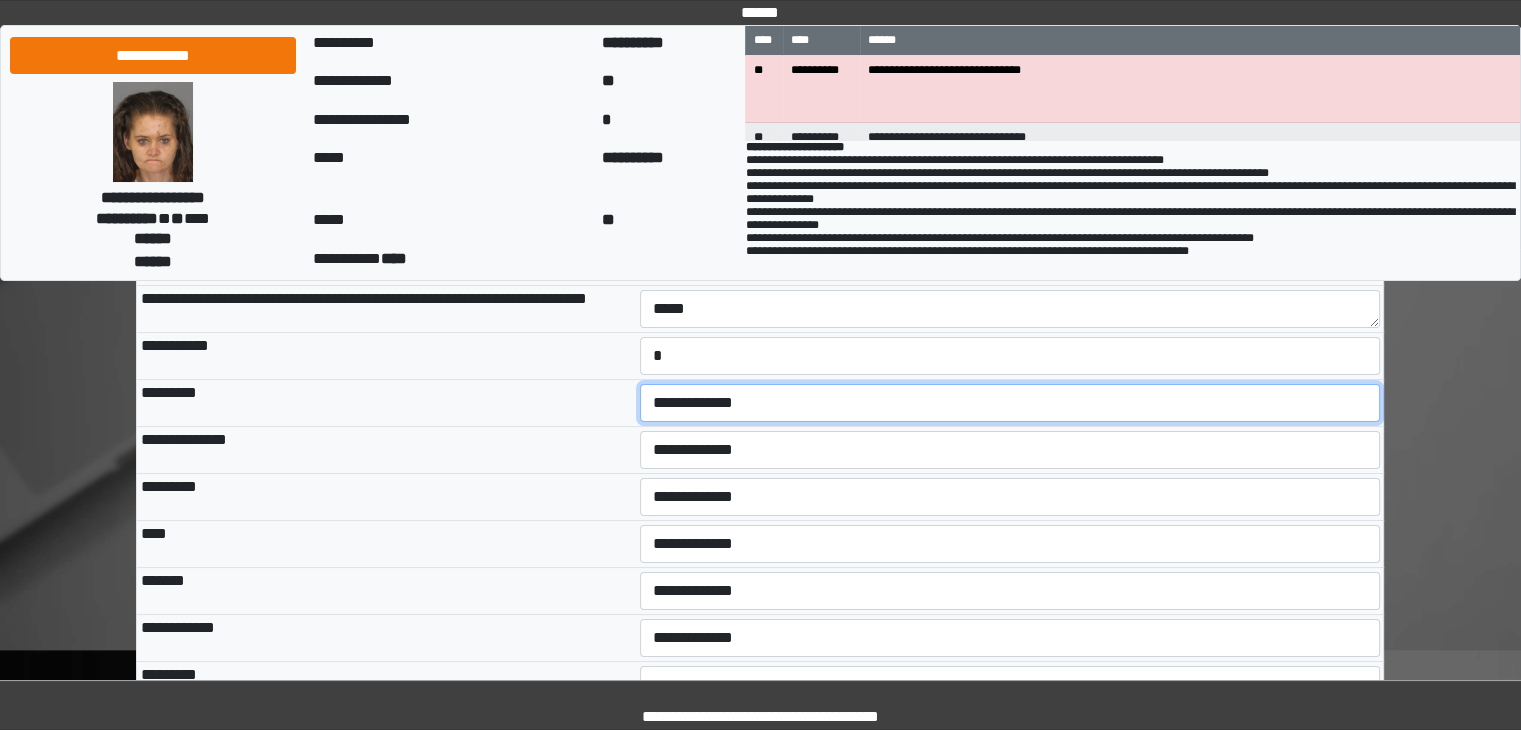select on "*" 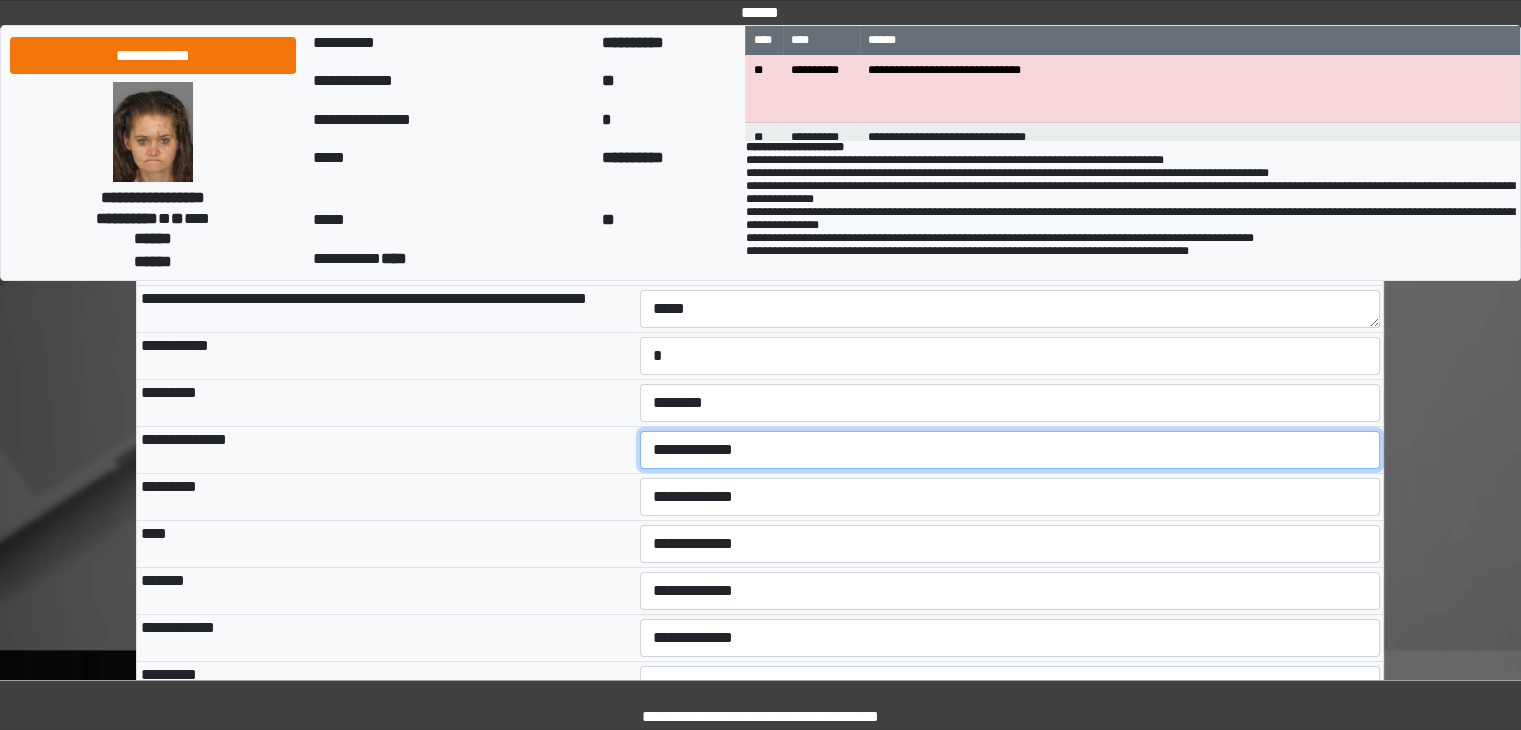 click on "**********" at bounding box center [1010, 450] 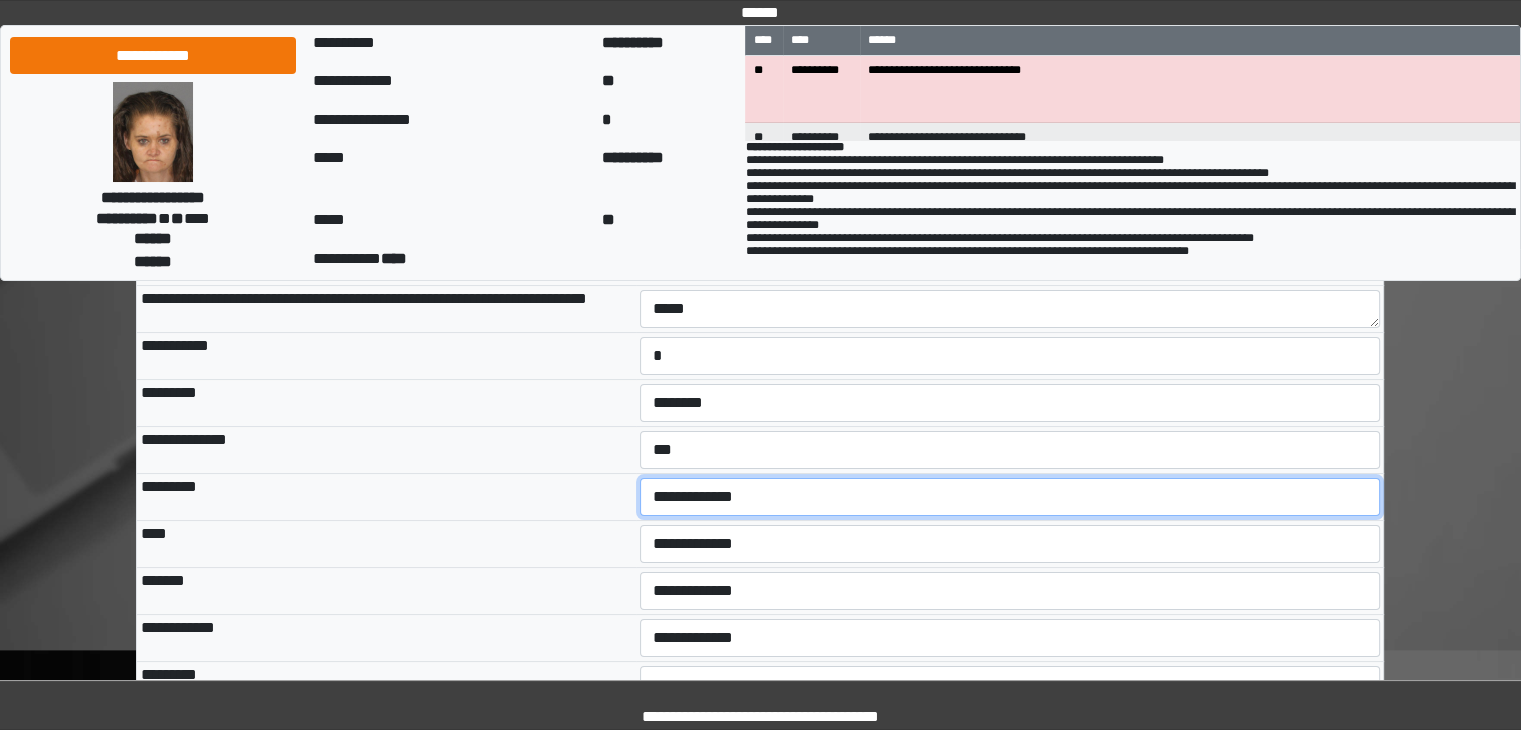 click on "**********" at bounding box center (1010, 497) 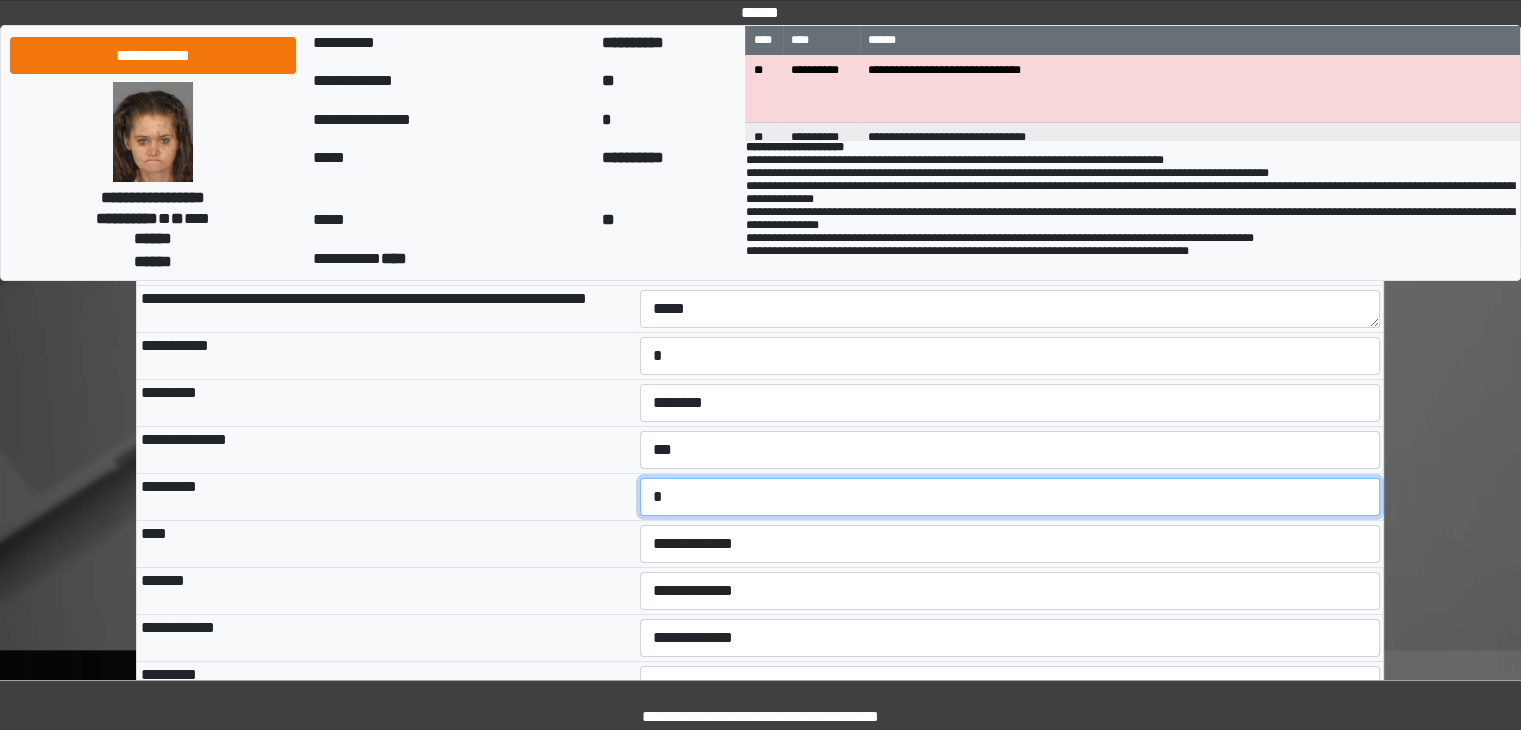 click on "**********" at bounding box center [1010, 497] 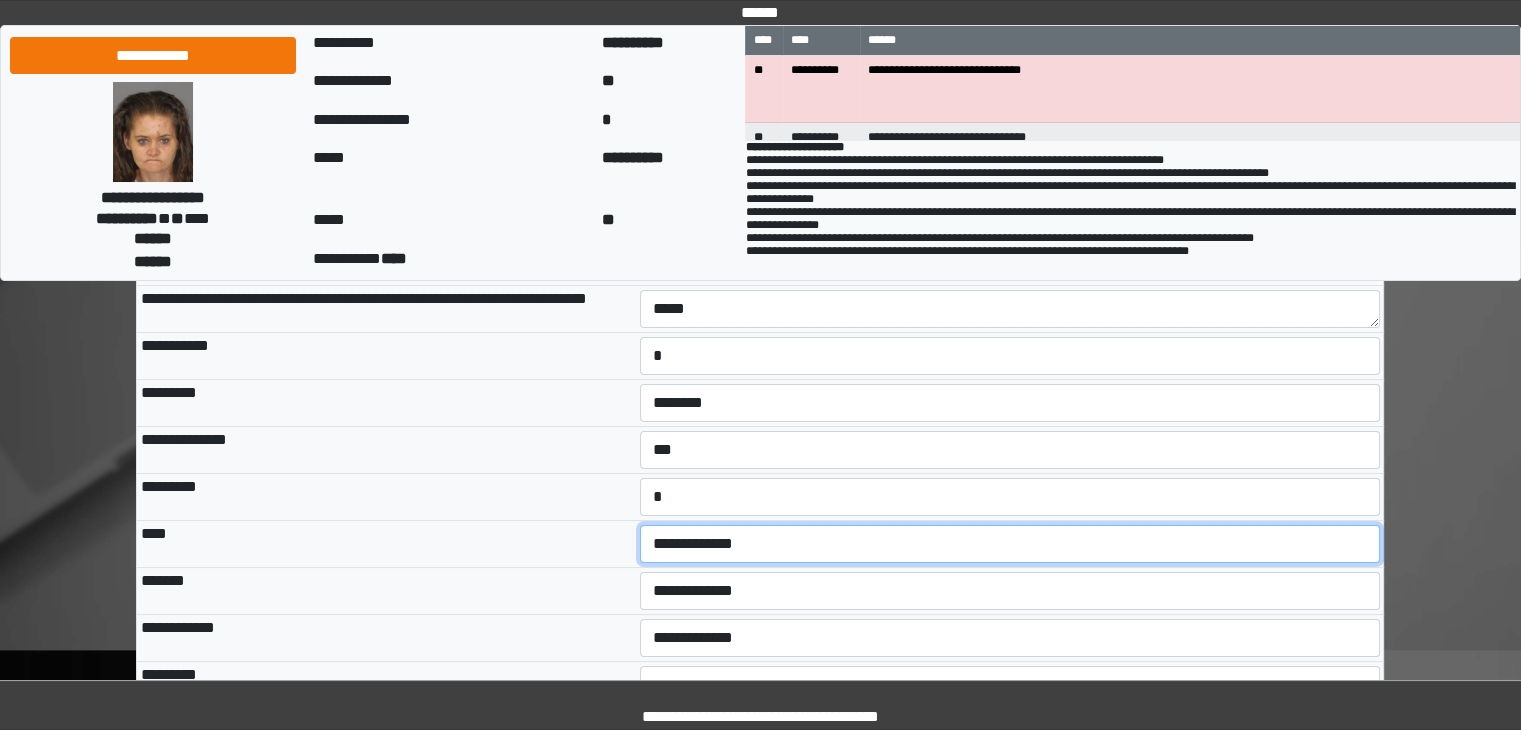 click on "**********" at bounding box center (1010, 544) 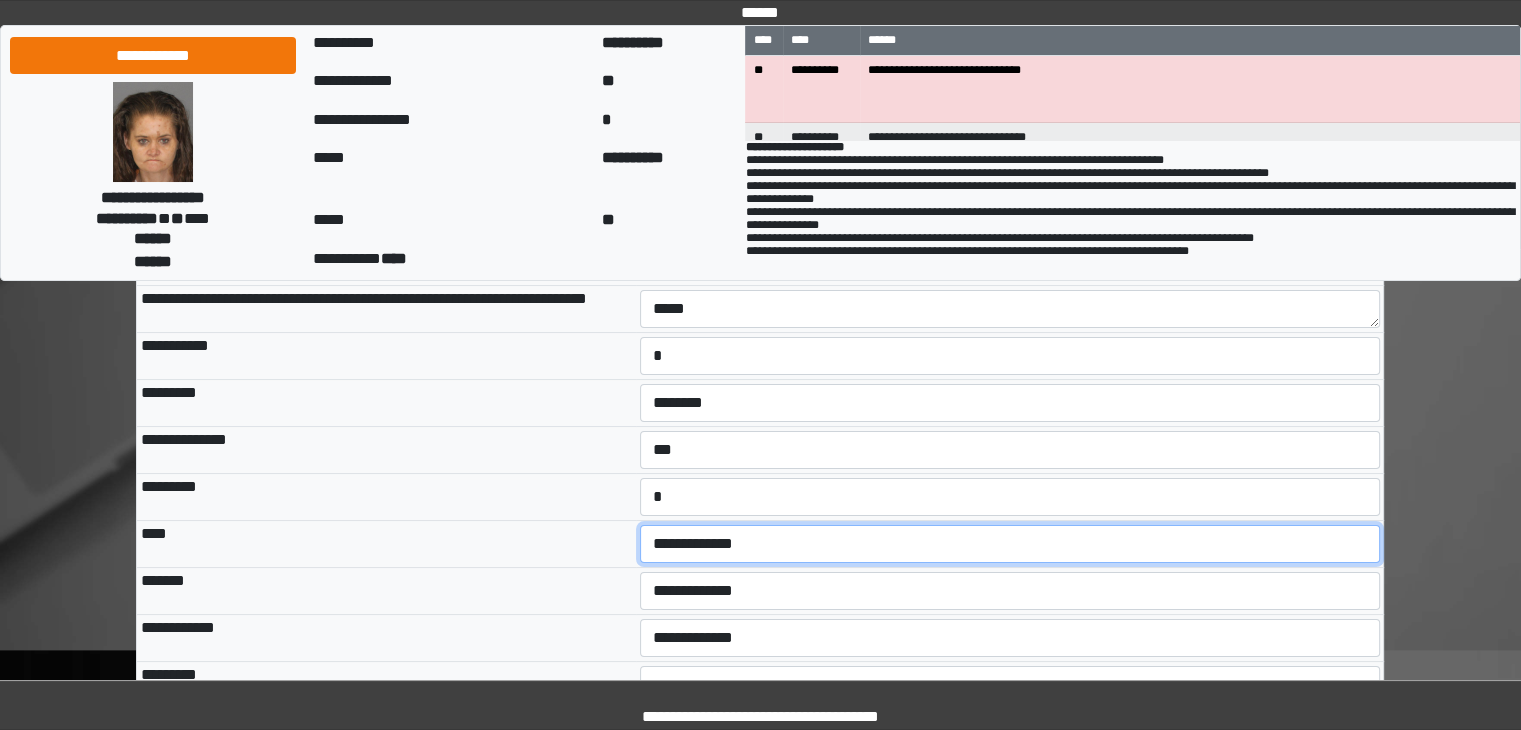 select on "***" 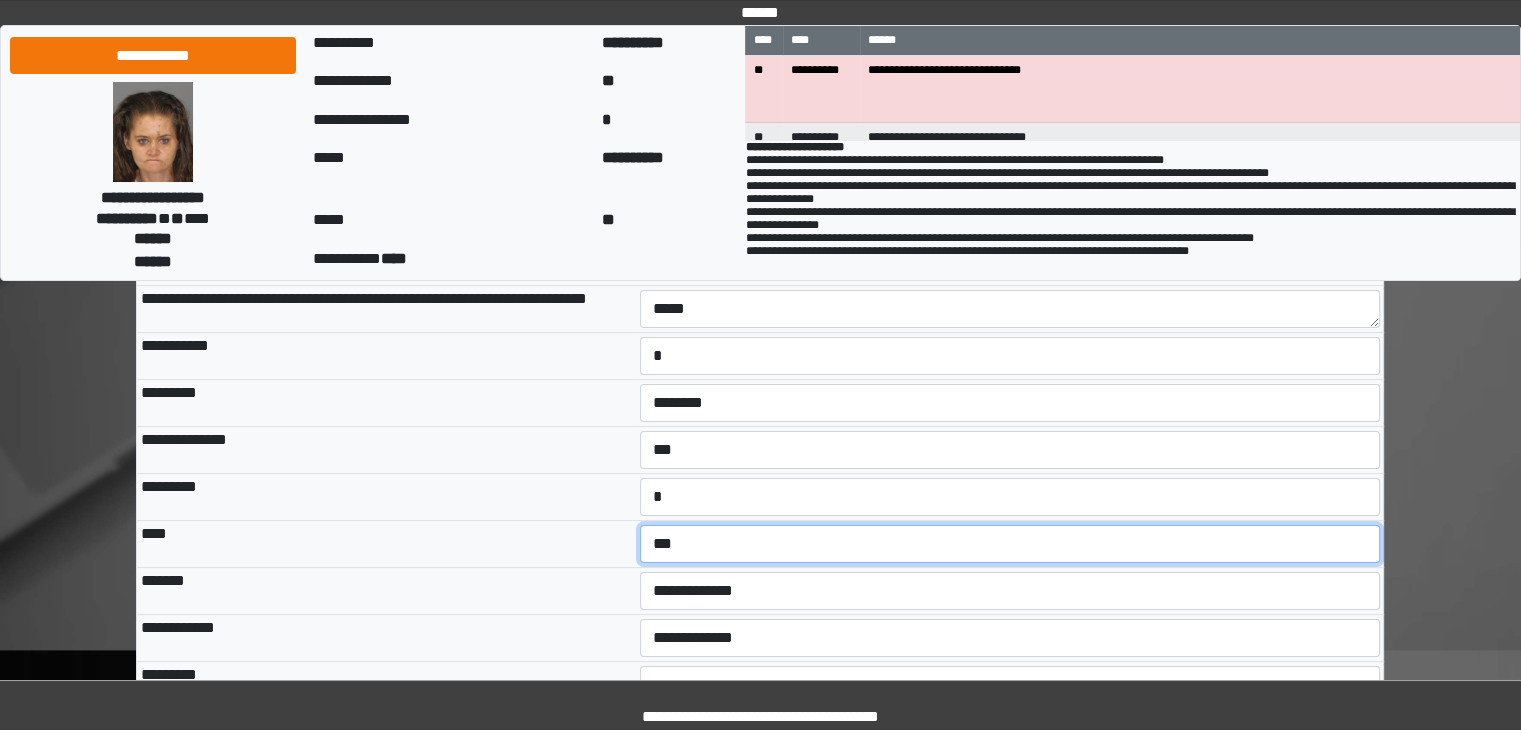 click on "**********" at bounding box center [1010, 544] 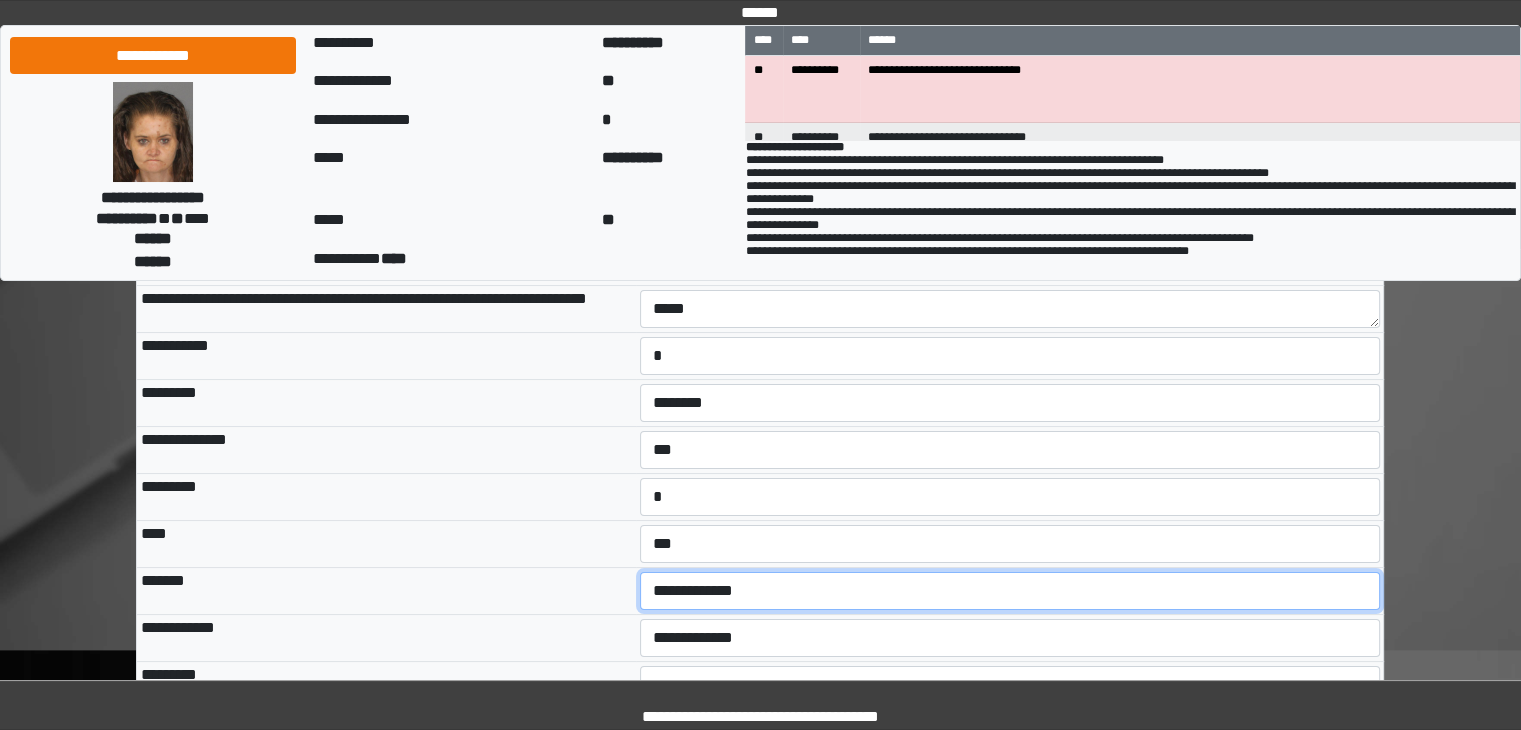 click on "**********" at bounding box center (1010, 591) 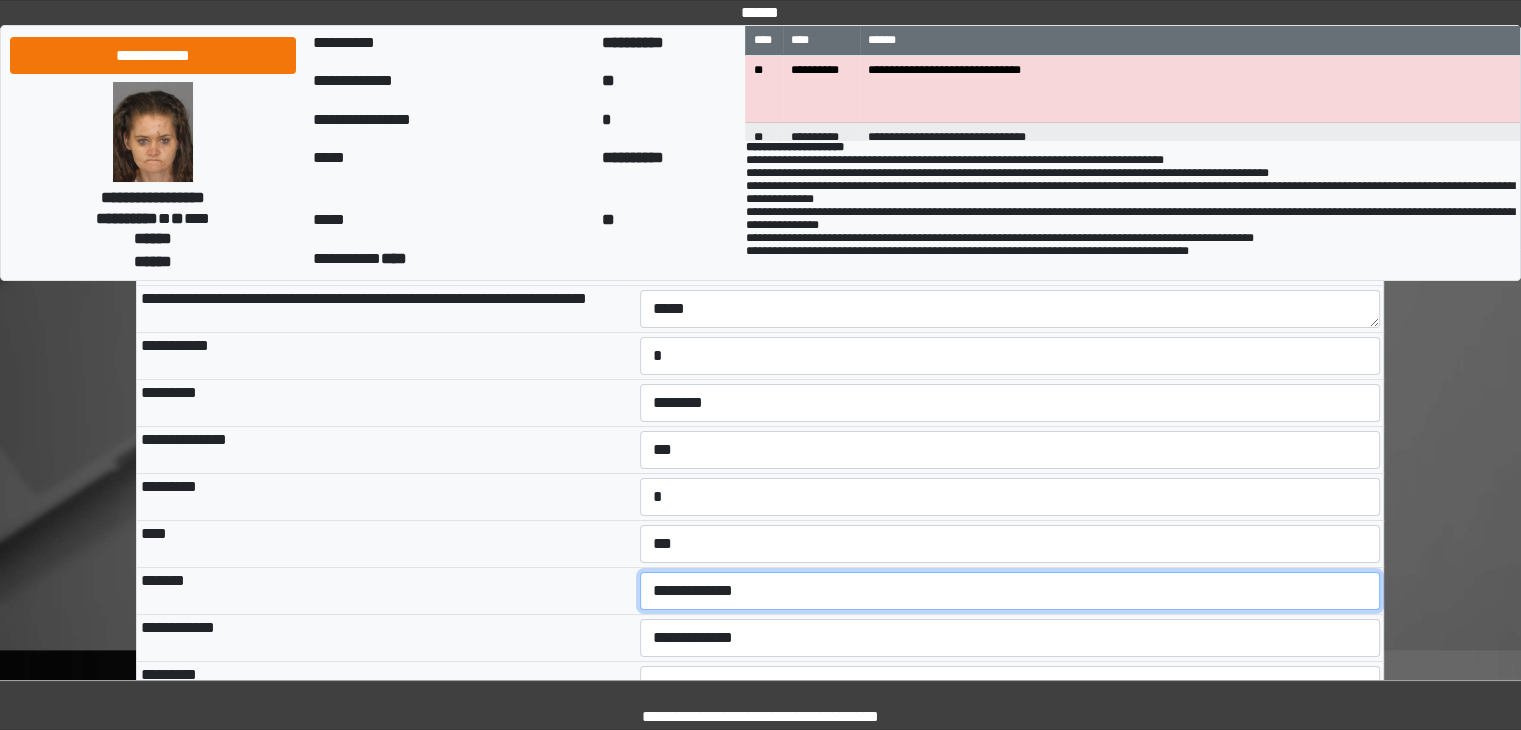 select on "***" 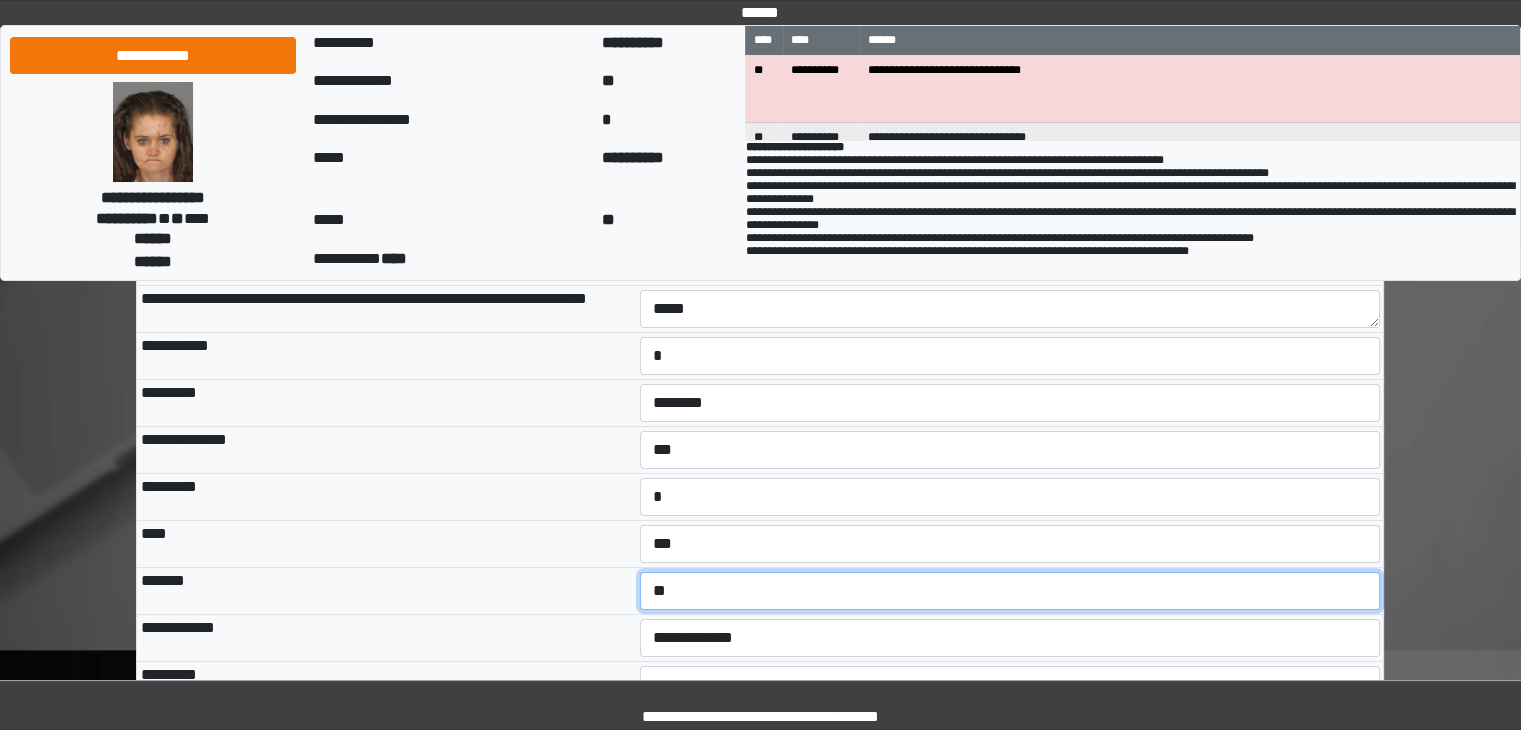 click on "**********" at bounding box center [1010, 591] 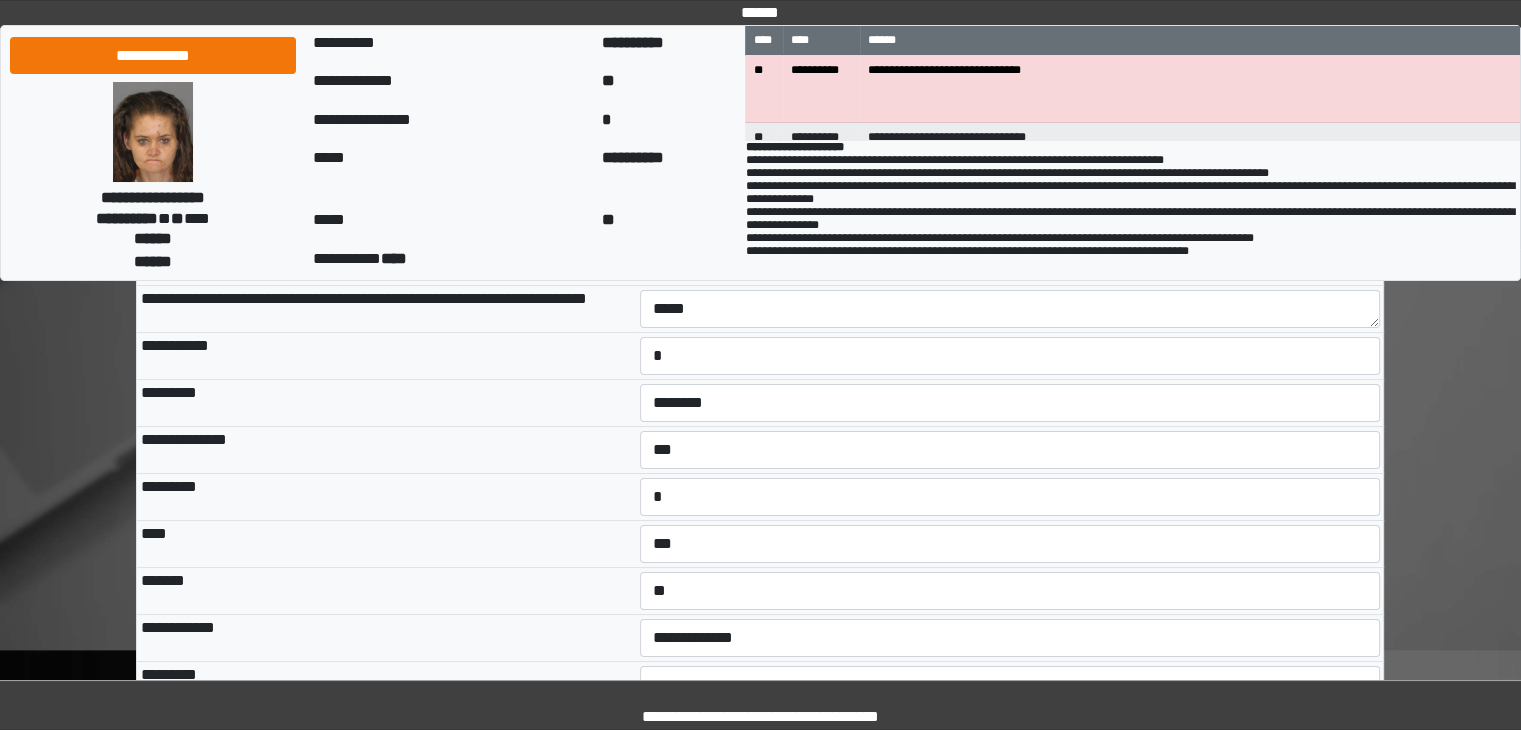 click on "****" at bounding box center [386, 543] 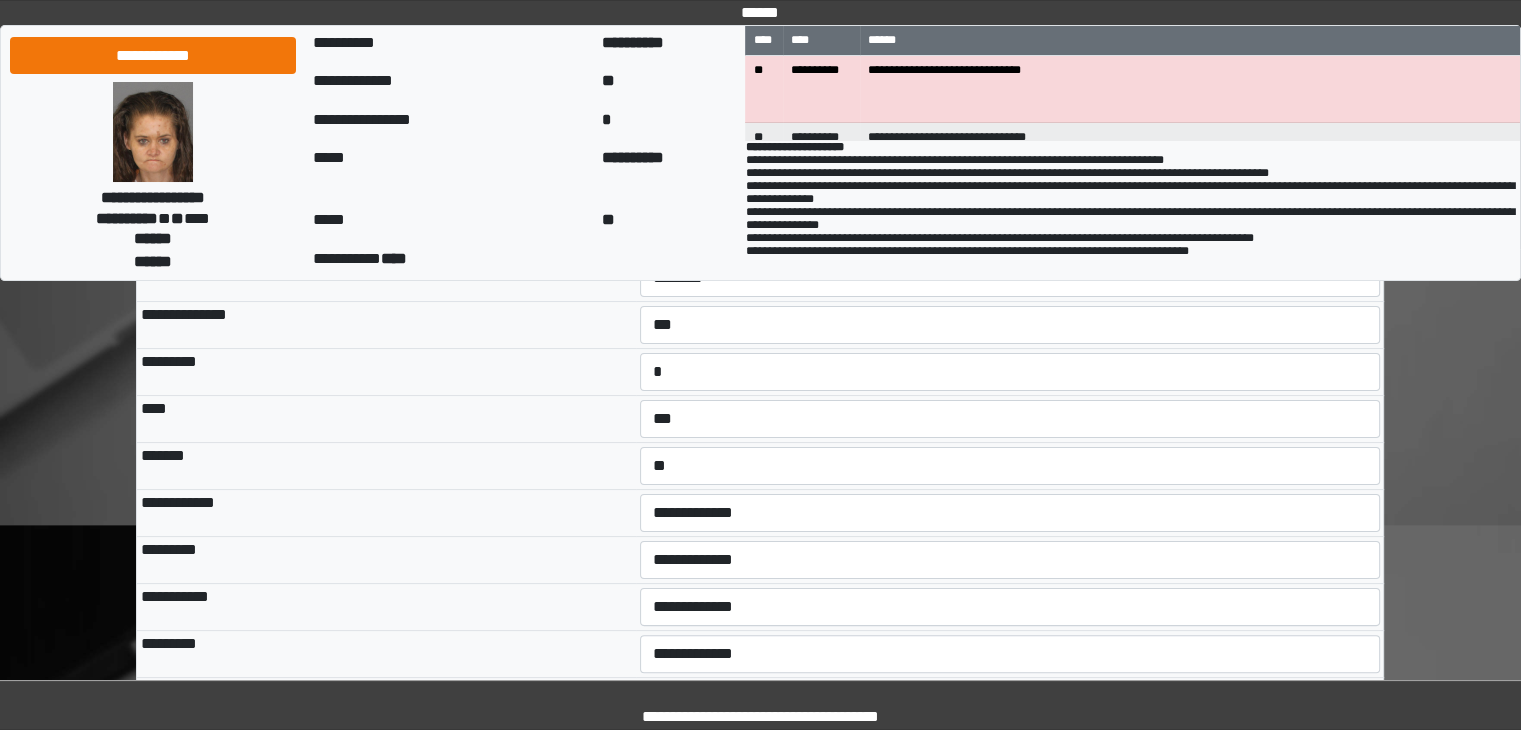 scroll, scrollTop: 500, scrollLeft: 0, axis: vertical 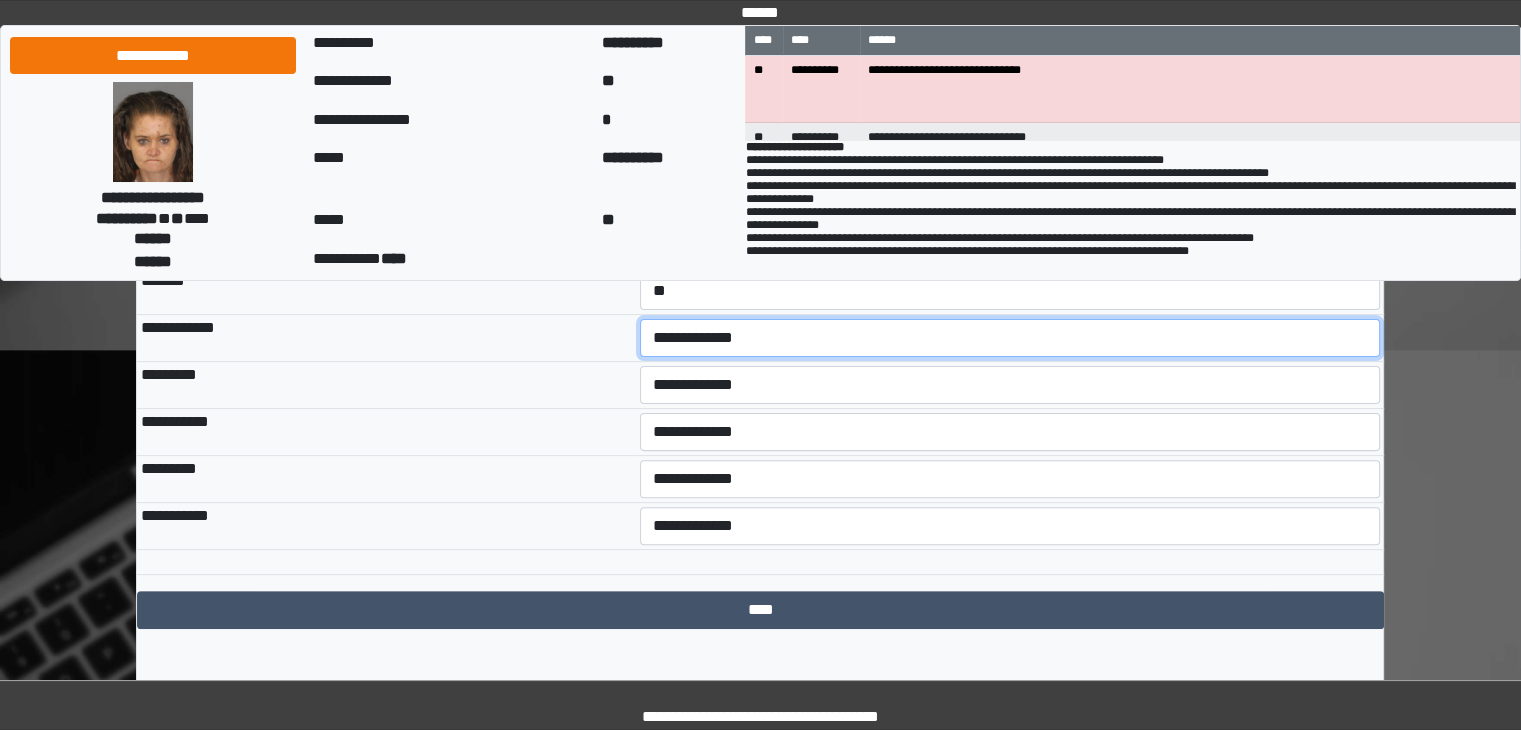 click on "**********" at bounding box center (1010, 338) 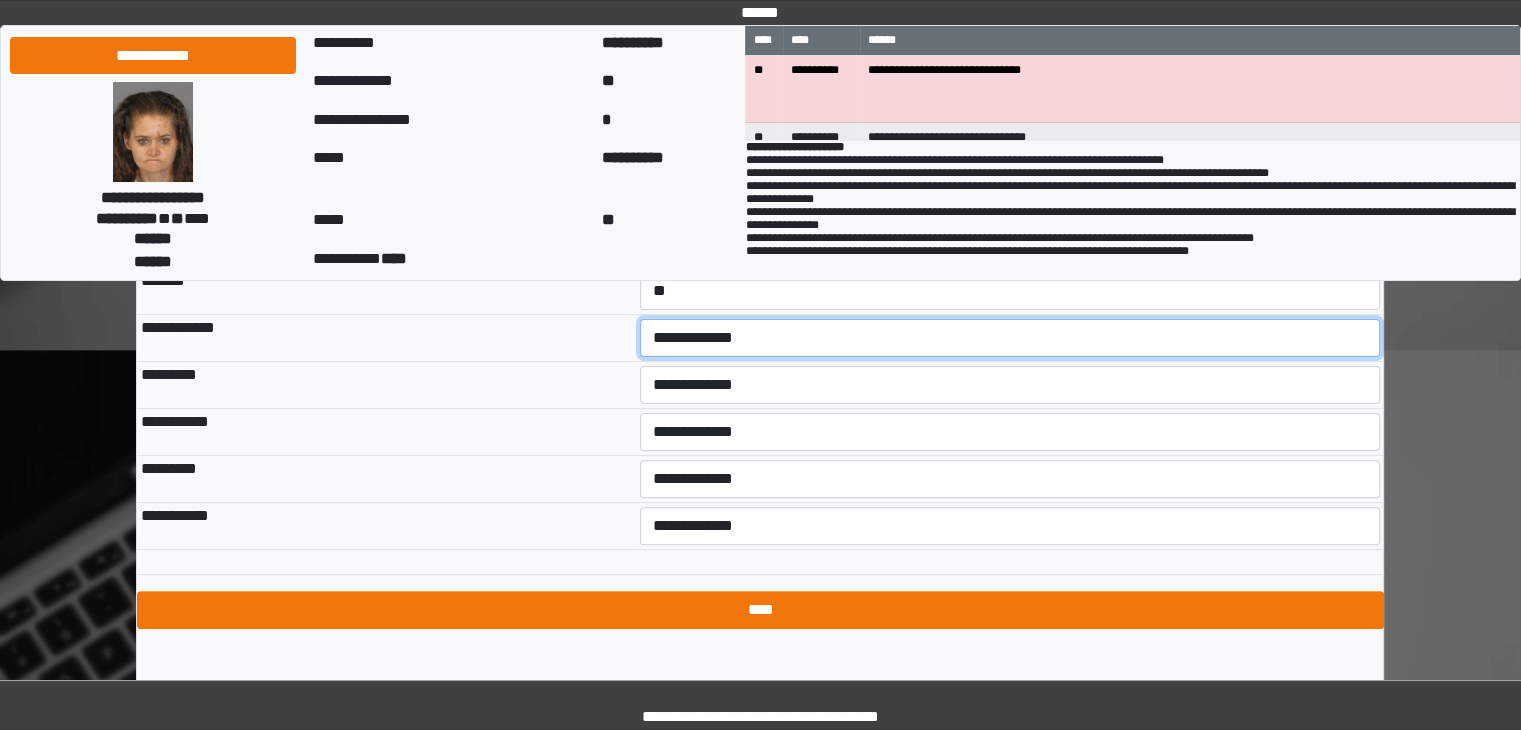 select on "***" 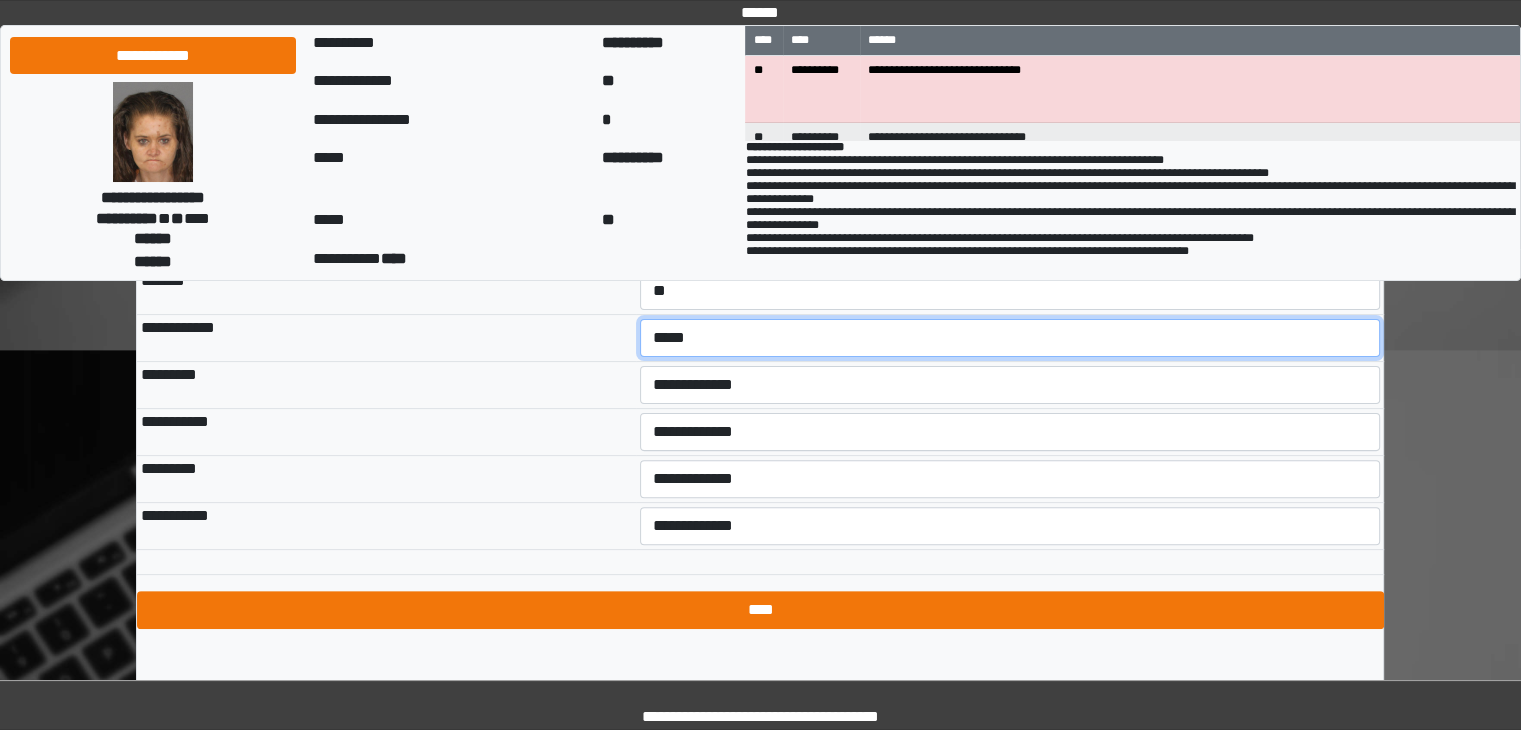 click on "**********" at bounding box center [1010, 338] 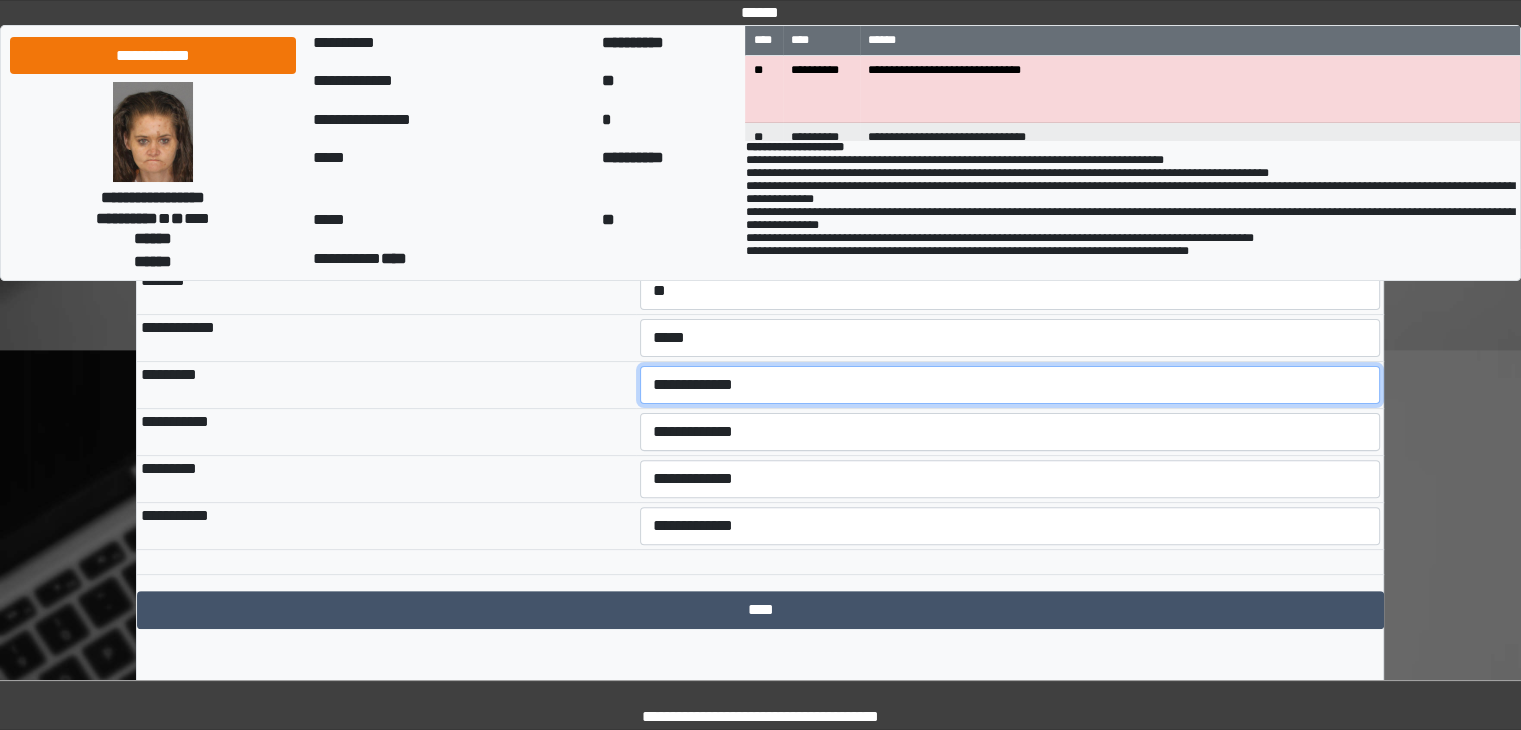 click on "**********" at bounding box center (1010, 385) 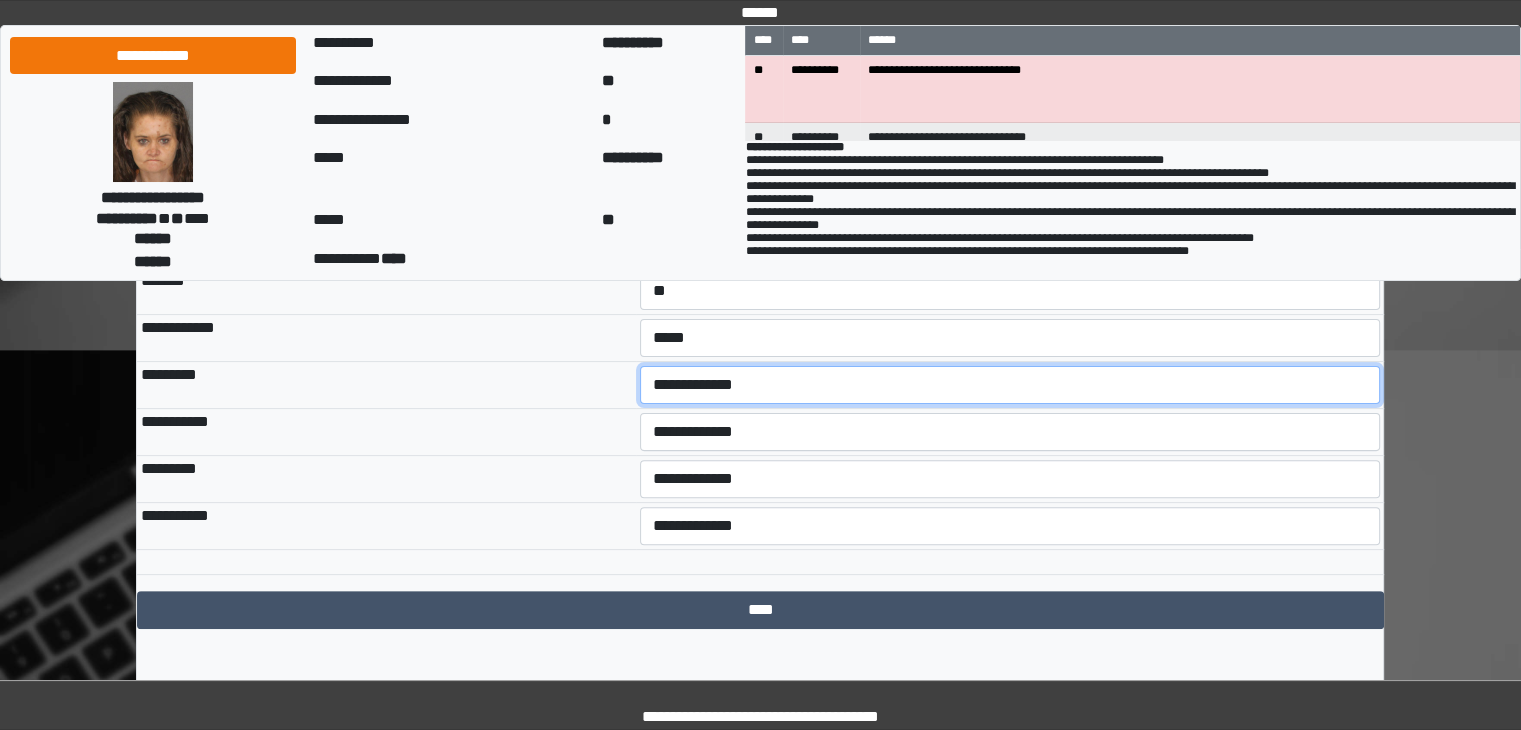 select on "***" 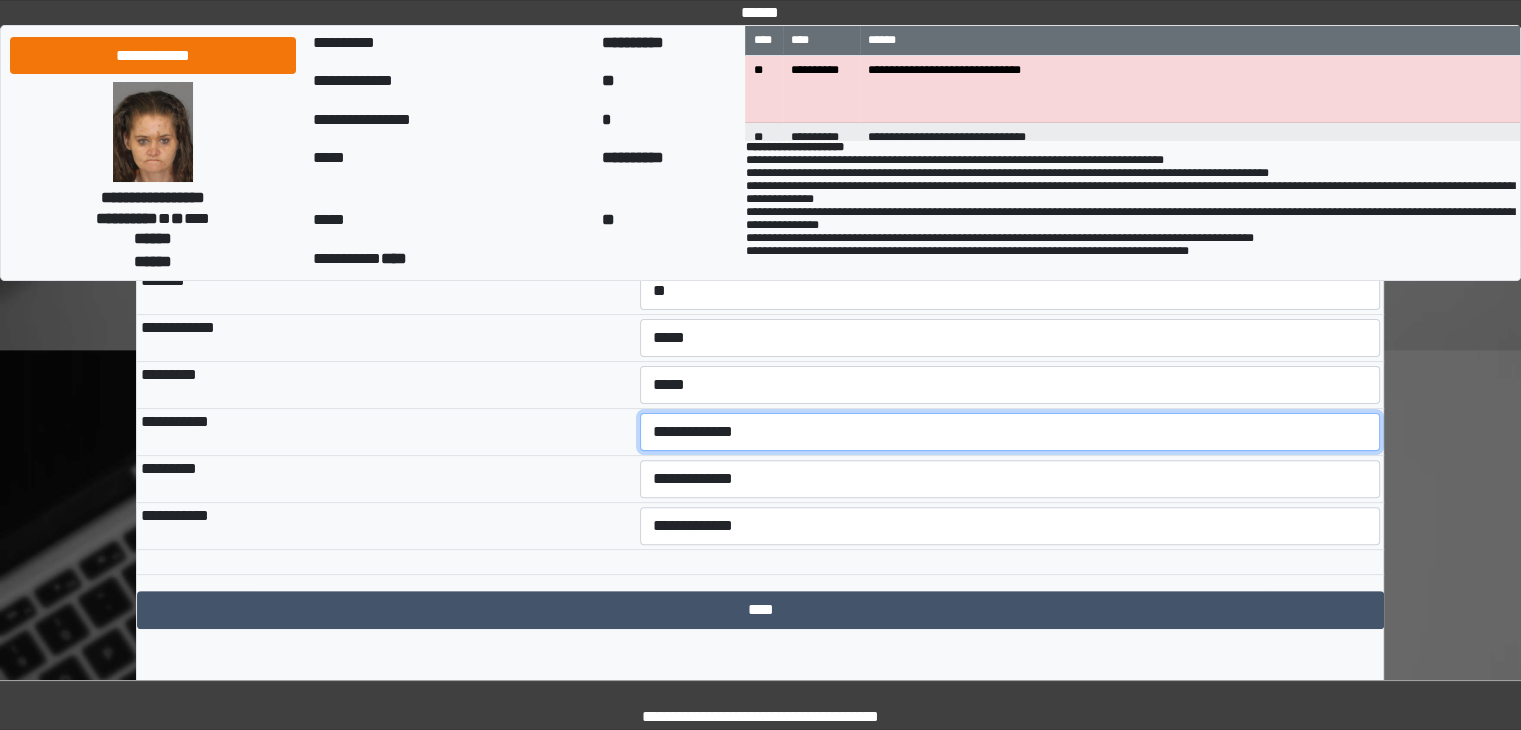 click on "**********" at bounding box center [1010, 432] 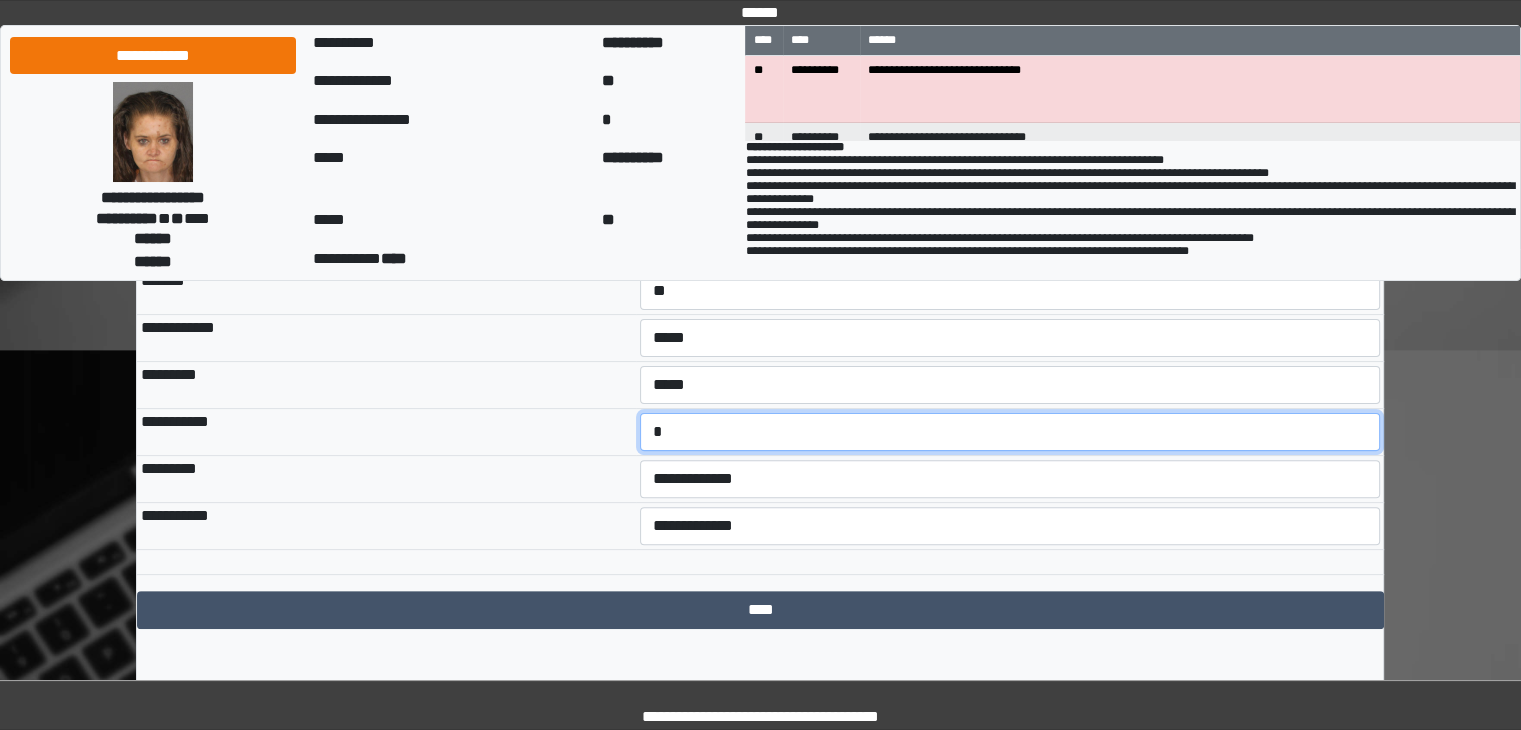 click on "**********" at bounding box center [1010, 432] 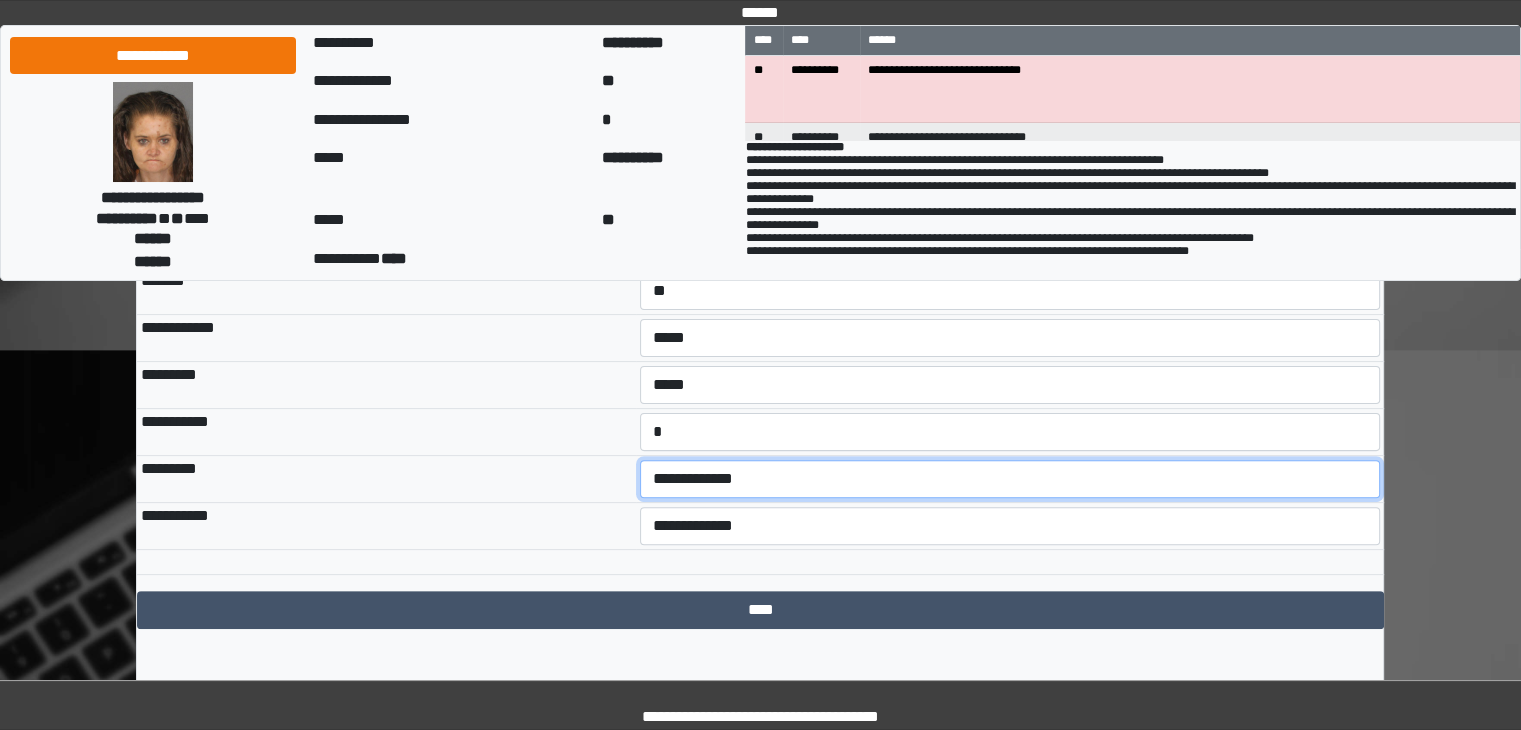 click on "**********" at bounding box center (1010, 479) 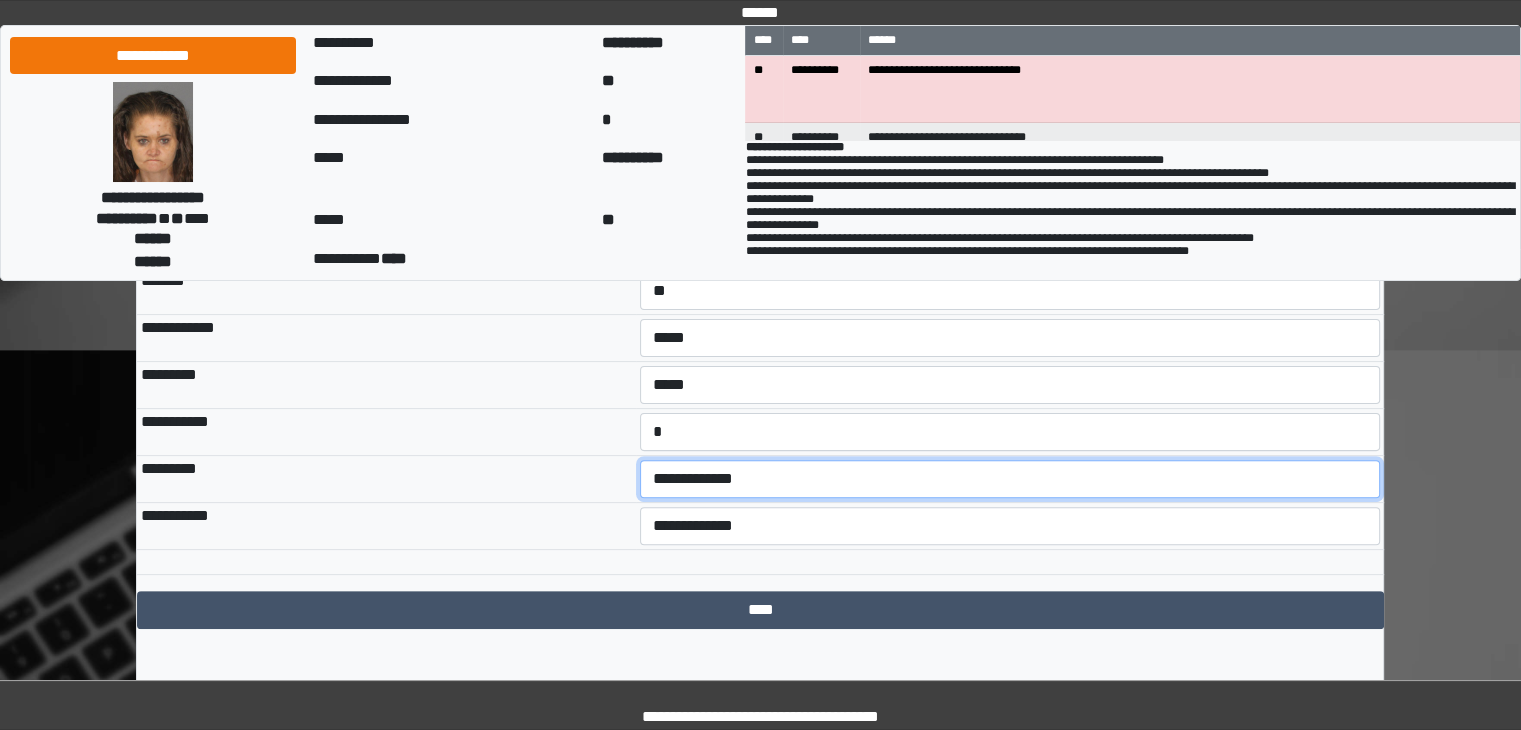 select on "***" 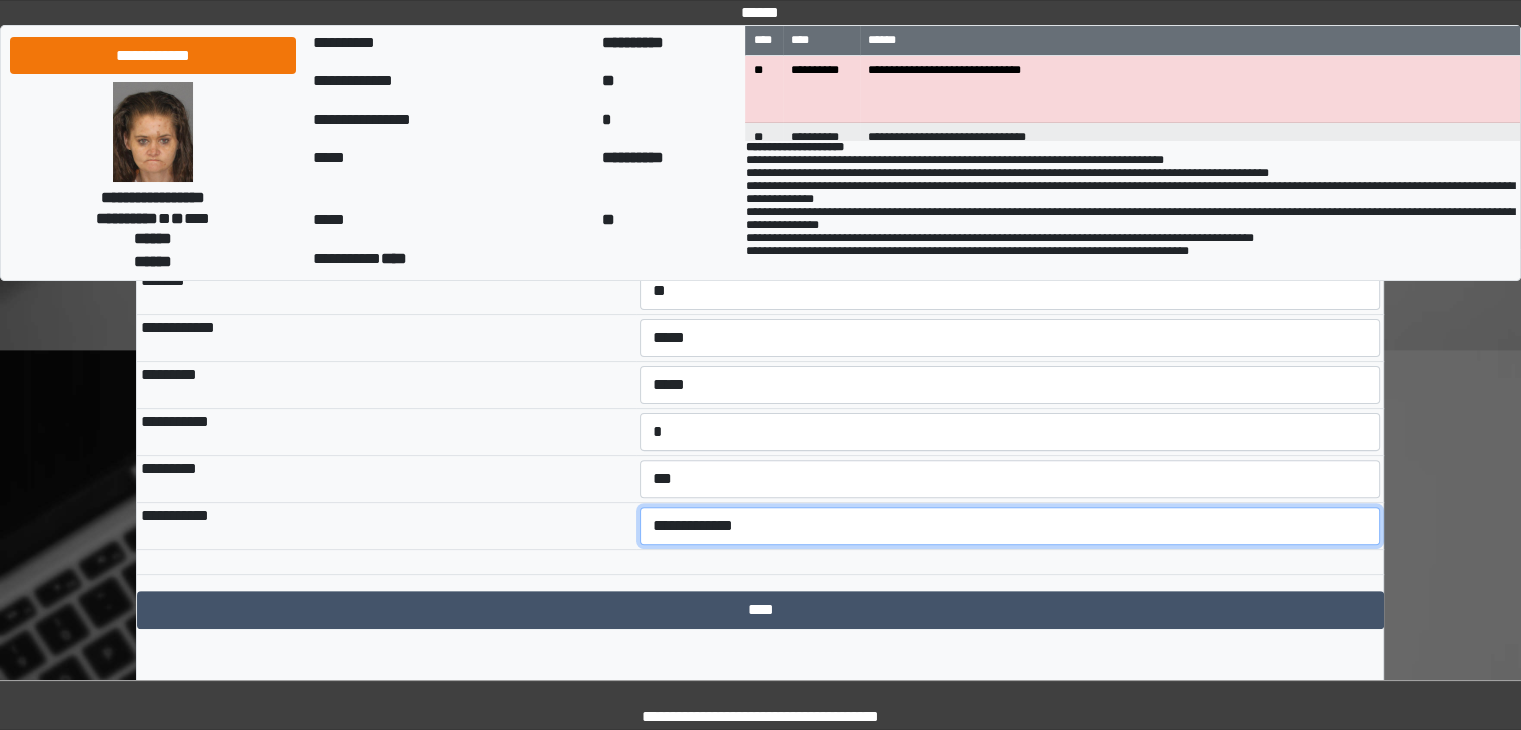 click on "**********" at bounding box center [1010, 526] 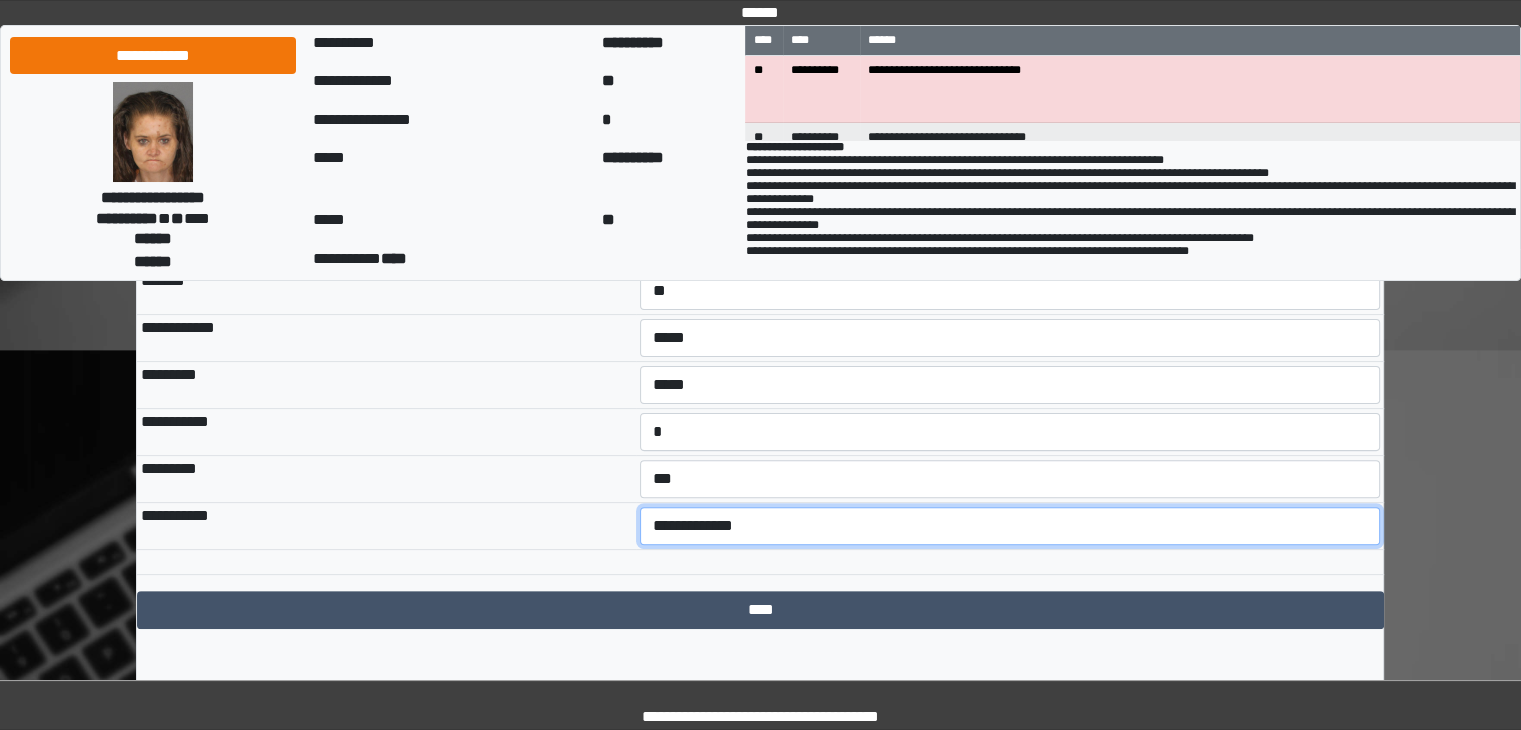 select on "*" 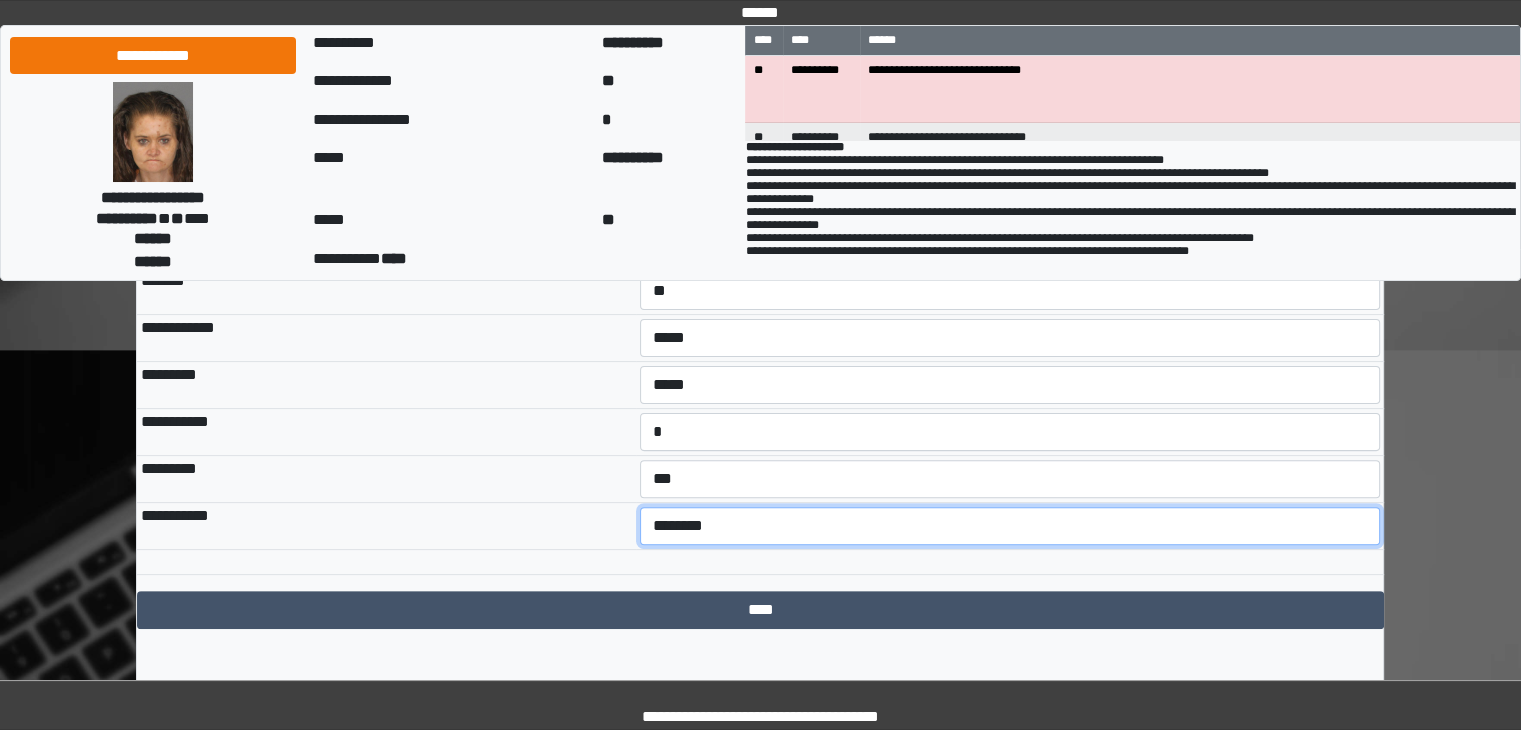 click on "**********" at bounding box center (1010, 526) 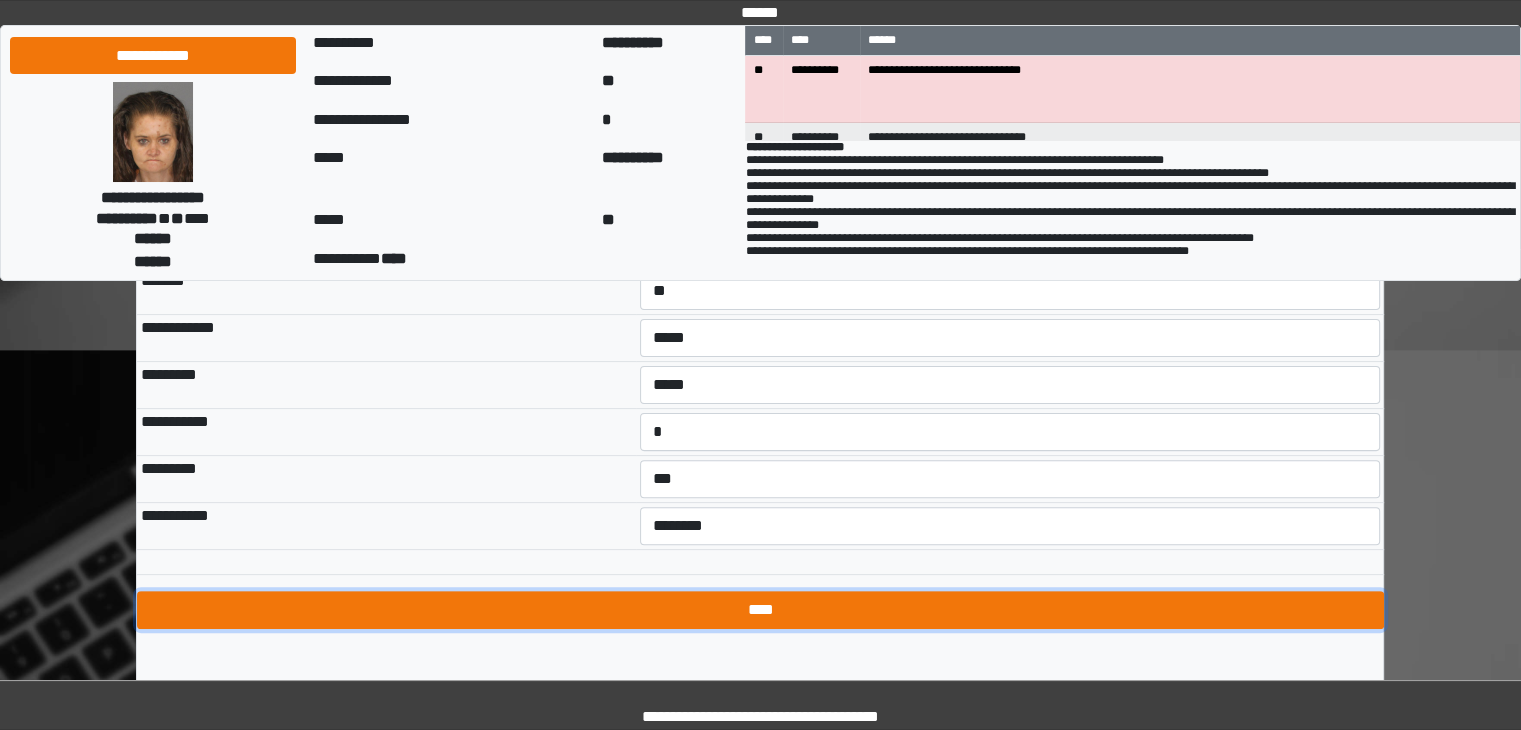 click on "****" at bounding box center (760, 610) 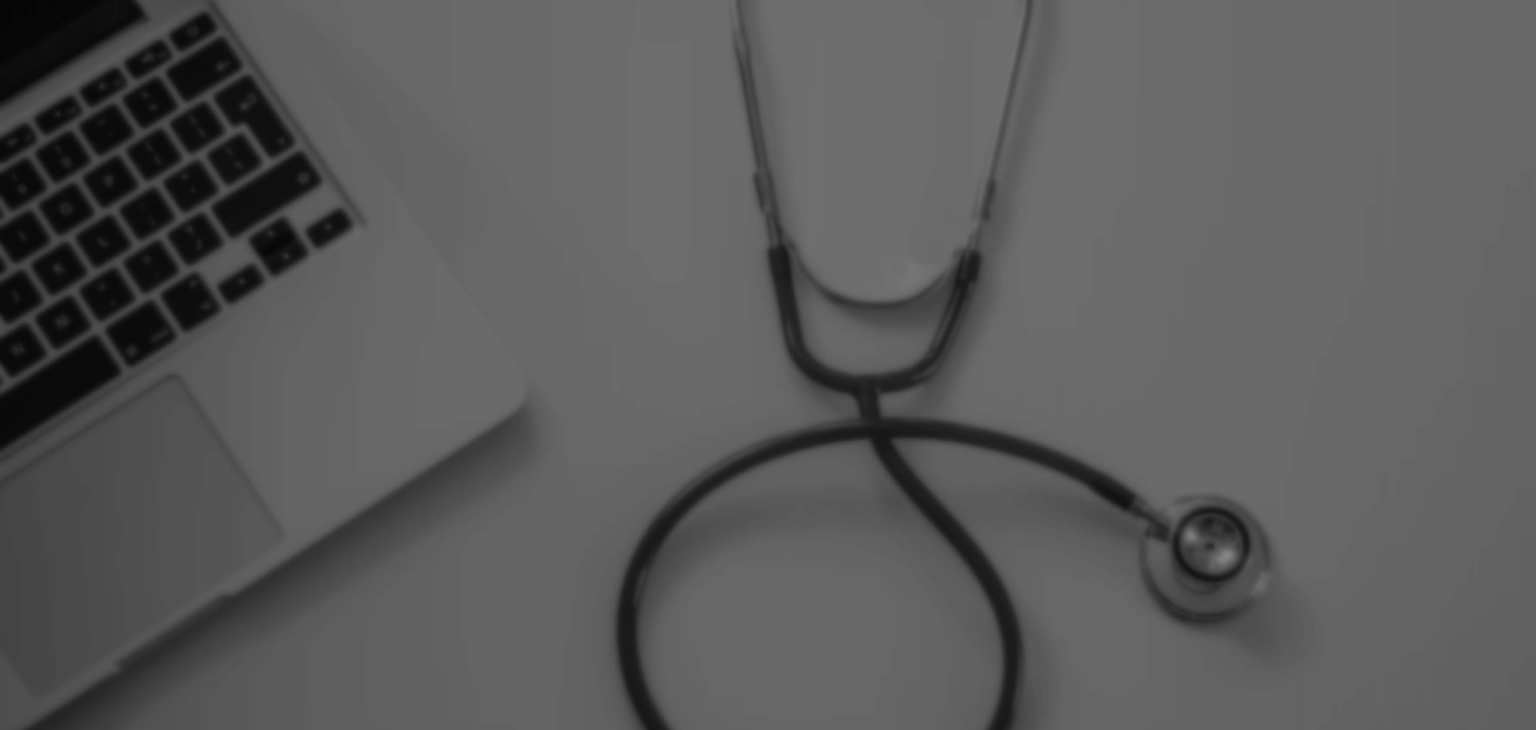 scroll, scrollTop: 0, scrollLeft: 0, axis: both 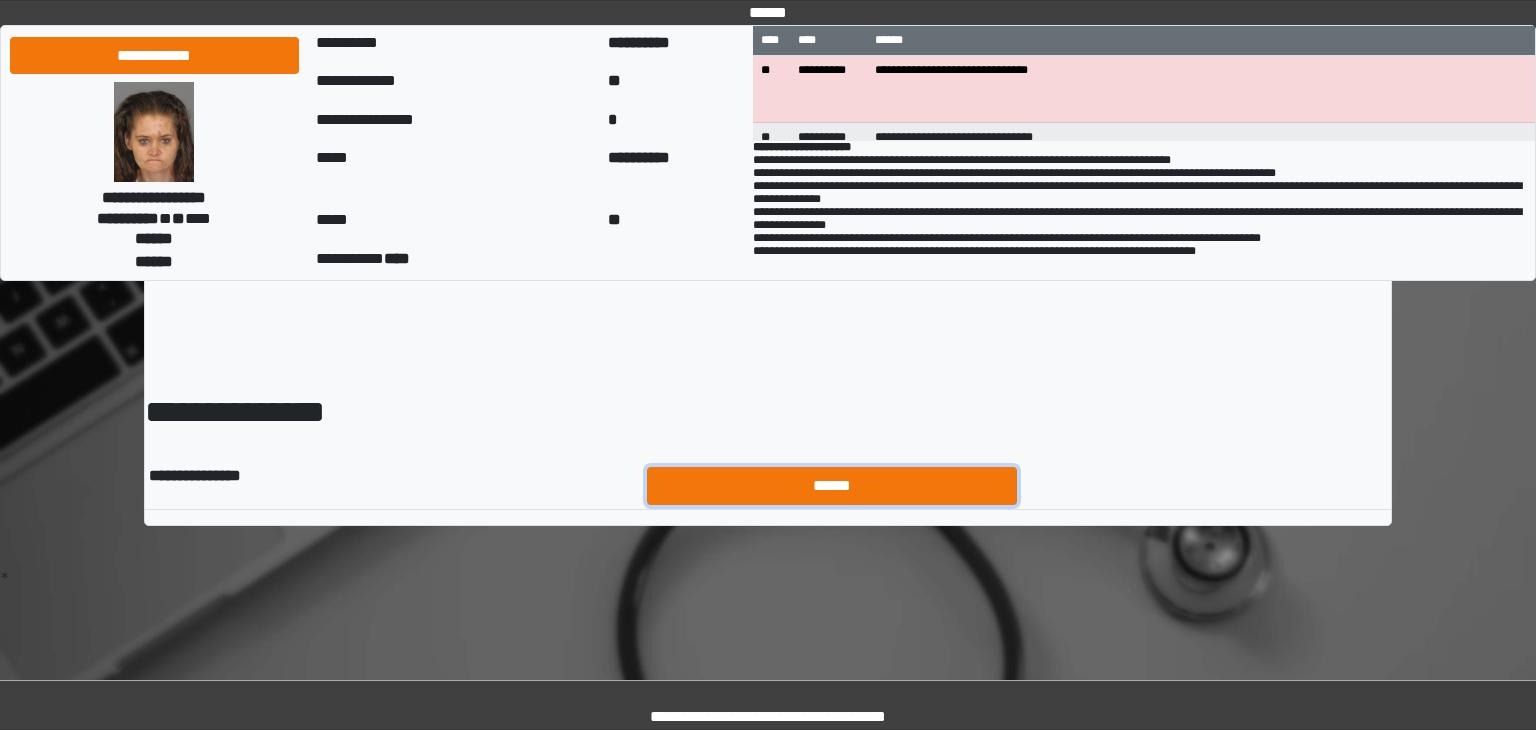 click on "******" at bounding box center (832, 486) 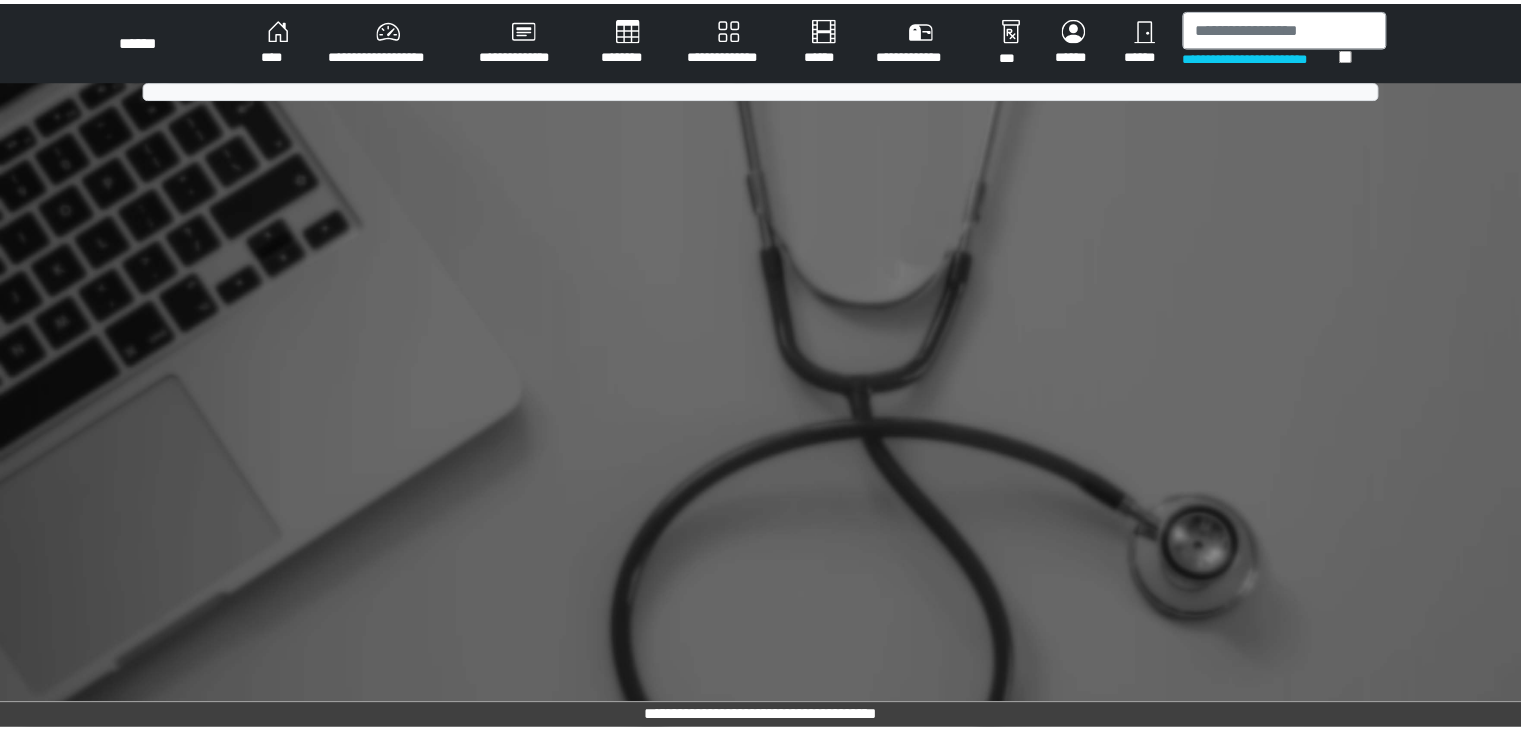 scroll, scrollTop: 0, scrollLeft: 0, axis: both 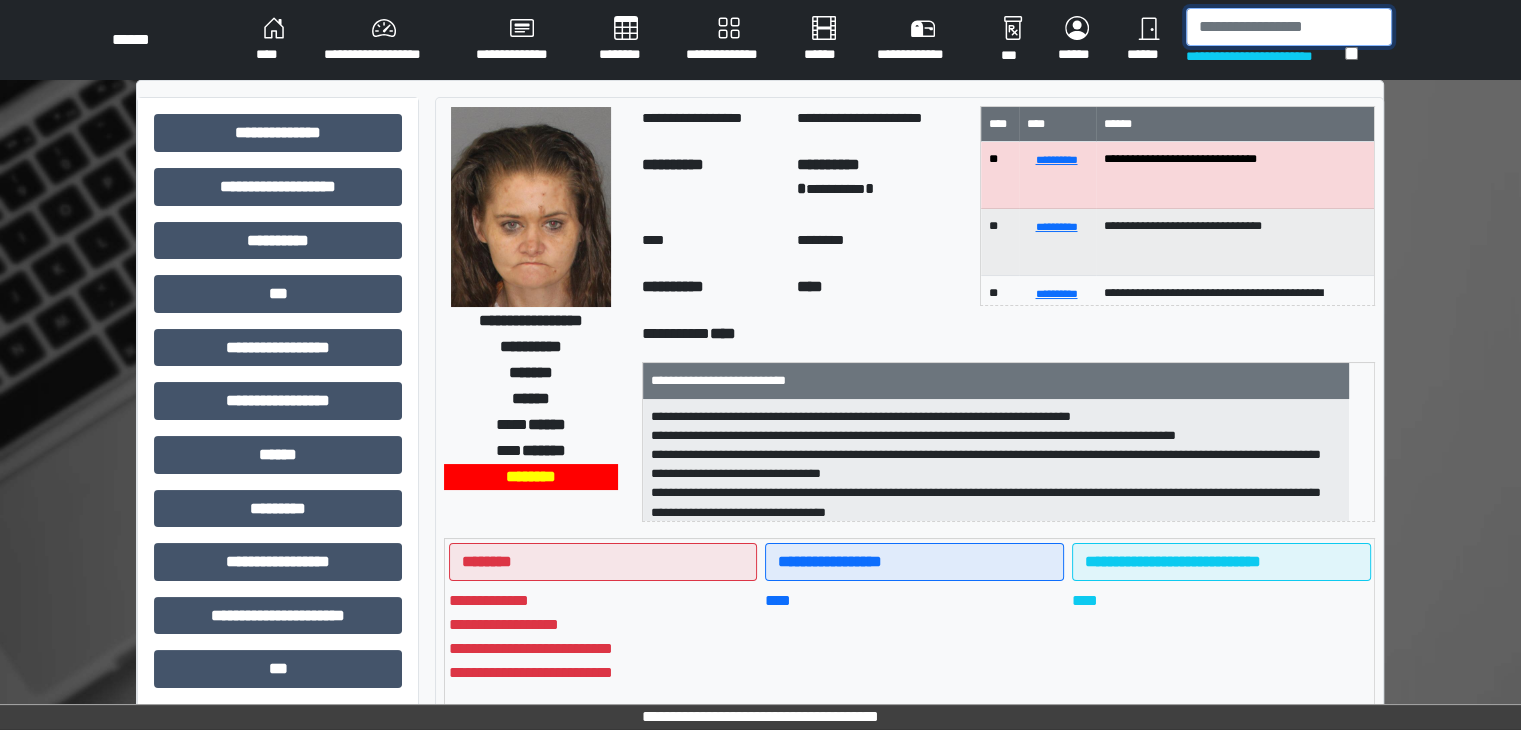 click at bounding box center (1289, 27) 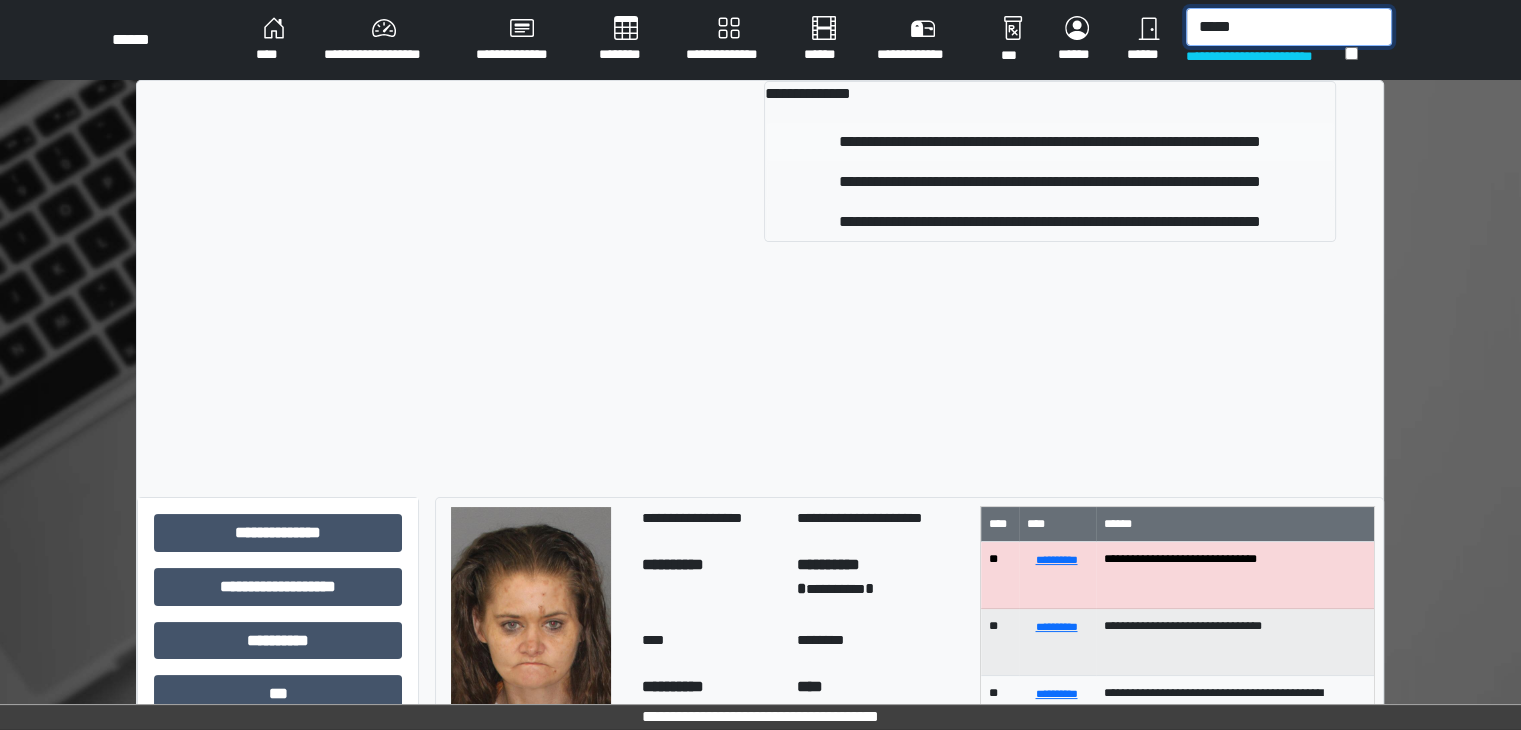 type on "*****" 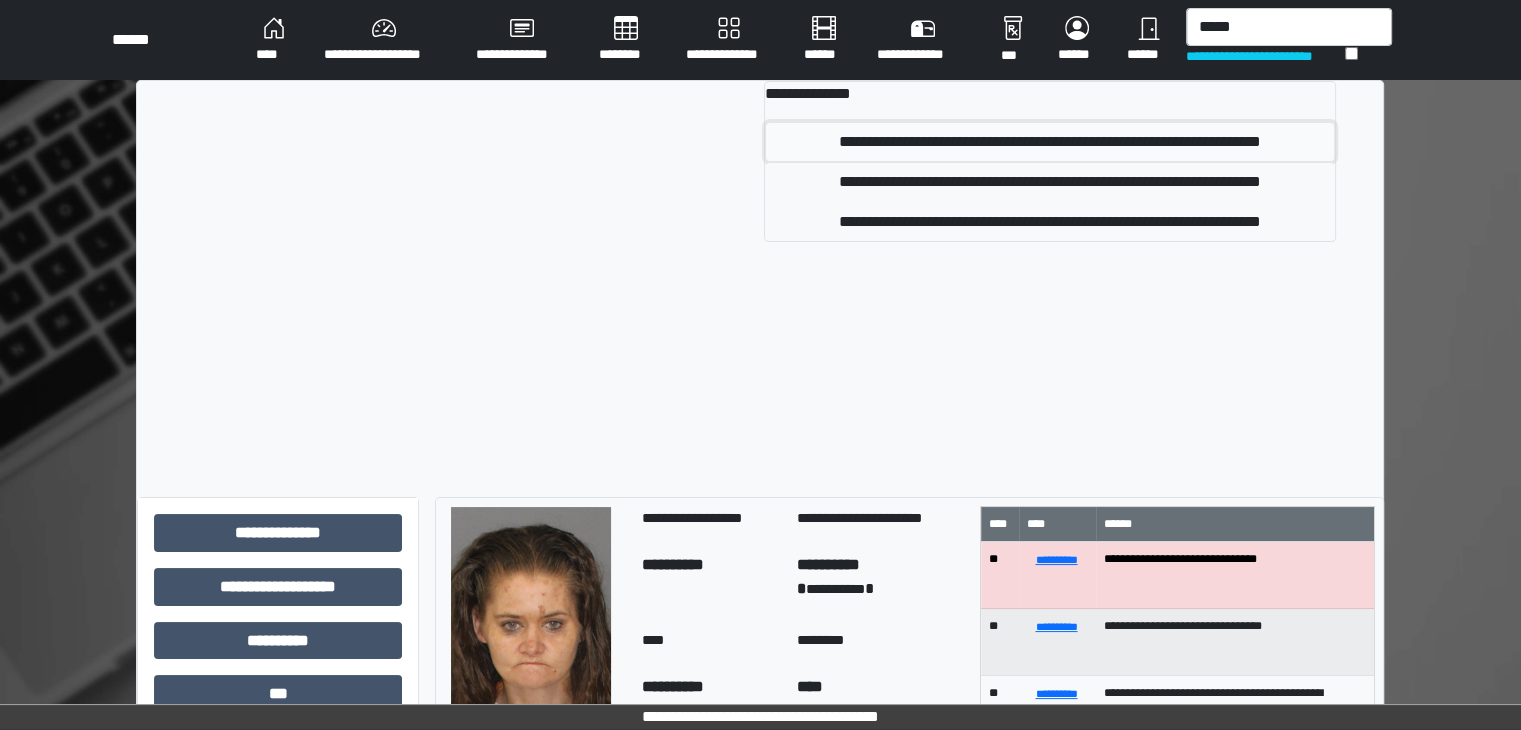click on "**********" at bounding box center [1050, 142] 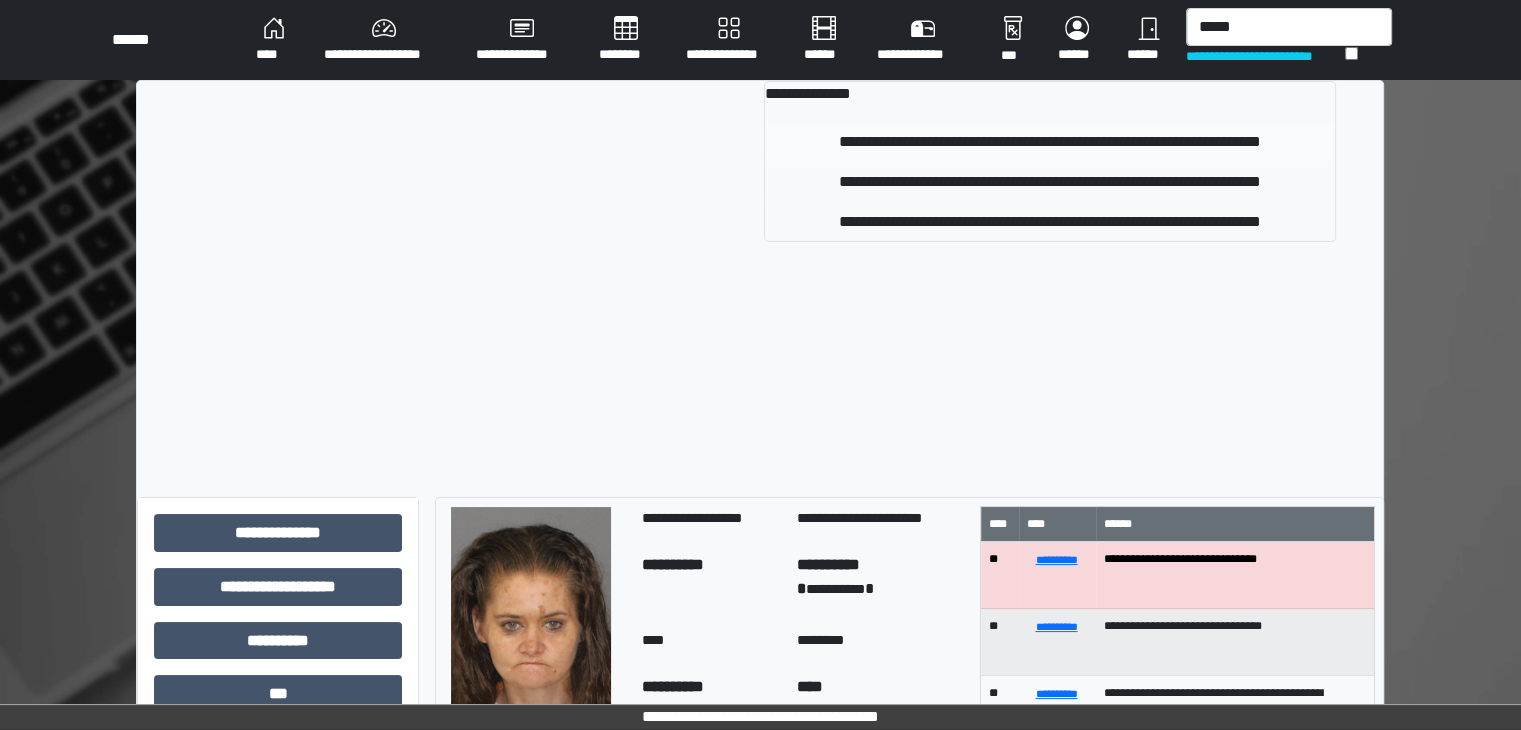 type 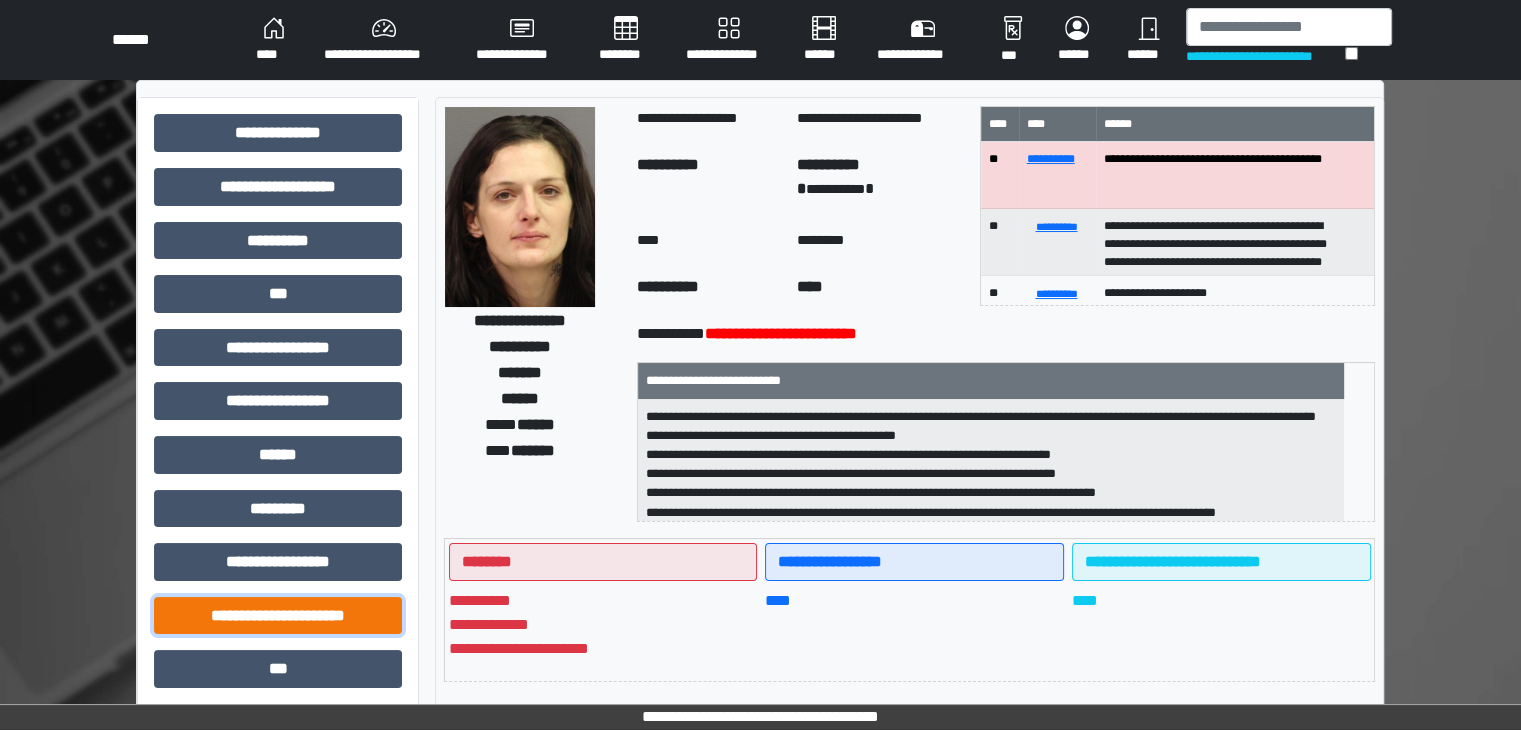 click on "**********" at bounding box center [278, 616] 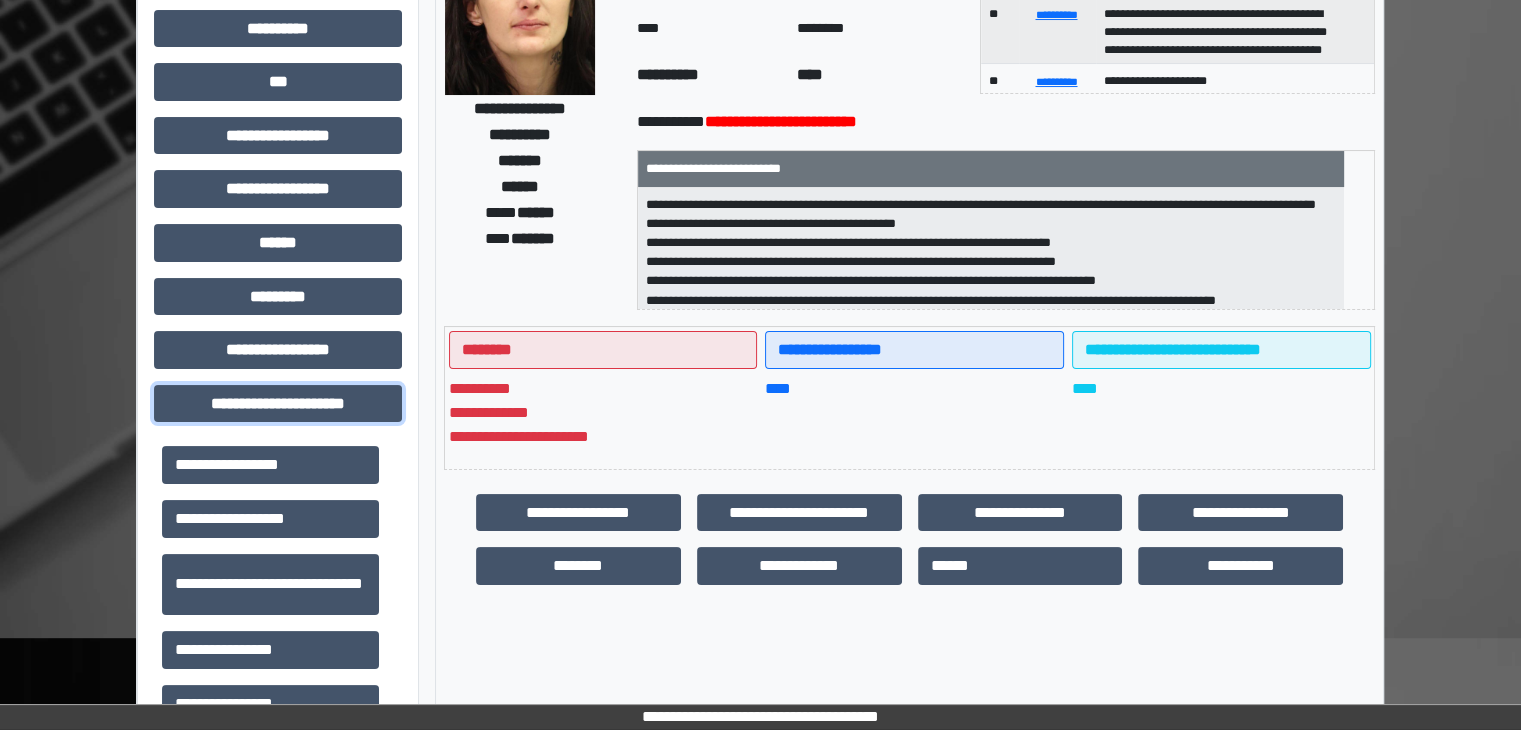 scroll, scrollTop: 500, scrollLeft: 0, axis: vertical 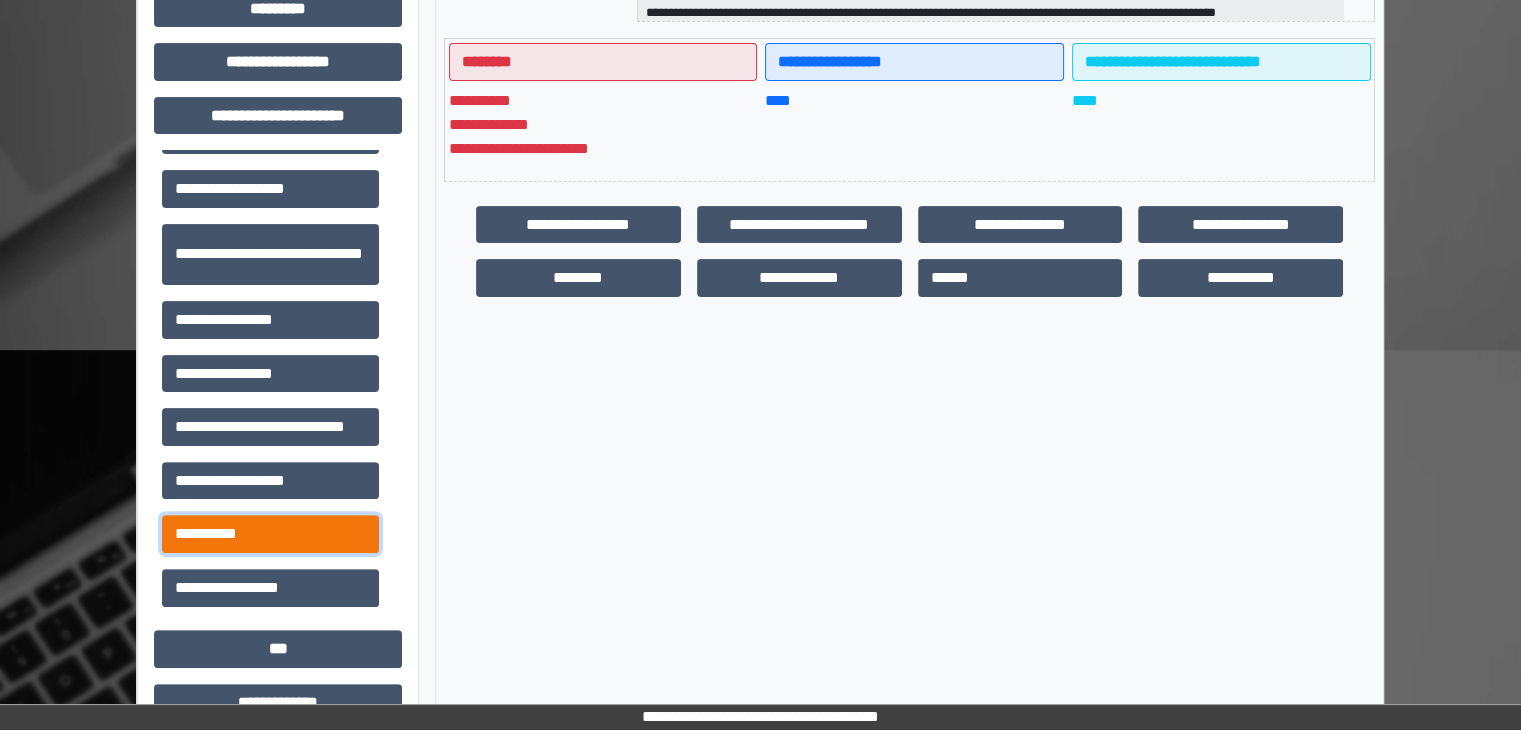 click on "**********" at bounding box center (270, 534) 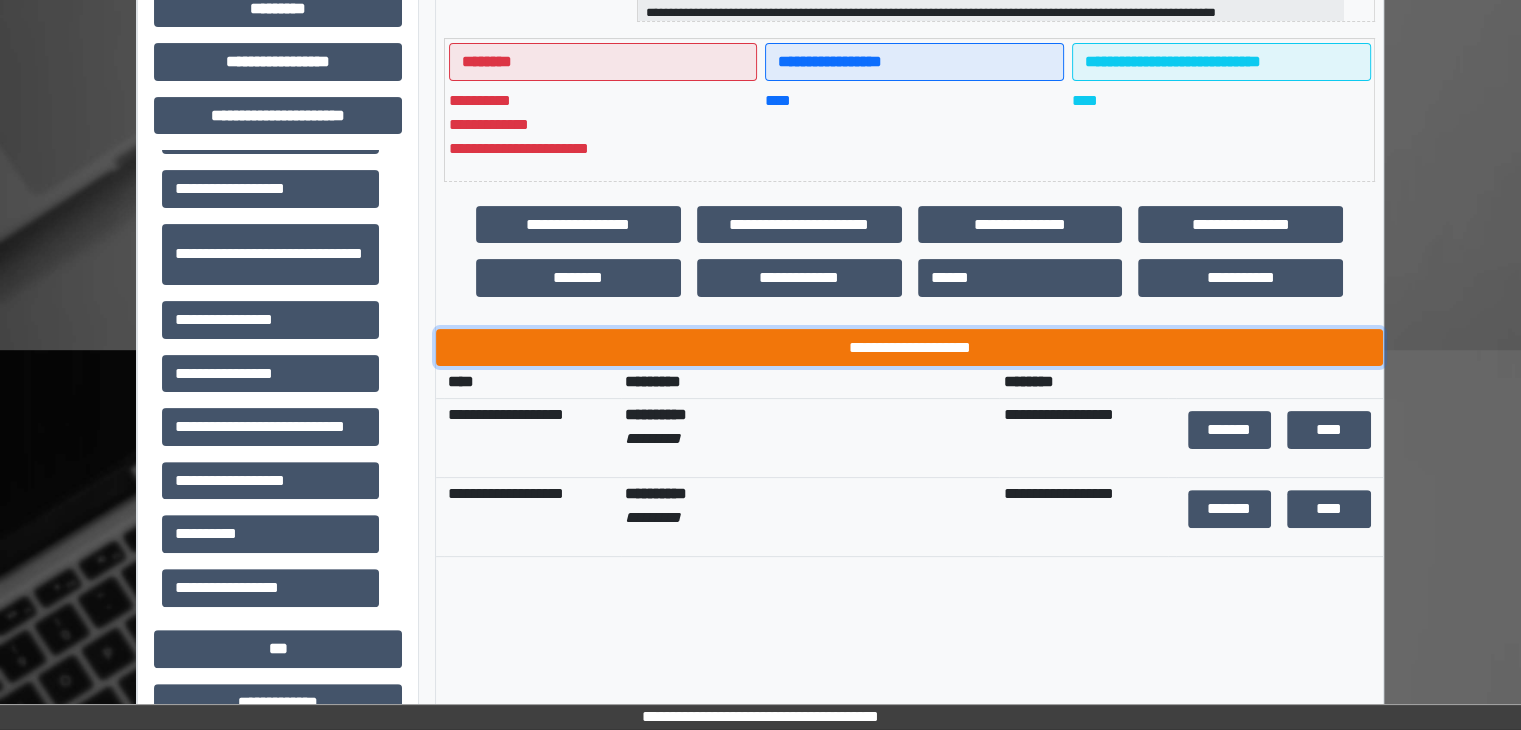 click on "**********" at bounding box center [909, 348] 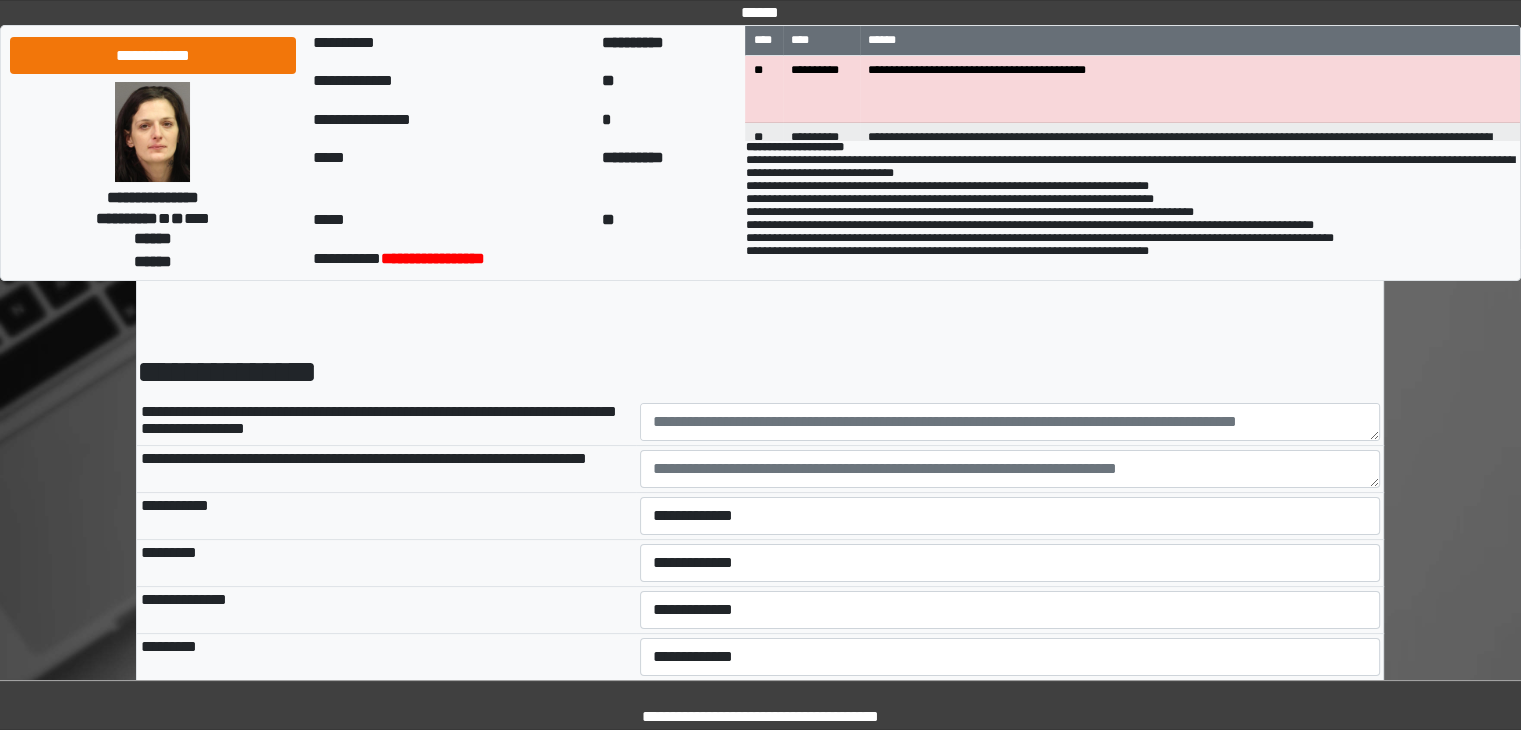 scroll, scrollTop: 0, scrollLeft: 0, axis: both 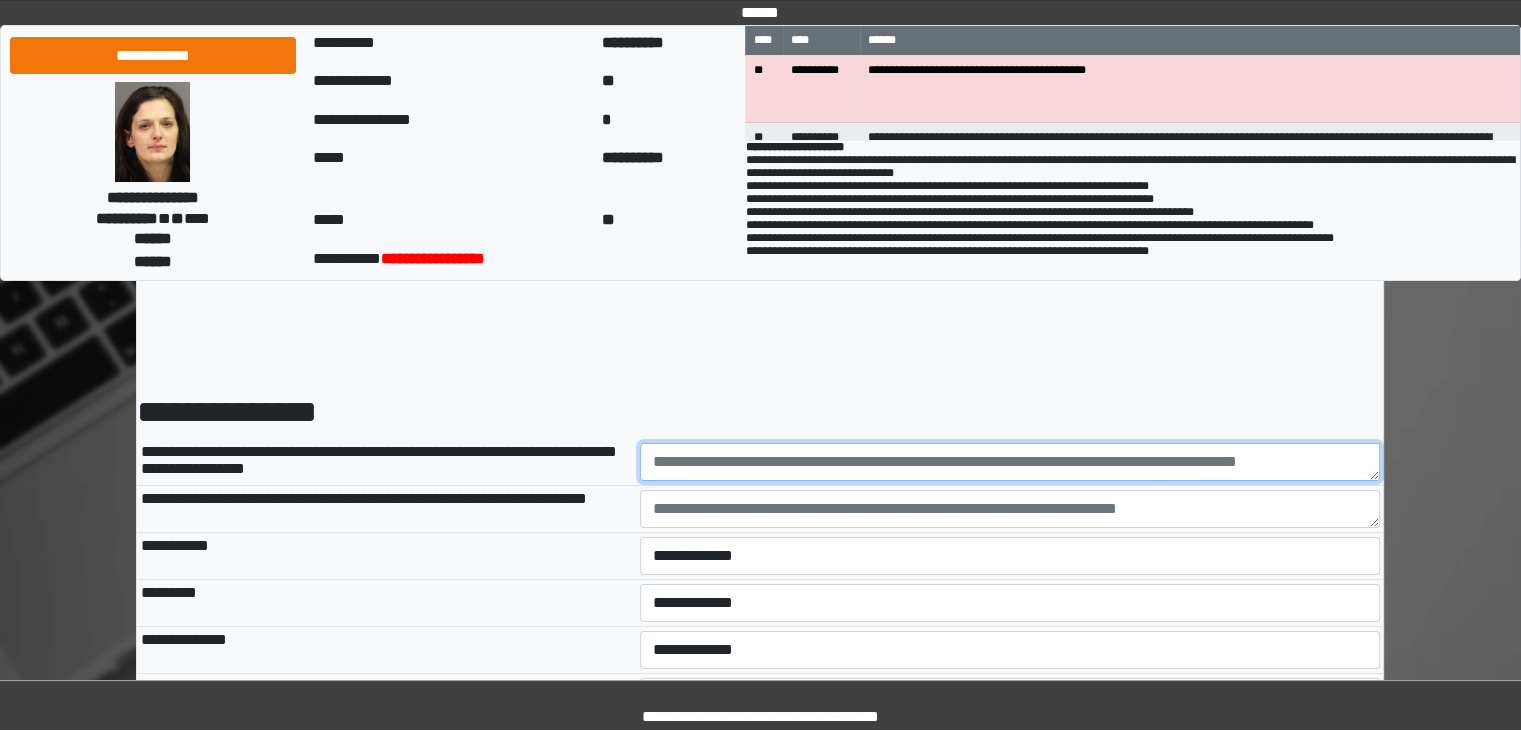 click at bounding box center (1010, 462) 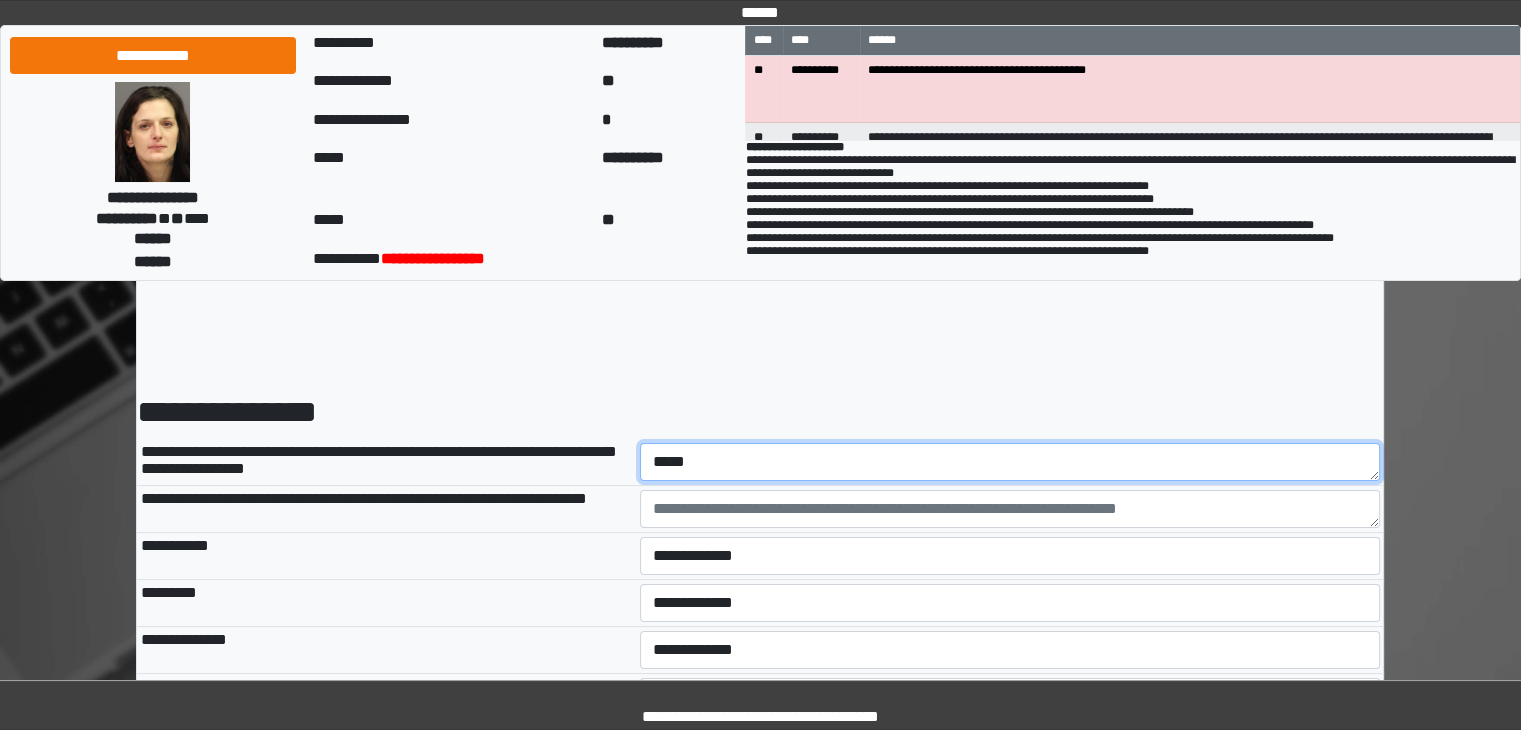 type on "*****" 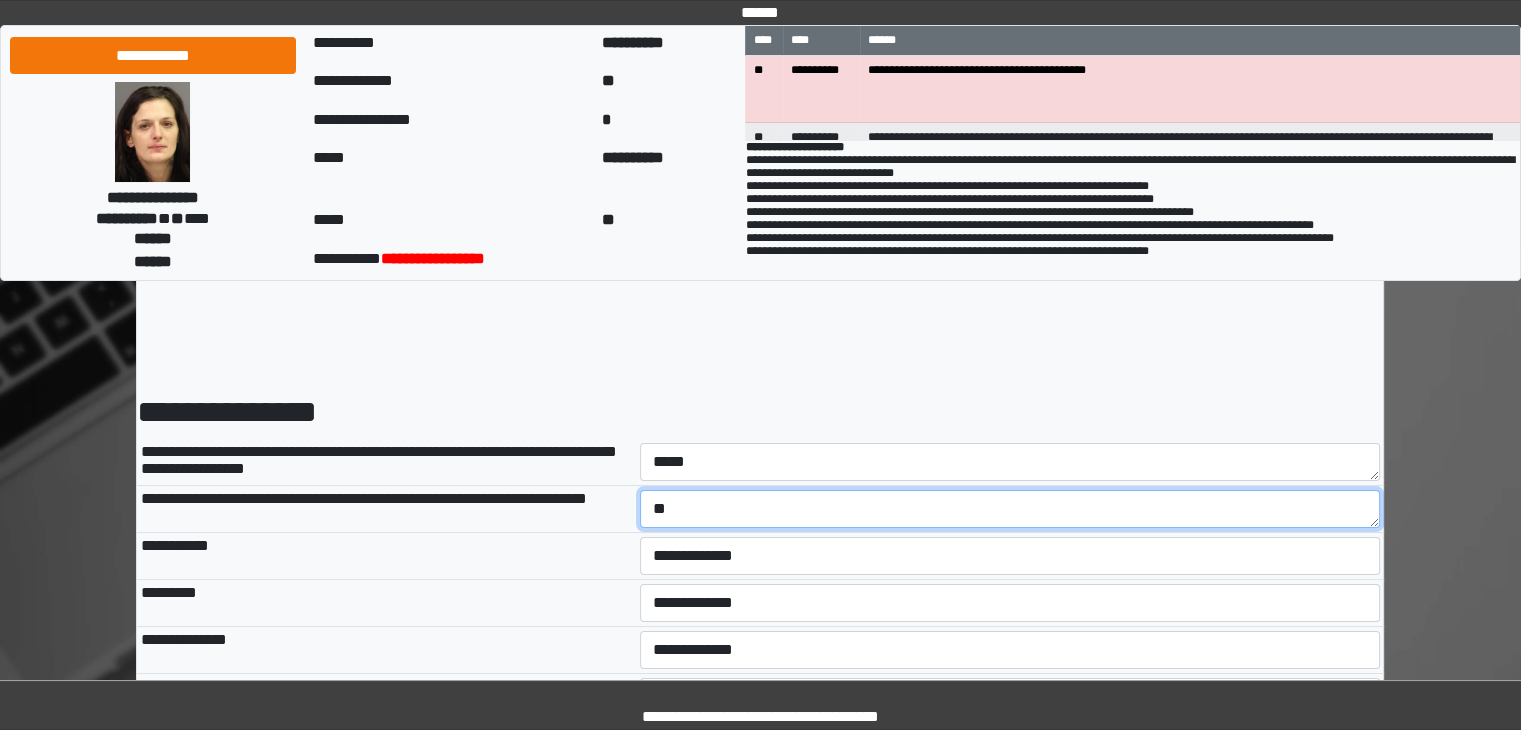 type on "*" 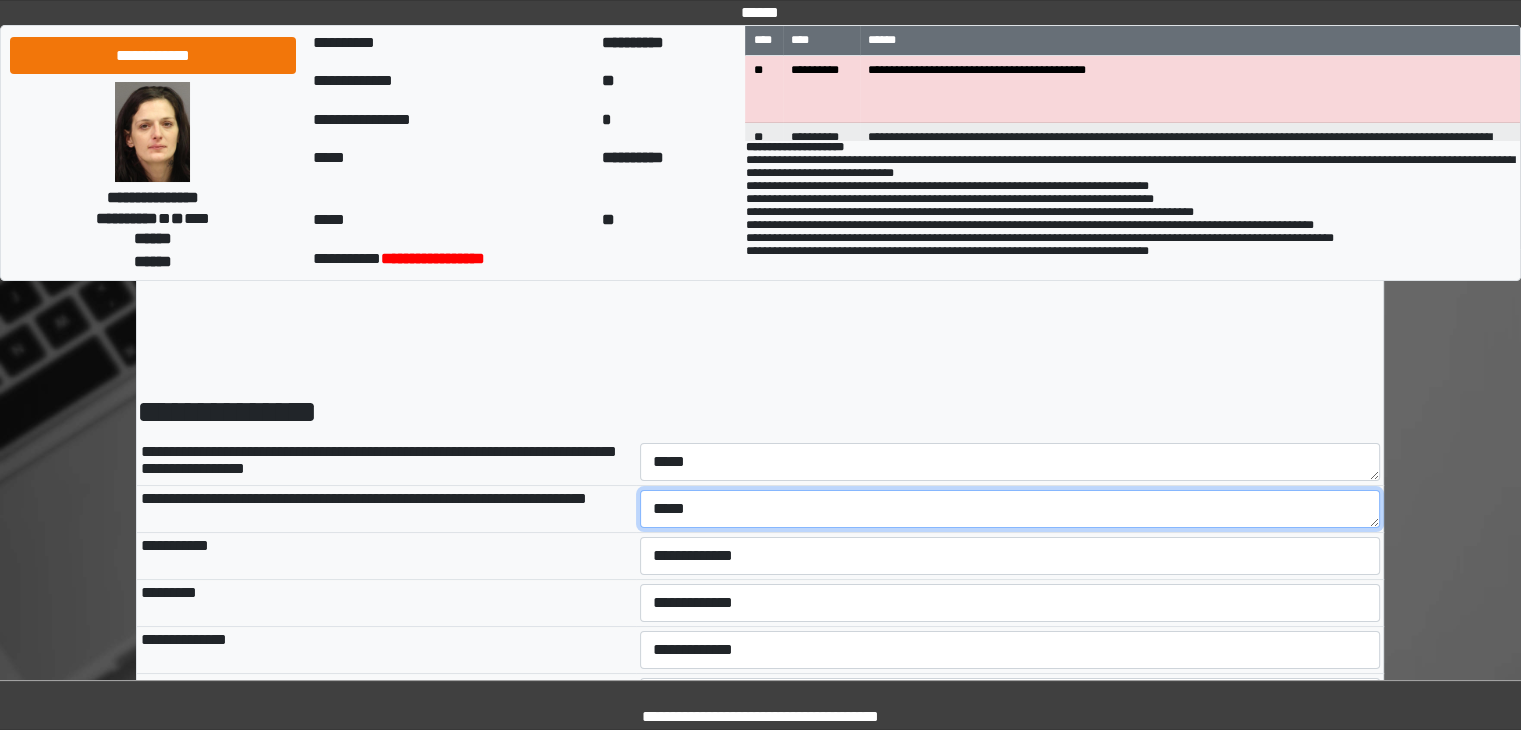 type on "*****" 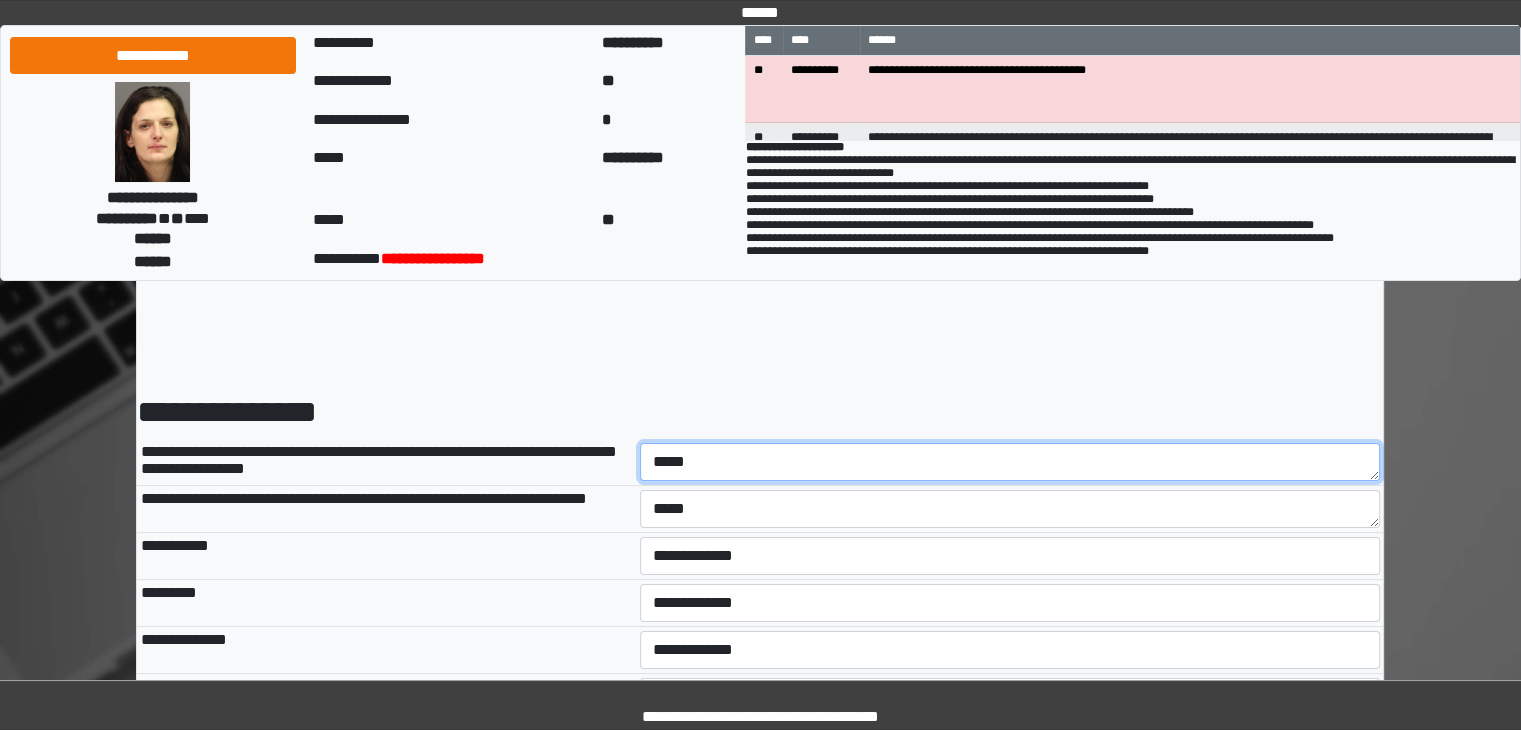 drag, startPoint x: 728, startPoint y: 457, endPoint x: 424, endPoint y: 466, distance: 304.1332 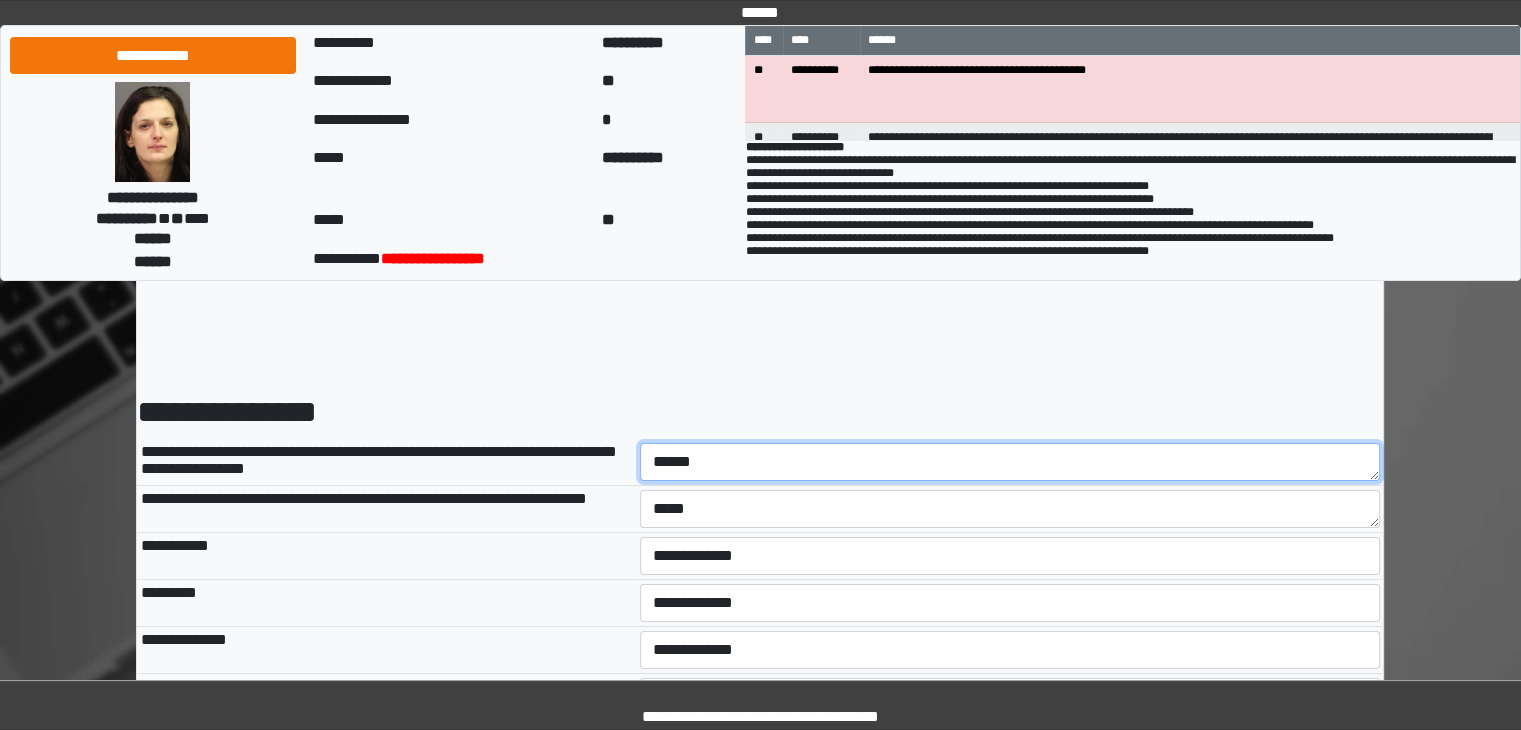 type on "******" 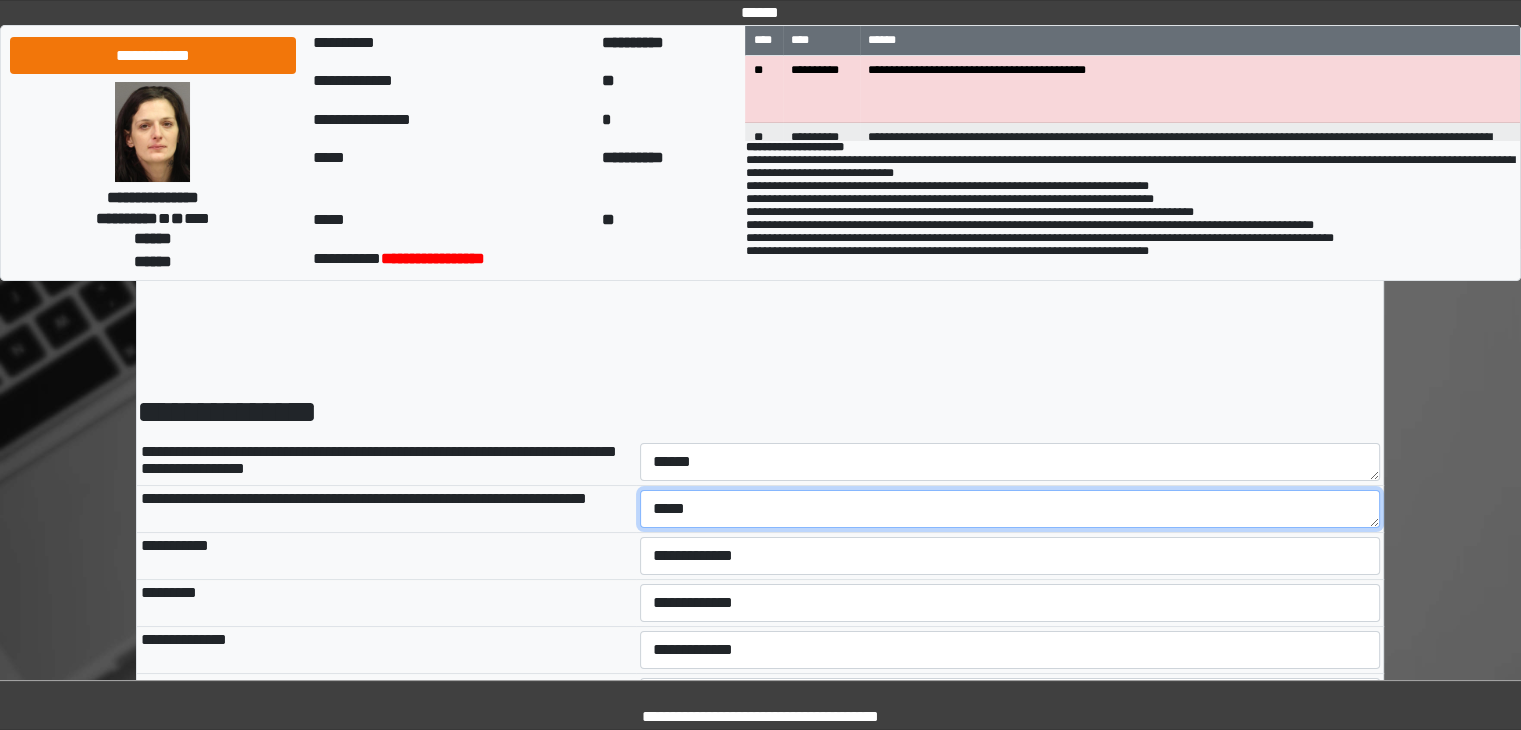 click on "*****" at bounding box center [1010, 509] 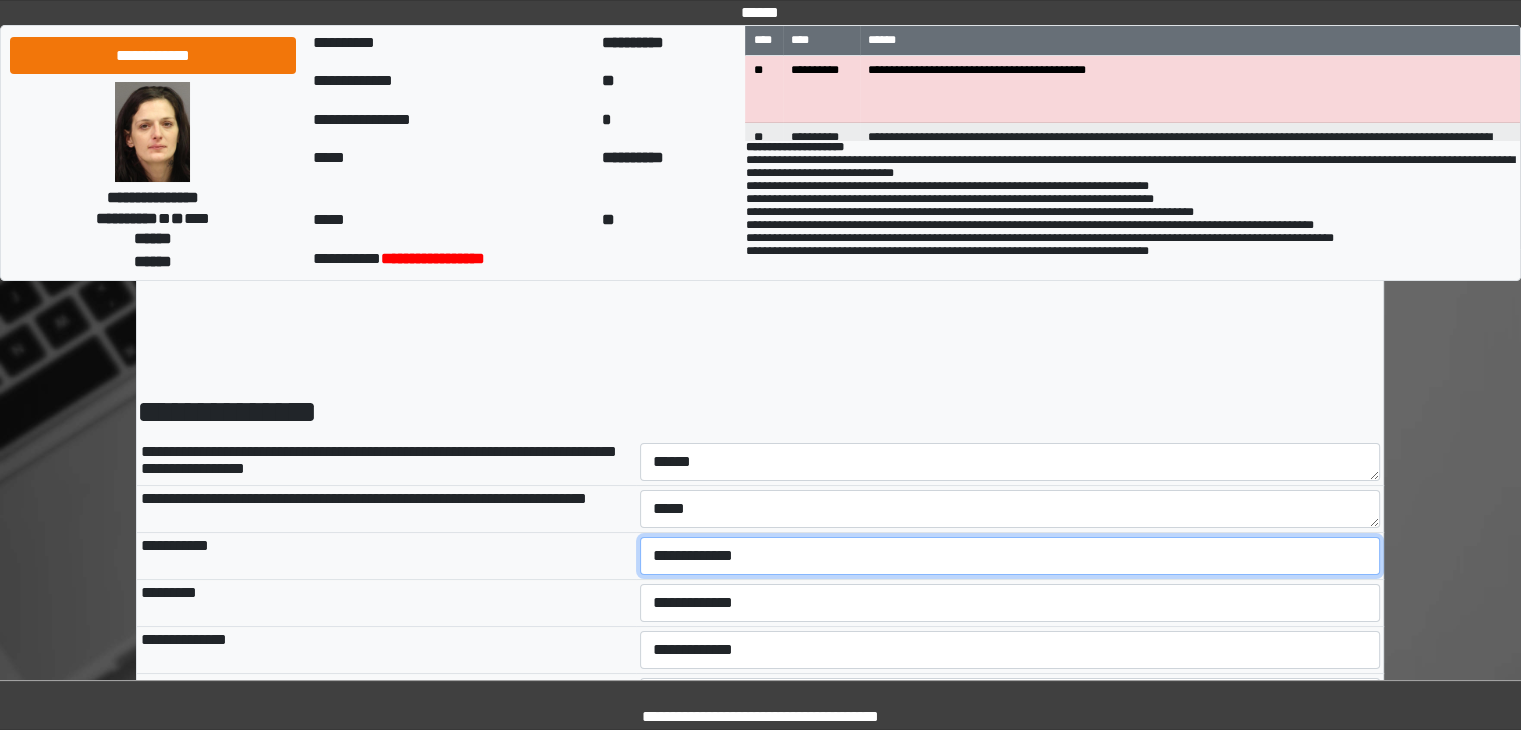 click on "**********" at bounding box center [1010, 556] 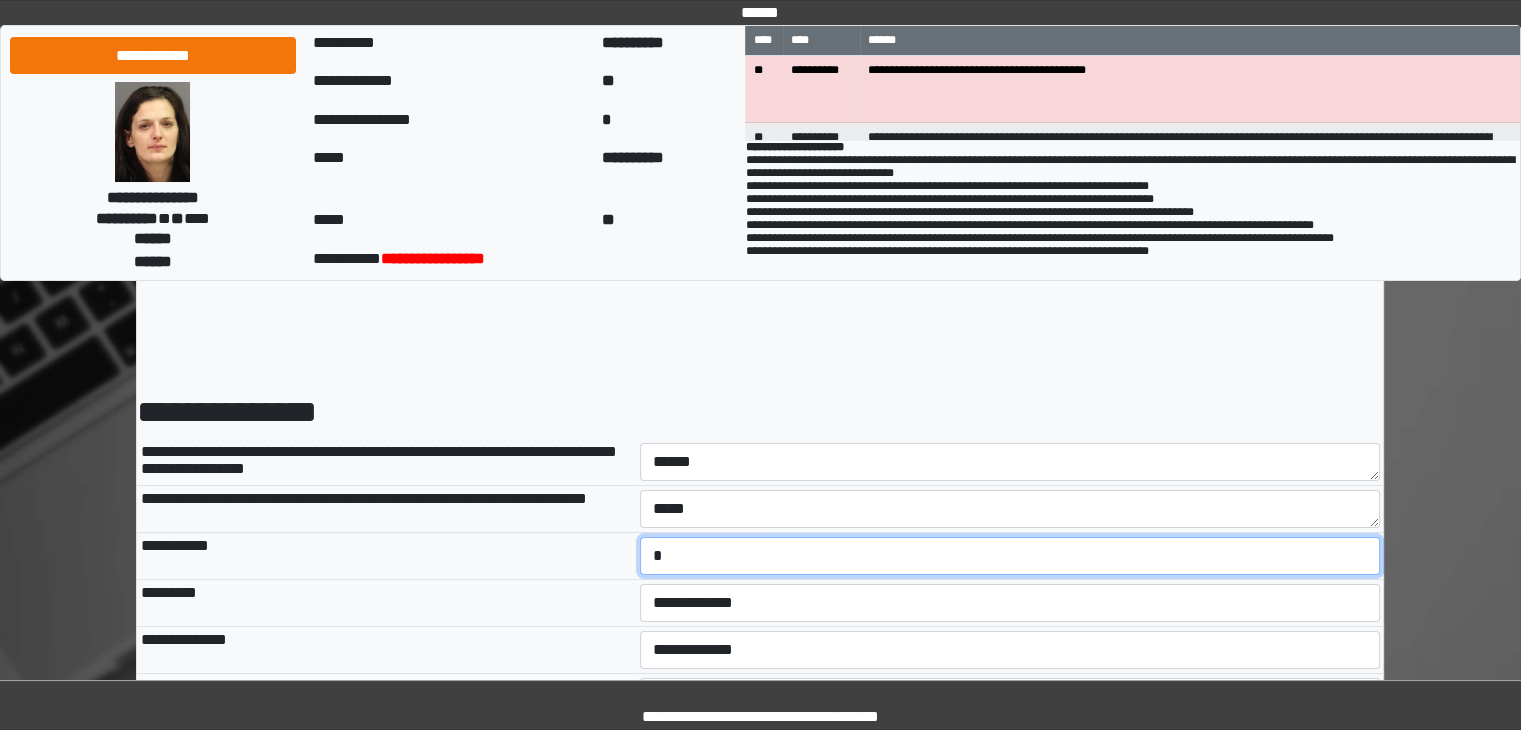 click on "**********" at bounding box center [1010, 556] 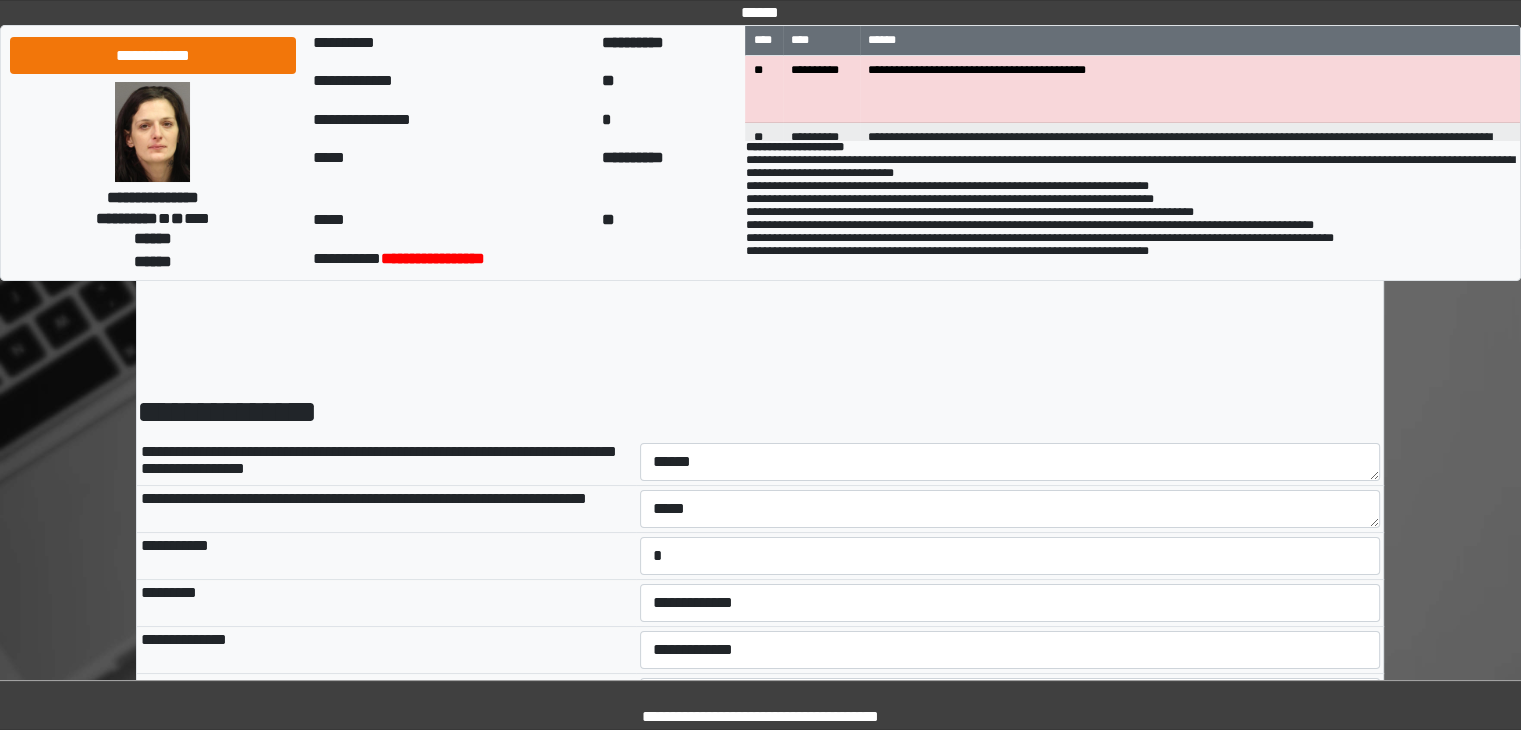 click on "**********" at bounding box center (386, 556) 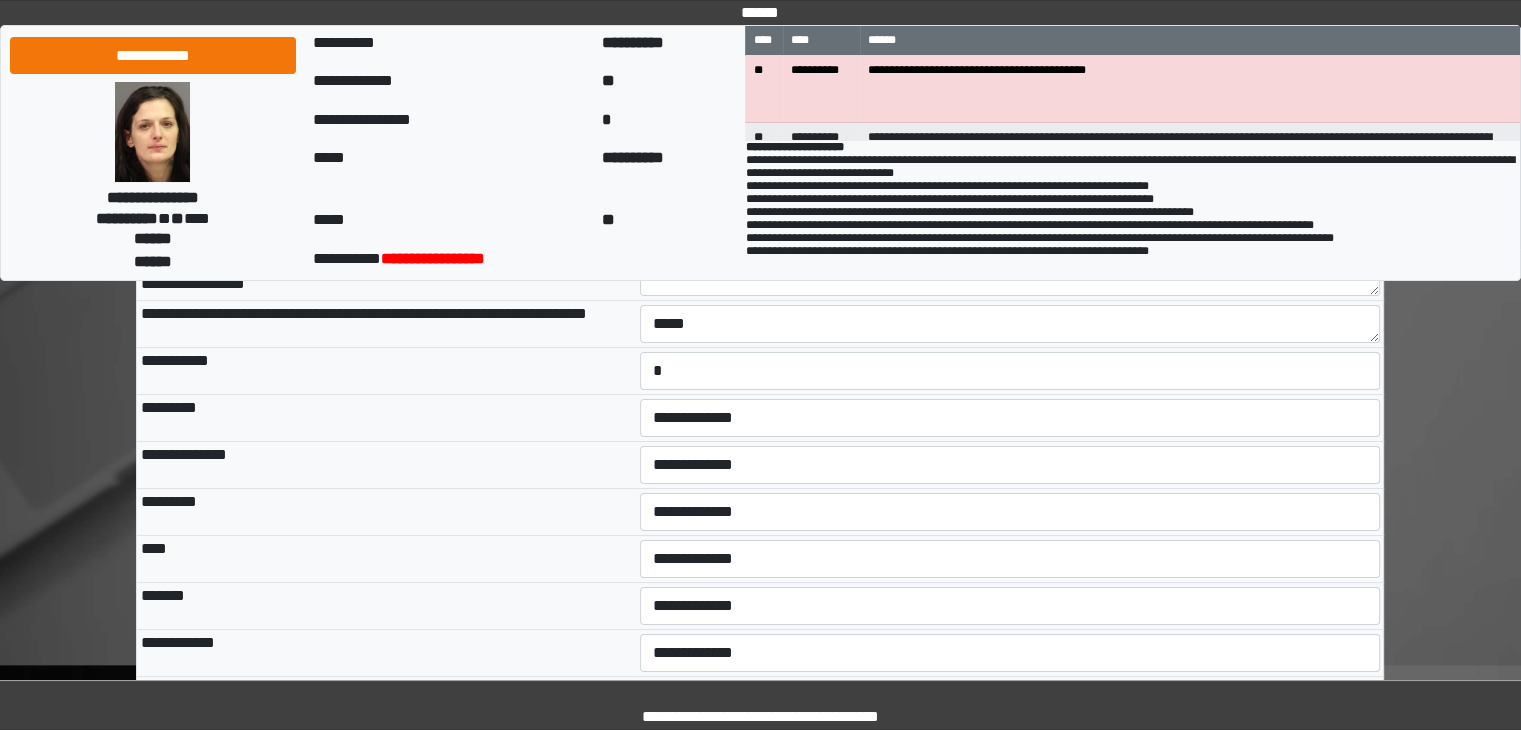 scroll, scrollTop: 200, scrollLeft: 0, axis: vertical 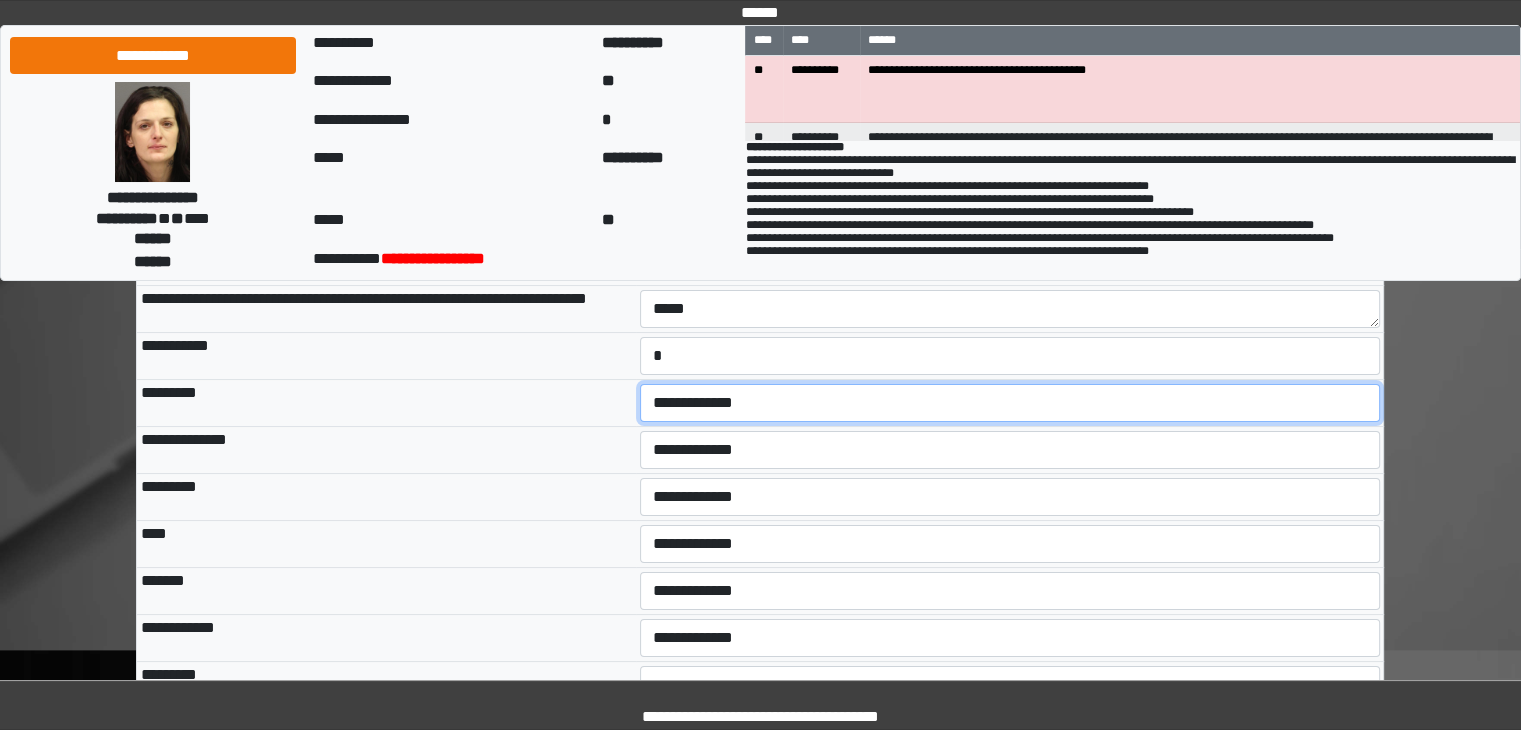 click on "**********" at bounding box center [1010, 403] 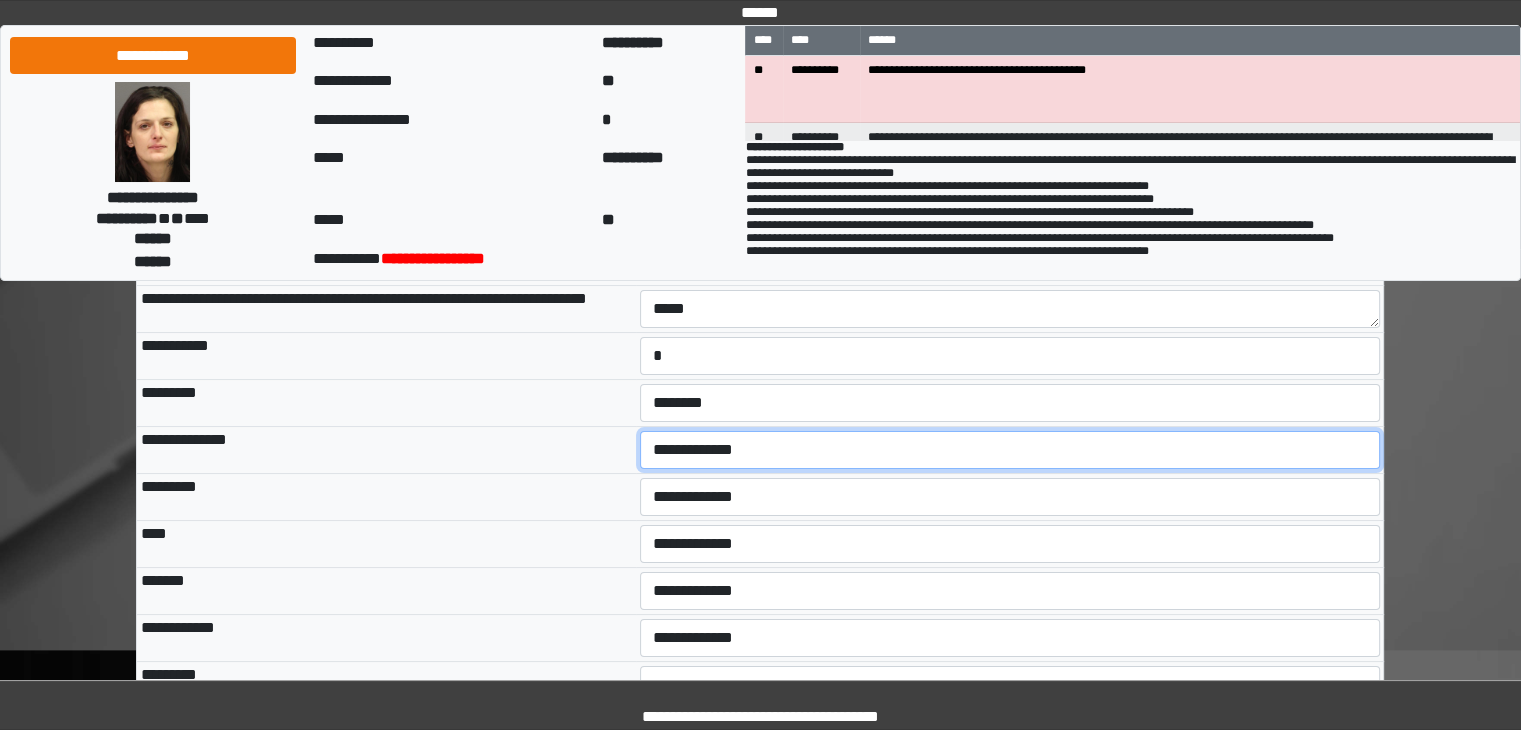 click on "**********" at bounding box center [1010, 450] 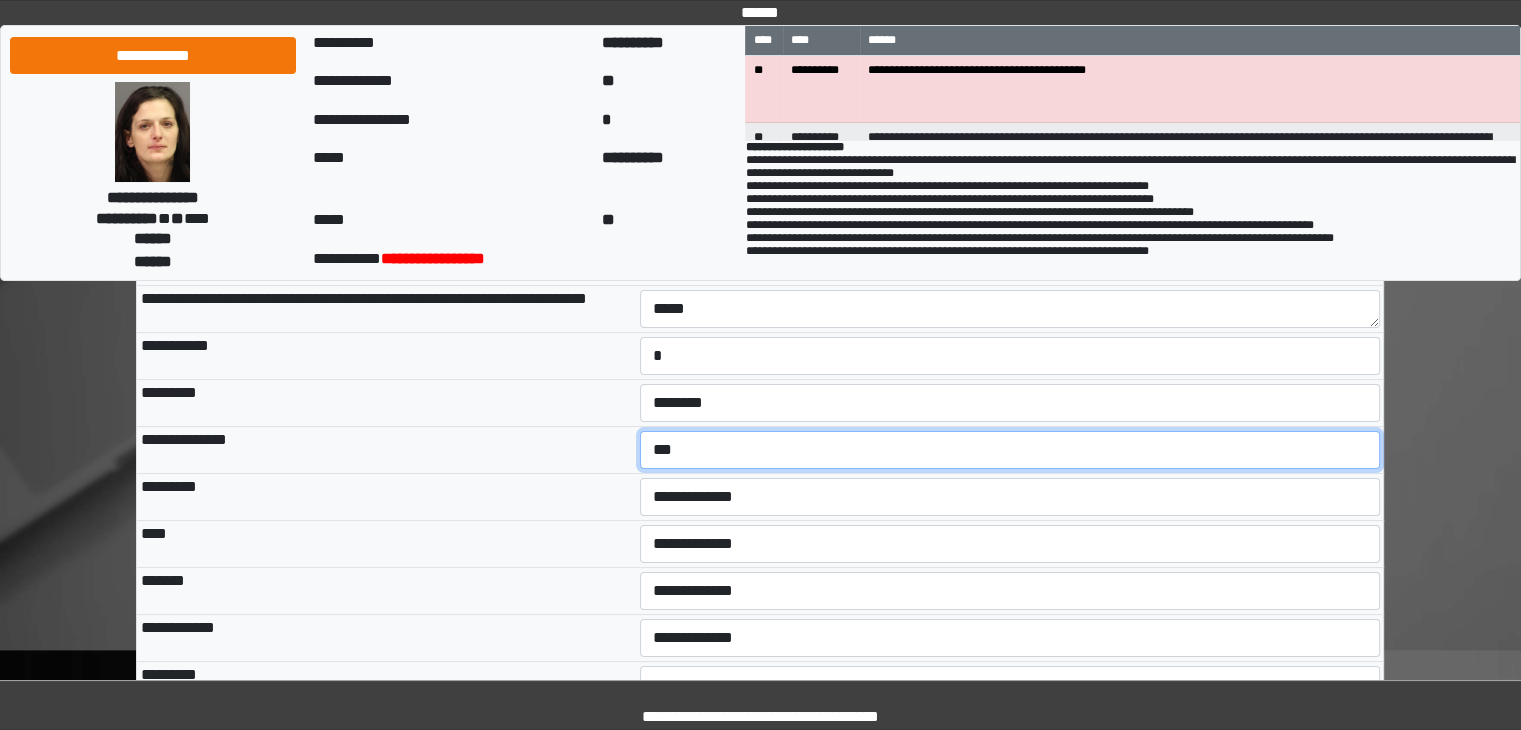 click on "**********" at bounding box center [1010, 450] 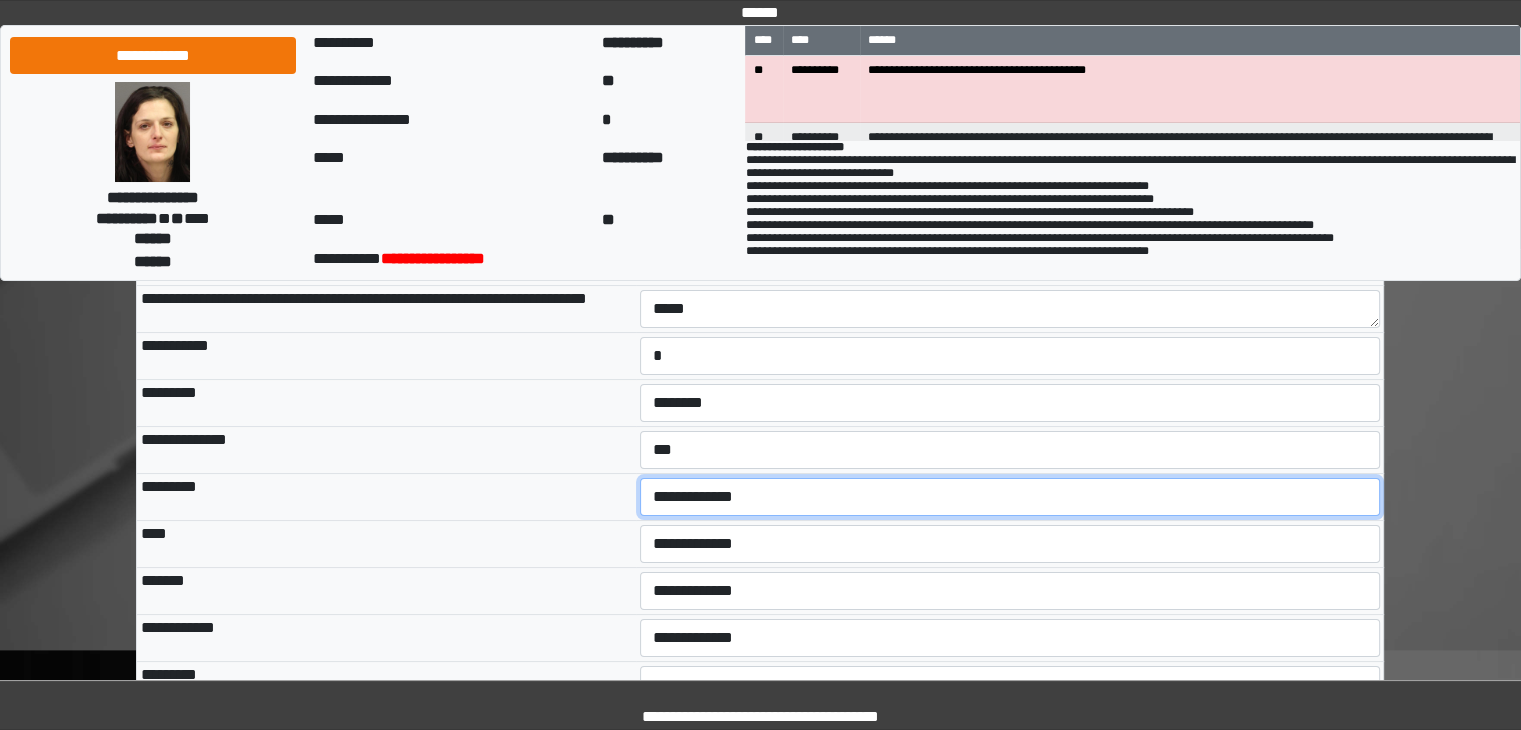 click on "**********" at bounding box center (1010, 497) 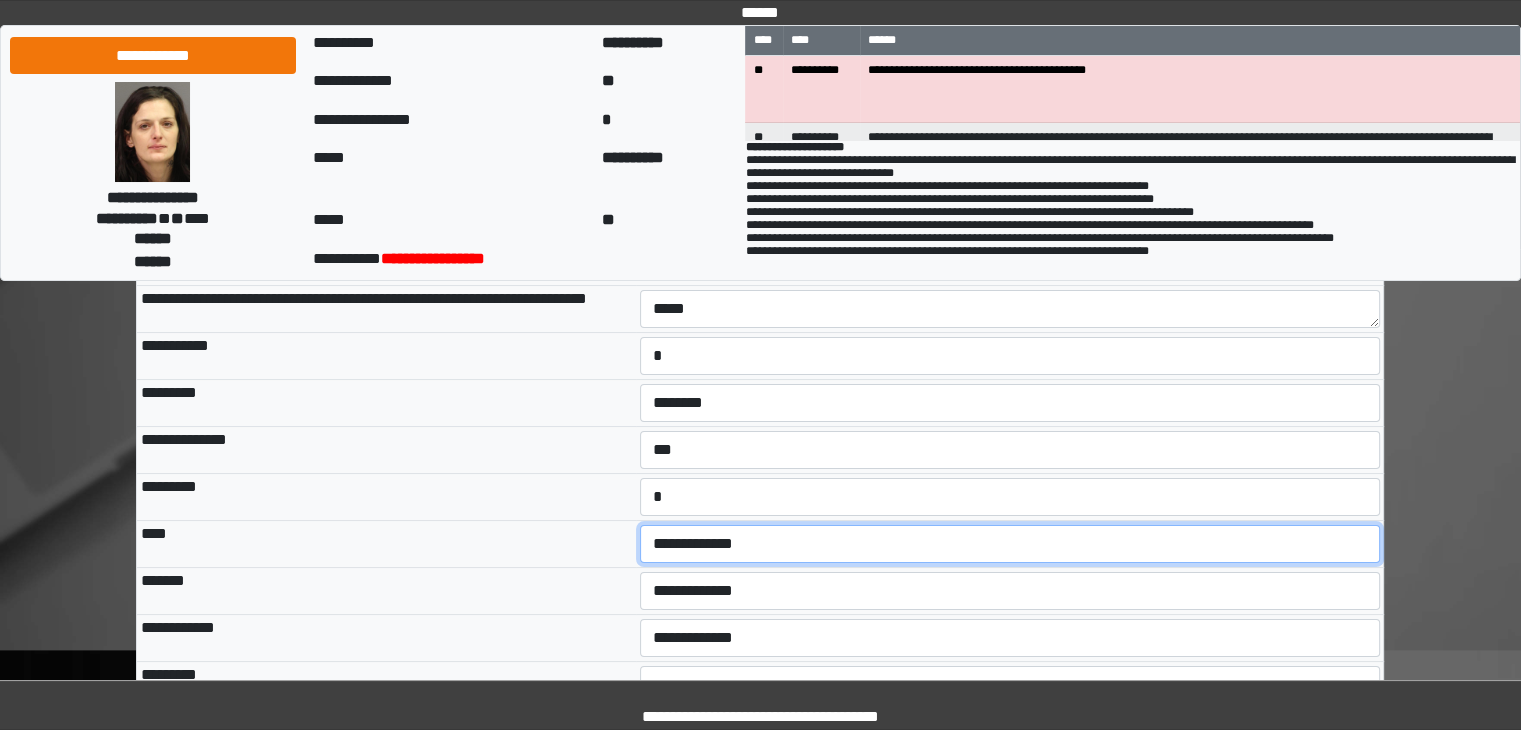click on "**********" at bounding box center [1010, 544] 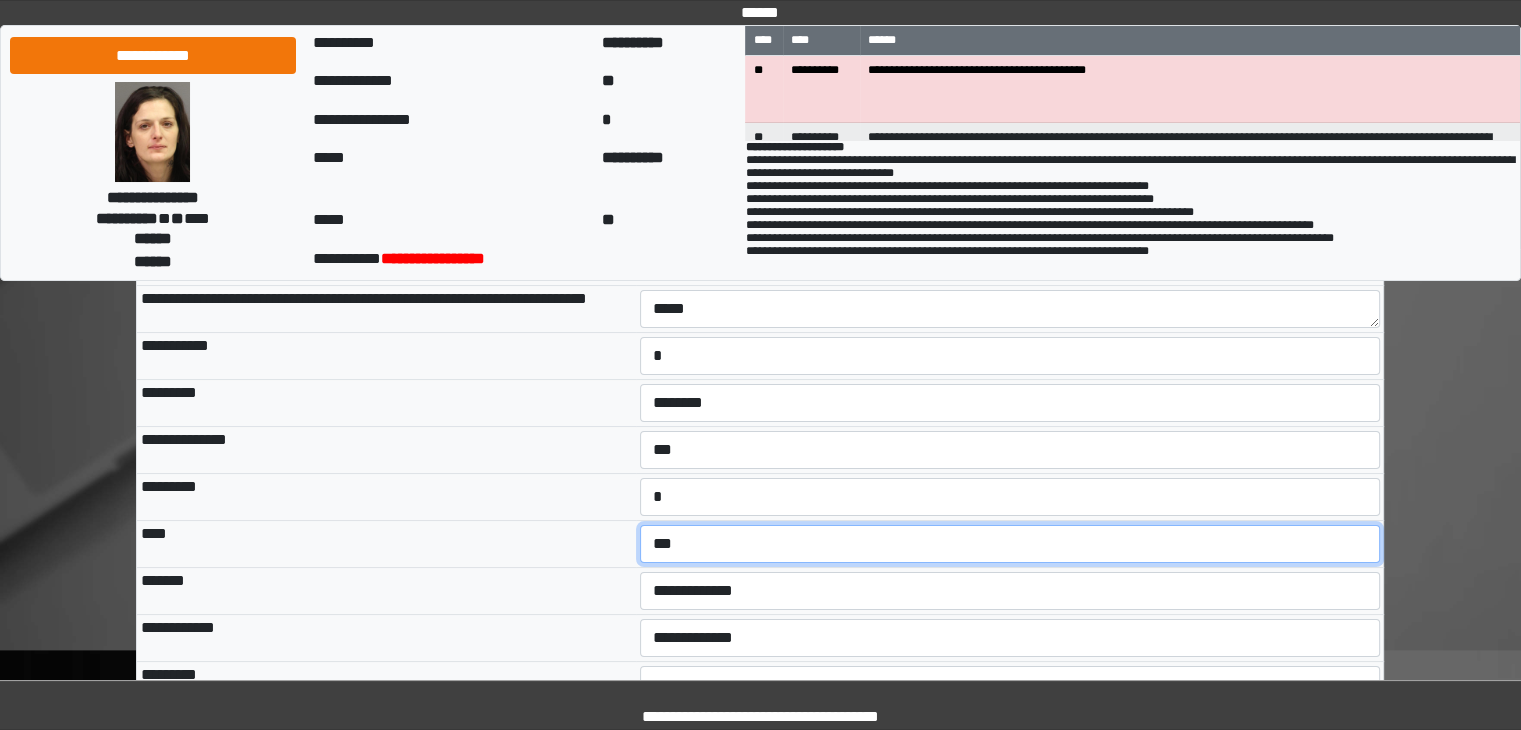 click on "**********" at bounding box center [1010, 544] 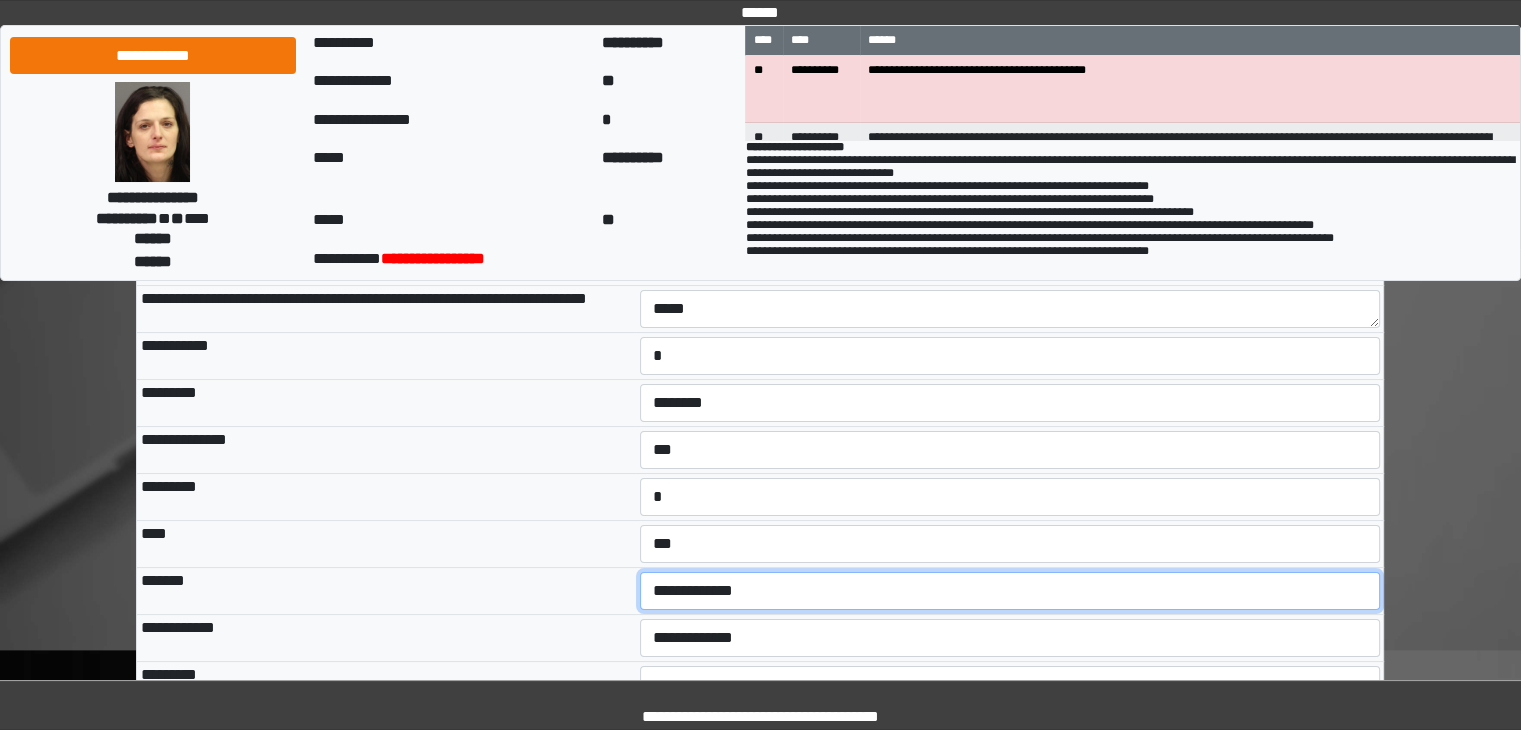 click on "**********" at bounding box center (1010, 591) 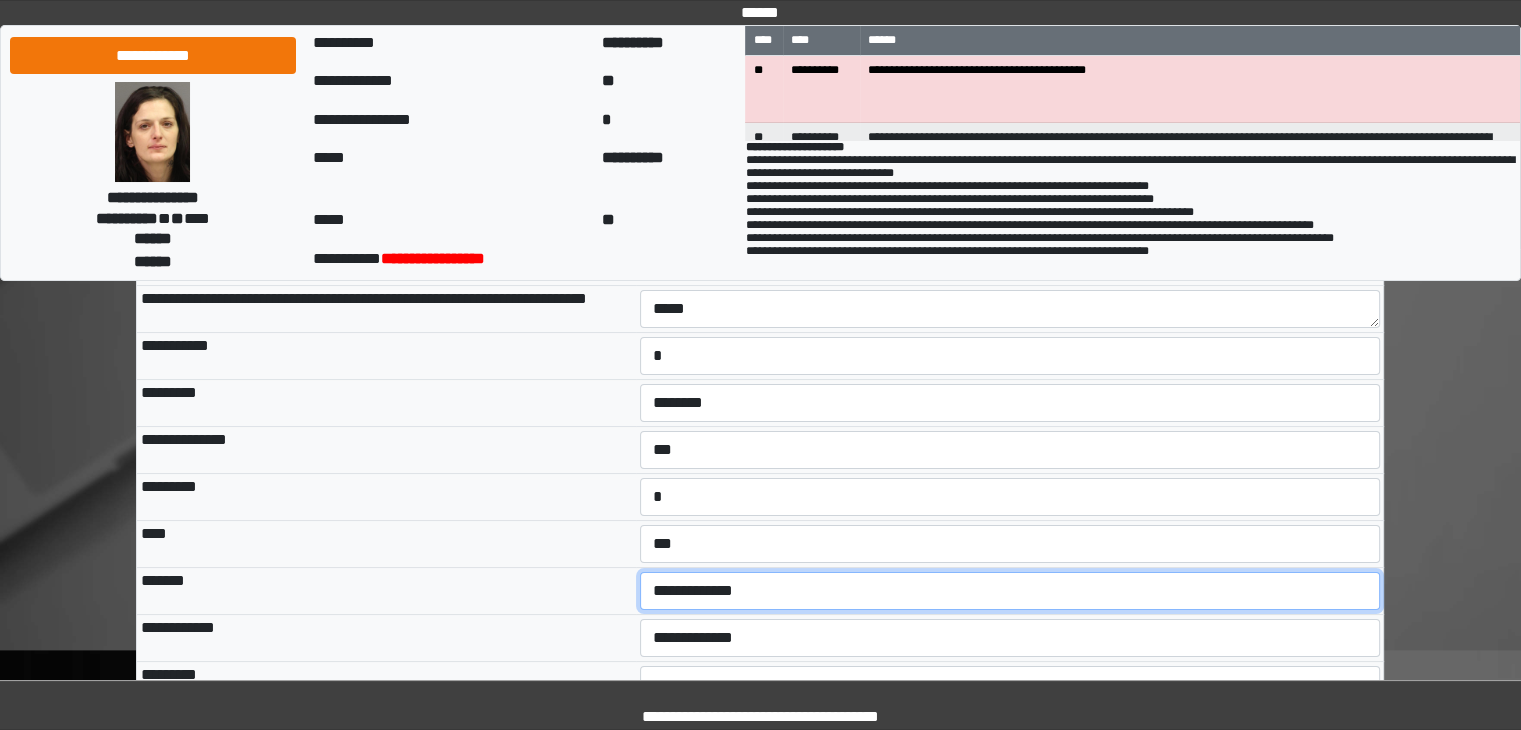 select on "***" 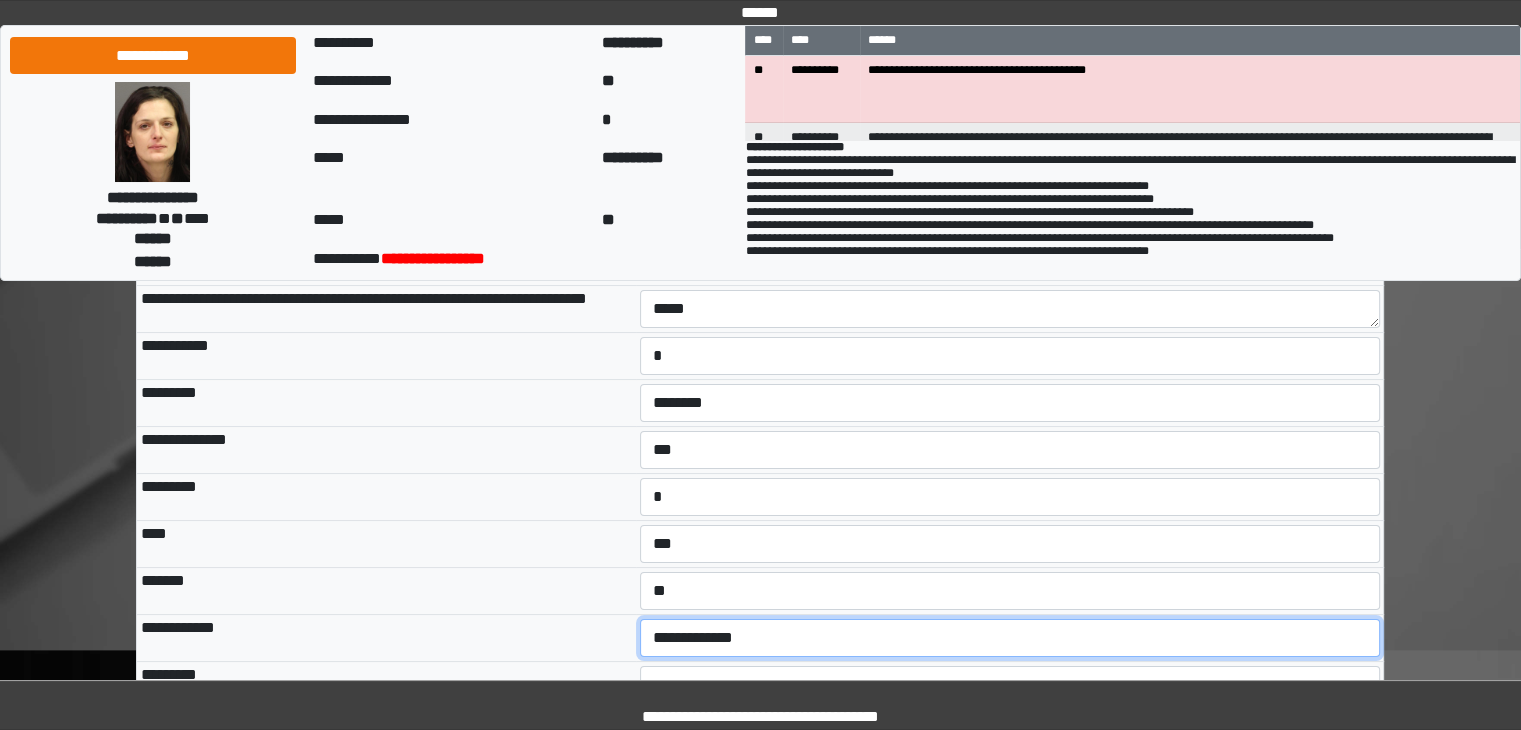click on "**********" at bounding box center (1010, 638) 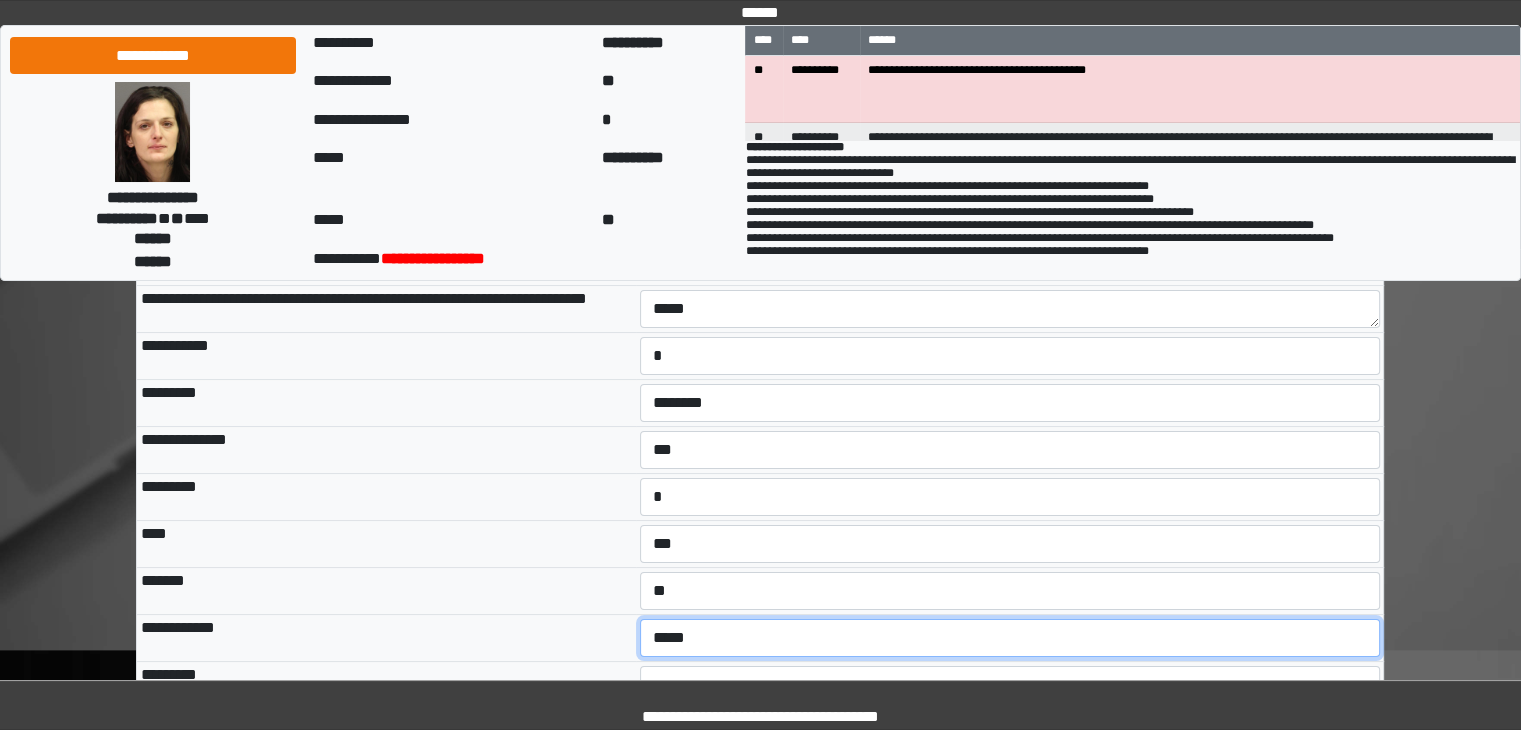 click on "**********" at bounding box center (1010, 638) 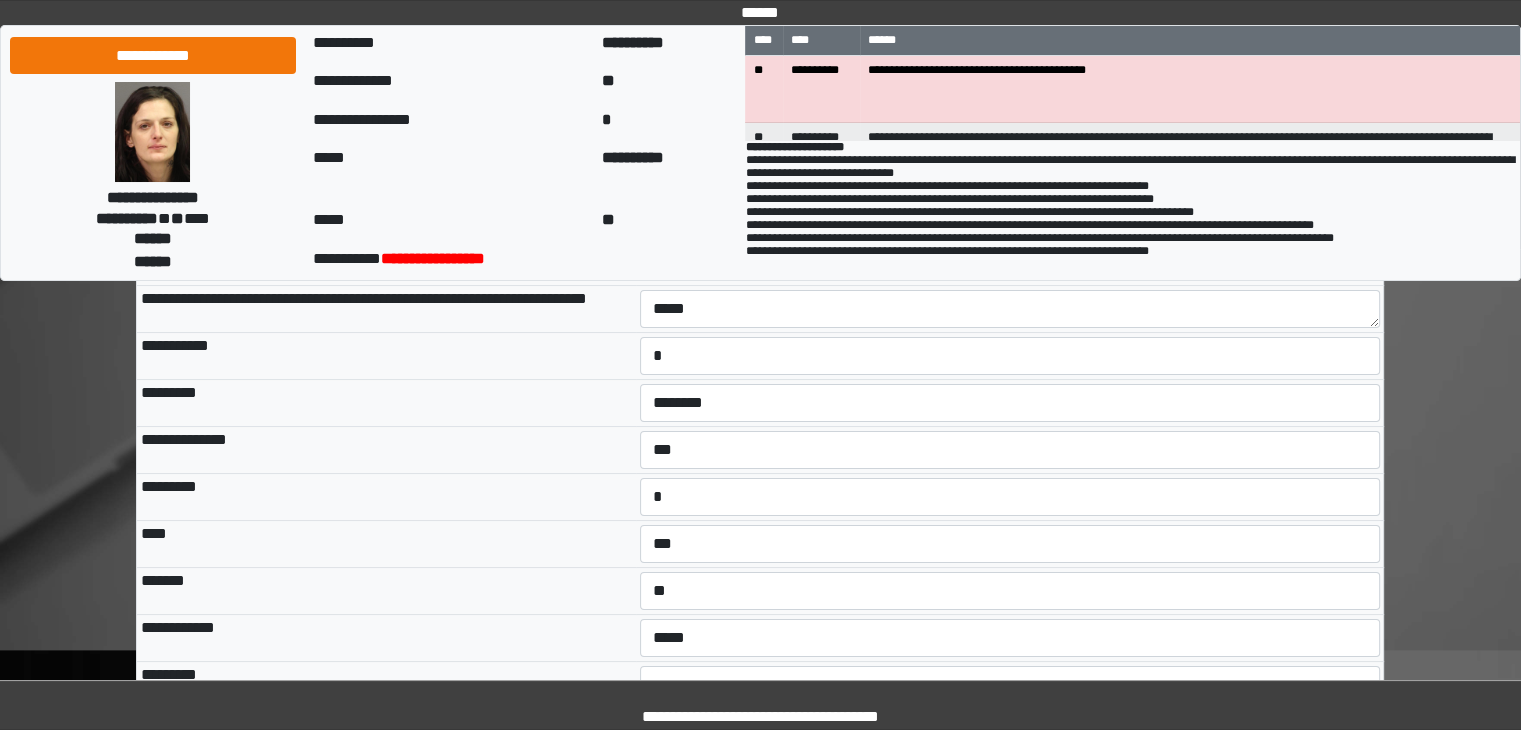 click on "*******" at bounding box center (386, 590) 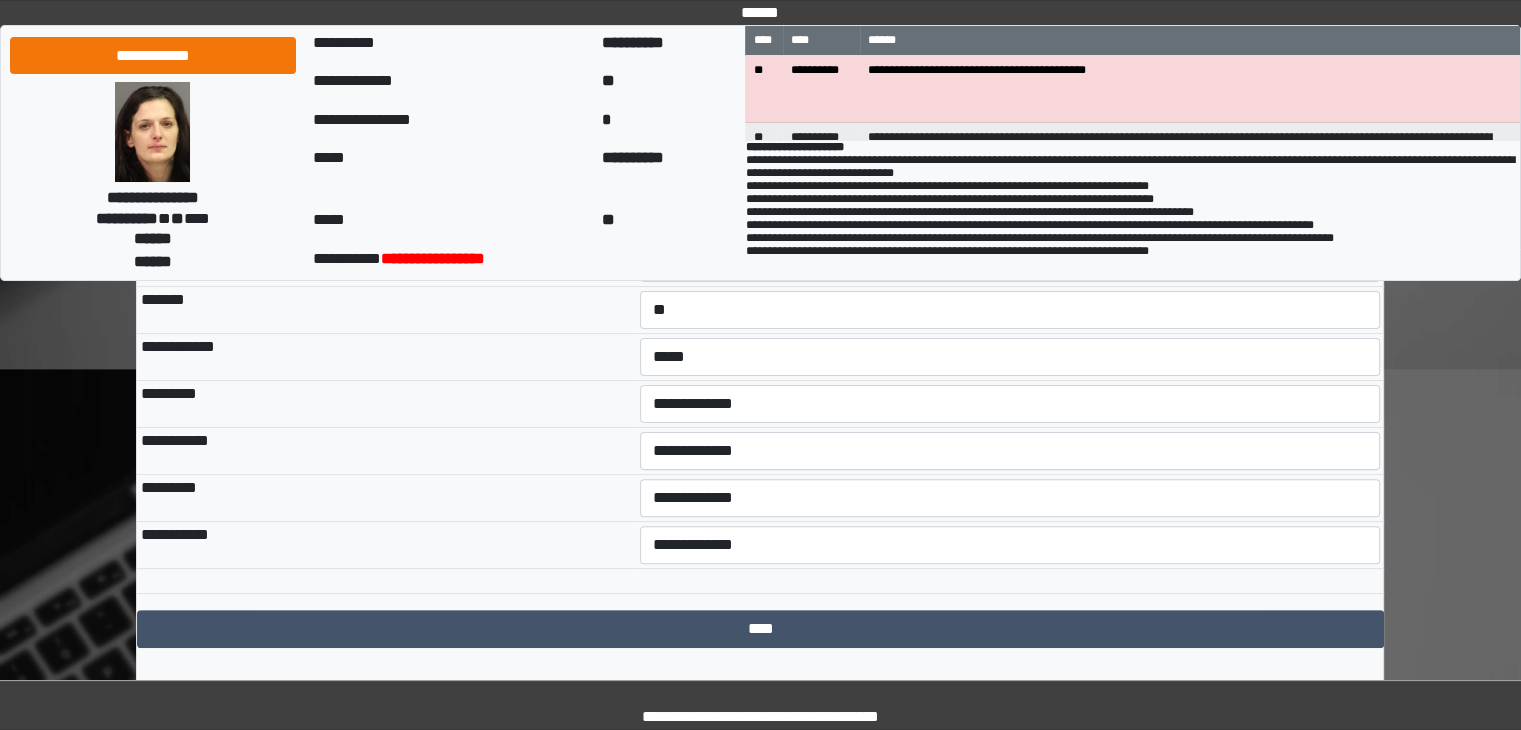 scroll, scrollTop: 500, scrollLeft: 0, axis: vertical 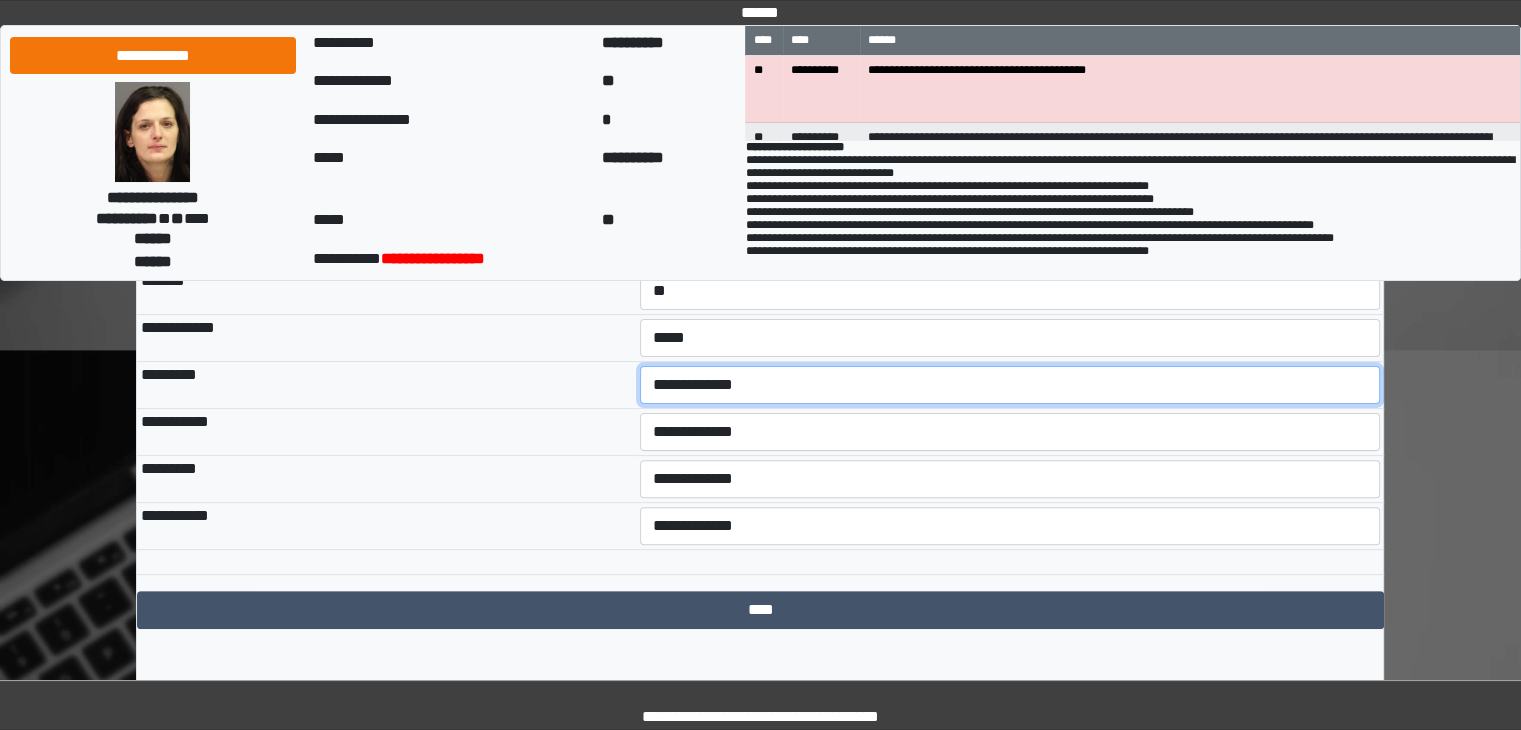 click on "**********" at bounding box center (1010, 385) 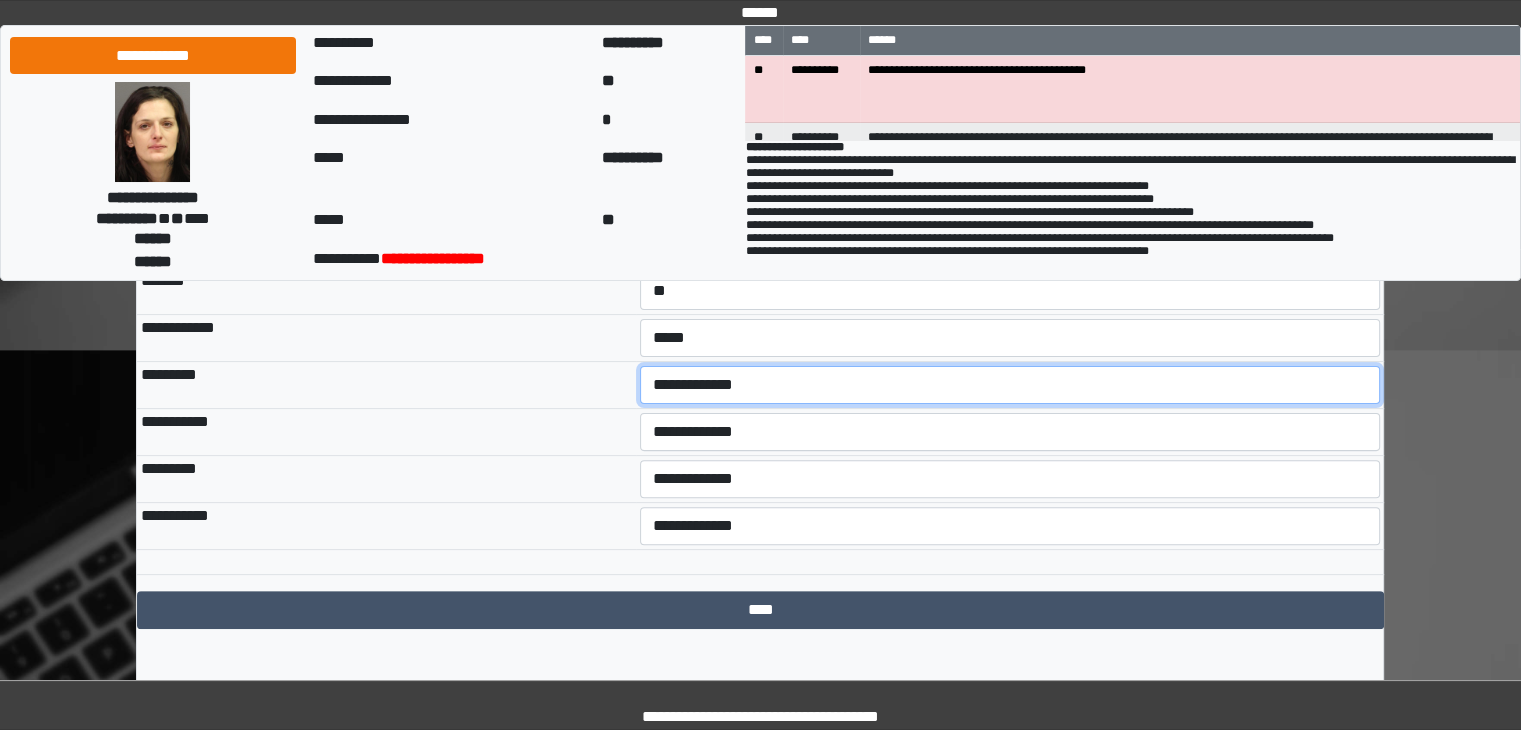 select on "***" 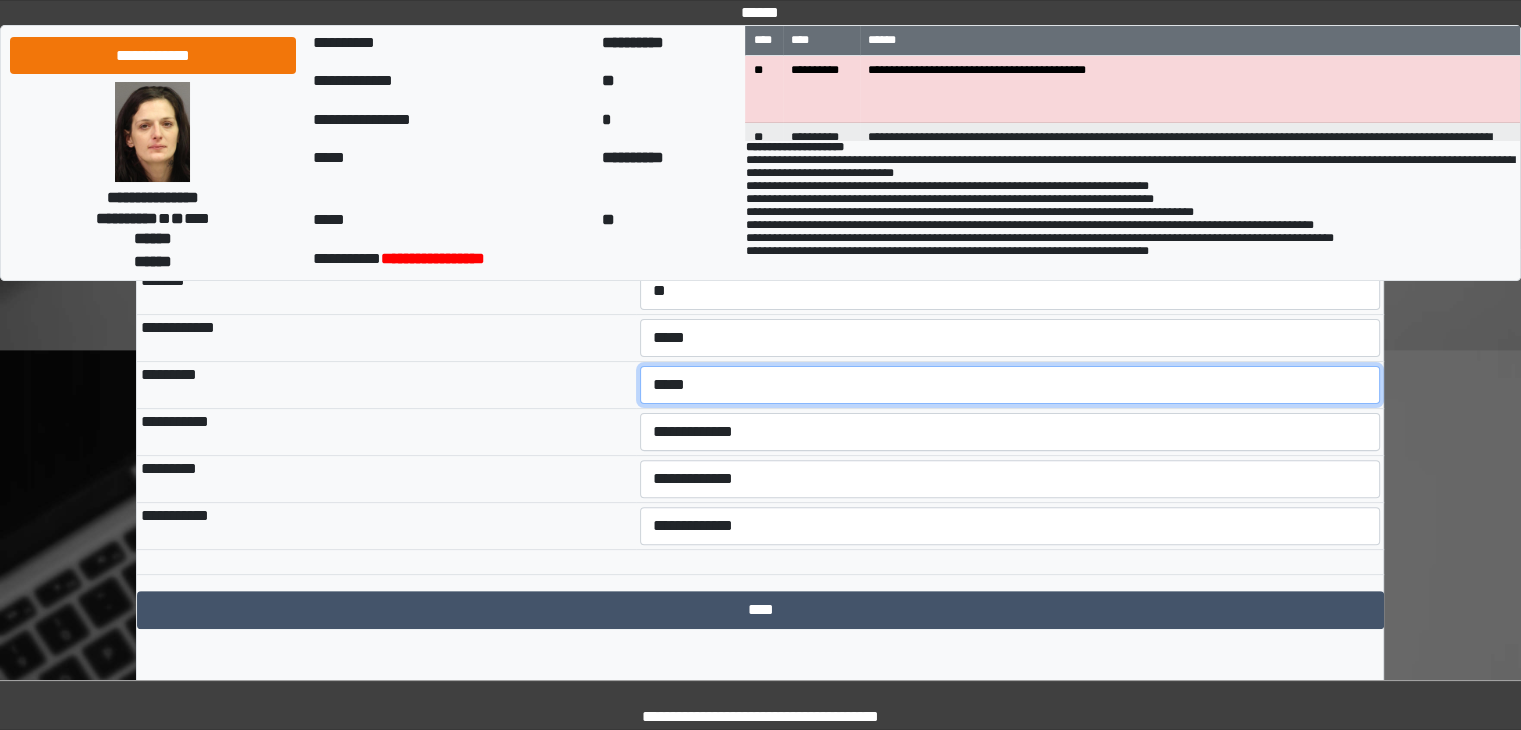 click on "**********" at bounding box center [1010, 385] 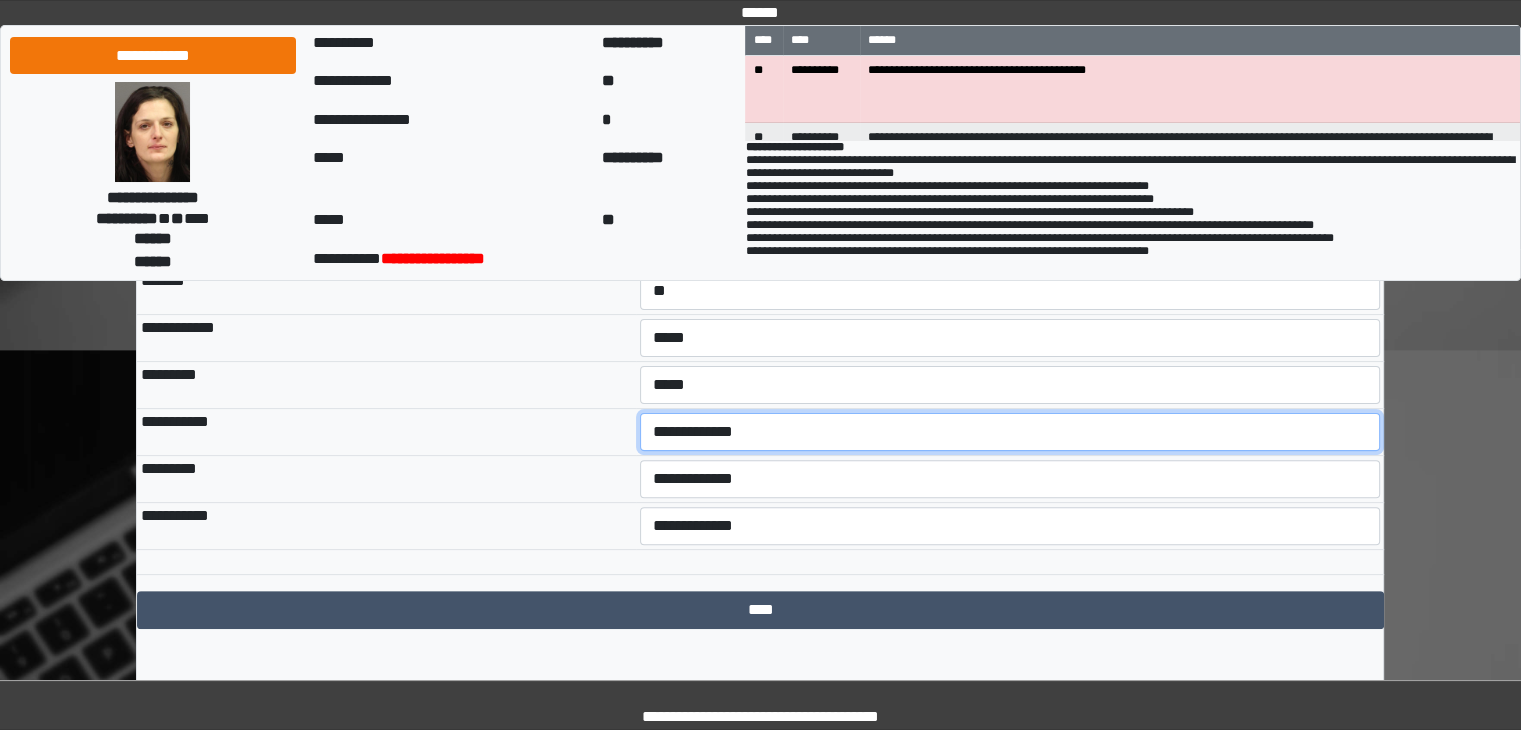 click on "**********" at bounding box center (1010, 432) 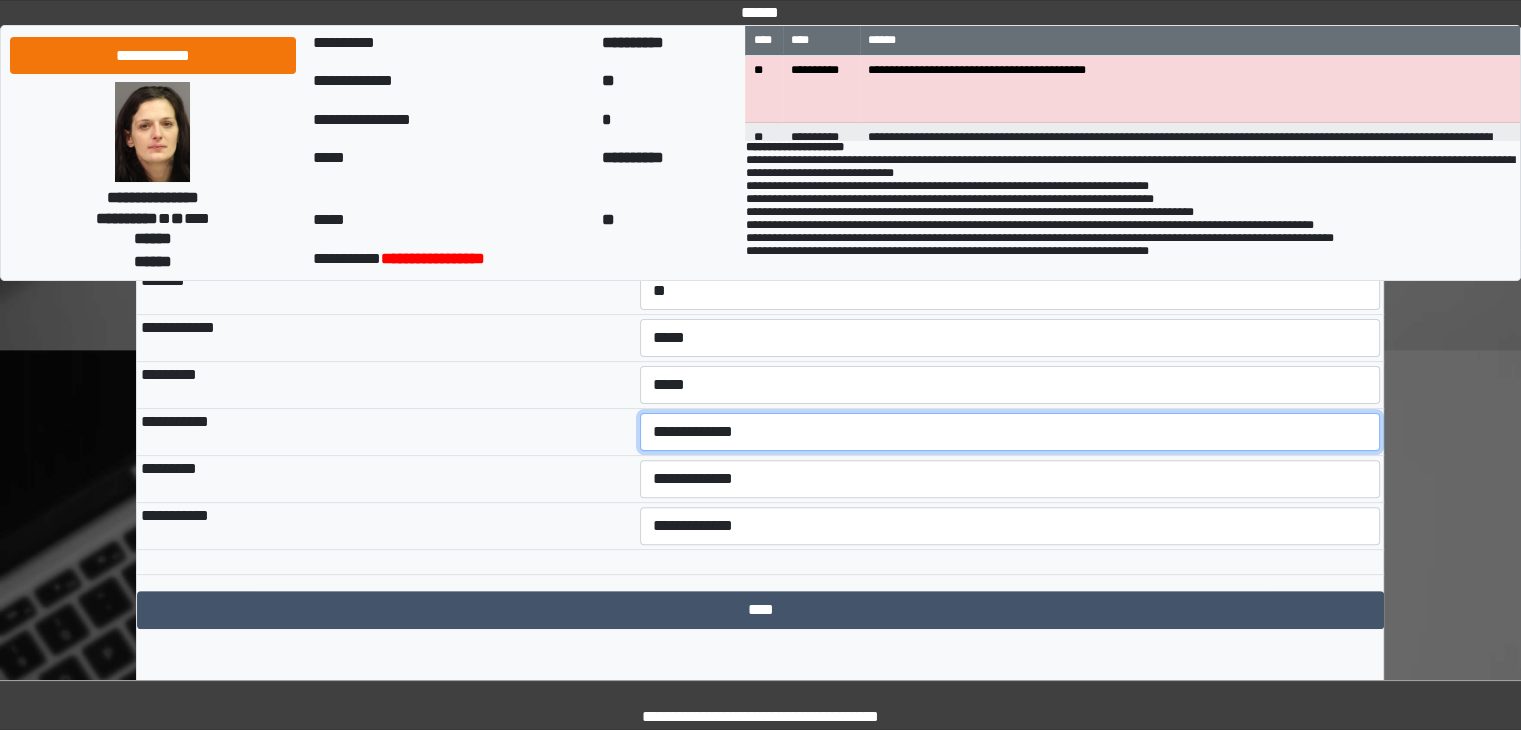 select on "***" 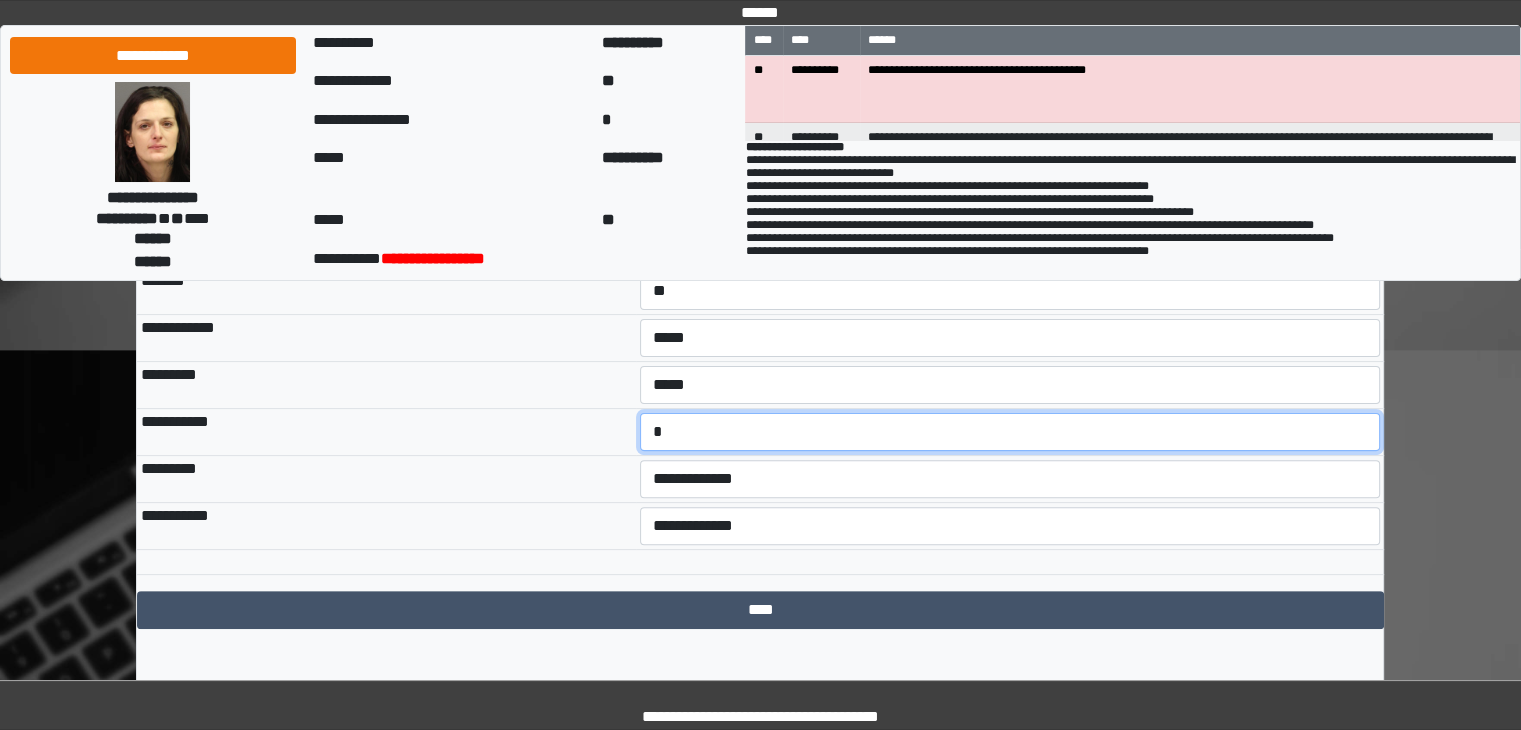 click on "**********" at bounding box center (1010, 432) 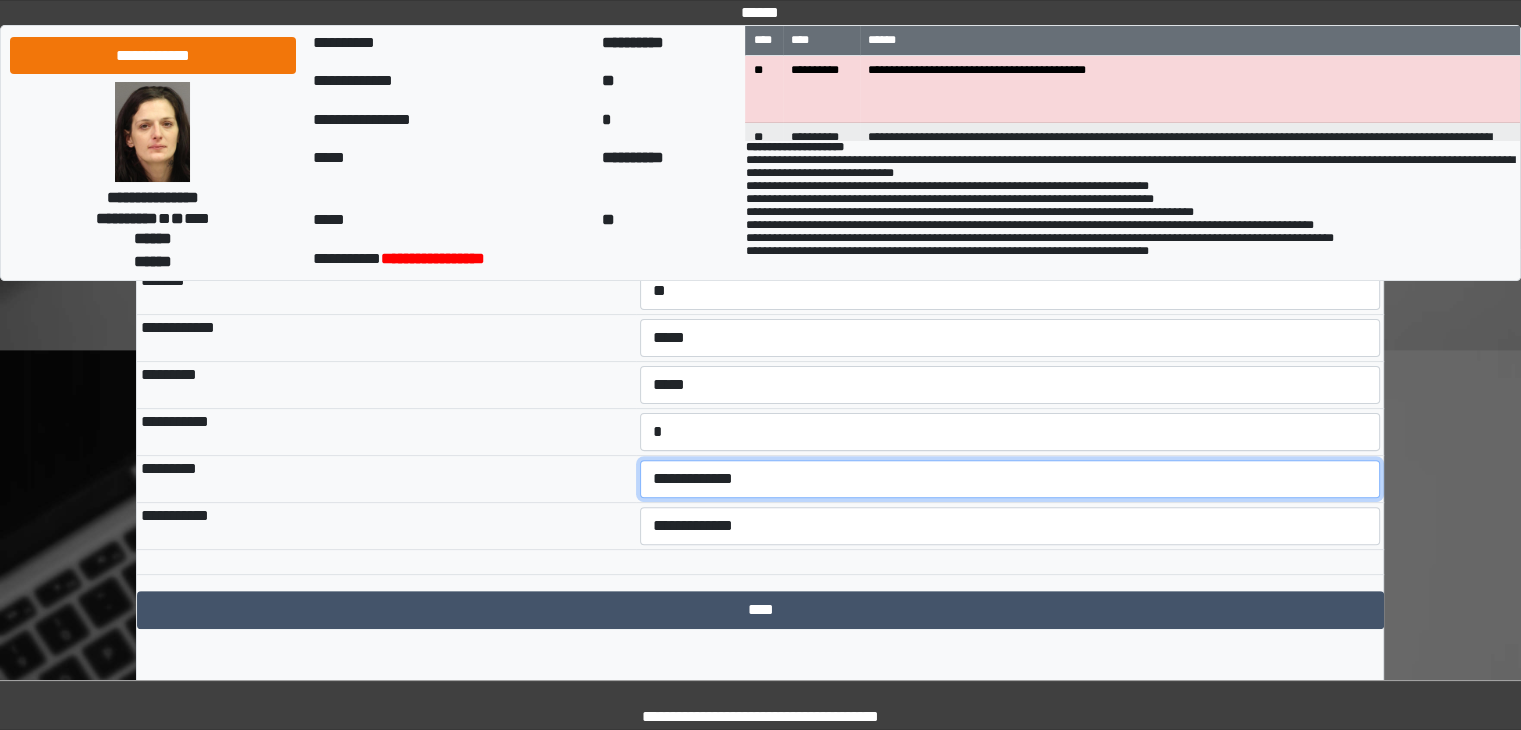 click on "**********" at bounding box center (1010, 479) 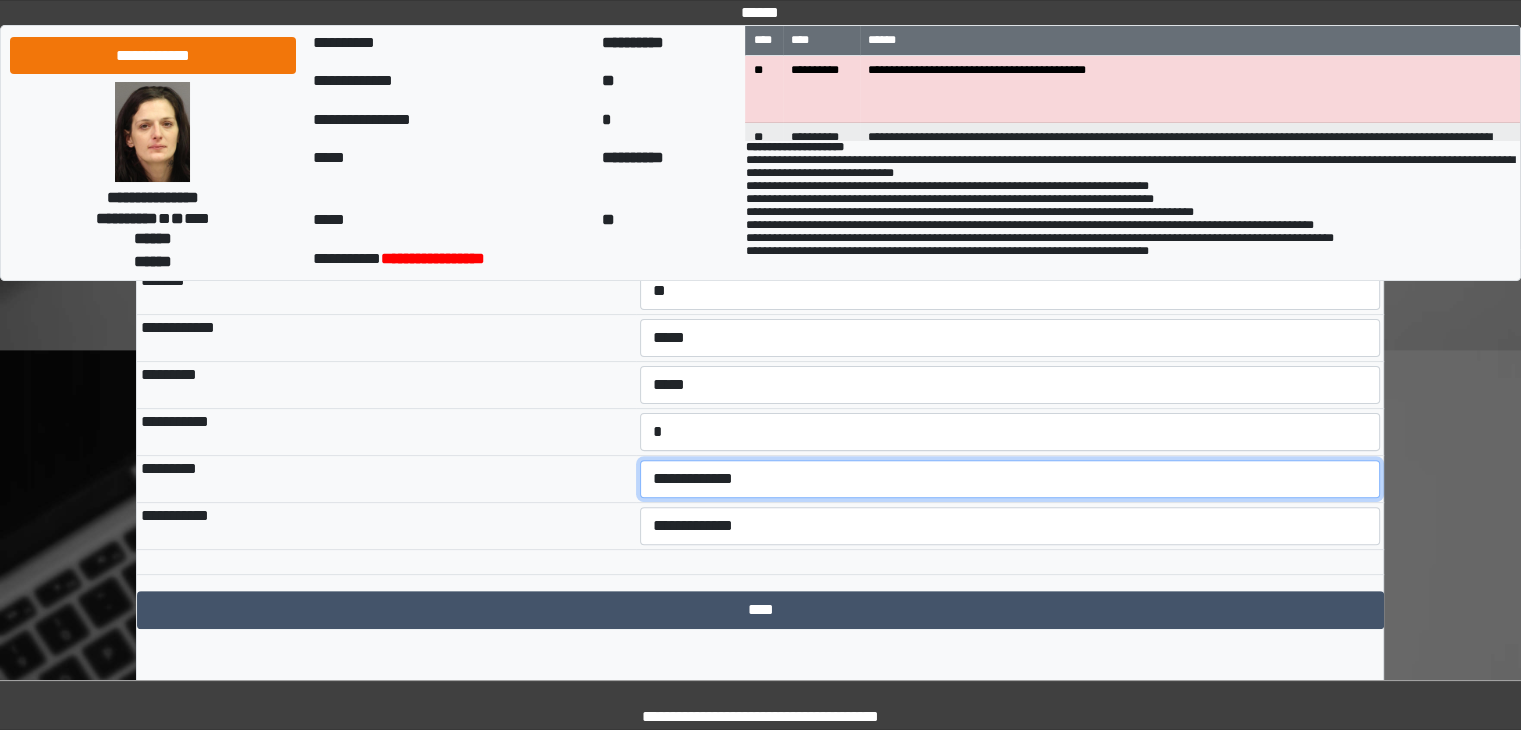 select on "***" 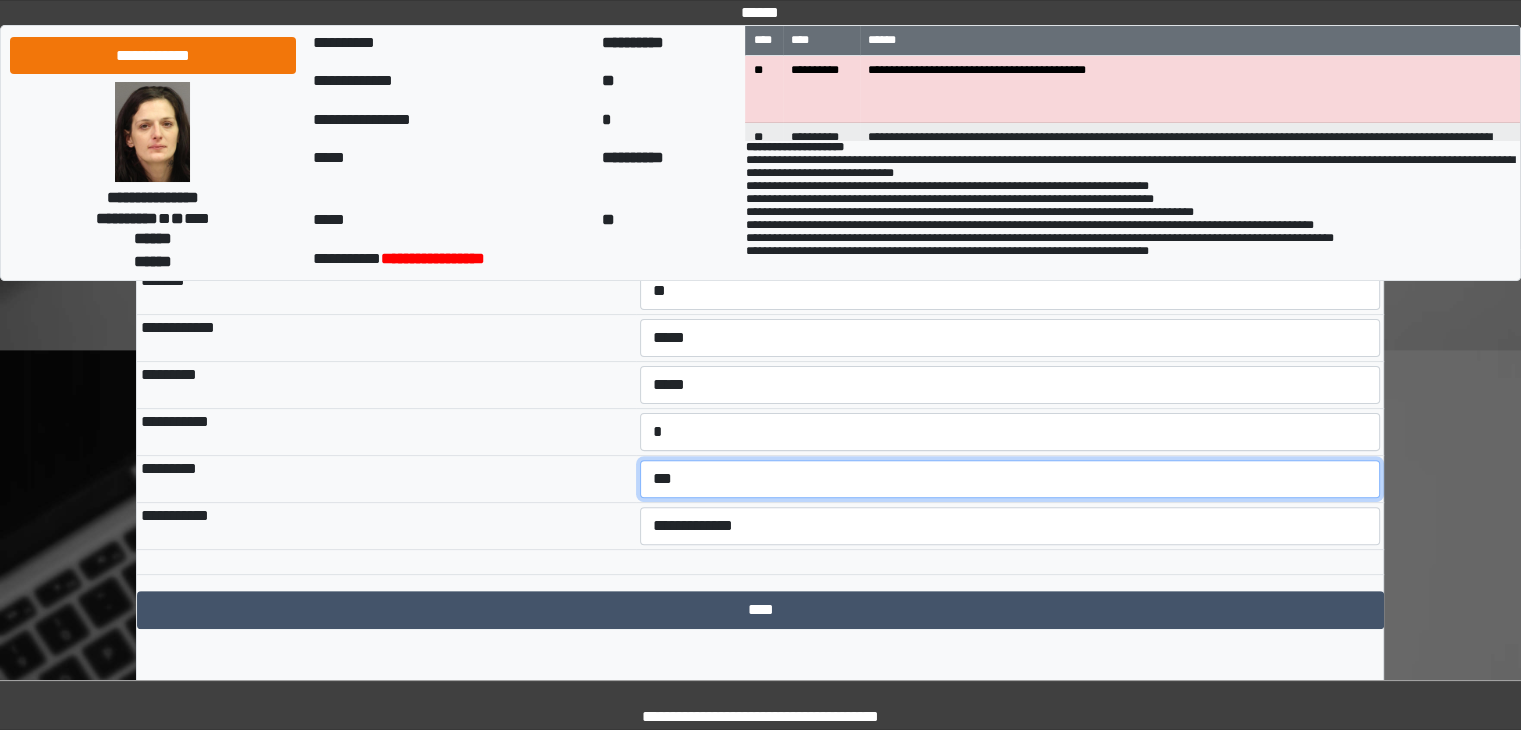 click on "**********" at bounding box center [1010, 479] 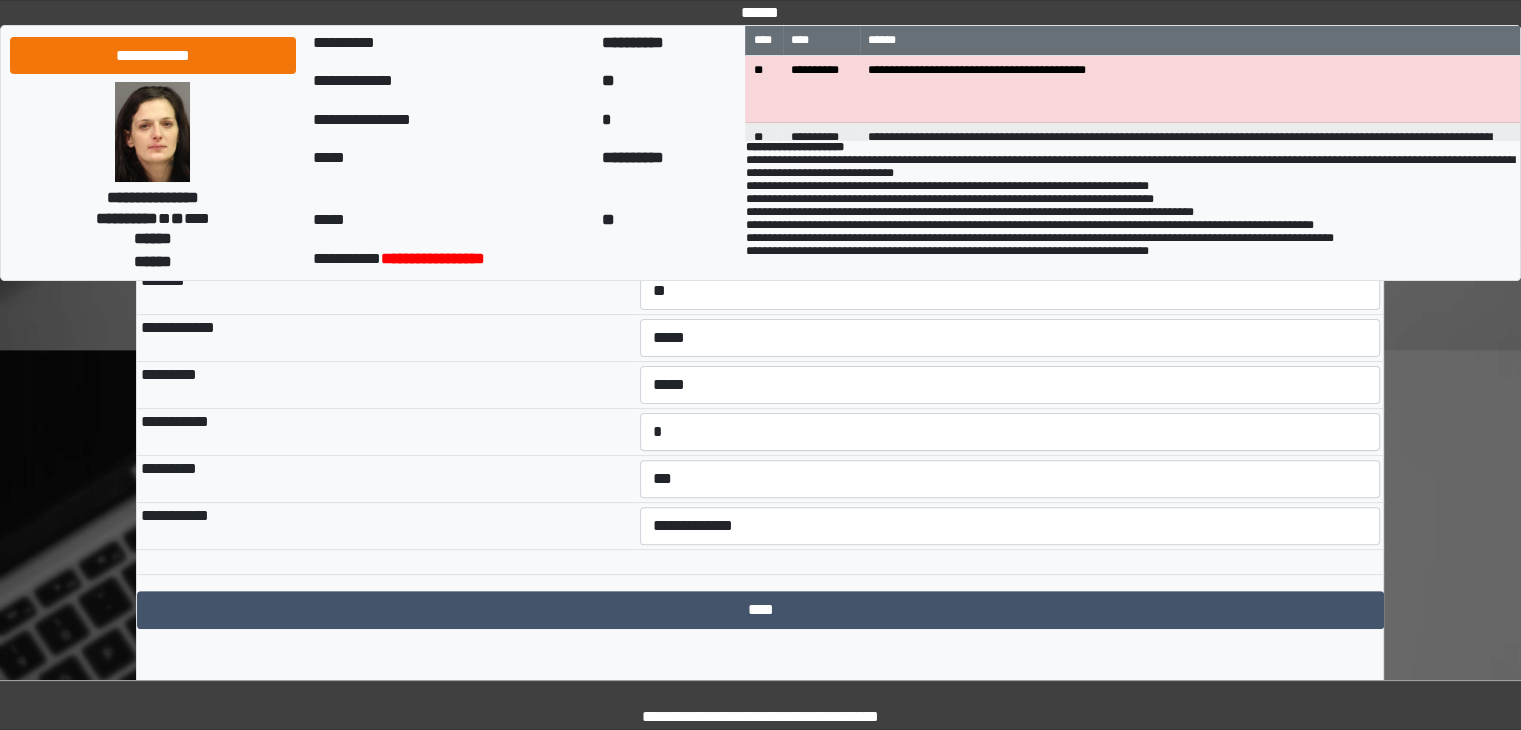 click on "**********" at bounding box center (1010, 525) 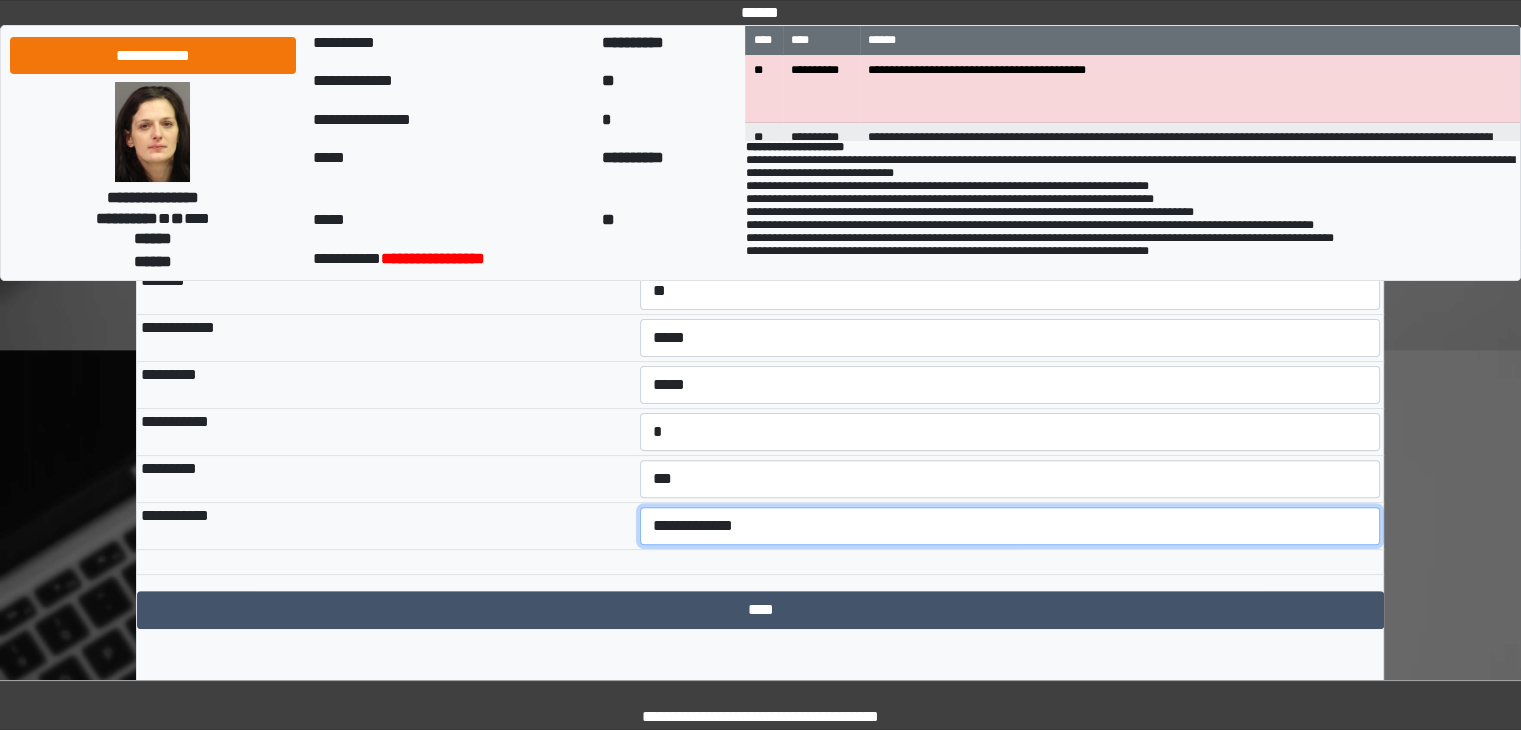 click on "**********" at bounding box center [1010, 526] 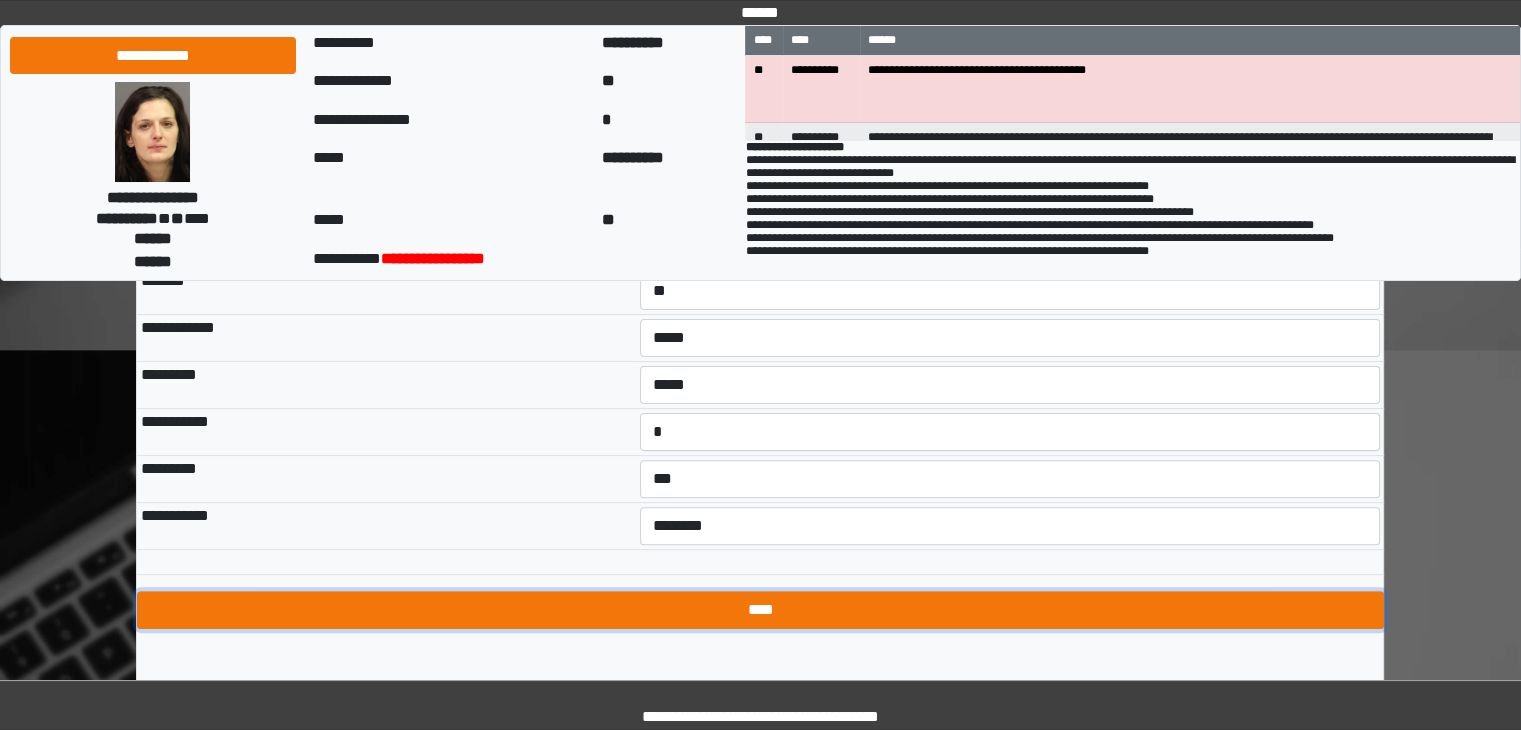 click on "****" at bounding box center (760, 610) 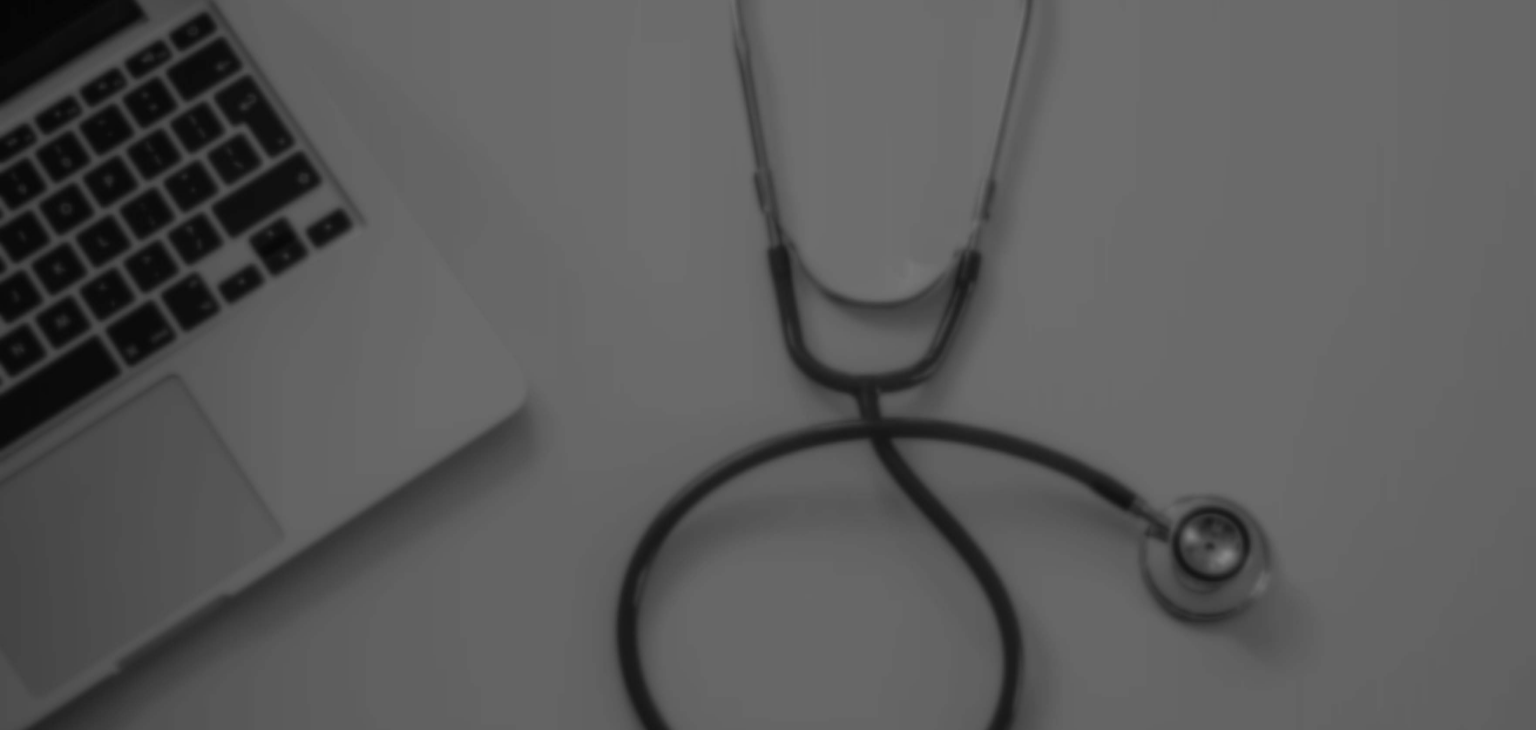scroll, scrollTop: 0, scrollLeft: 0, axis: both 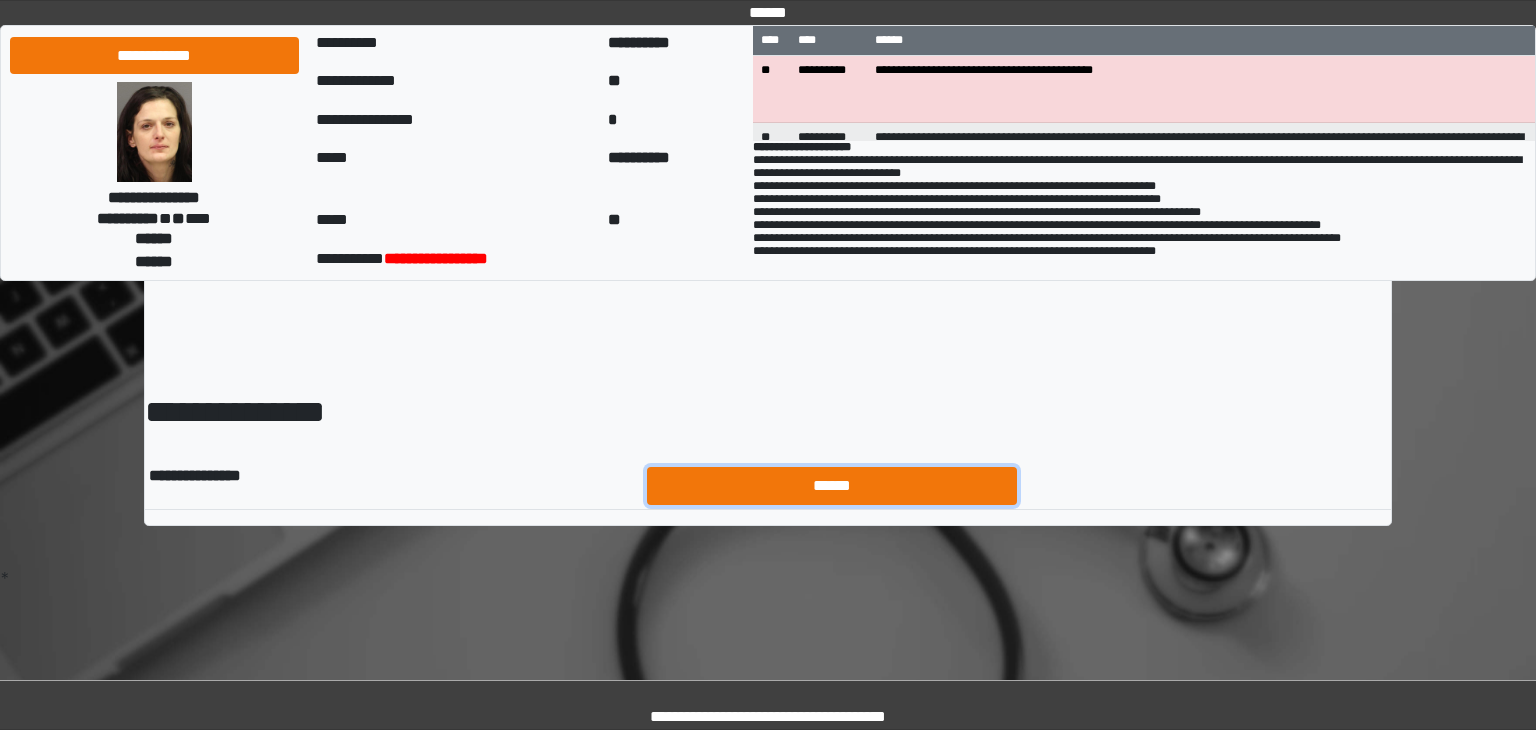 click on "******" at bounding box center [832, 486] 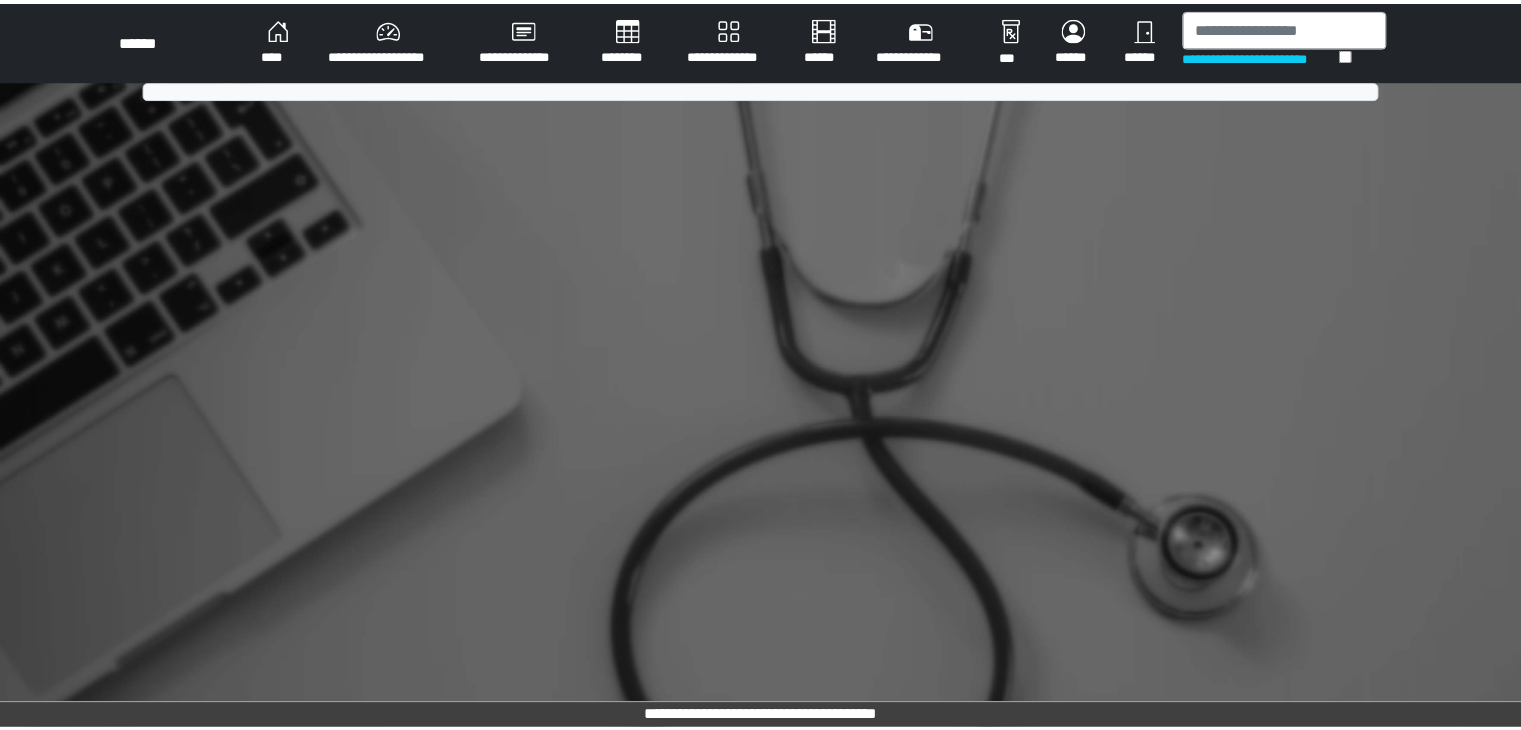 scroll, scrollTop: 0, scrollLeft: 0, axis: both 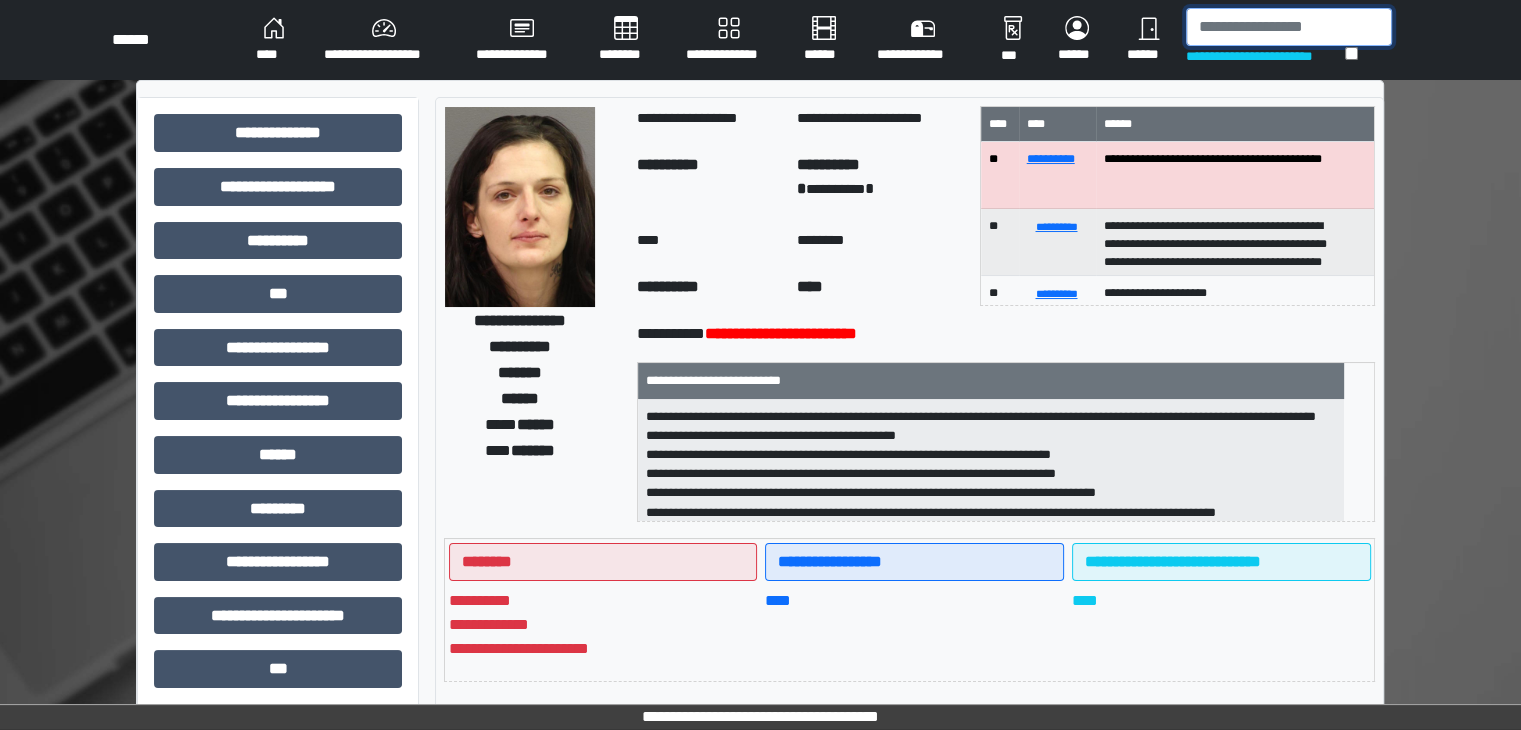 click at bounding box center (1289, 27) 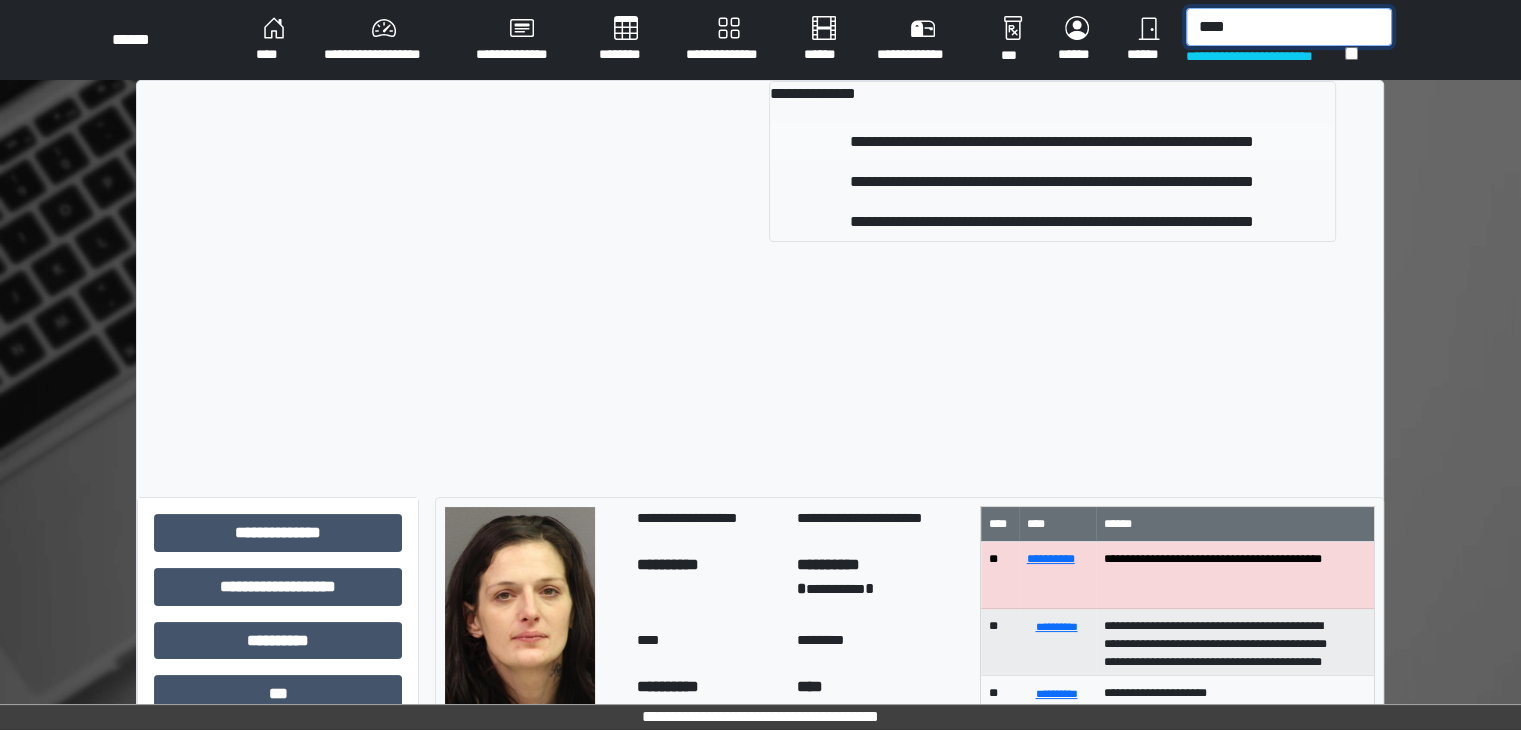 type on "****" 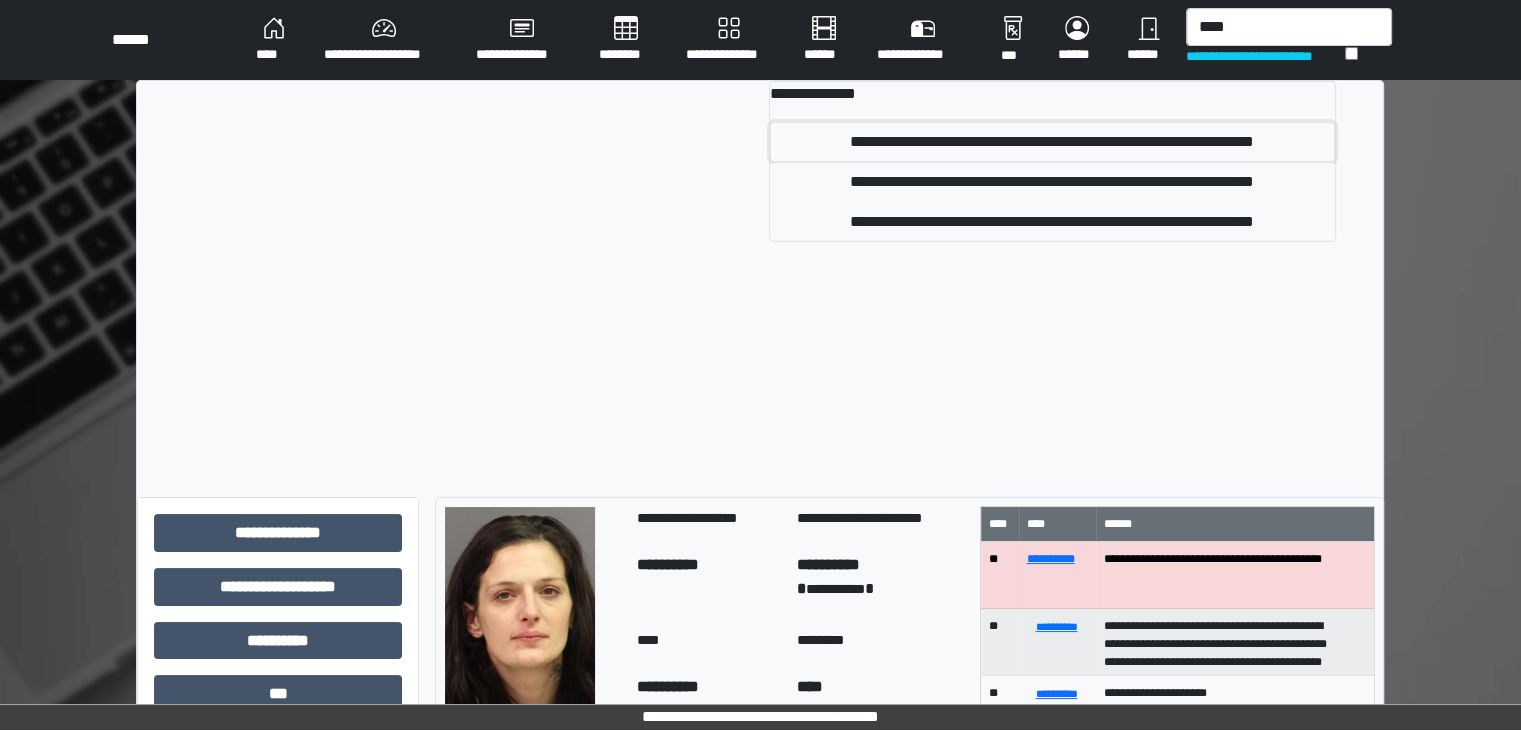 click on "**********" at bounding box center (1052, 142) 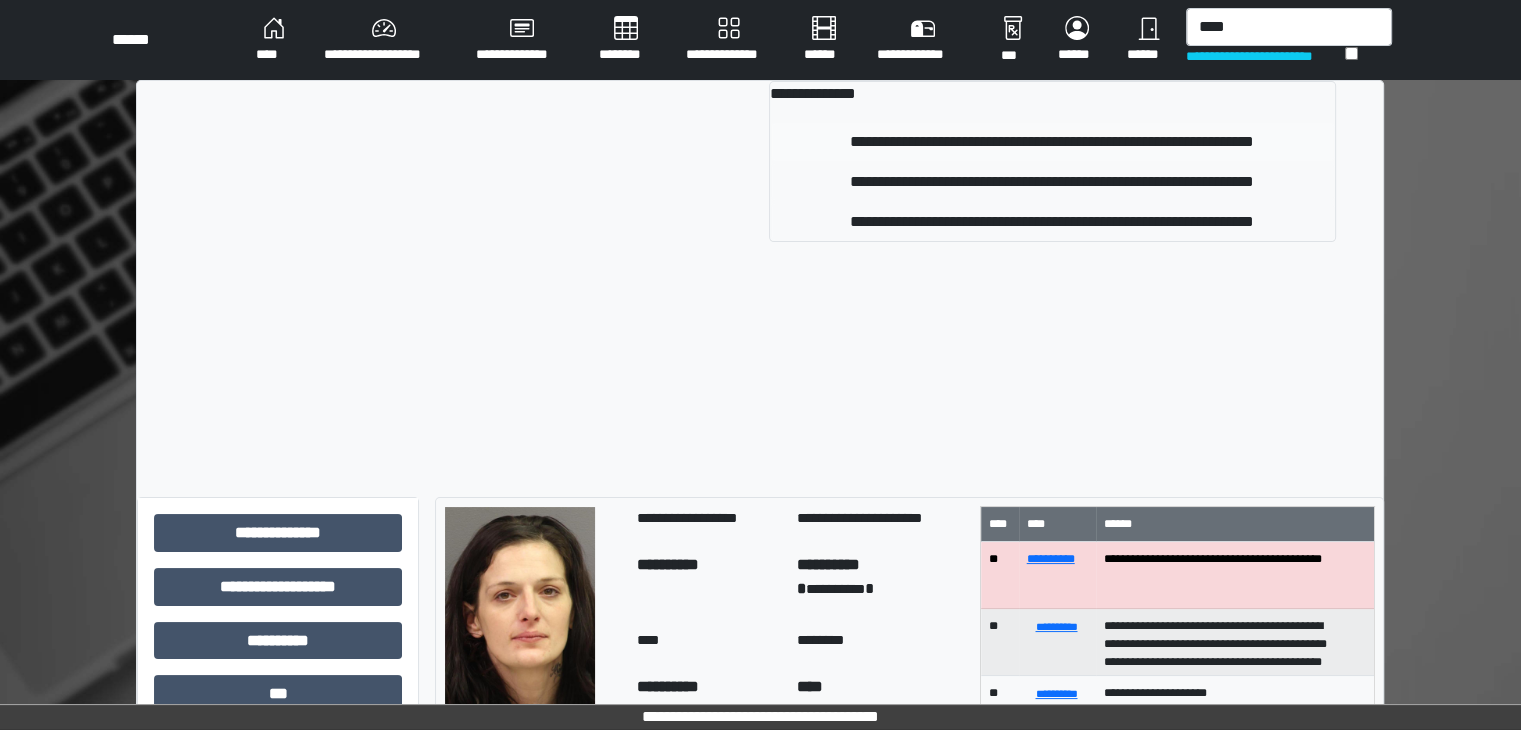 type 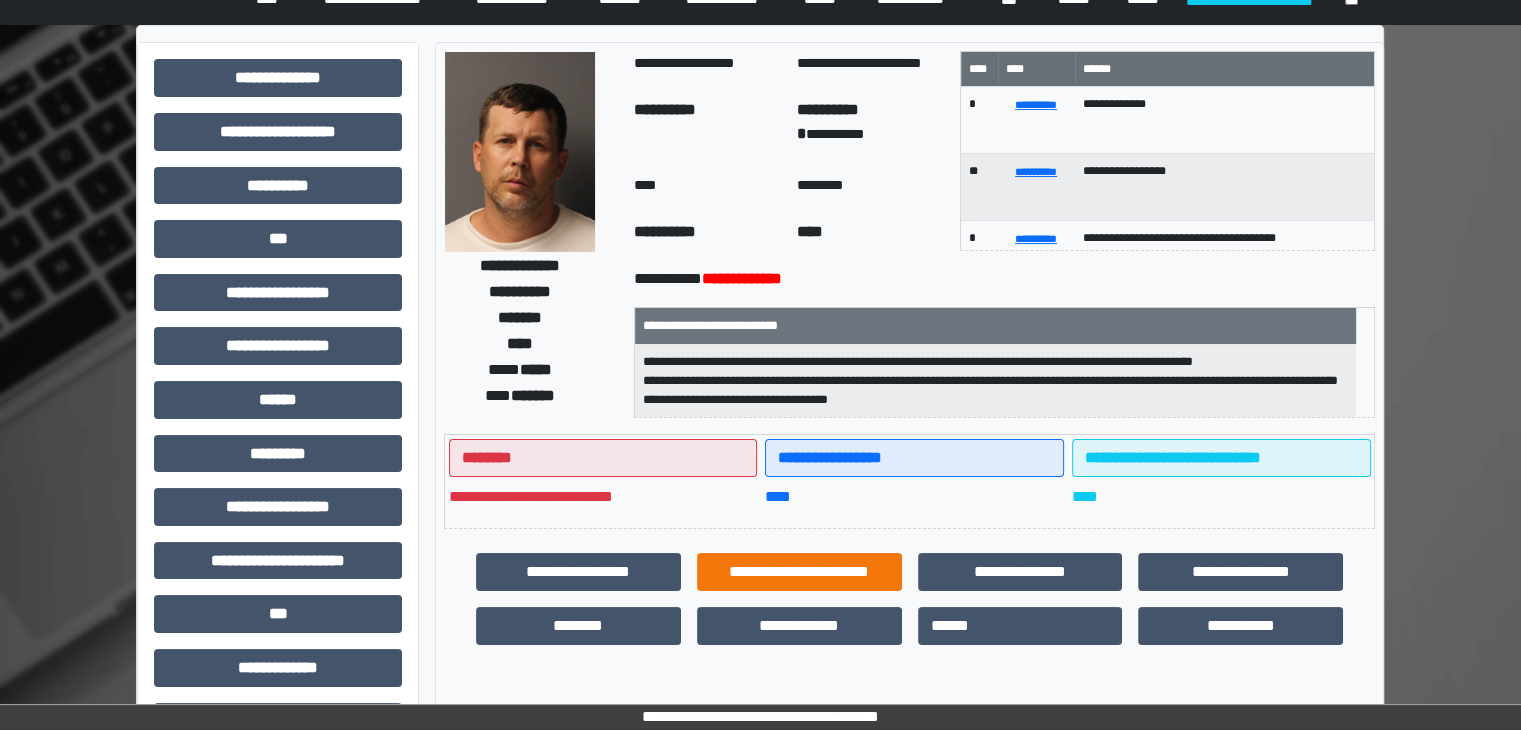 scroll, scrollTop: 400, scrollLeft: 0, axis: vertical 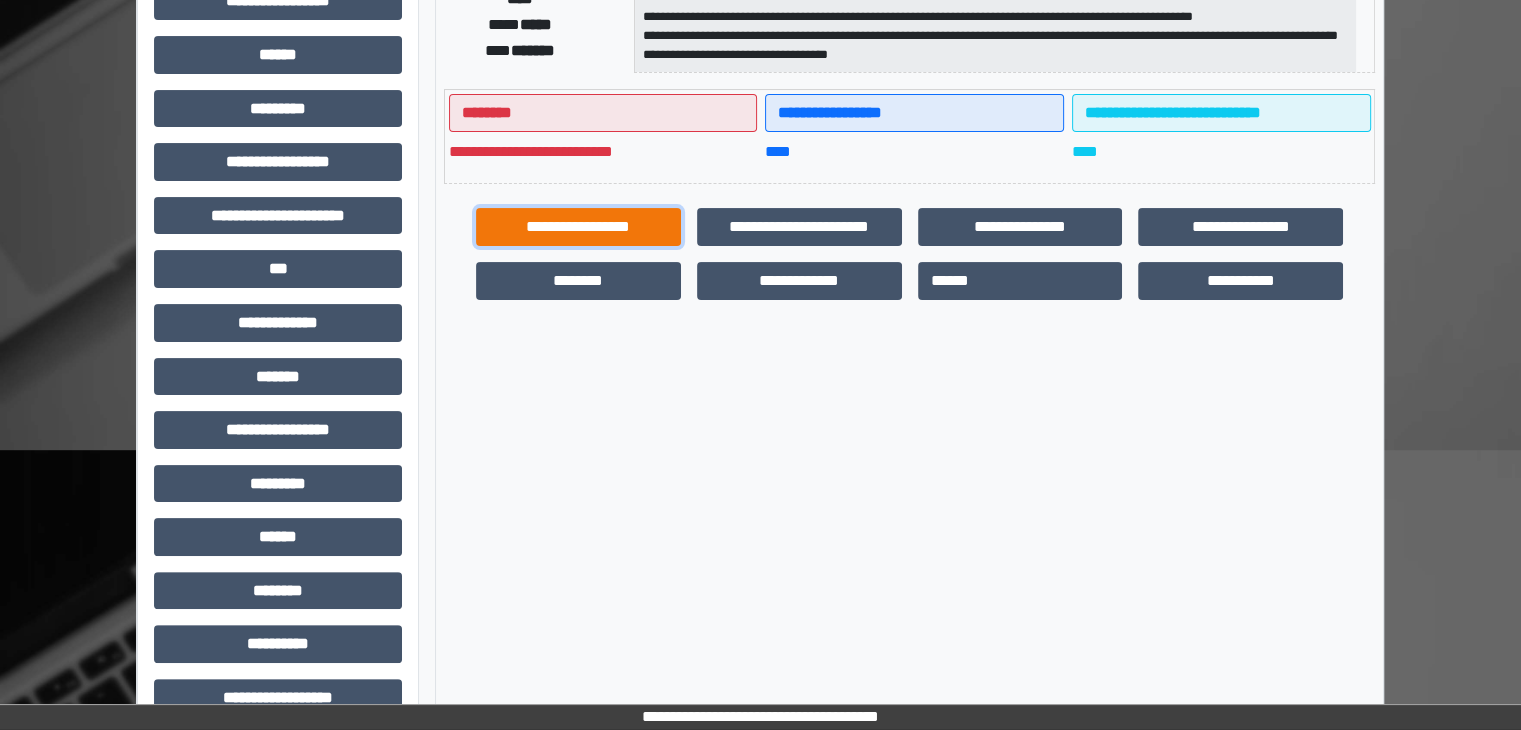 click on "**********" at bounding box center (578, 227) 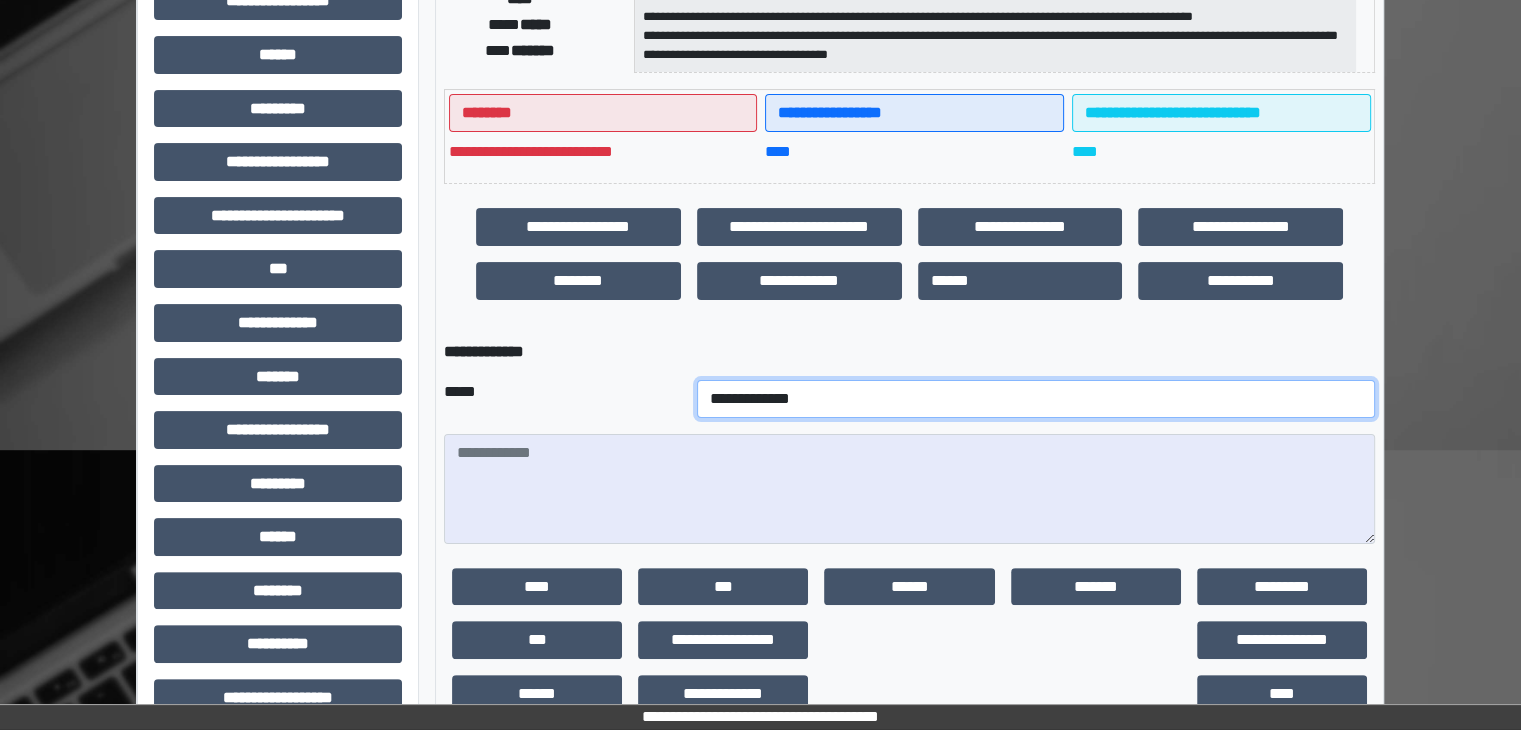 click on "**********" at bounding box center [1036, 399] 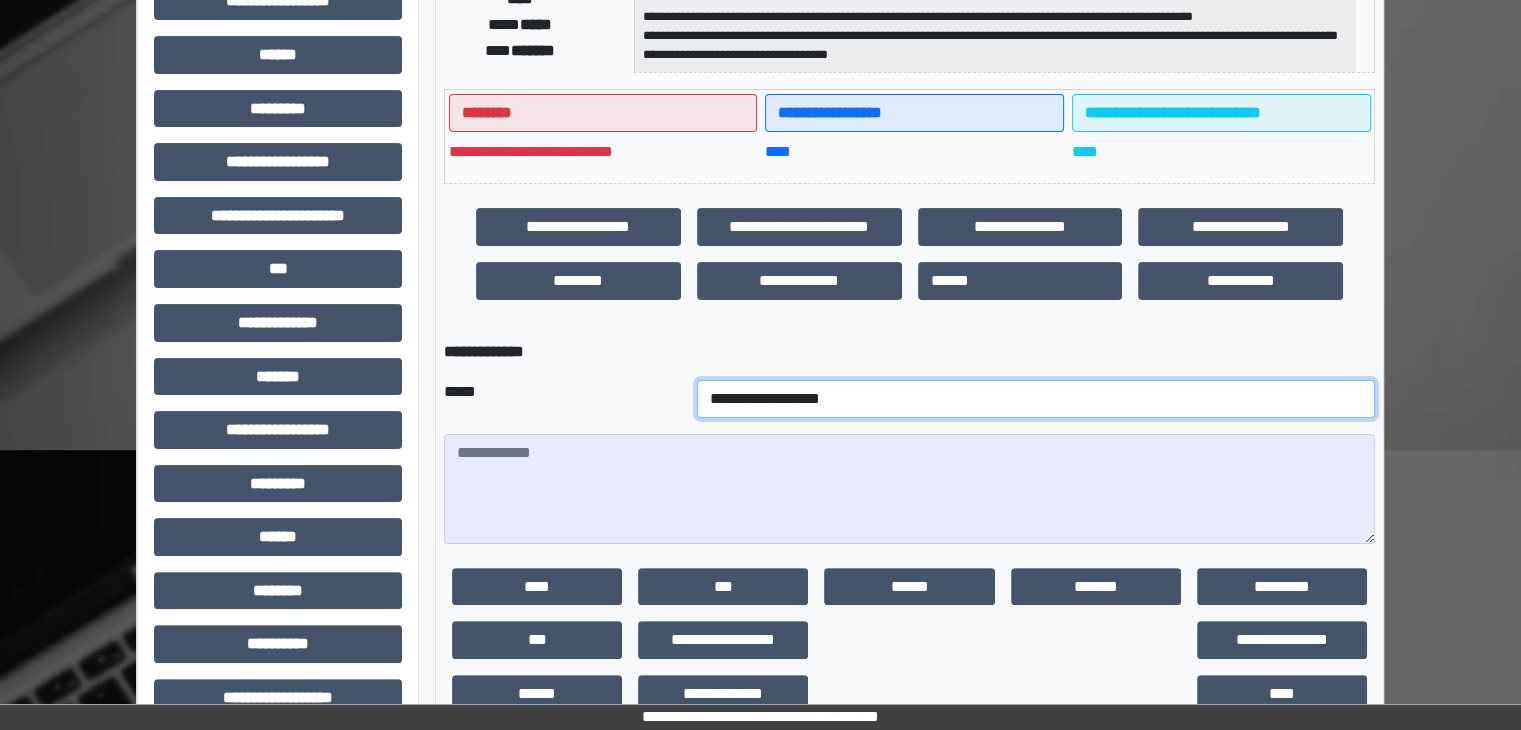 click on "**********" at bounding box center [1036, 399] 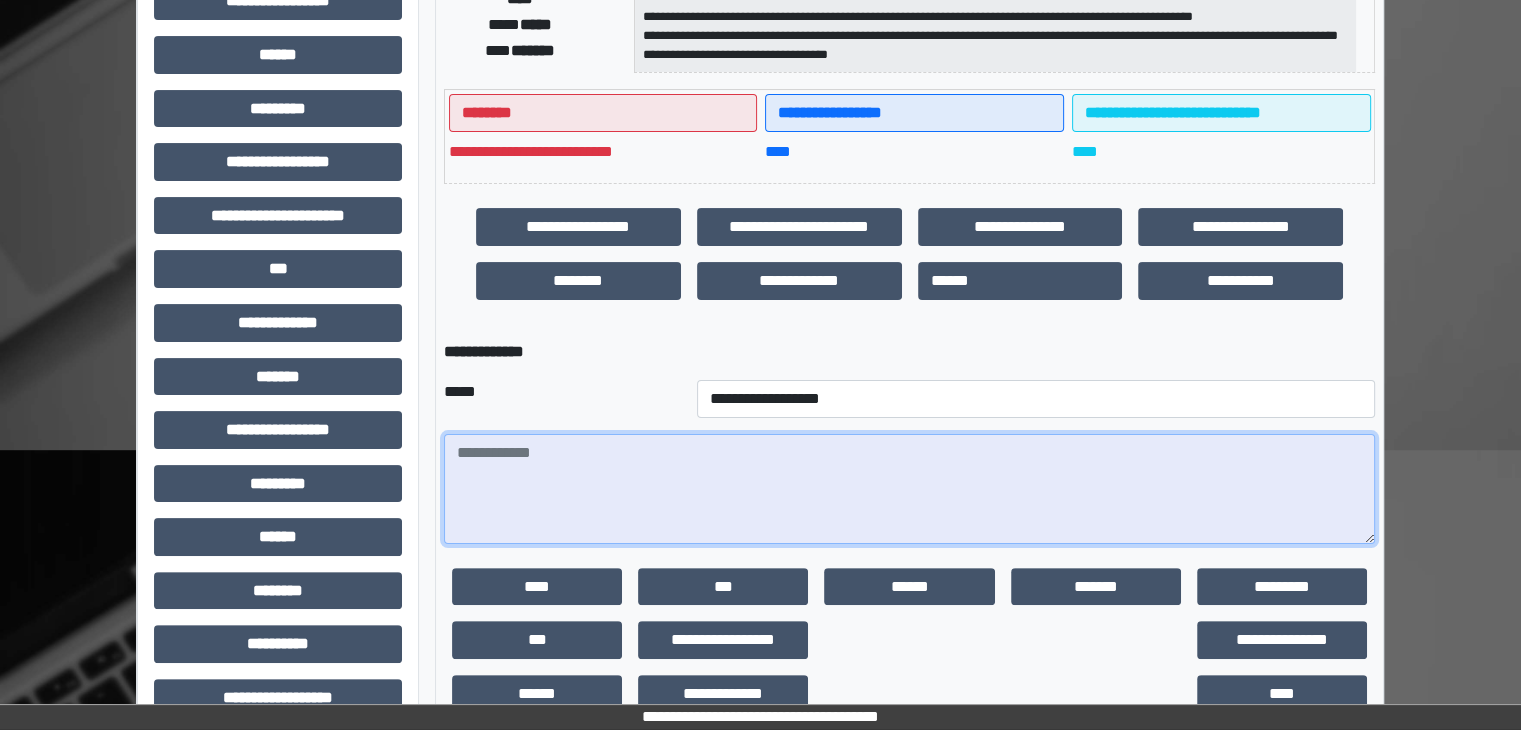 click at bounding box center (909, 489) 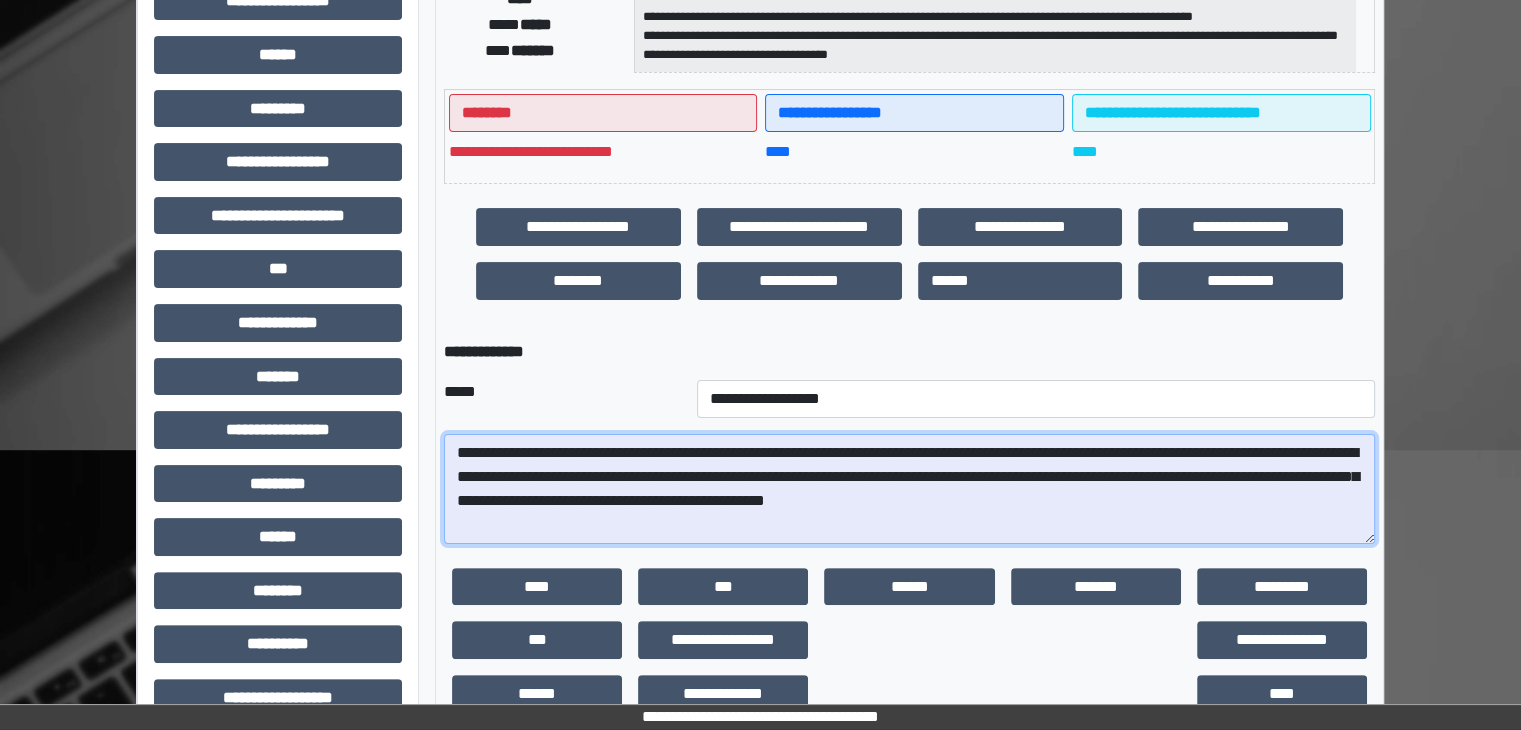drag, startPoint x: 732, startPoint y: 471, endPoint x: 738, endPoint y: 492, distance: 21.84033 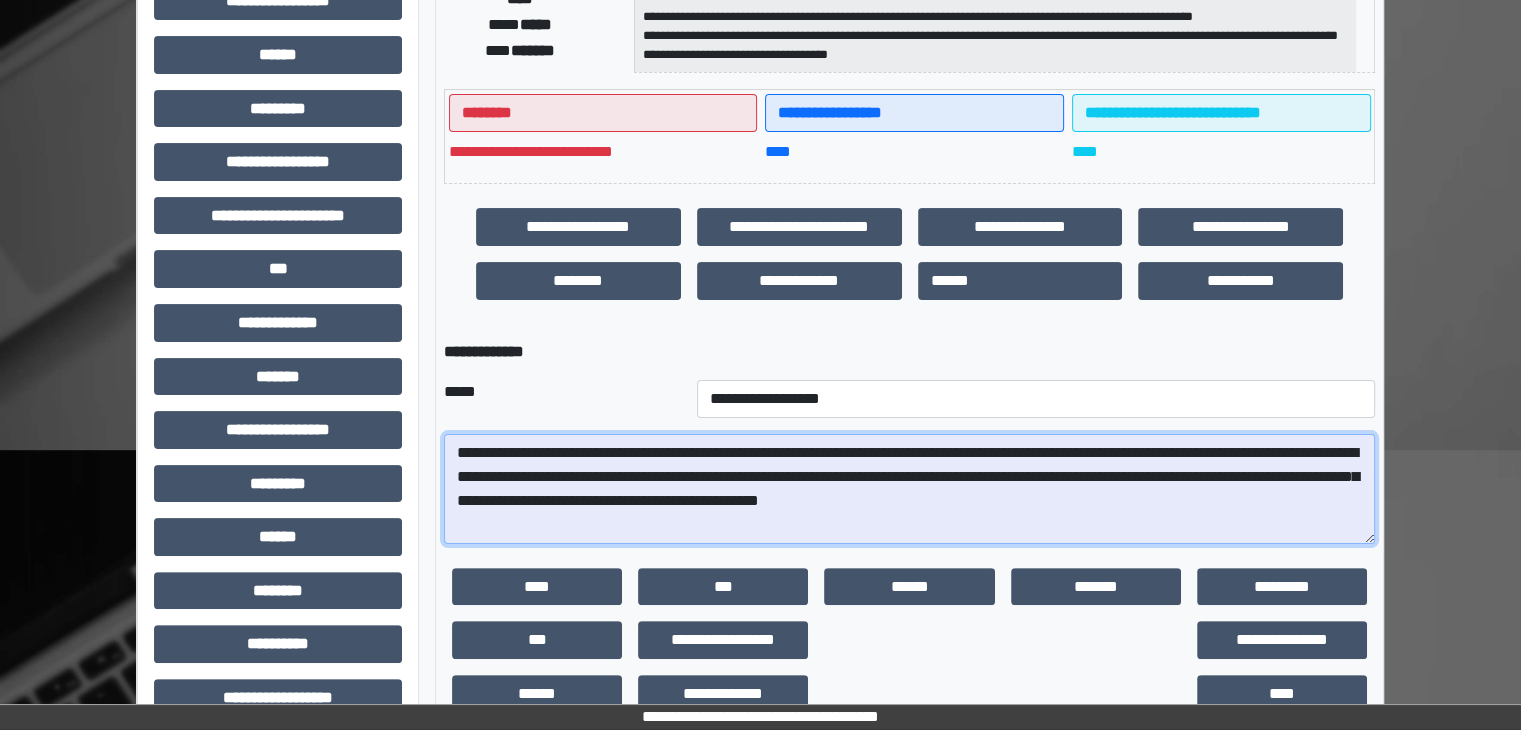 scroll, scrollTop: 447, scrollLeft: 0, axis: vertical 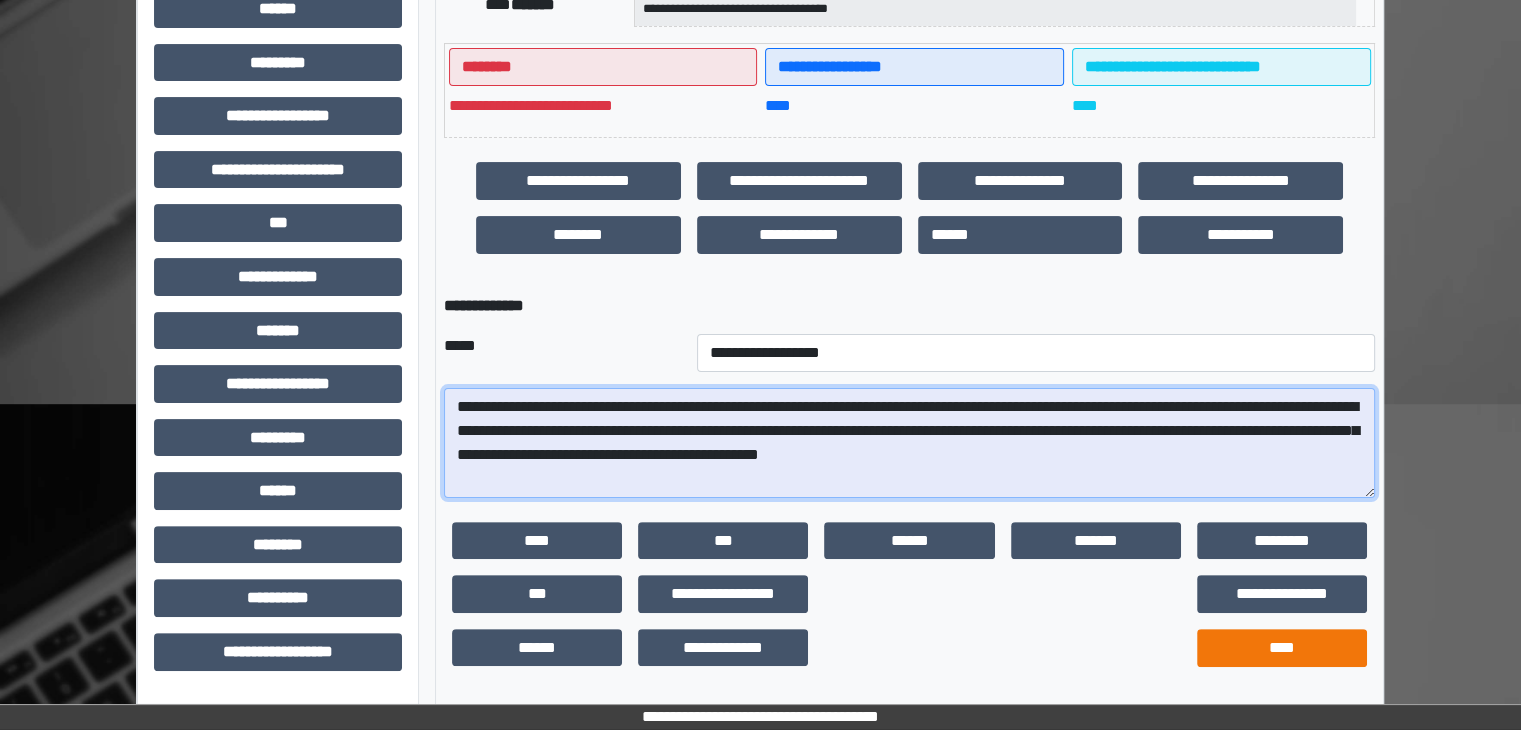 type on "**********" 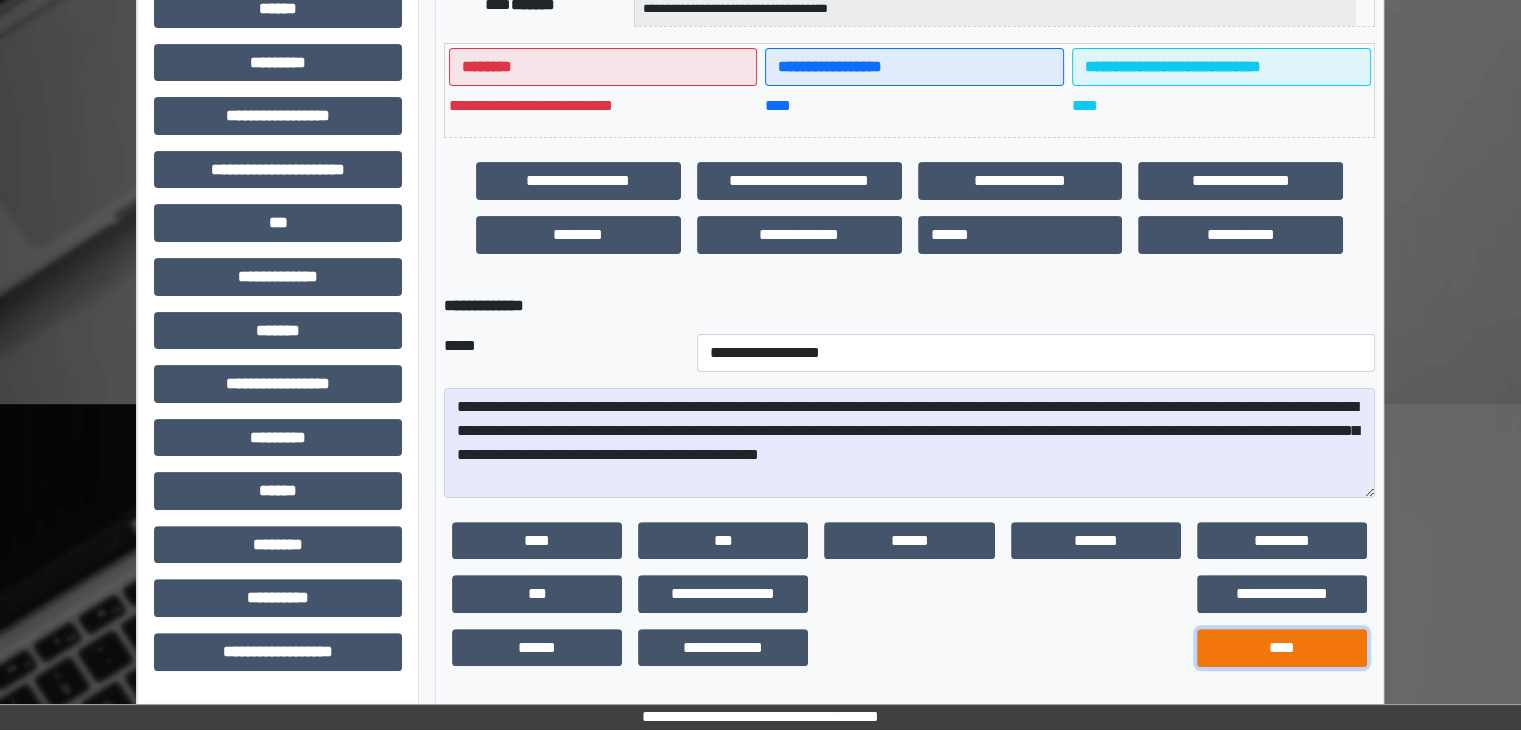 click on "****" at bounding box center [1282, 648] 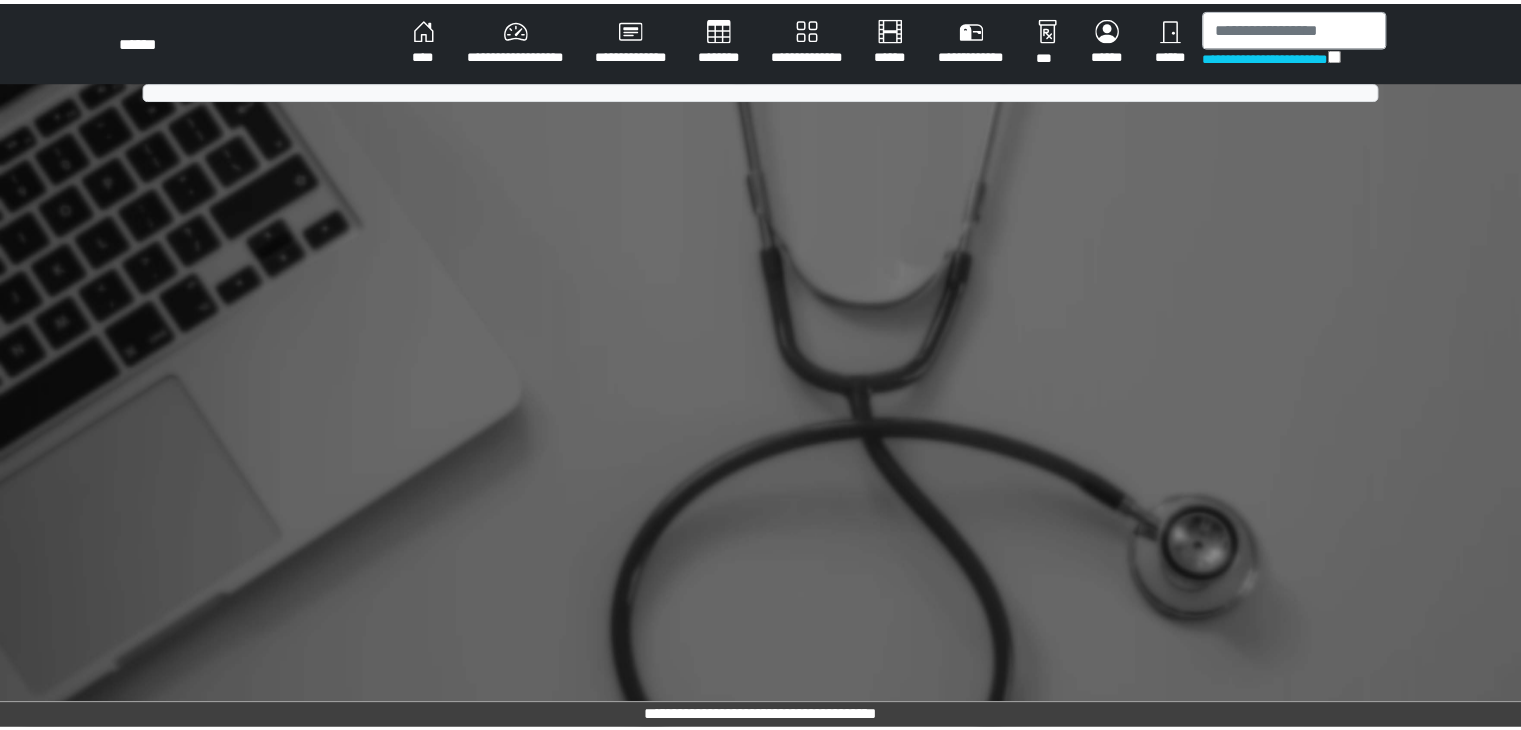 scroll, scrollTop: 0, scrollLeft: 0, axis: both 